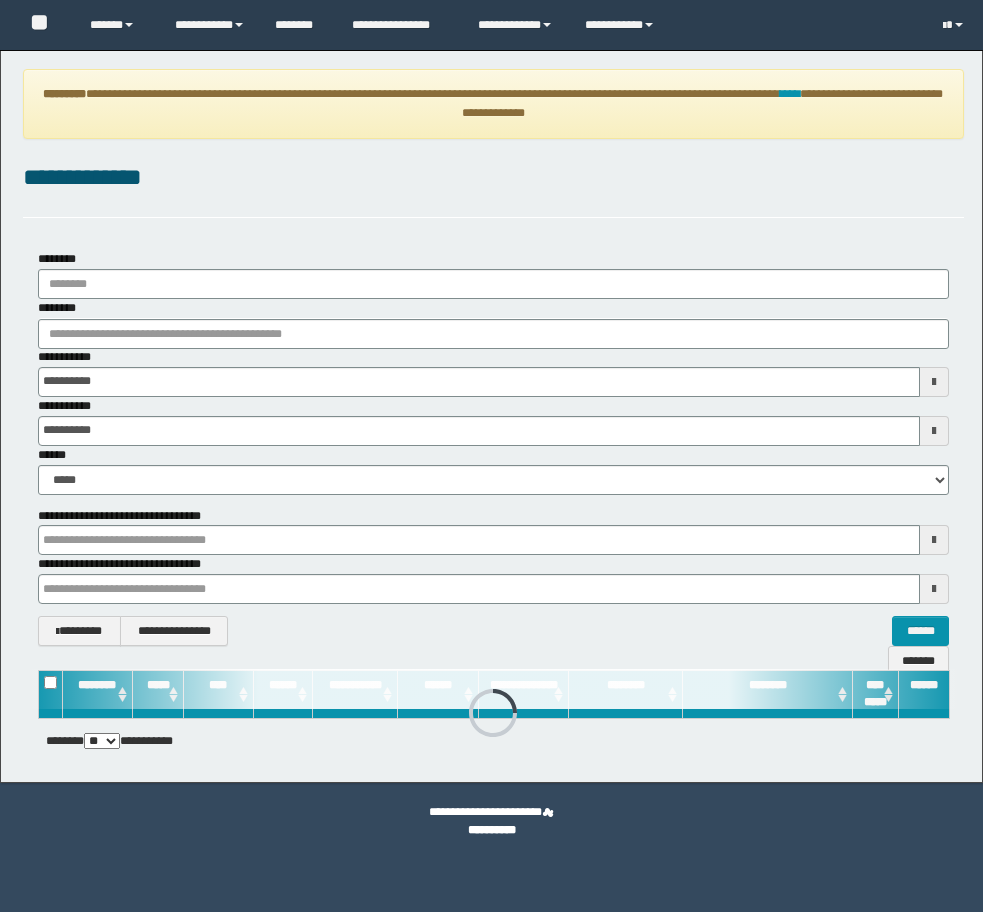 scroll, scrollTop: 0, scrollLeft: 0, axis: both 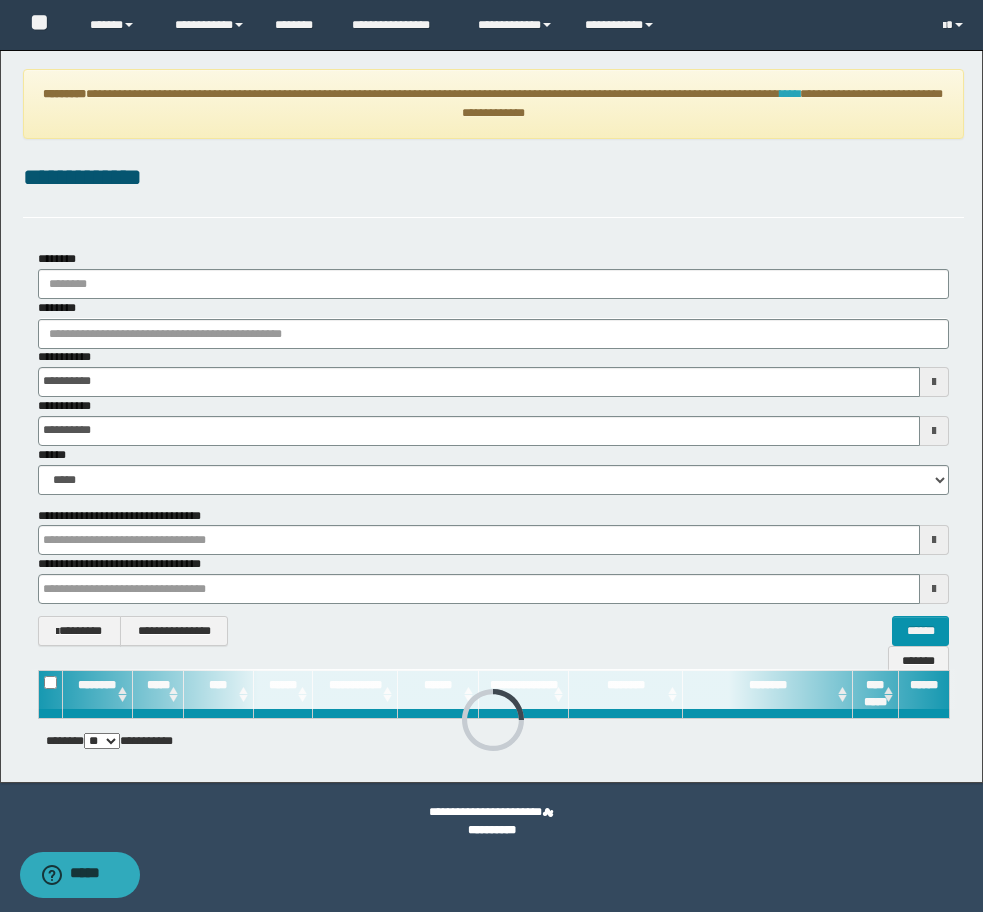click on "****" at bounding box center (790, 94) 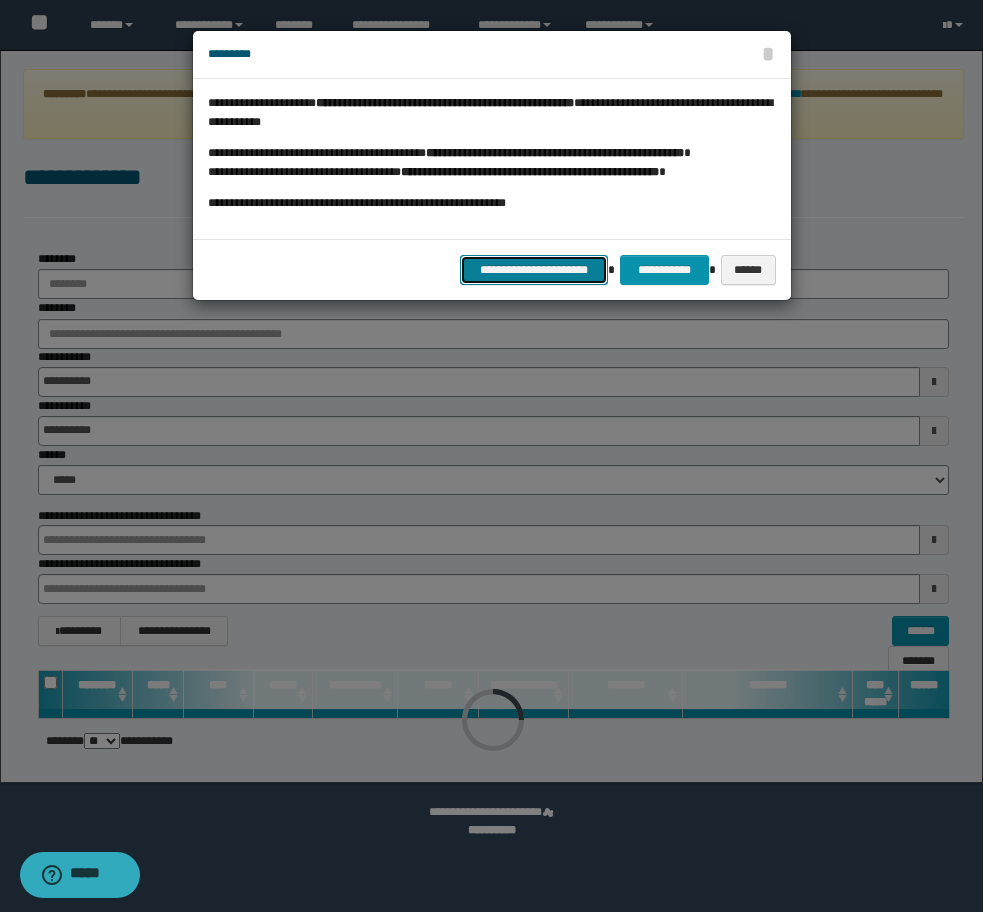 click on "**********" at bounding box center (534, 270) 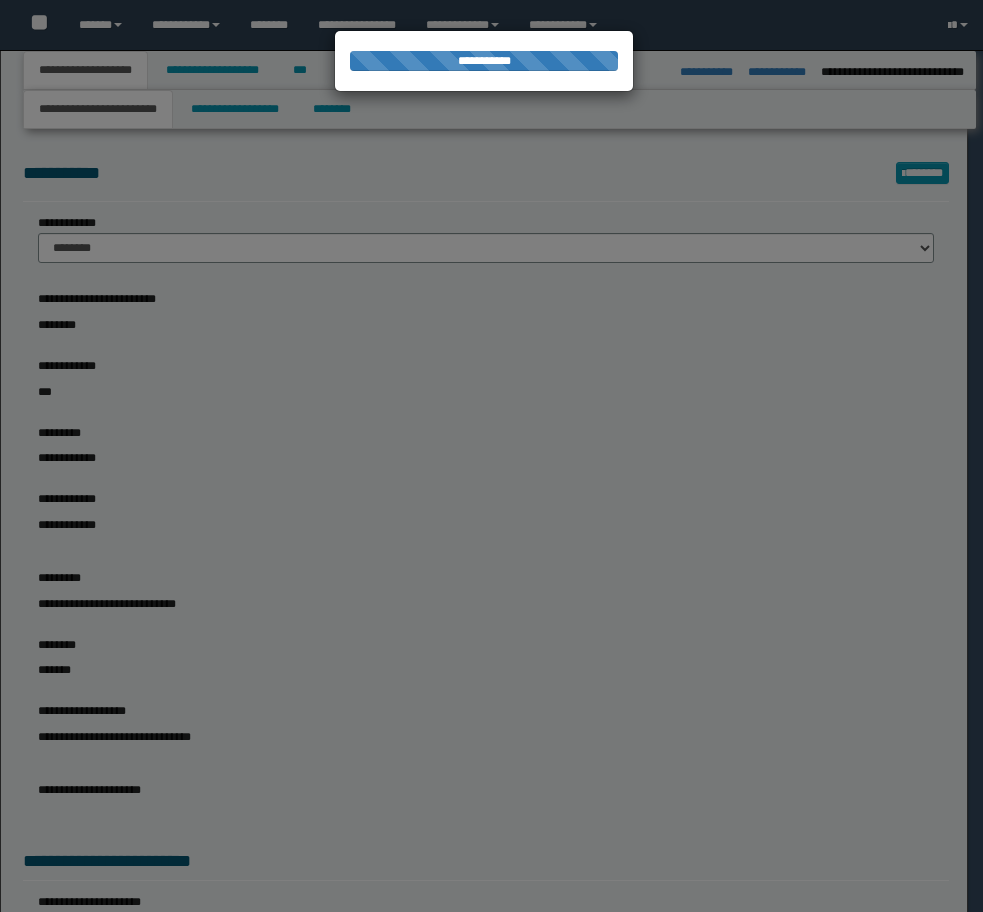 select on "*" 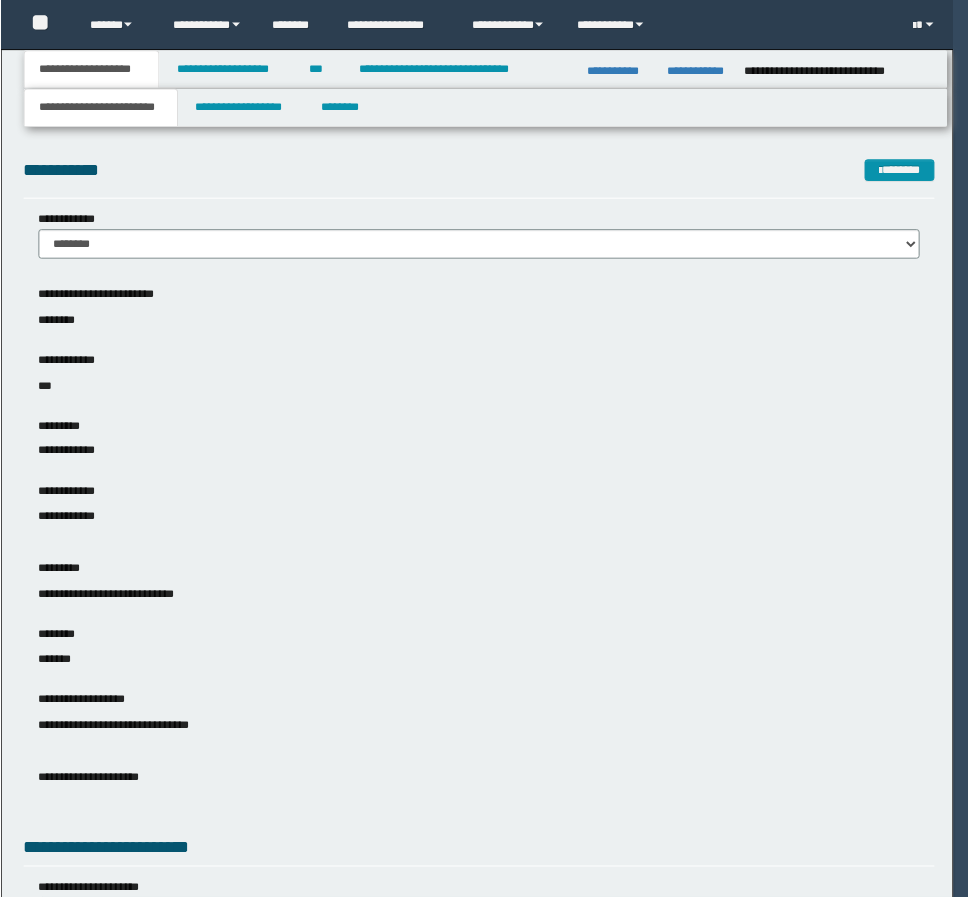 scroll, scrollTop: 0, scrollLeft: 0, axis: both 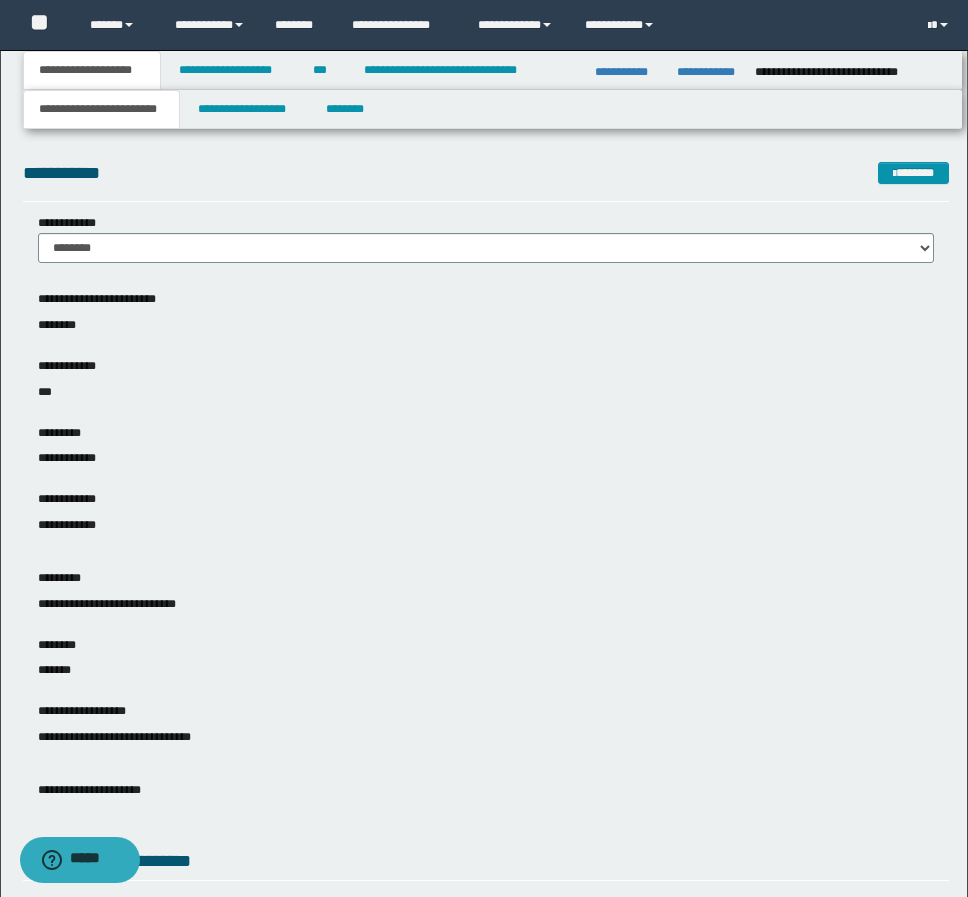 click on "**********" at bounding box center [486, 383] 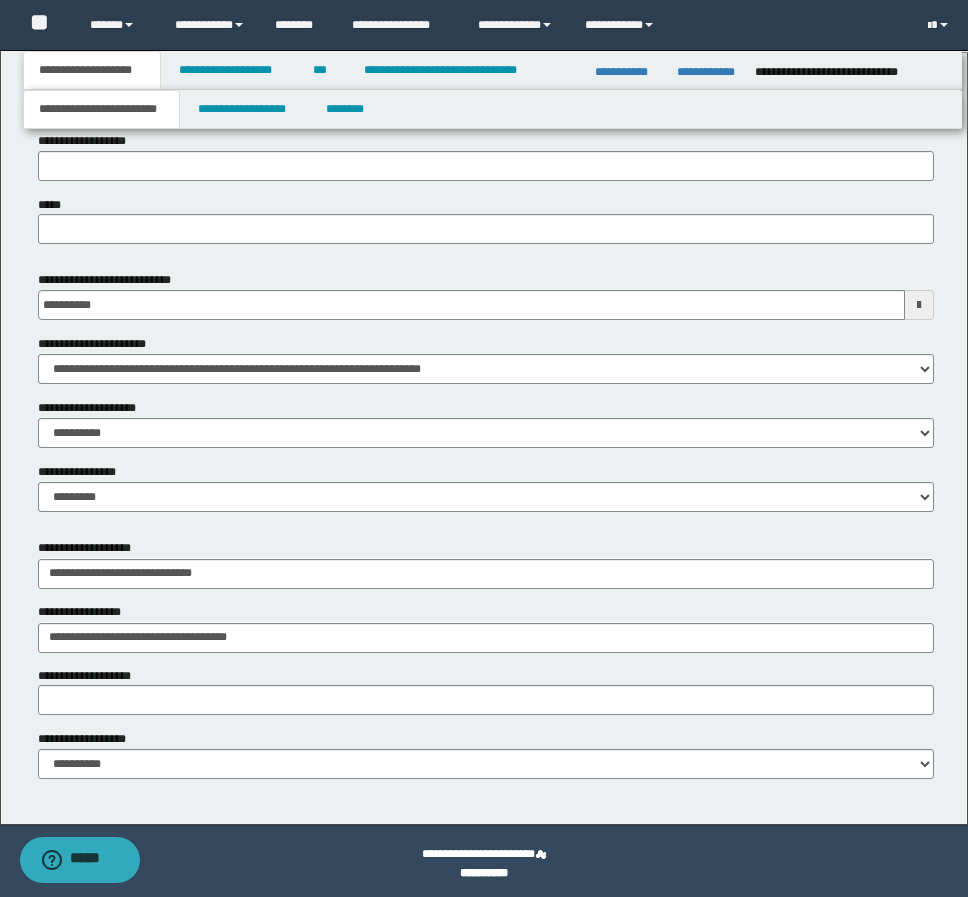 scroll, scrollTop: 895, scrollLeft: 0, axis: vertical 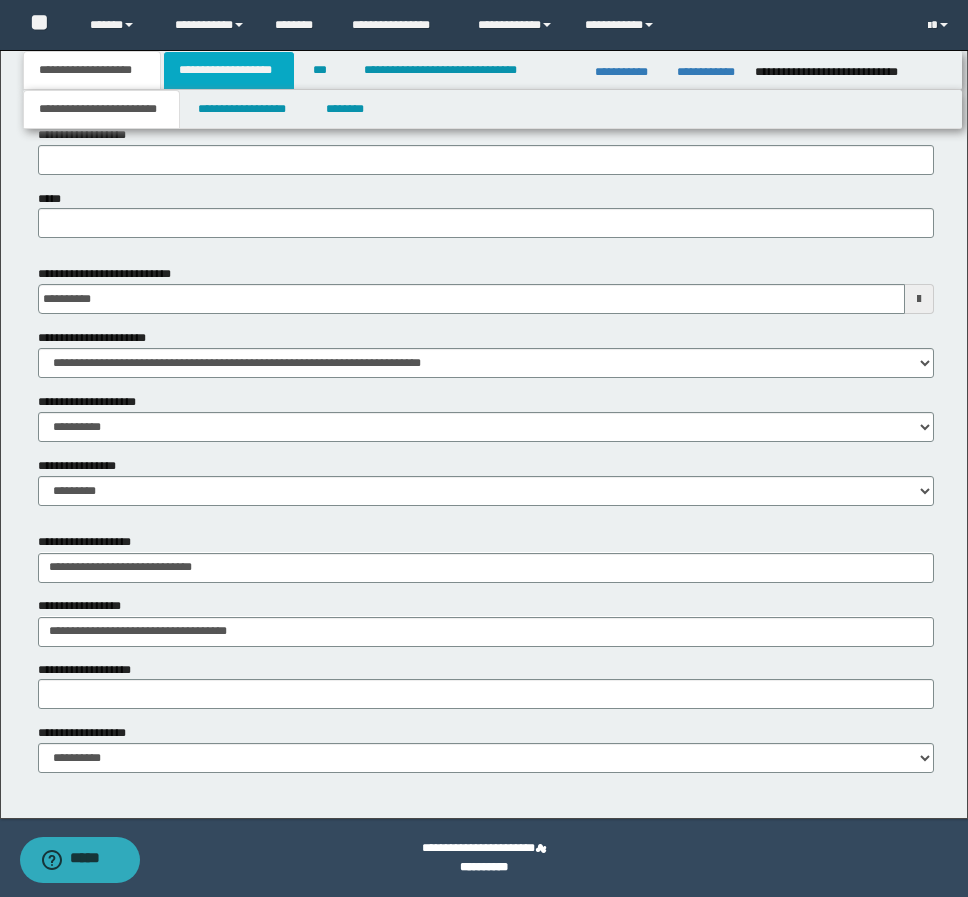 click on "**********" at bounding box center (229, 70) 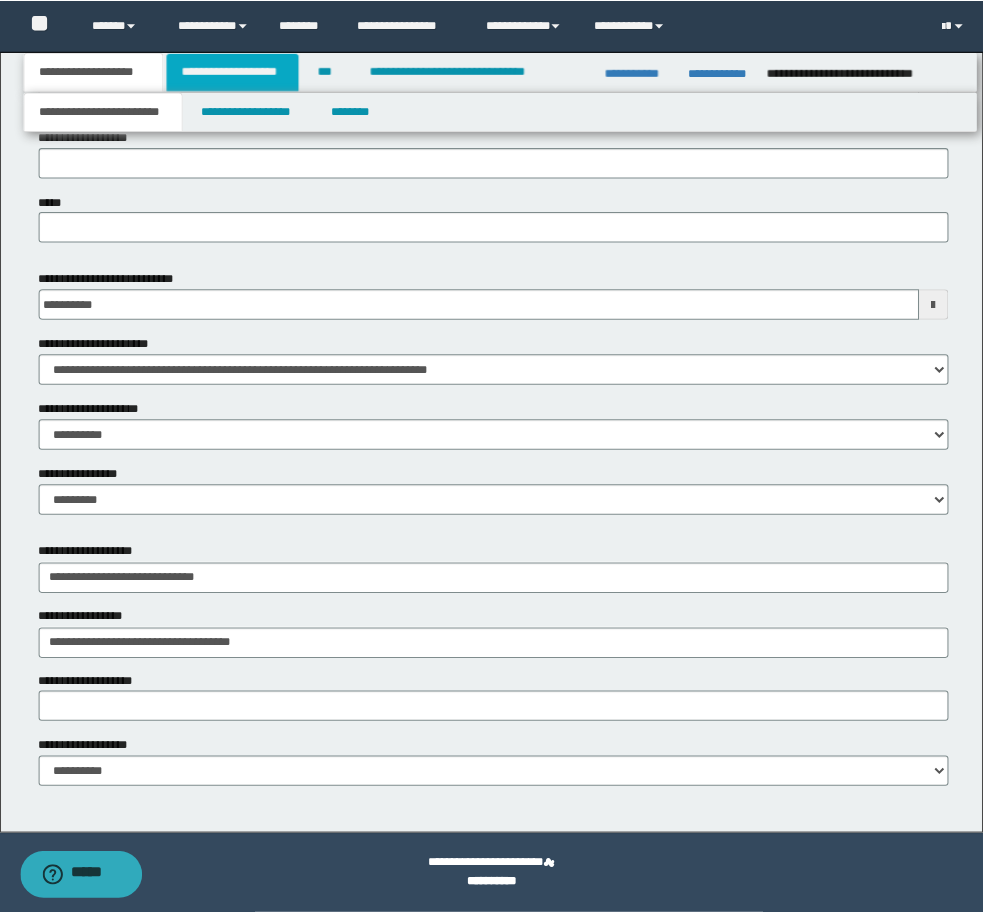scroll, scrollTop: 0, scrollLeft: 0, axis: both 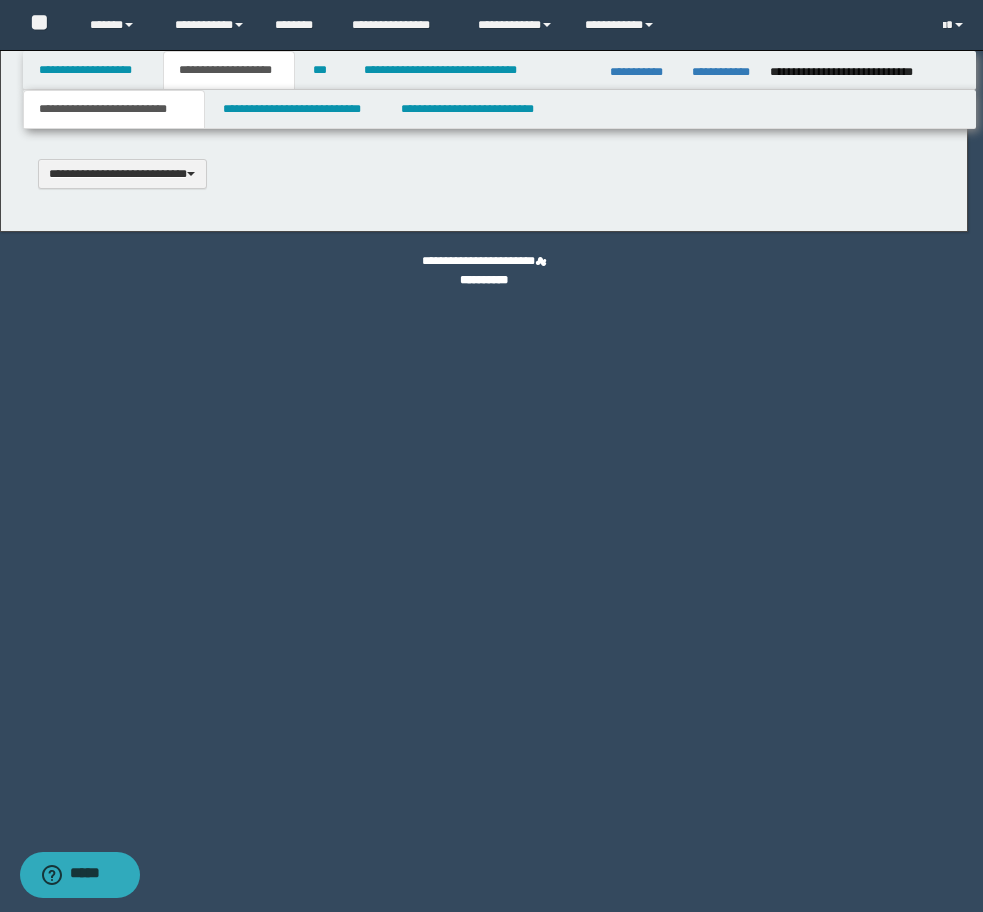 type 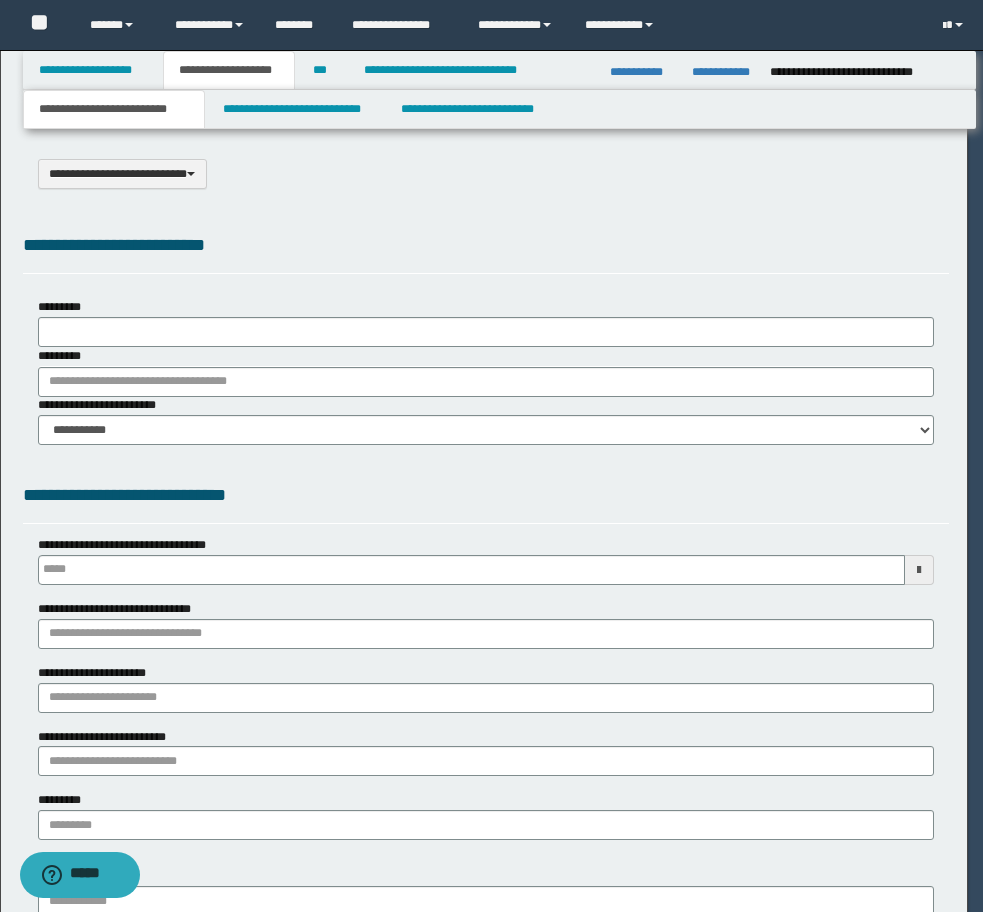 select on "*" 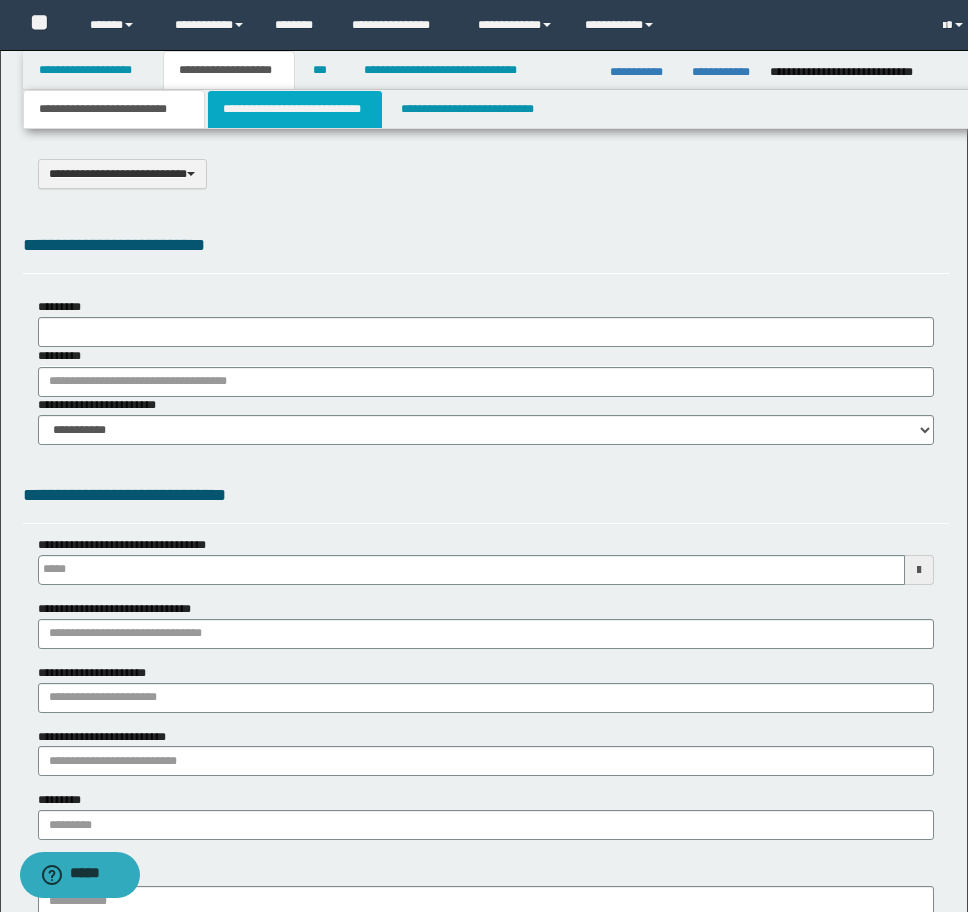 click on "**********" at bounding box center (295, 109) 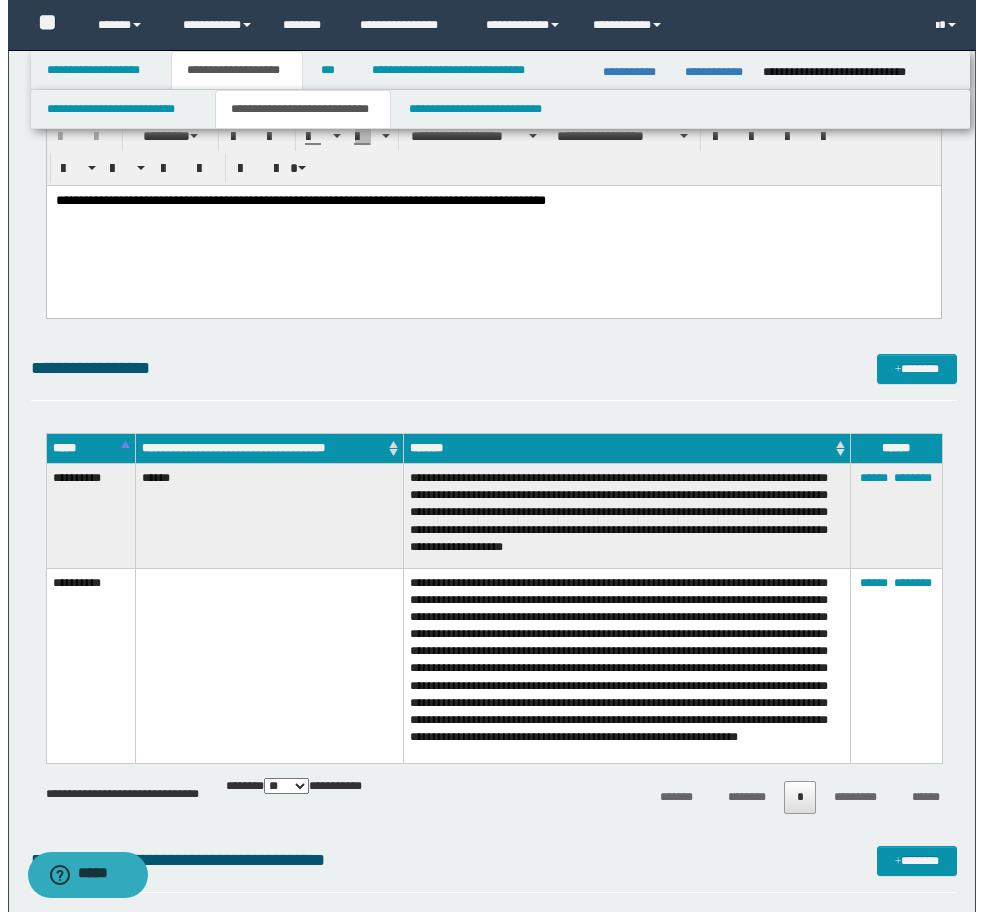 scroll, scrollTop: 4200, scrollLeft: 0, axis: vertical 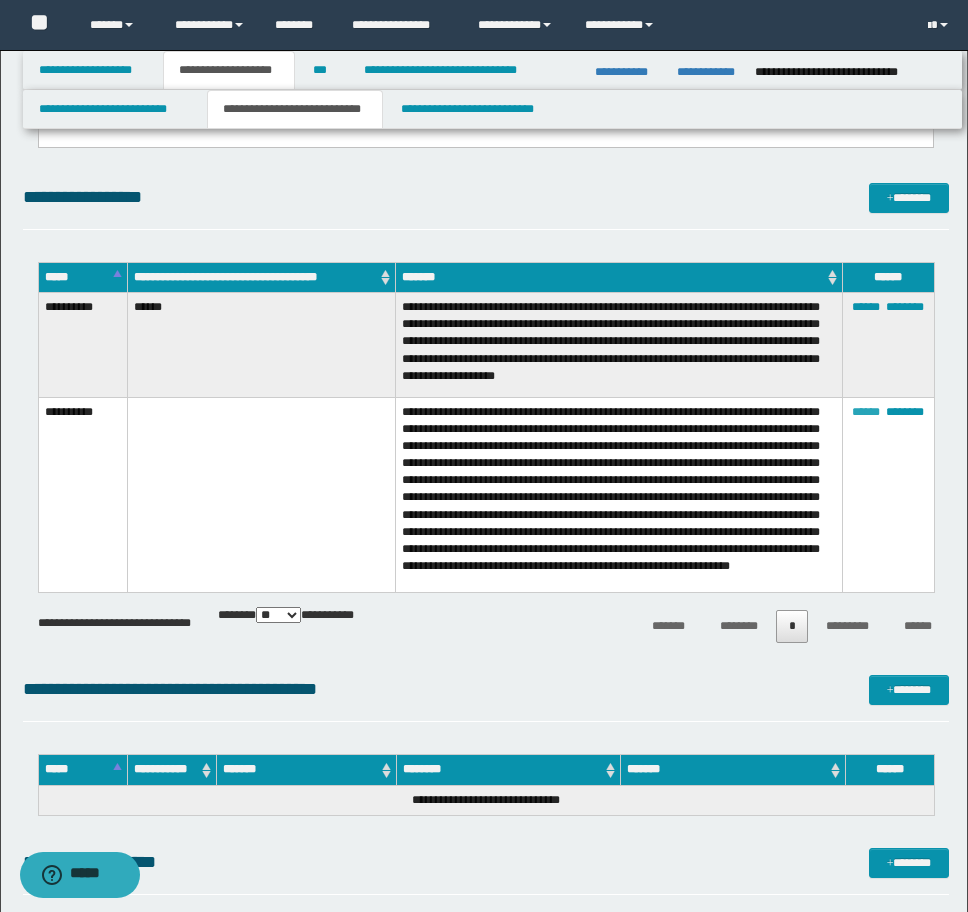 click on "******" at bounding box center (866, 412) 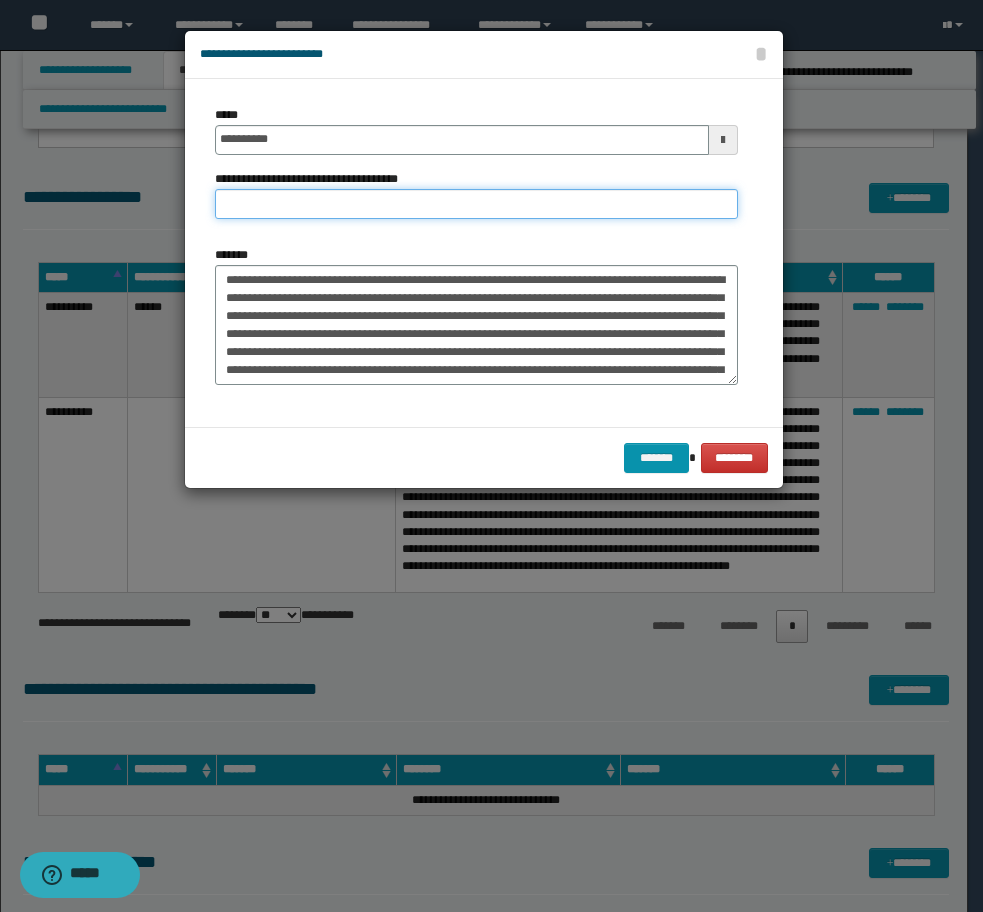 click on "**********" at bounding box center [476, 204] 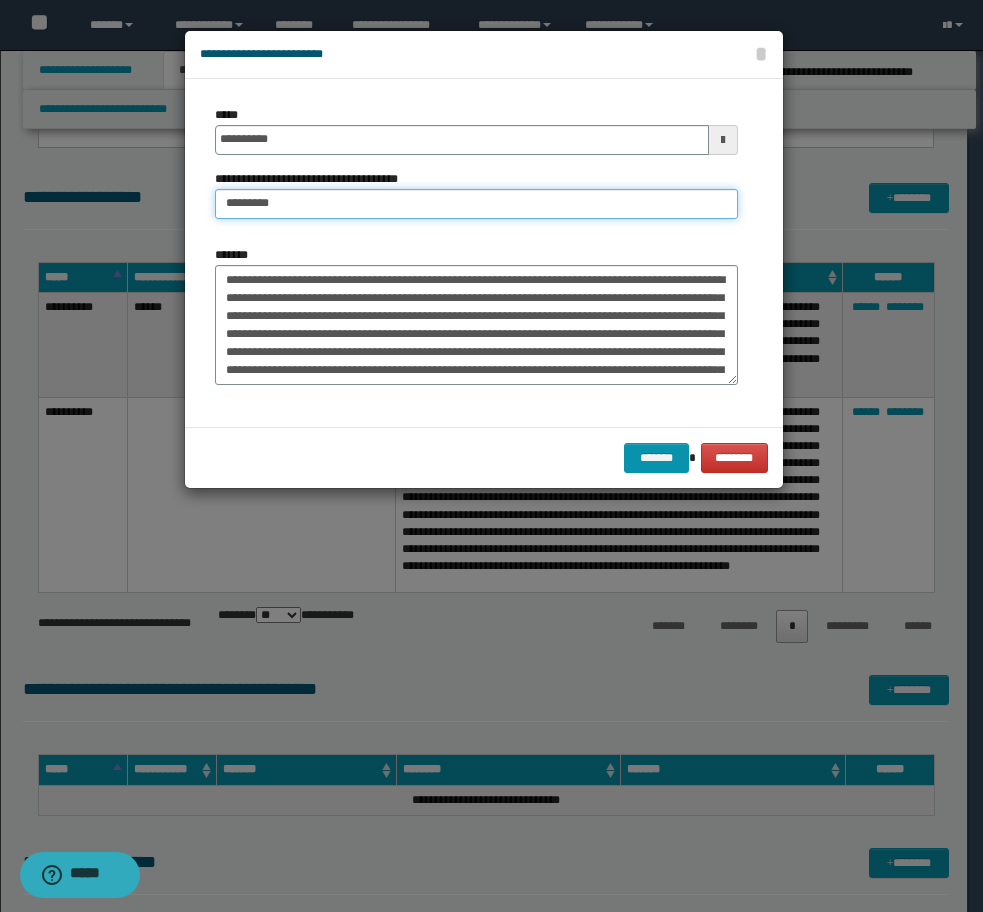 type on "**********" 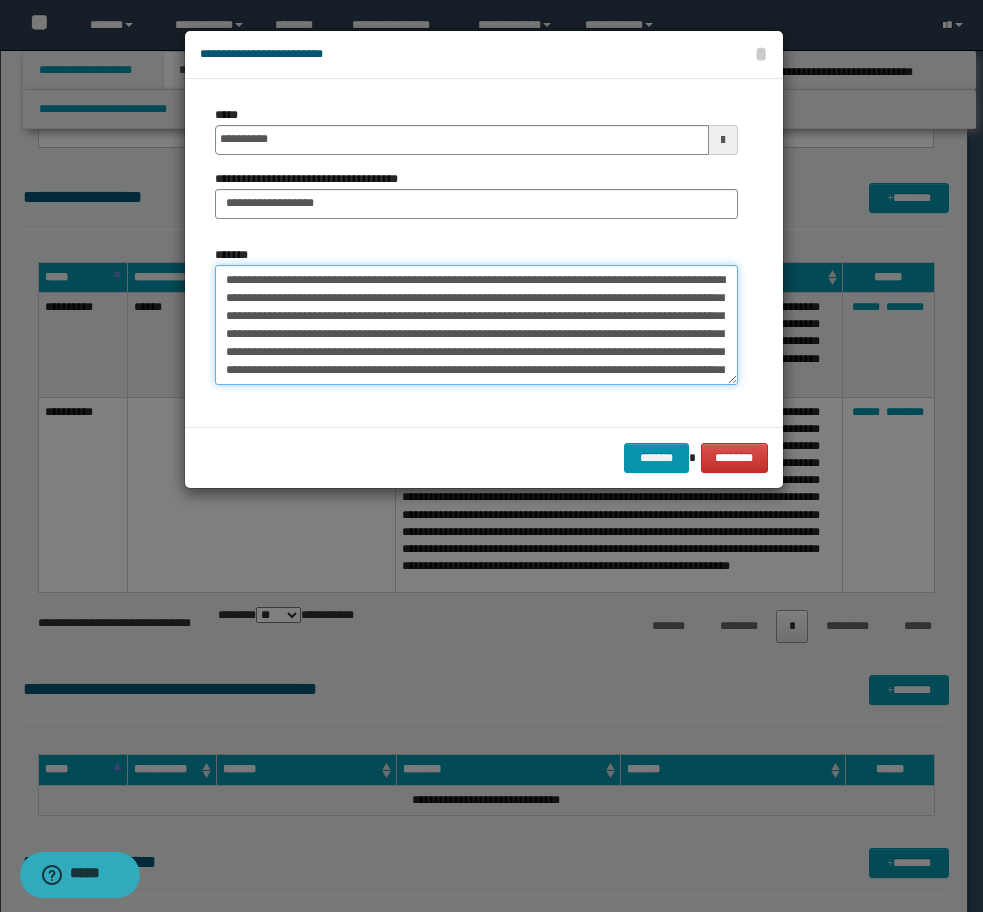 click on "**********" at bounding box center [476, 325] 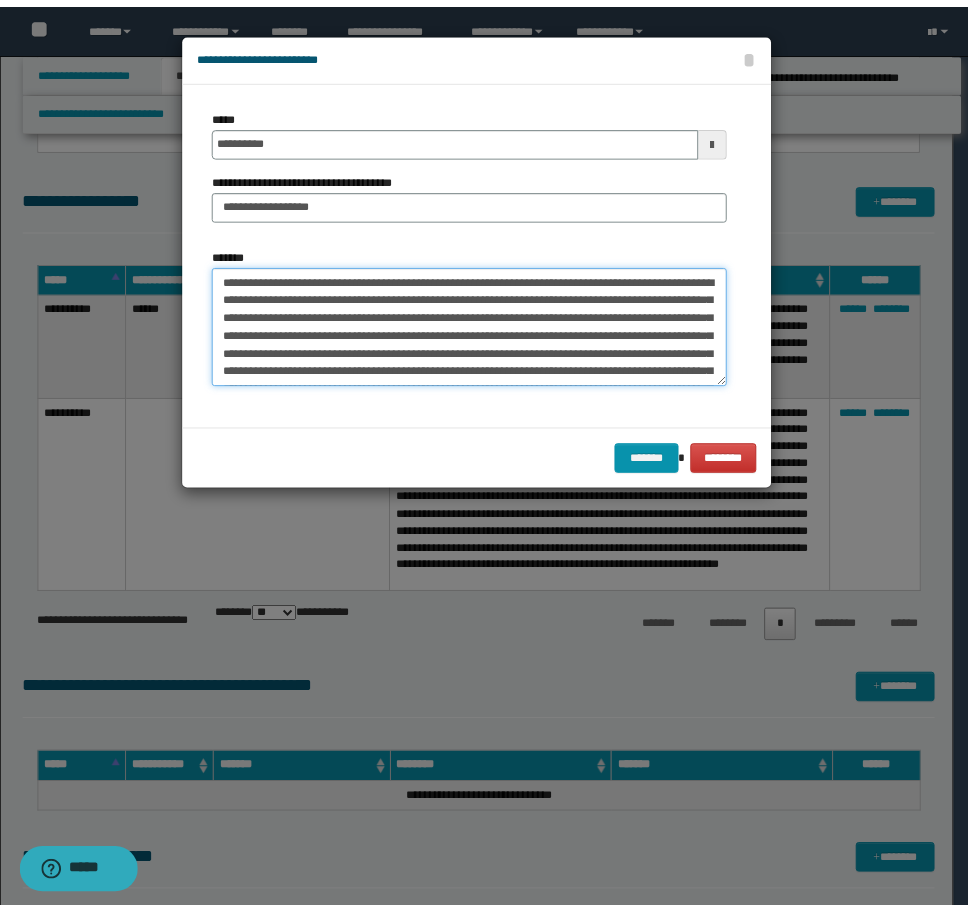 scroll, scrollTop: 72, scrollLeft: 0, axis: vertical 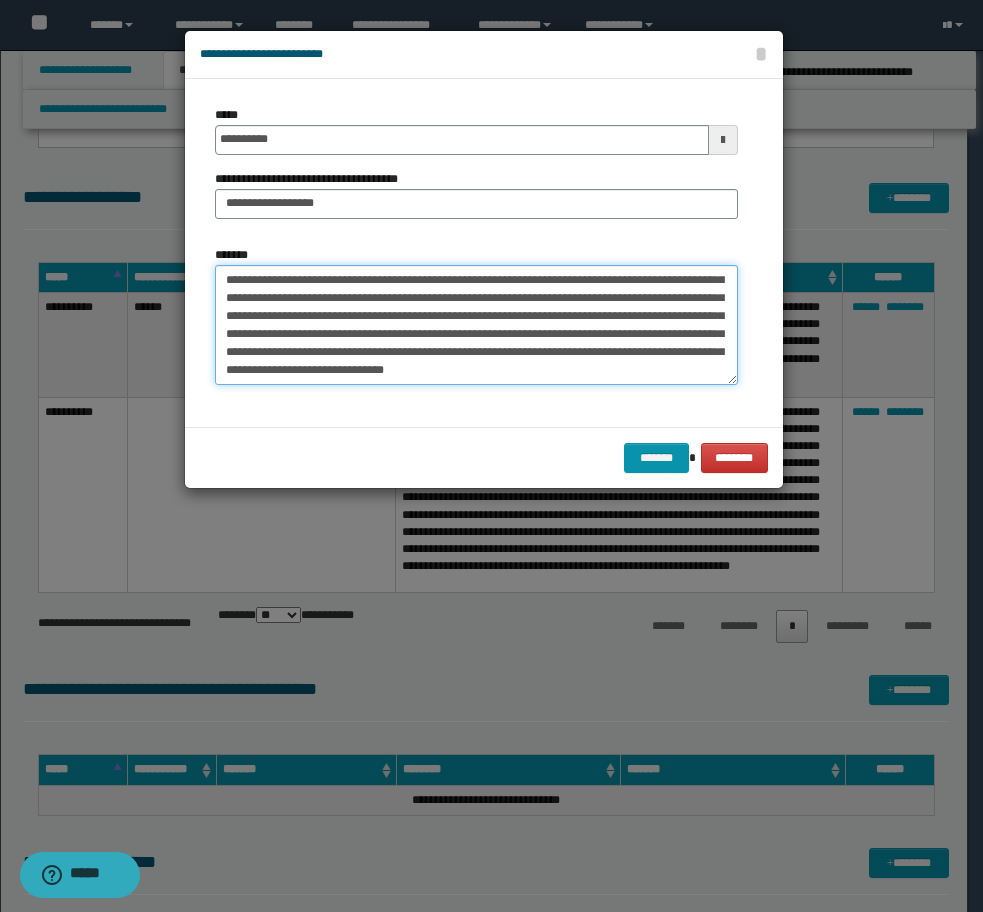 click on "**********" at bounding box center (476, 325) 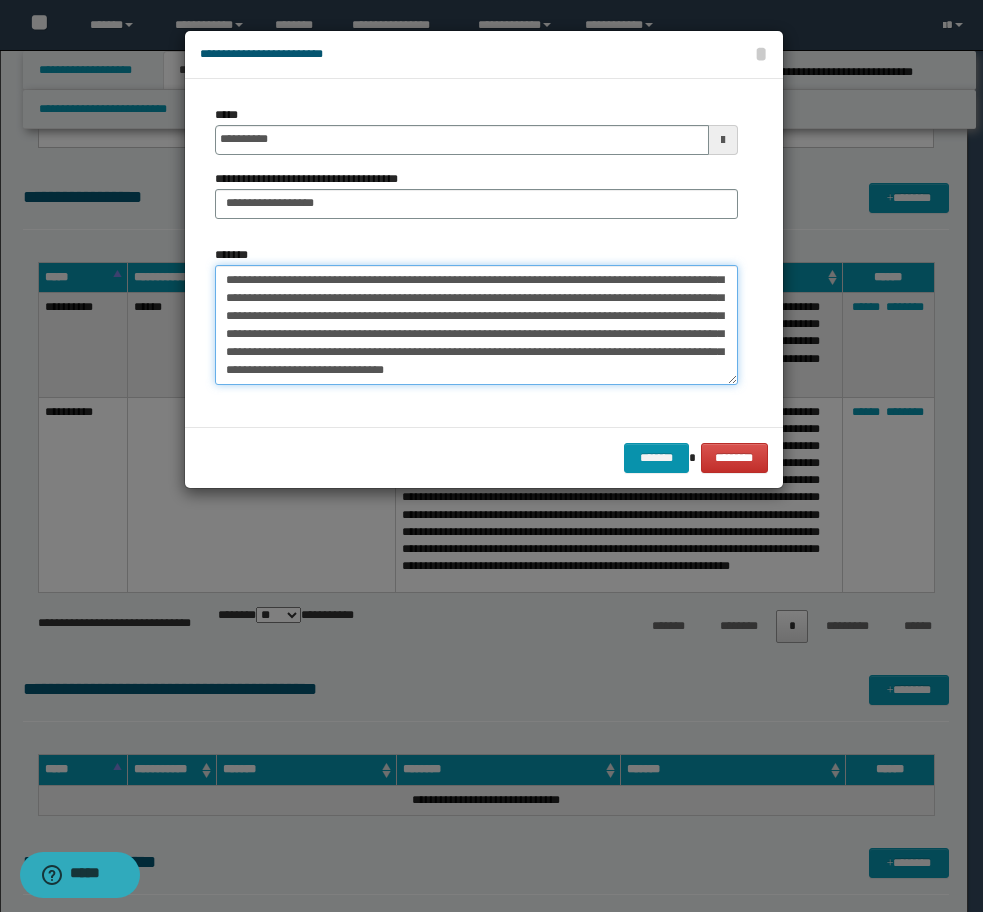 drag, startPoint x: 425, startPoint y: 366, endPoint x: 342, endPoint y: 369, distance: 83.0542 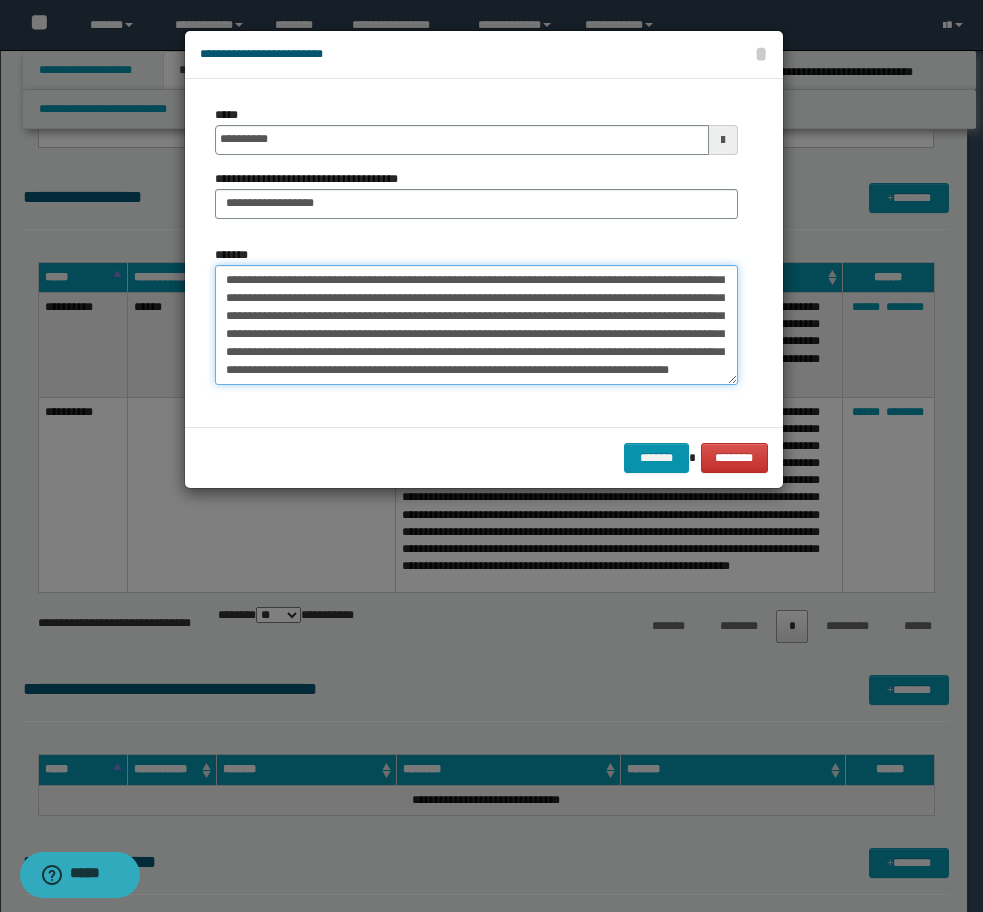 click on "**********" at bounding box center [476, 325] 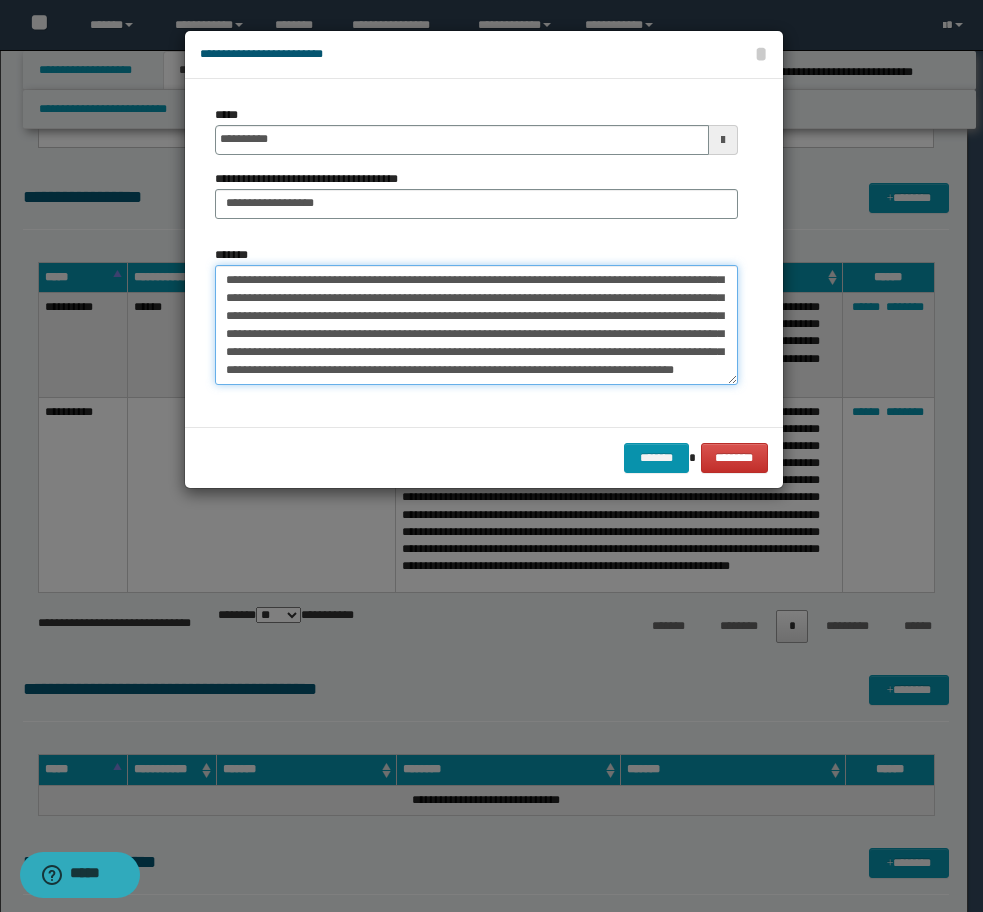 type on "**********" 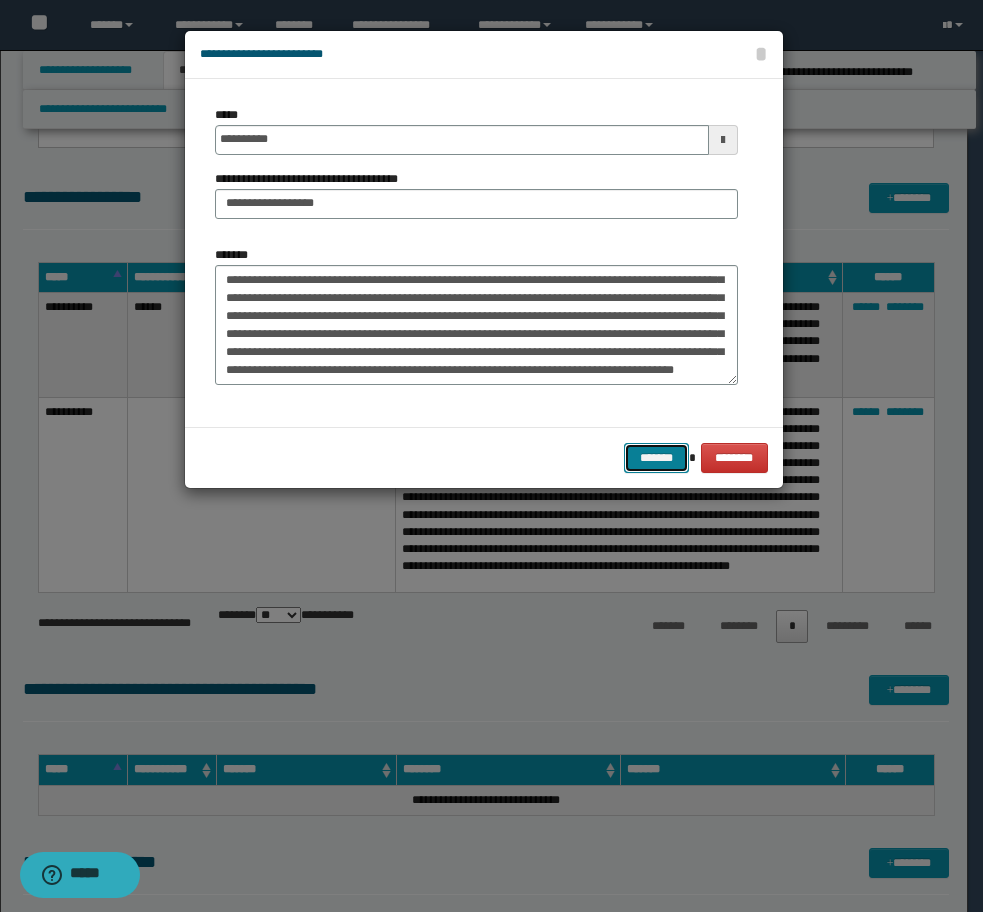 click on "*******" at bounding box center (656, 458) 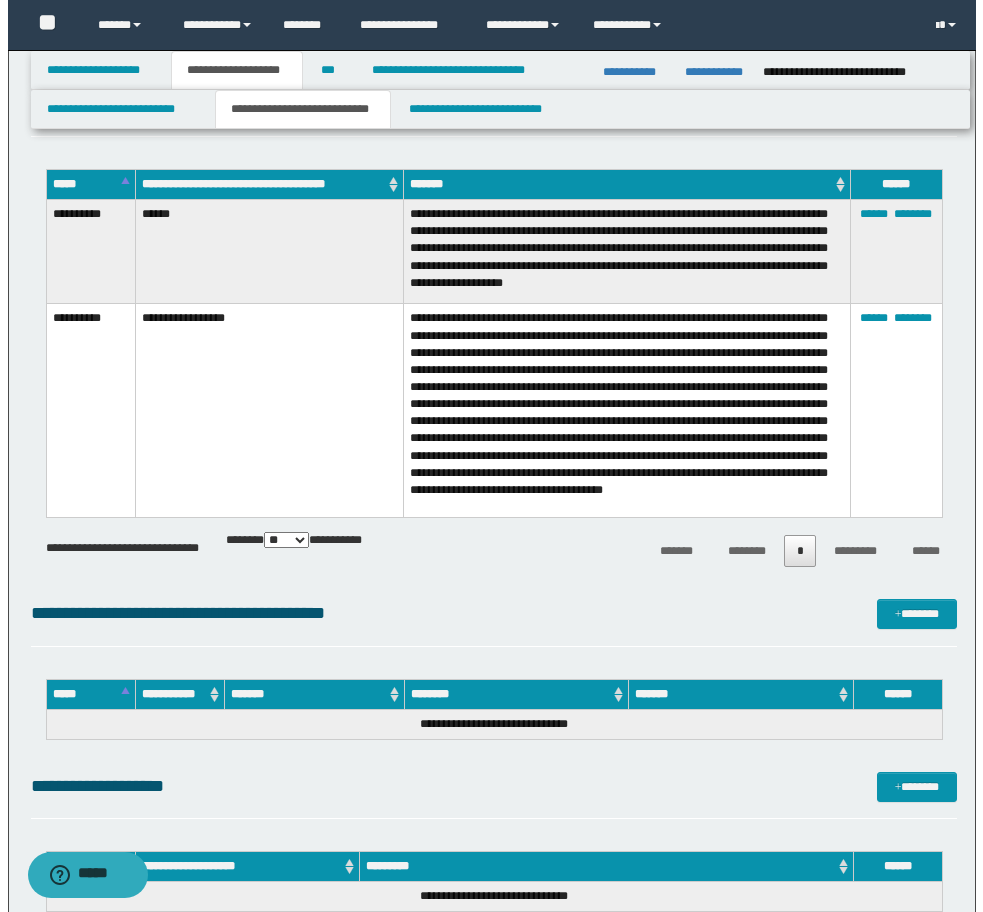 scroll, scrollTop: 4500, scrollLeft: 0, axis: vertical 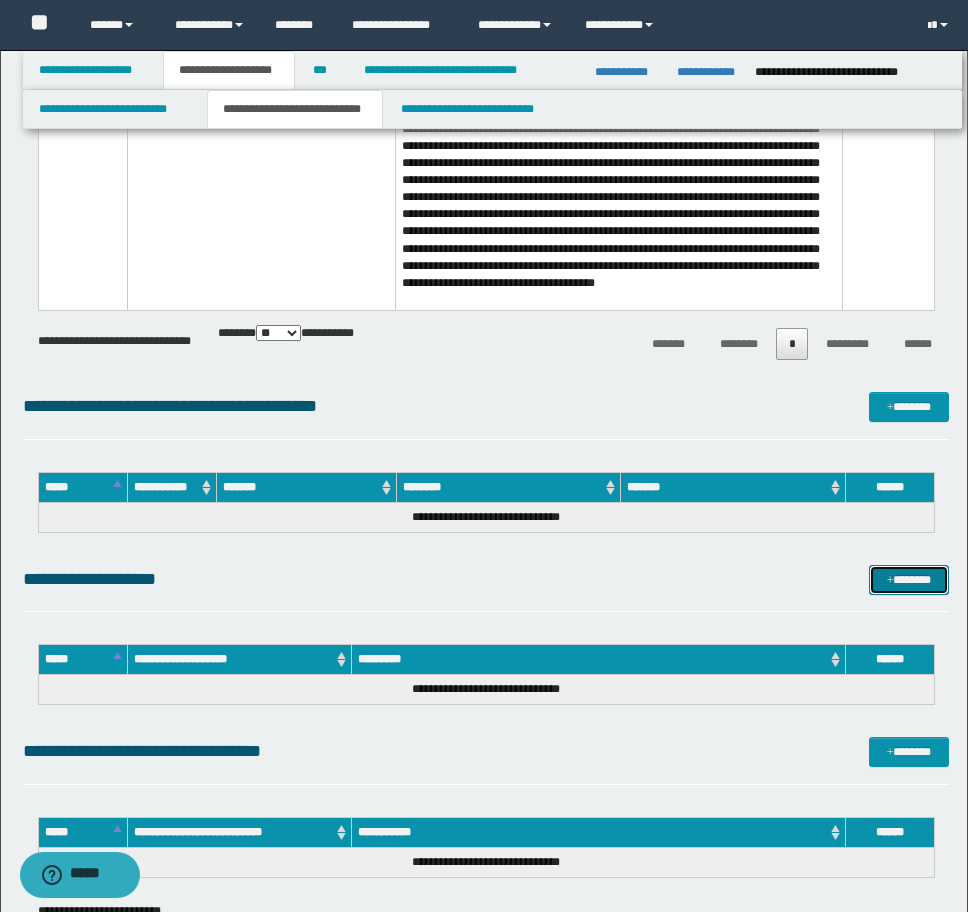click on "*******" at bounding box center (909, 580) 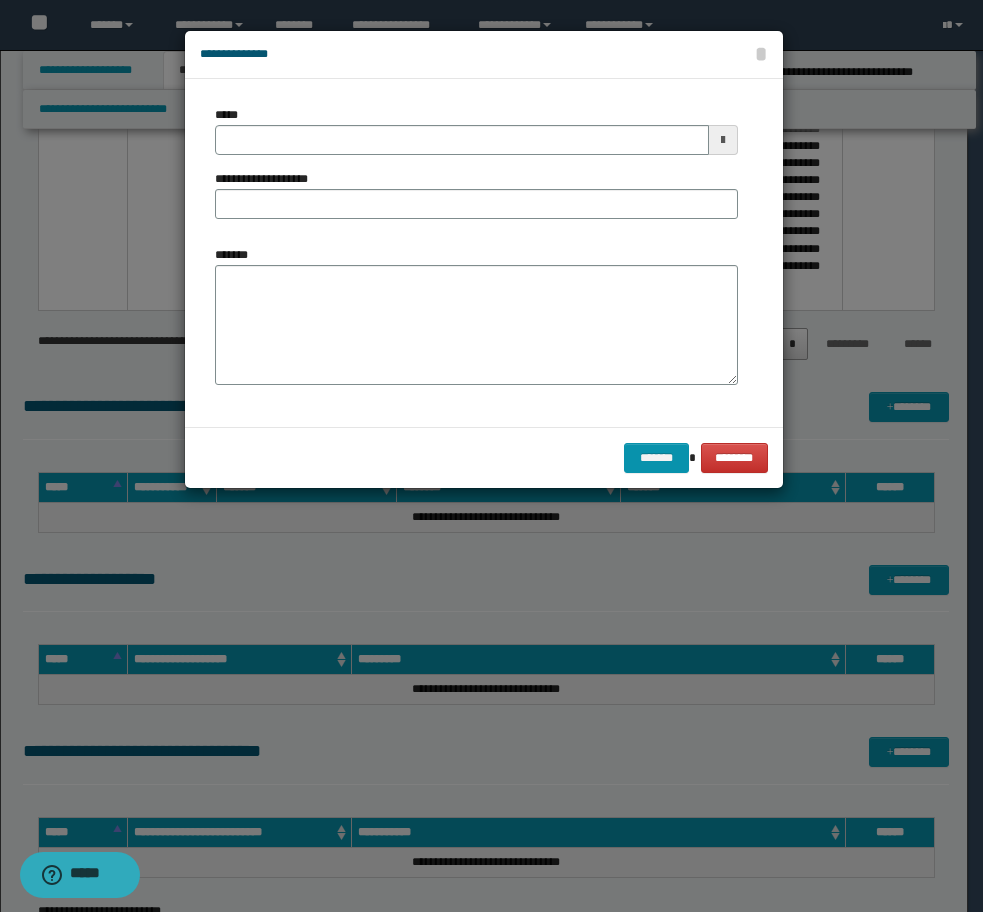 drag, startPoint x: 195, startPoint y: 328, endPoint x: 331, endPoint y: 315, distance: 136.6199 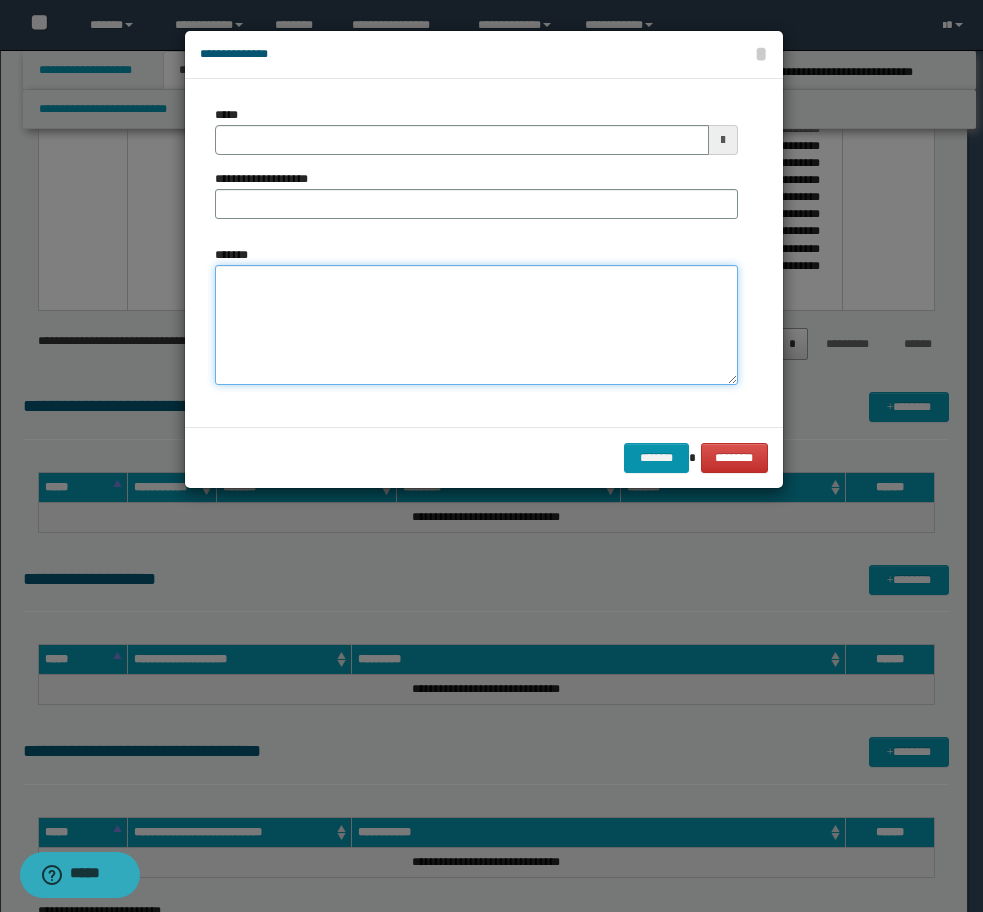 click on "*******" at bounding box center [476, 325] 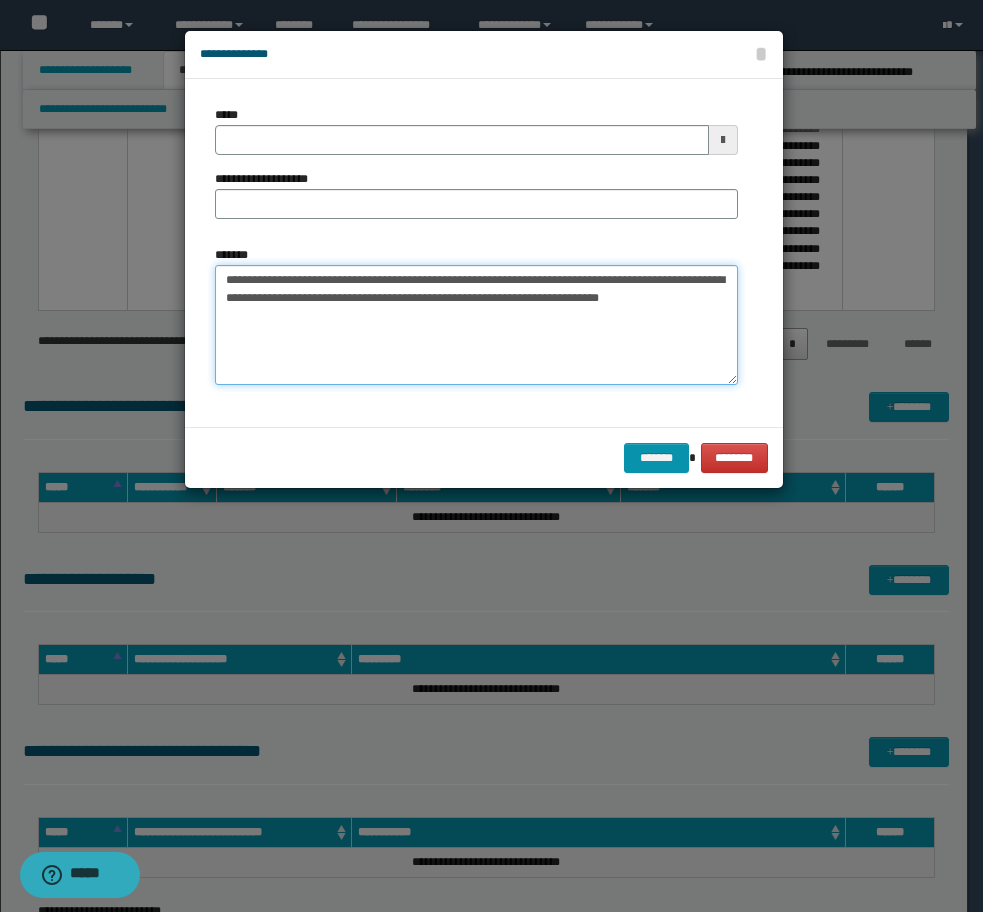 drag, startPoint x: 497, startPoint y: 278, endPoint x: 85, endPoint y: 280, distance: 412.00485 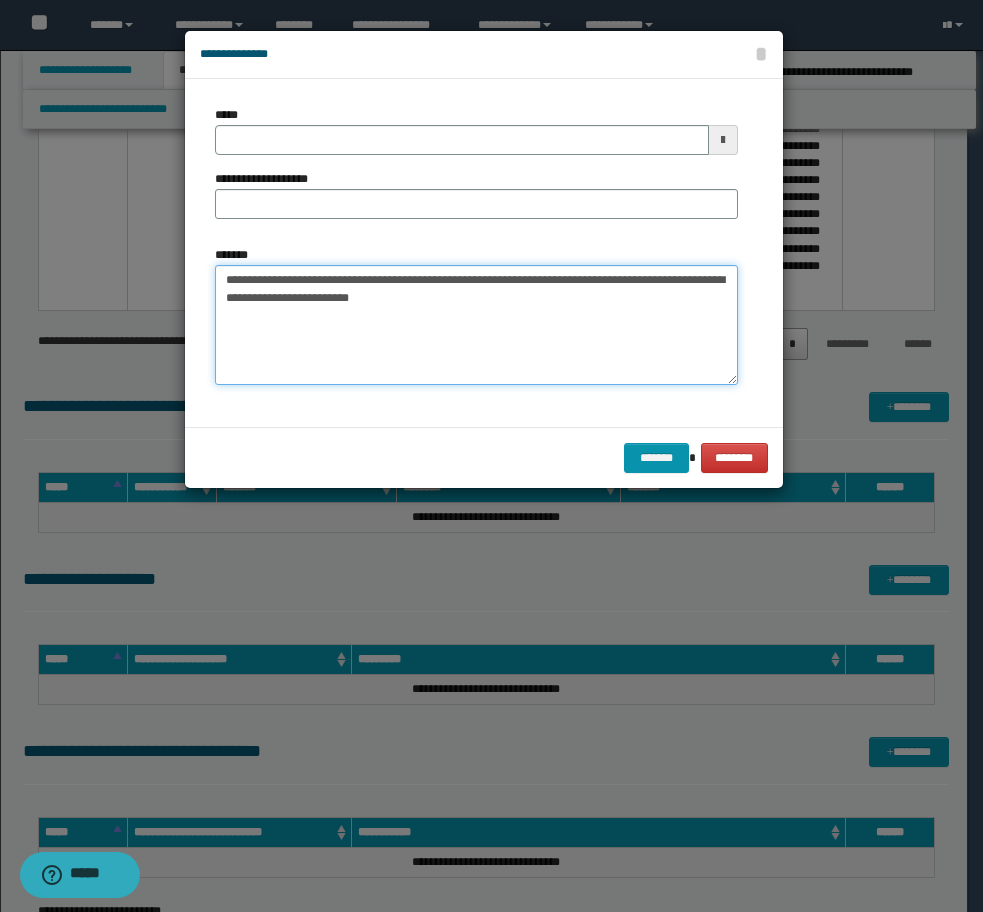 click on "**********" at bounding box center [476, 325] 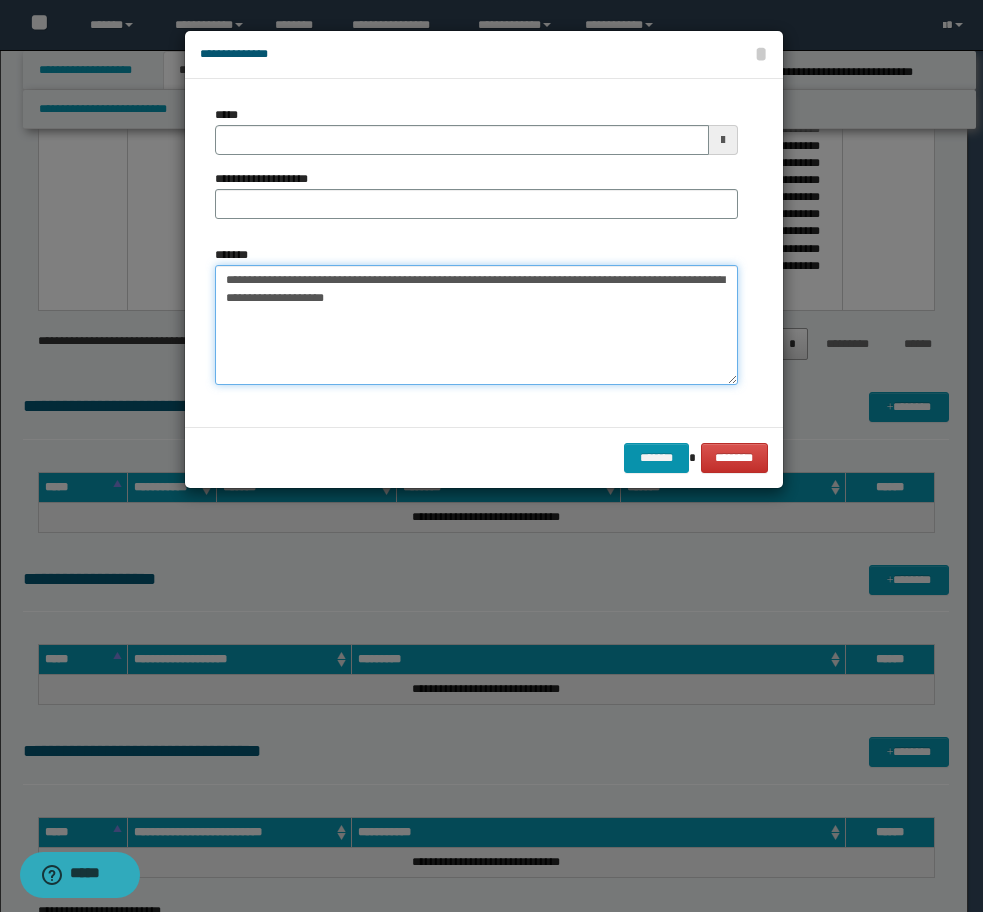 type on "**********" 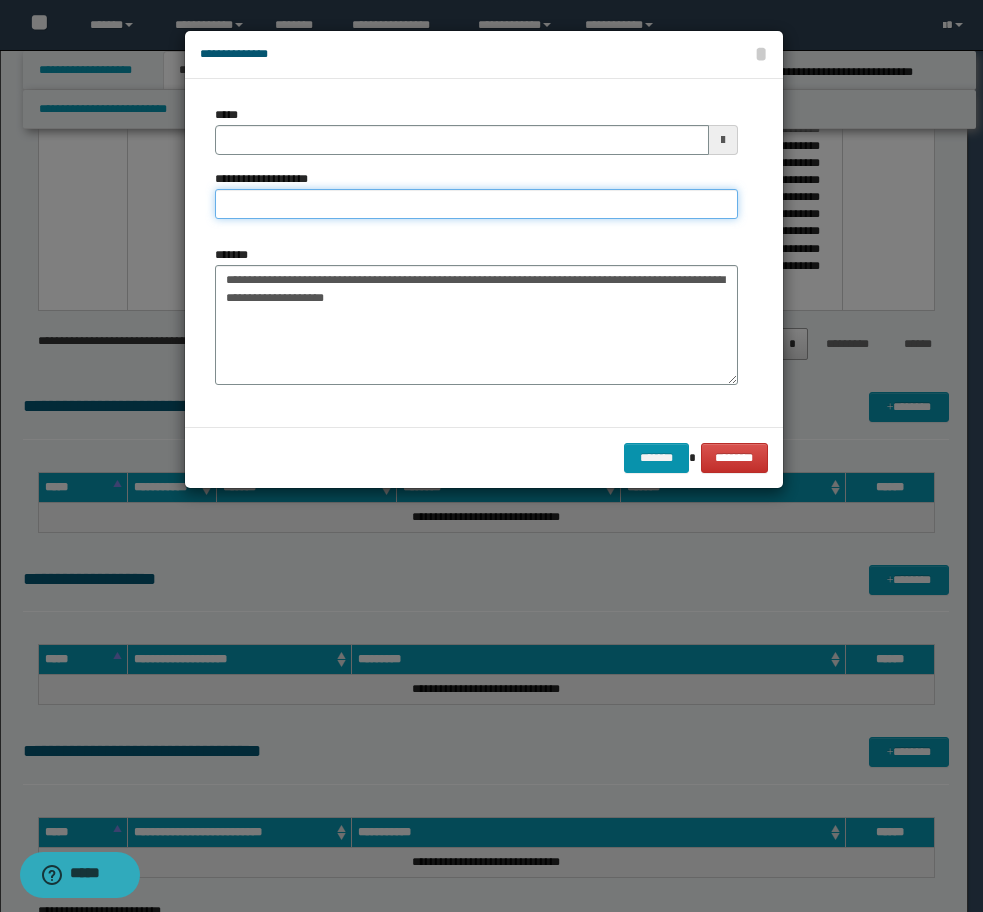click on "**********" at bounding box center [476, 204] 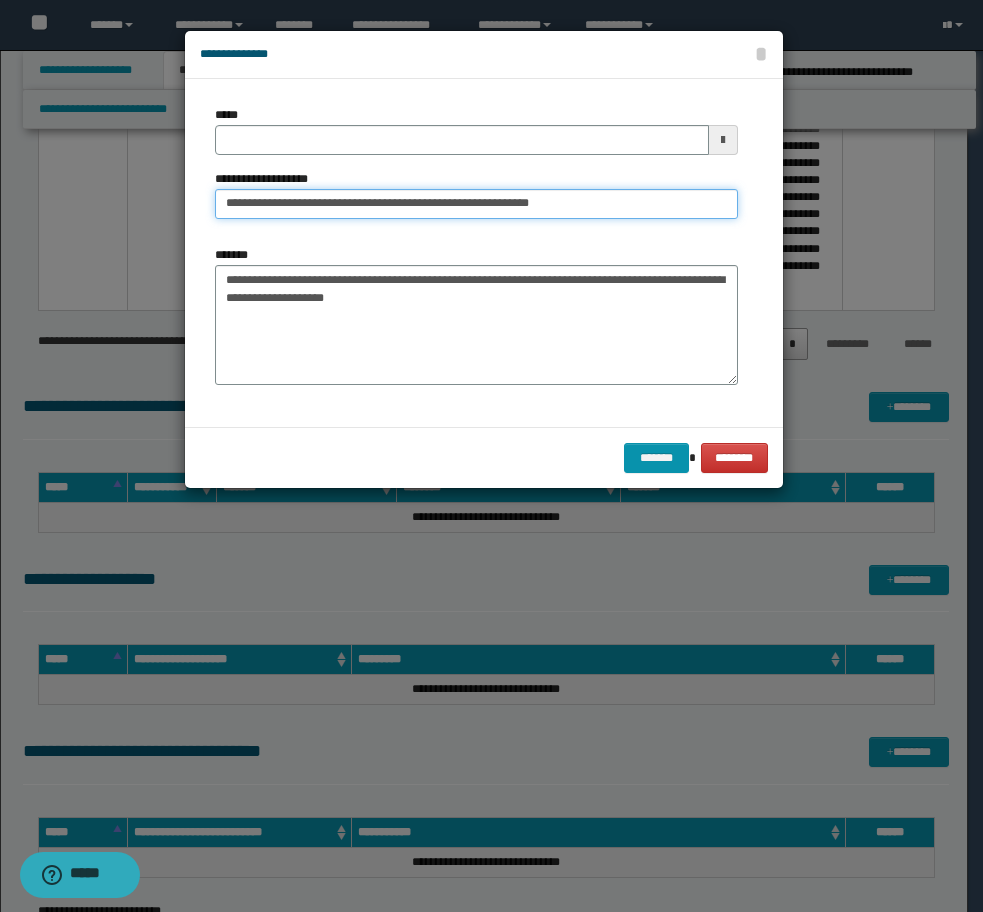 drag, startPoint x: 610, startPoint y: 199, endPoint x: 430, endPoint y: 206, distance: 180.13606 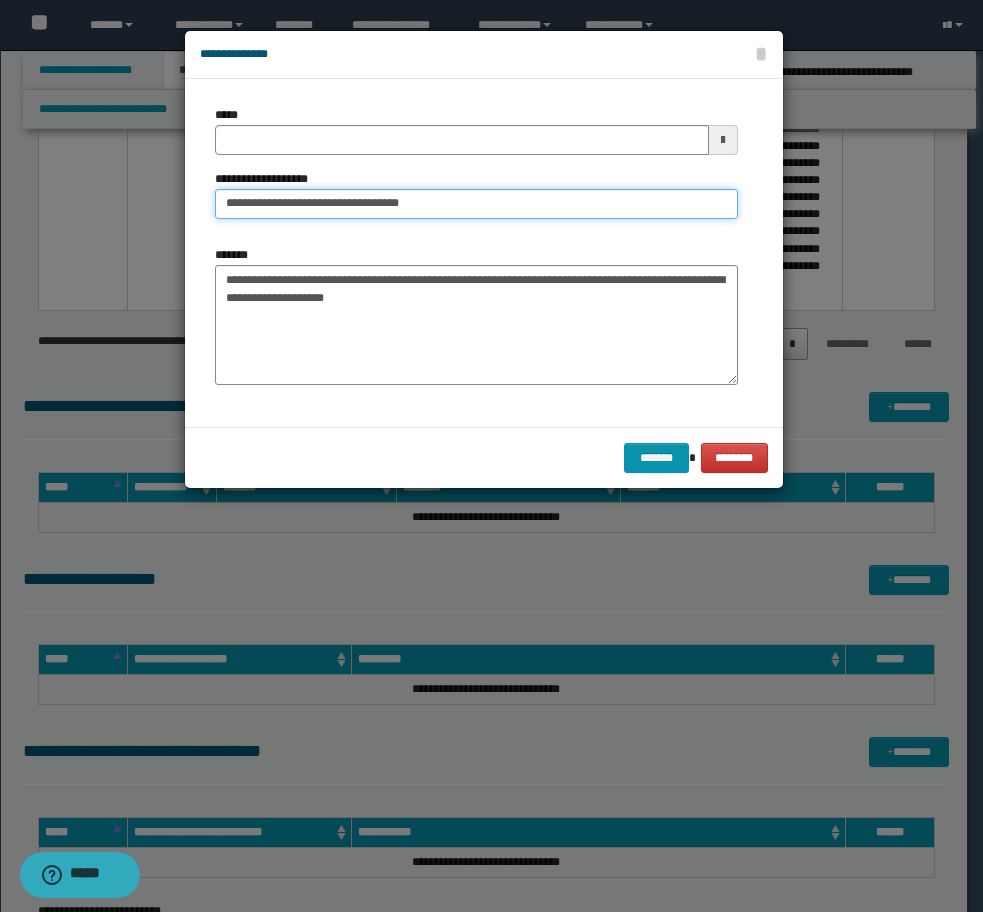 type on "**********" 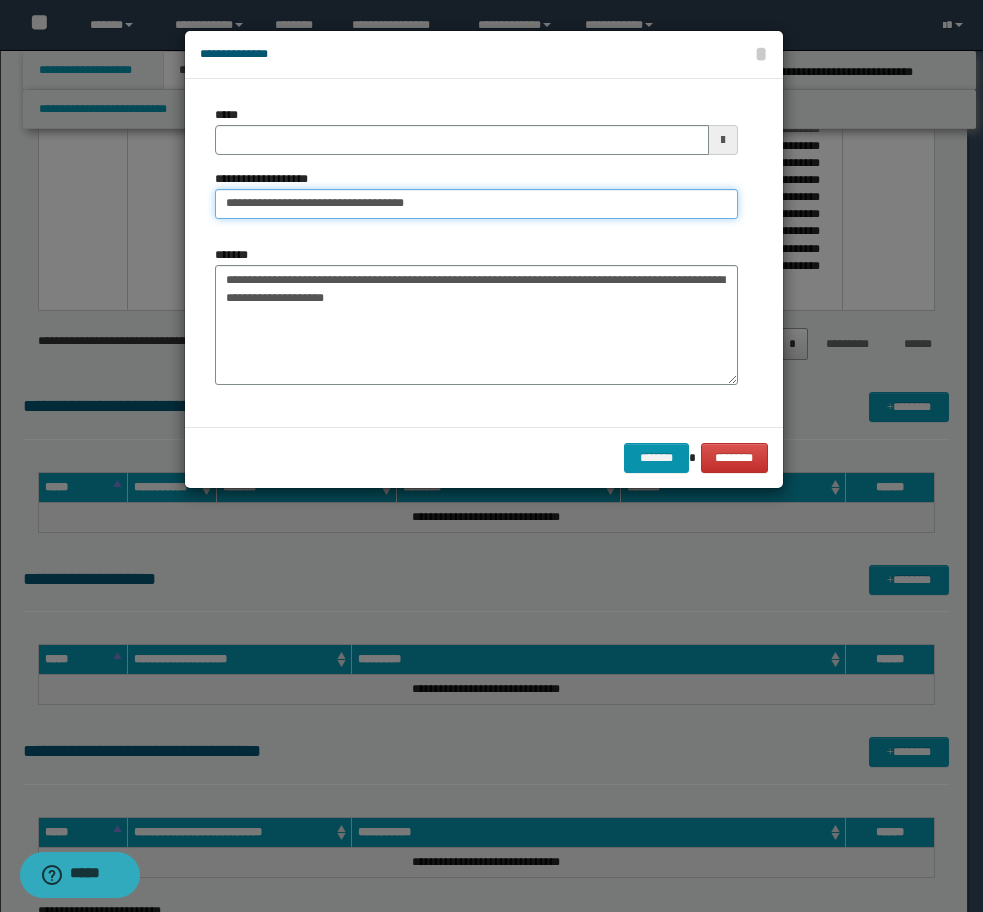 type 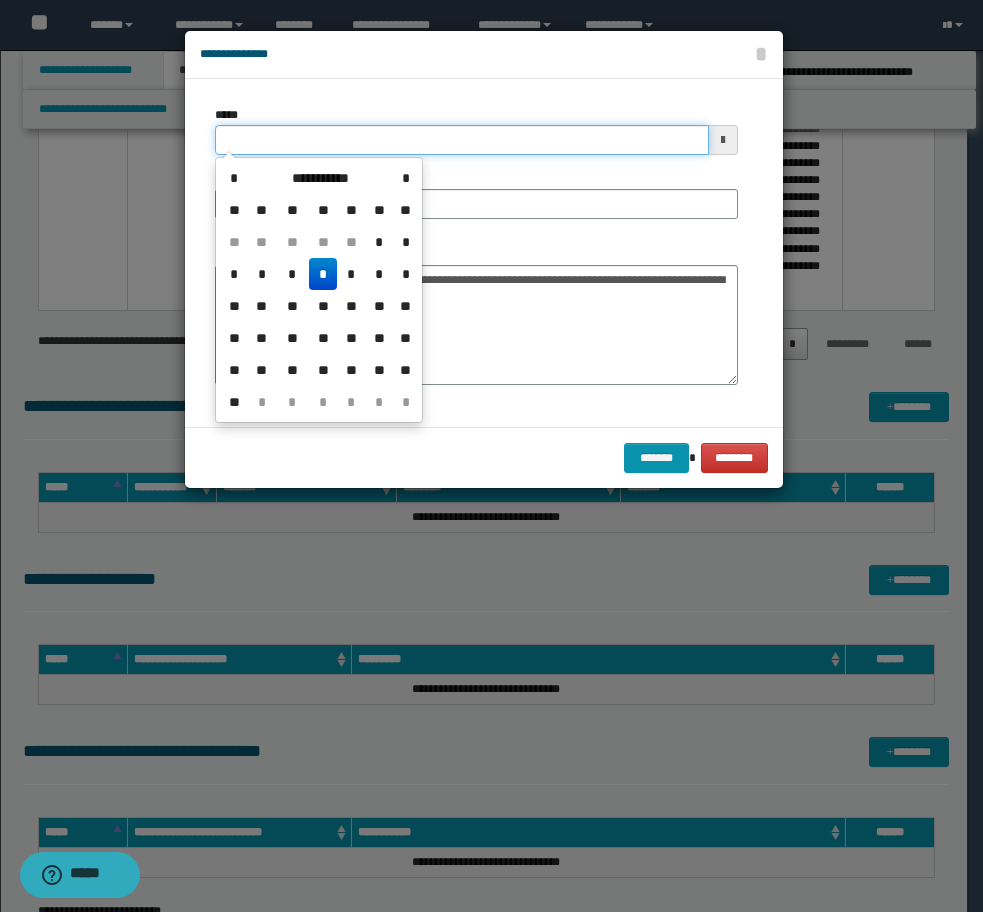 click on "*****" at bounding box center [462, 140] 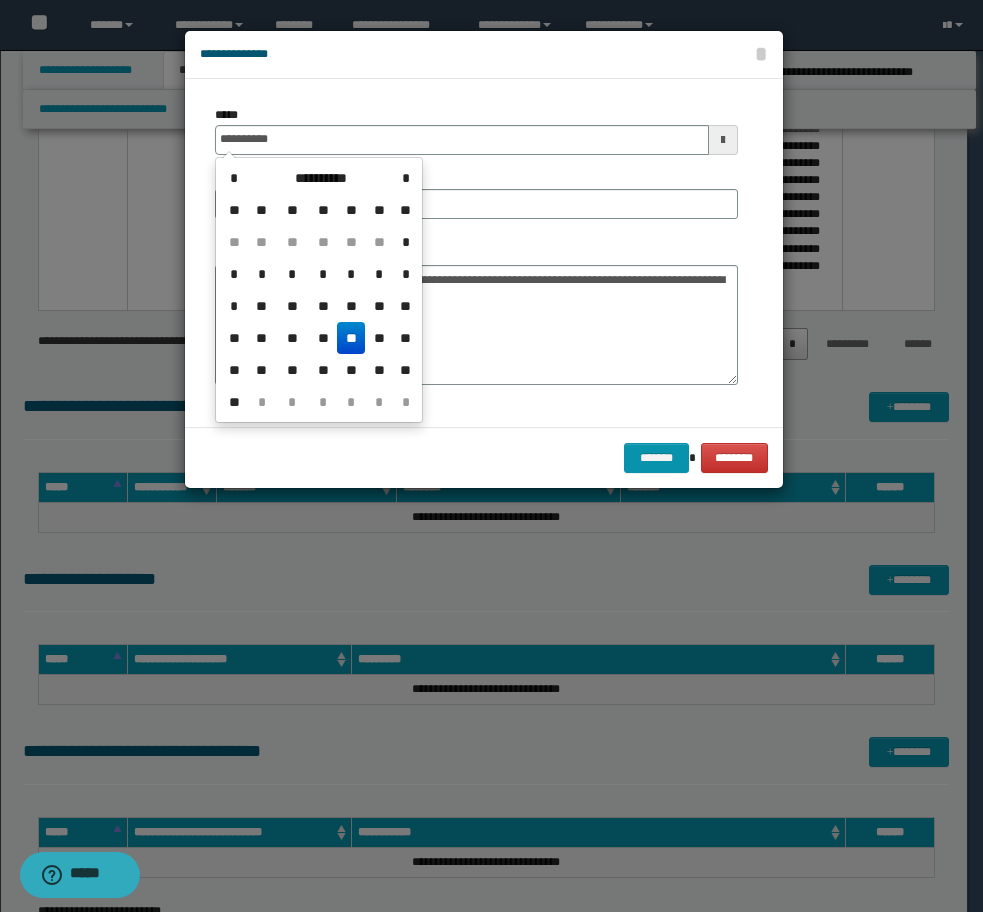 click on "**" at bounding box center (351, 338) 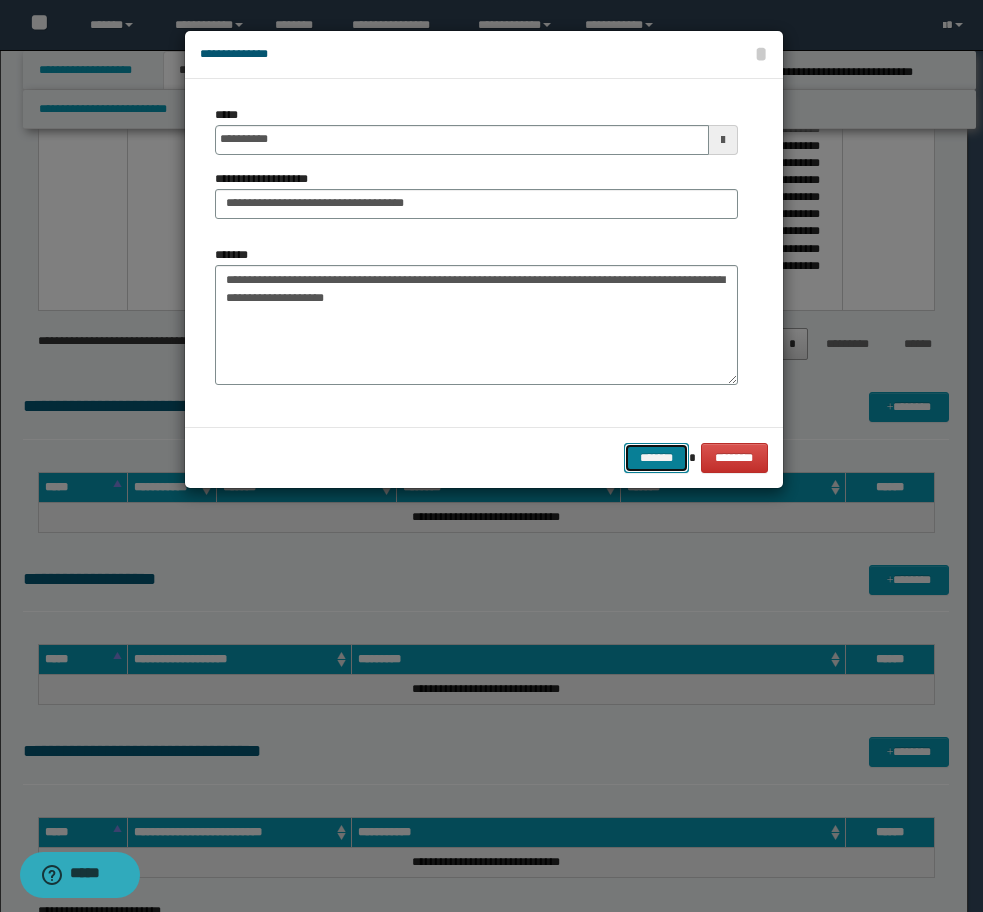 click on "*******" at bounding box center (656, 458) 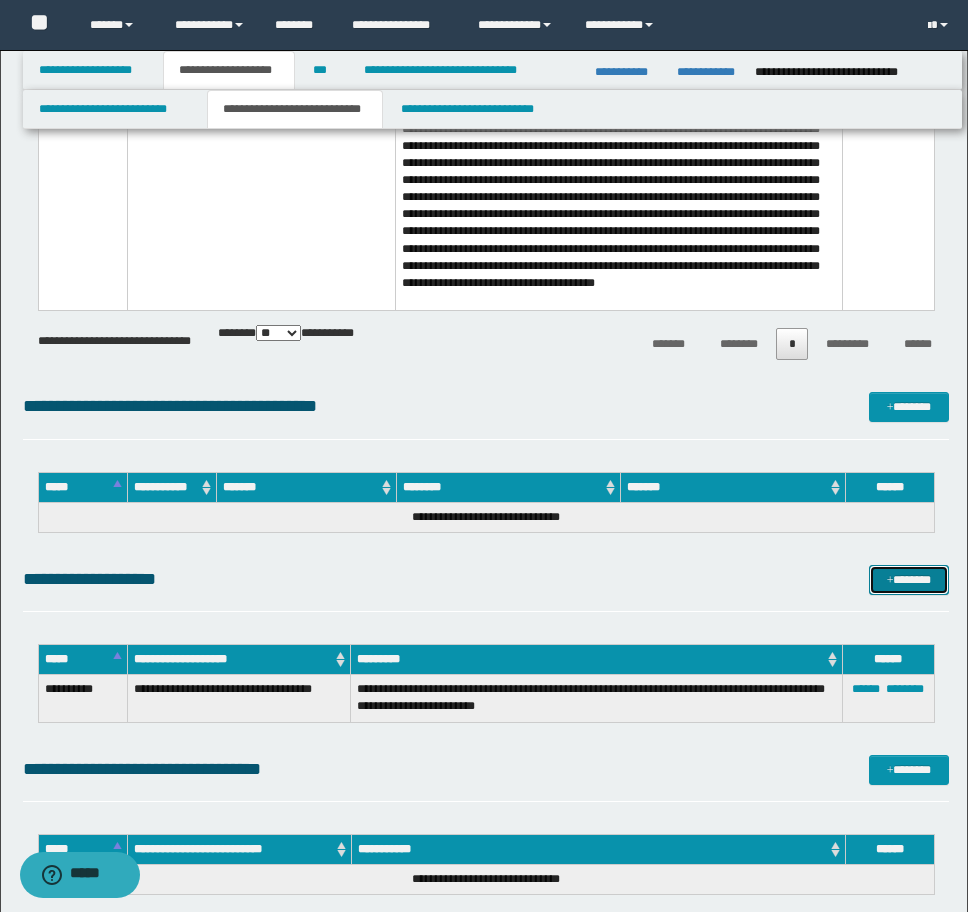 click on "*******" at bounding box center [909, 580] 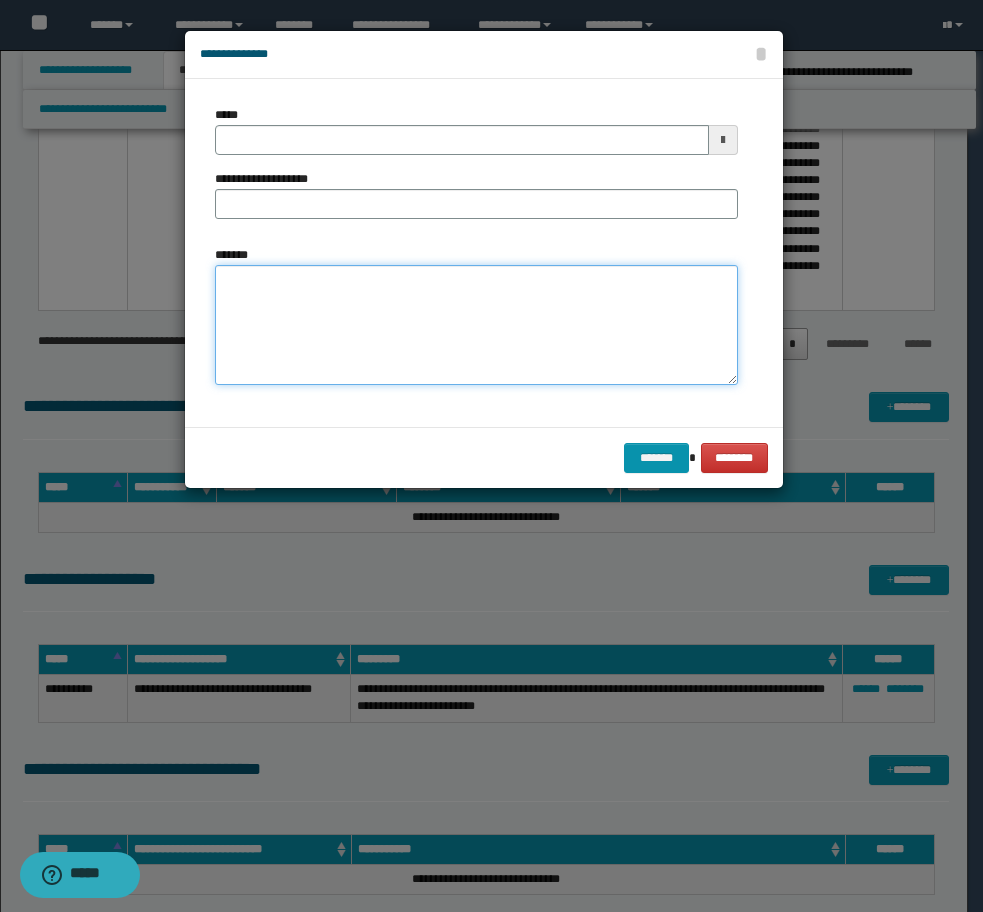 click on "*******" at bounding box center [476, 325] 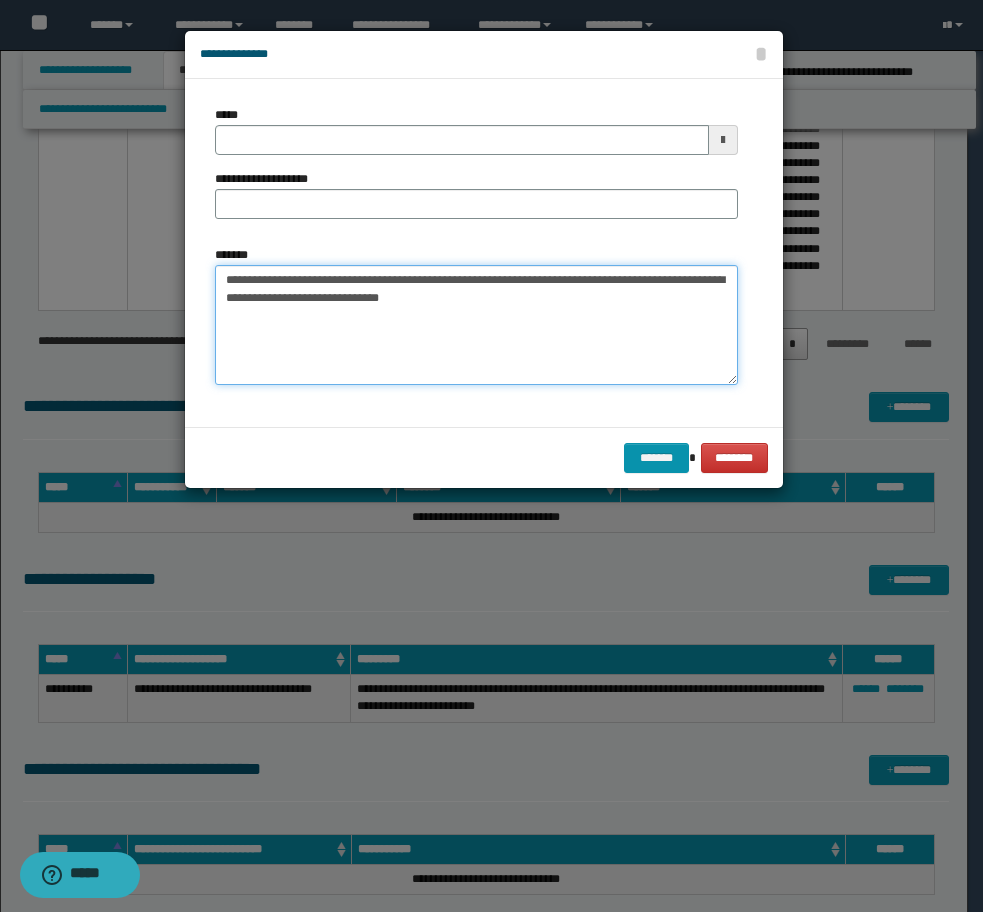 drag, startPoint x: 508, startPoint y: 280, endPoint x: 140, endPoint y: 281, distance: 368.00137 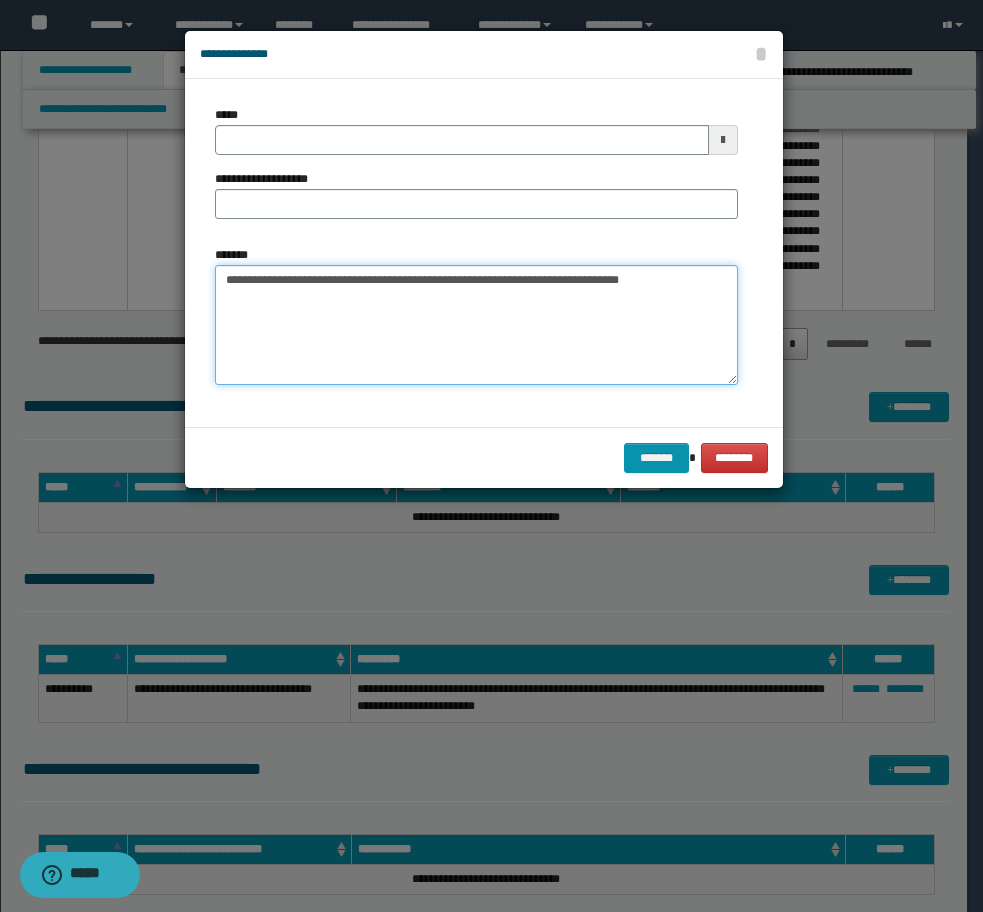 drag, startPoint x: 665, startPoint y: 289, endPoint x: 611, endPoint y: 285, distance: 54.147945 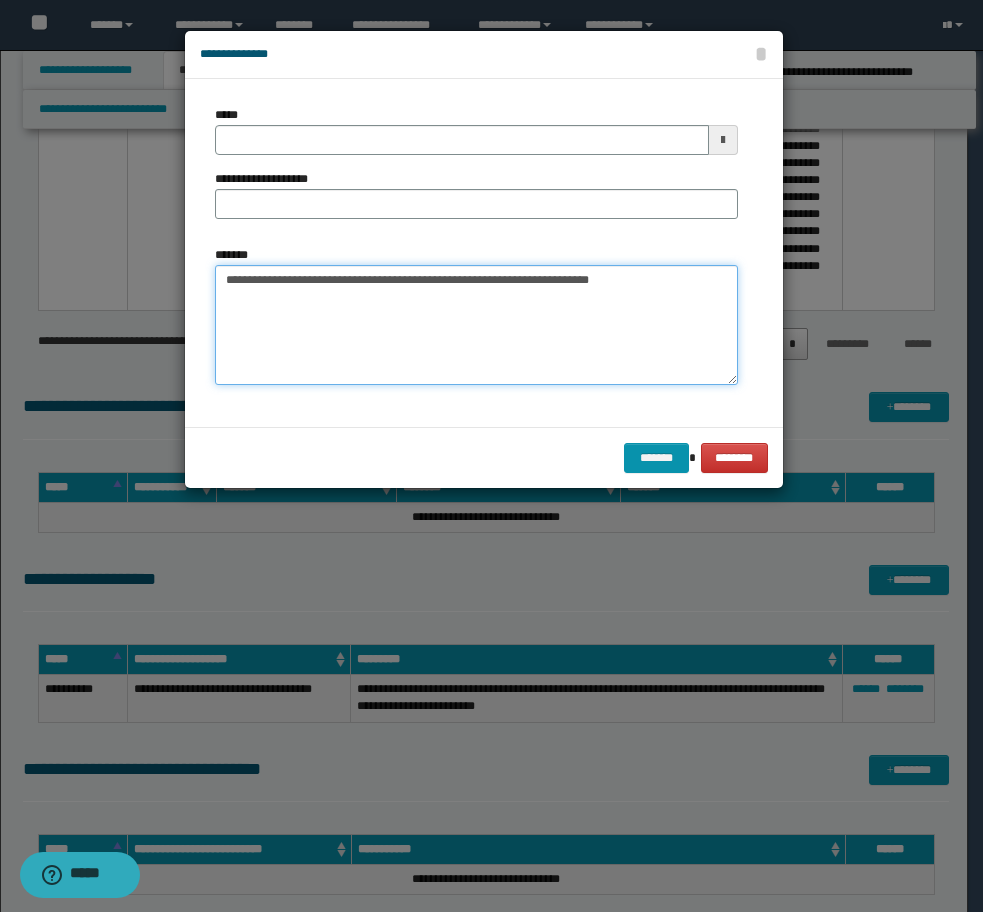 type on "**********" 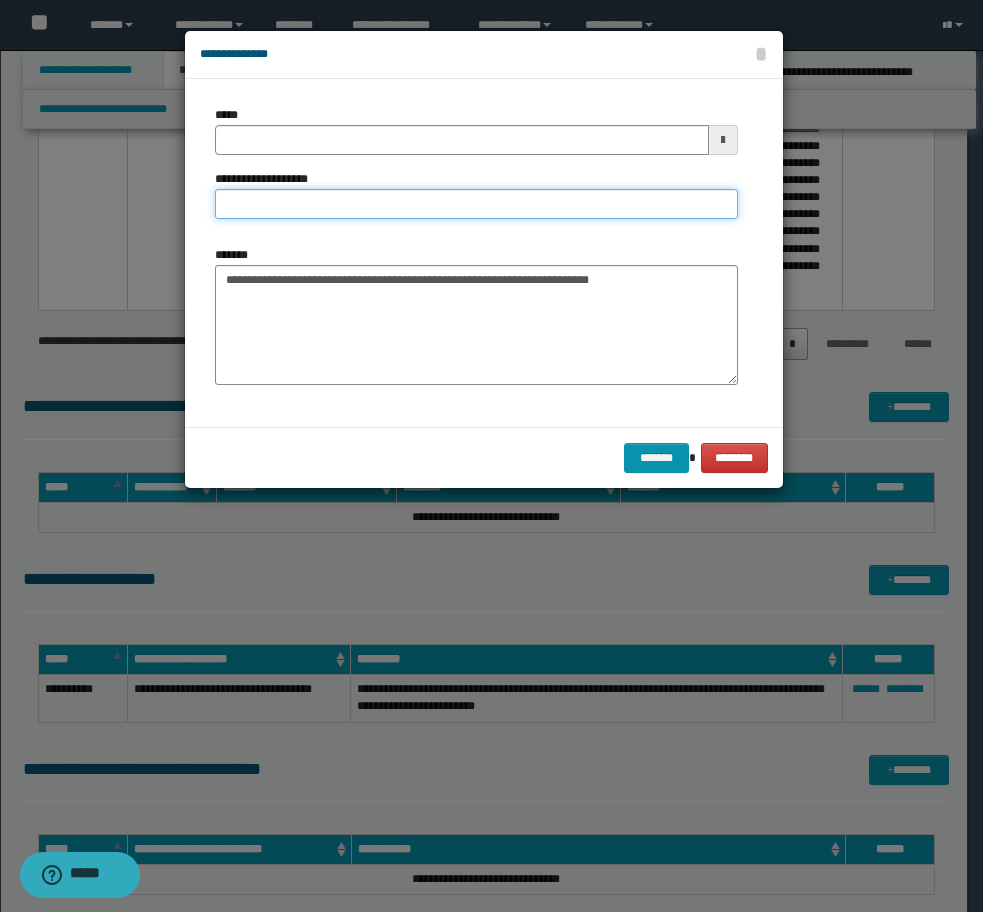 click on "**********" at bounding box center [476, 204] 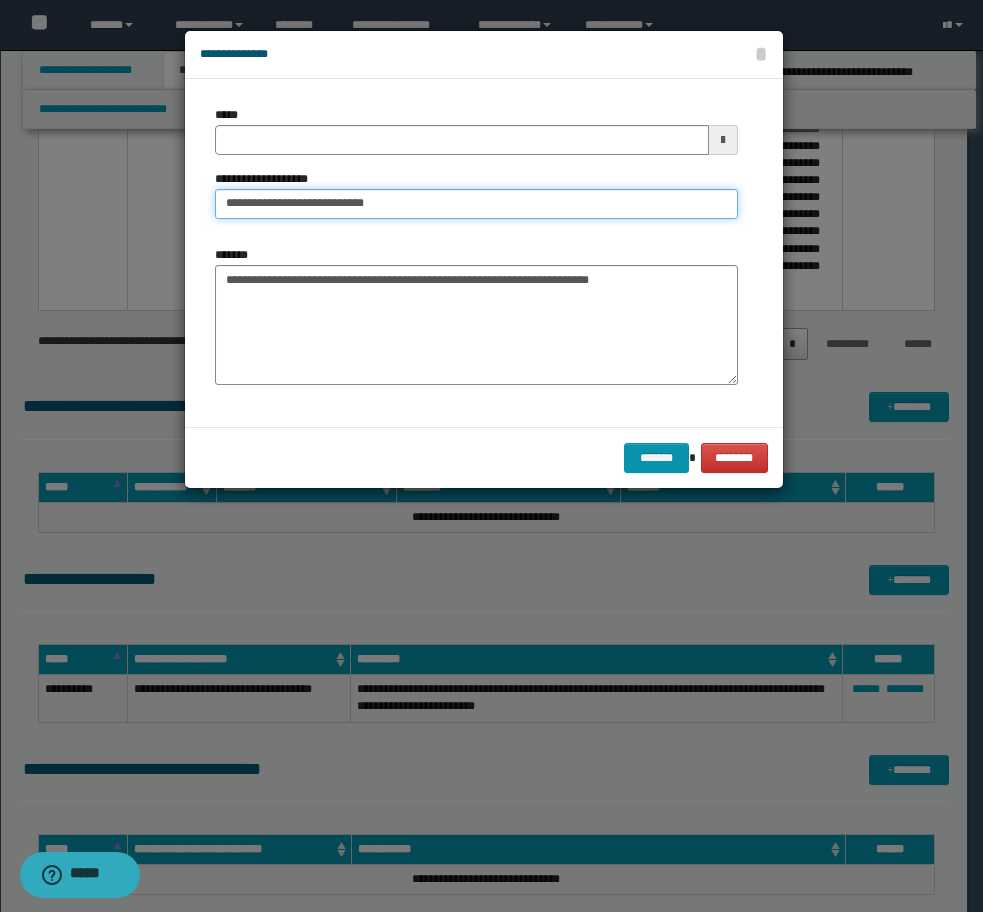 type on "**********" 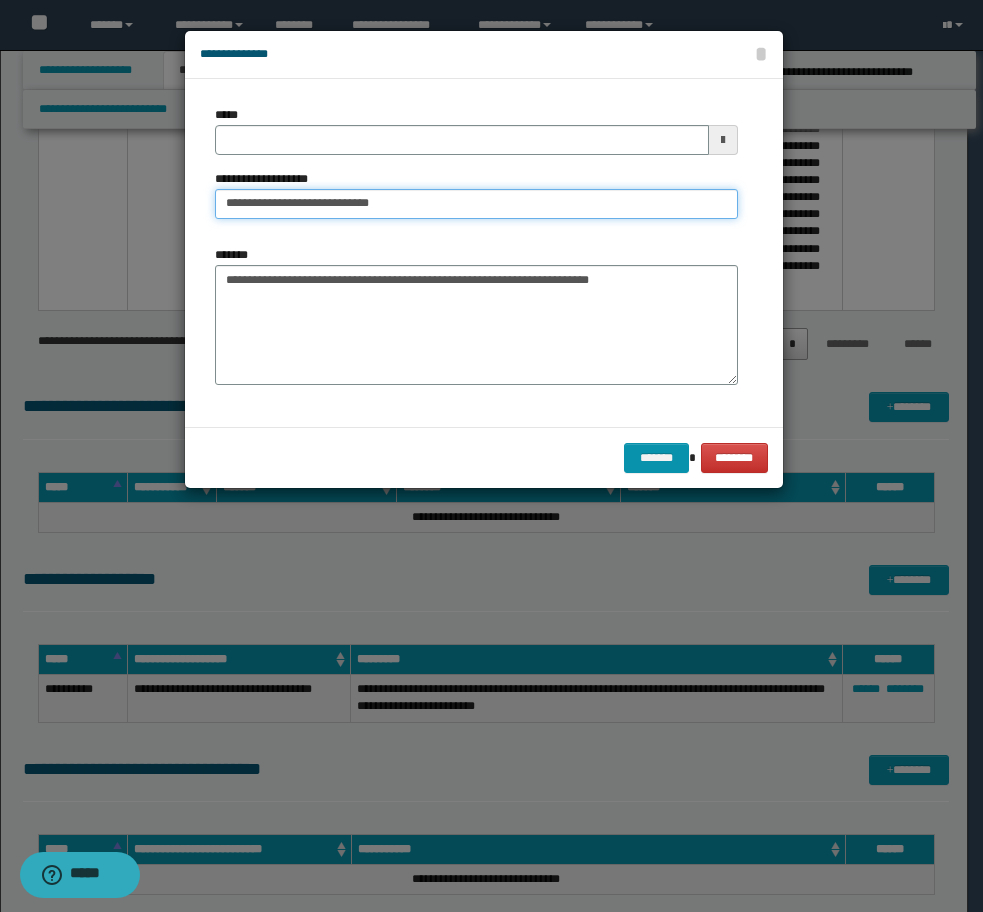 type 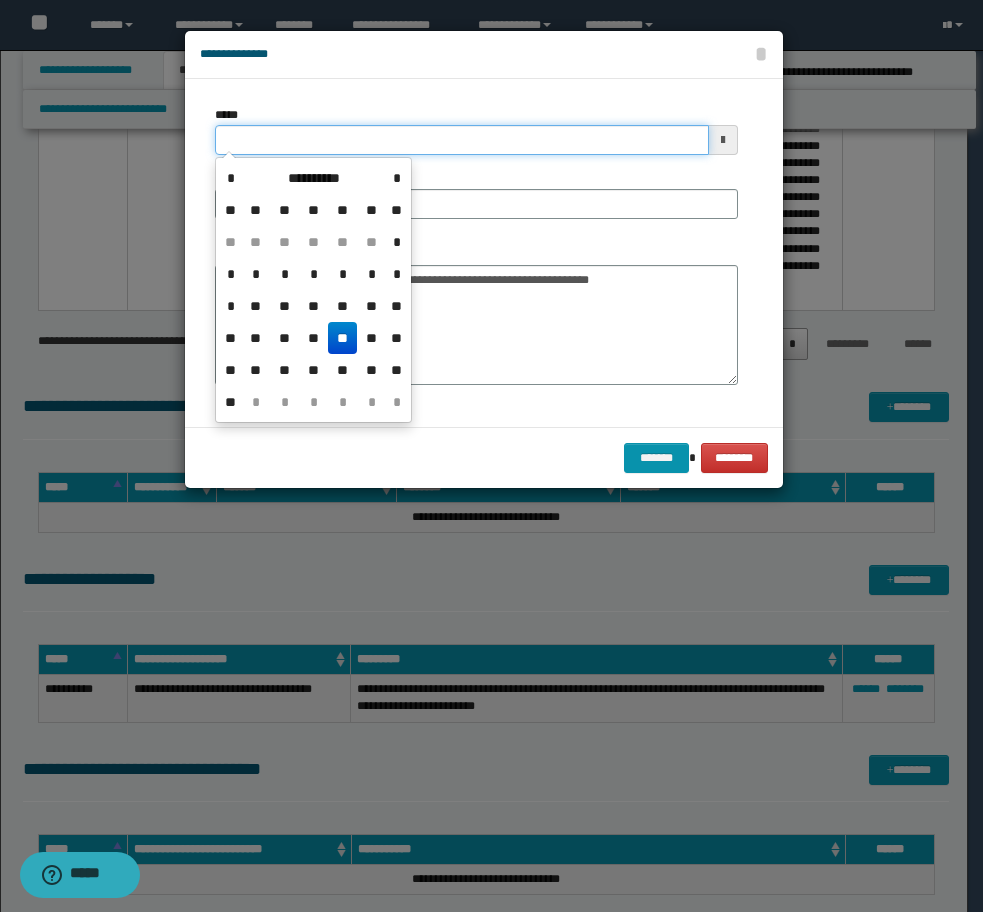 click on "*****" at bounding box center [462, 140] 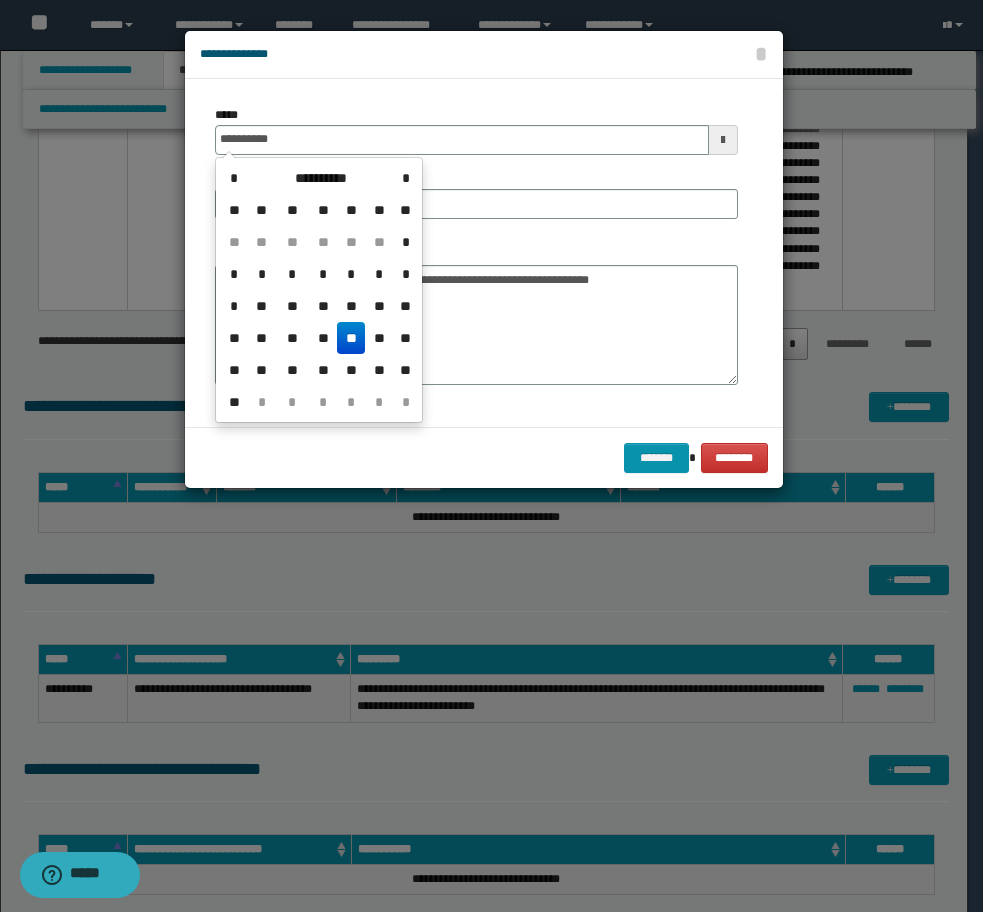 click on "**" at bounding box center (351, 338) 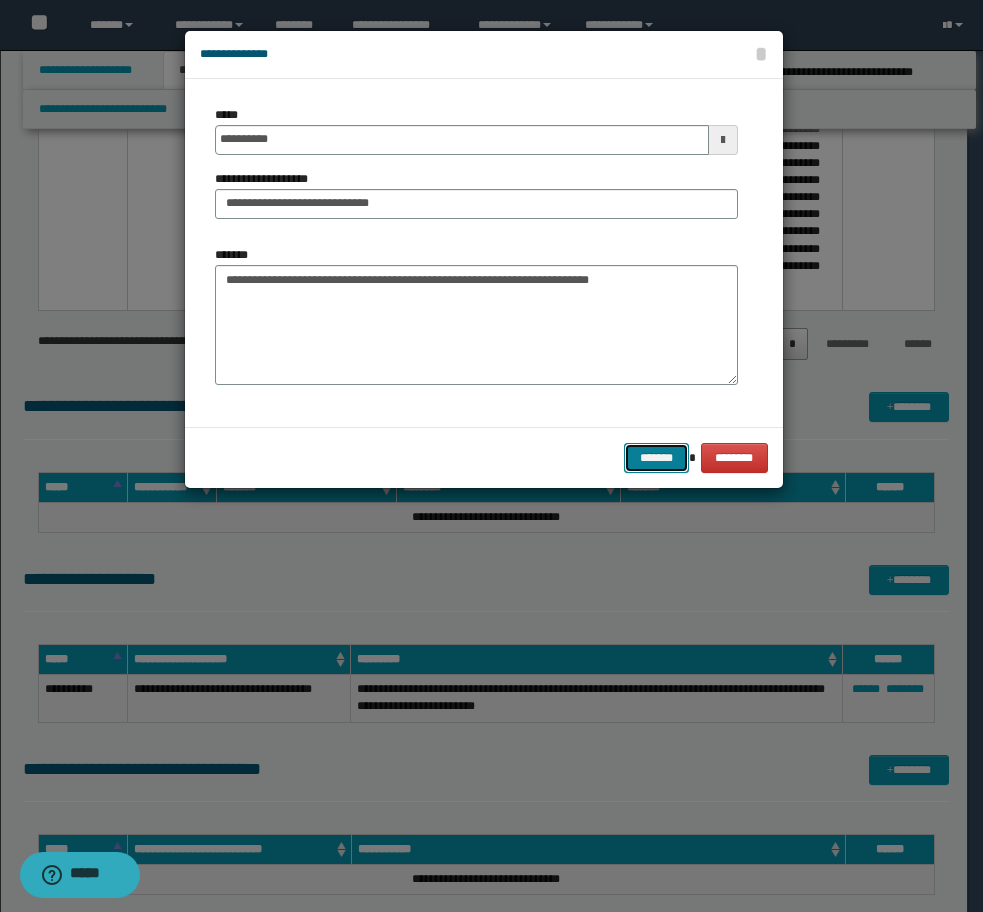 click on "*******" at bounding box center (656, 458) 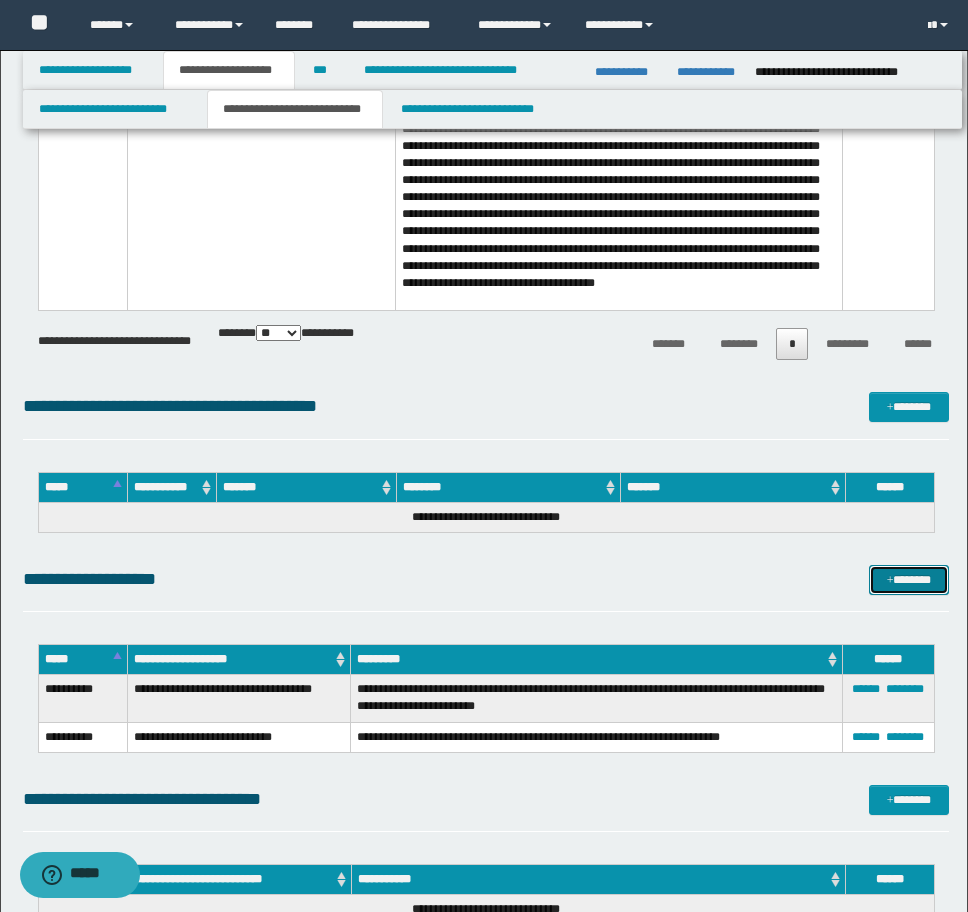 click on "*******" at bounding box center [909, 580] 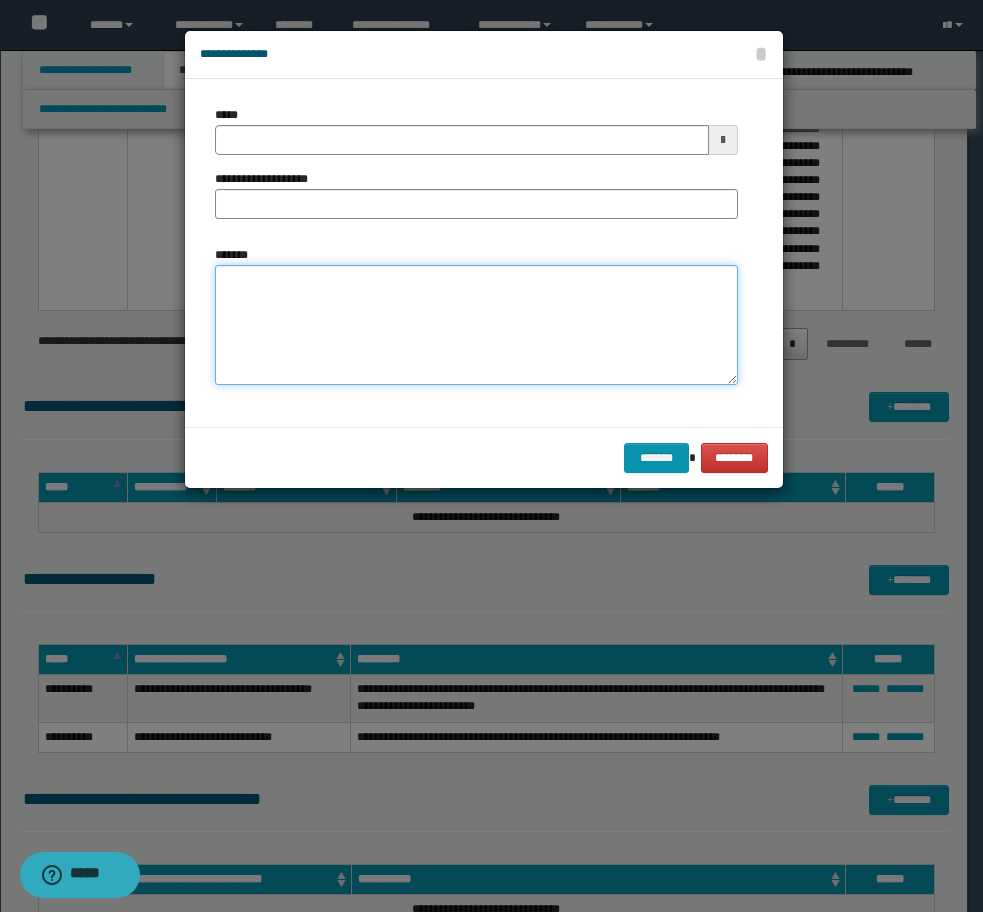 click on "*******" at bounding box center (476, 325) 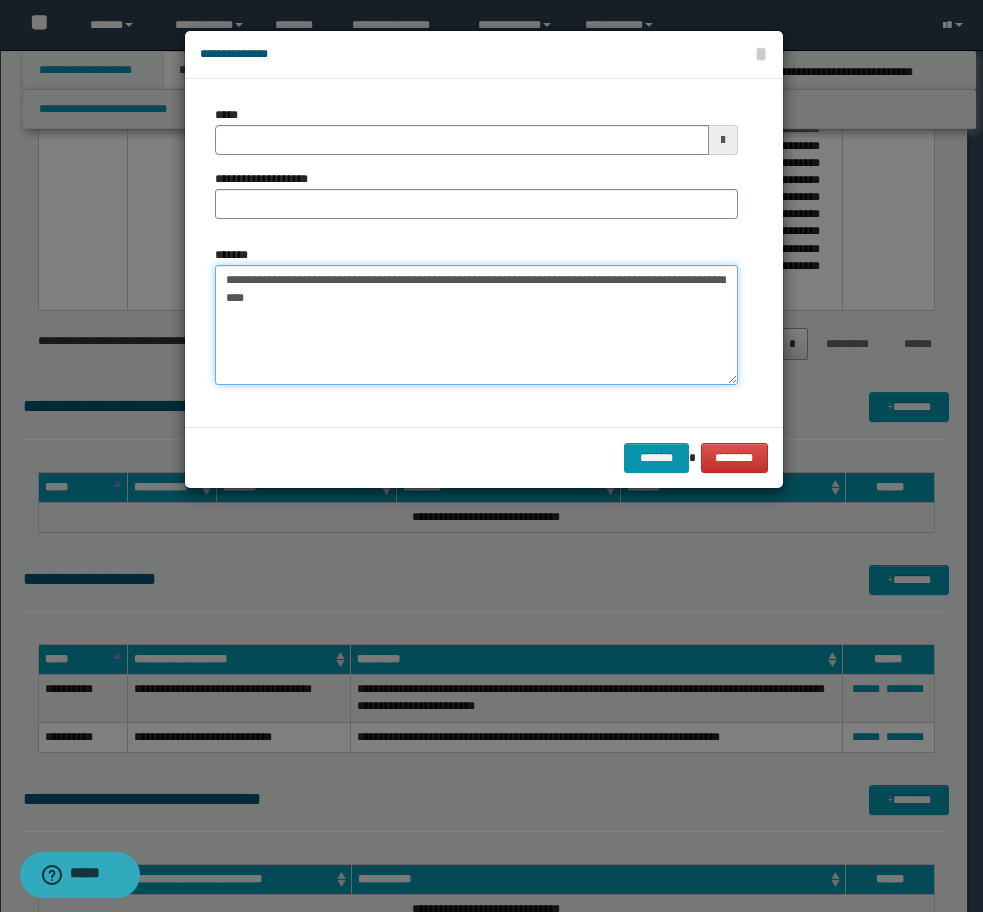 drag, startPoint x: 533, startPoint y: 280, endPoint x: 93, endPoint y: 280, distance: 440 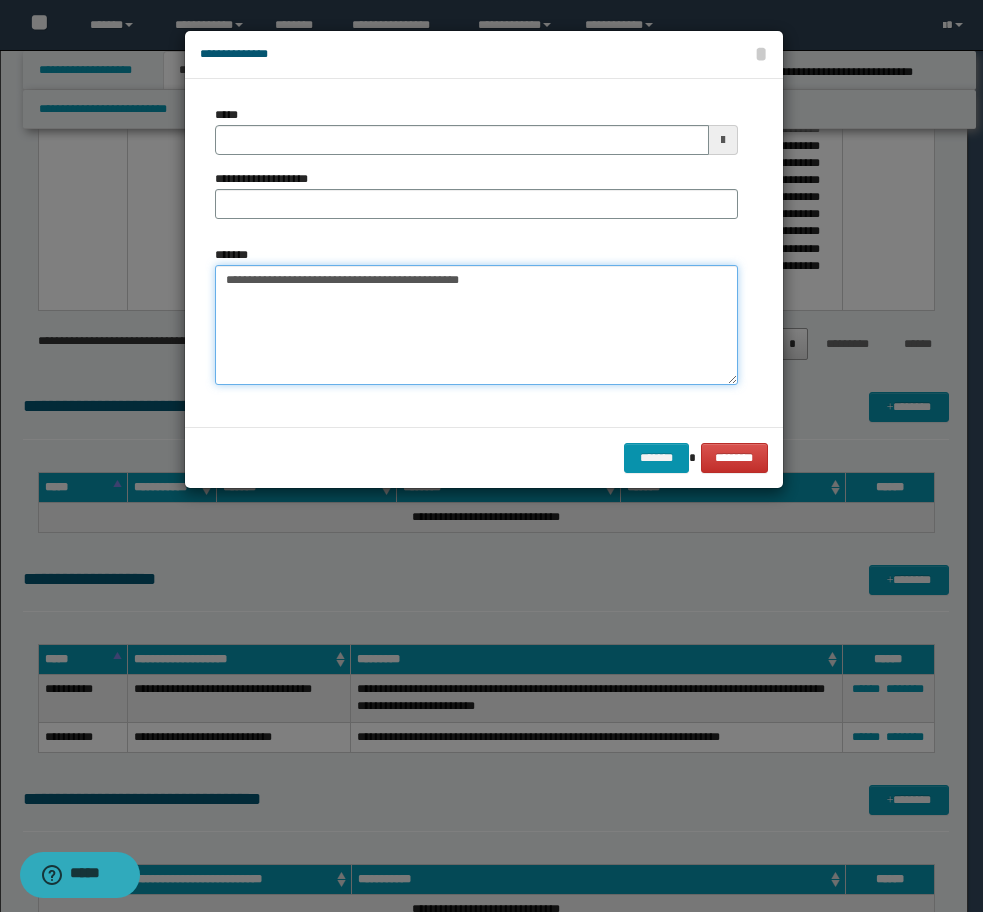 type on "**********" 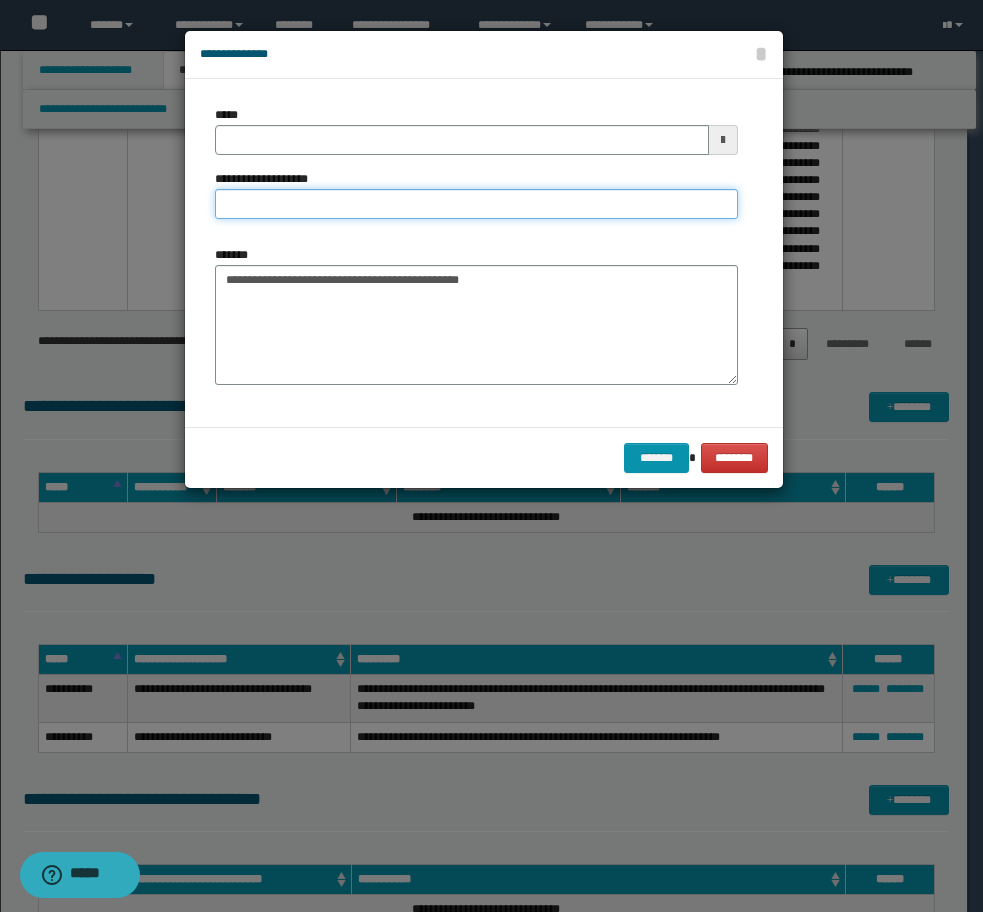 click on "**********" at bounding box center [476, 204] 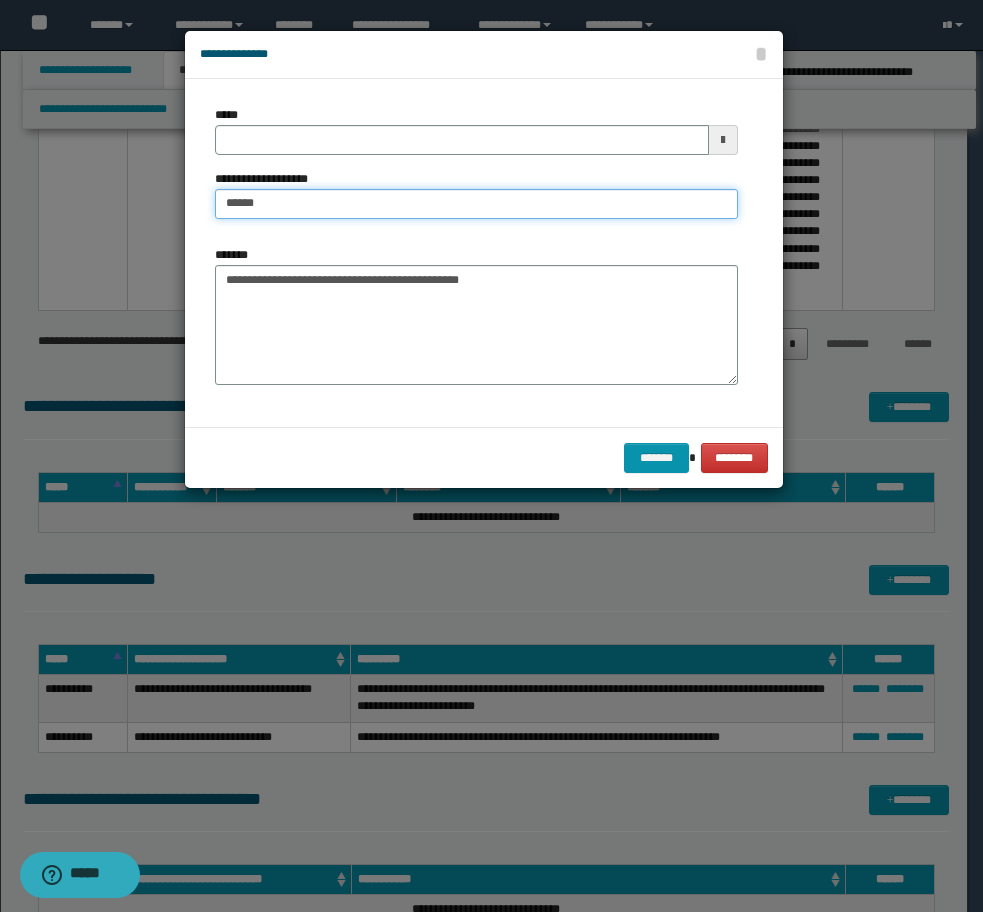 type on "**********" 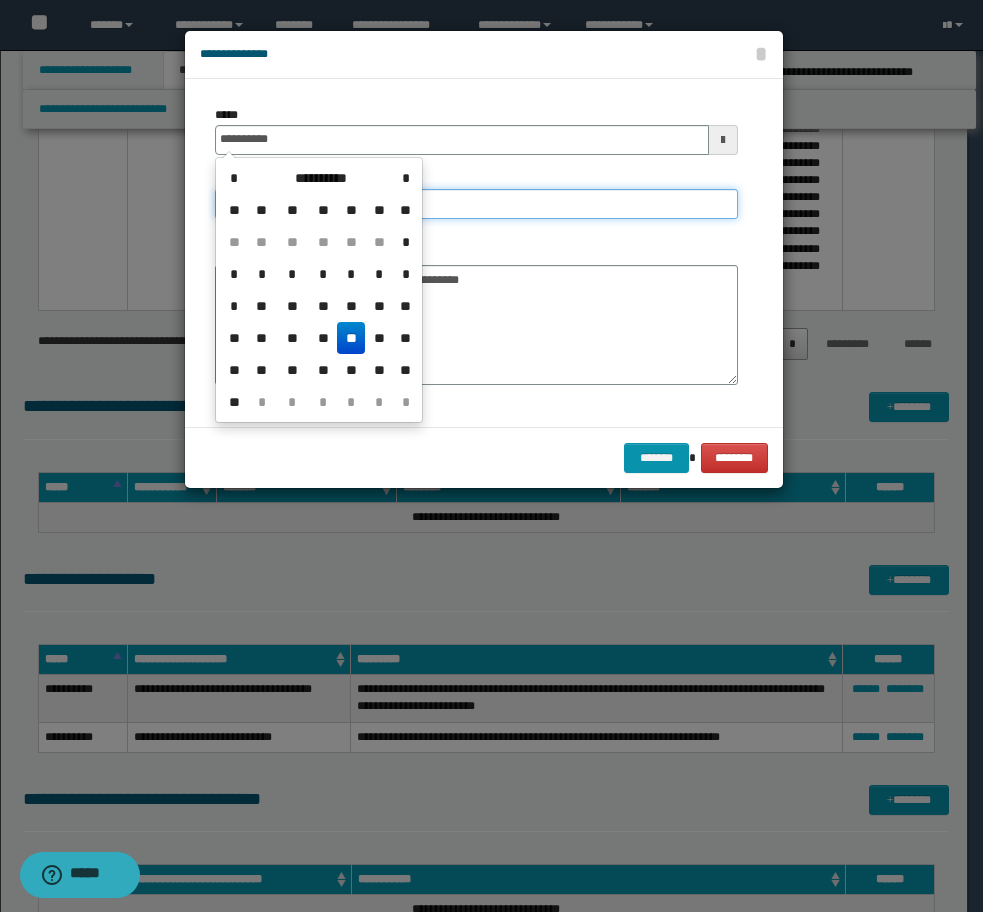 type on "**********" 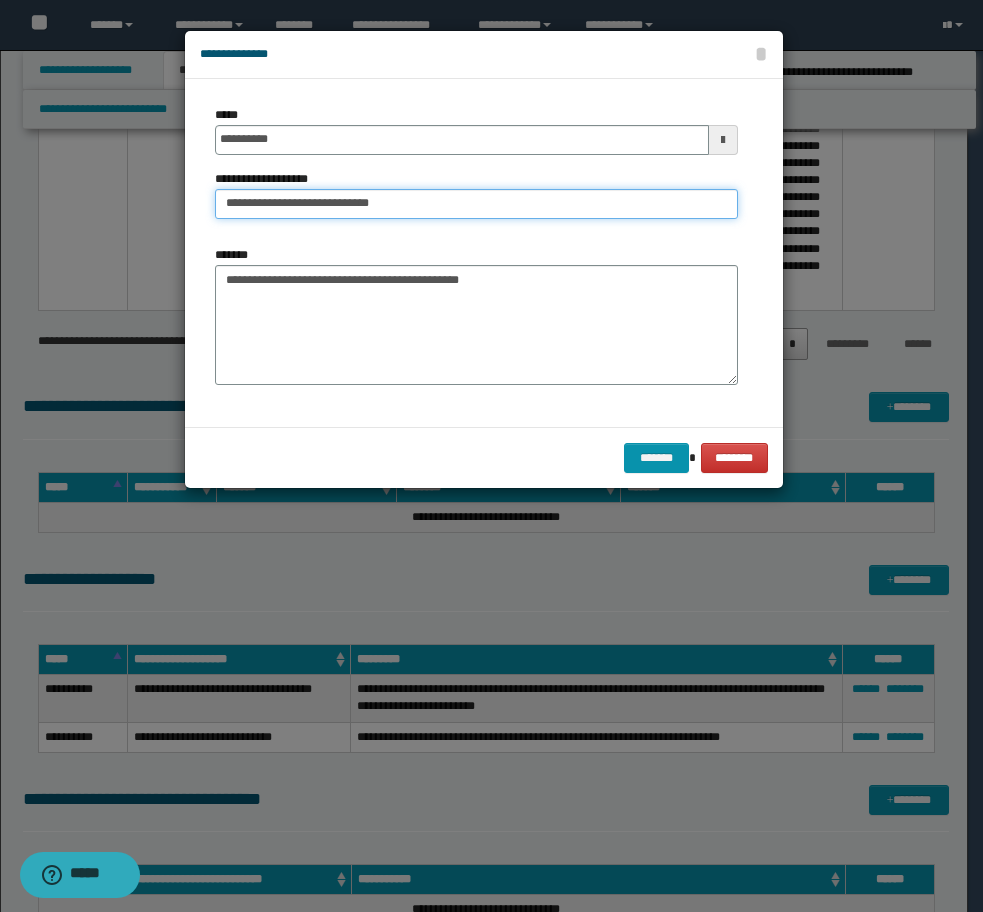click on "**********" at bounding box center [476, 204] 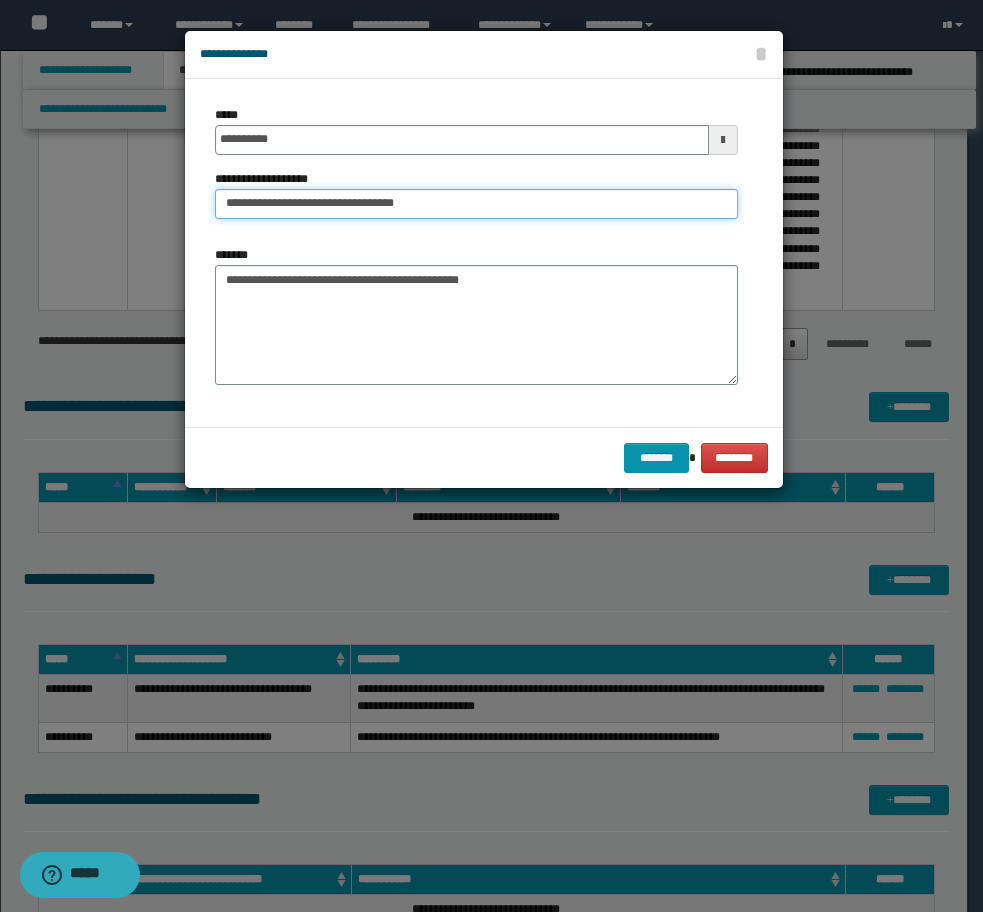 click on "**********" at bounding box center (476, 204) 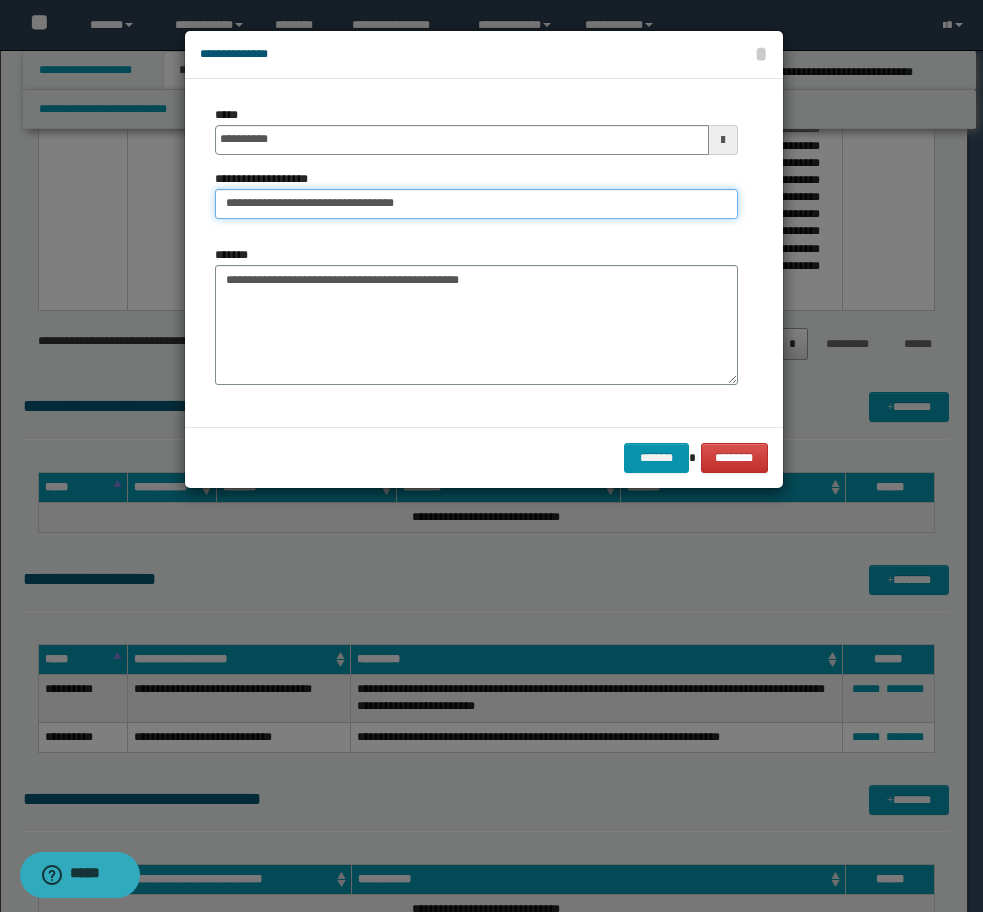 type on "**********" 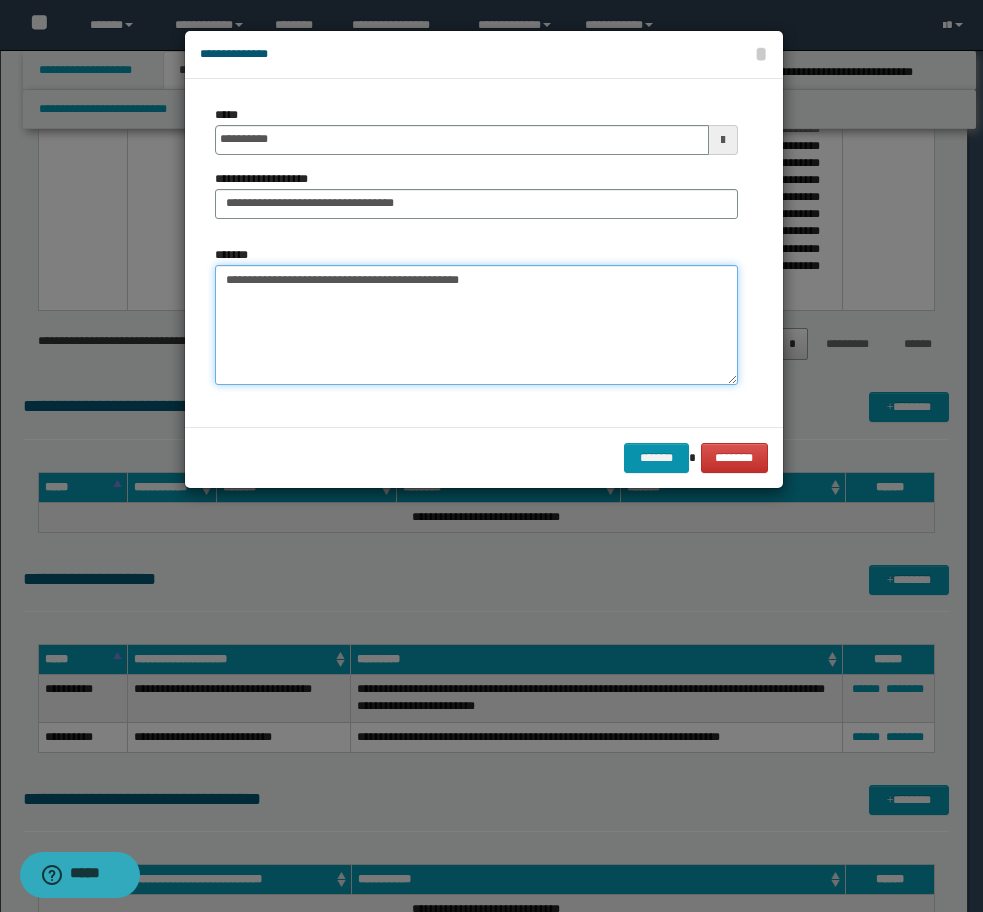 drag, startPoint x: 472, startPoint y: 278, endPoint x: 443, endPoint y: 279, distance: 29.017237 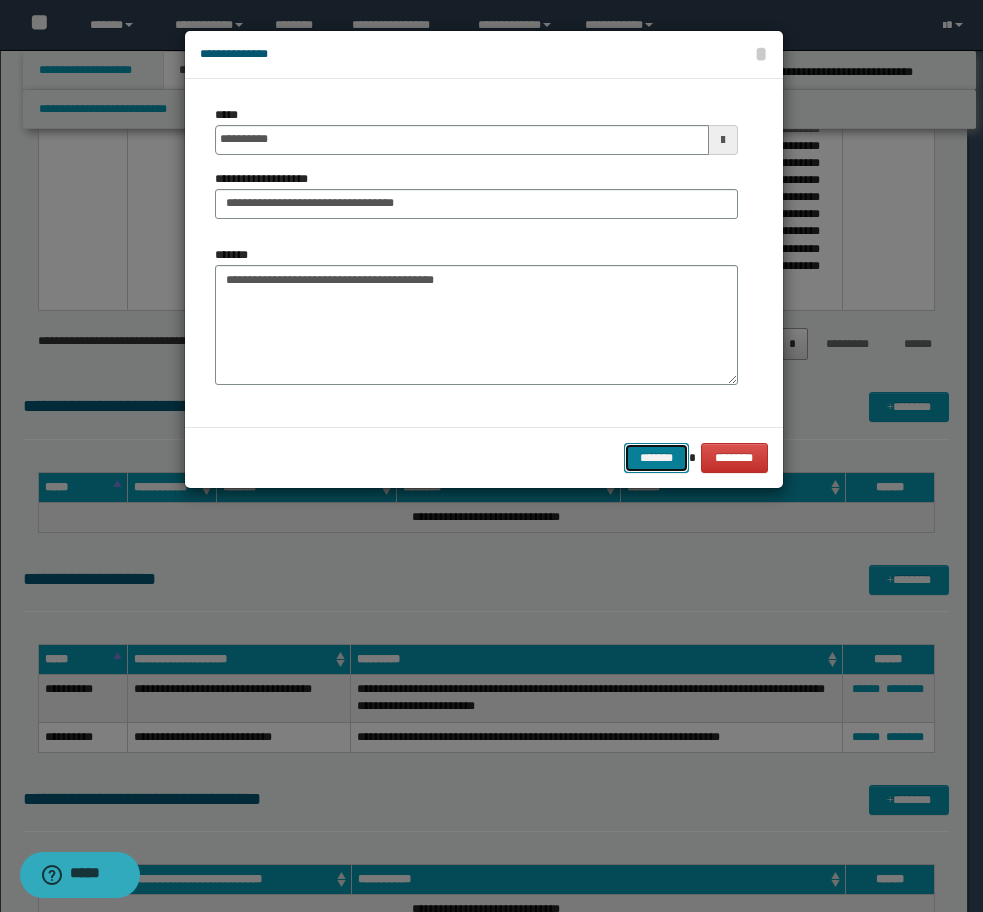 click on "*******" at bounding box center [656, 458] 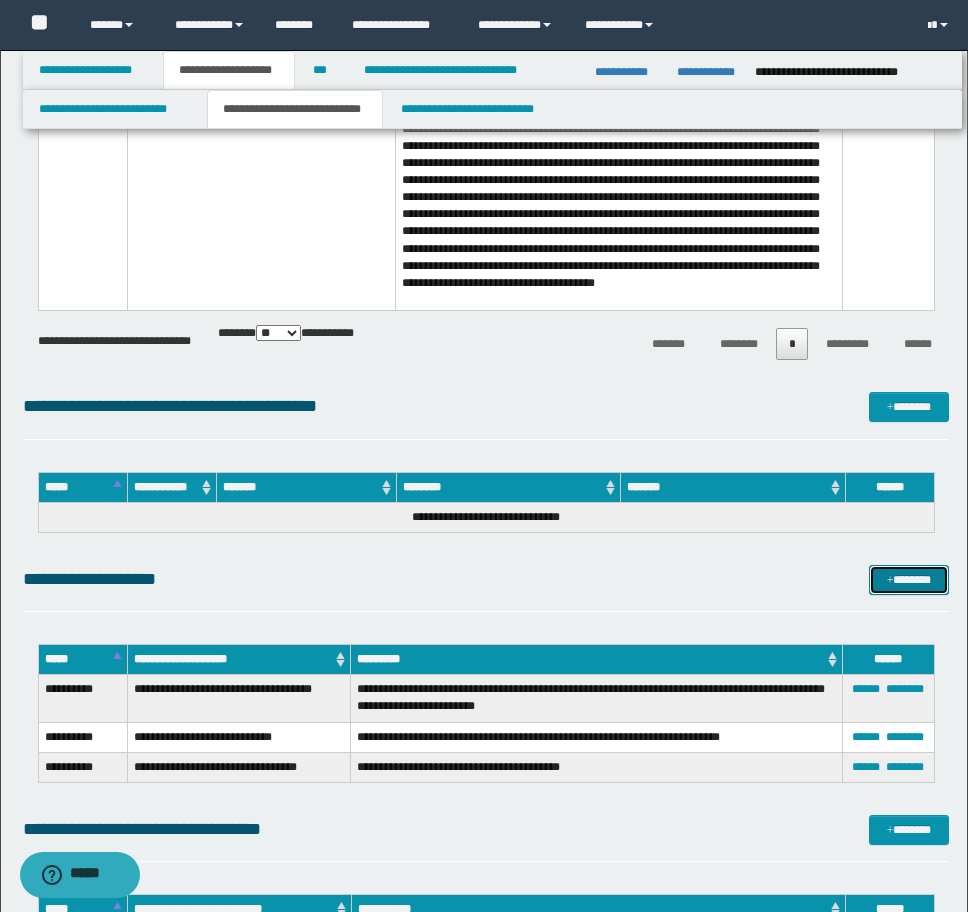 click on "*******" at bounding box center [909, 580] 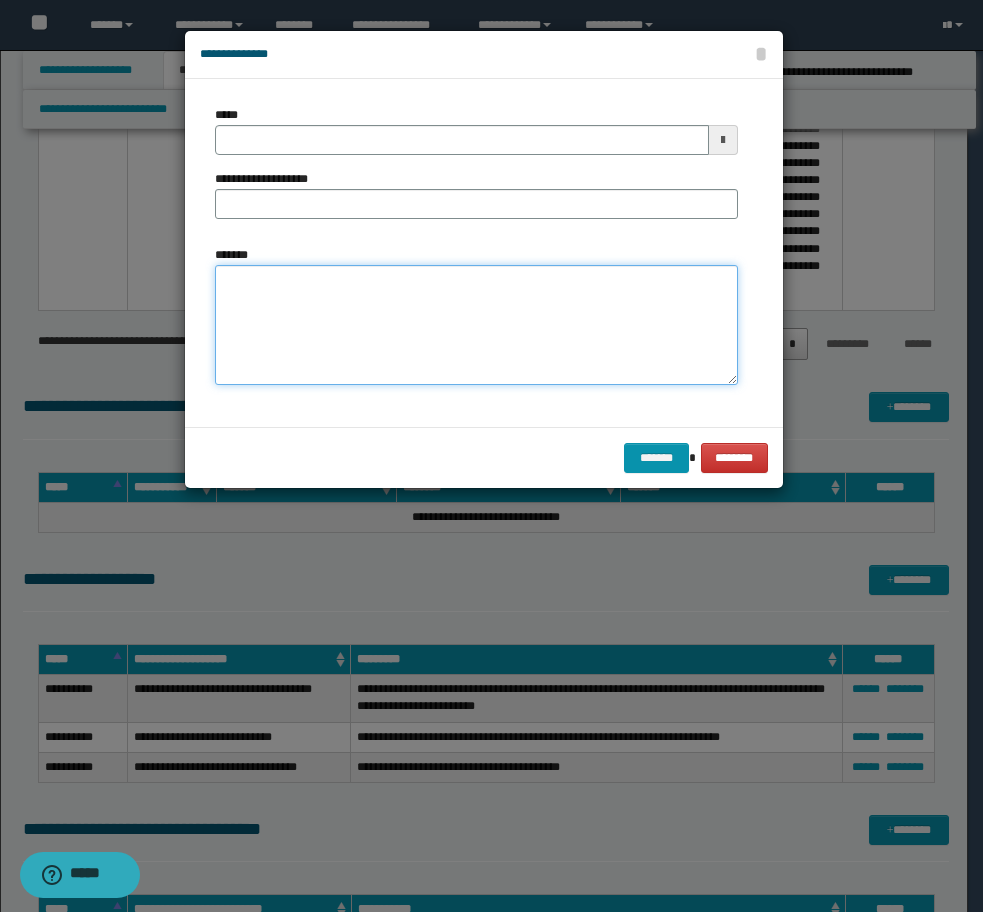click on "*******" at bounding box center [476, 325] 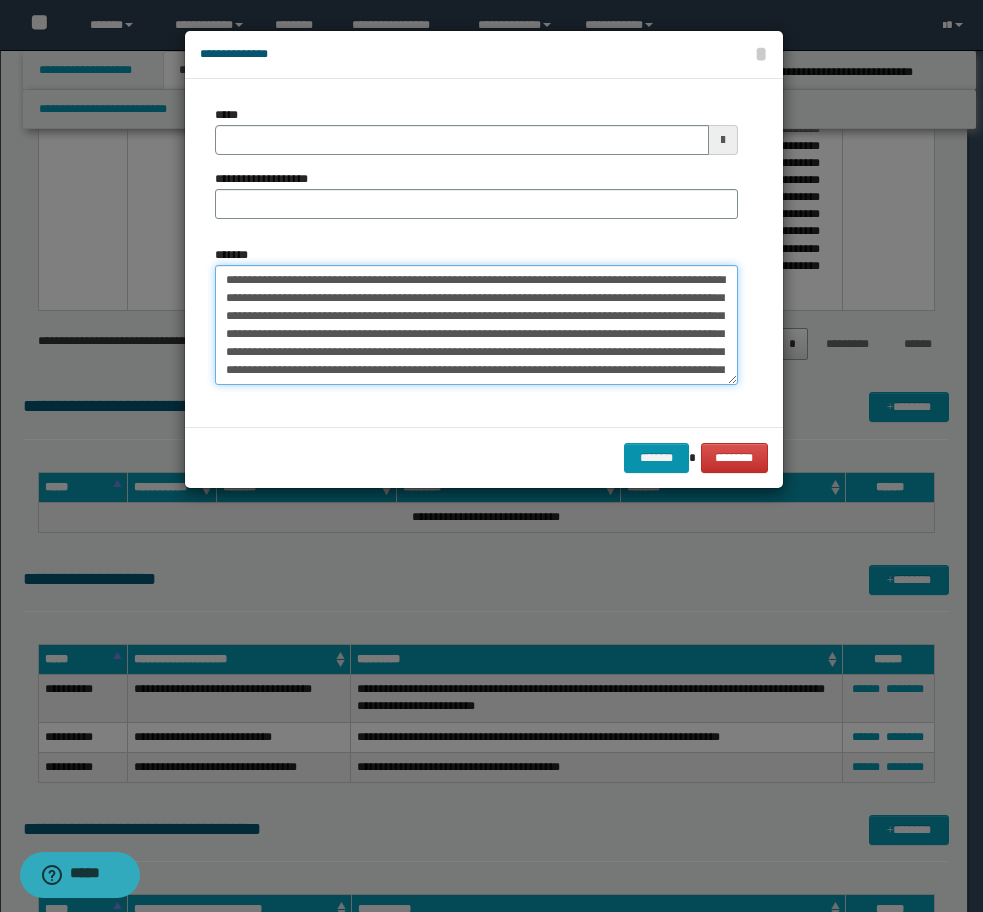 scroll, scrollTop: 48, scrollLeft: 0, axis: vertical 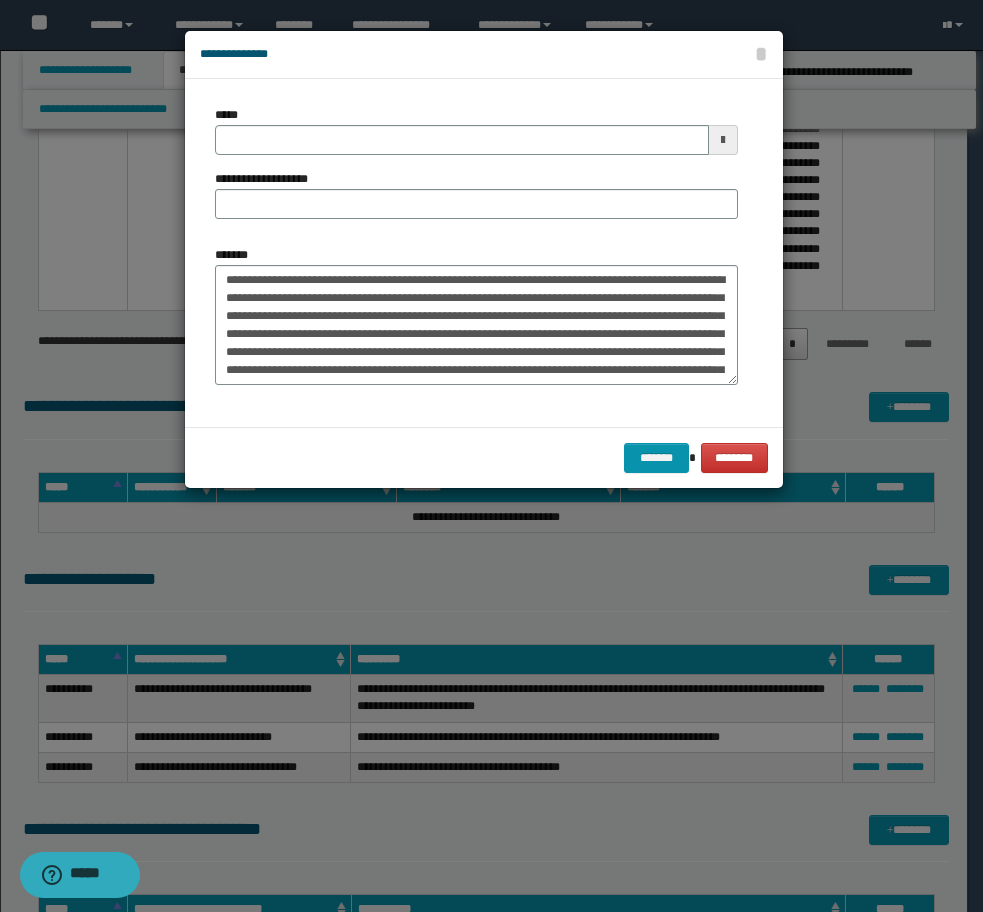 click at bounding box center (491, 456) 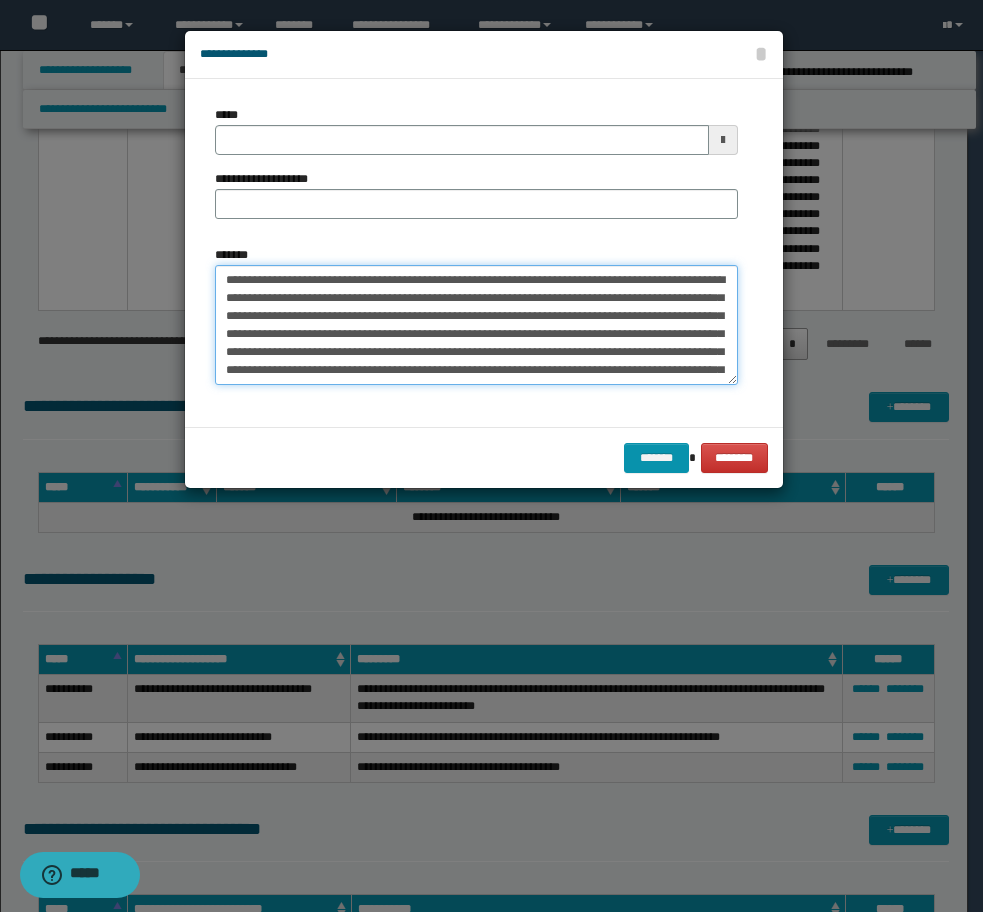 drag, startPoint x: 577, startPoint y: 276, endPoint x: 203, endPoint y: 268, distance: 374.08554 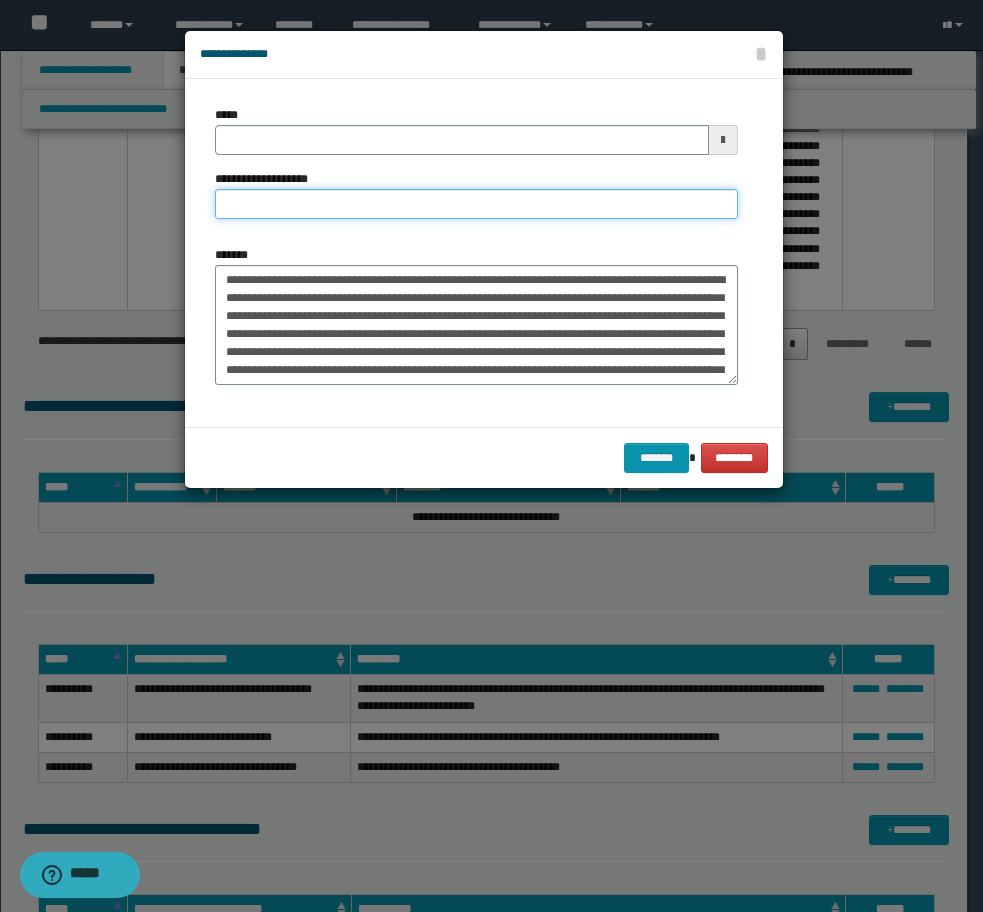 click on "**********" at bounding box center [476, 204] 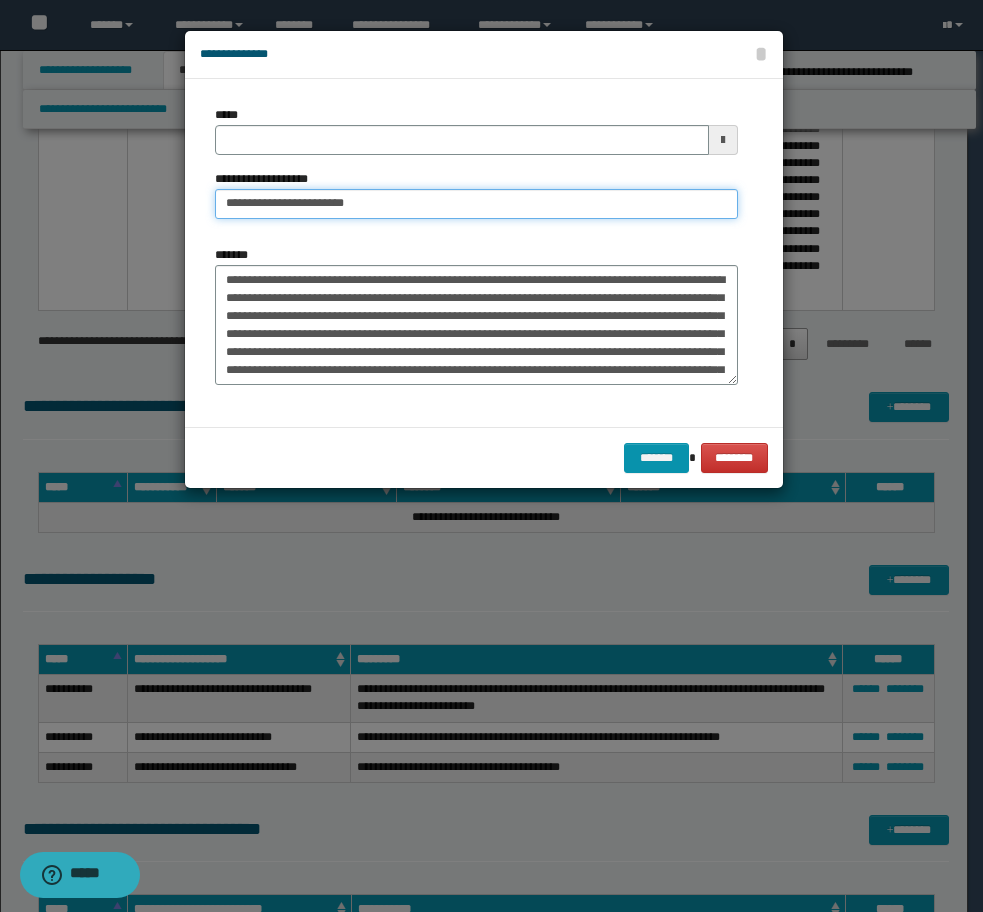 type on "**********" 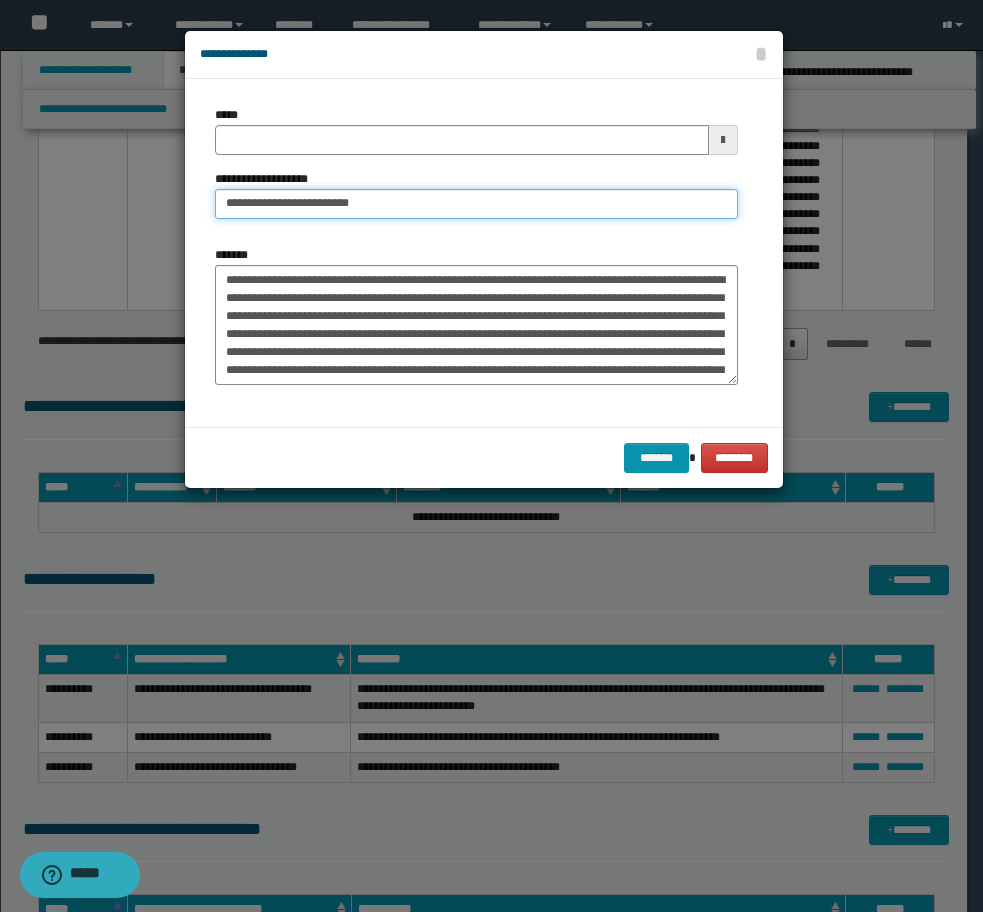 type 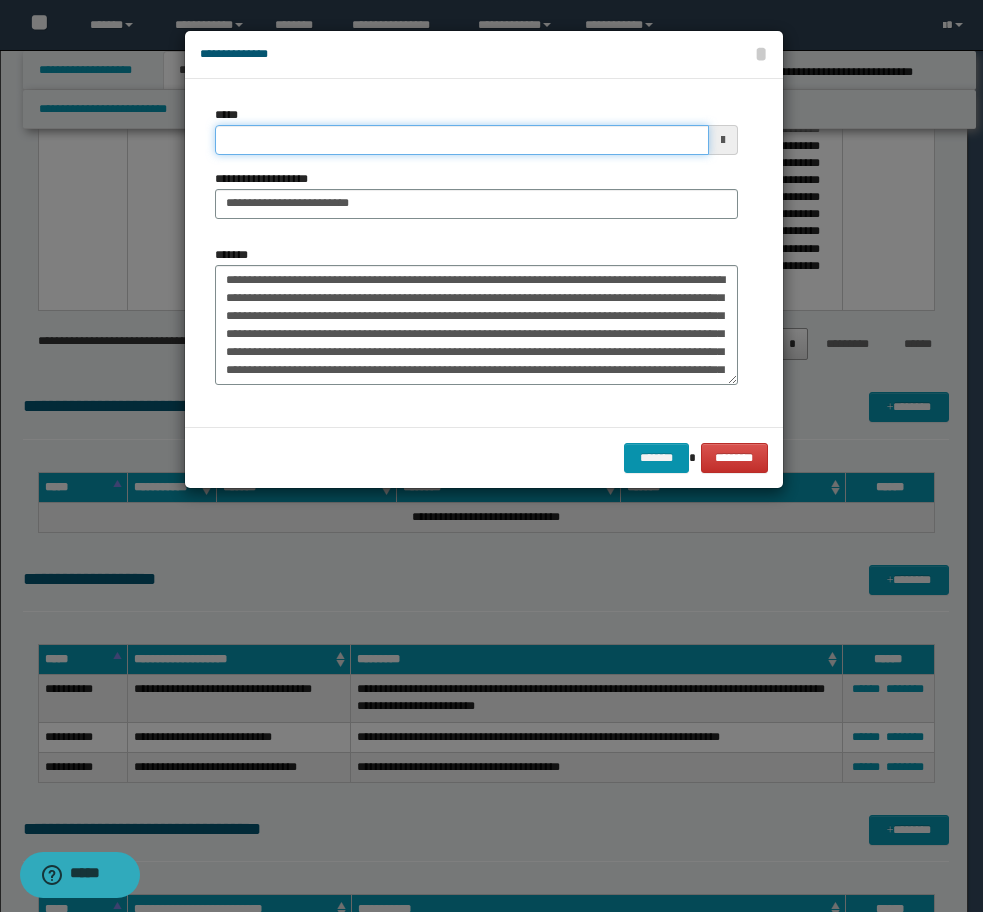 click on "*****" at bounding box center (462, 140) 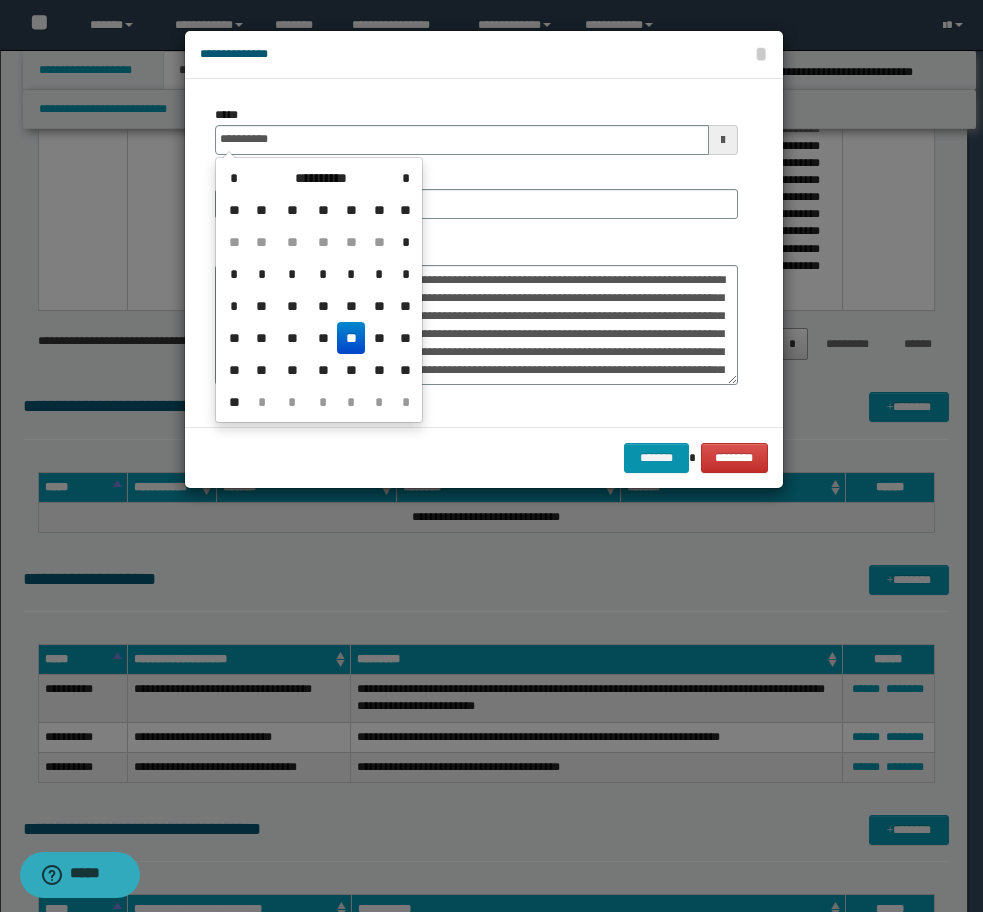 drag, startPoint x: 346, startPoint y: 338, endPoint x: 533, endPoint y: 418, distance: 203.3937 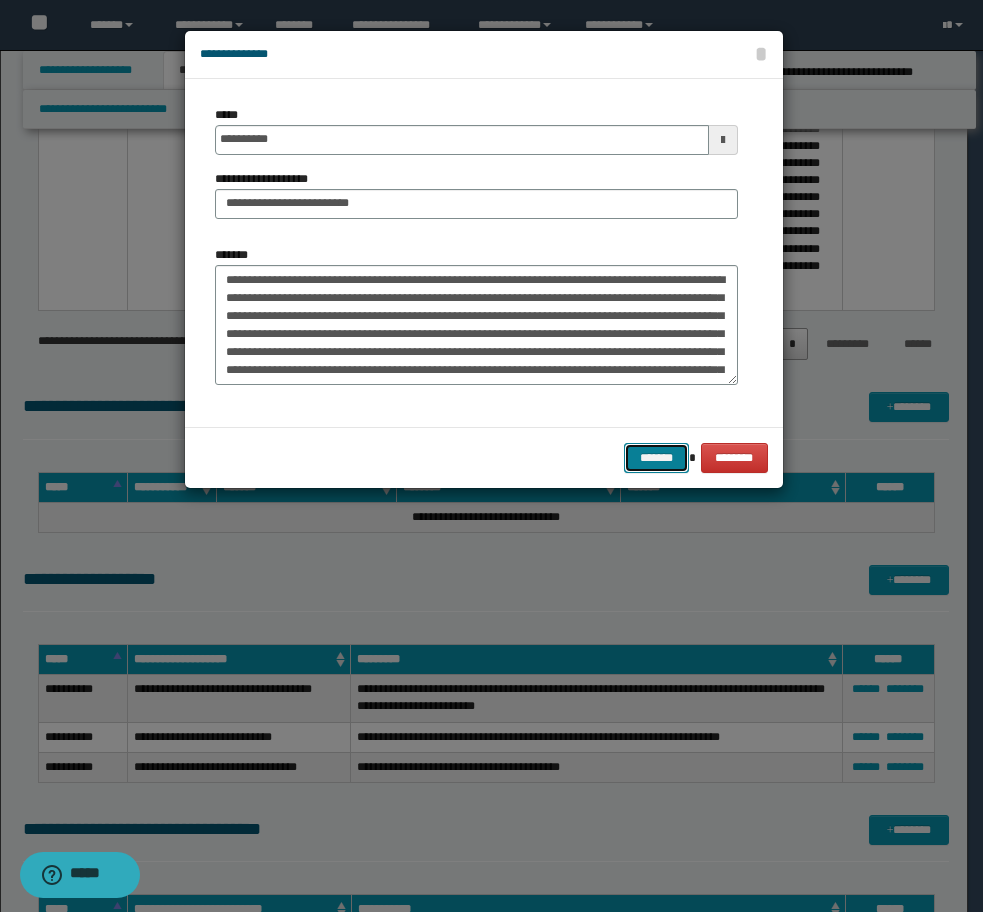 click on "*******" at bounding box center (656, 458) 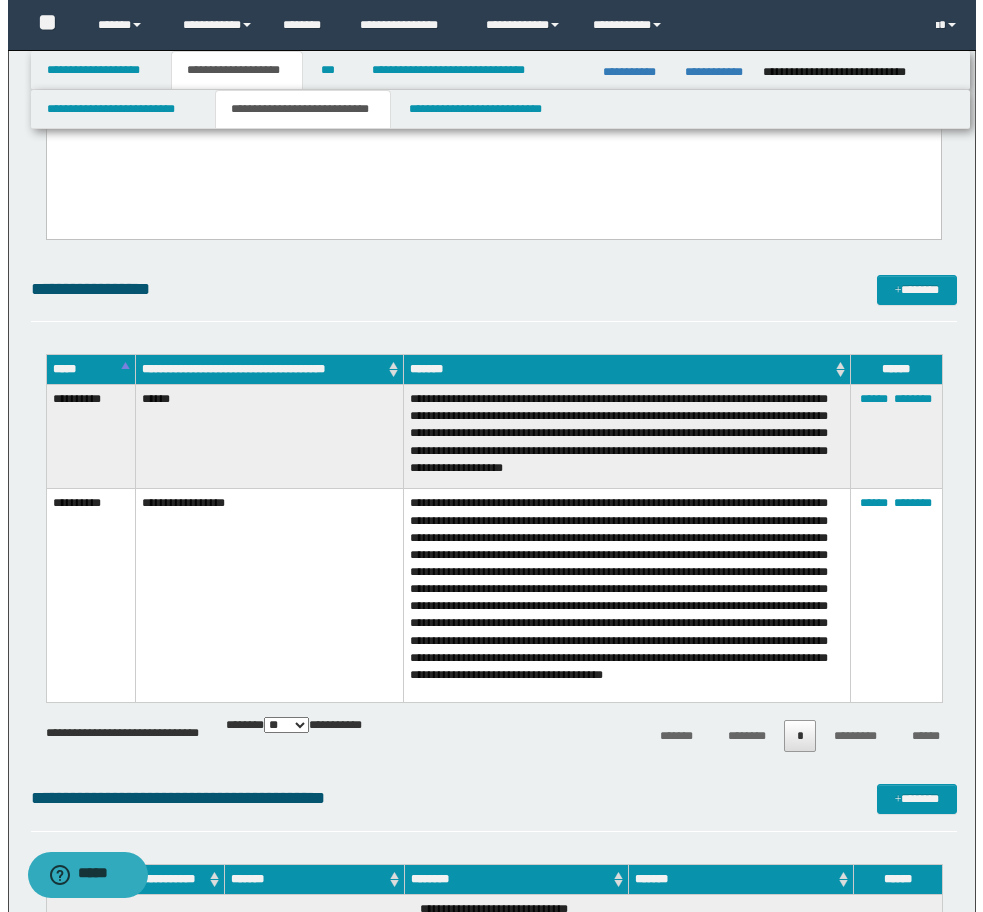 scroll, scrollTop: 4100, scrollLeft: 0, axis: vertical 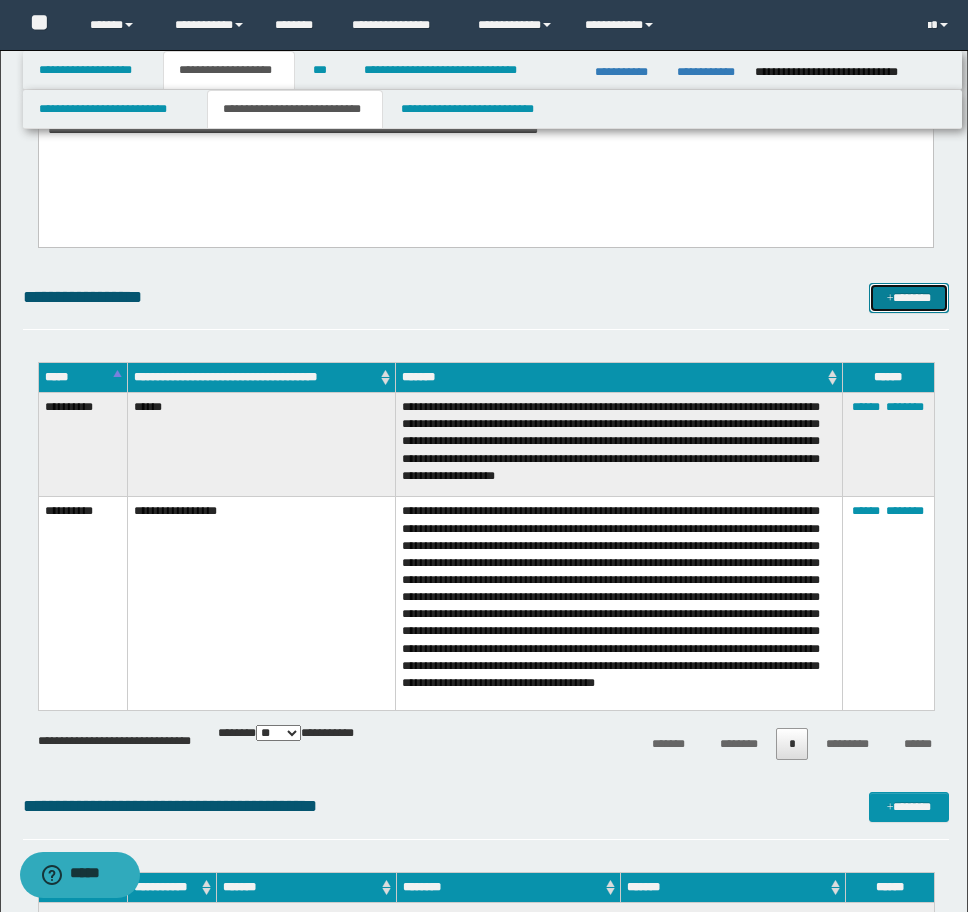 click on "*******" at bounding box center (909, 298) 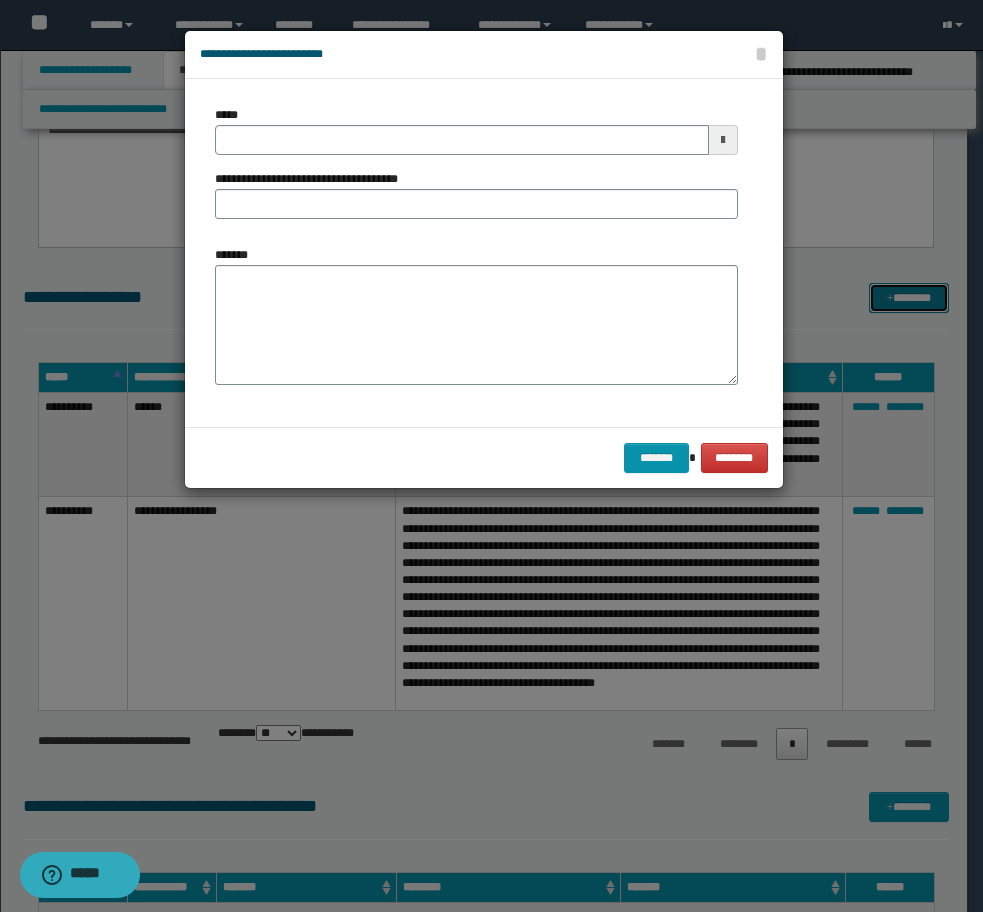 scroll, scrollTop: 0, scrollLeft: 0, axis: both 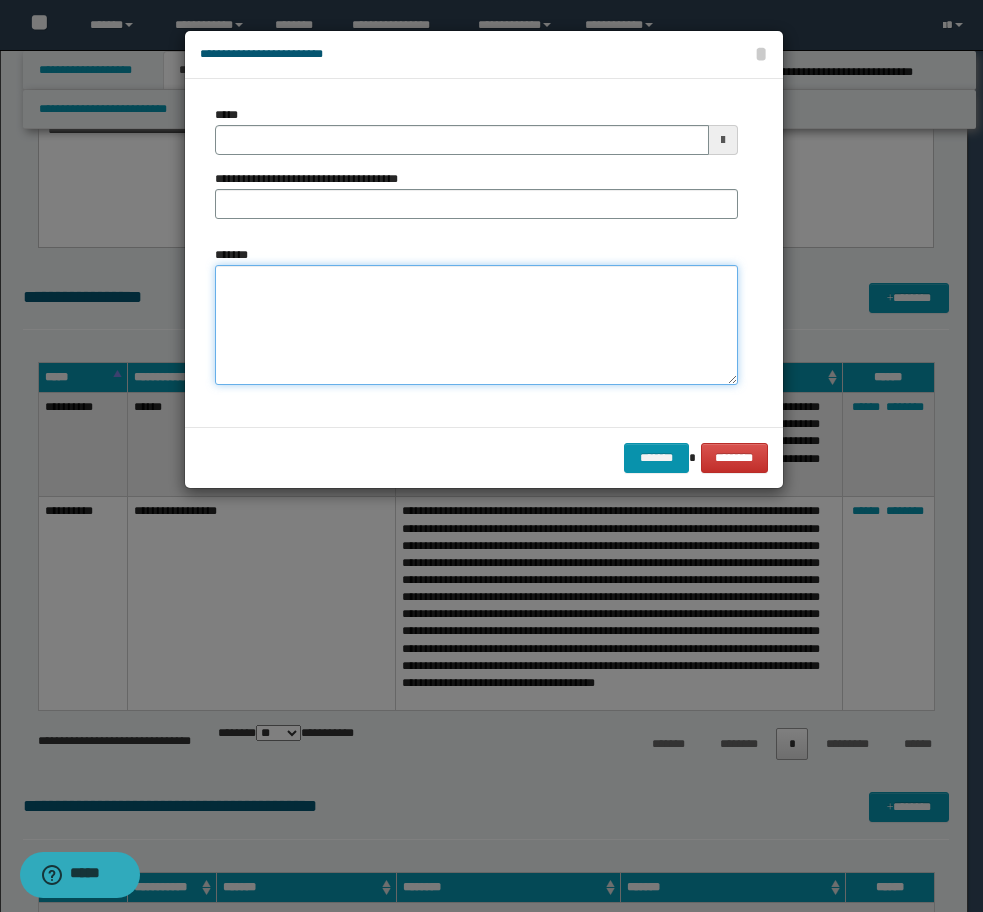 click on "*******" at bounding box center (476, 325) 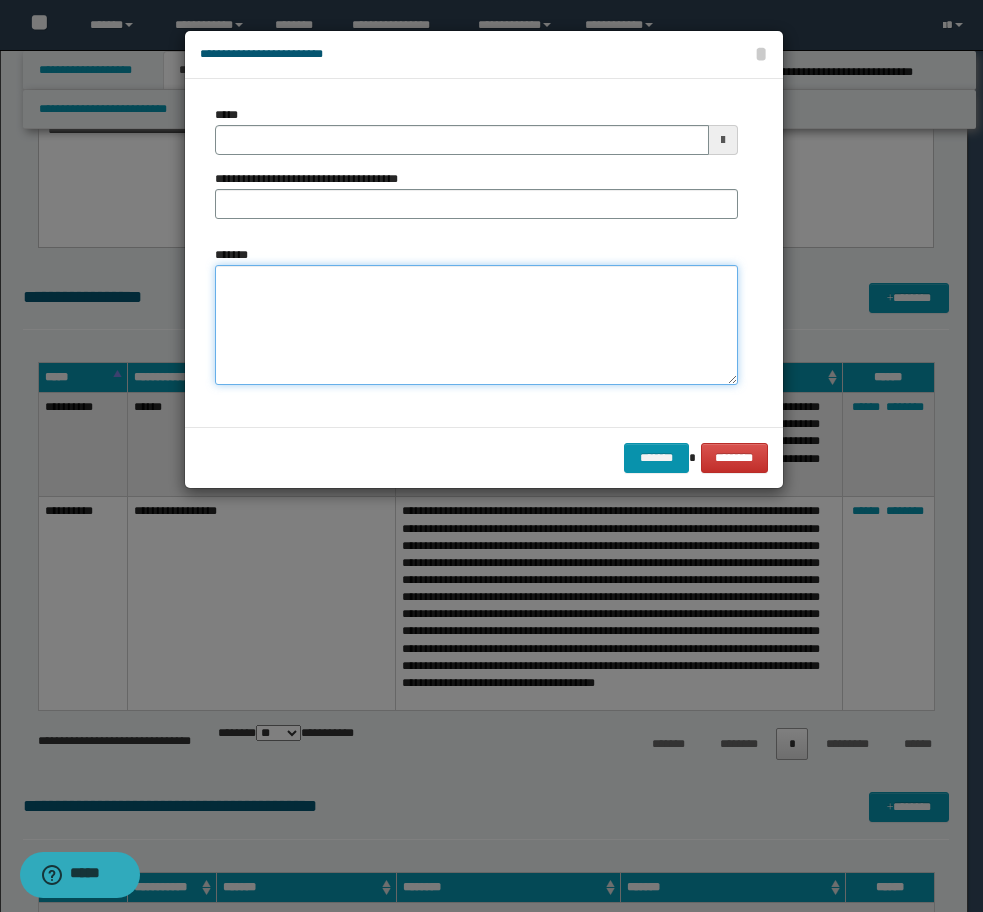 paste on "**********" 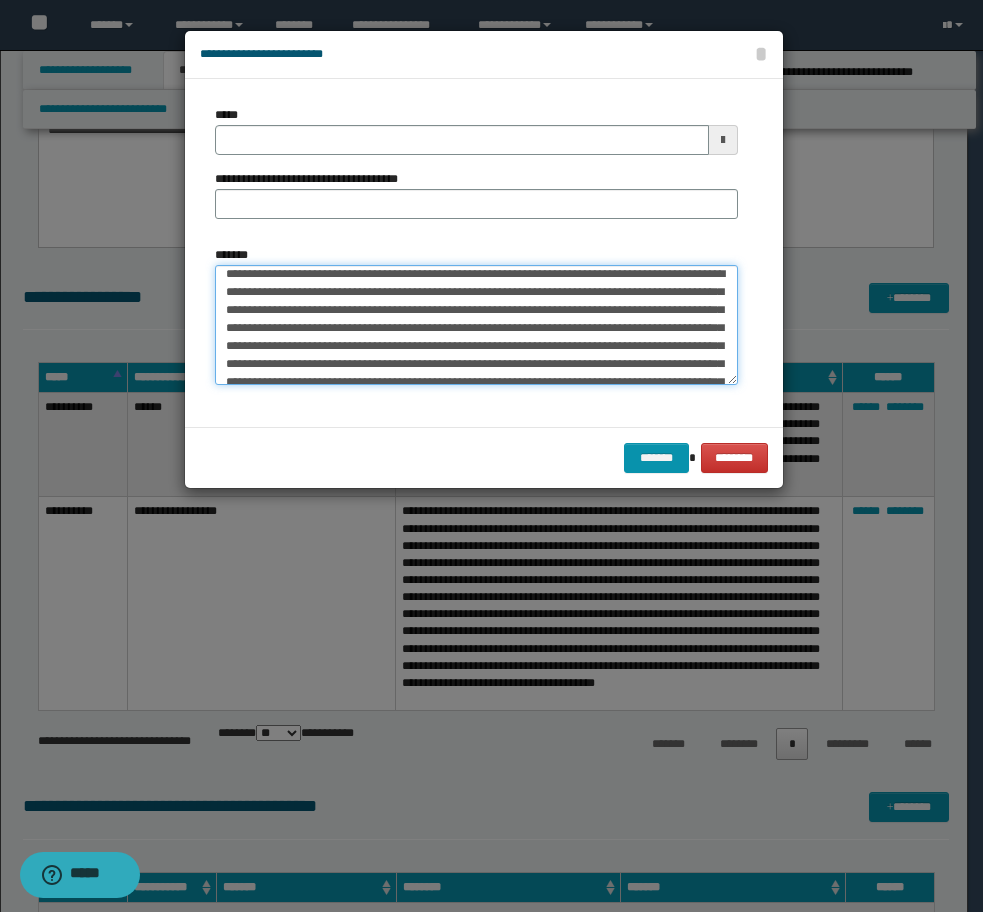 scroll, scrollTop: 0, scrollLeft: 0, axis: both 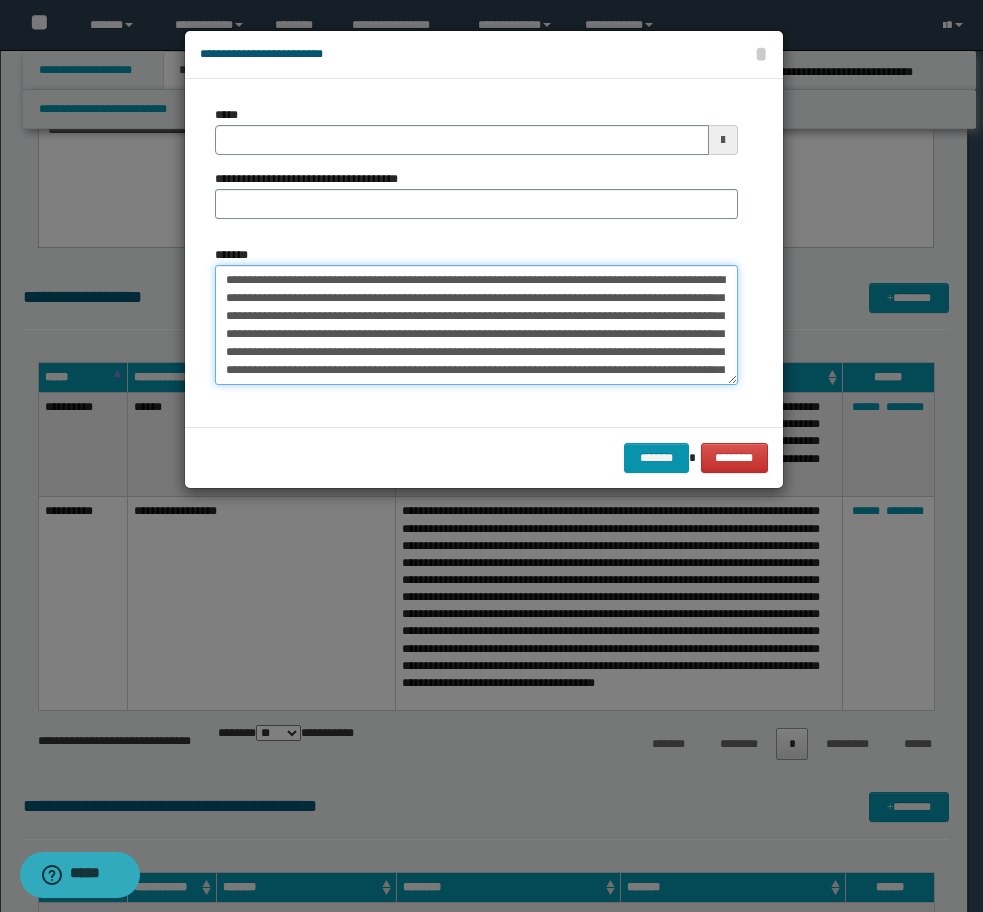 click on "*******" at bounding box center [476, 325] 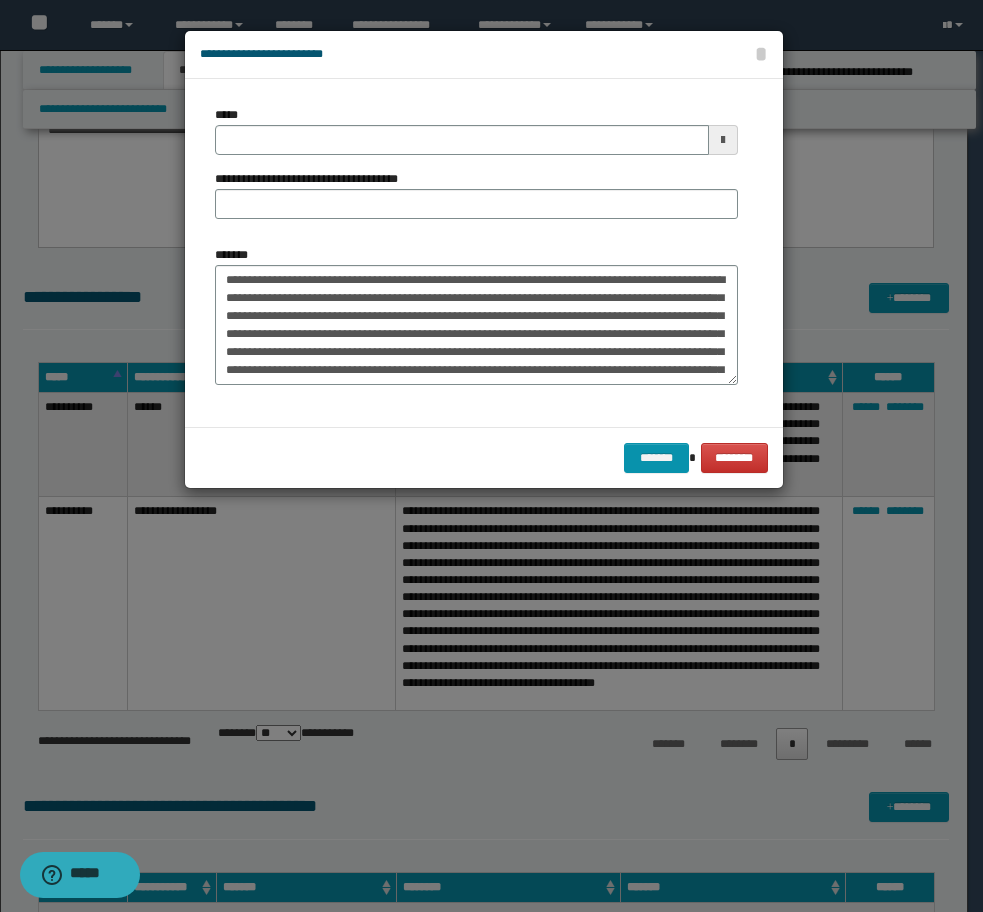 click at bounding box center [491, 456] 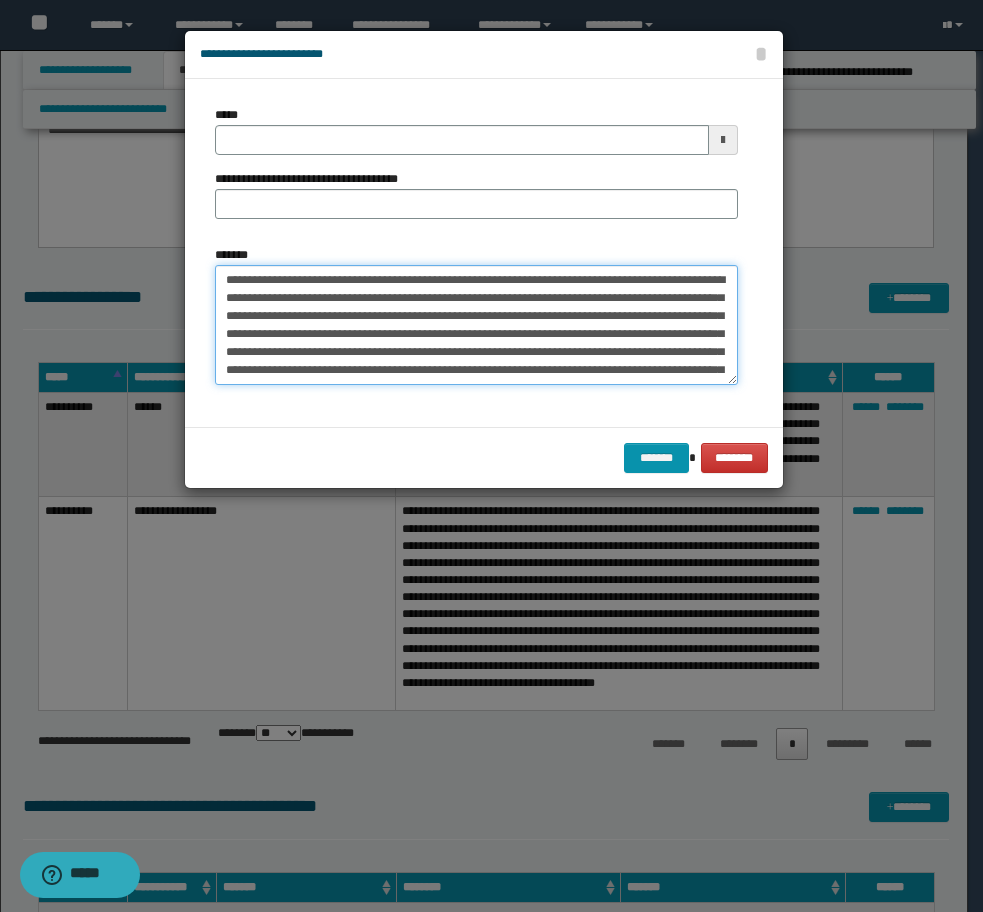 drag, startPoint x: 310, startPoint y: 299, endPoint x: 114, endPoint y: 249, distance: 202.27704 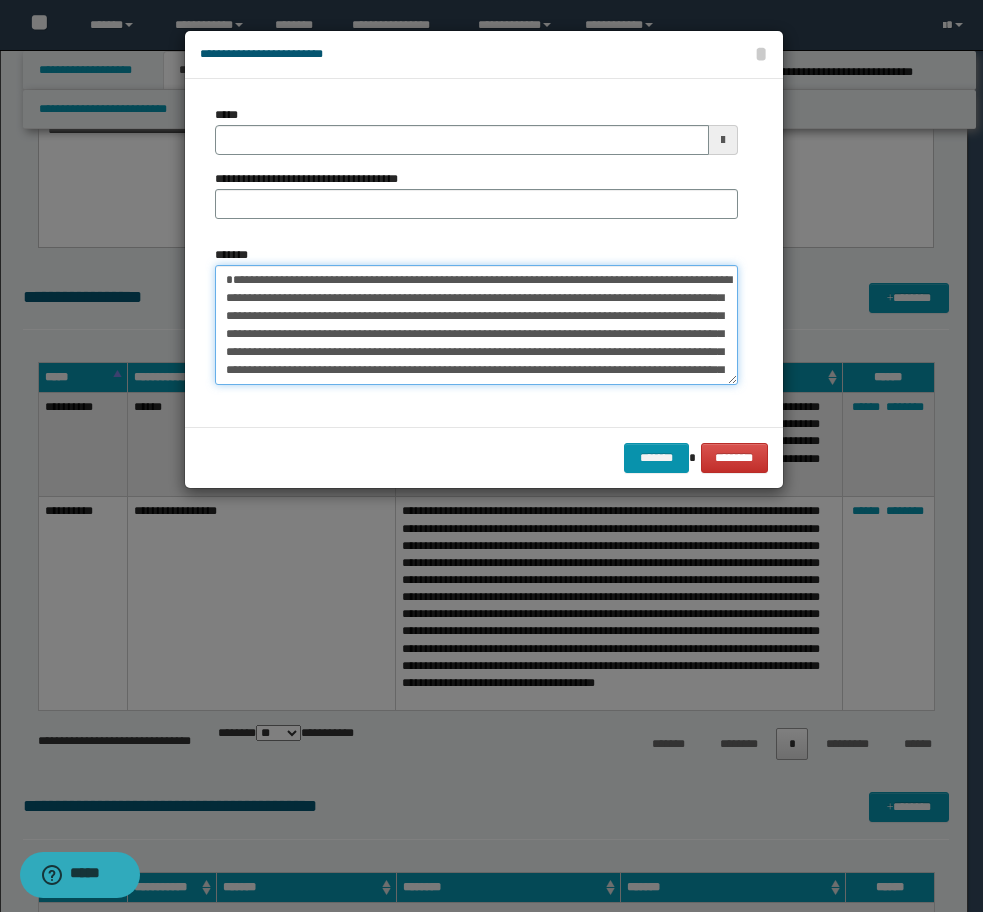 click on "*******" at bounding box center [476, 325] 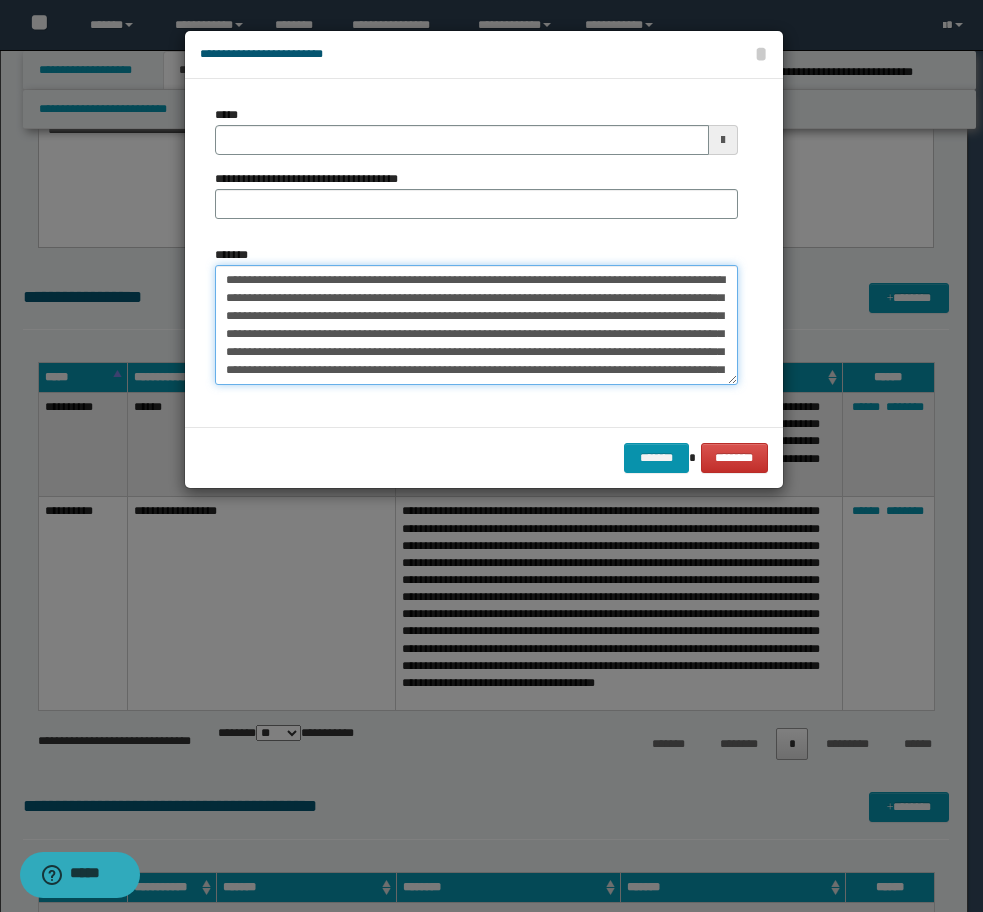 click on "*******" at bounding box center (476, 325) 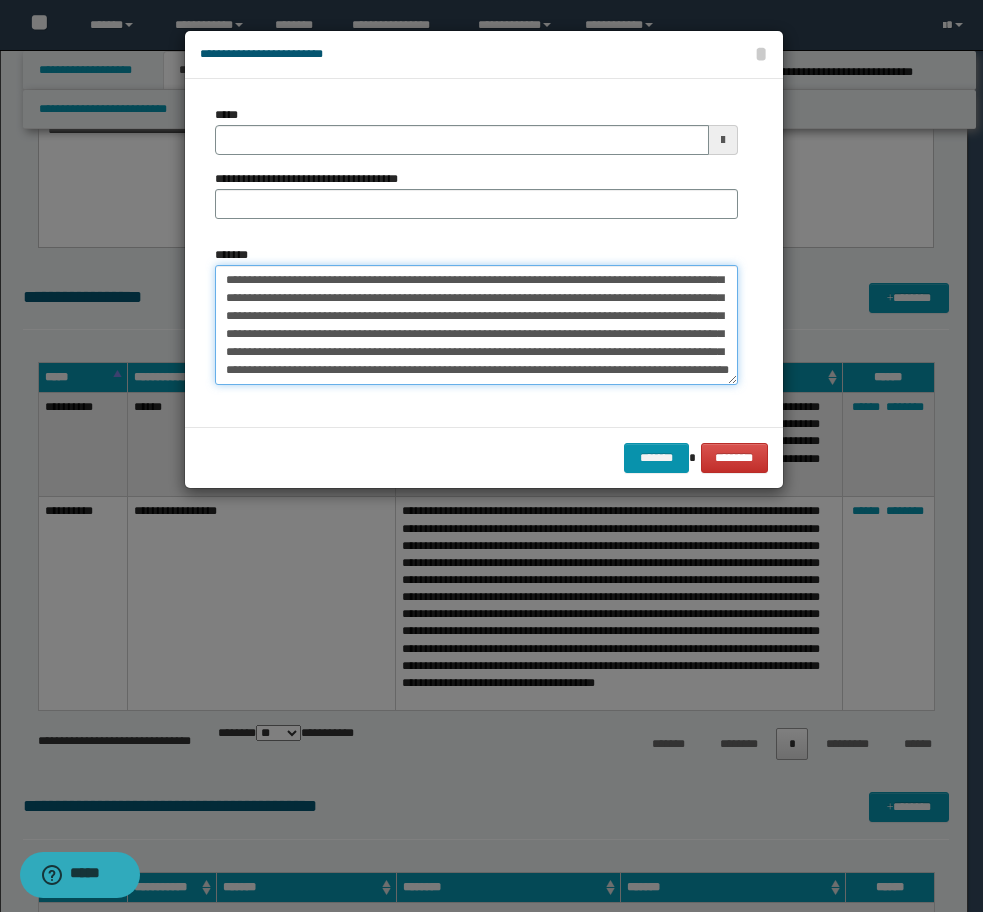 scroll, scrollTop: 180, scrollLeft: 0, axis: vertical 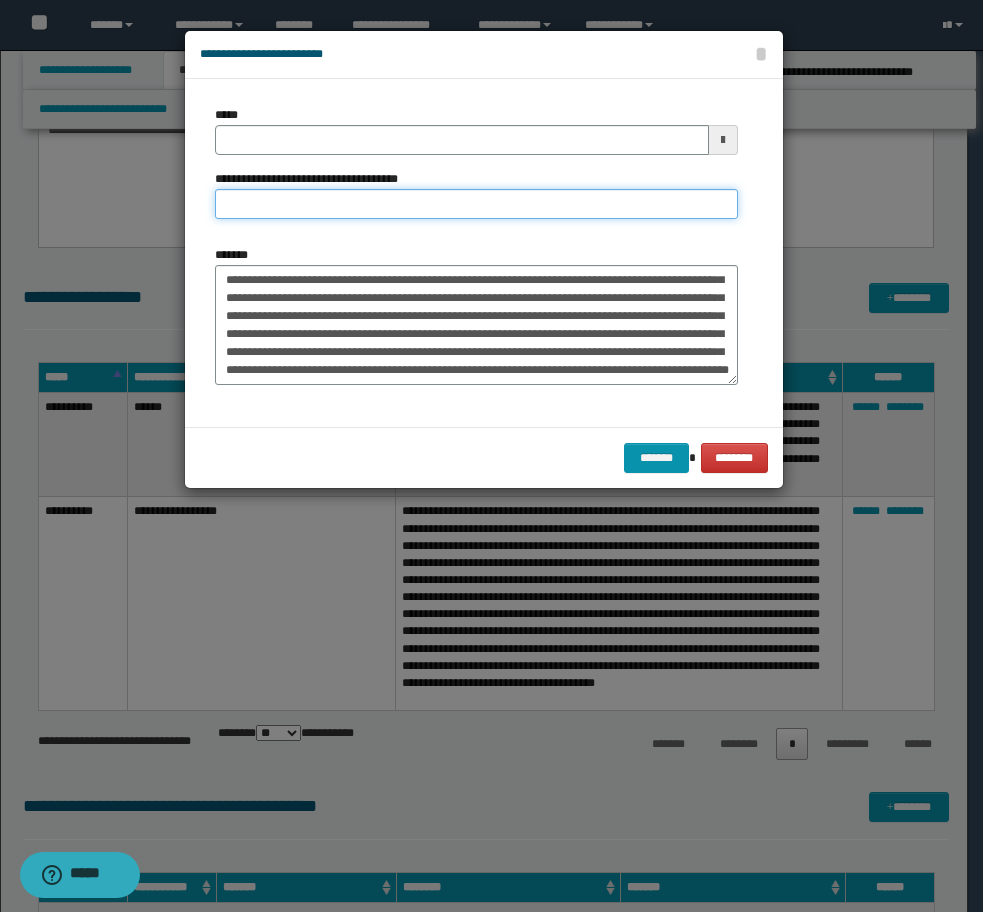 click on "**********" at bounding box center (476, 204) 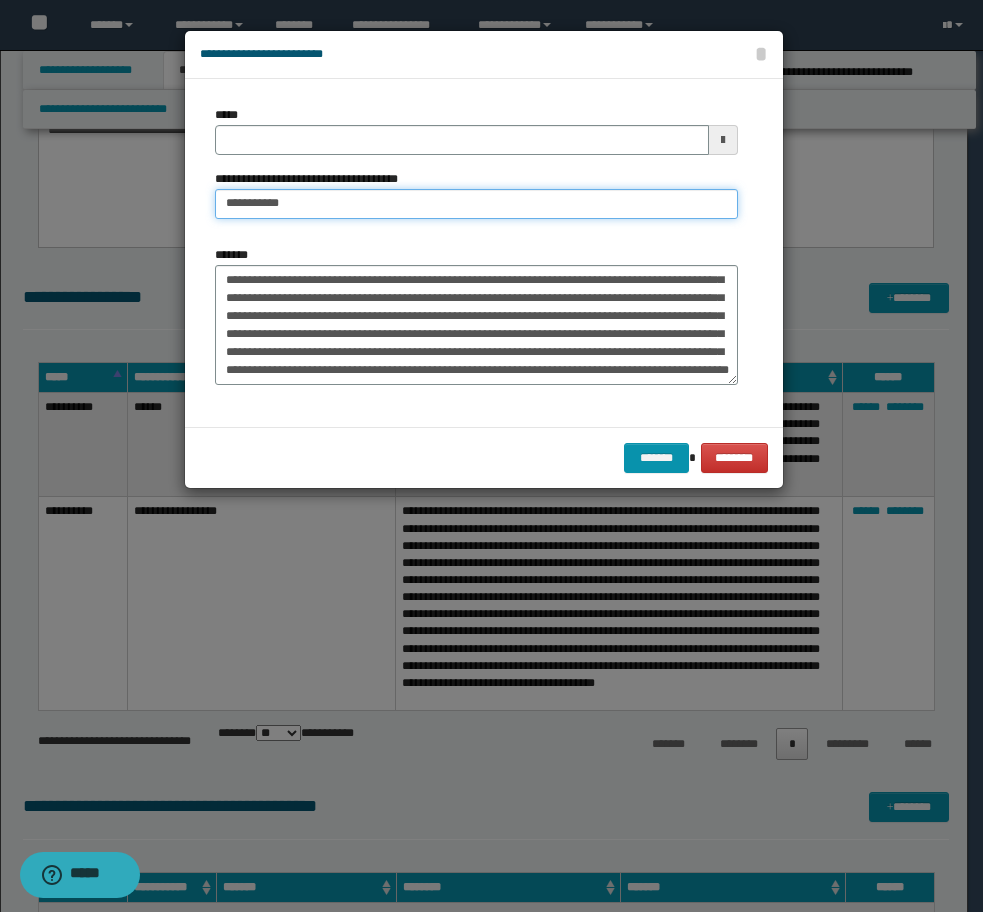 type on "**********" 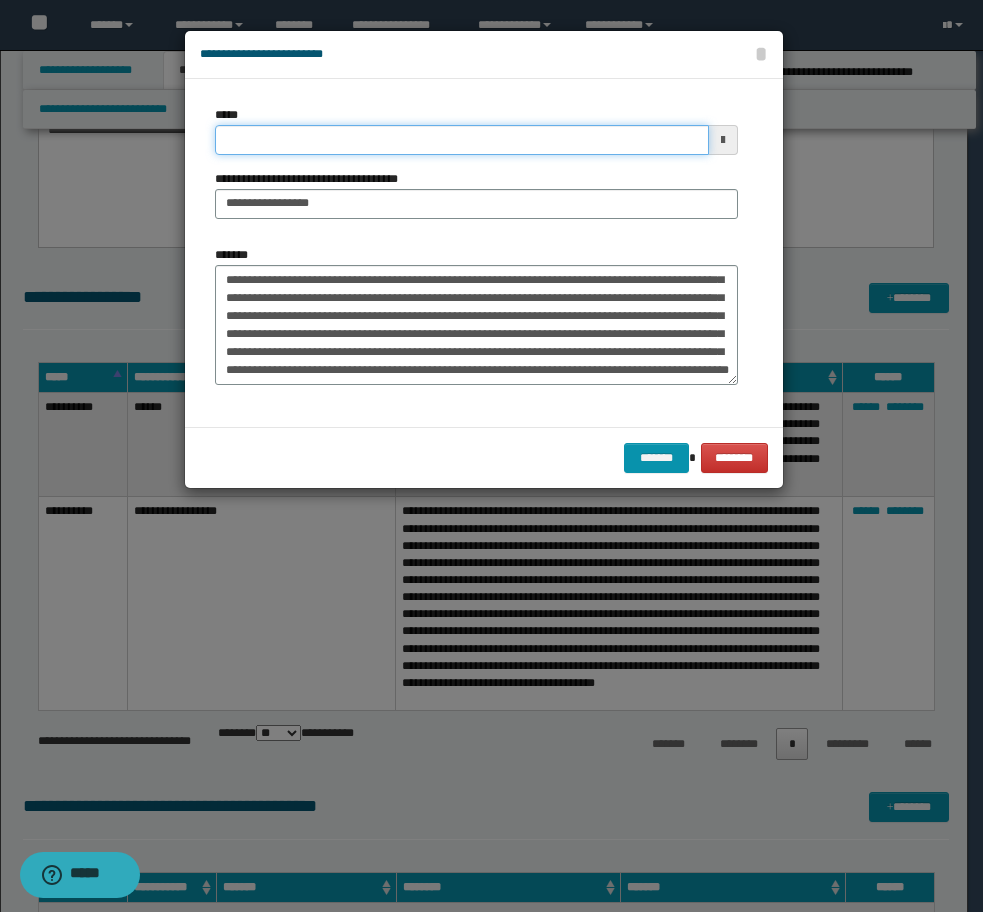 click on "*****" at bounding box center [462, 140] 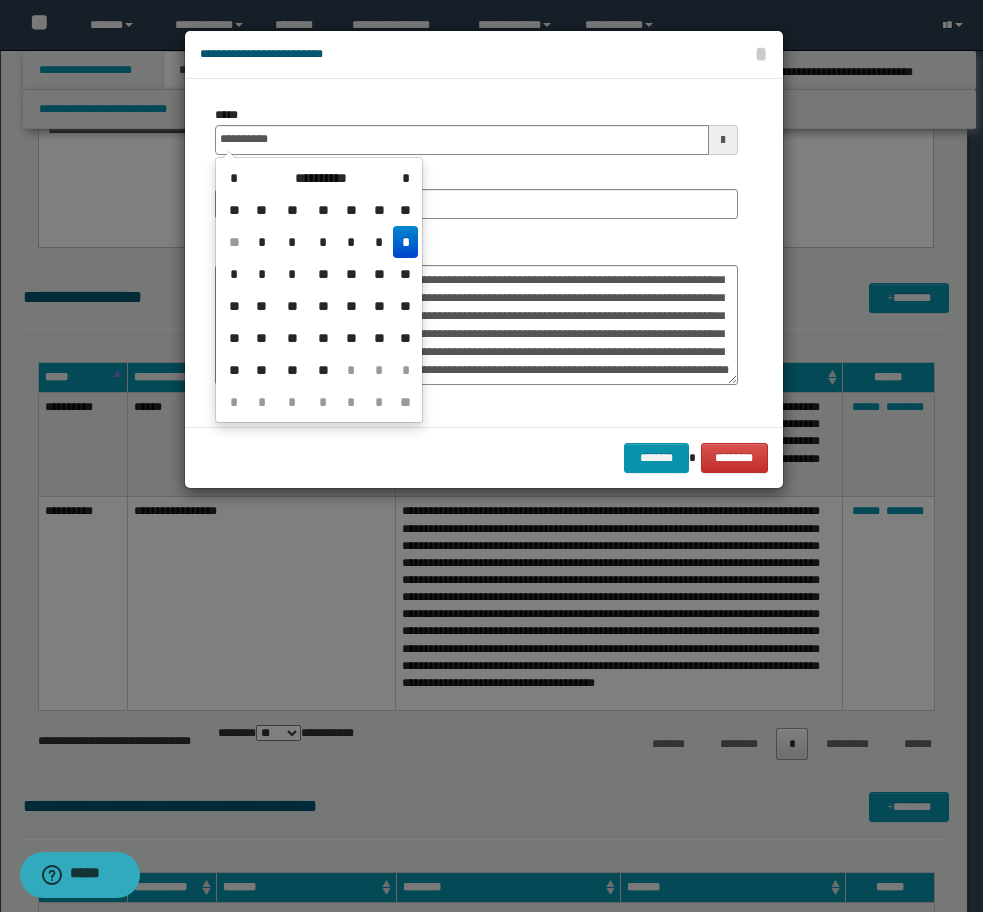 click on "*" at bounding box center (405, 242) 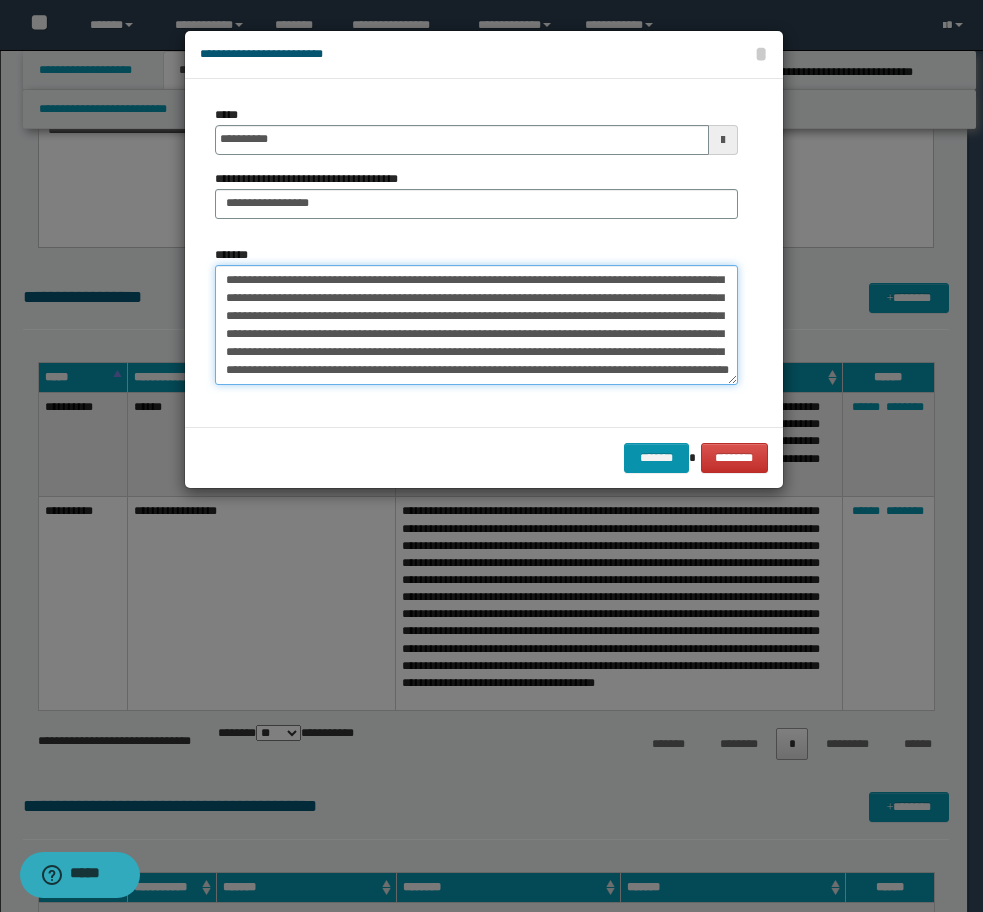 click on "*******" at bounding box center (476, 325) 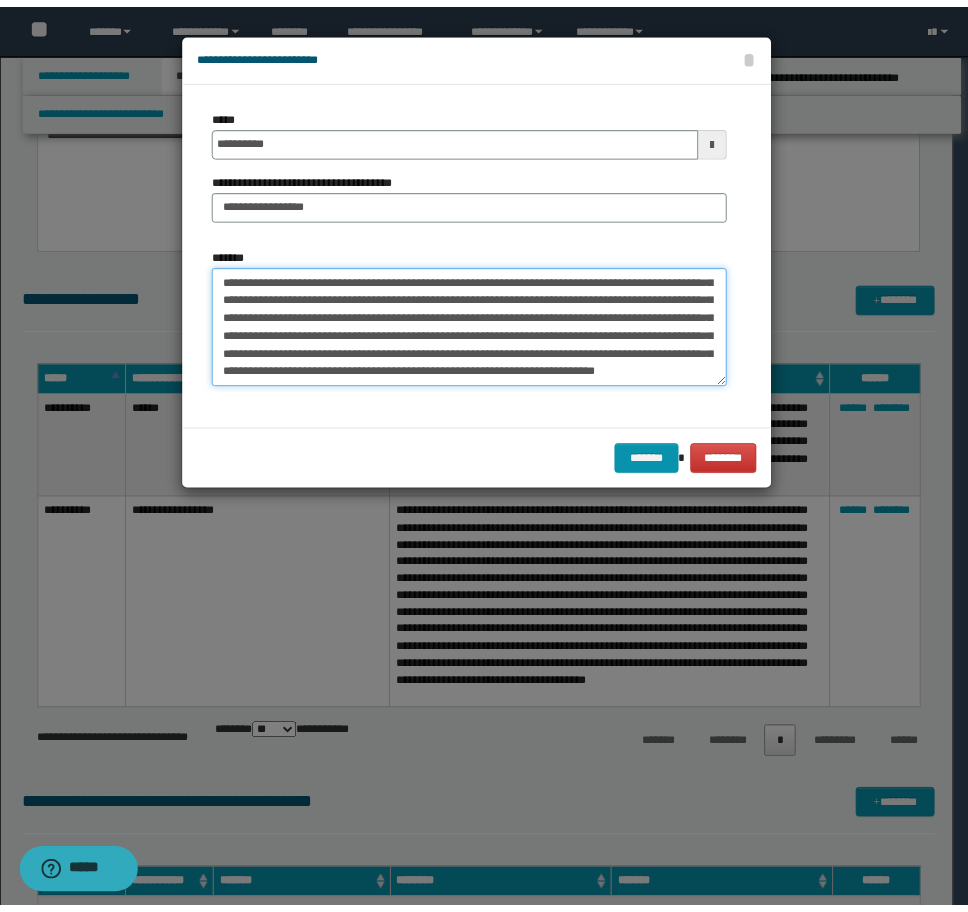 scroll, scrollTop: 306, scrollLeft: 0, axis: vertical 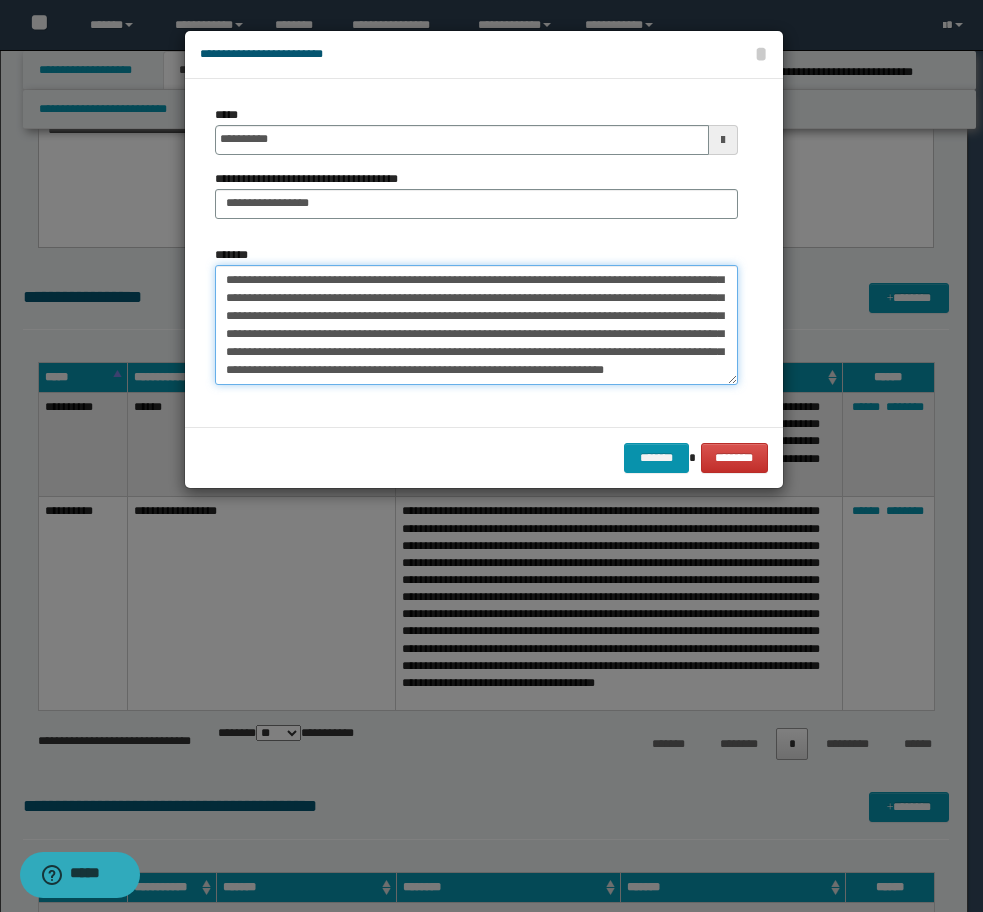 click on "*******" at bounding box center (476, 325) 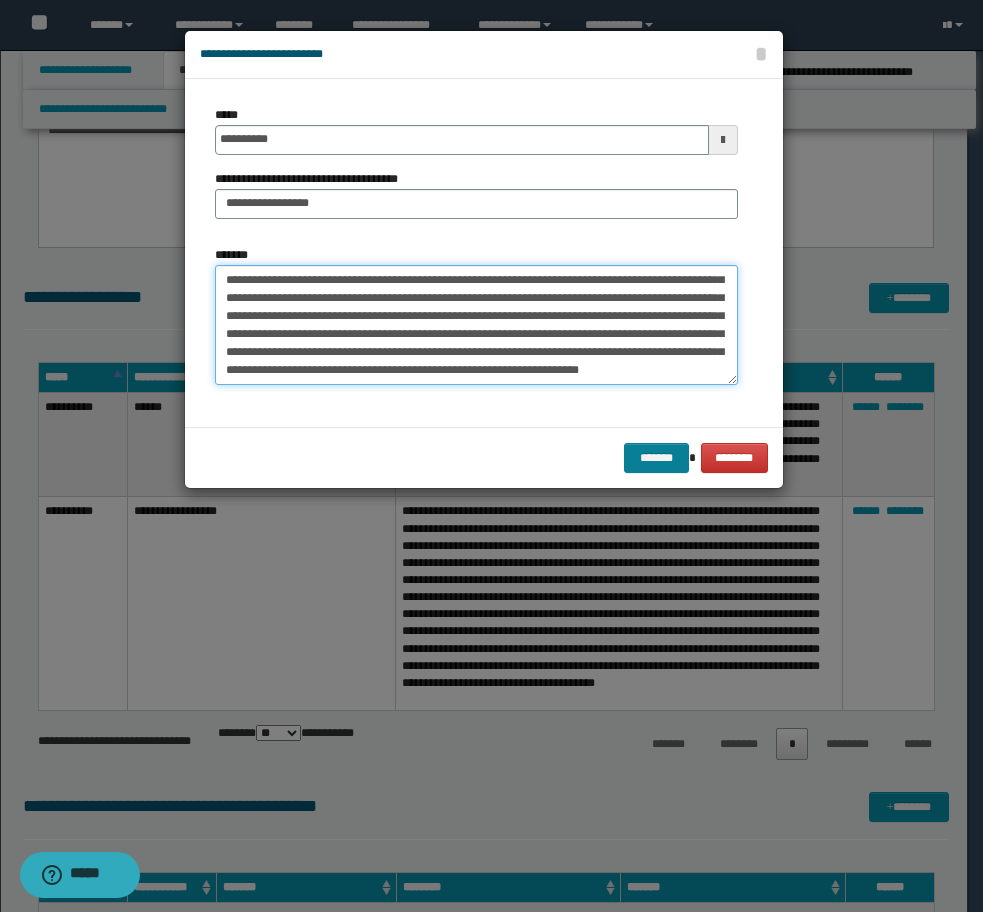 type on "**********" 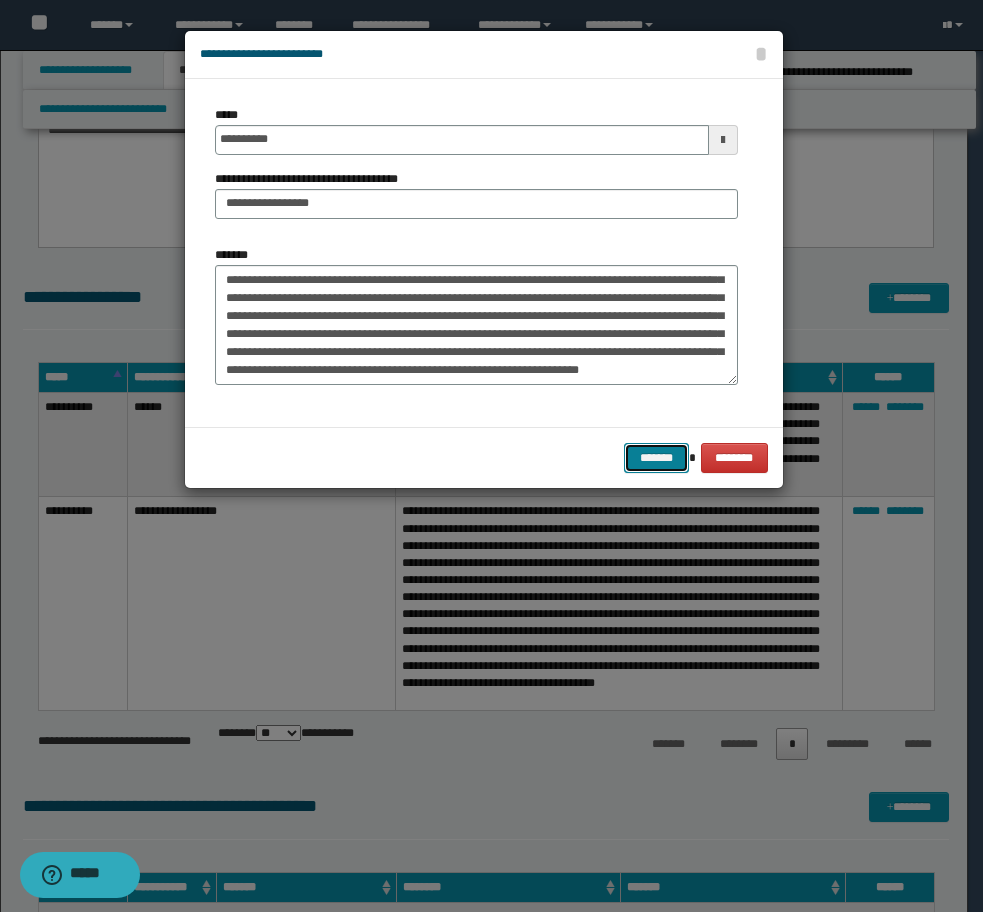 click on "*******" at bounding box center [656, 458] 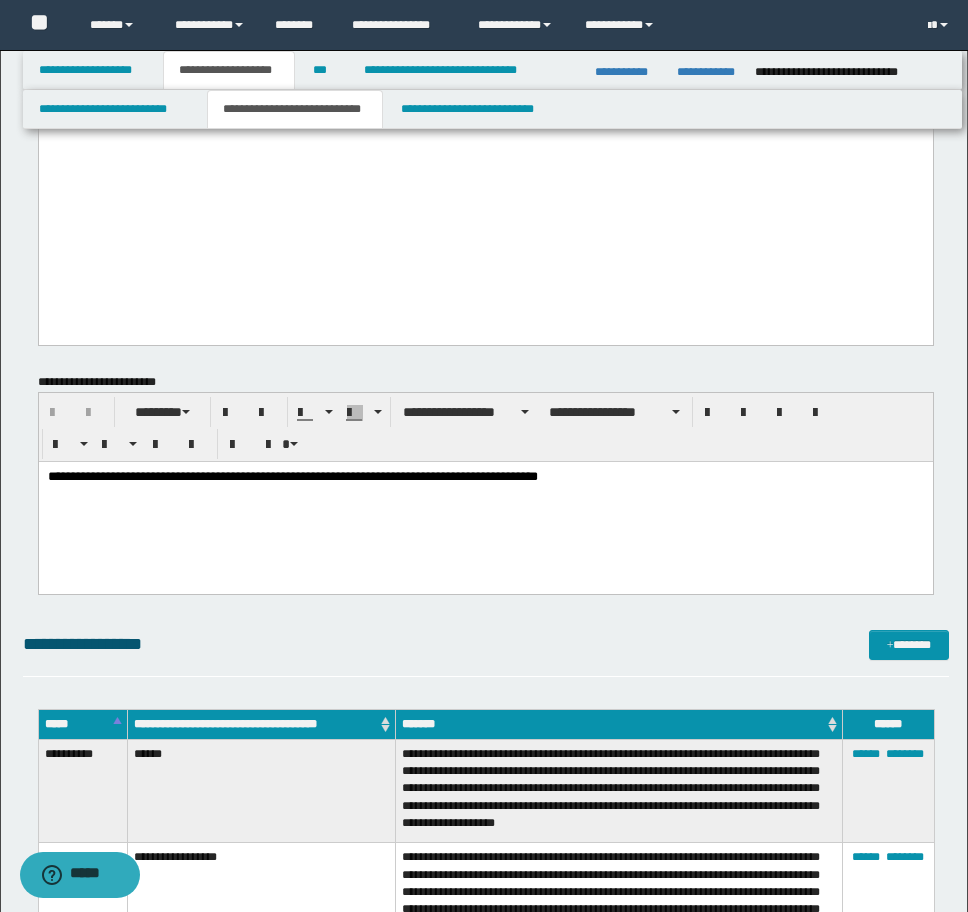 scroll, scrollTop: 3800, scrollLeft: 0, axis: vertical 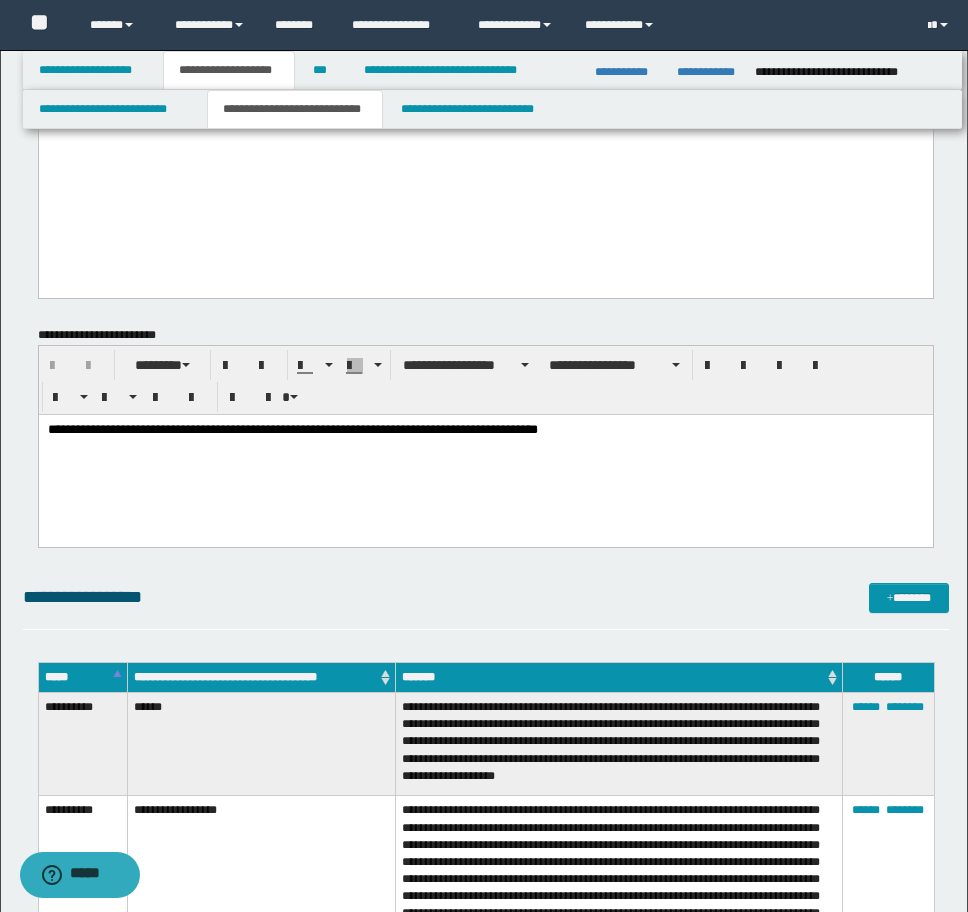 click on "**********" at bounding box center [485, 429] 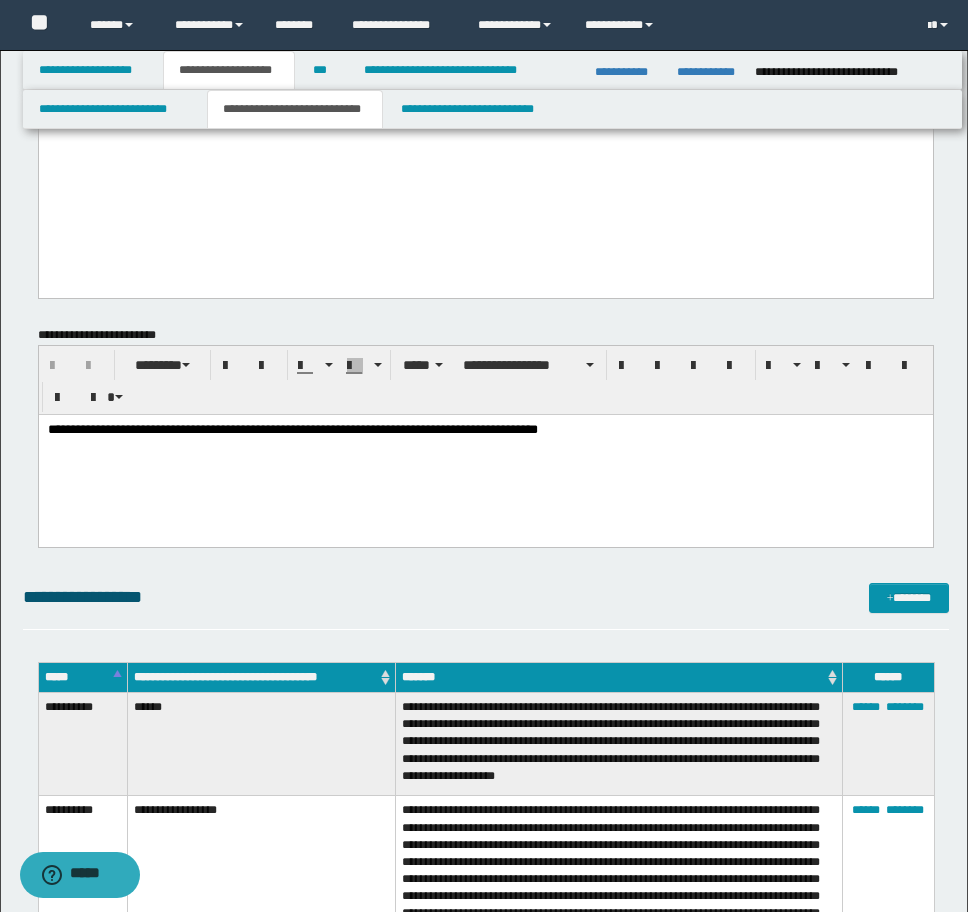 type 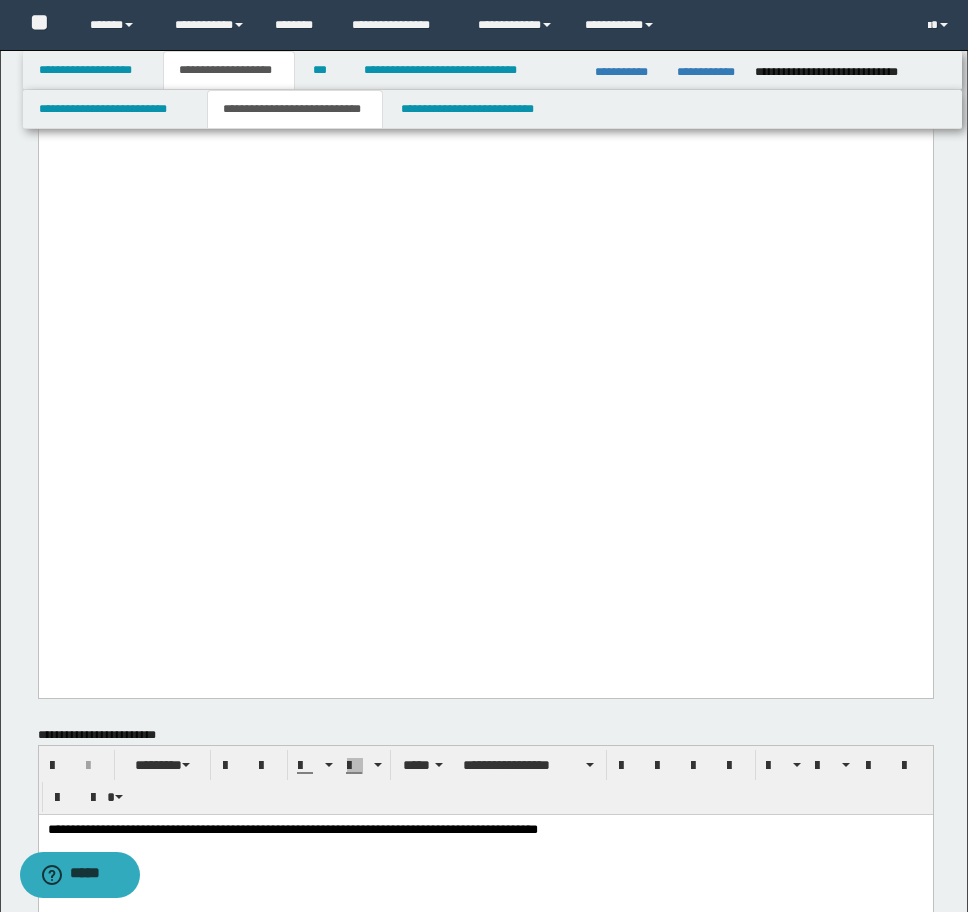 scroll, scrollTop: 3500, scrollLeft: 0, axis: vertical 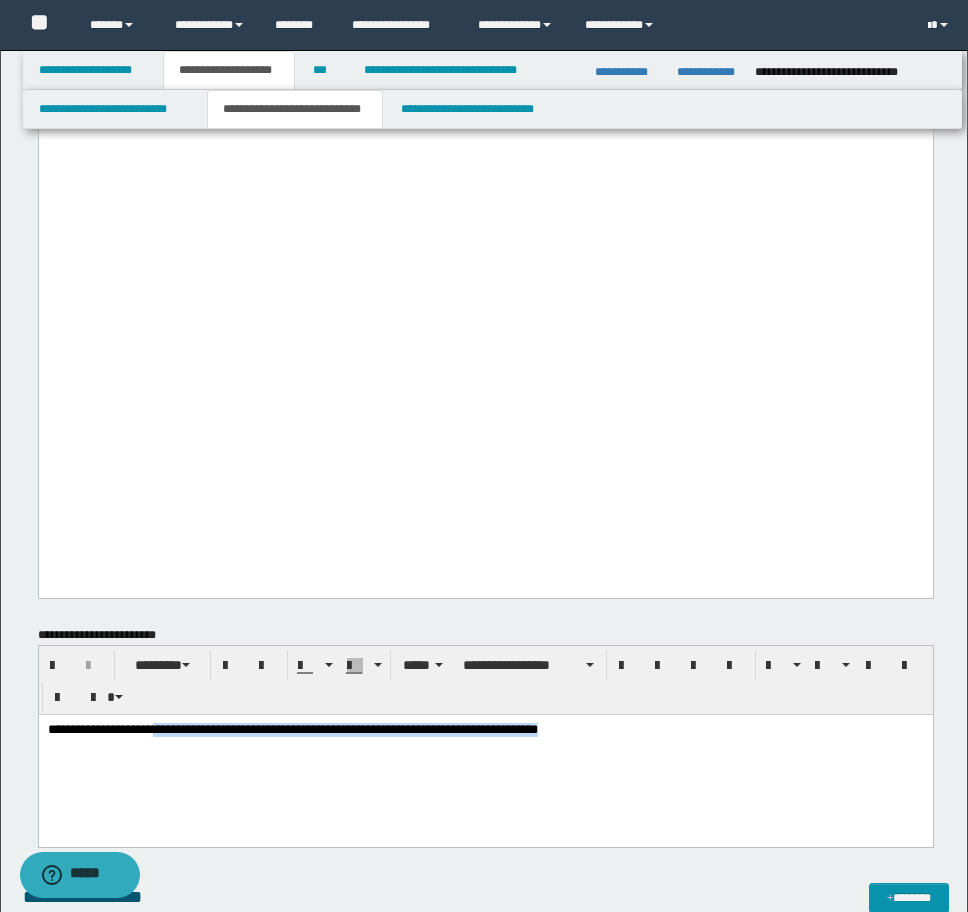 drag, startPoint x: 175, startPoint y: 731, endPoint x: 676, endPoint y: 753, distance: 501.4828 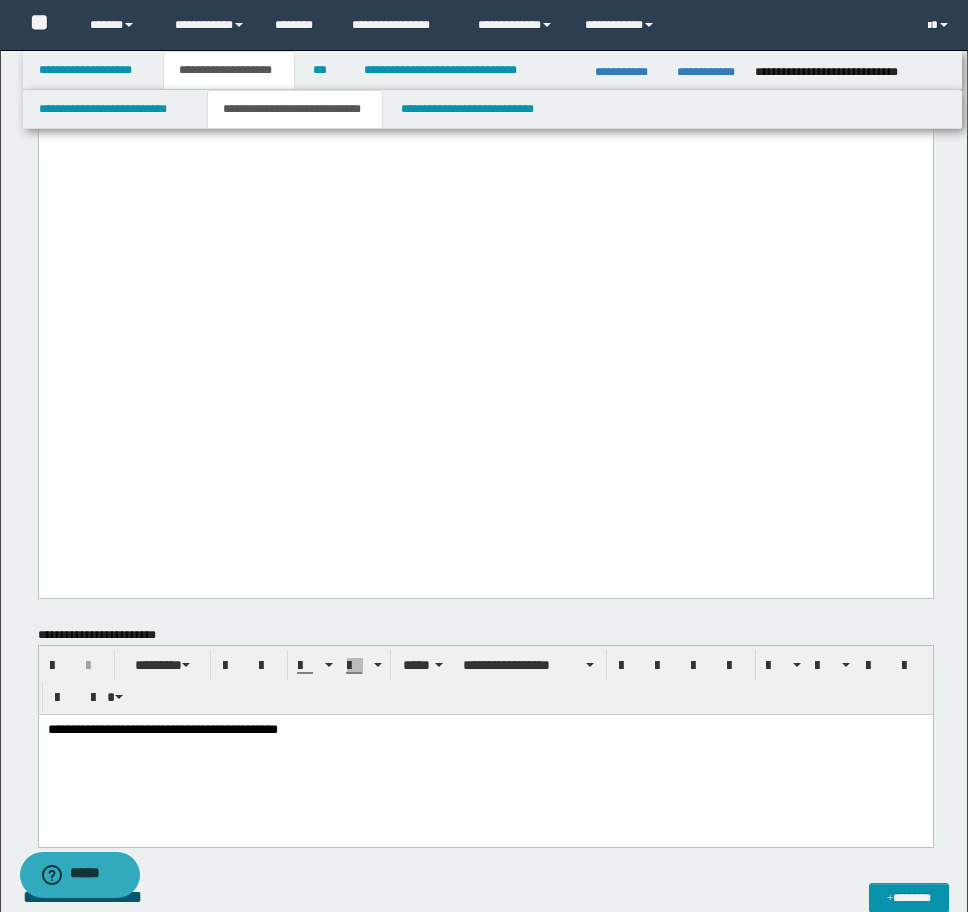 drag, startPoint x: 222, startPoint y: 728, endPoint x: 448, endPoint y: 759, distance: 228.1162 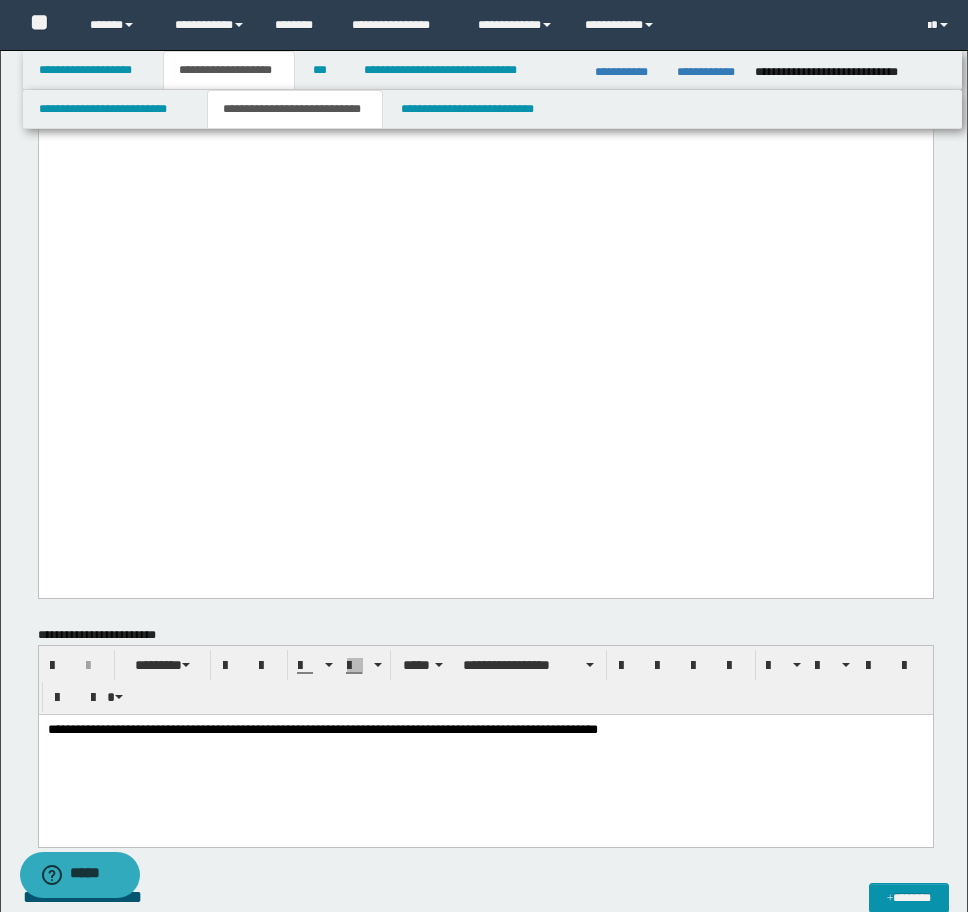 click on "**********" at bounding box center (485, 729) 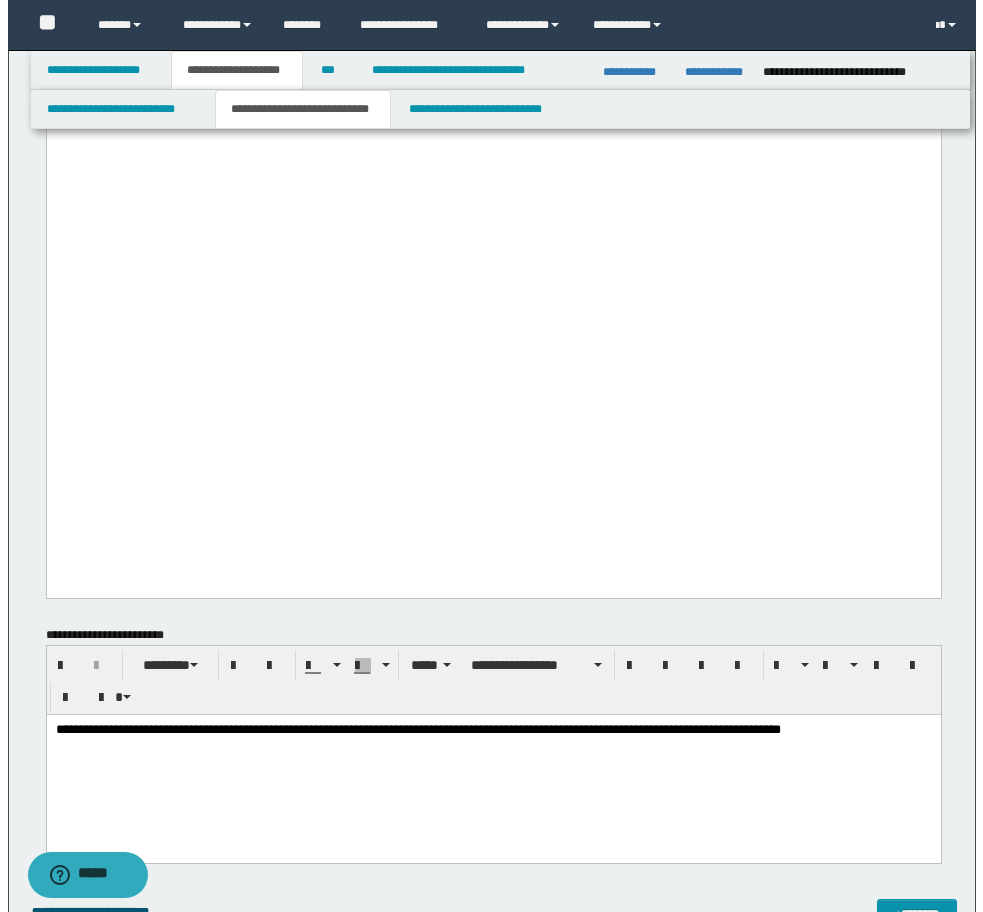 scroll, scrollTop: 3800, scrollLeft: 0, axis: vertical 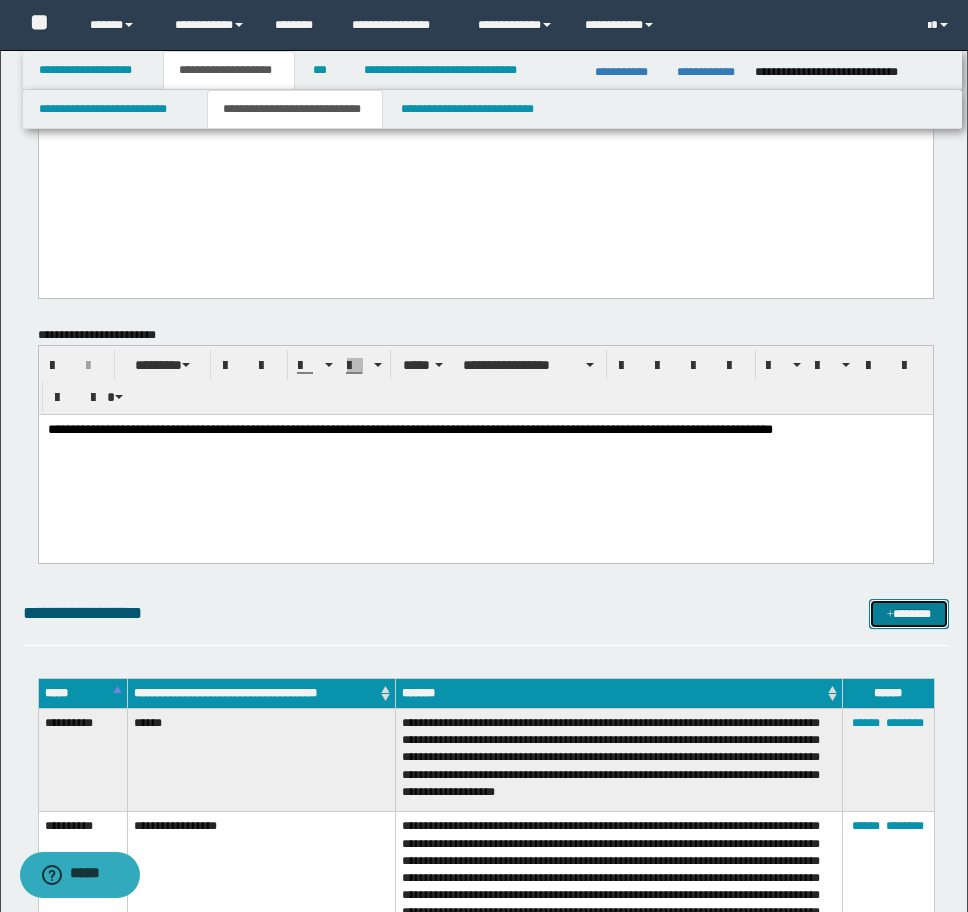 click on "*******" at bounding box center [909, 614] 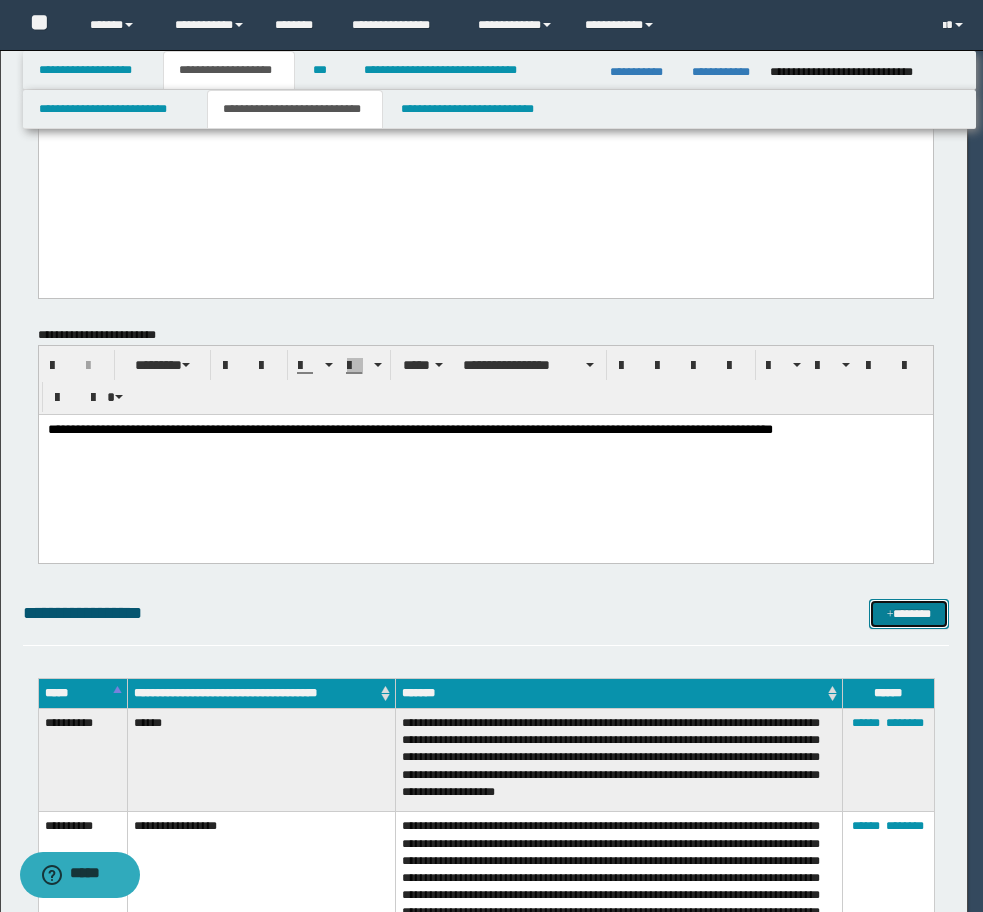 scroll, scrollTop: 0, scrollLeft: 0, axis: both 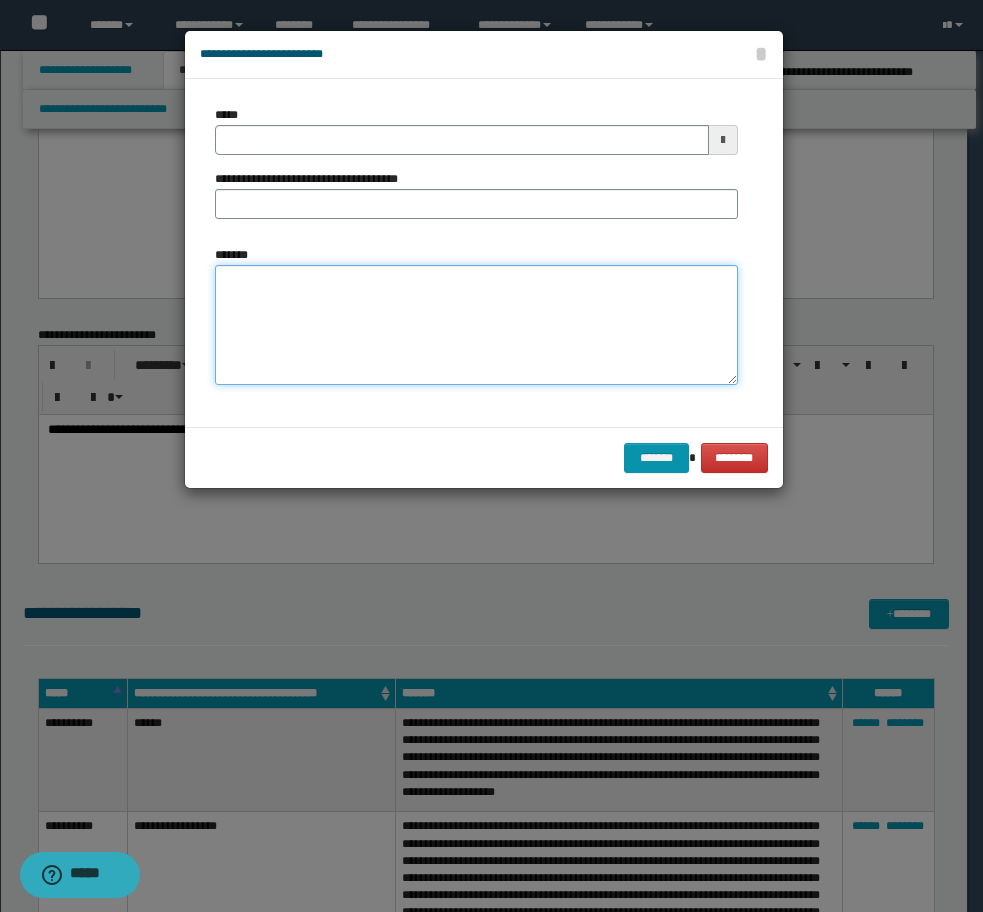 click on "*******" at bounding box center [476, 325] 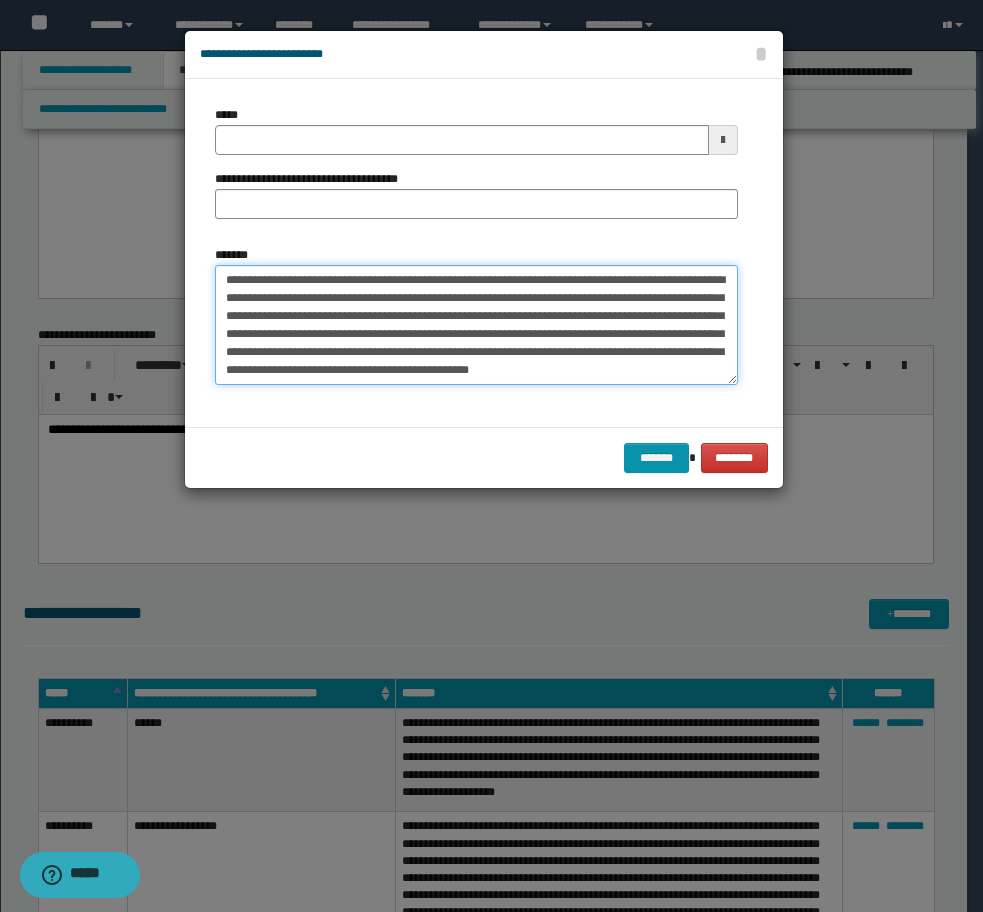 drag, startPoint x: 581, startPoint y: 314, endPoint x: 5, endPoint y: 207, distance: 585.85406 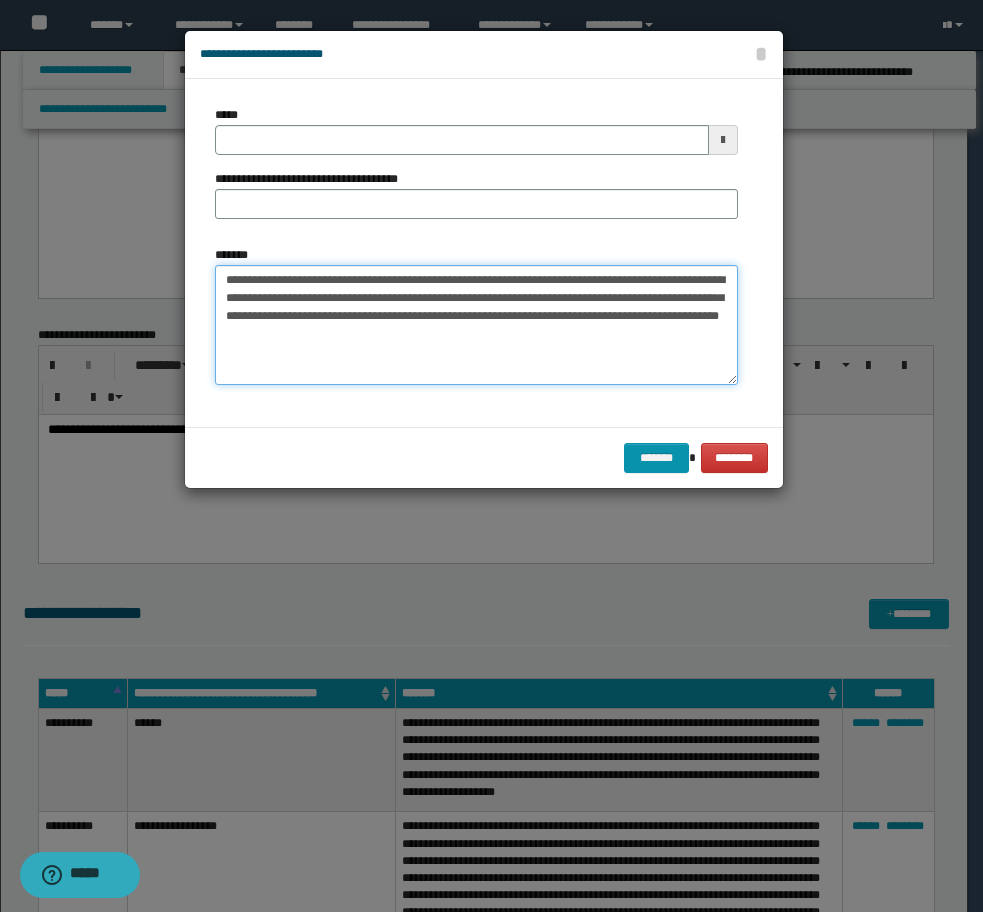 click on "**********" at bounding box center (476, 325) 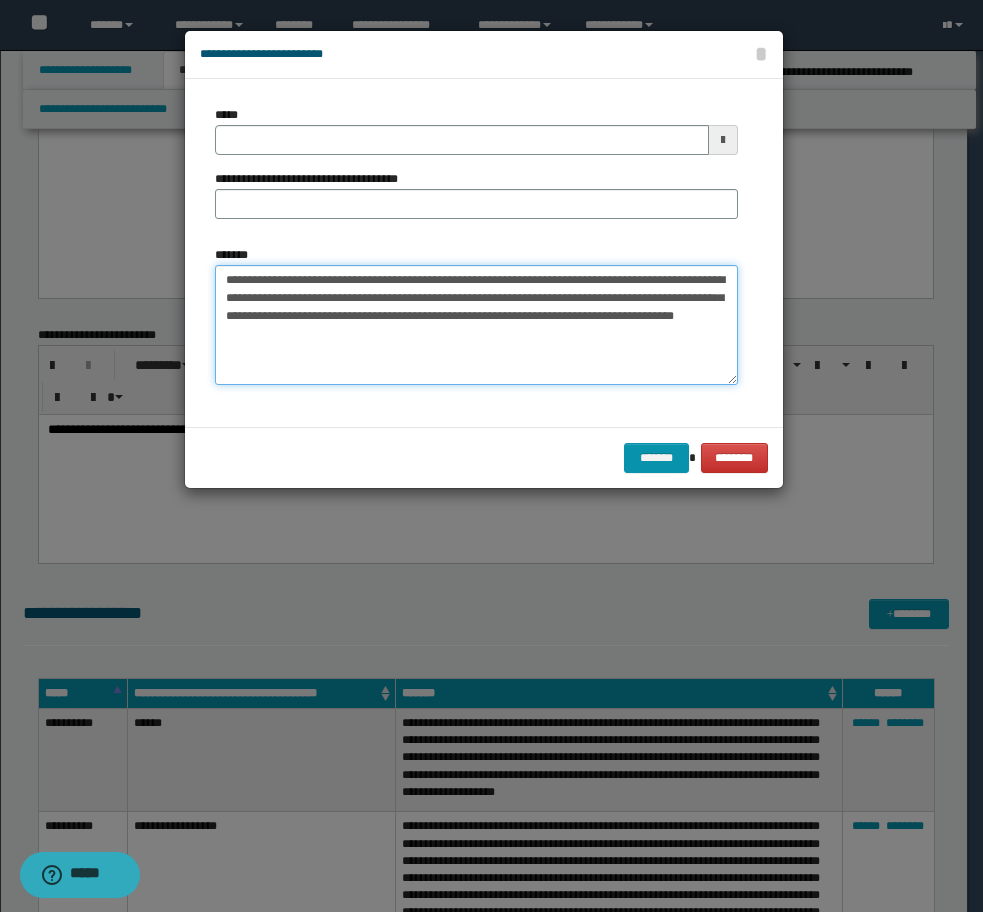 type on "**********" 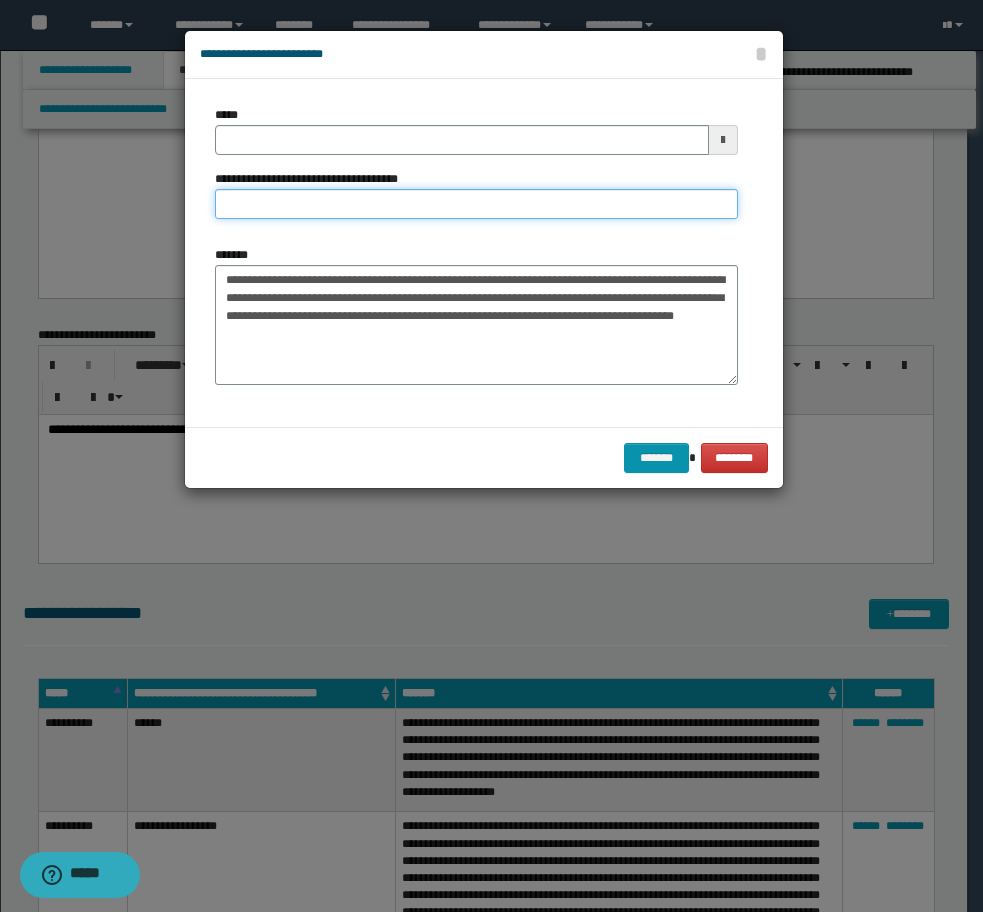 click on "**********" at bounding box center (476, 204) 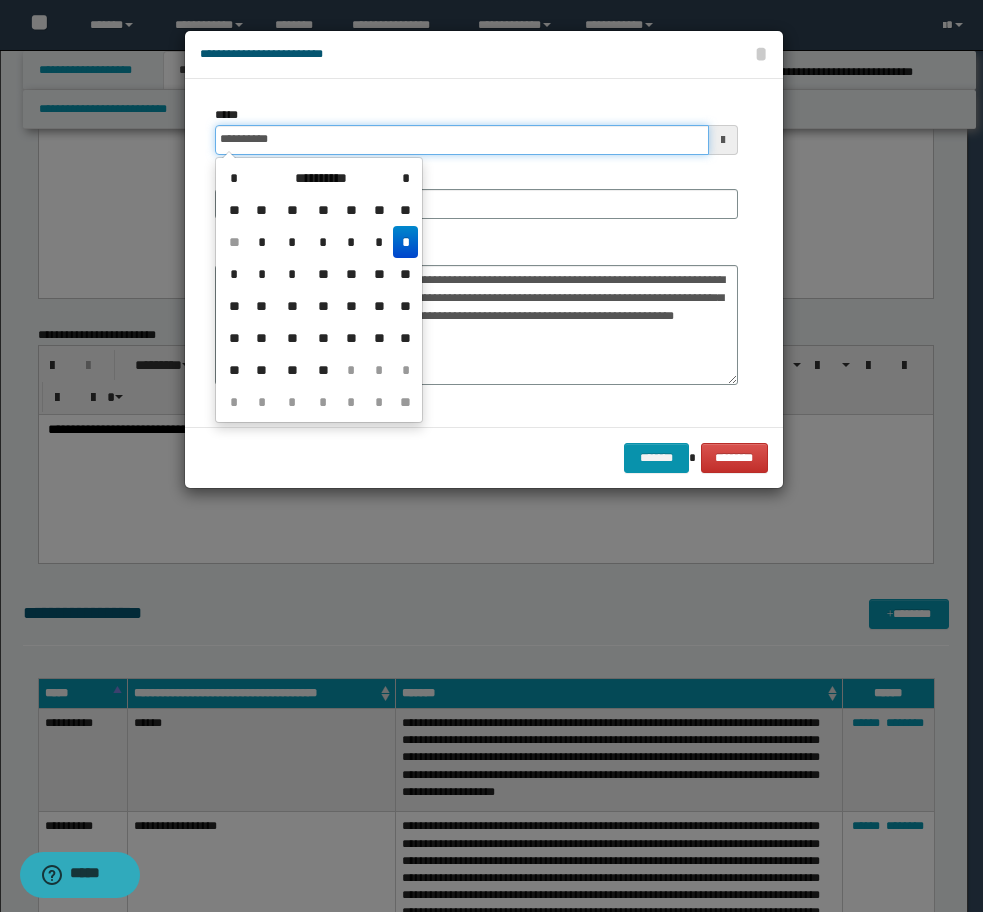 drag, startPoint x: 318, startPoint y: 145, endPoint x: 59, endPoint y: 135, distance: 259.193 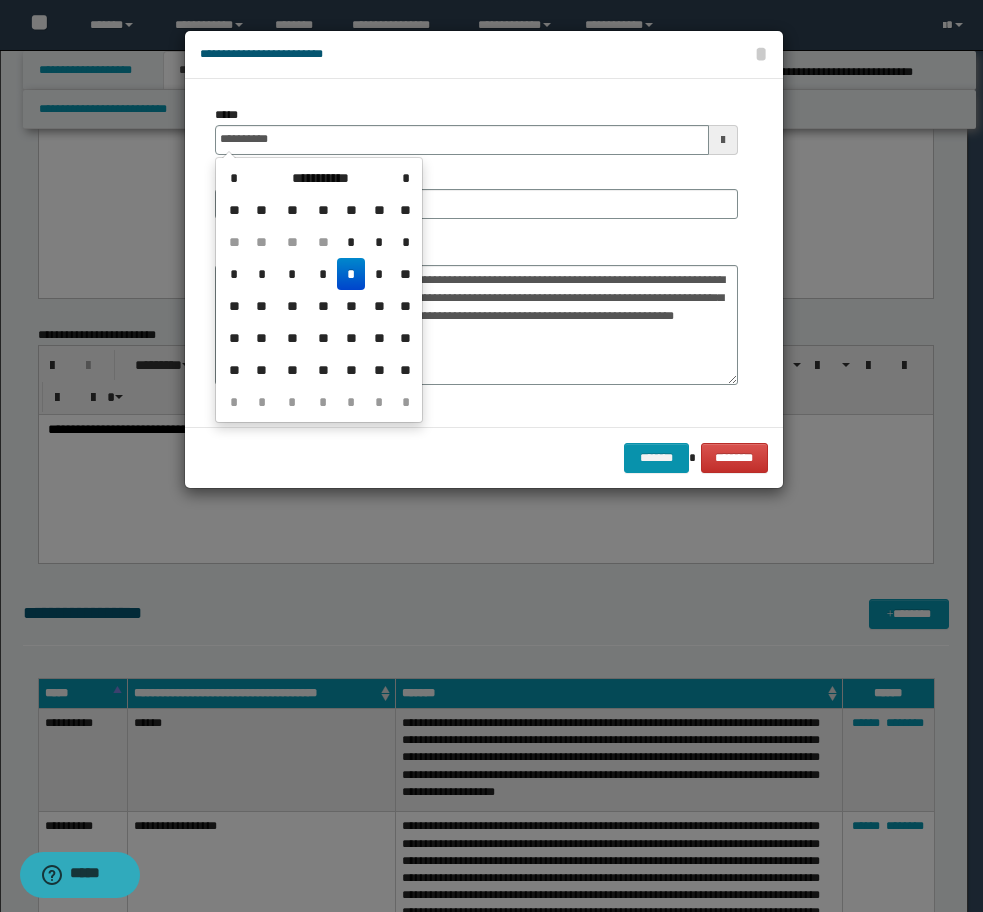 click on "*" at bounding box center [351, 274] 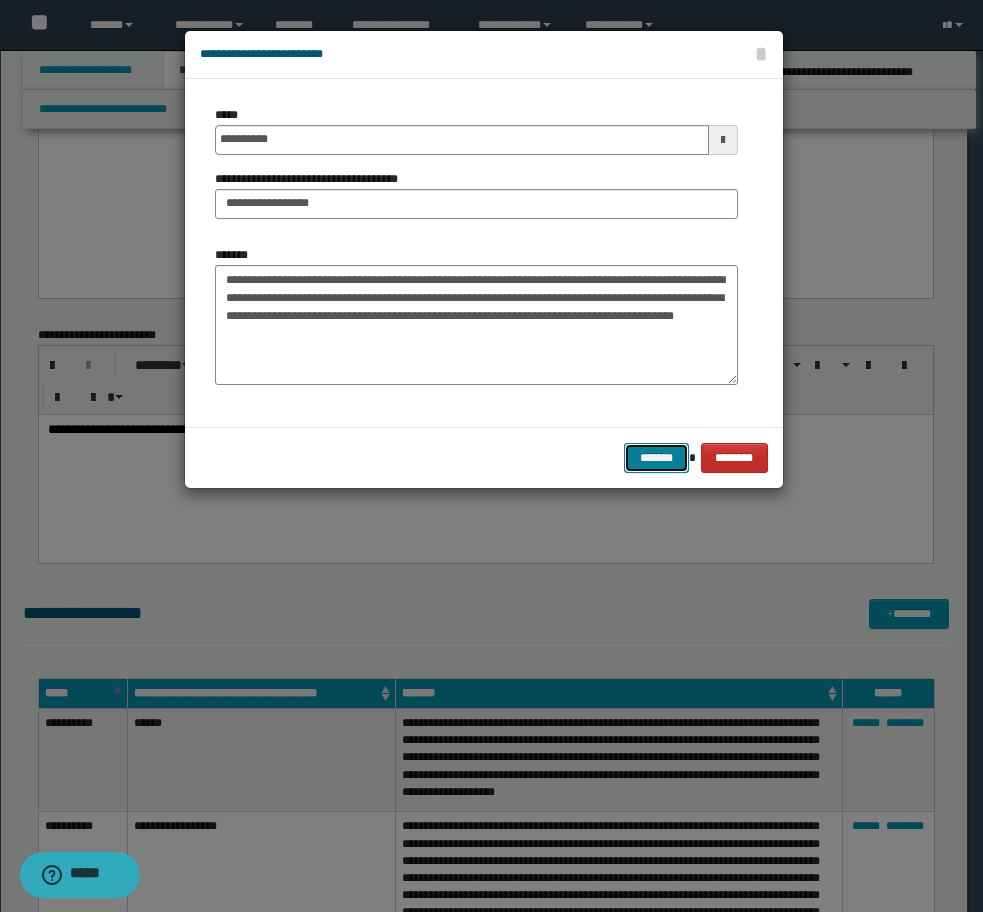 click on "*******" at bounding box center [656, 458] 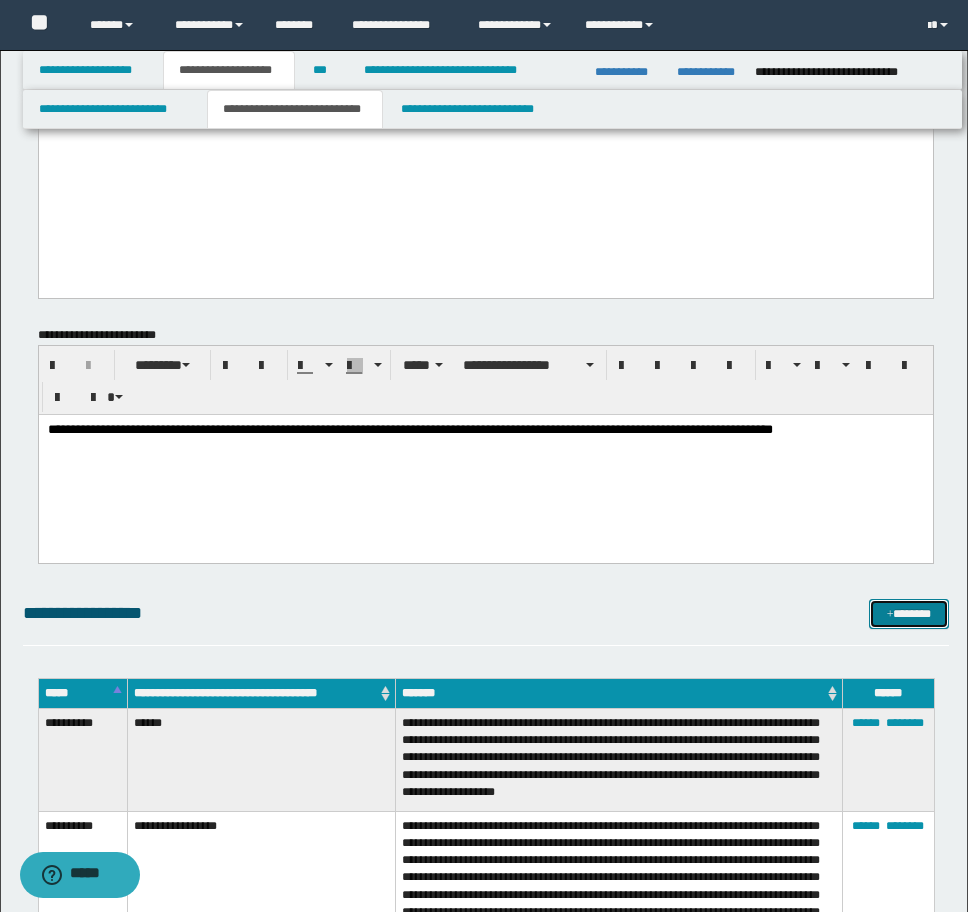 click on "*******" at bounding box center (909, 614) 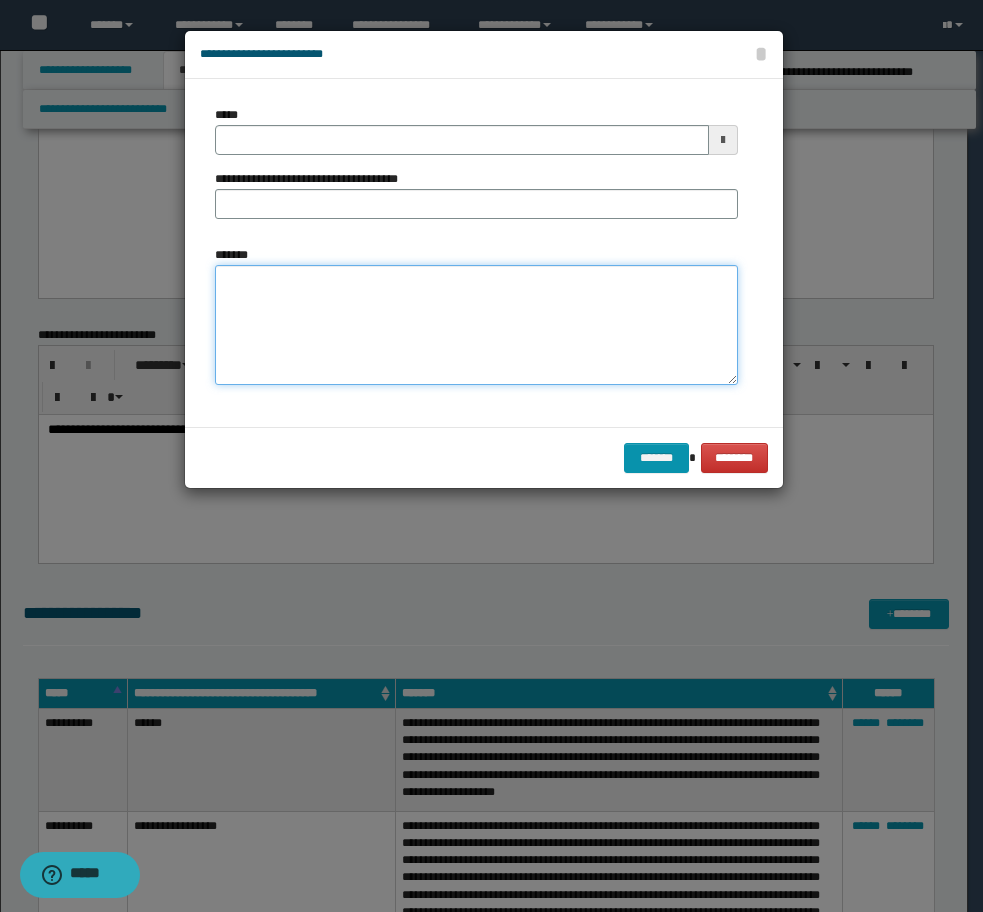 click on "*******" at bounding box center (476, 325) 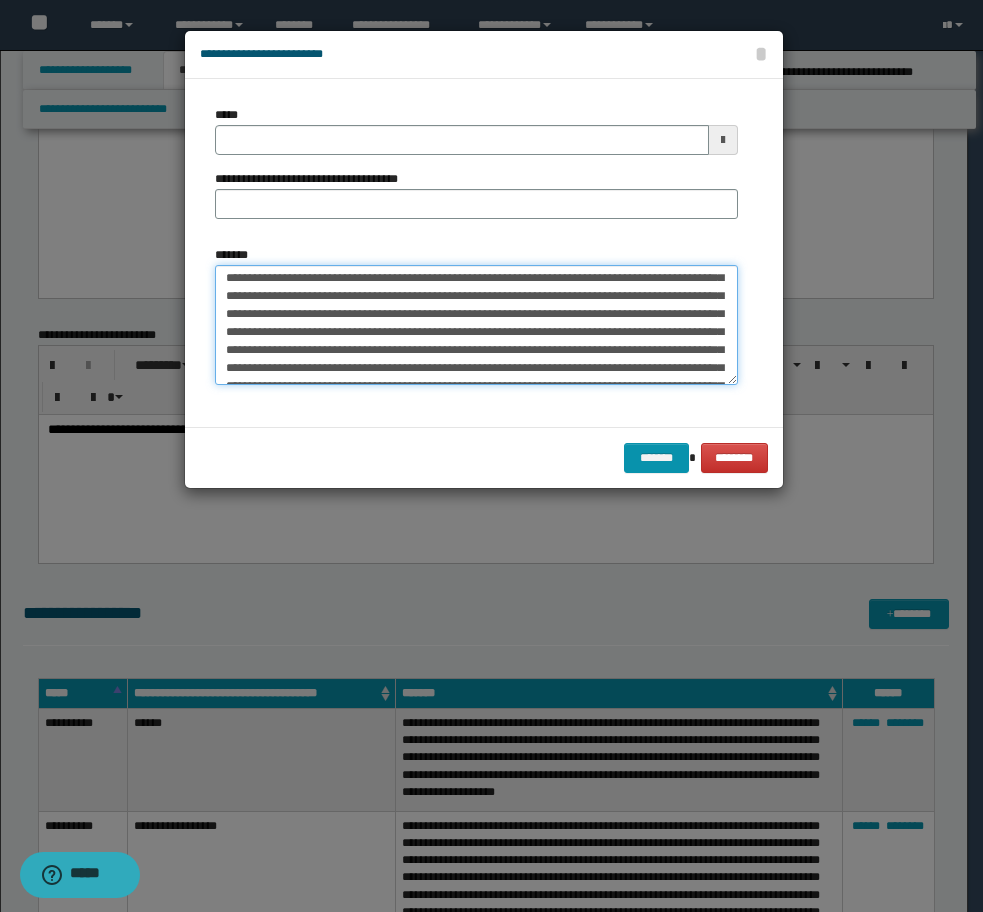 scroll, scrollTop: 0, scrollLeft: 0, axis: both 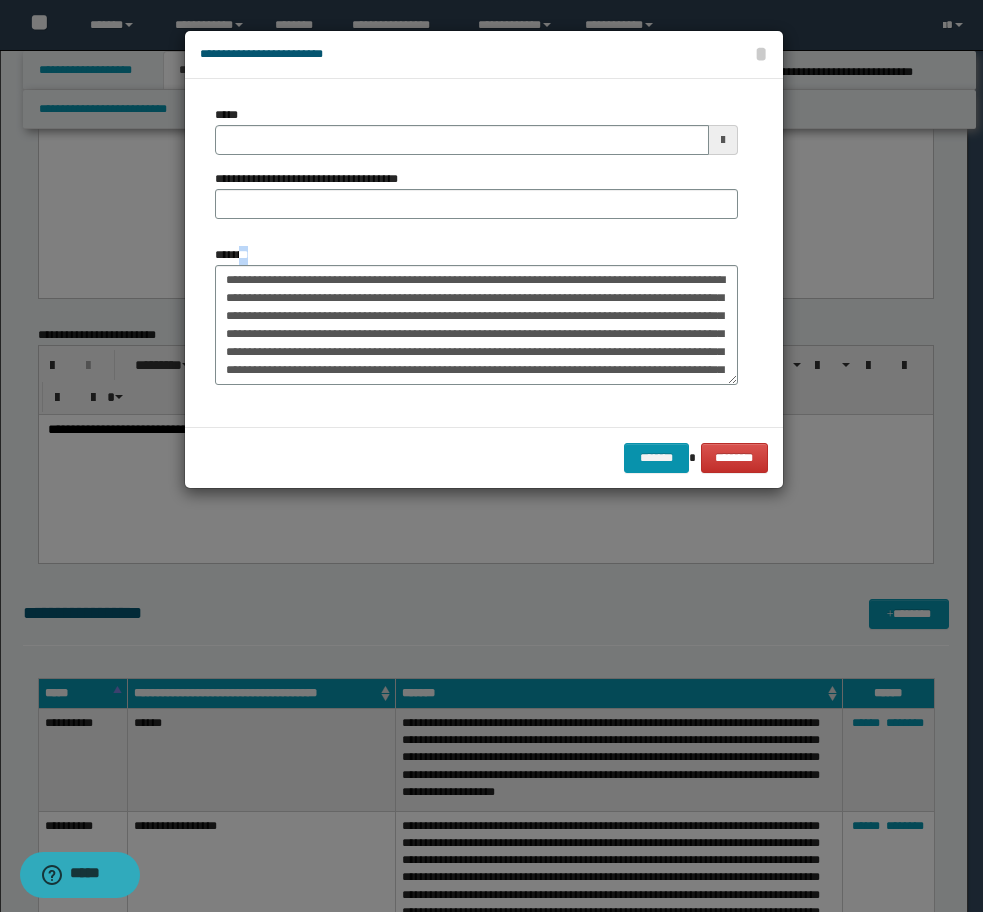 drag, startPoint x: 262, startPoint y: 252, endPoint x: 238, endPoint y: 252, distance: 24 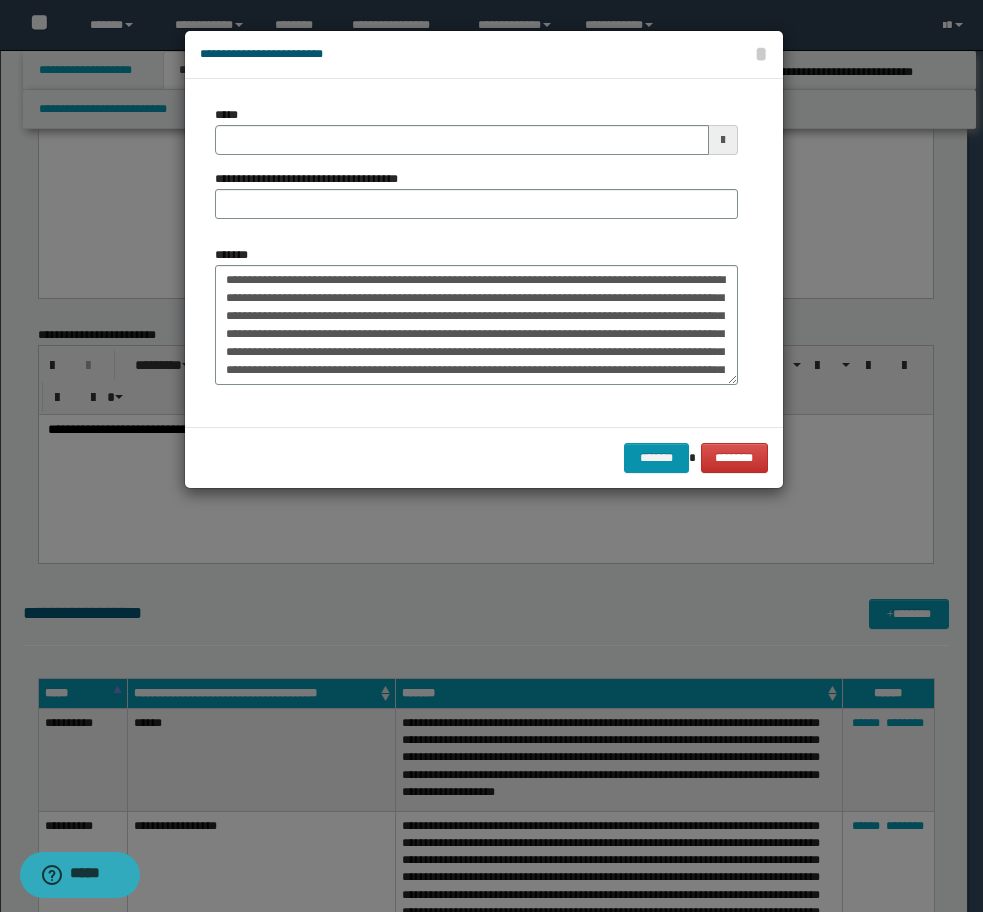 drag, startPoint x: 238, startPoint y: 252, endPoint x: 195, endPoint y: 252, distance: 43 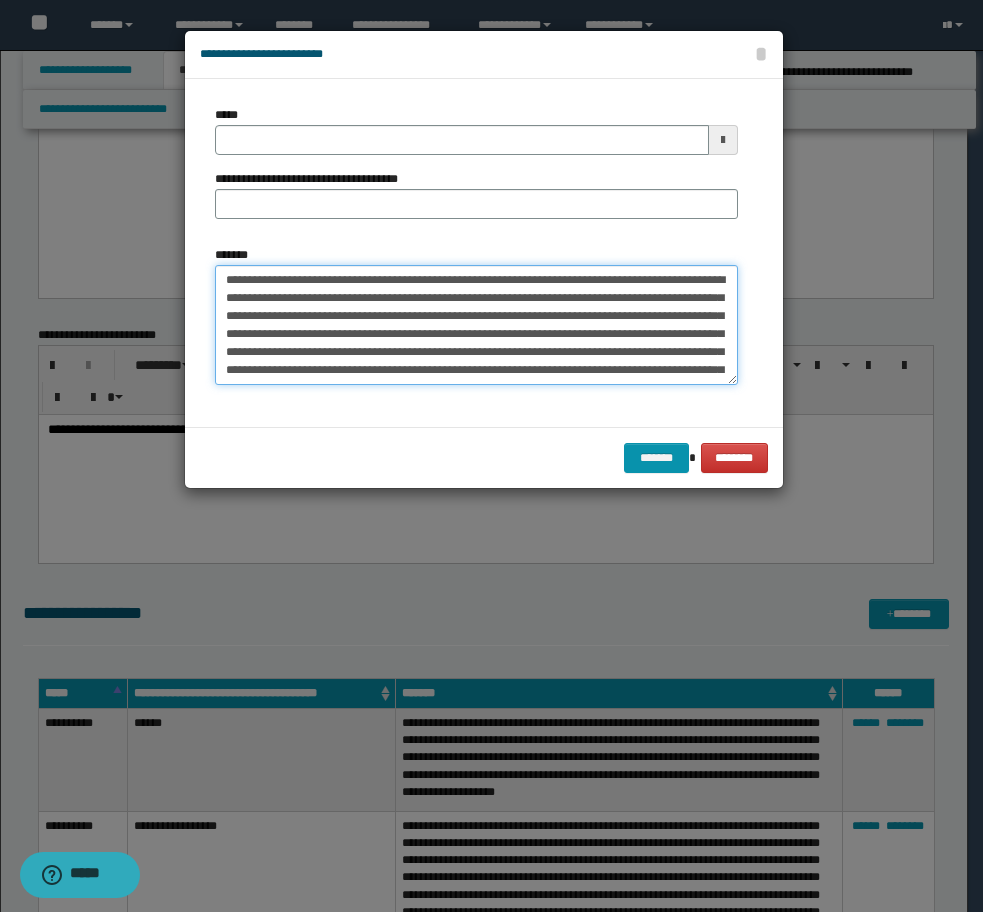 drag, startPoint x: 569, startPoint y: 280, endPoint x: 136, endPoint y: 281, distance: 433.00116 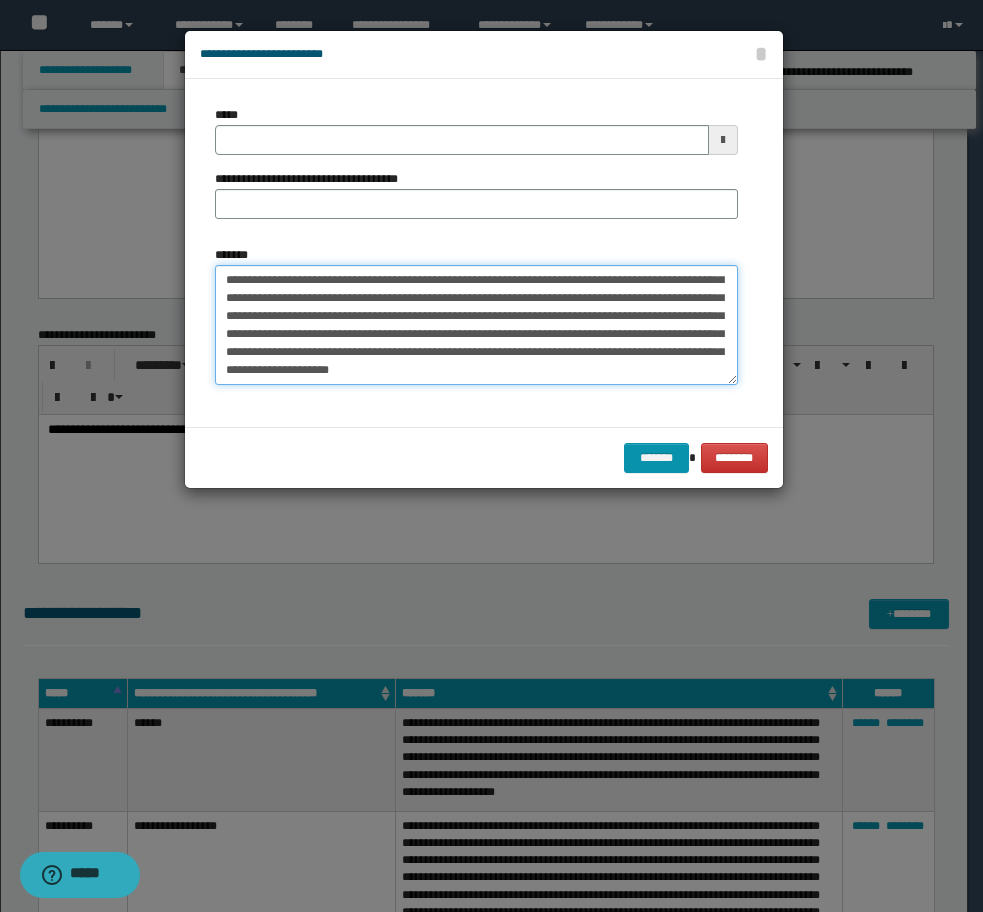 scroll, scrollTop: 198, scrollLeft: 0, axis: vertical 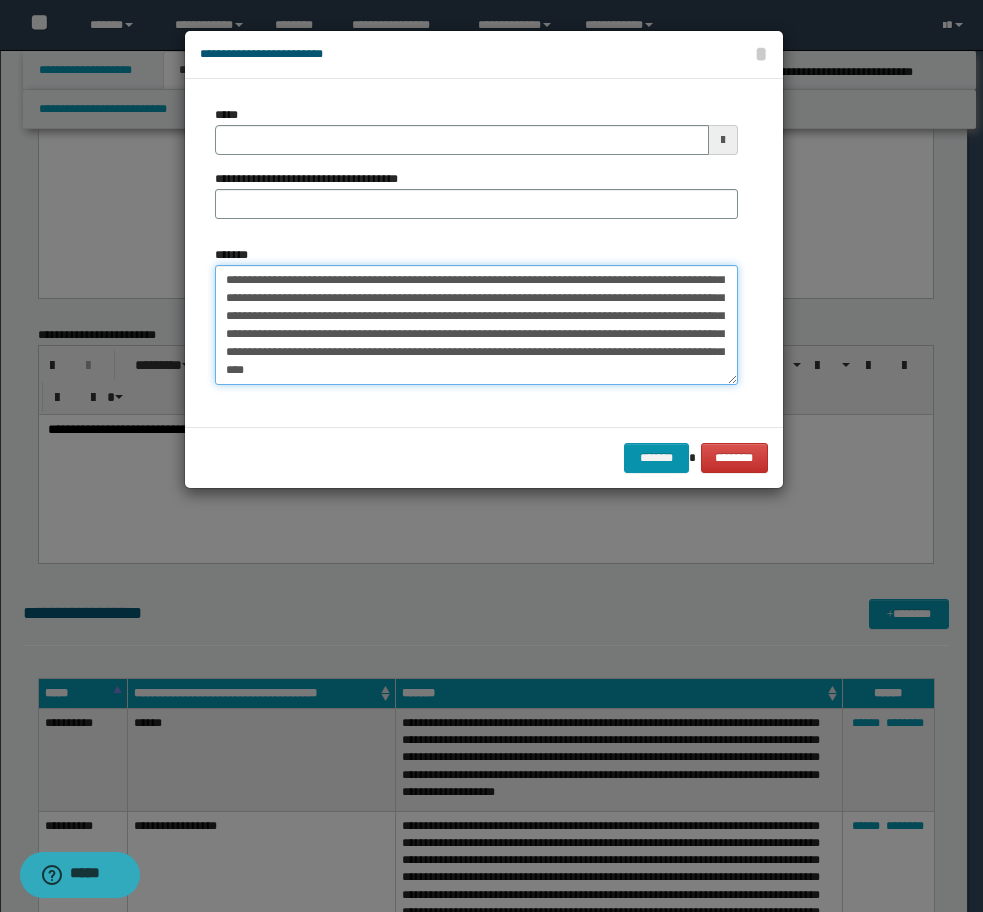 click on "*******" at bounding box center (476, 325) 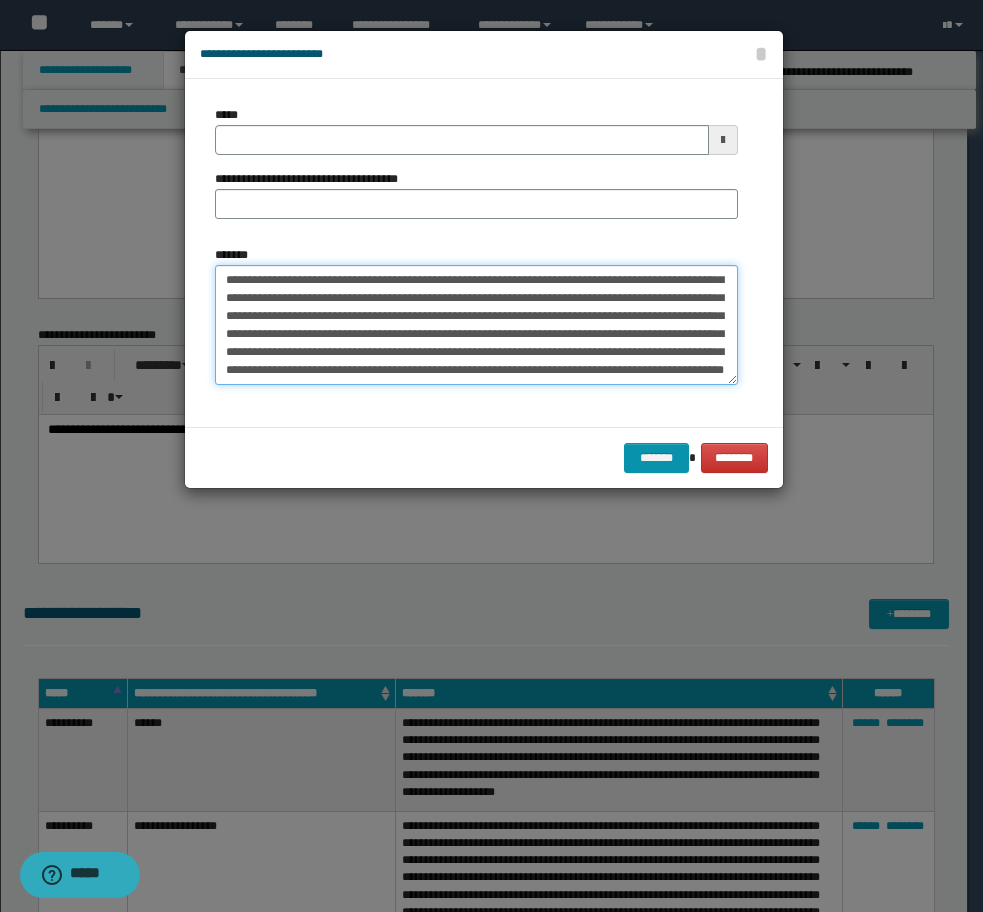 click on "*******" at bounding box center [476, 325] 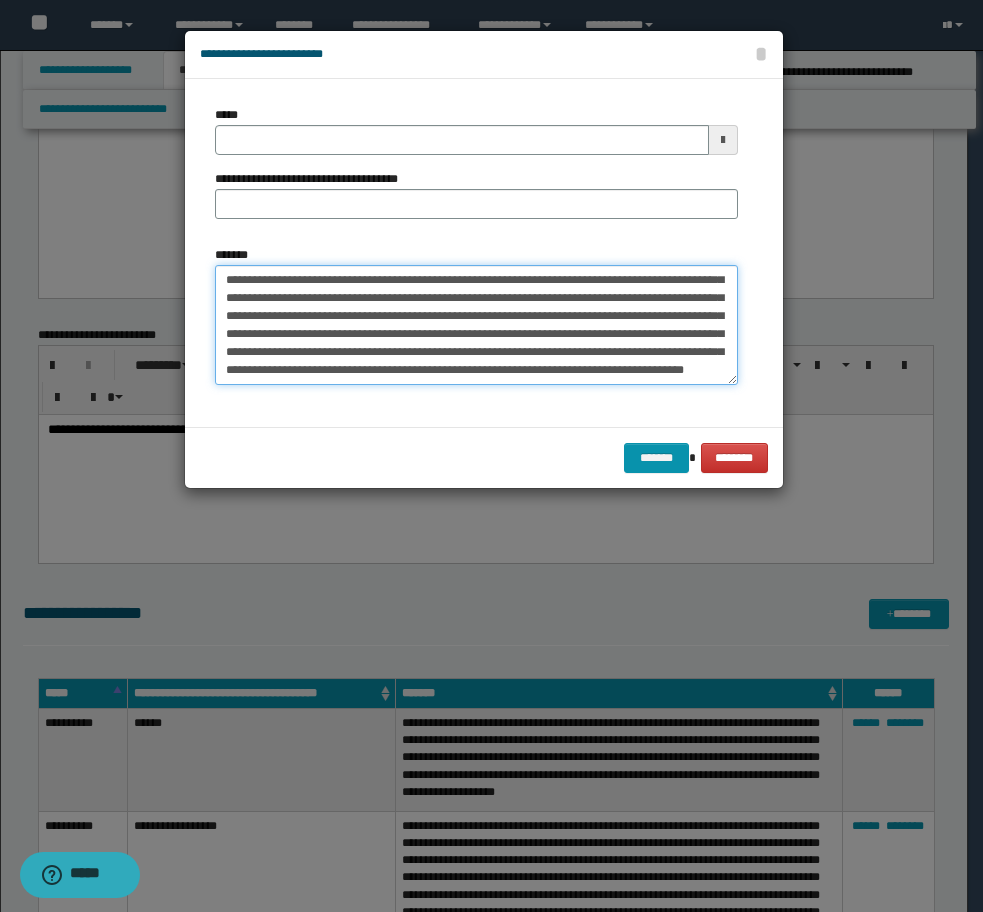 scroll, scrollTop: 288, scrollLeft: 0, axis: vertical 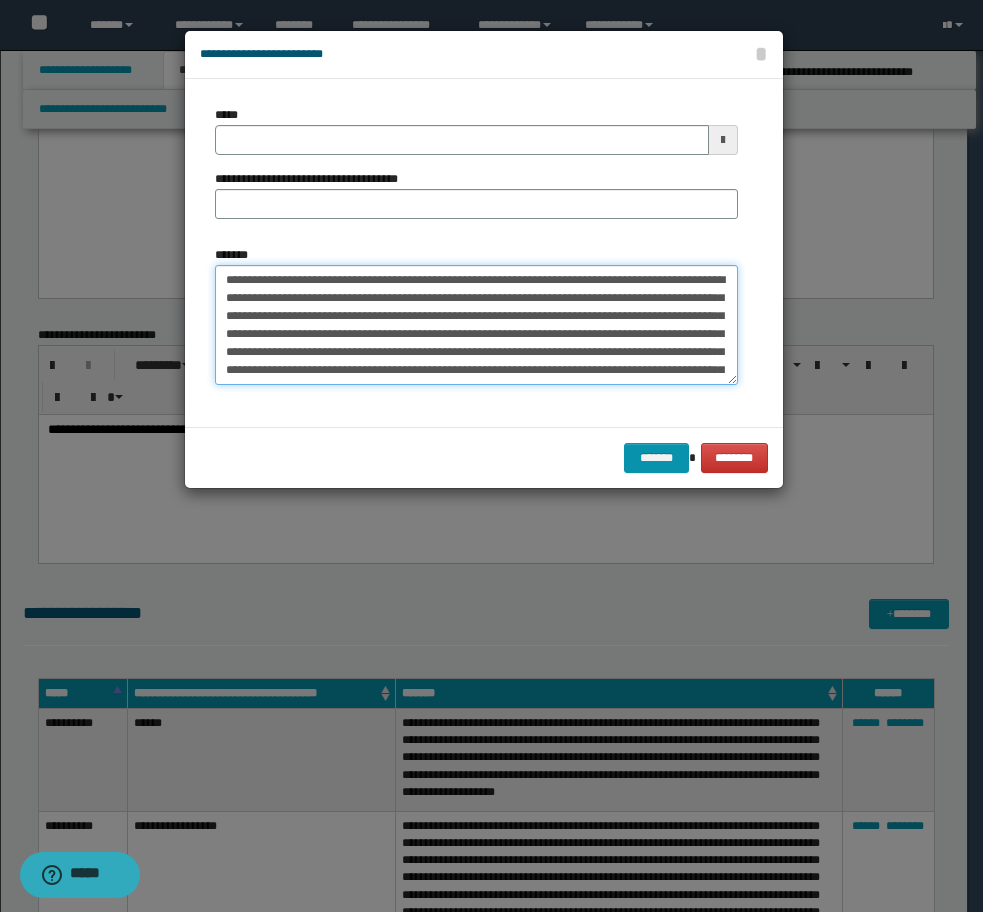 type on "**********" 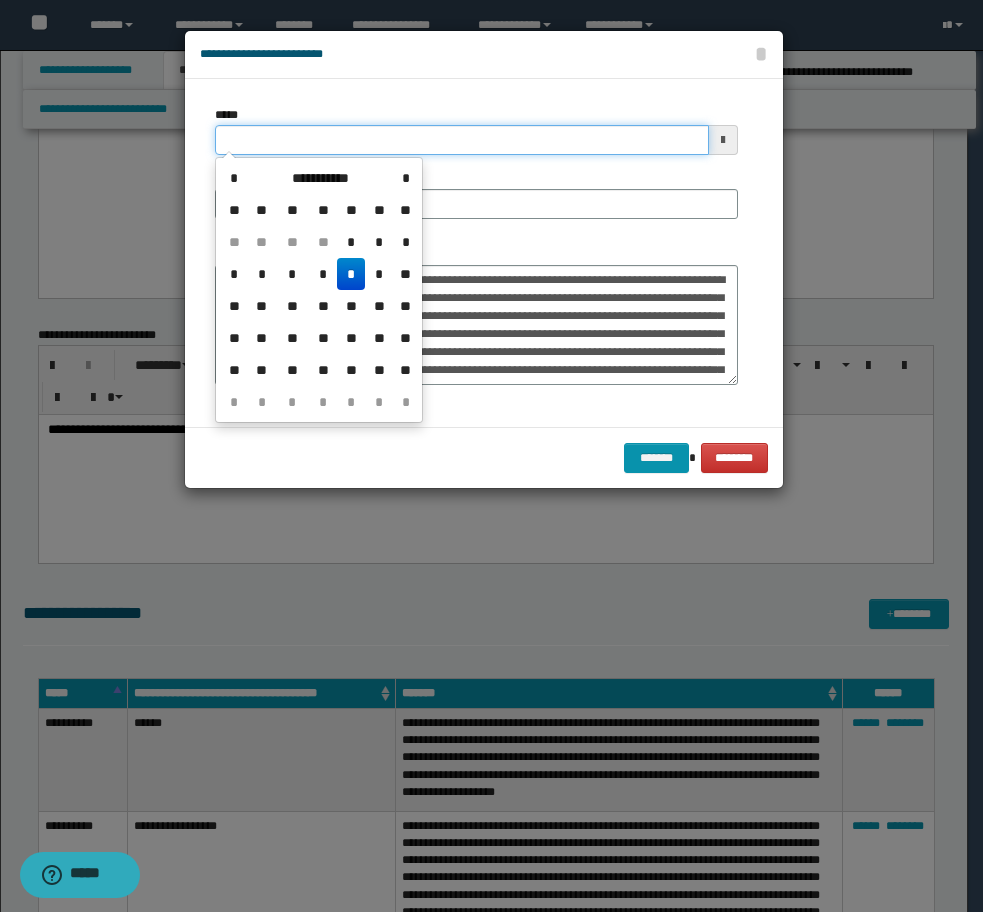 click on "*****" at bounding box center [462, 140] 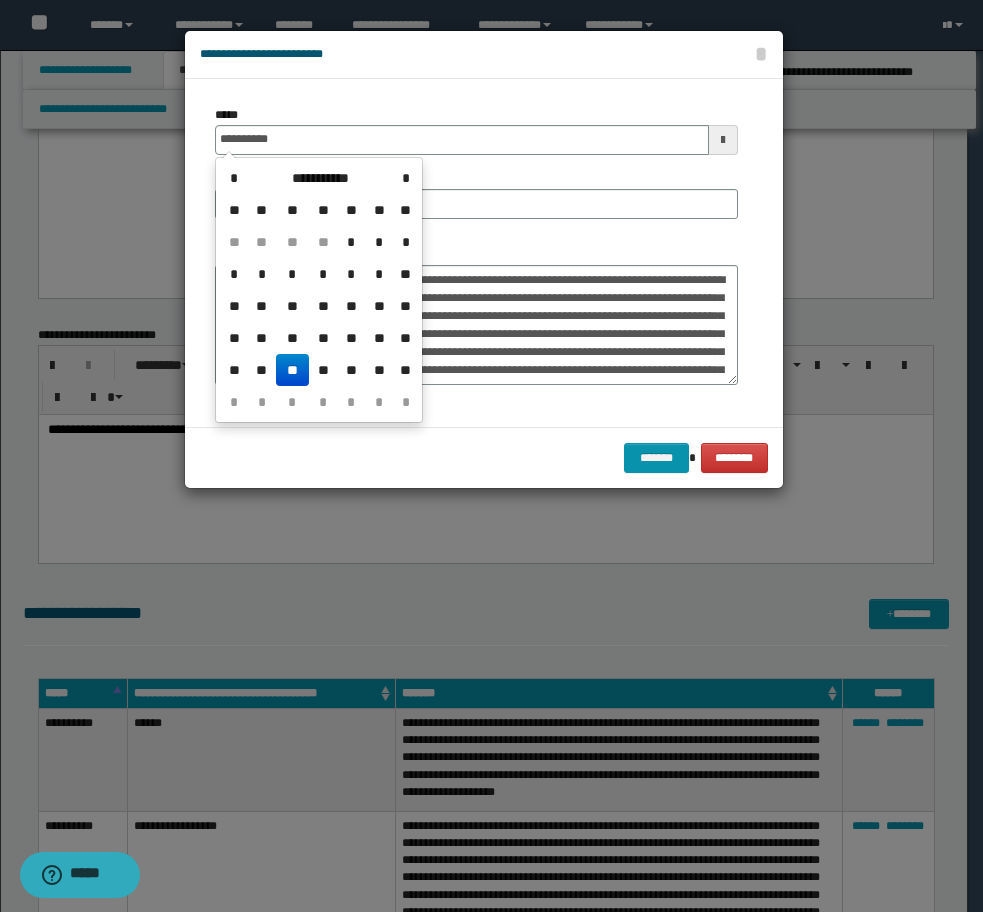 click on "**" at bounding box center (292, 370) 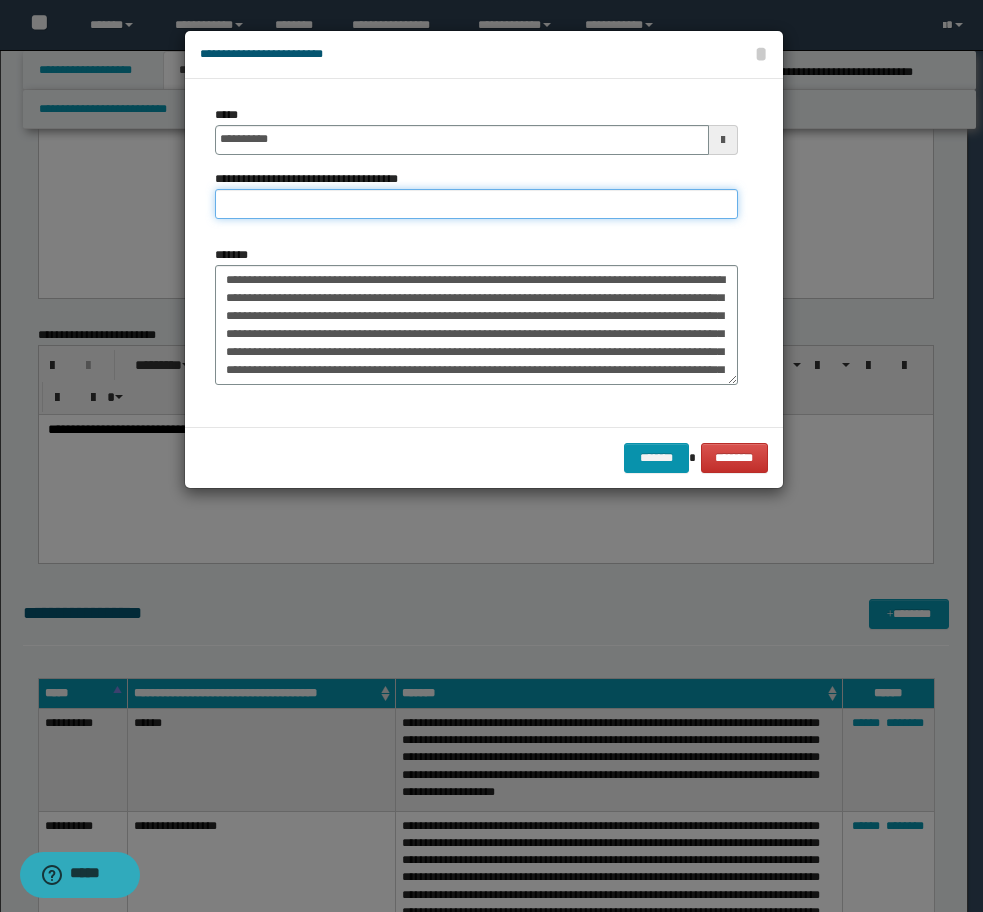 click on "**********" at bounding box center (476, 204) 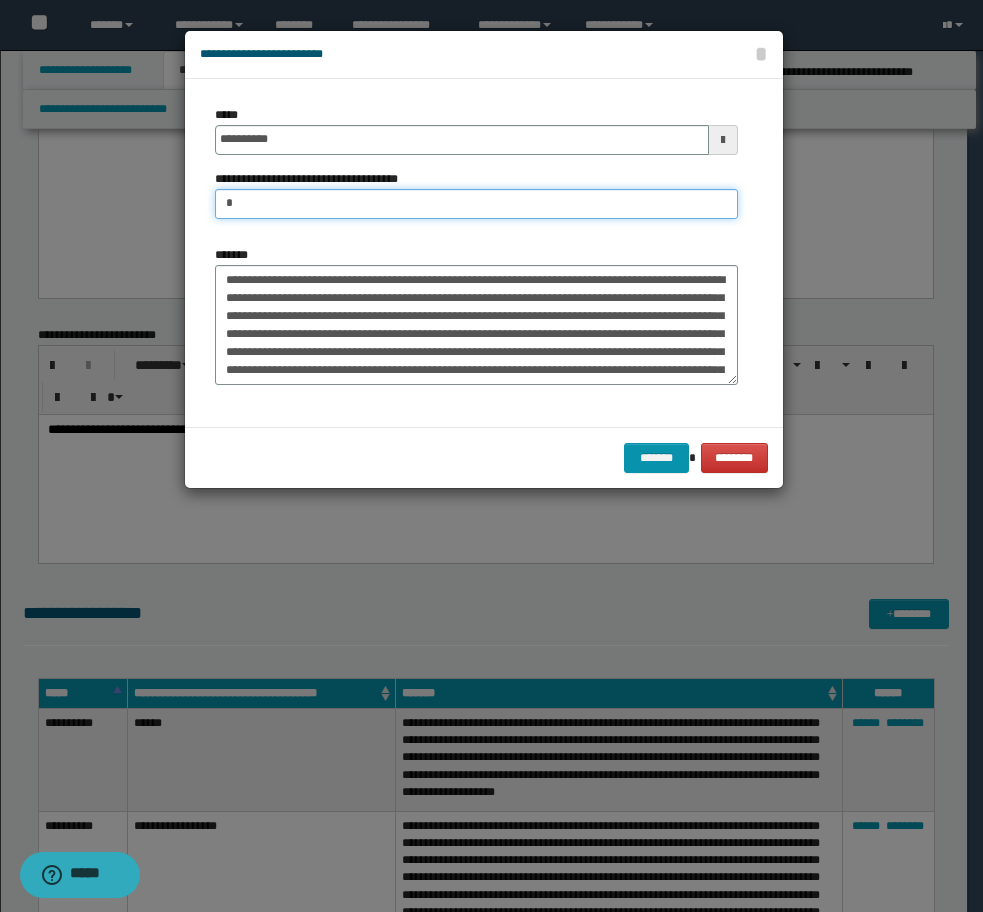 type on "**********" 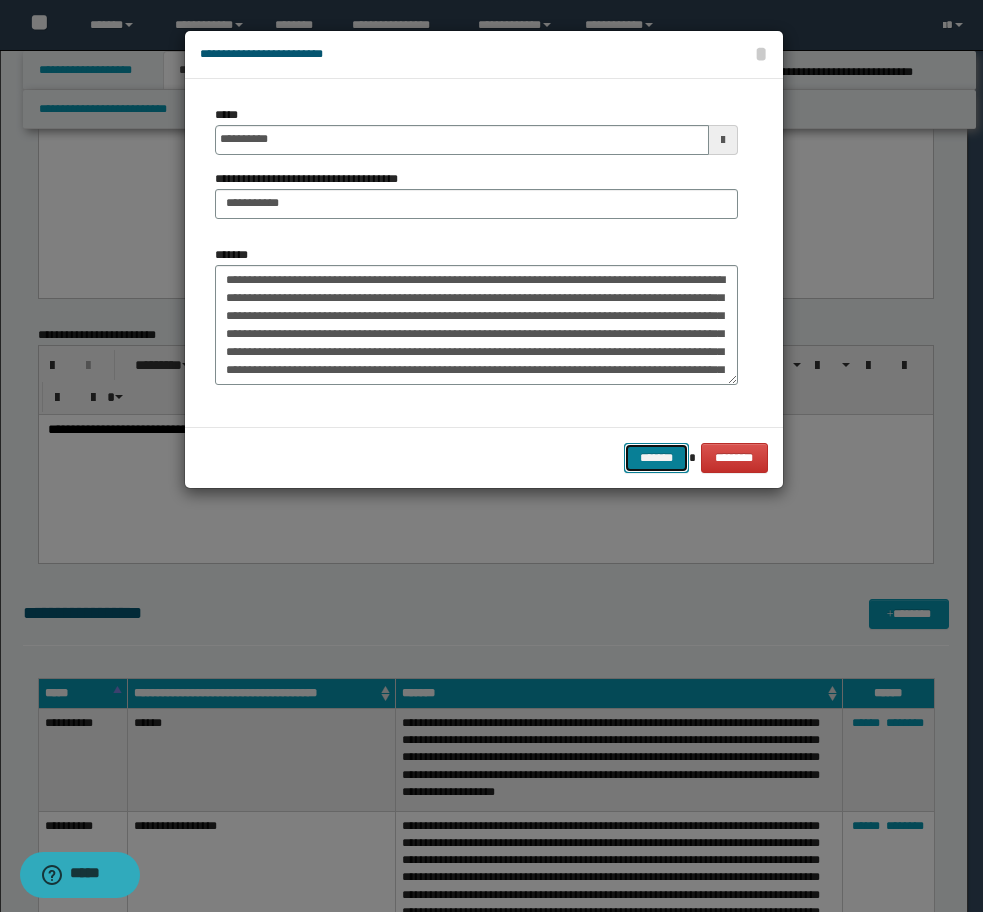 click on "*******" at bounding box center (656, 458) 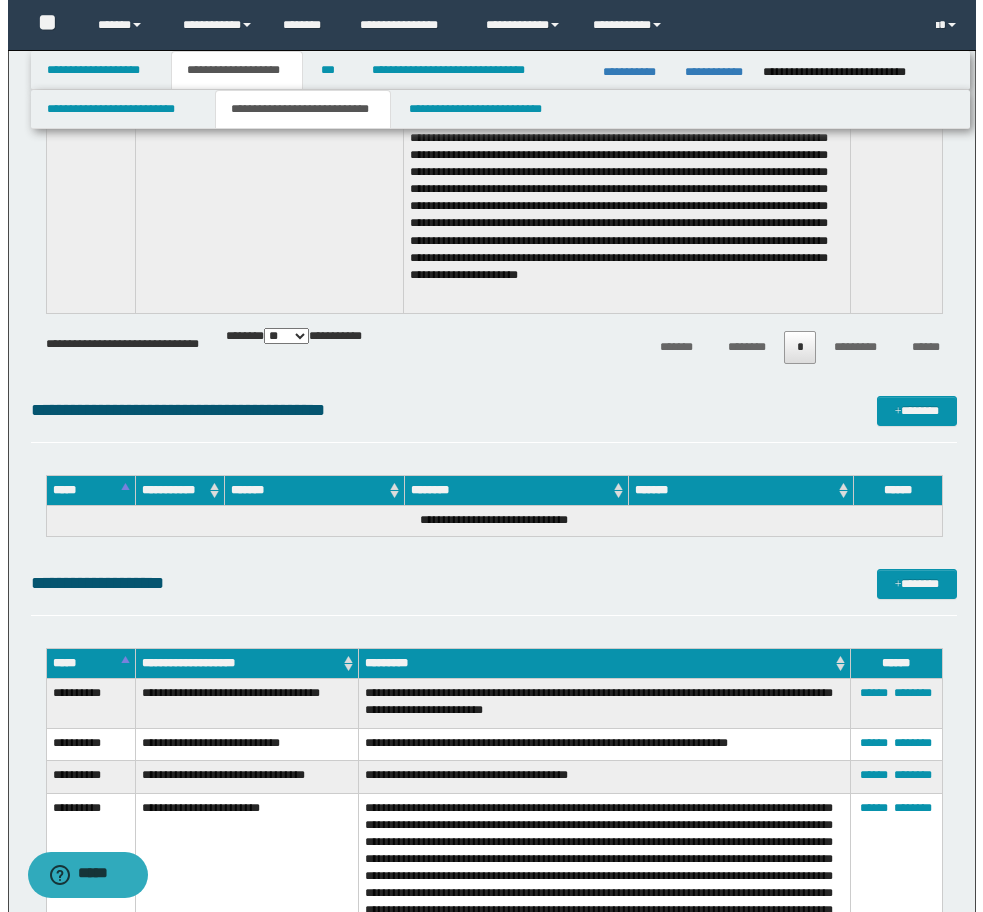 scroll, scrollTop: 5600, scrollLeft: 0, axis: vertical 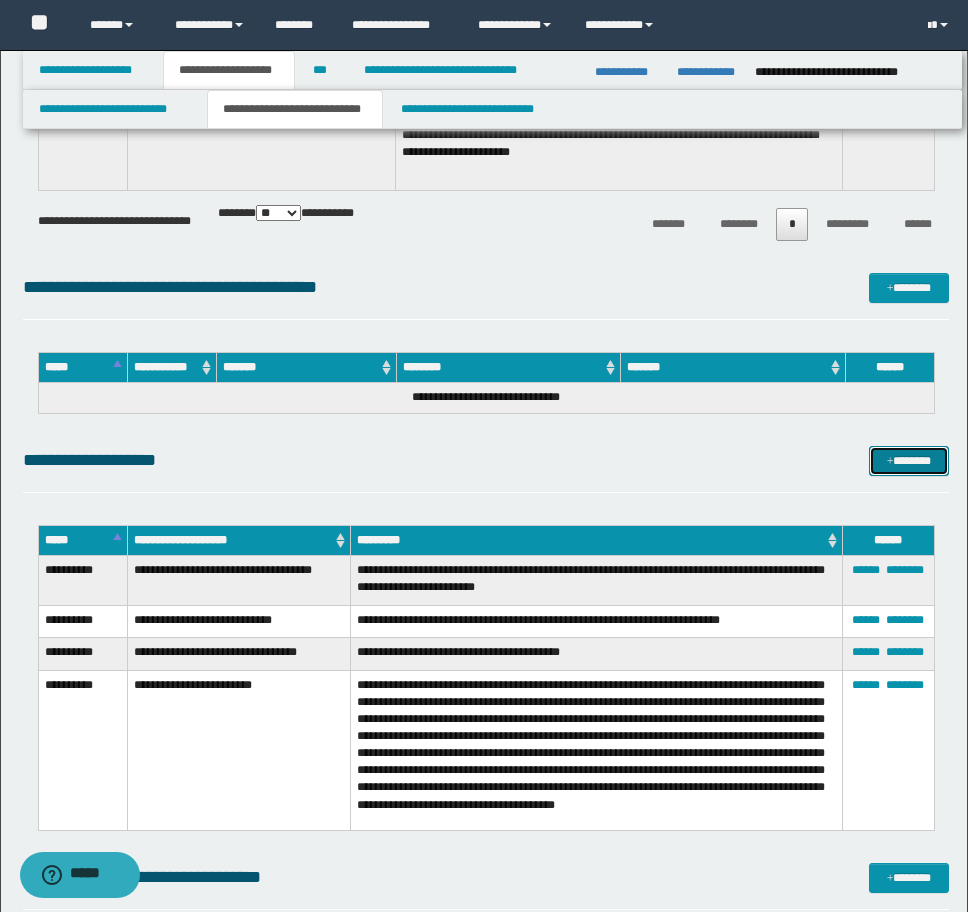 click on "*******" at bounding box center [909, 461] 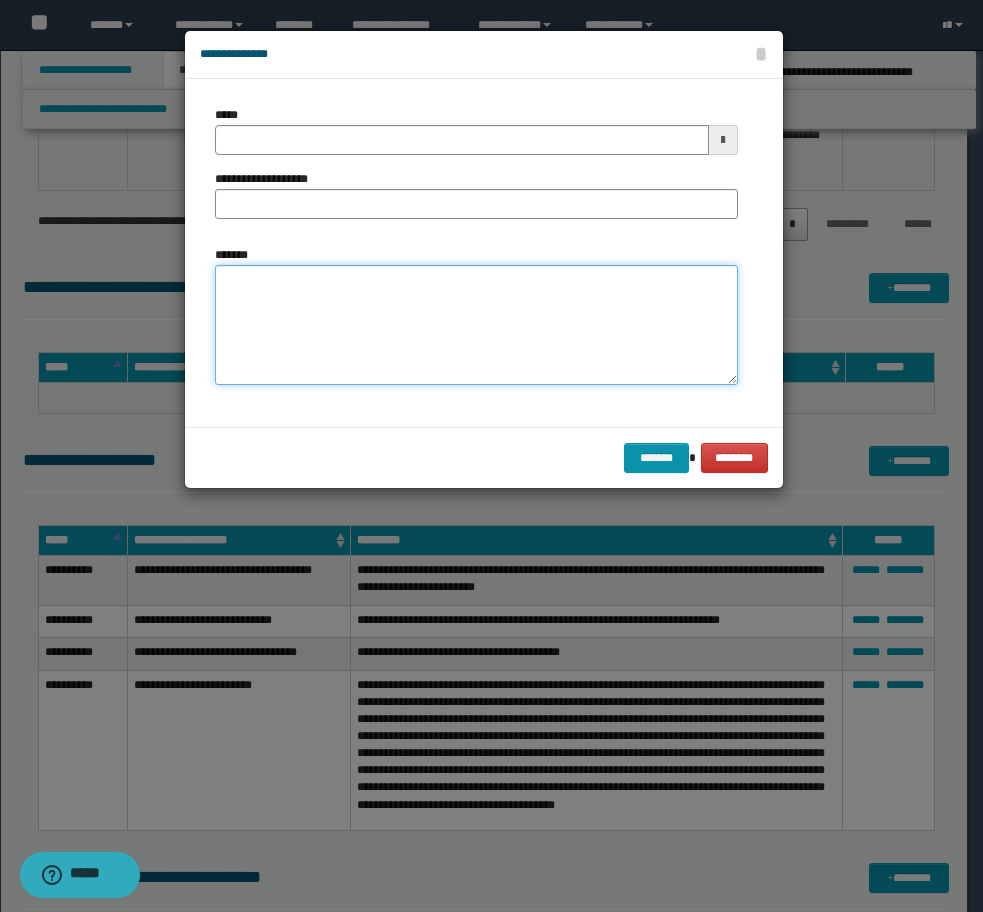 click on "*******" at bounding box center (476, 325) 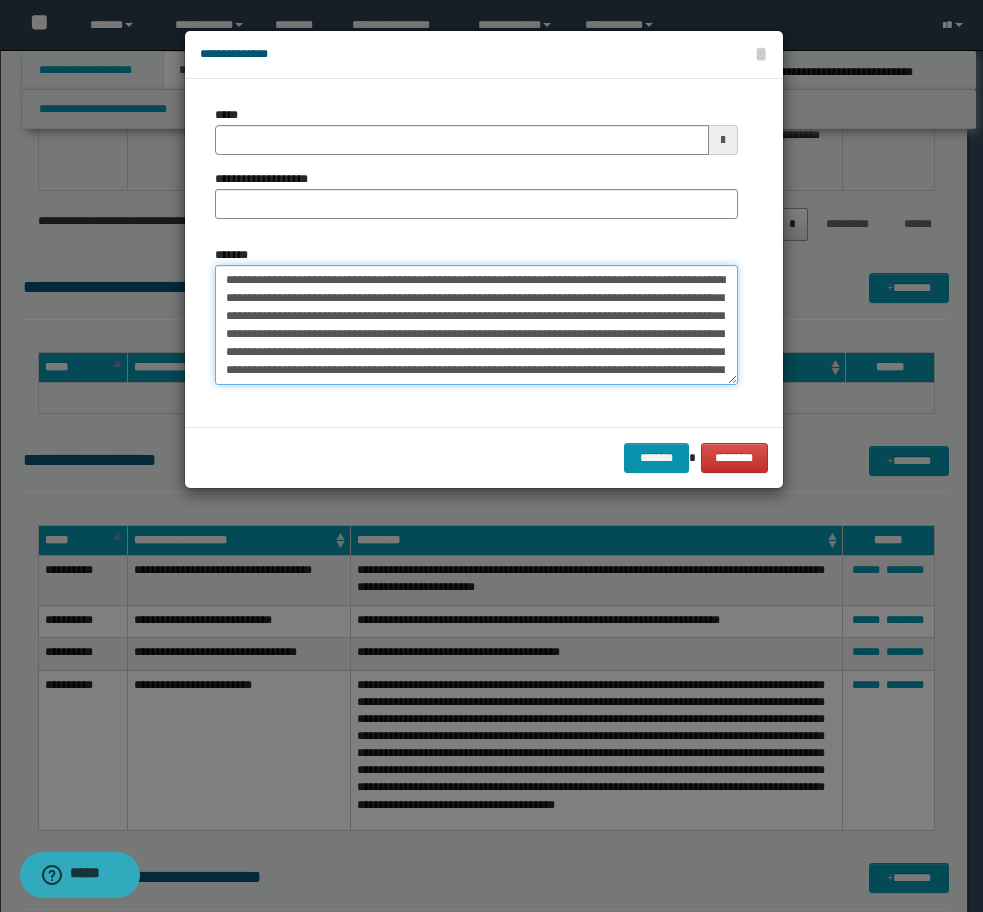 scroll, scrollTop: 48, scrollLeft: 0, axis: vertical 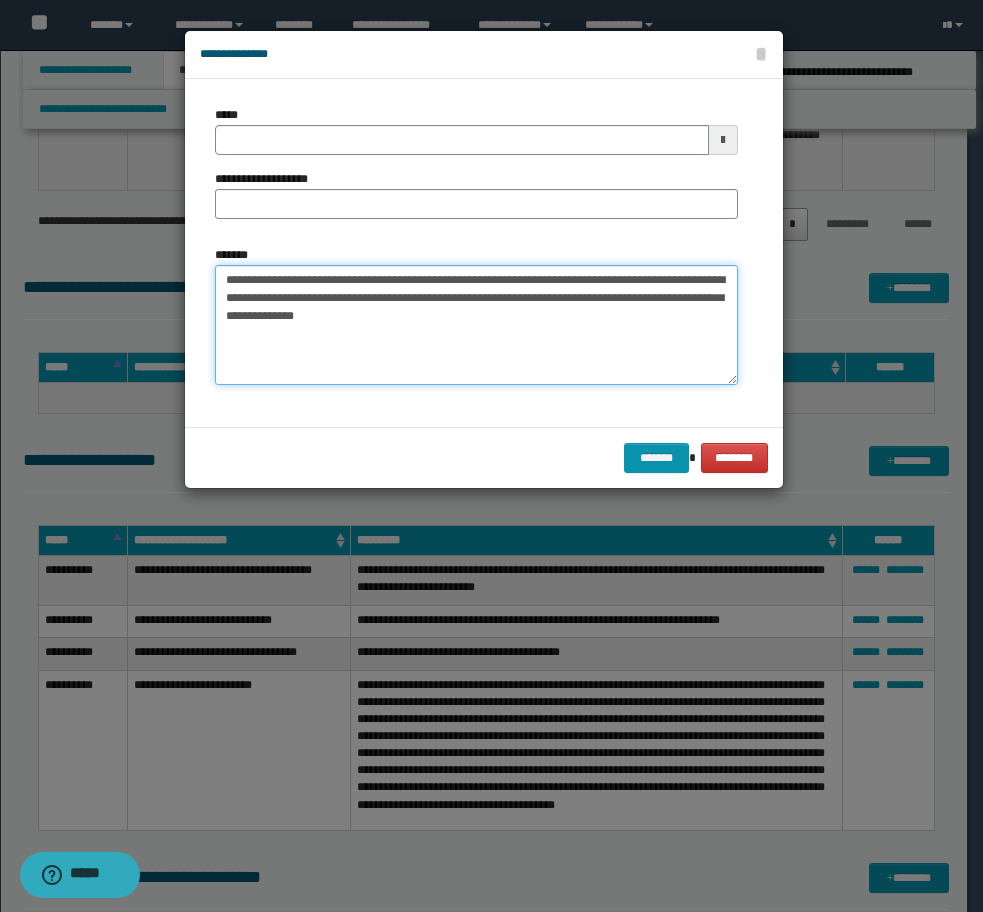 click on "**********" at bounding box center (476, 325) 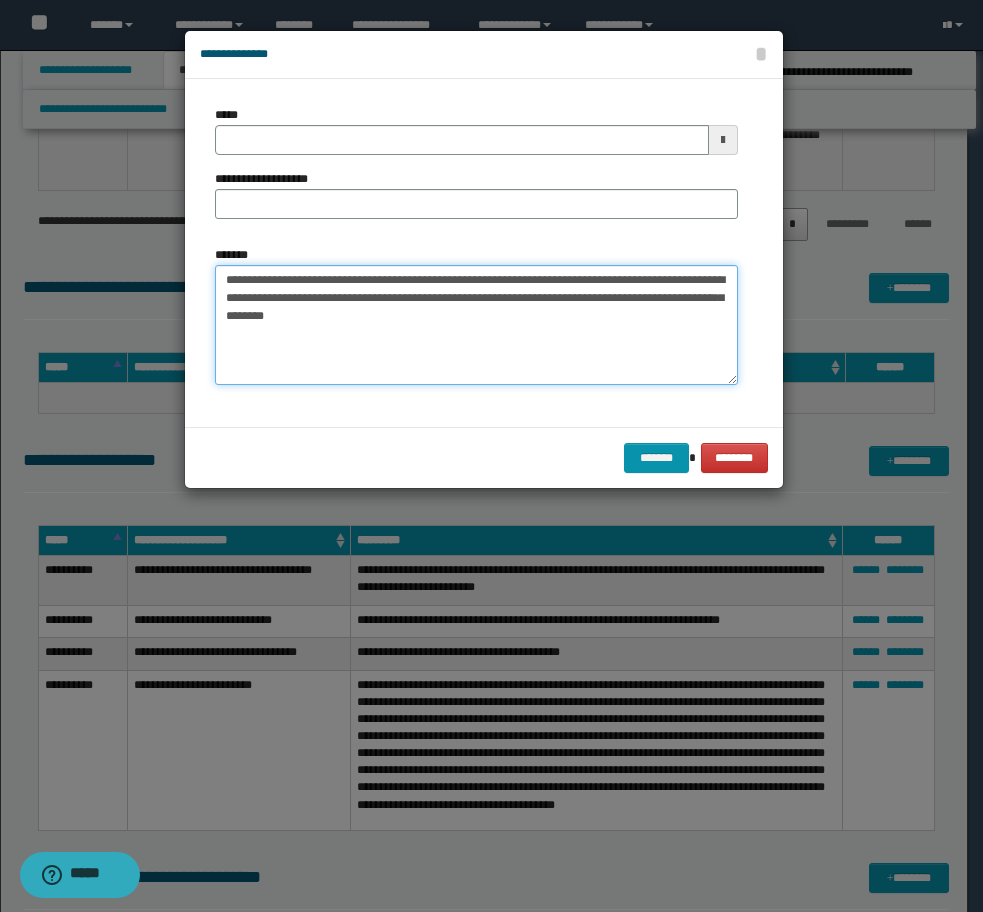 type on "**********" 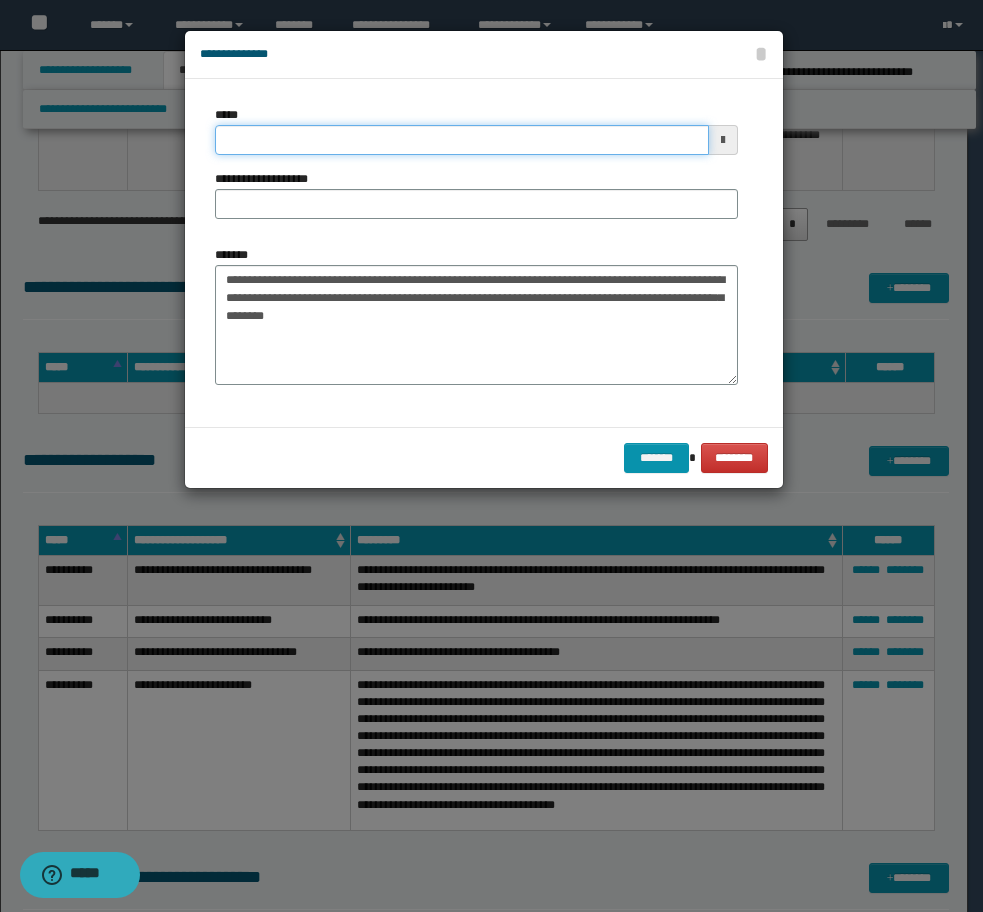 click on "*****" at bounding box center (462, 140) 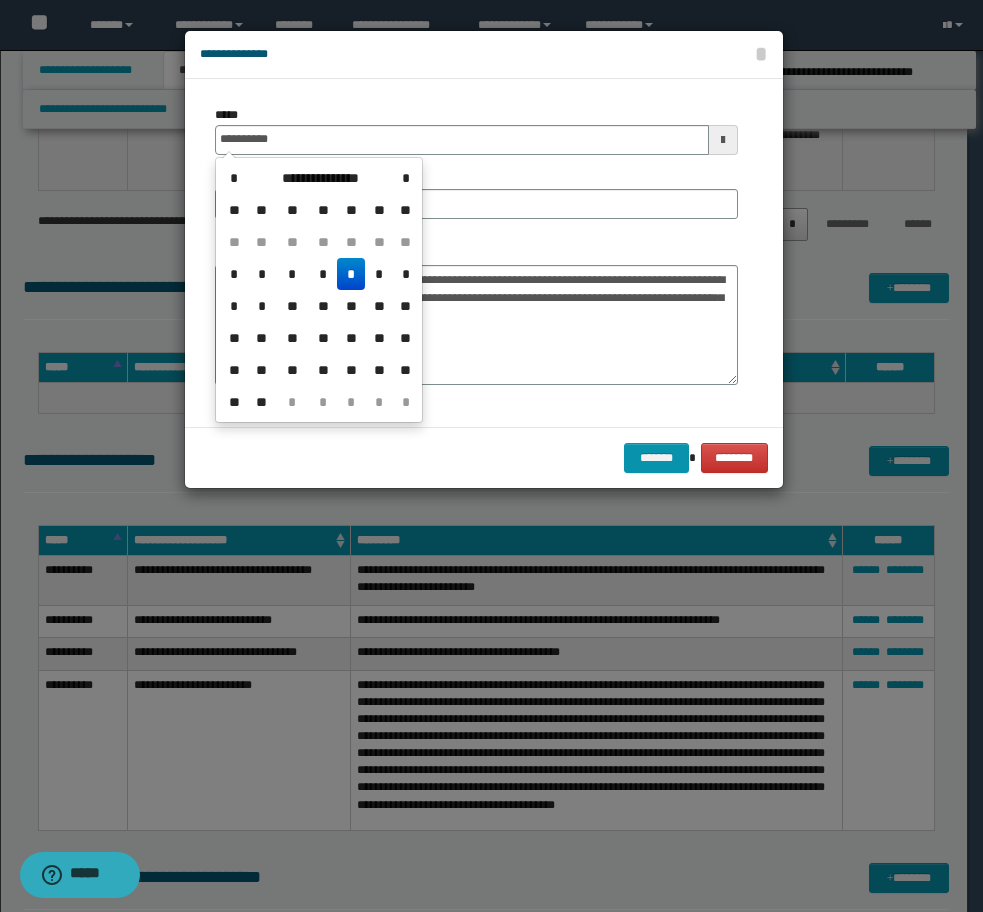 click on "*" at bounding box center (351, 274) 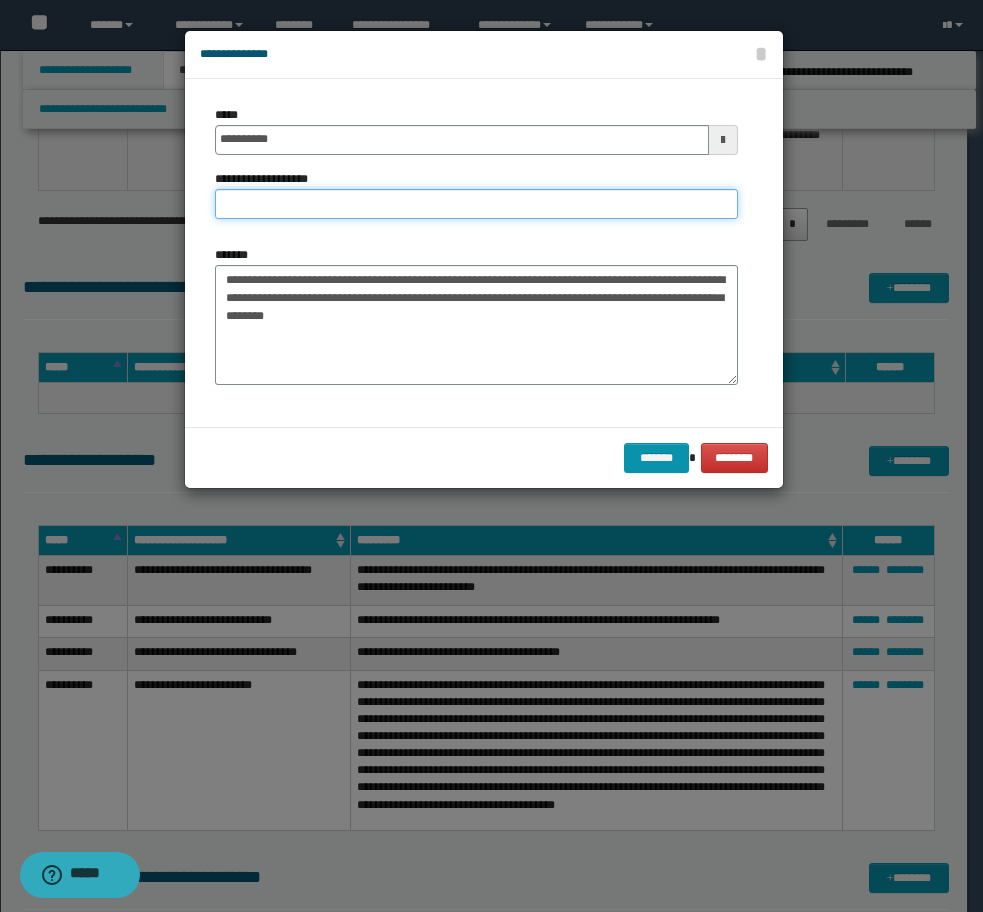 click on "**********" at bounding box center (476, 204) 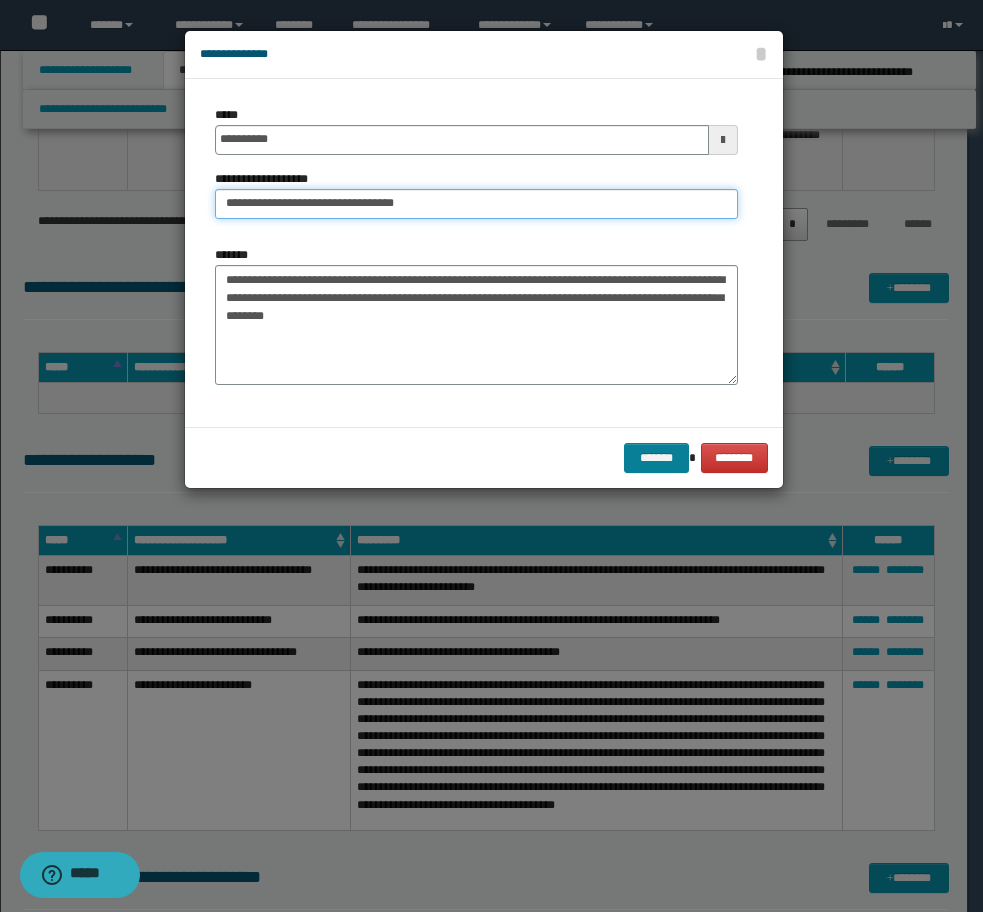 type on "**********" 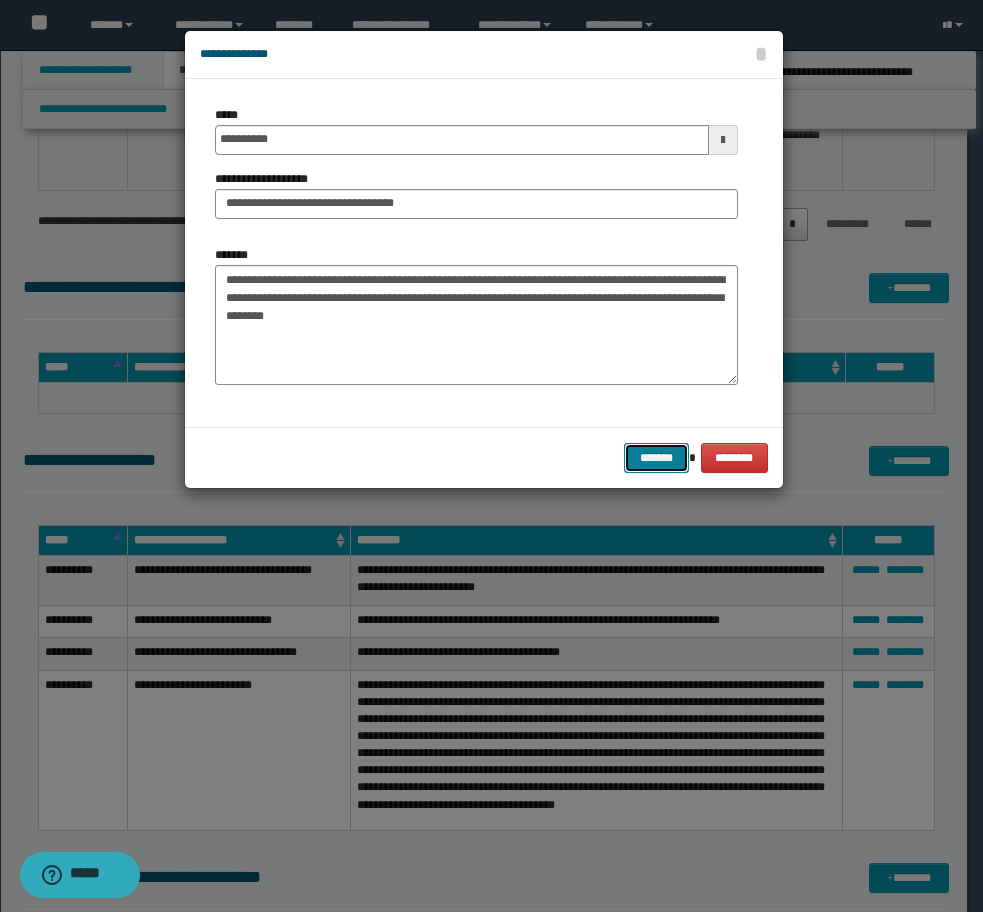 click on "*******" at bounding box center [656, 458] 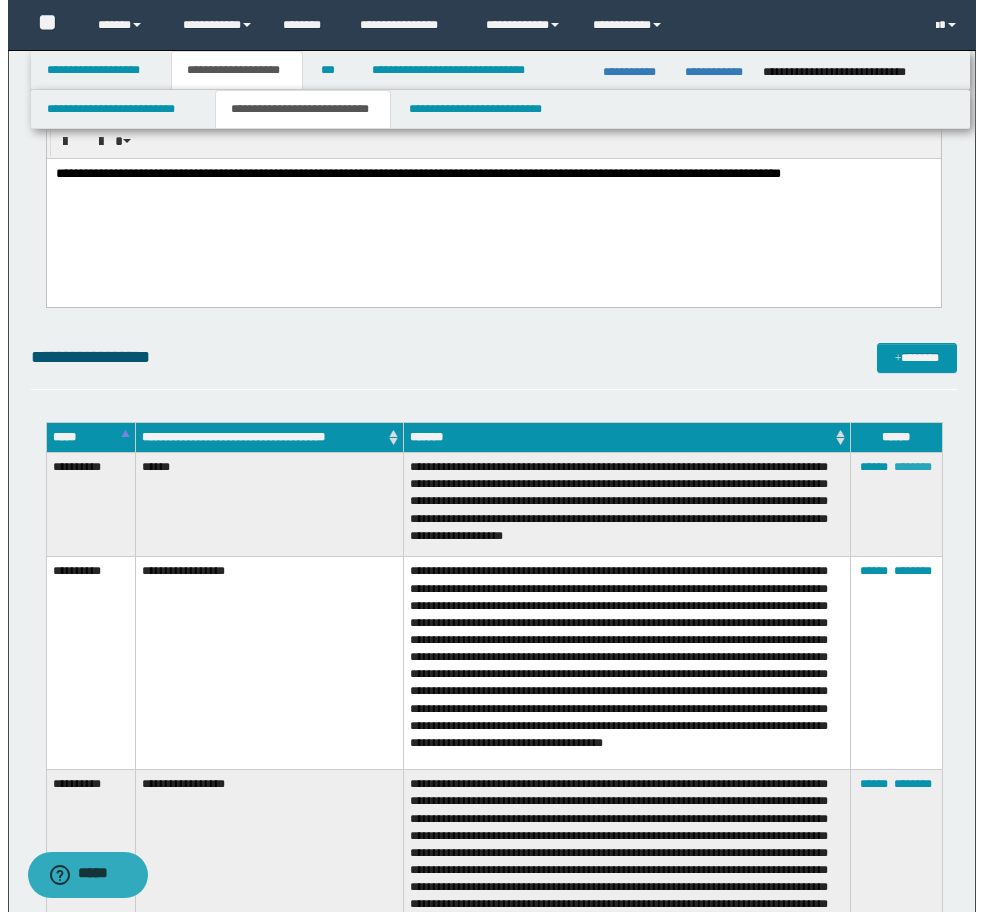 scroll, scrollTop: 4100, scrollLeft: 0, axis: vertical 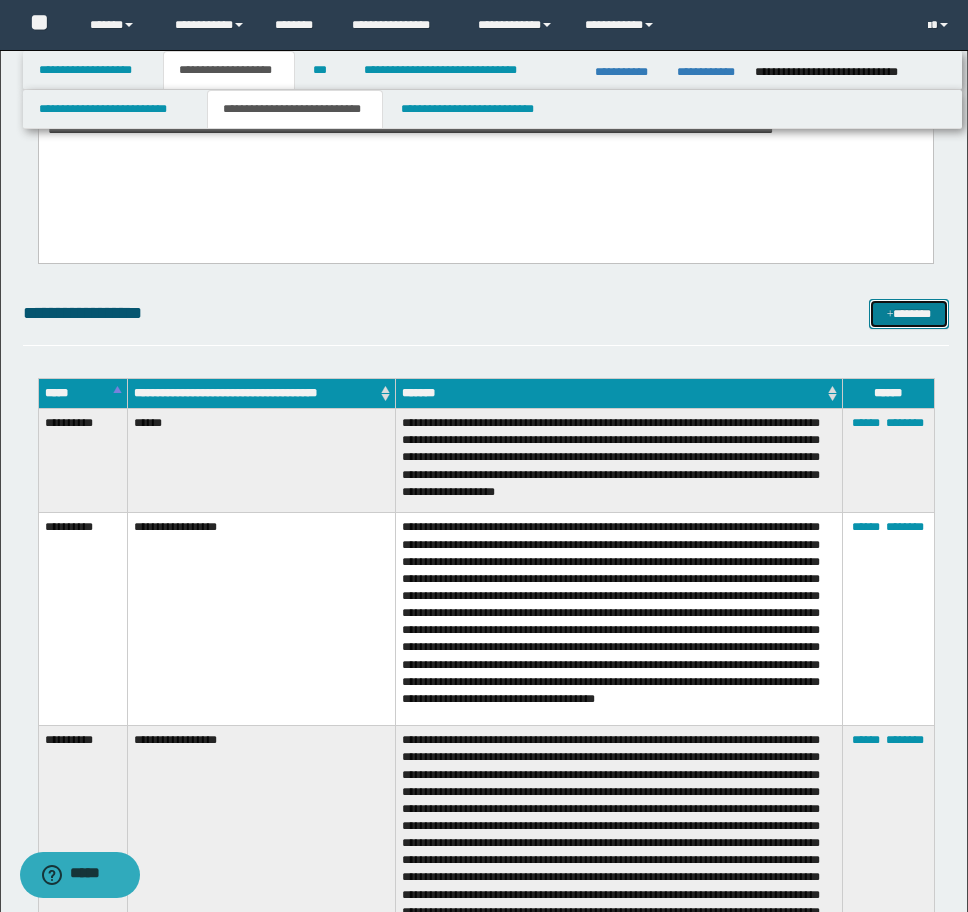 click on "*******" at bounding box center [909, 314] 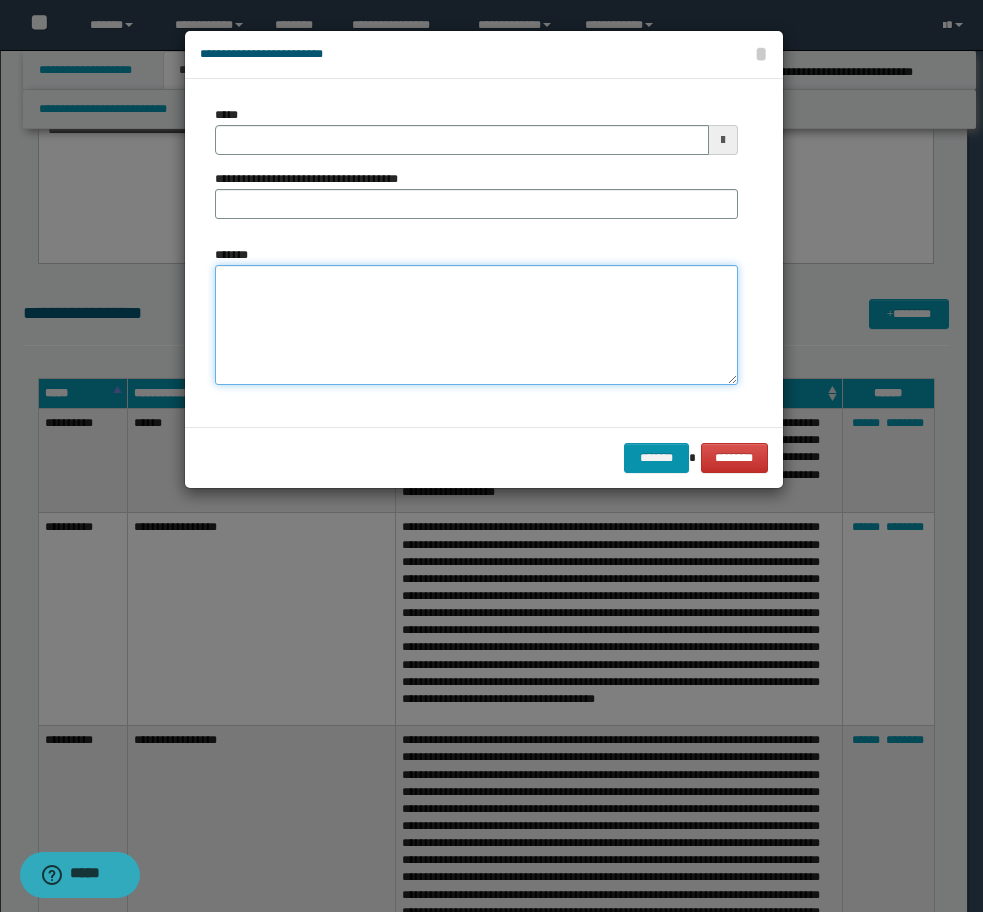 click on "*******" at bounding box center (476, 325) 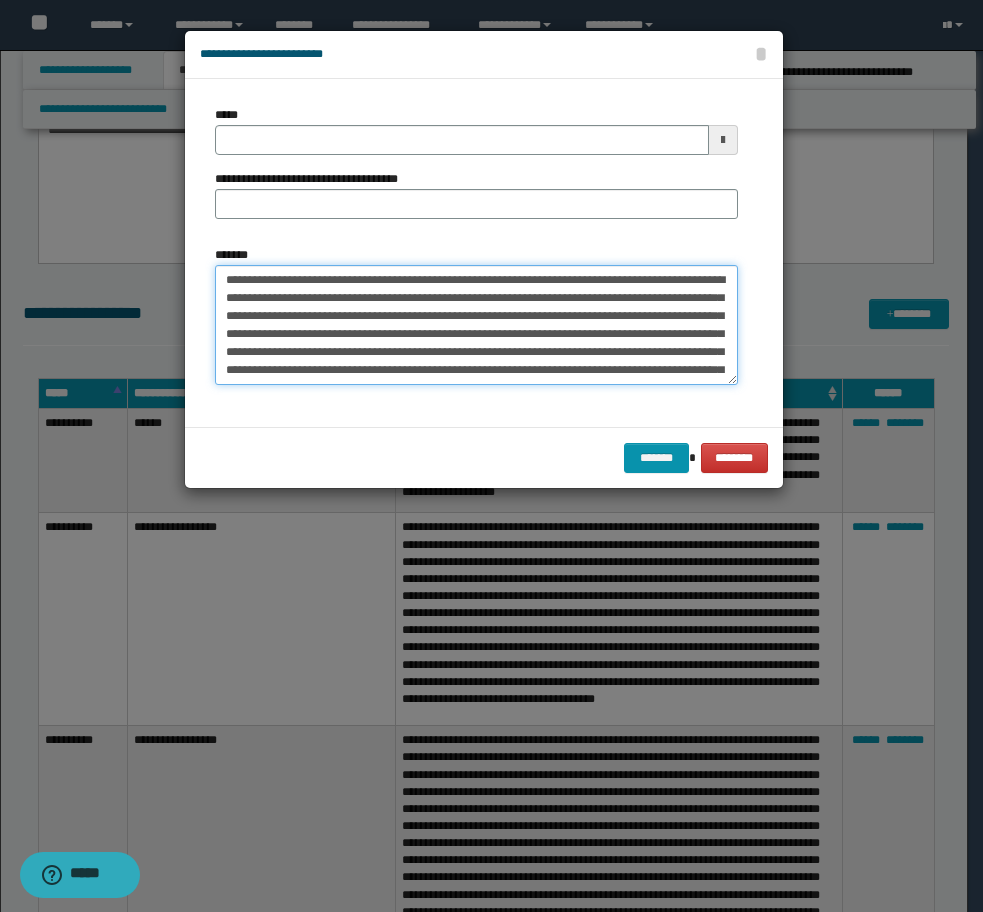 scroll, scrollTop: 66, scrollLeft: 0, axis: vertical 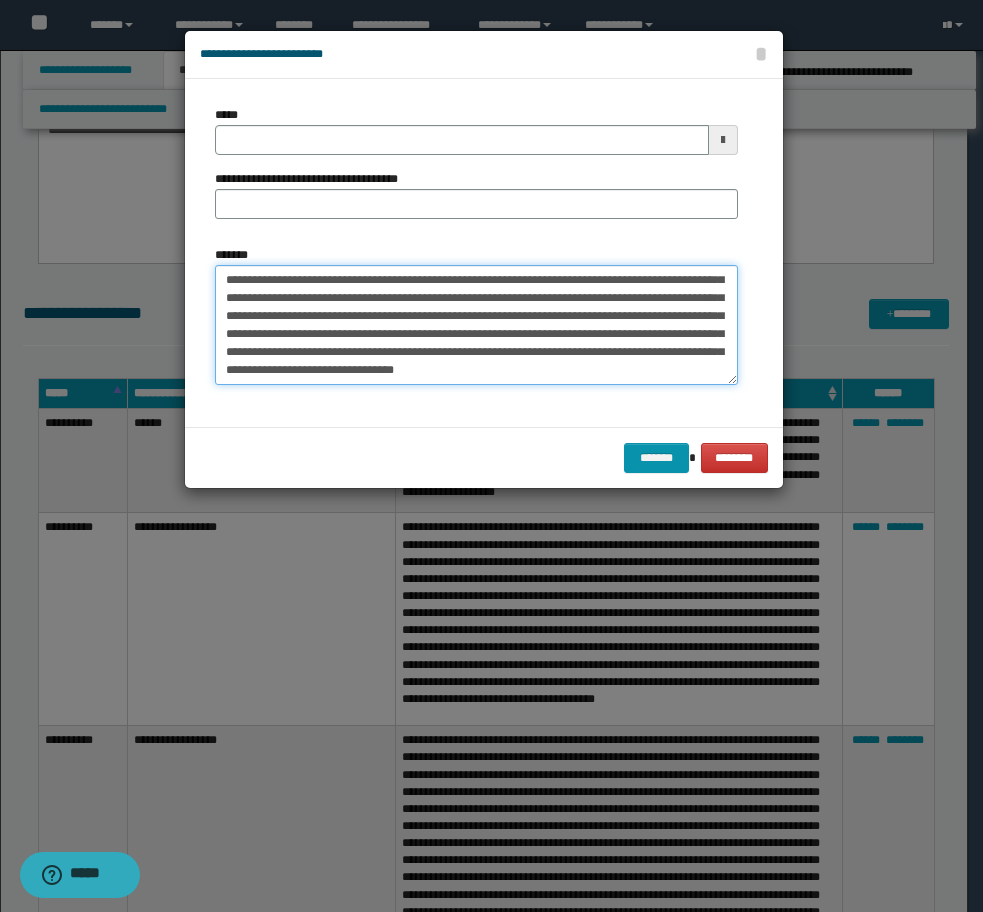 click on "**********" at bounding box center [476, 325] 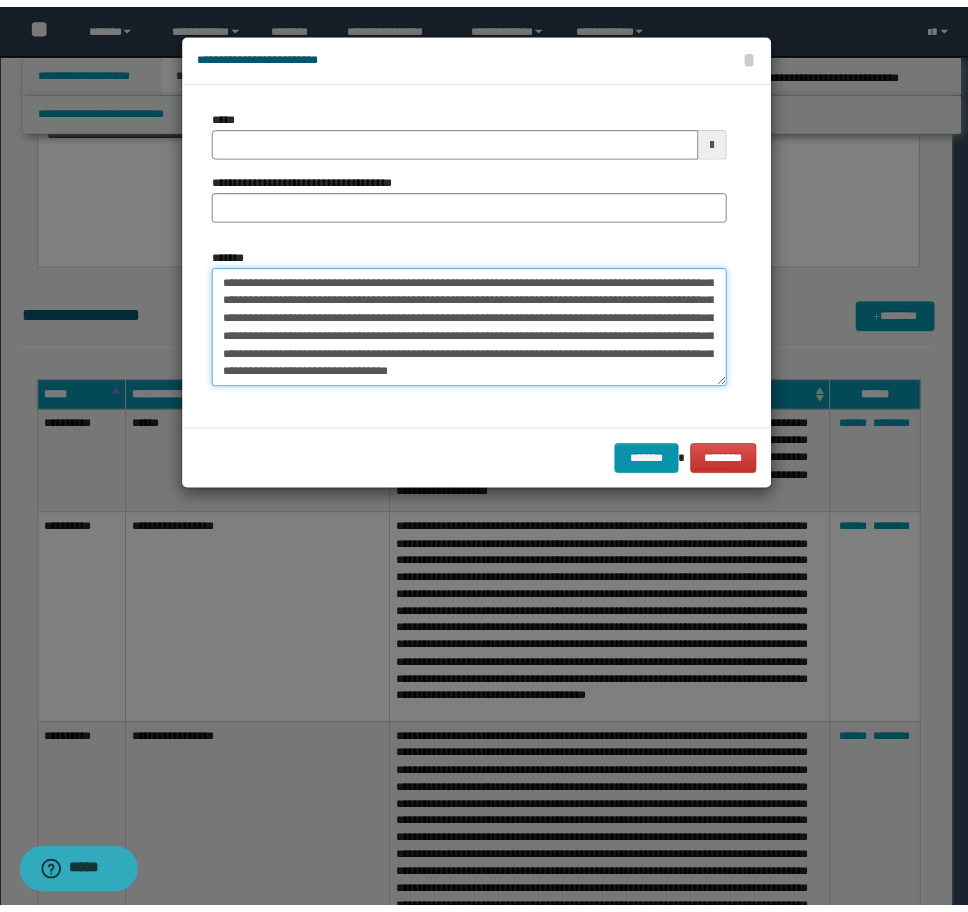 scroll, scrollTop: 0, scrollLeft: 0, axis: both 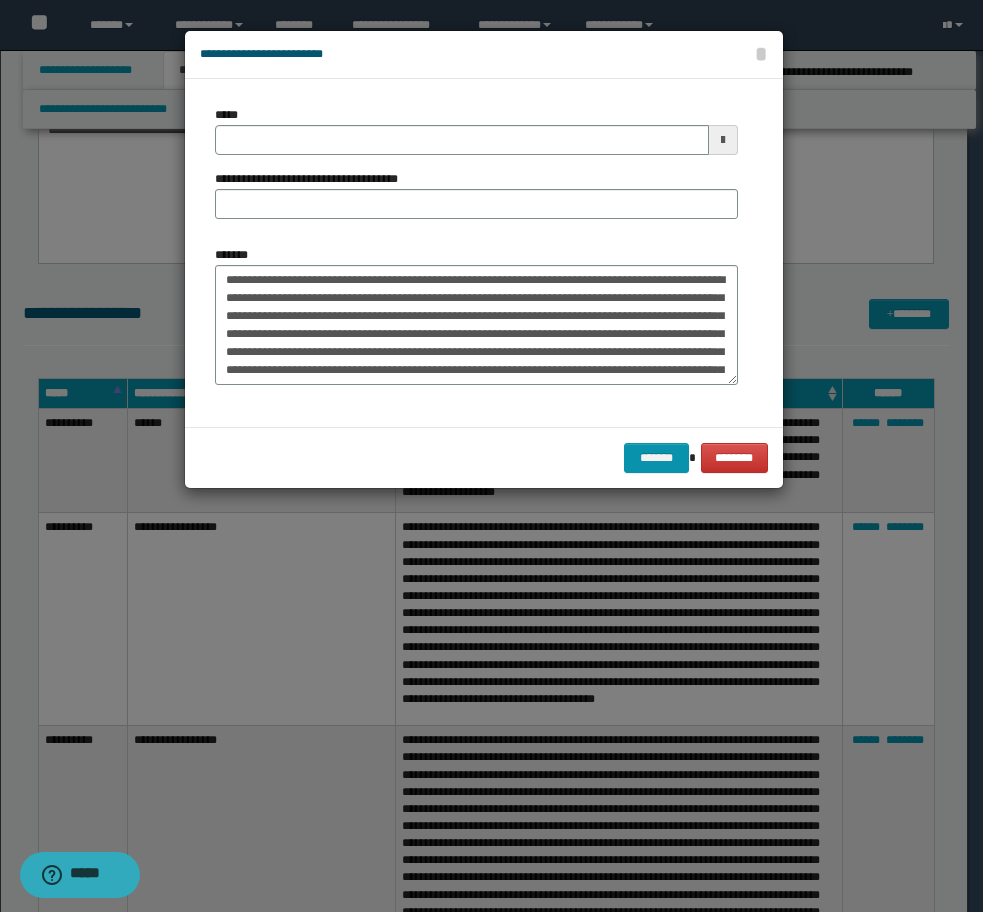 click at bounding box center [491, 456] 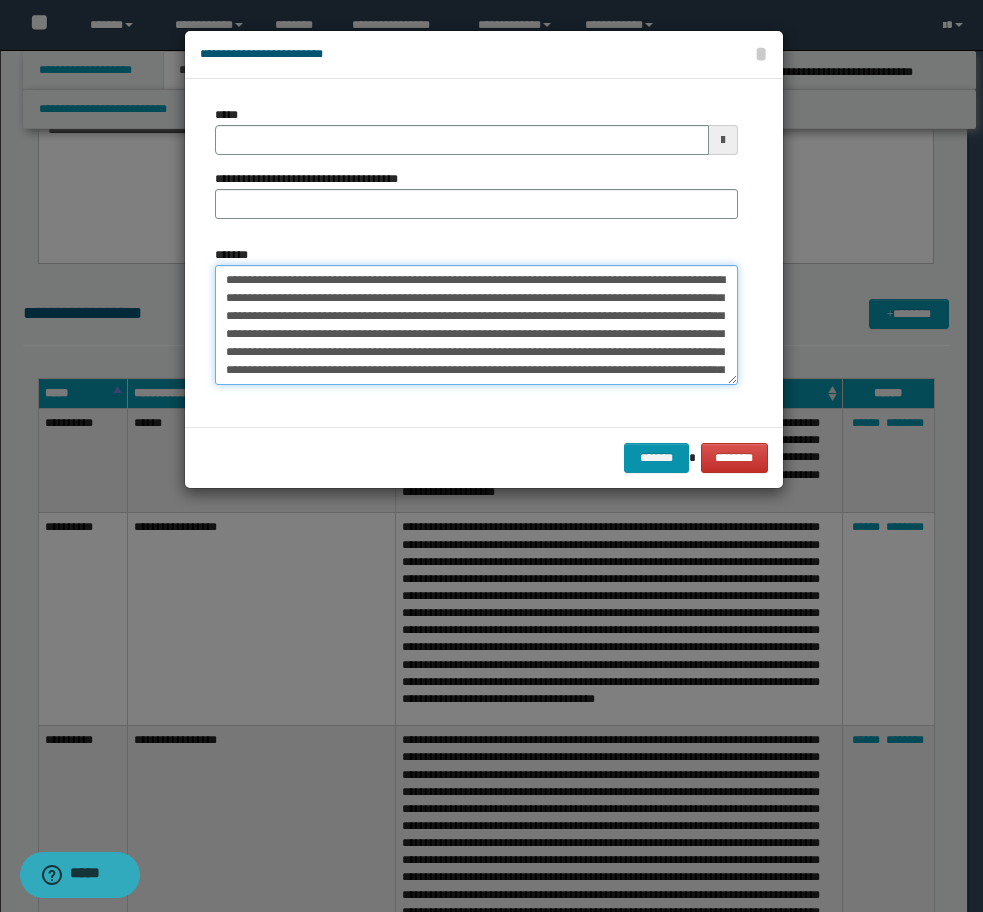 drag, startPoint x: 603, startPoint y: 278, endPoint x: 92, endPoint y: 272, distance: 511.03522 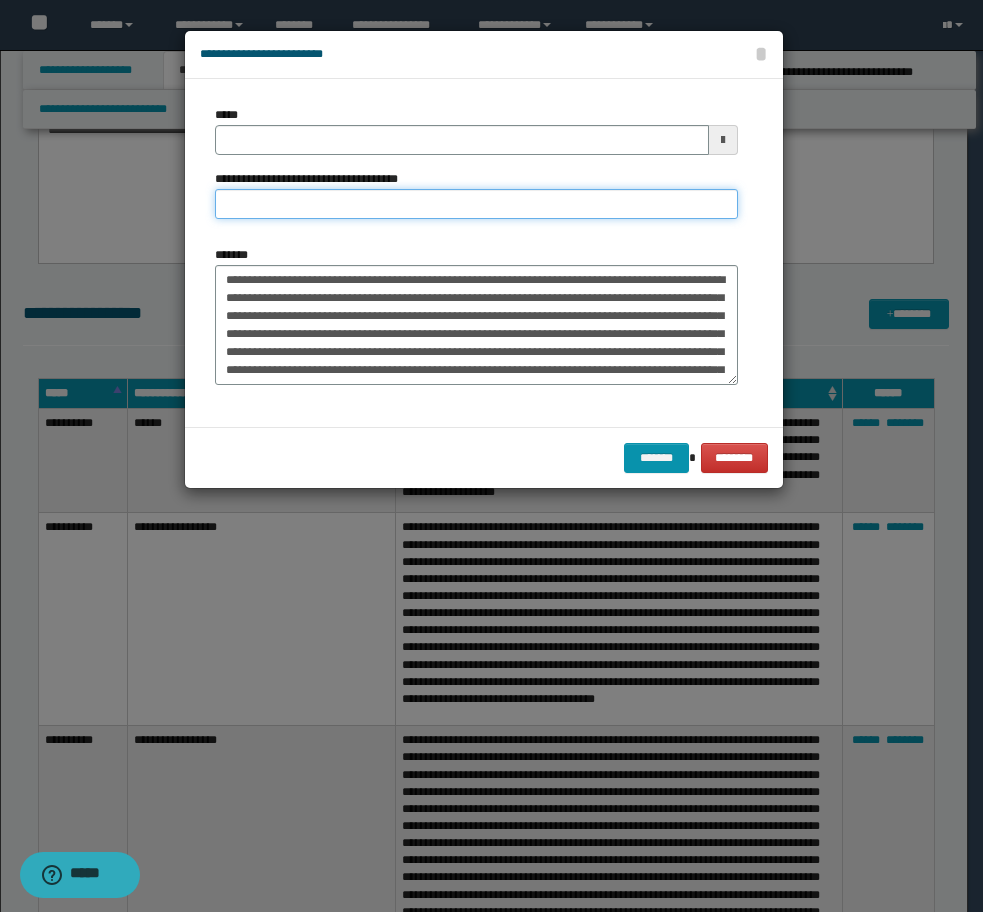 click on "**********" at bounding box center [476, 204] 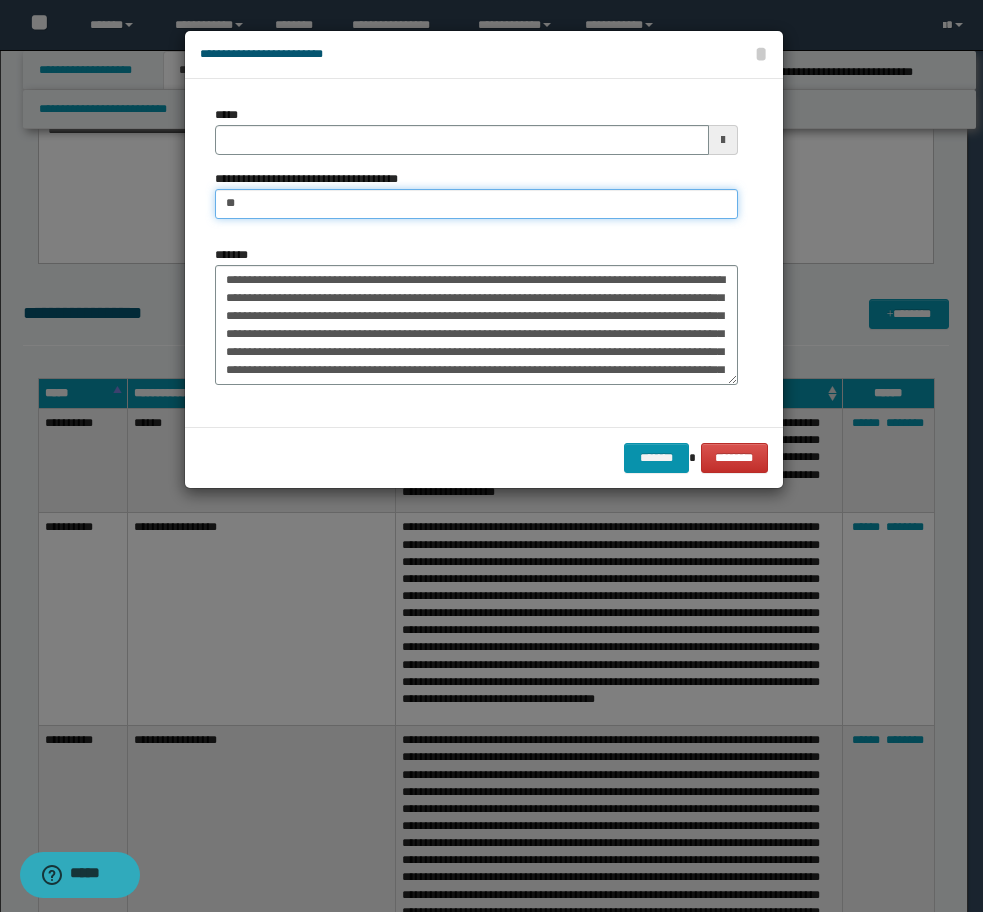 type on "**********" 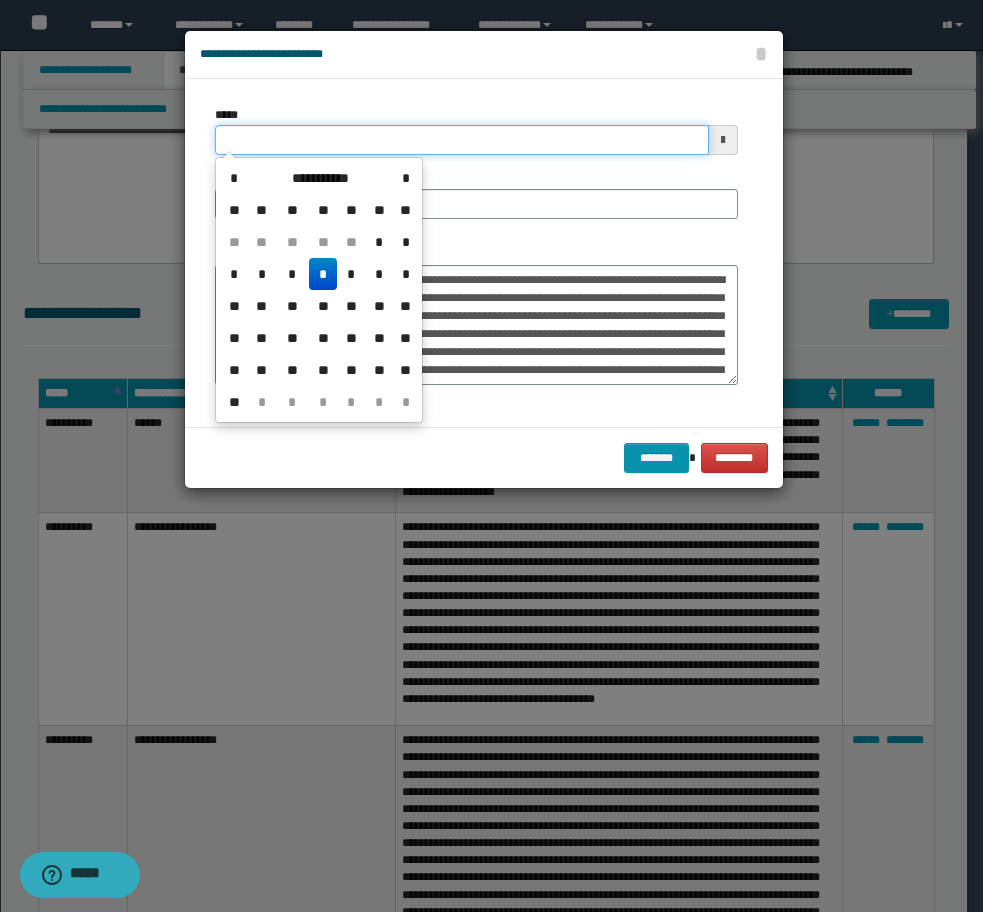 click on "*****" at bounding box center [462, 140] 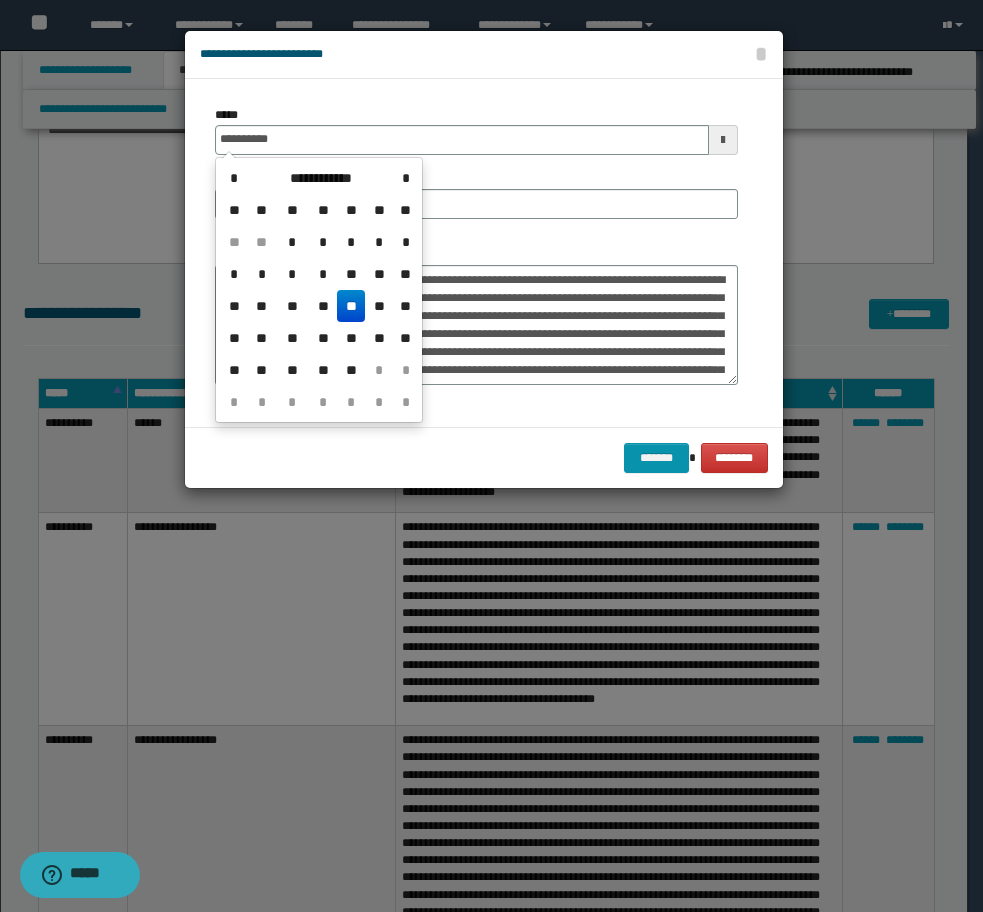 click on "**" at bounding box center (351, 306) 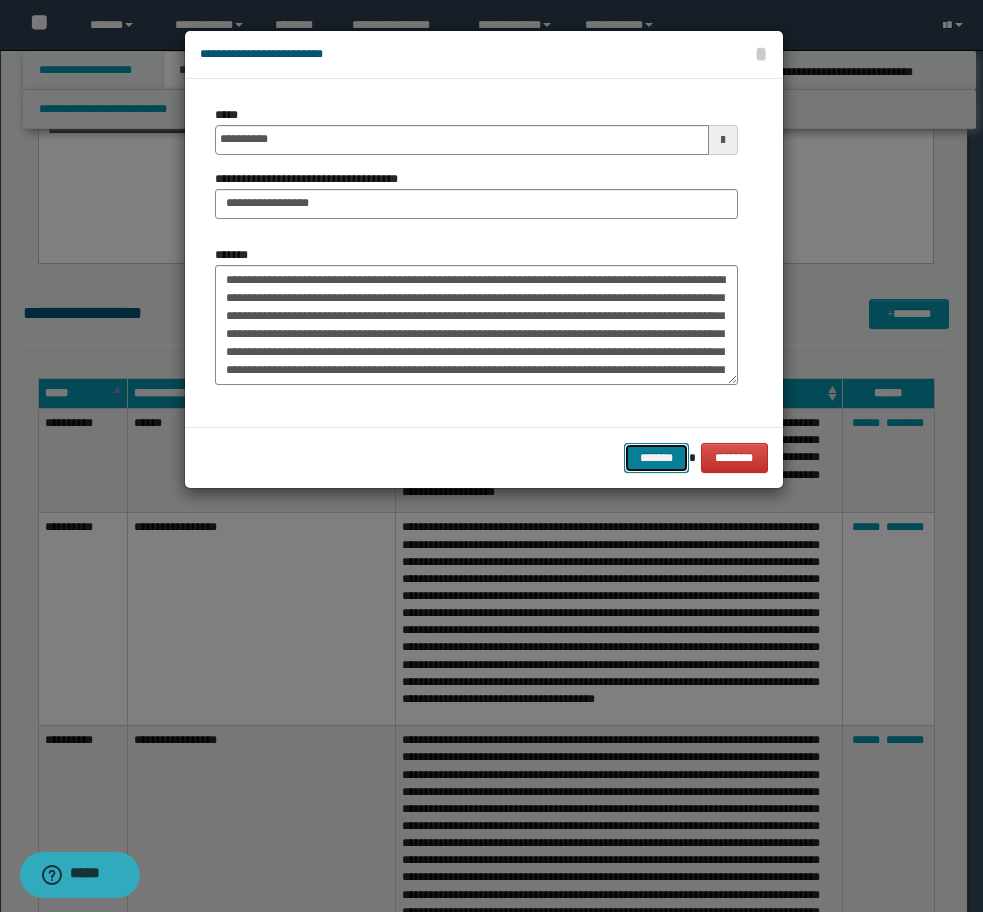 click on "*******" at bounding box center [656, 458] 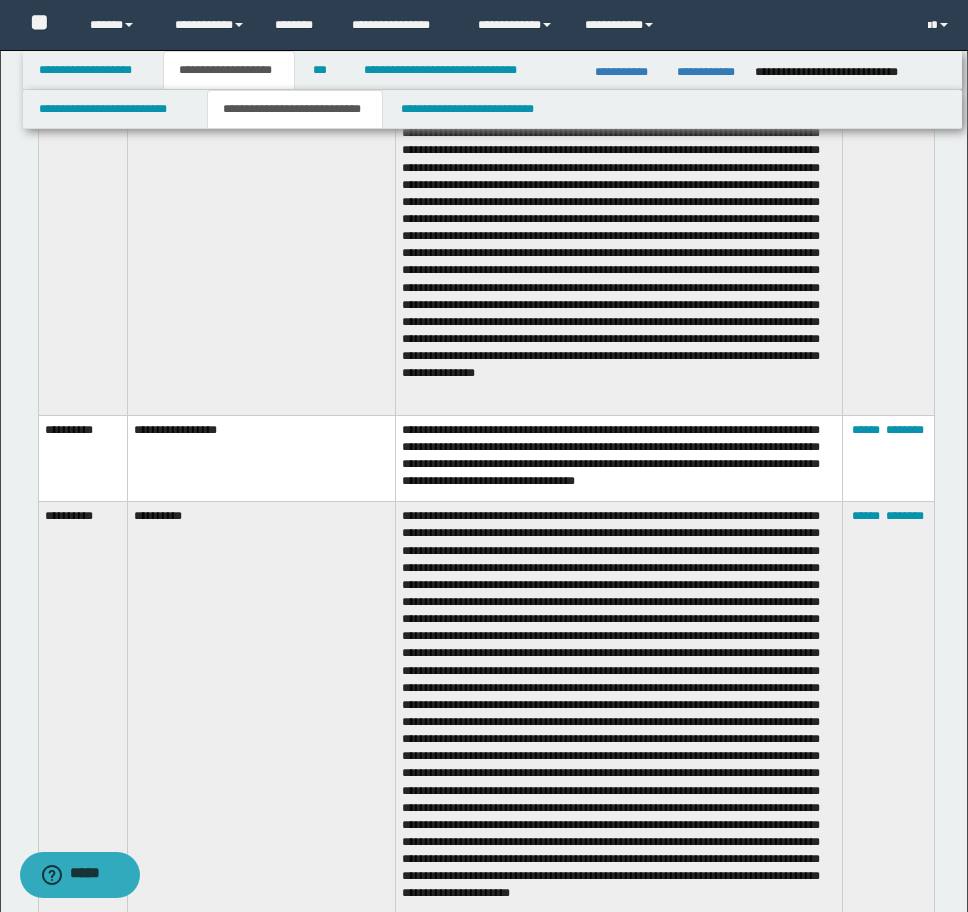scroll, scrollTop: 4800, scrollLeft: 0, axis: vertical 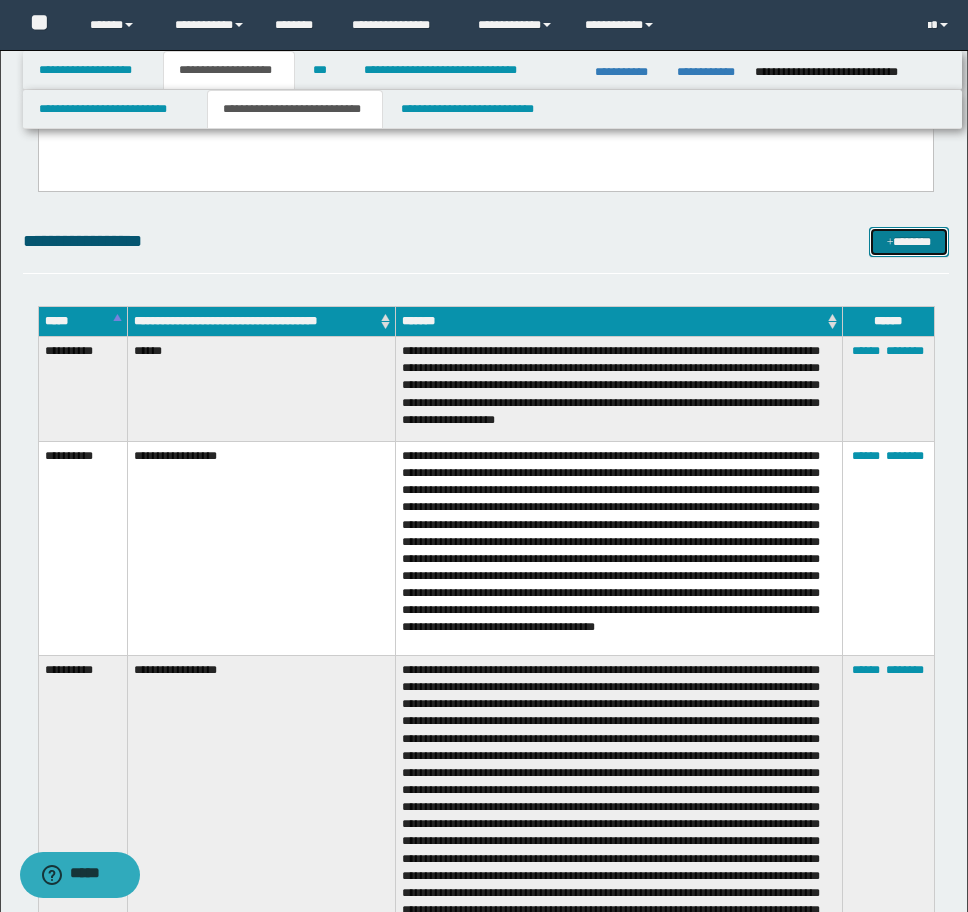 click on "*******" at bounding box center (909, 242) 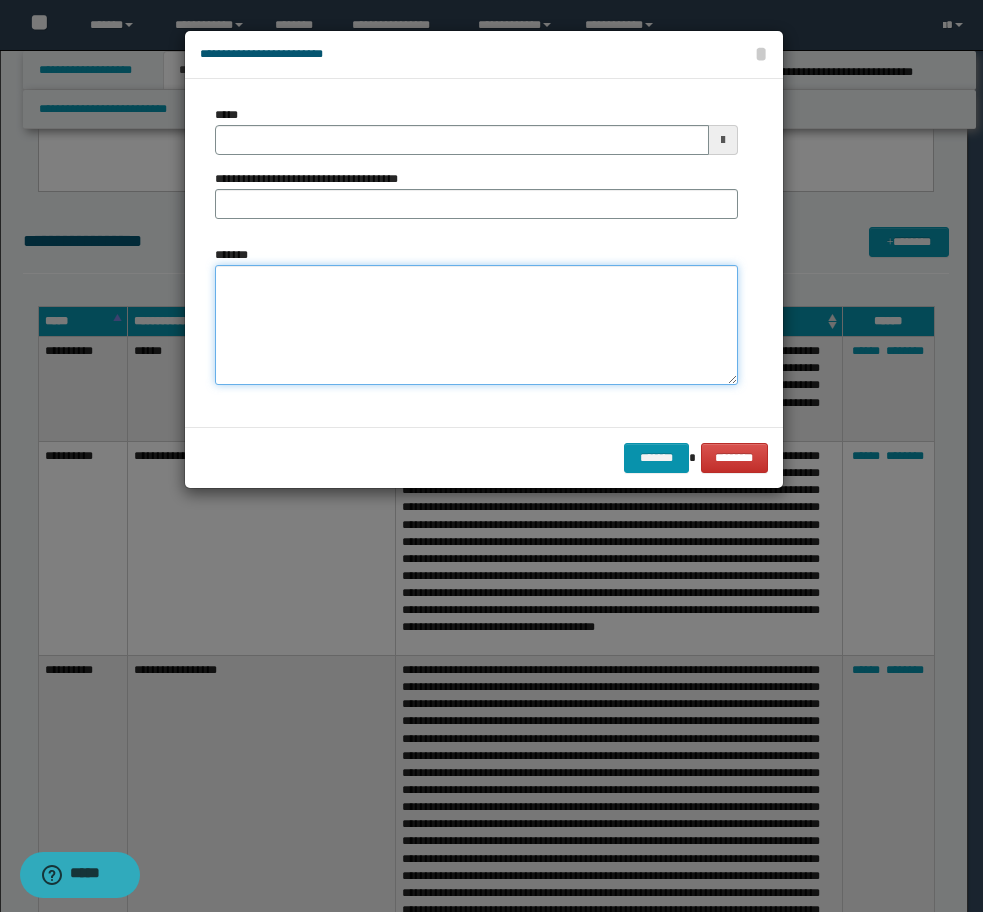 click on "*******" at bounding box center (476, 325) 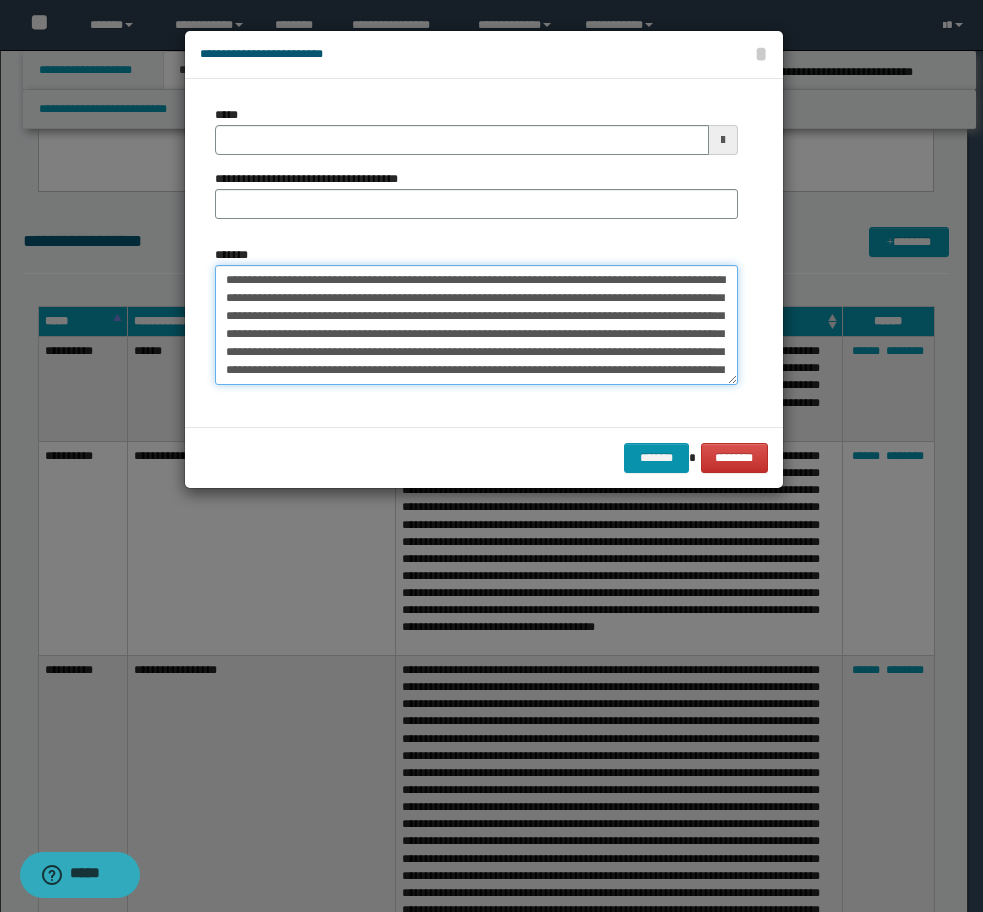 scroll, scrollTop: 318, scrollLeft: 0, axis: vertical 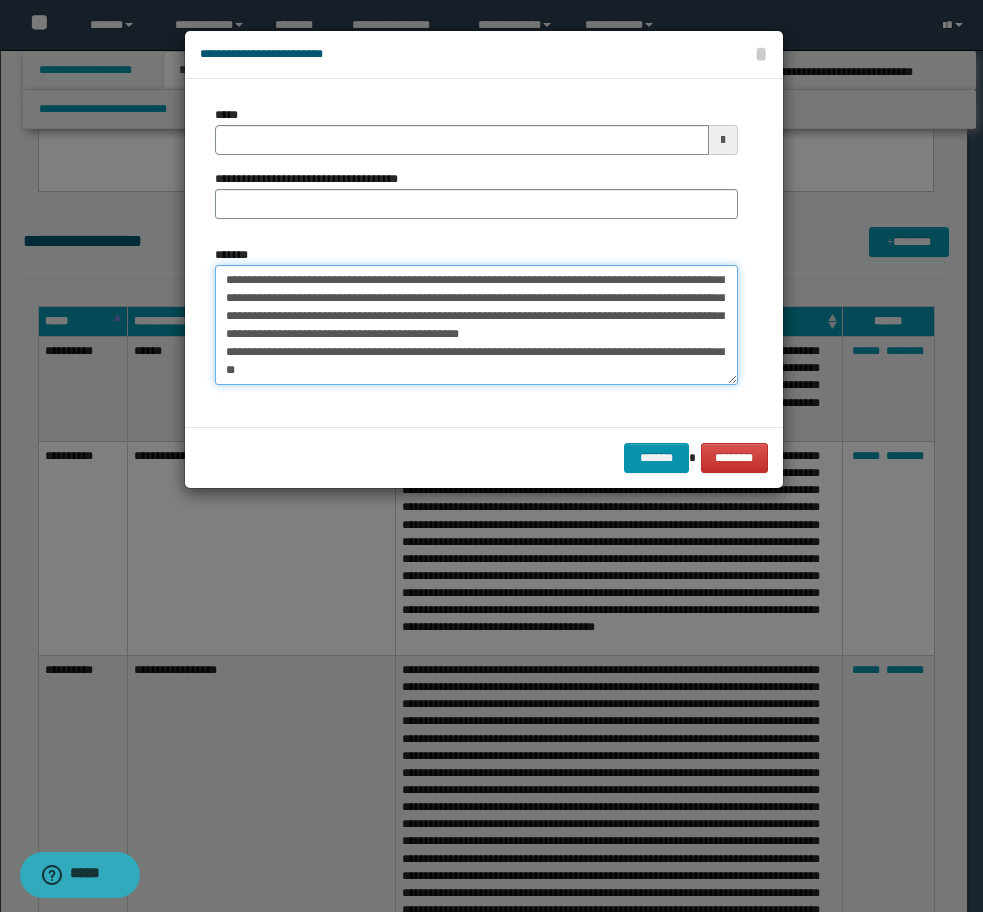 drag, startPoint x: 708, startPoint y: 373, endPoint x: 316, endPoint y: 390, distance: 392.36844 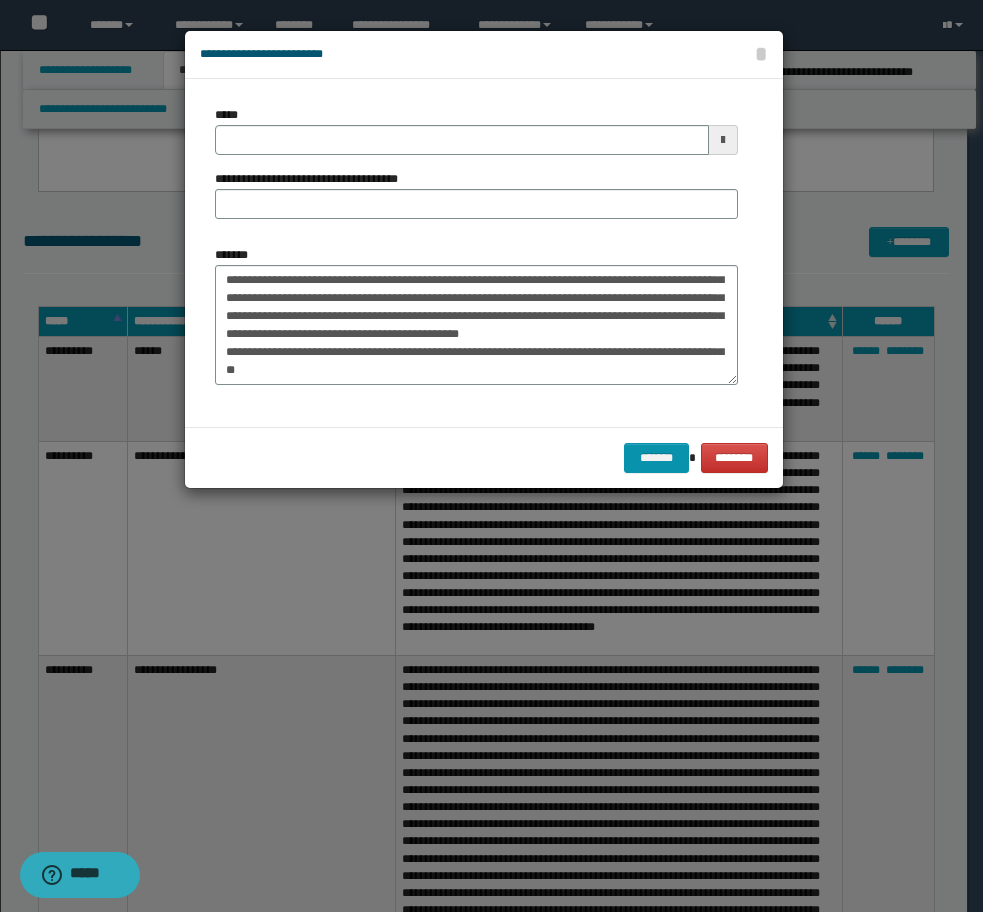 drag, startPoint x: 316, startPoint y: 390, endPoint x: 284, endPoint y: 390, distance: 32 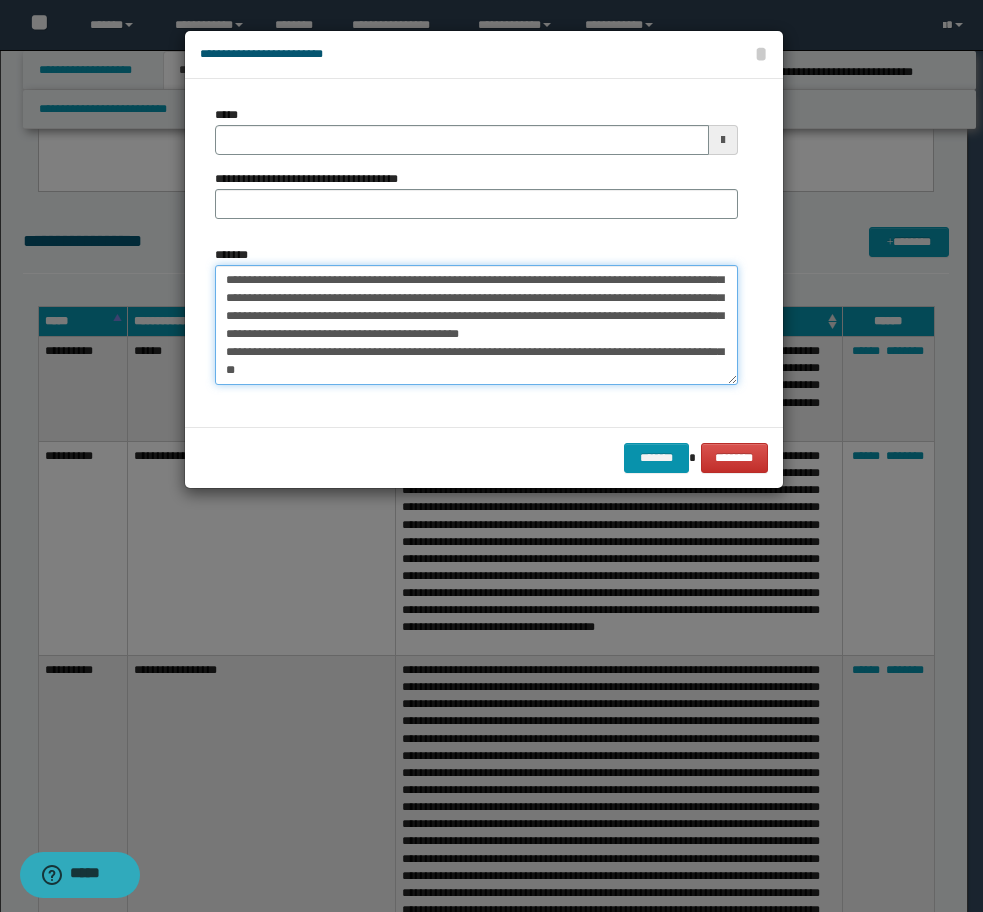 drag, startPoint x: 223, startPoint y: 371, endPoint x: 765, endPoint y: 372, distance: 542.0009 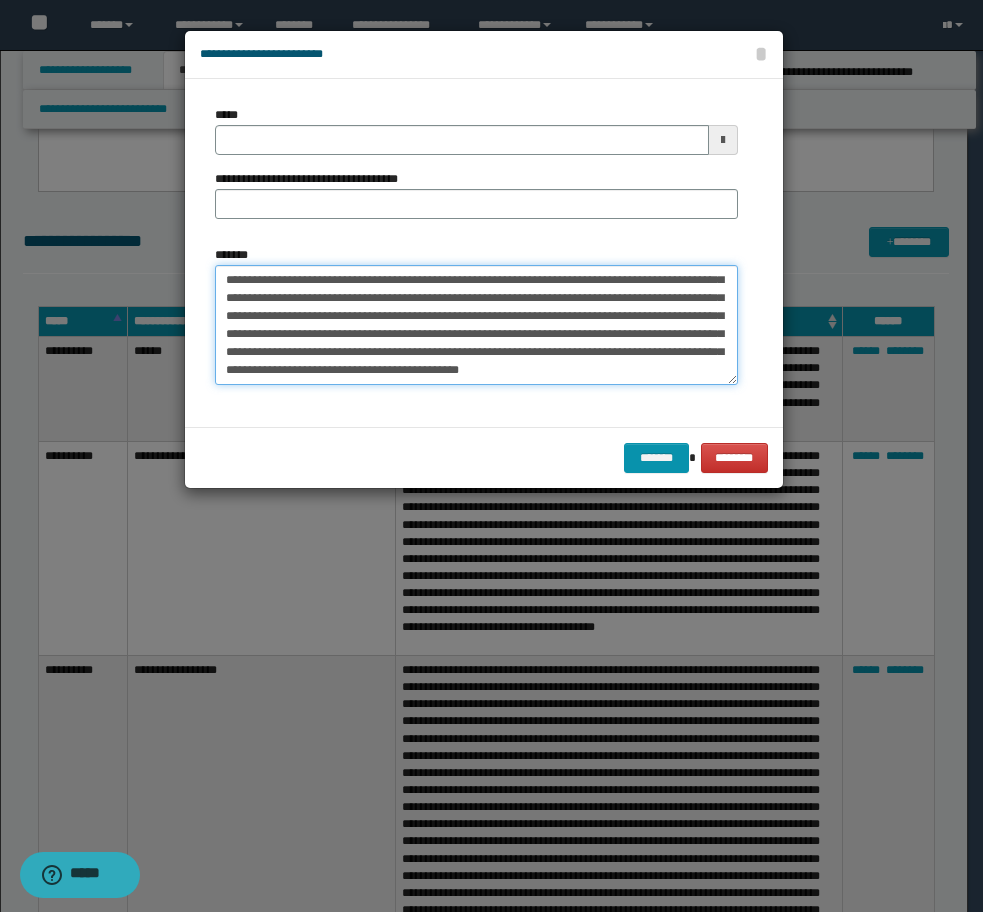 scroll, scrollTop: 306, scrollLeft: 0, axis: vertical 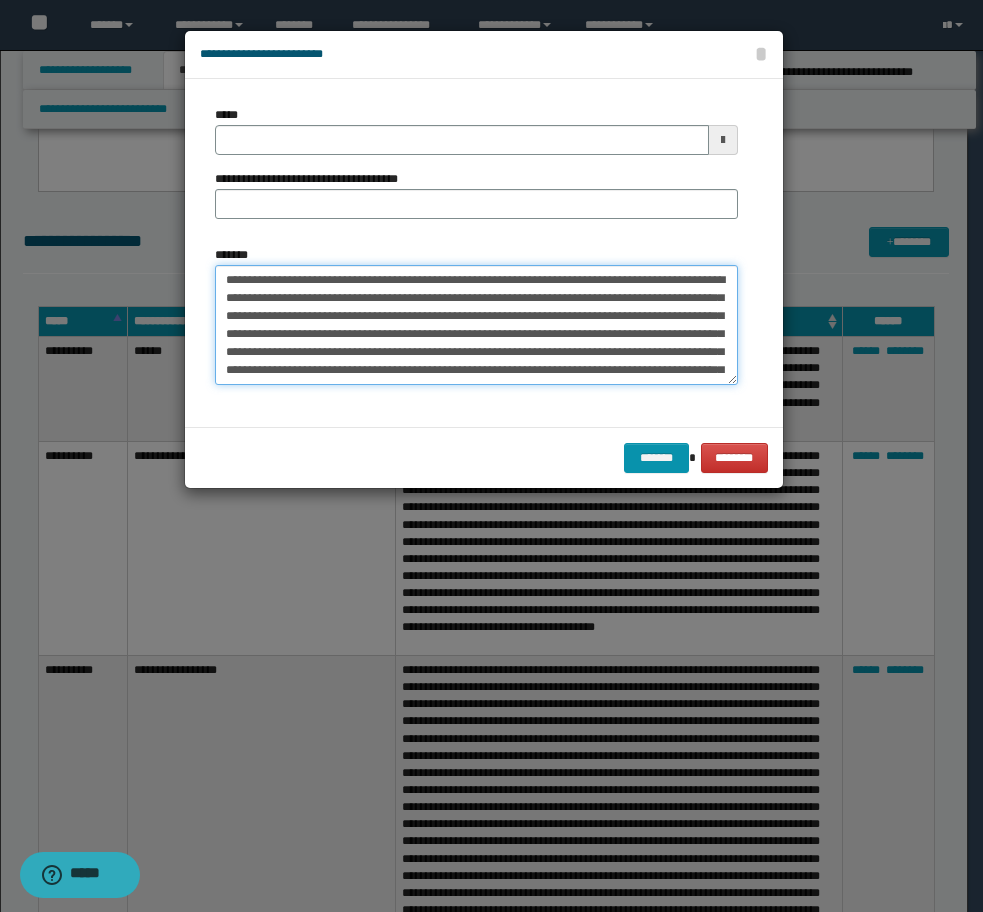 drag, startPoint x: 466, startPoint y: 271, endPoint x: 111, endPoint y: 272, distance: 355.0014 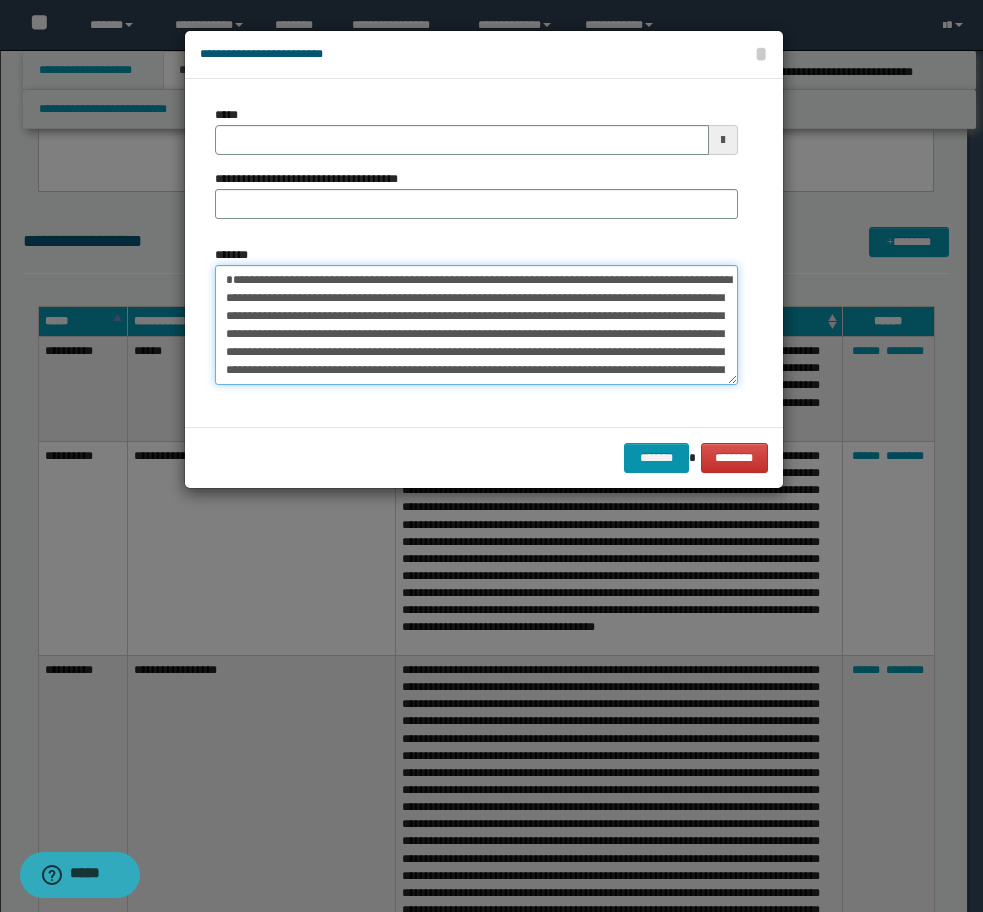 click on "*******" at bounding box center [476, 325] 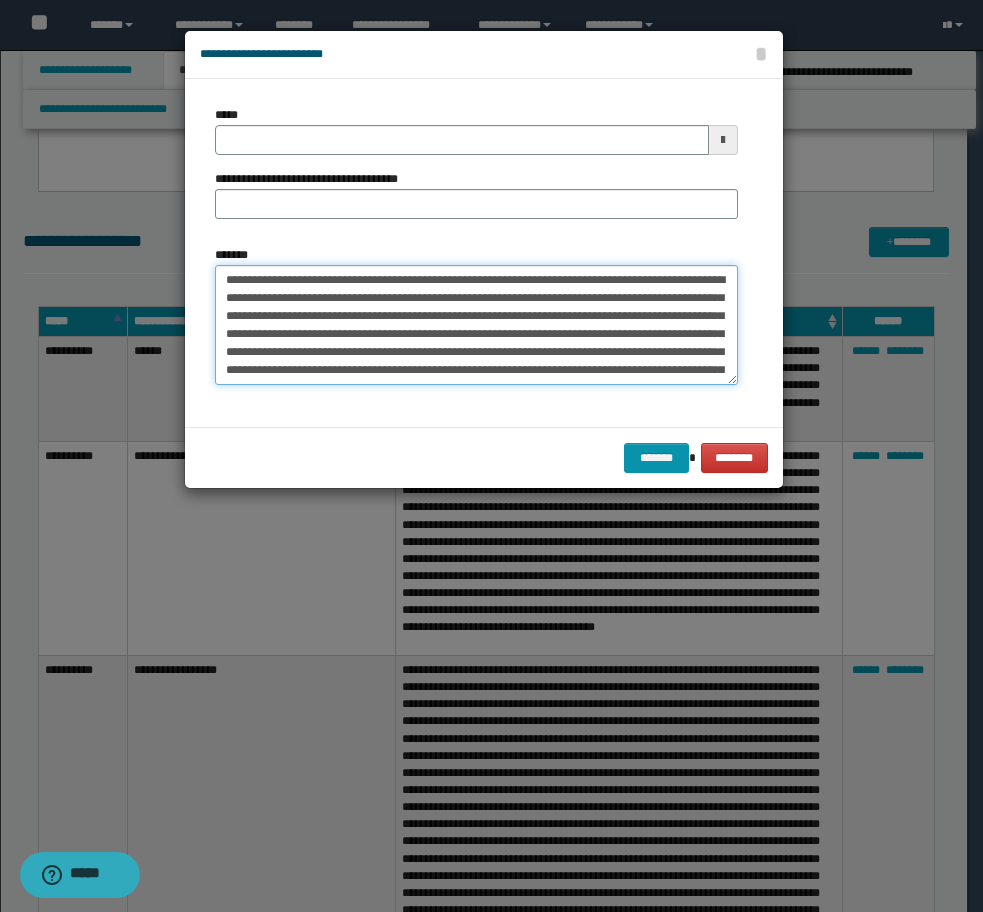 type on "**********" 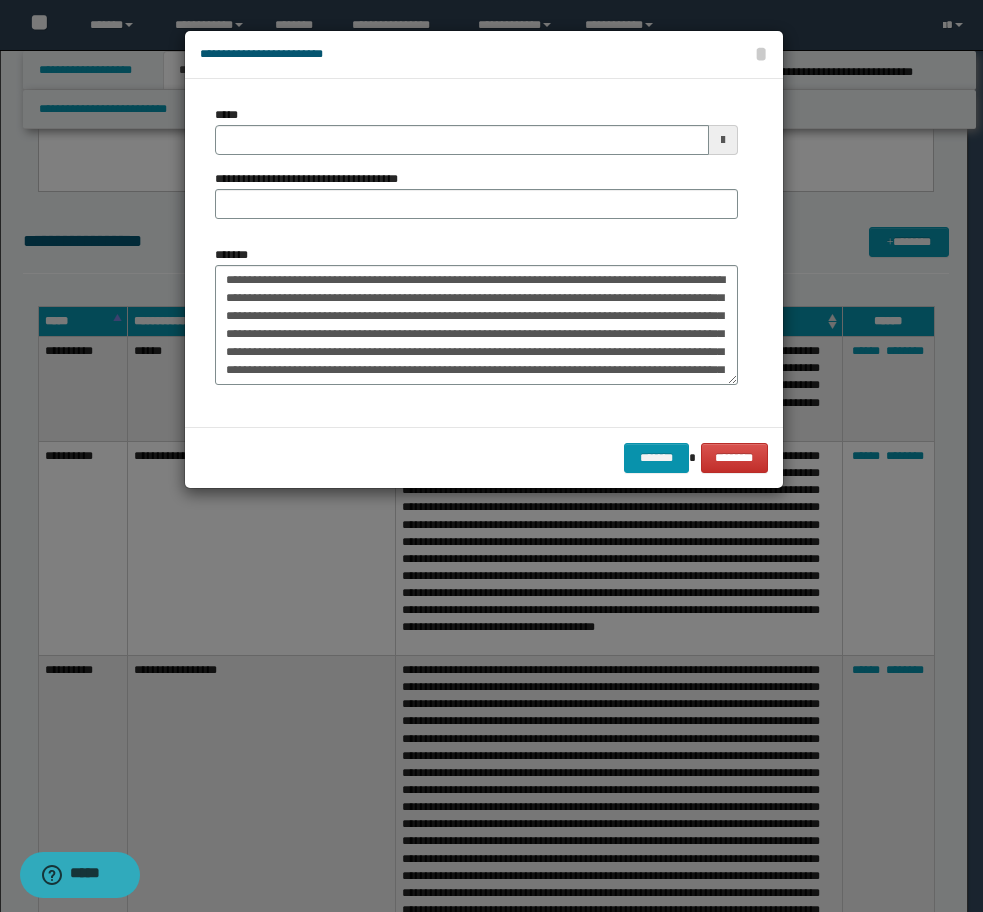 click on "**********" at bounding box center (314, 179) 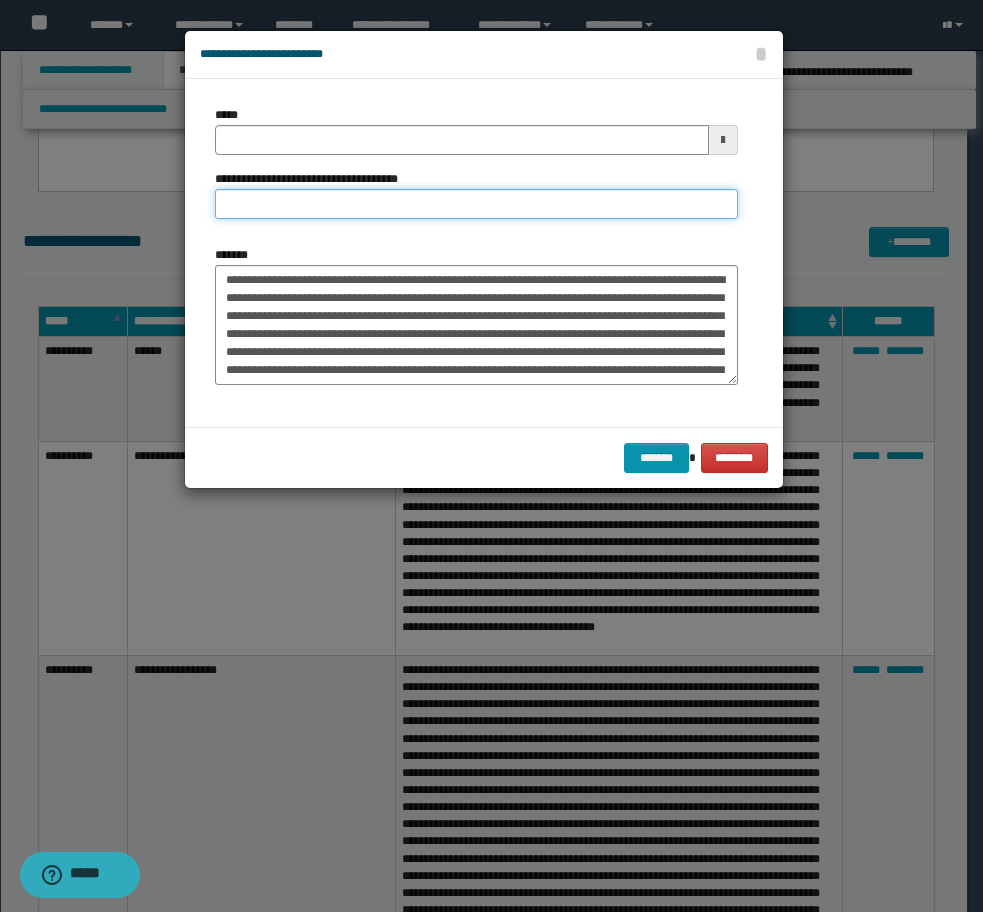 click on "**********" at bounding box center (476, 204) 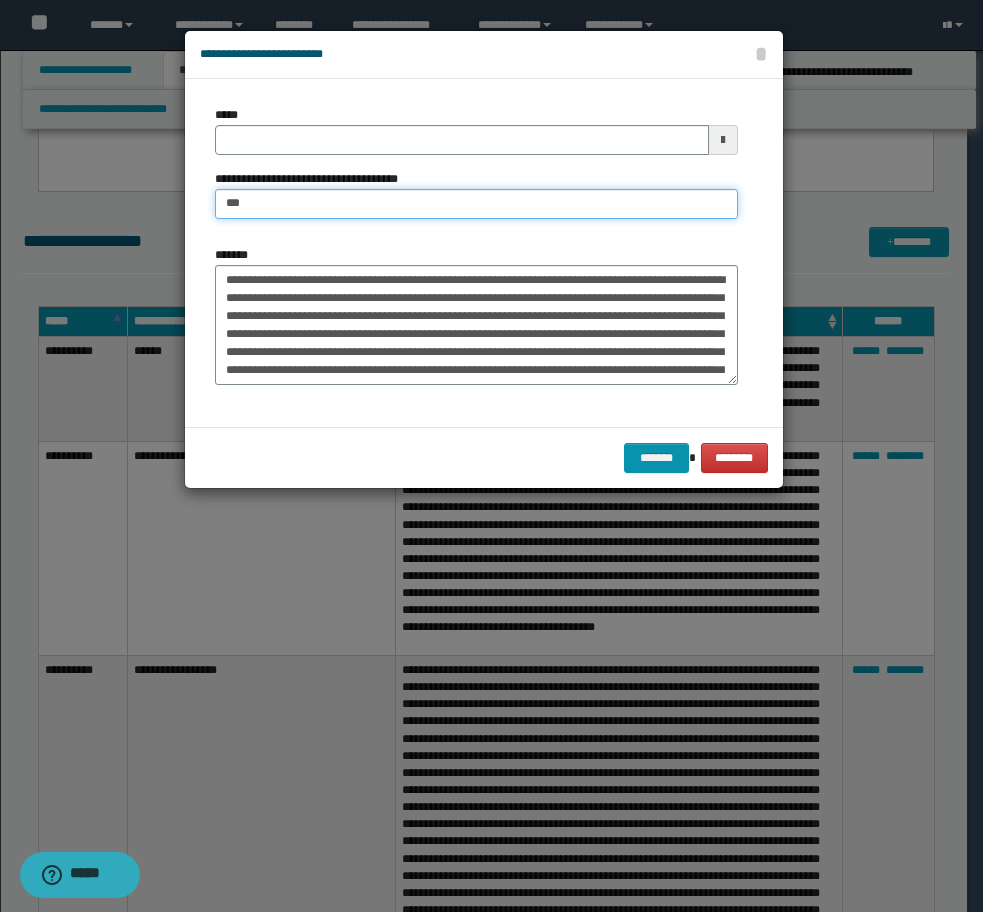 type on "**********" 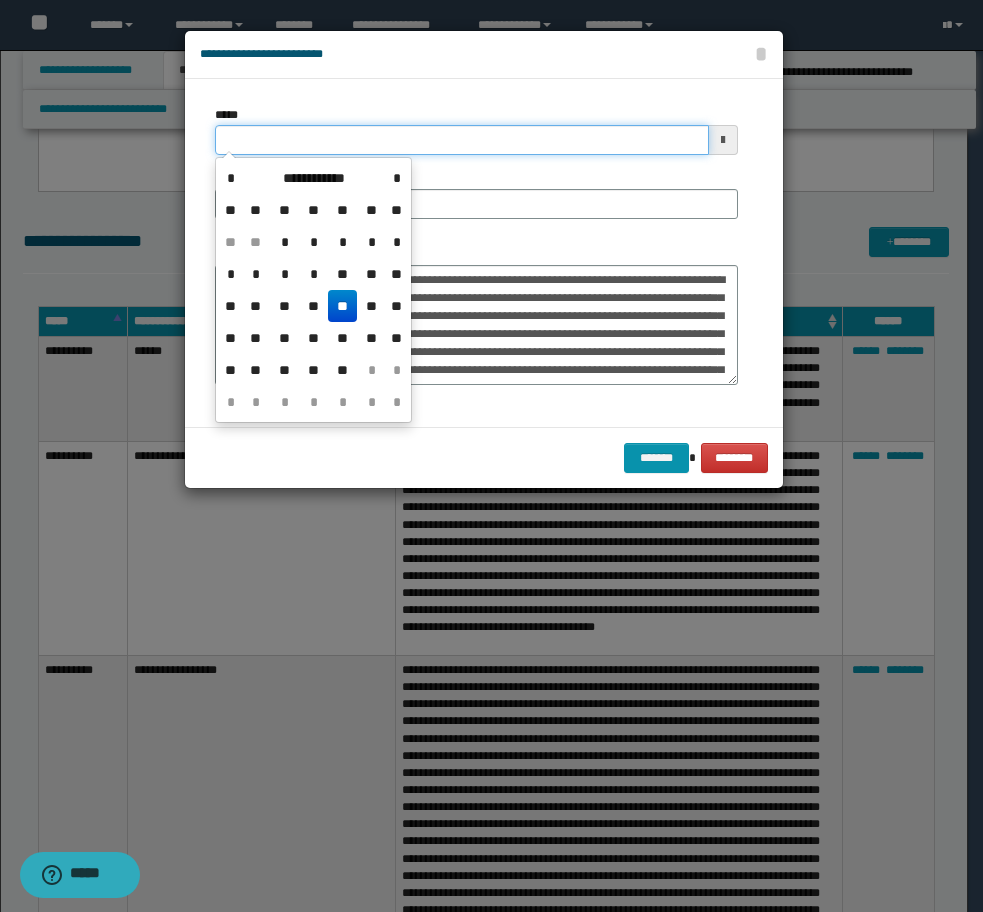 click on "*****" at bounding box center [462, 140] 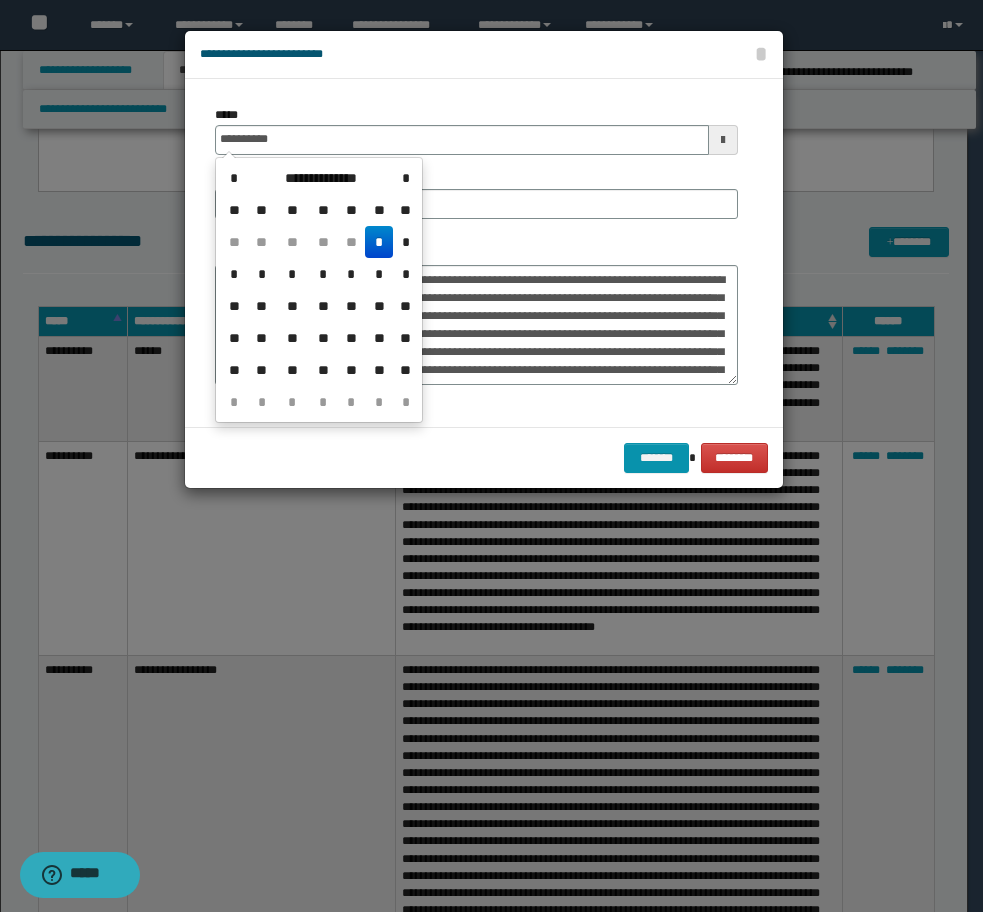 click on "*" at bounding box center (379, 242) 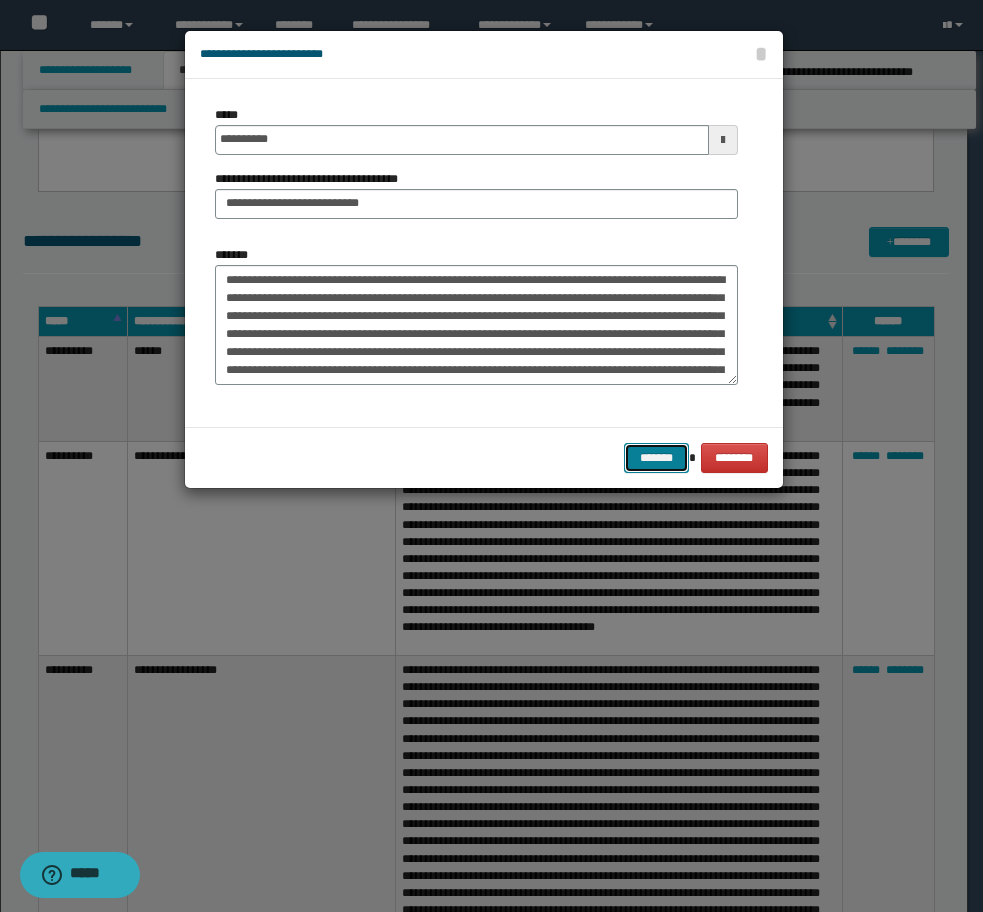click on "*******" at bounding box center (656, 458) 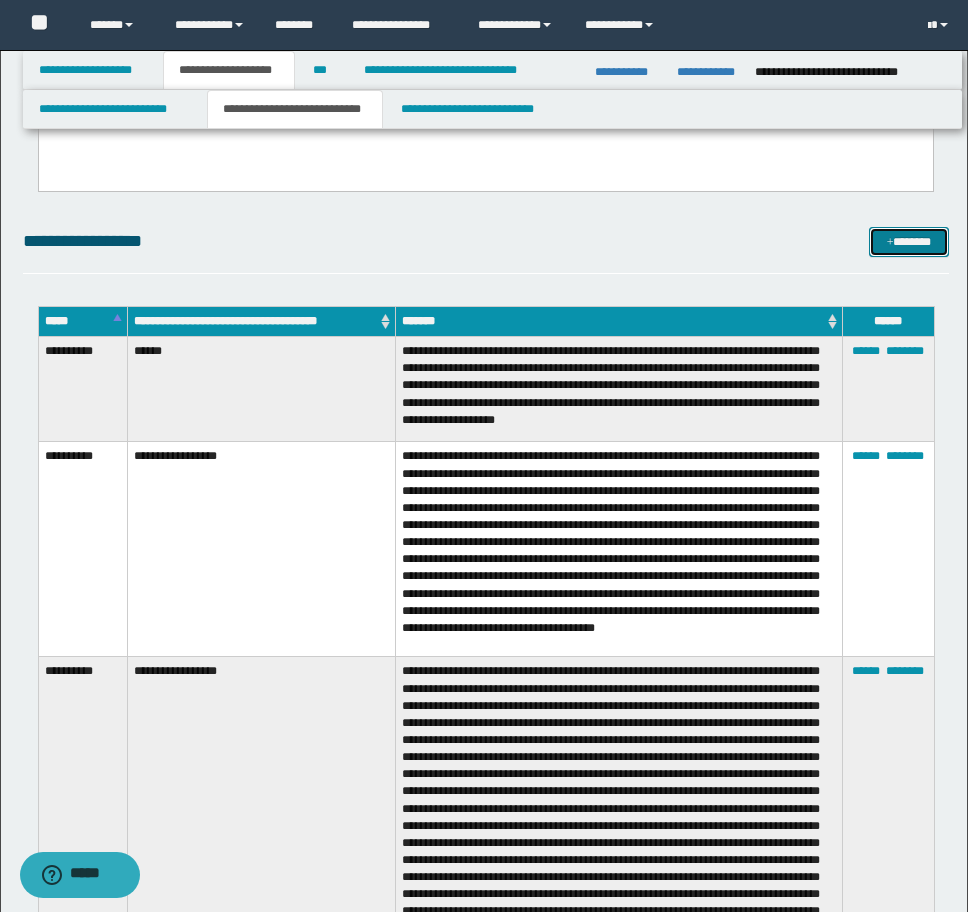 drag, startPoint x: 915, startPoint y: 247, endPoint x: 864, endPoint y: 259, distance: 52.392746 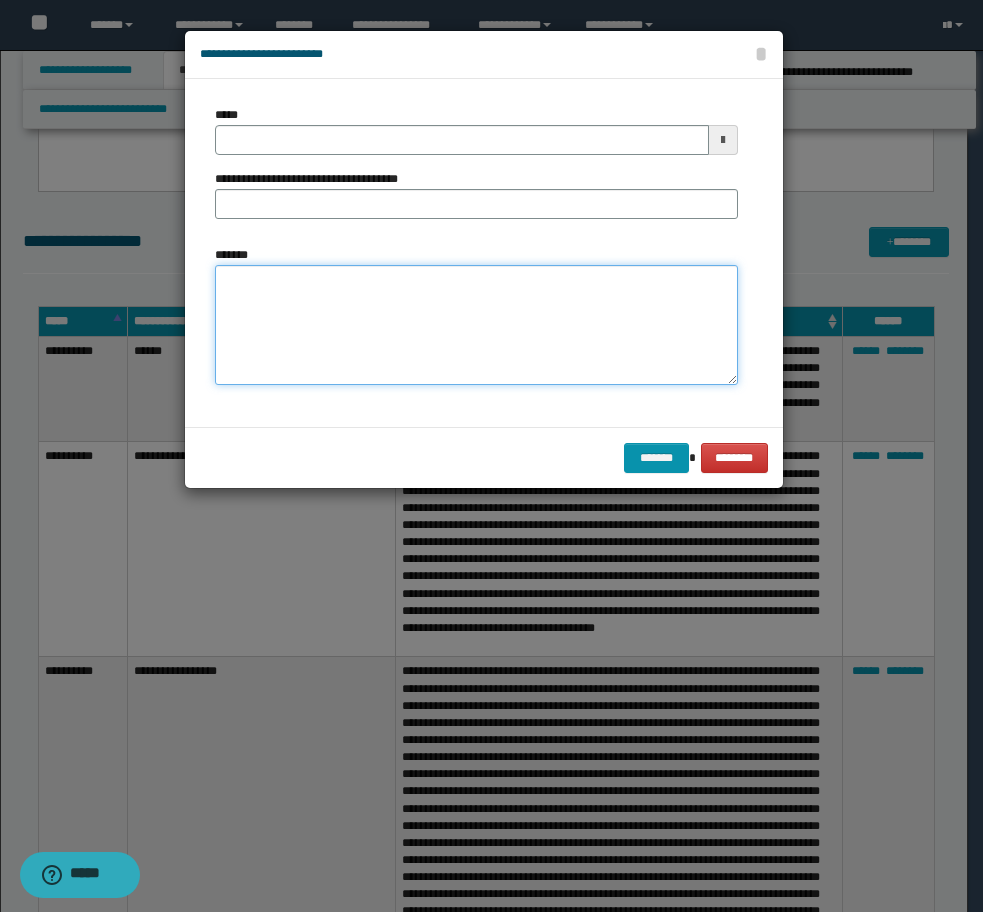 click on "*******" at bounding box center [476, 325] 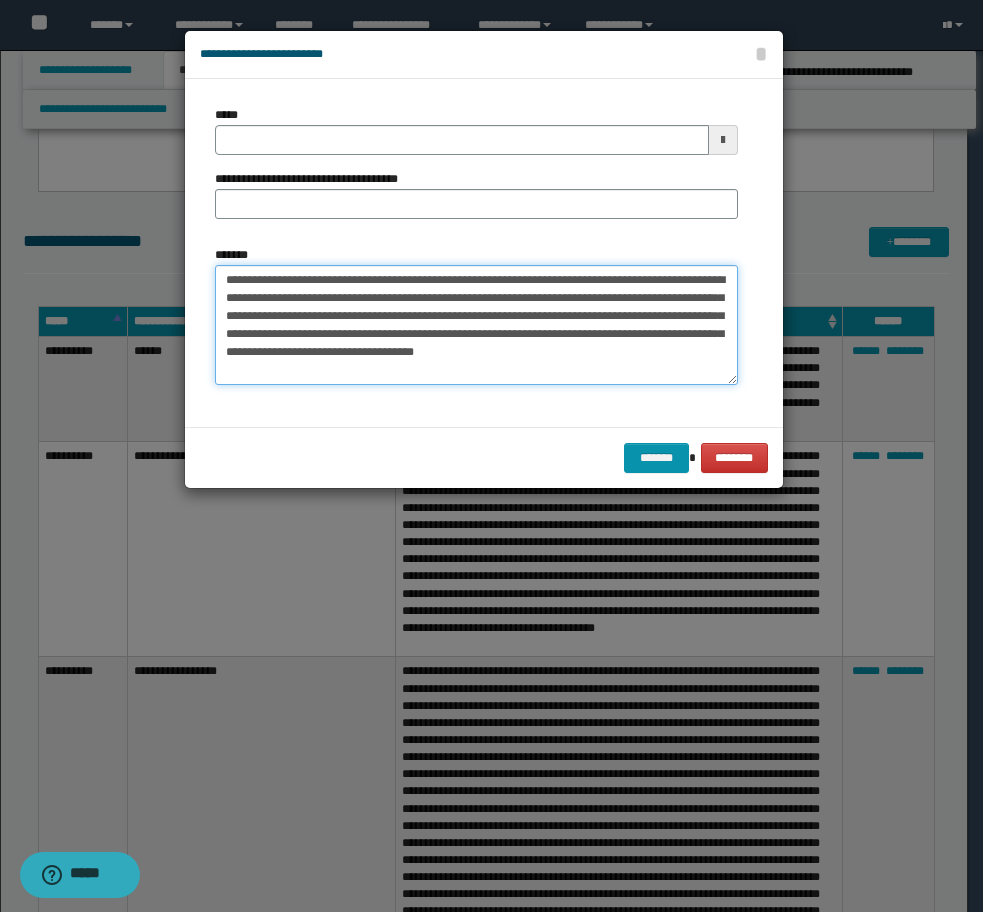 click on "**********" at bounding box center [476, 325] 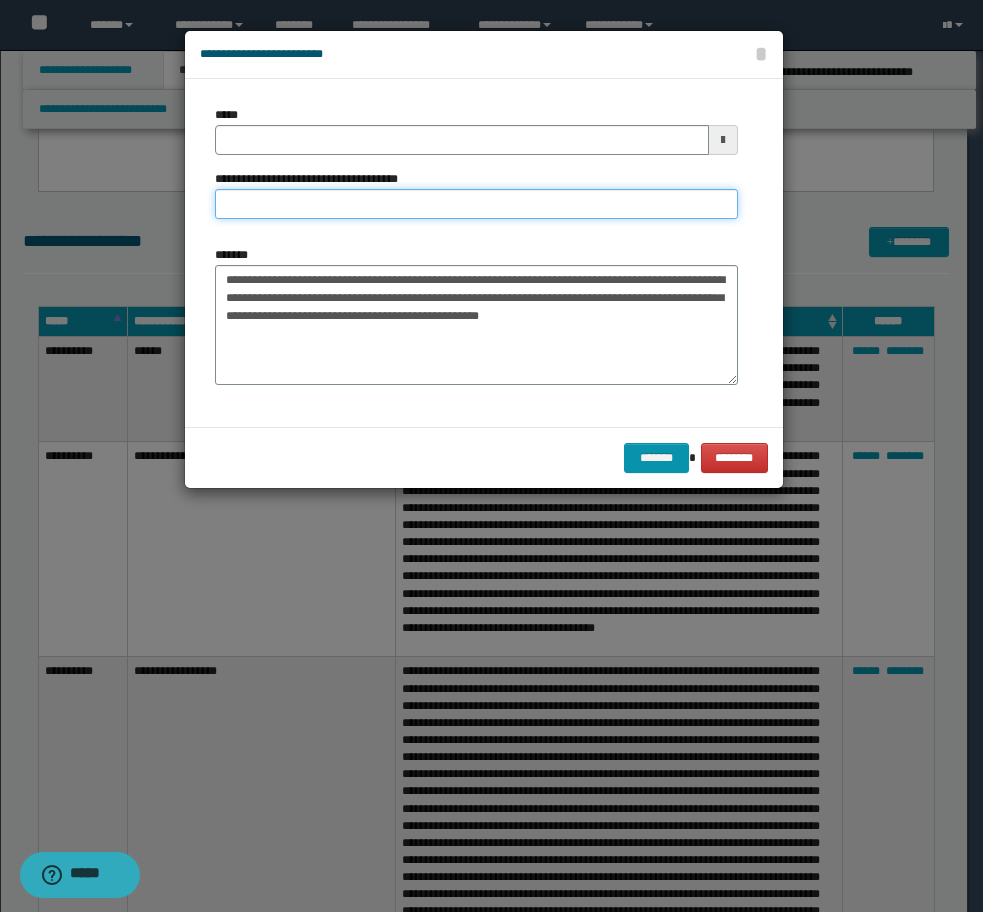 drag, startPoint x: 345, startPoint y: 196, endPoint x: 355, endPoint y: 208, distance: 15.6205 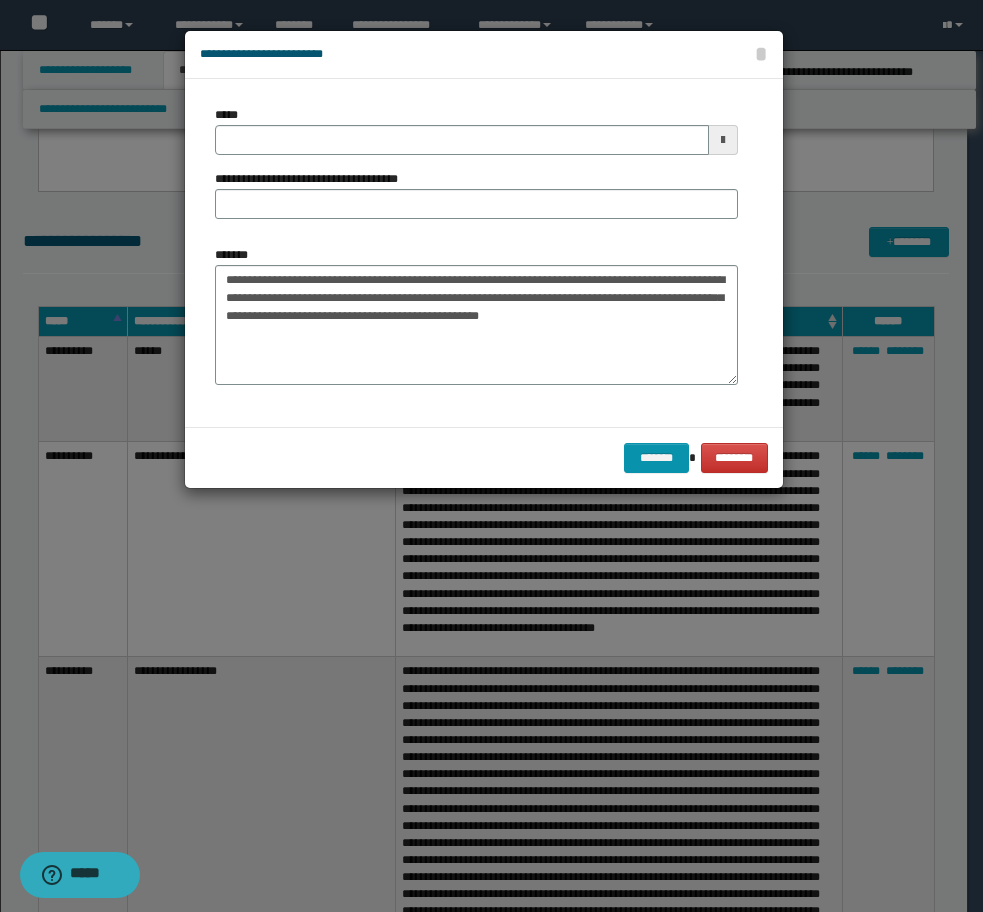drag, startPoint x: 650, startPoint y: 235, endPoint x: 576, endPoint y: 267, distance: 80.622574 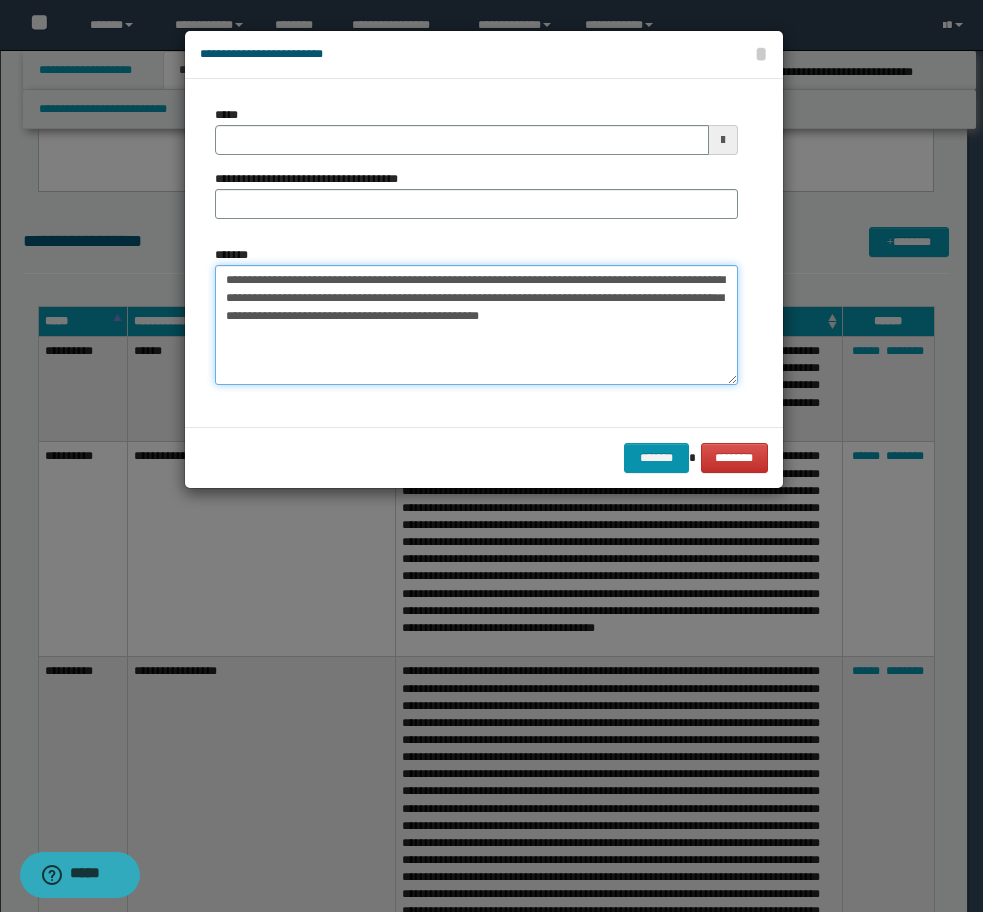 drag, startPoint x: 602, startPoint y: 321, endPoint x: 566, endPoint y: 320, distance: 36.013885 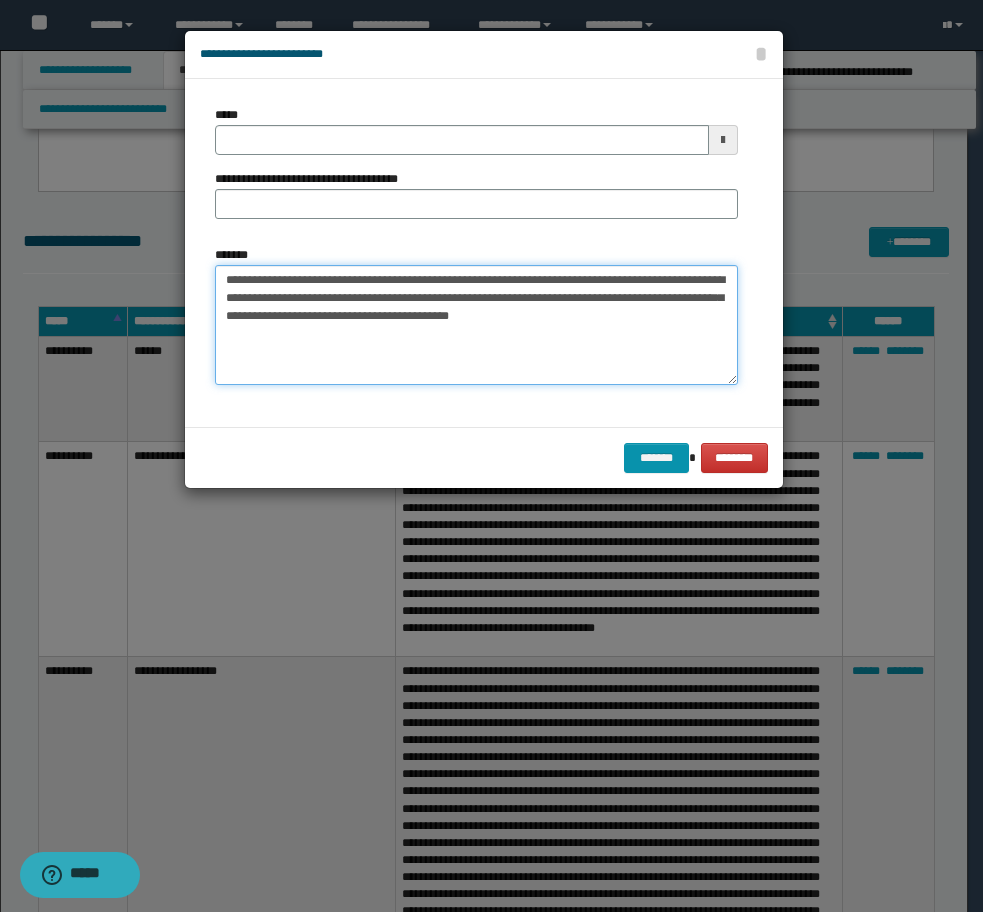 type on "**********" 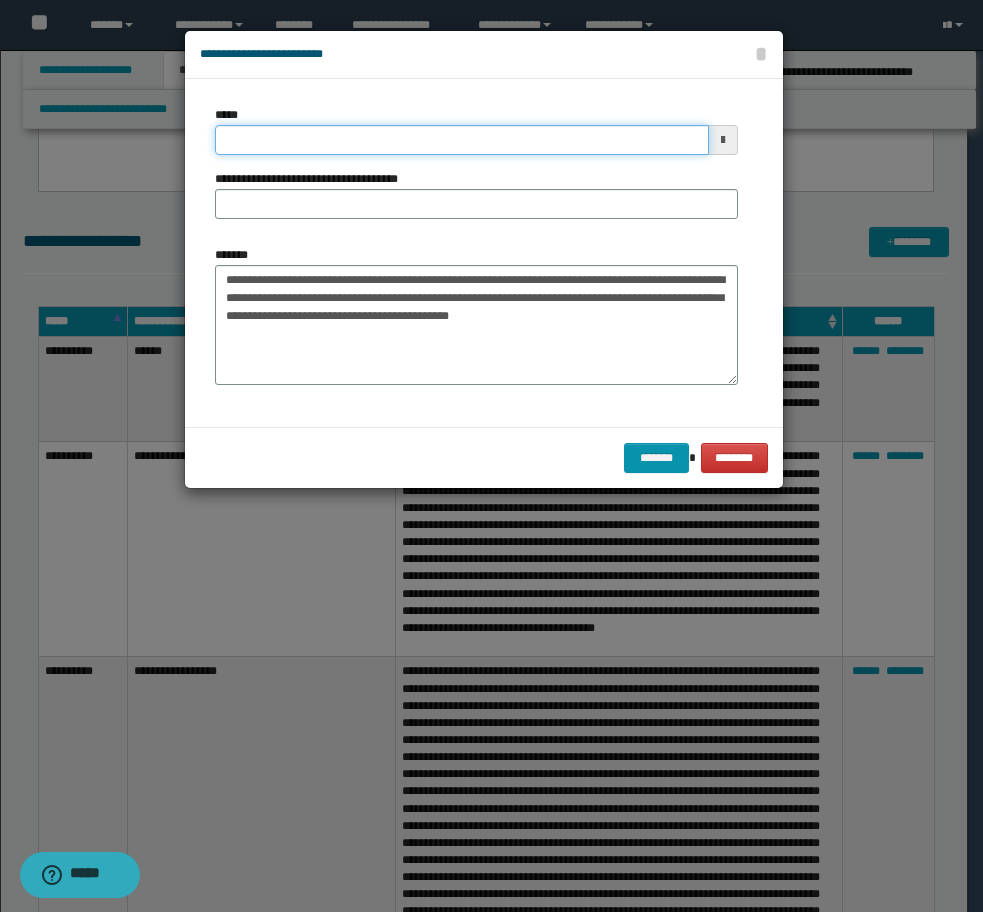 click on "*****" at bounding box center [462, 140] 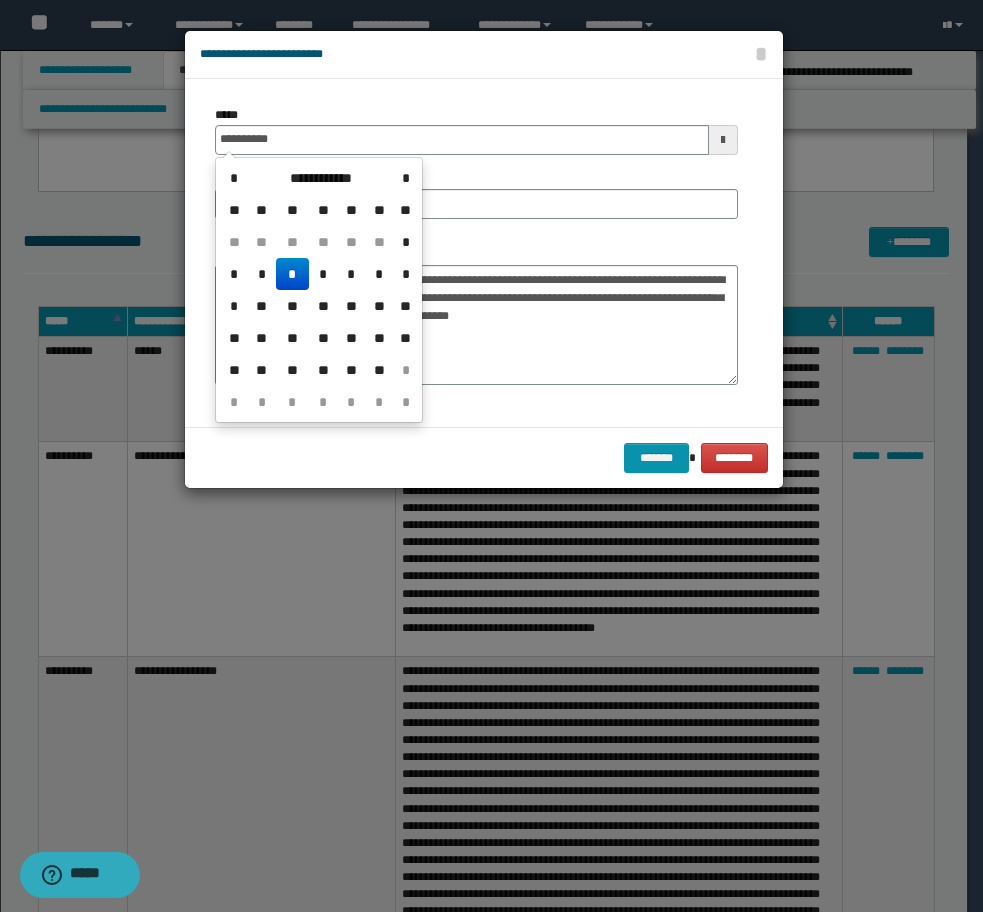 click on "*" at bounding box center [292, 274] 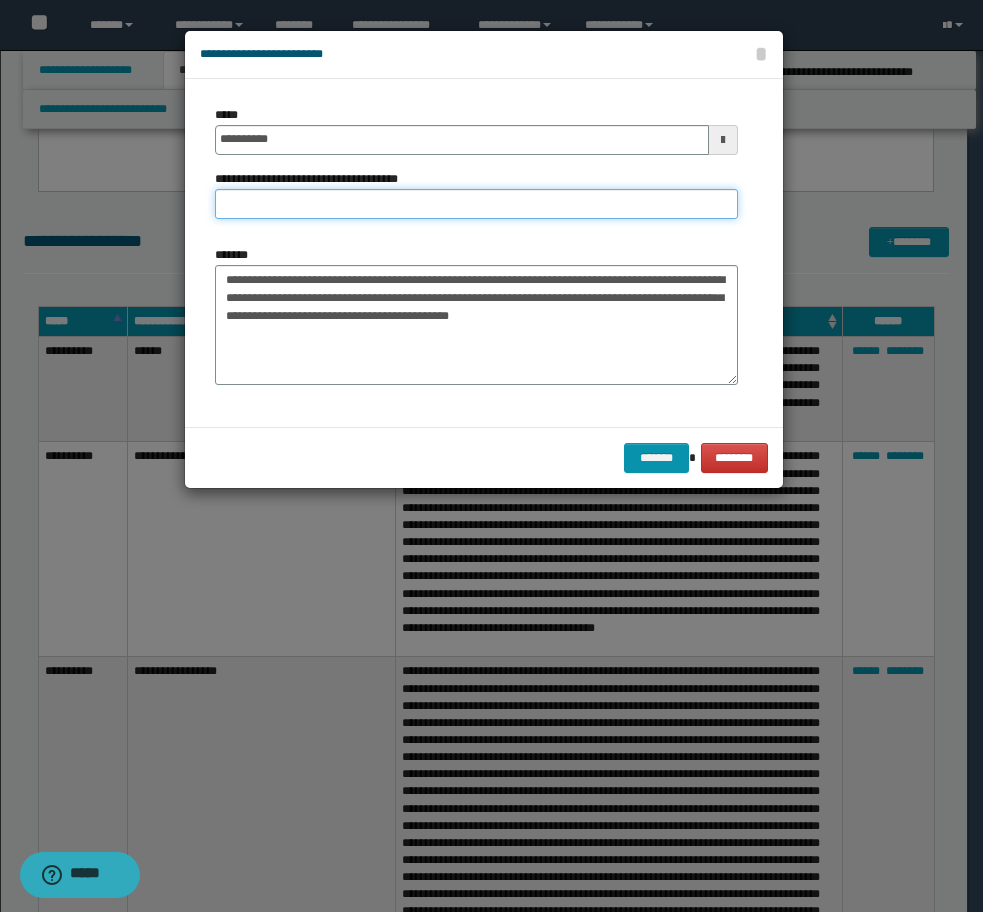 click on "**********" at bounding box center [476, 204] 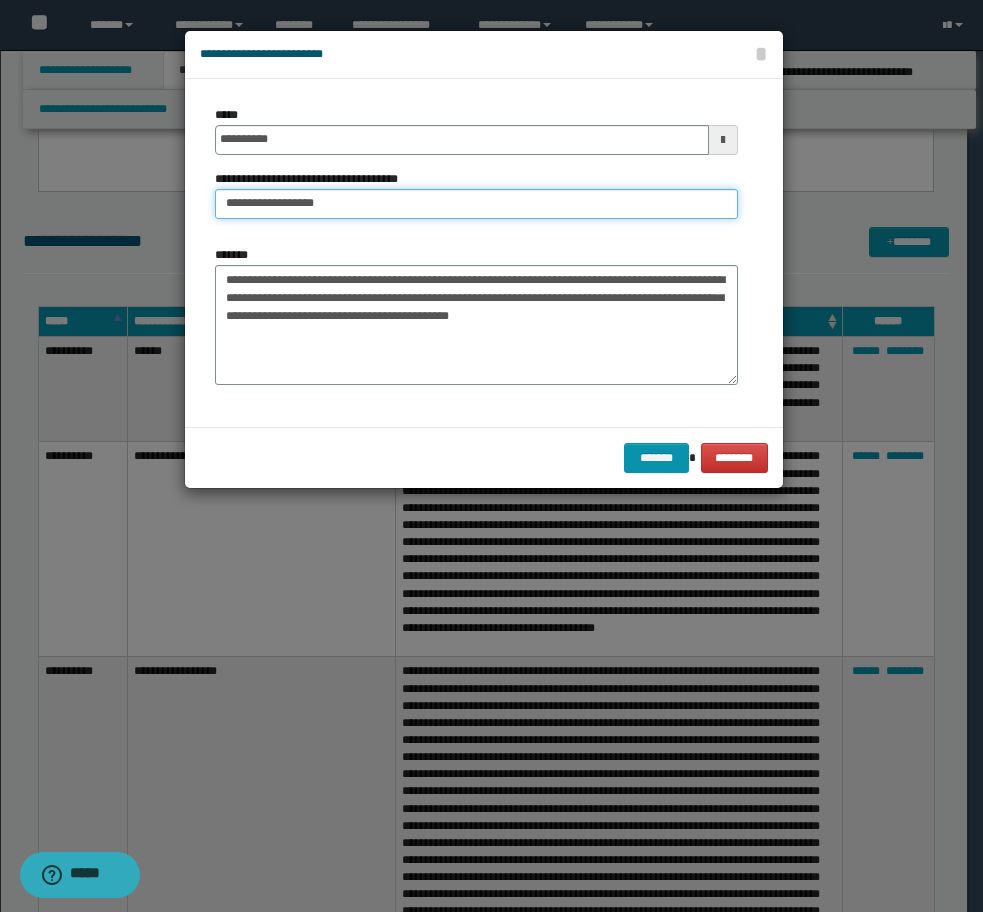 type on "**********" 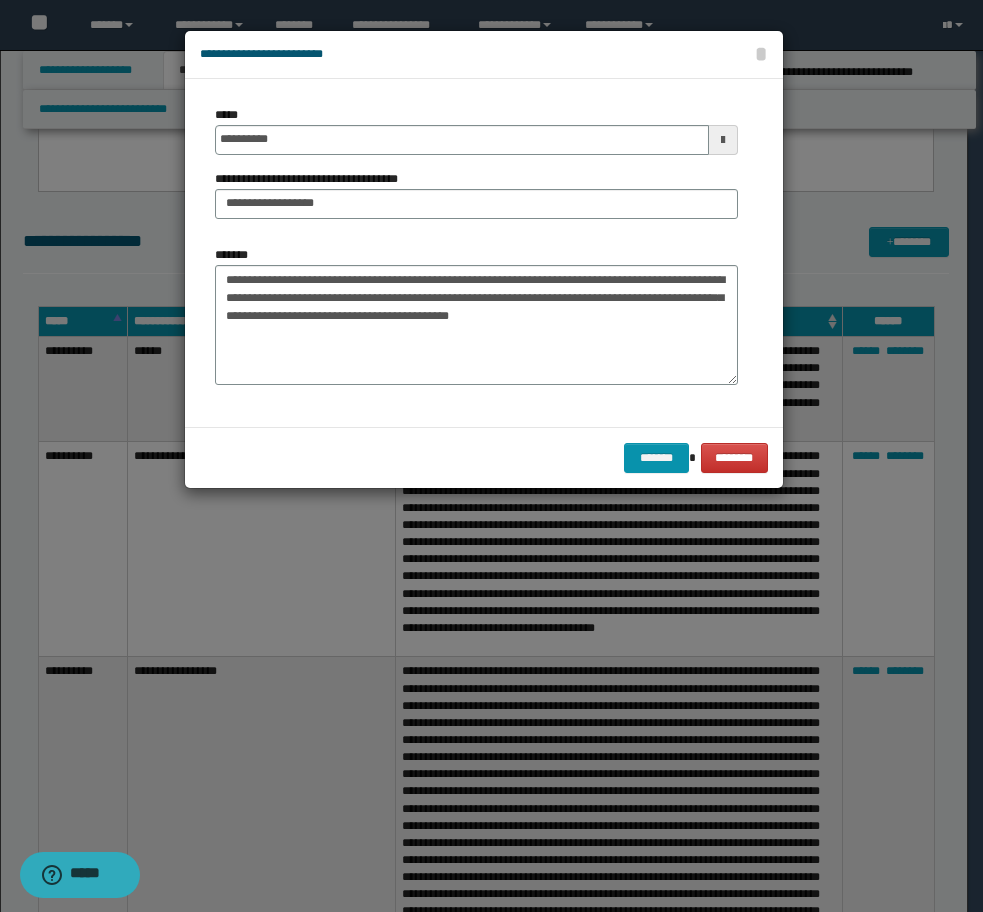 drag, startPoint x: 645, startPoint y: 237, endPoint x: 676, endPoint y: 346, distance: 113.32255 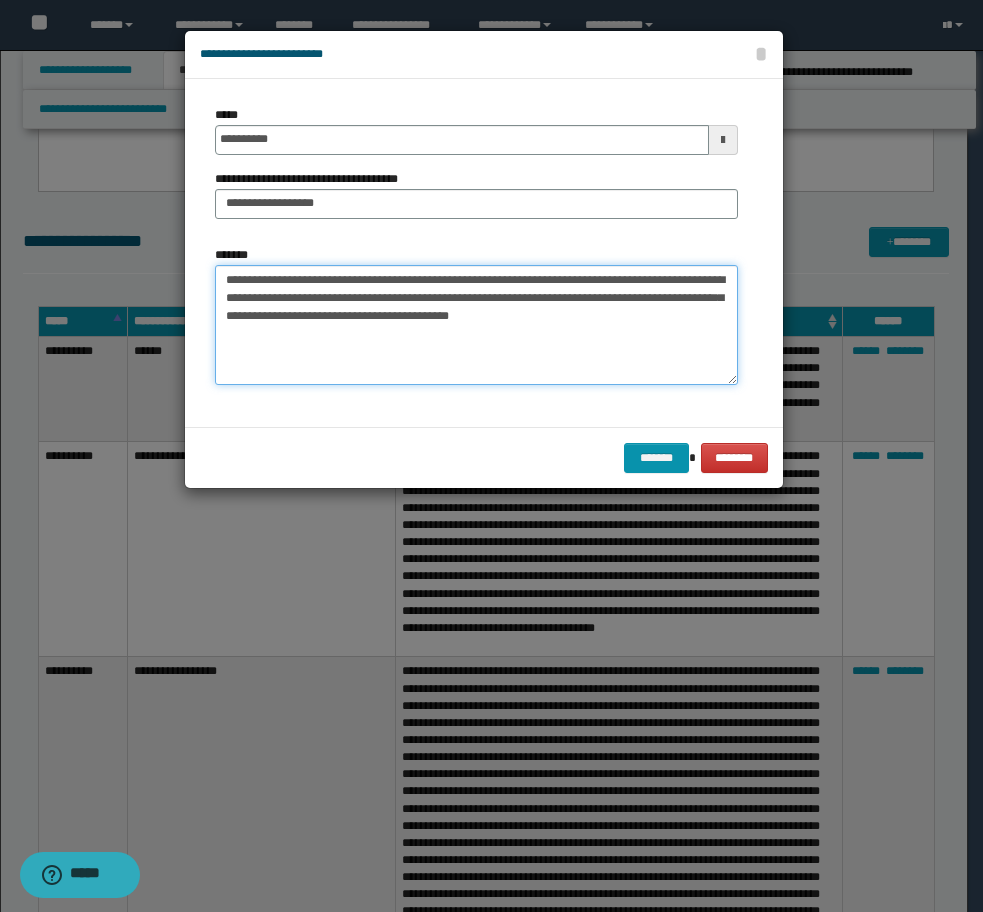 click on "**********" at bounding box center (476, 325) 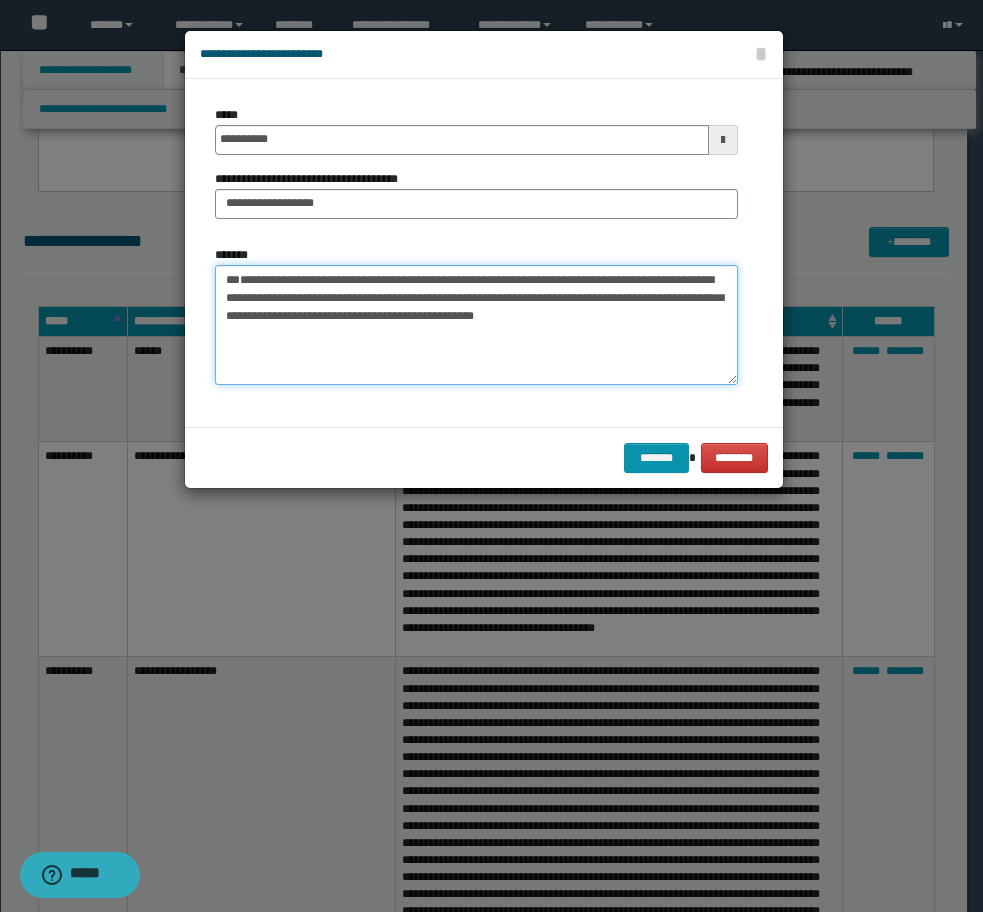 click on "**********" at bounding box center (476, 325) 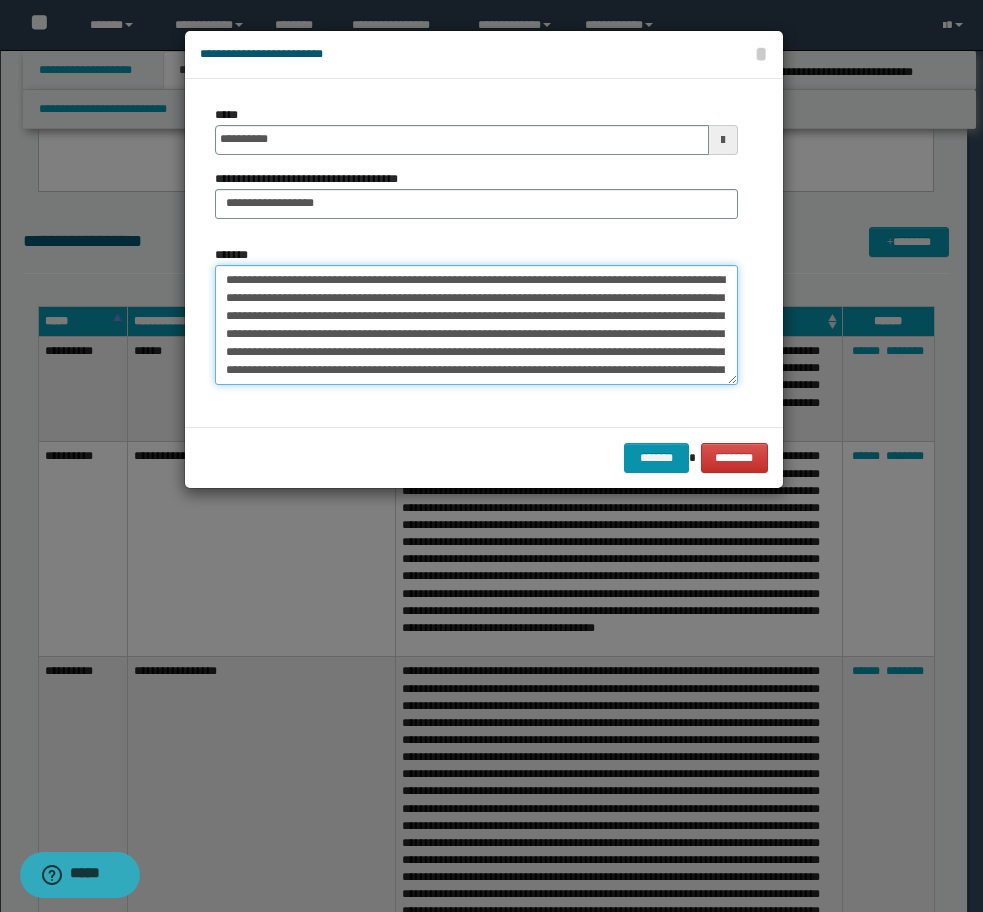 scroll, scrollTop: 156, scrollLeft: 0, axis: vertical 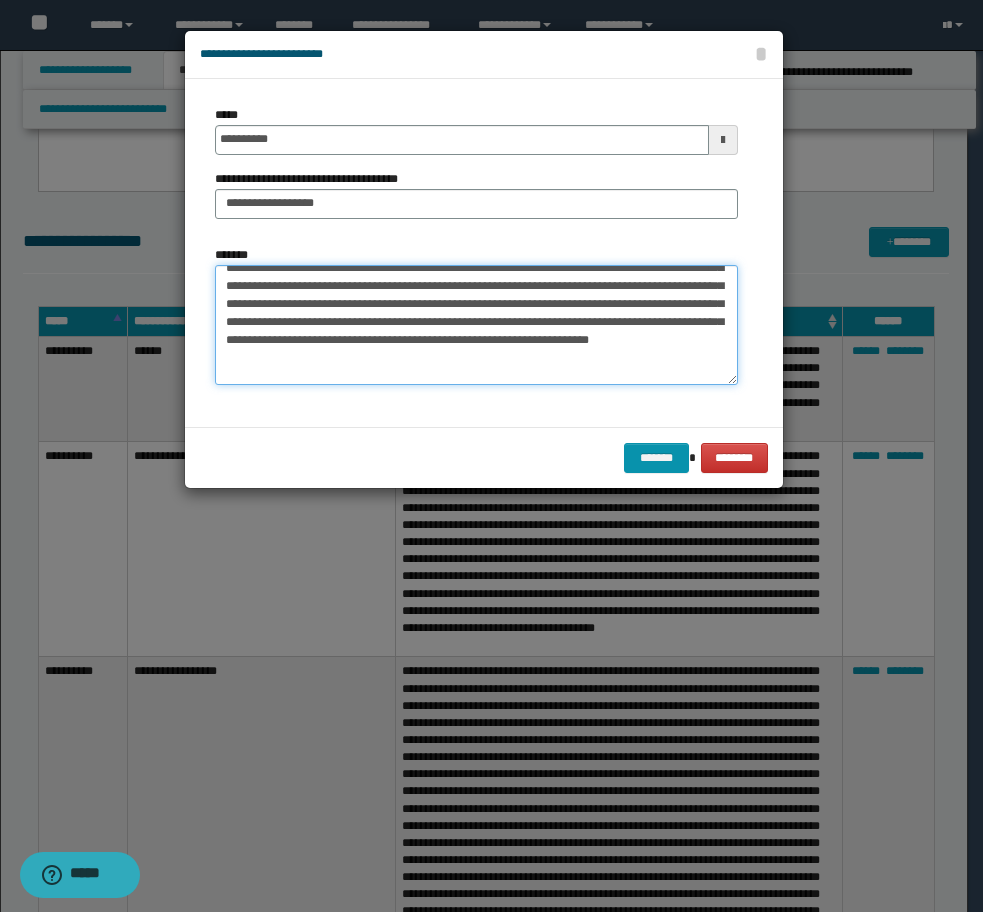 click on "*******" at bounding box center (476, 325) 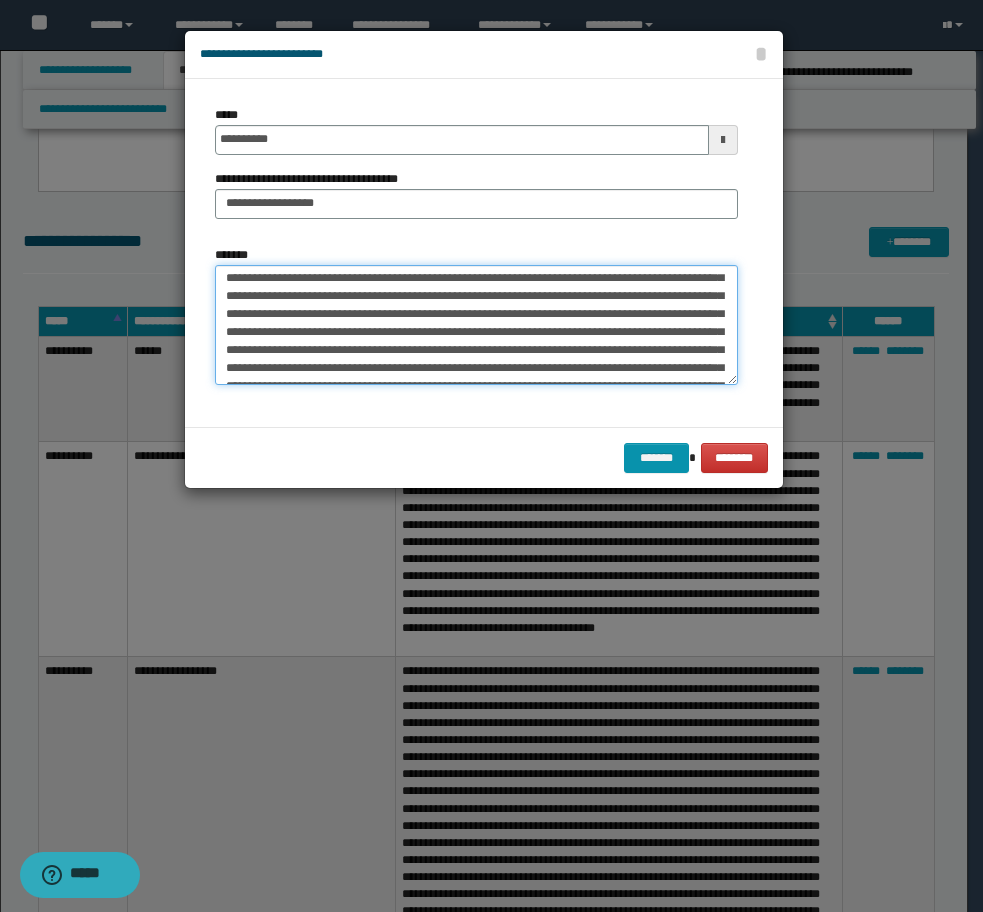 click on "*******" at bounding box center (476, 325) 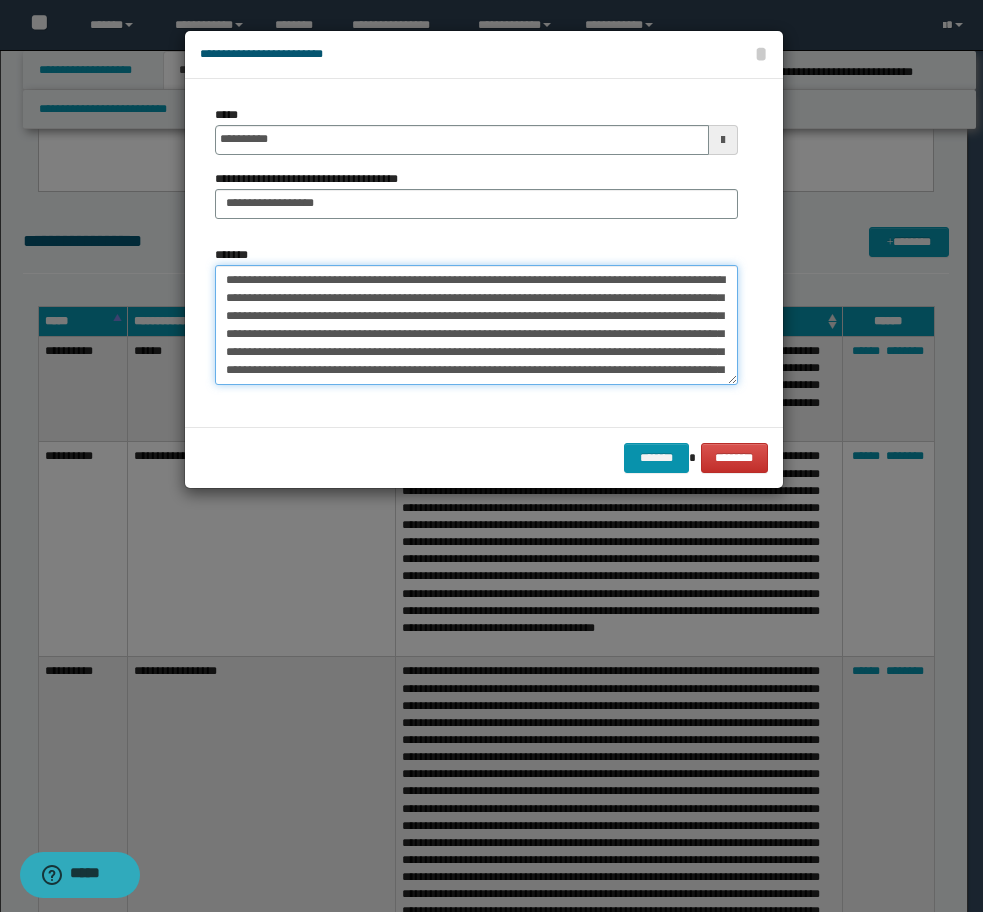 drag, startPoint x: 493, startPoint y: 281, endPoint x: 124, endPoint y: 281, distance: 369 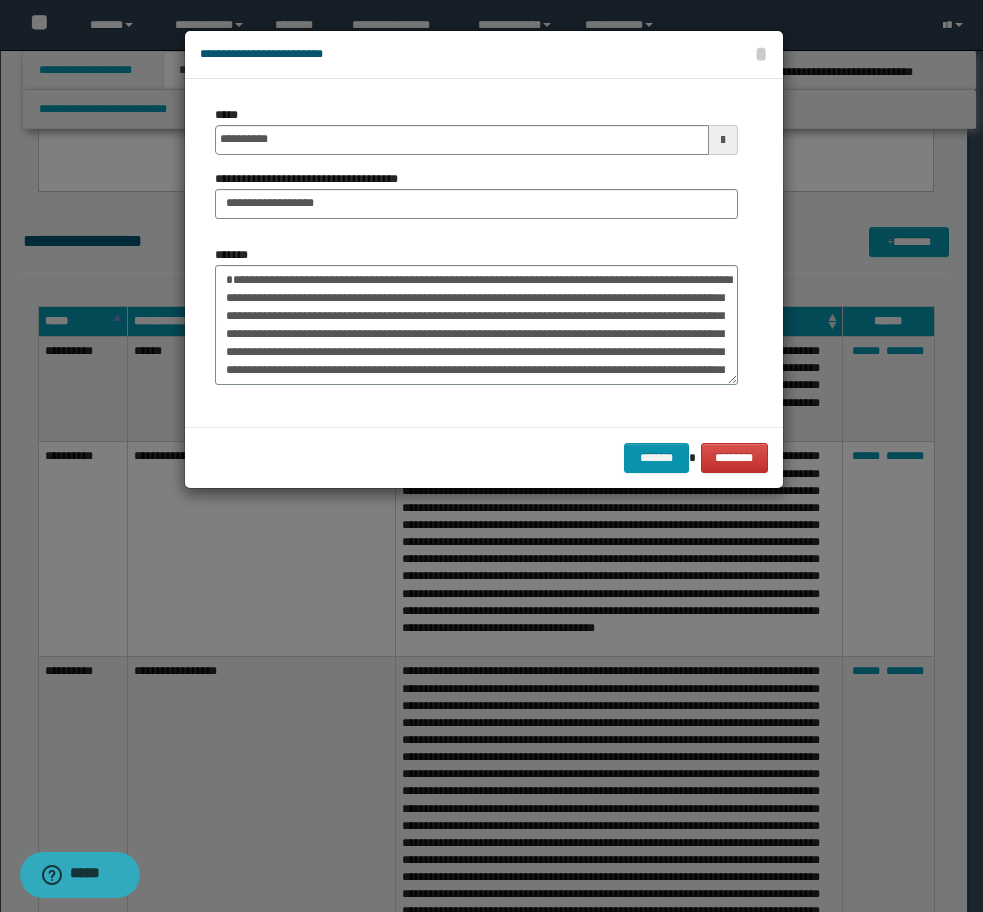 click at bounding box center [491, 456] 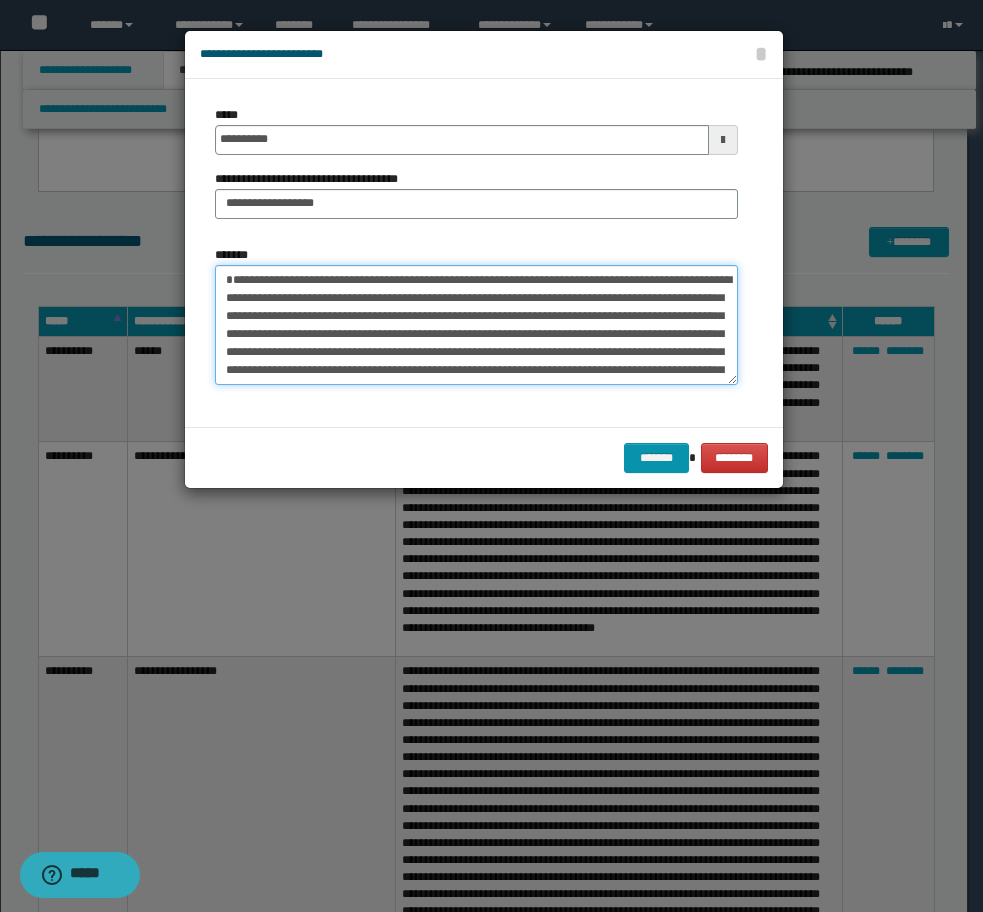 drag, startPoint x: 324, startPoint y: 299, endPoint x: 177, endPoint y: 289, distance: 147.33974 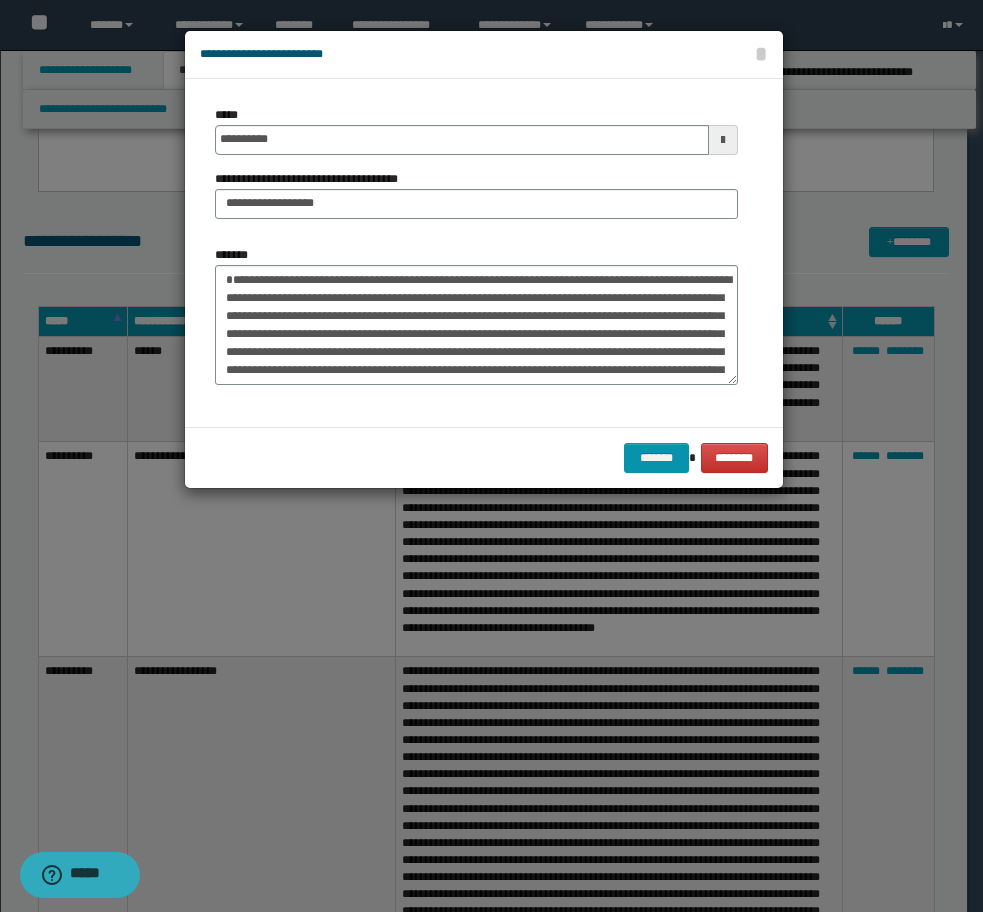 click at bounding box center [491, 456] 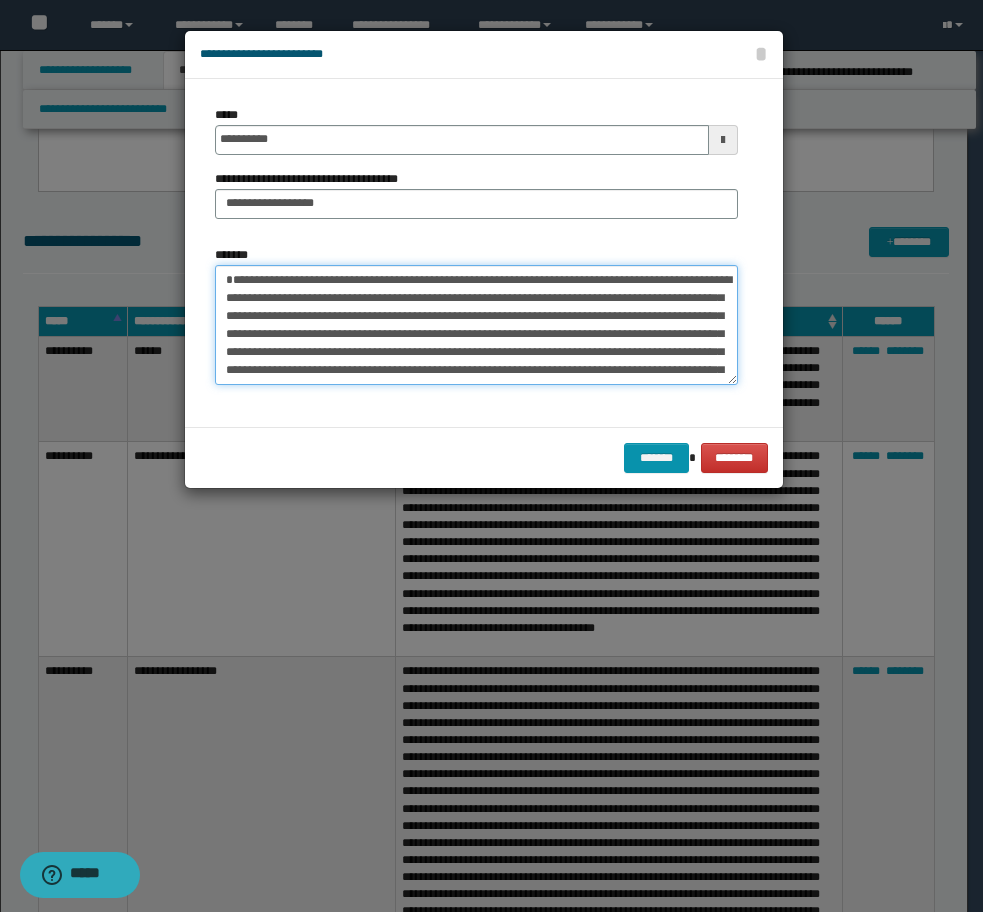 drag, startPoint x: 324, startPoint y: 297, endPoint x: 154, endPoint y: 260, distance: 173.97989 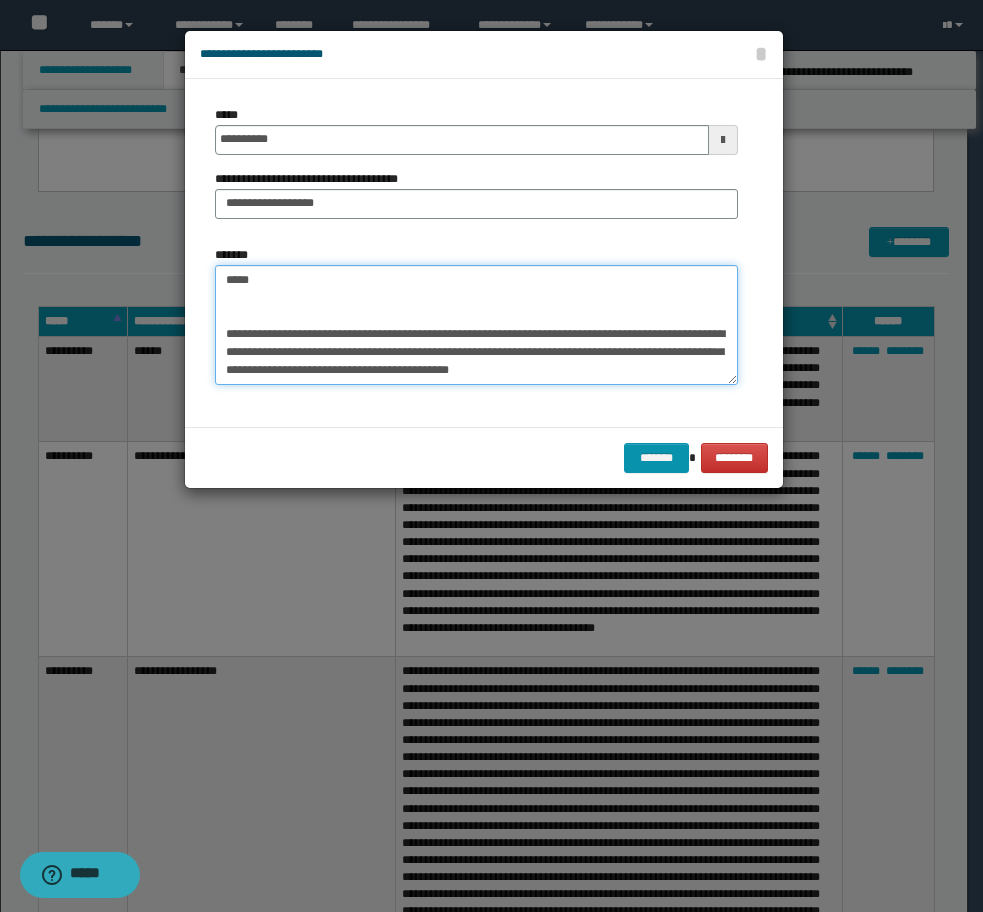 scroll, scrollTop: 216, scrollLeft: 0, axis: vertical 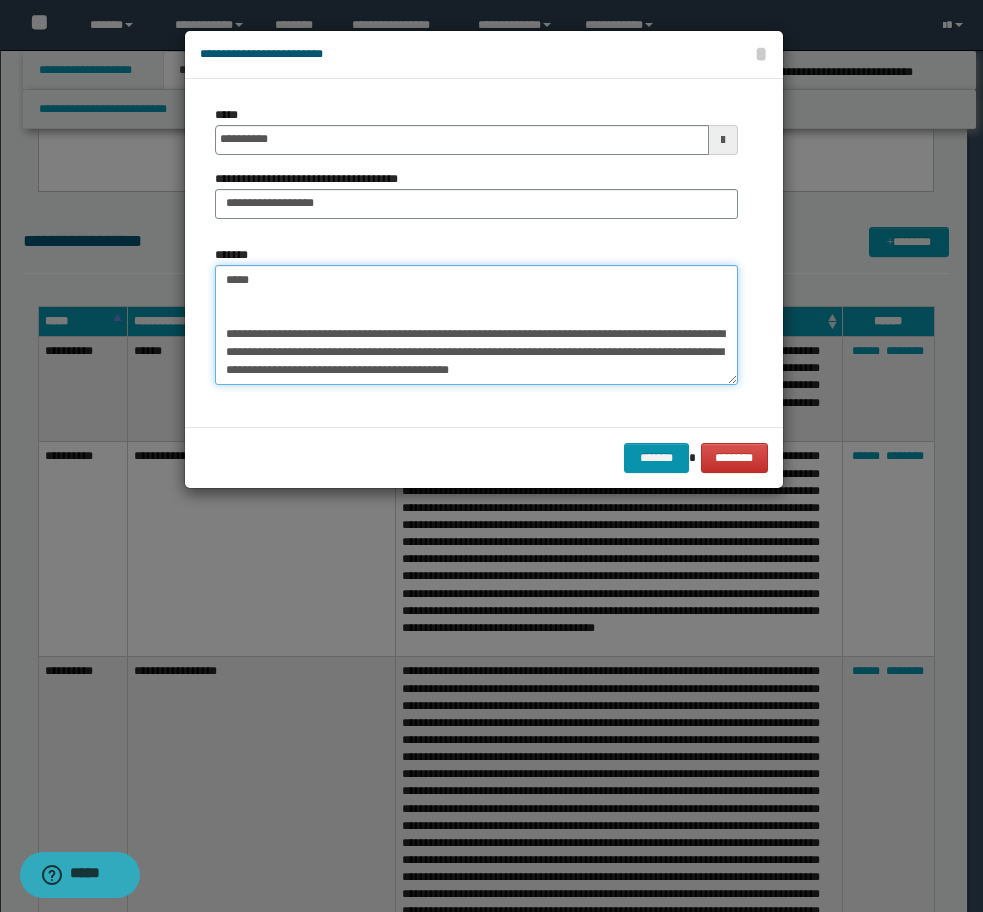 click on "*******" at bounding box center [476, 325] 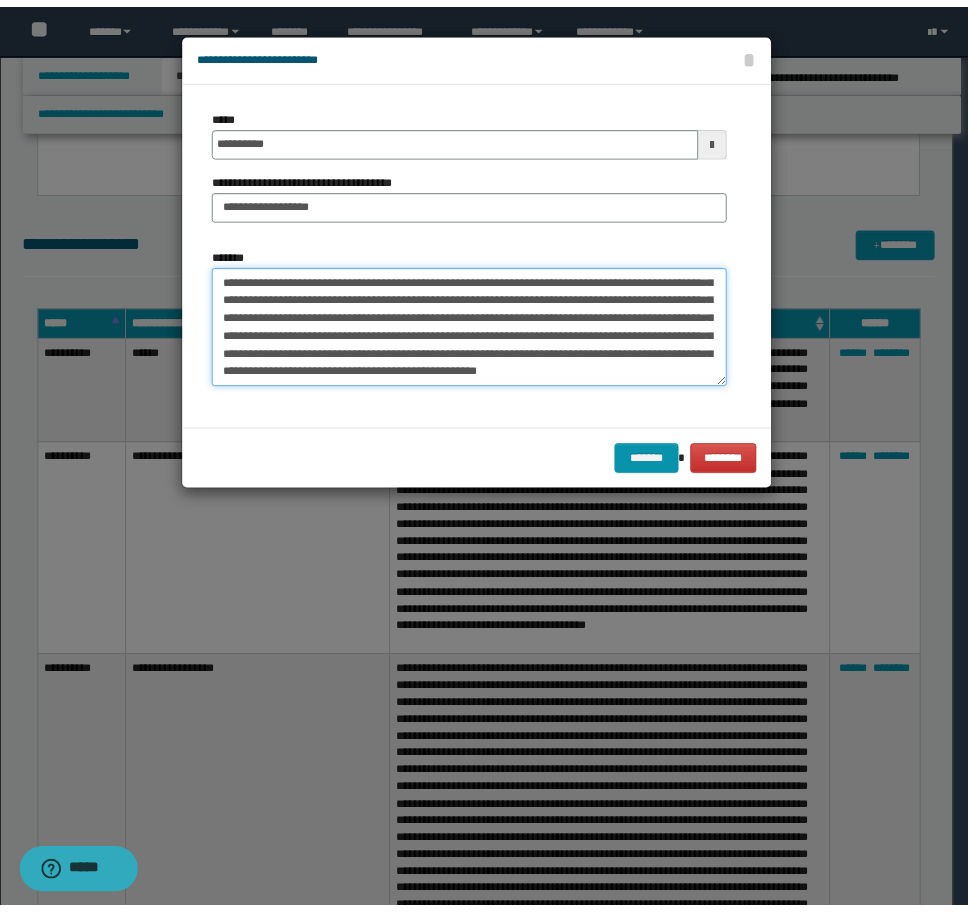 scroll, scrollTop: 180, scrollLeft: 0, axis: vertical 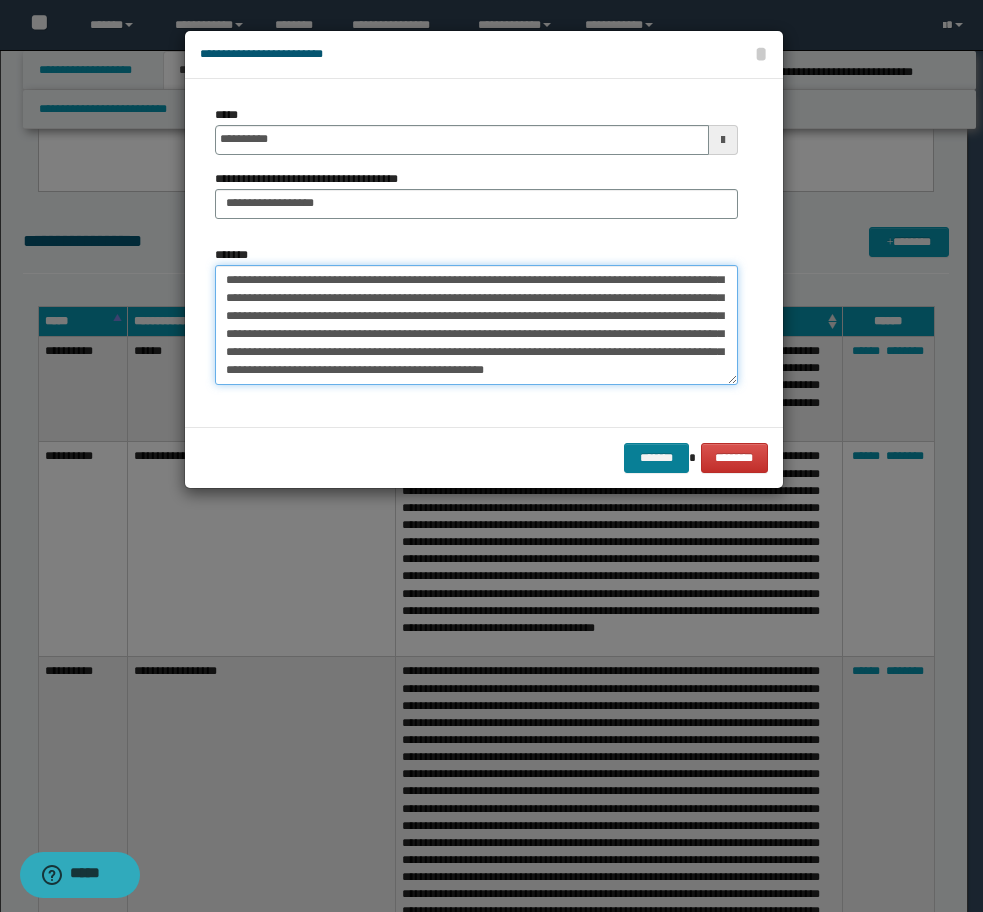 type on "**********" 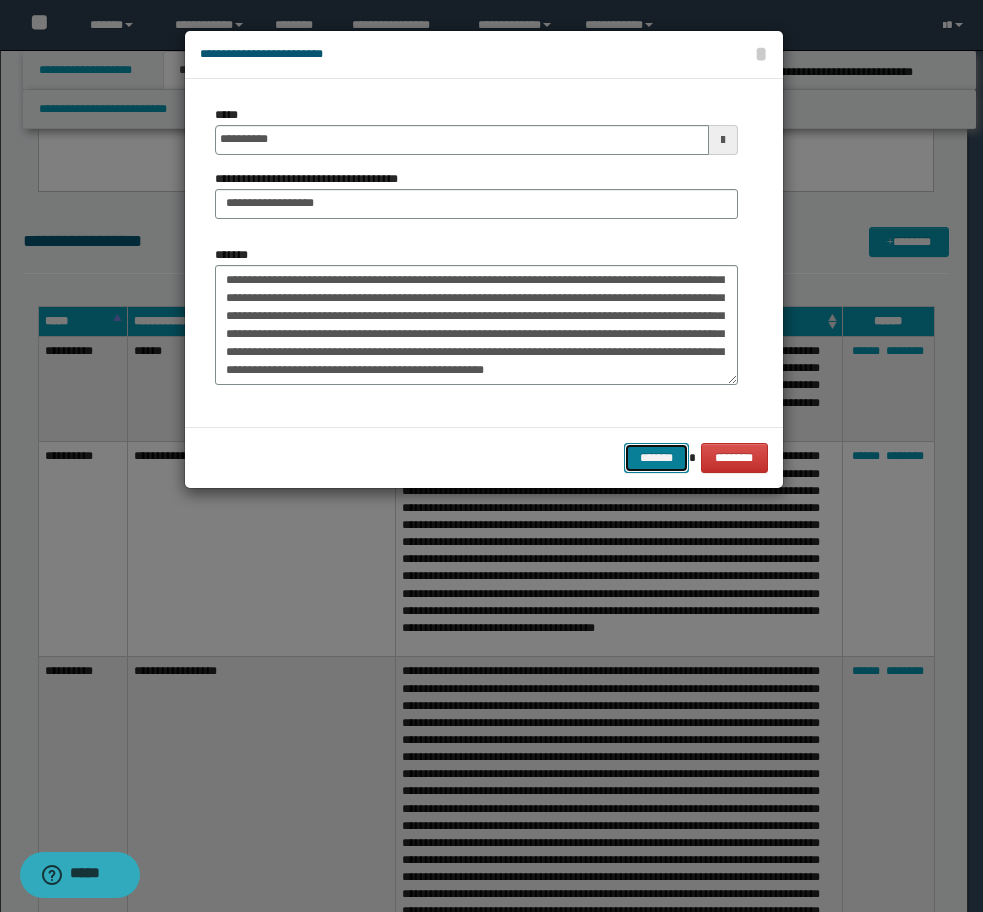 click on "*******" at bounding box center (656, 458) 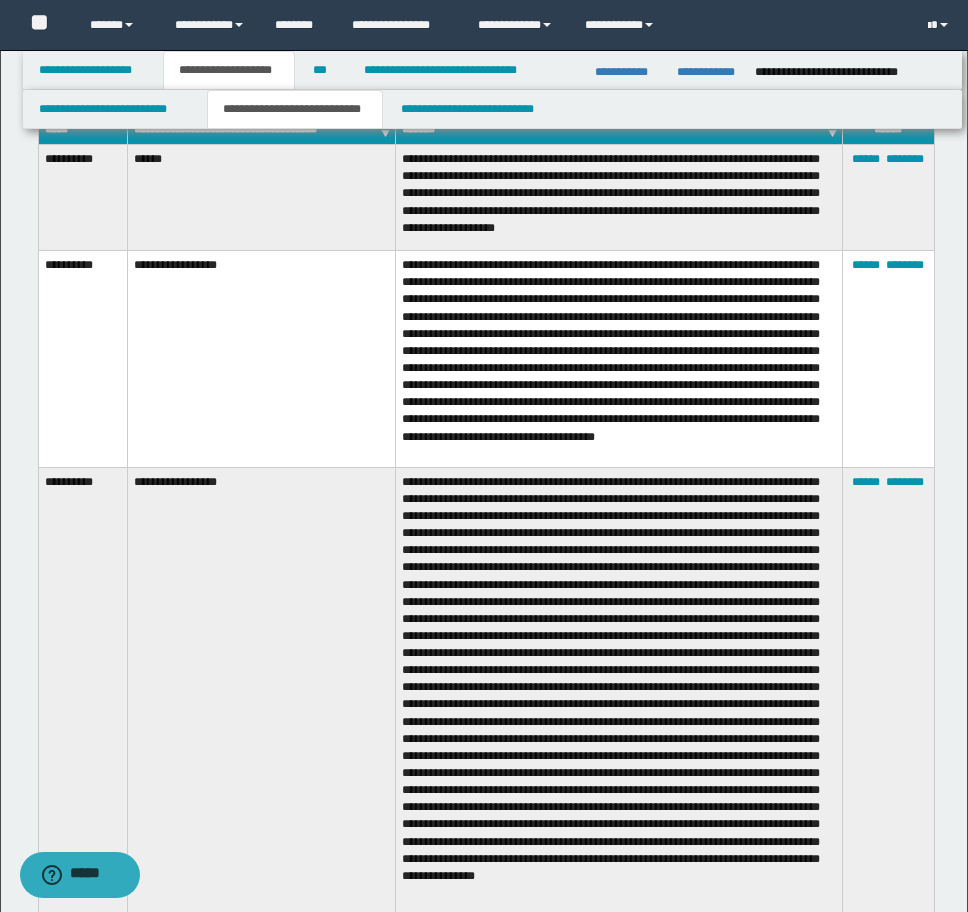 scroll, scrollTop: 4372, scrollLeft: 0, axis: vertical 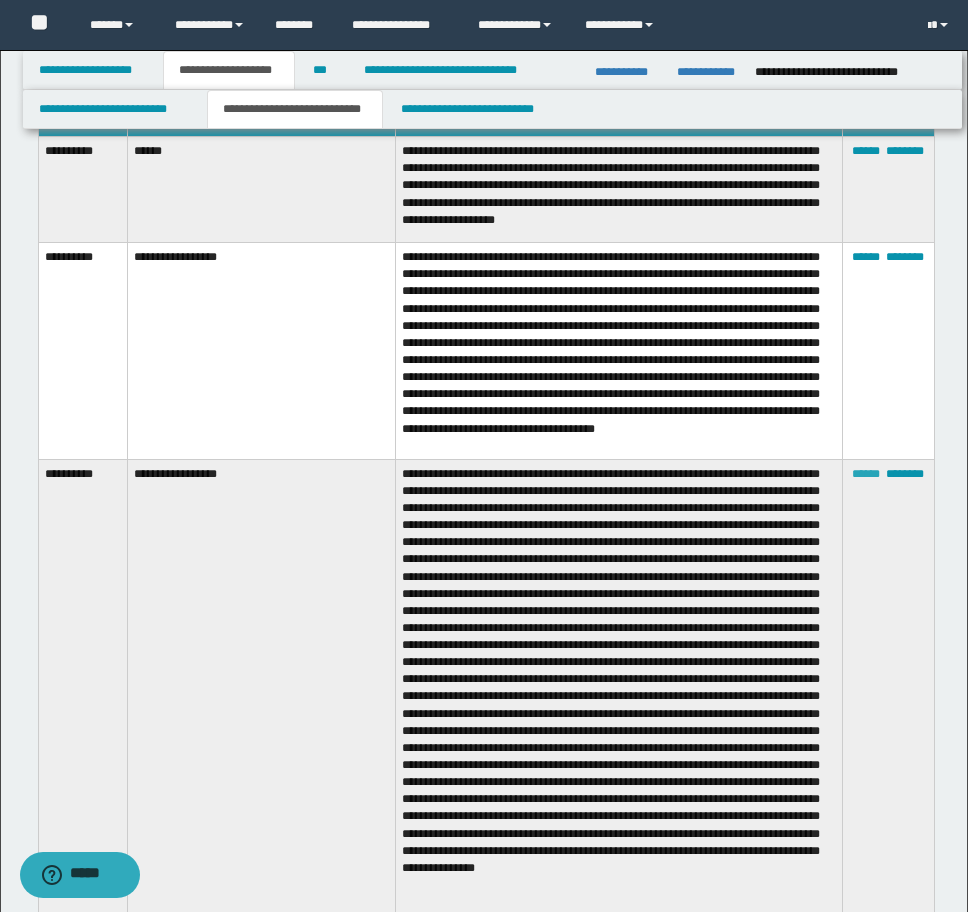 click on "******" at bounding box center (866, 474) 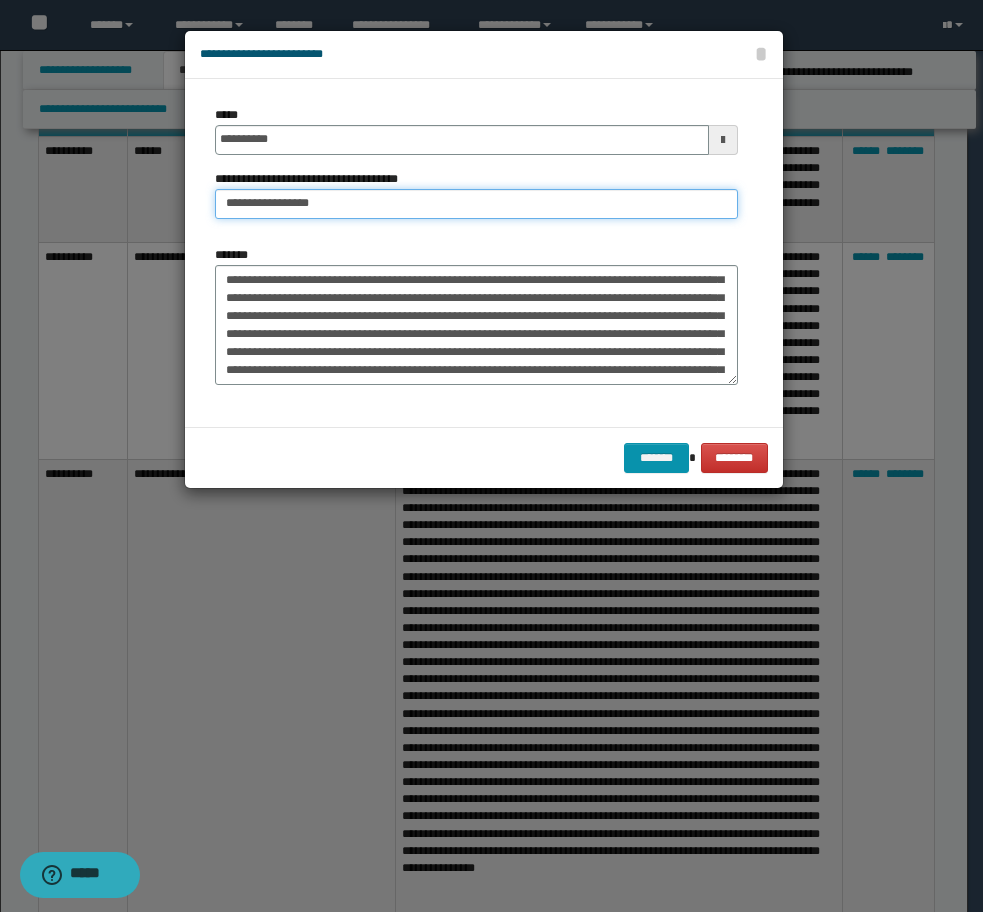 click on "**********" at bounding box center [476, 204] 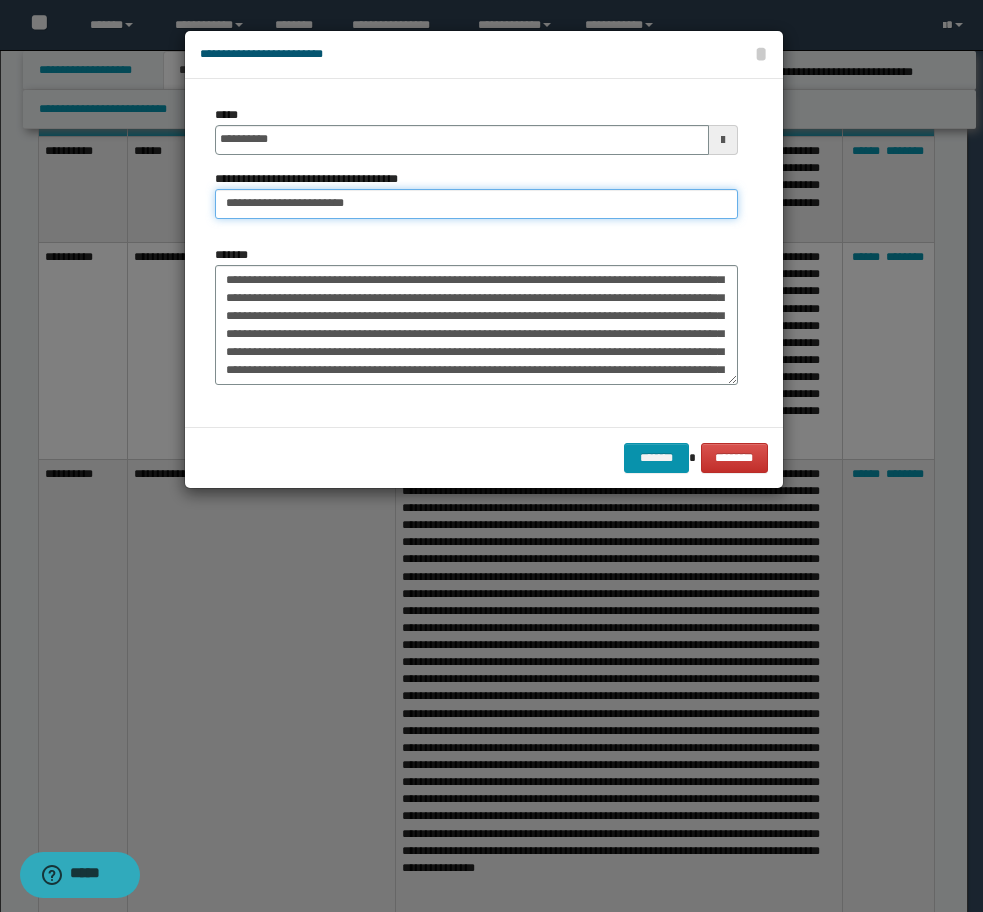 type on "**********" 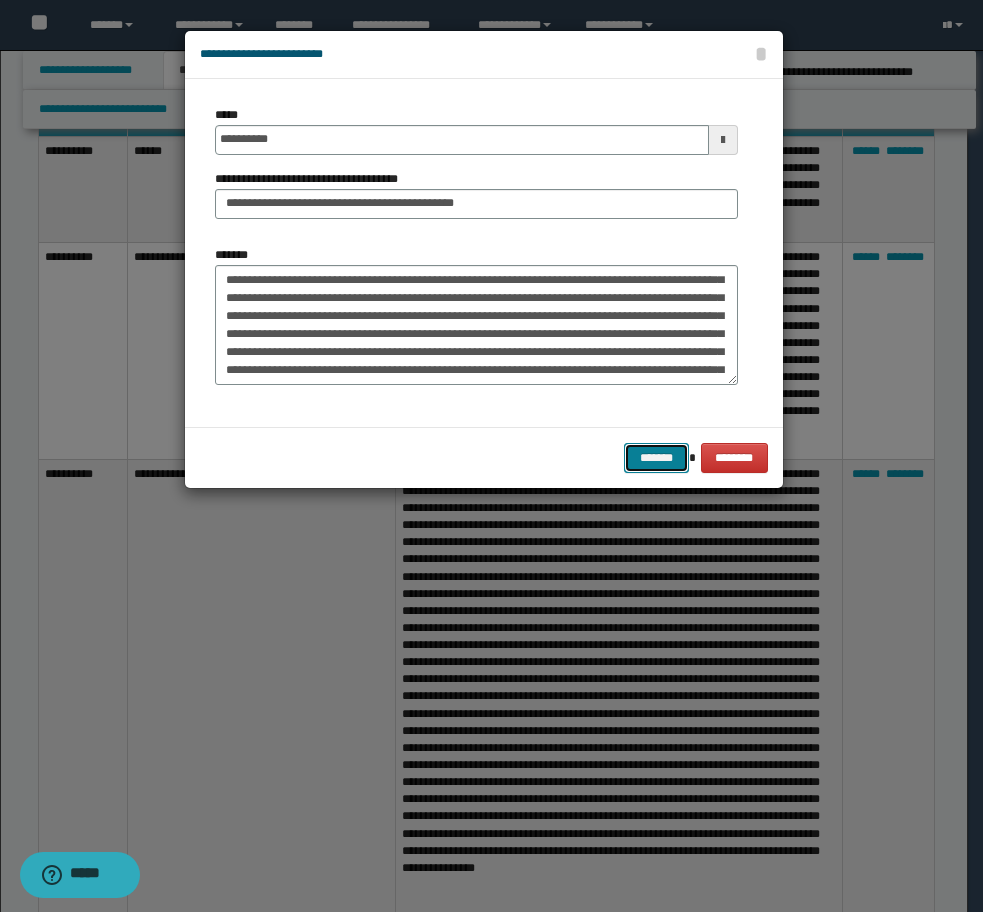 click on "*******" at bounding box center (656, 458) 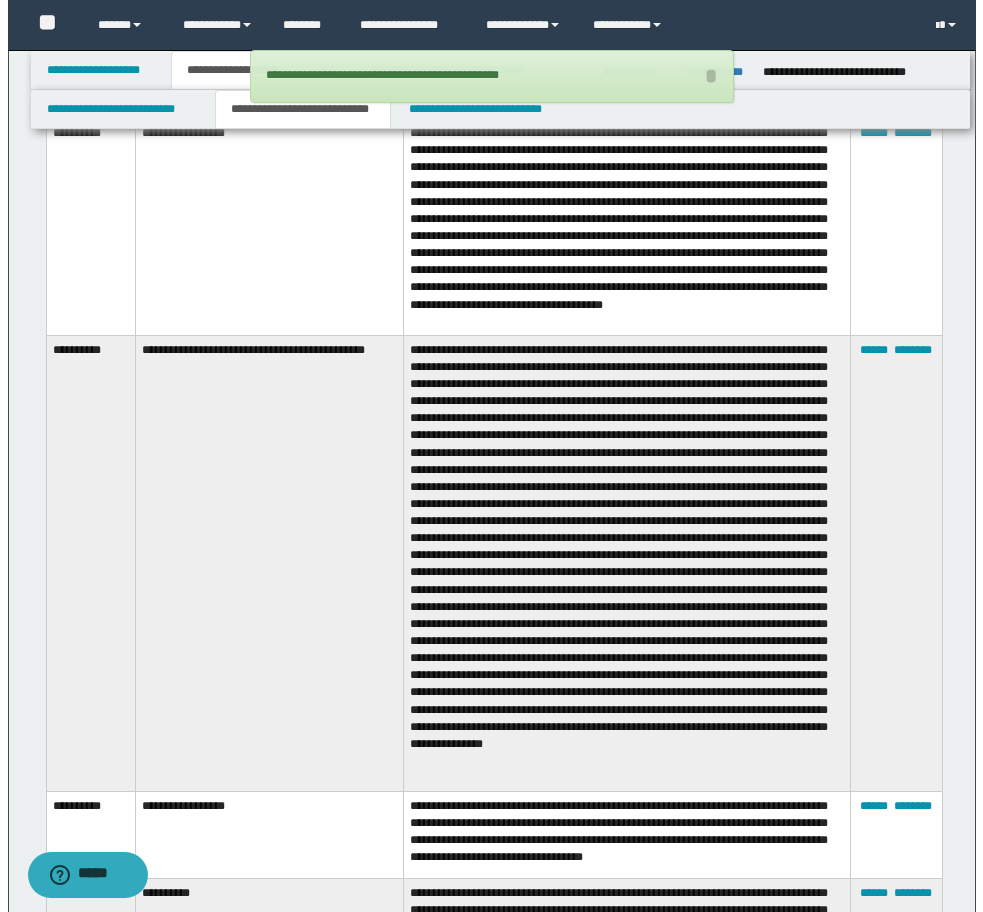 scroll, scrollTop: 4872, scrollLeft: 0, axis: vertical 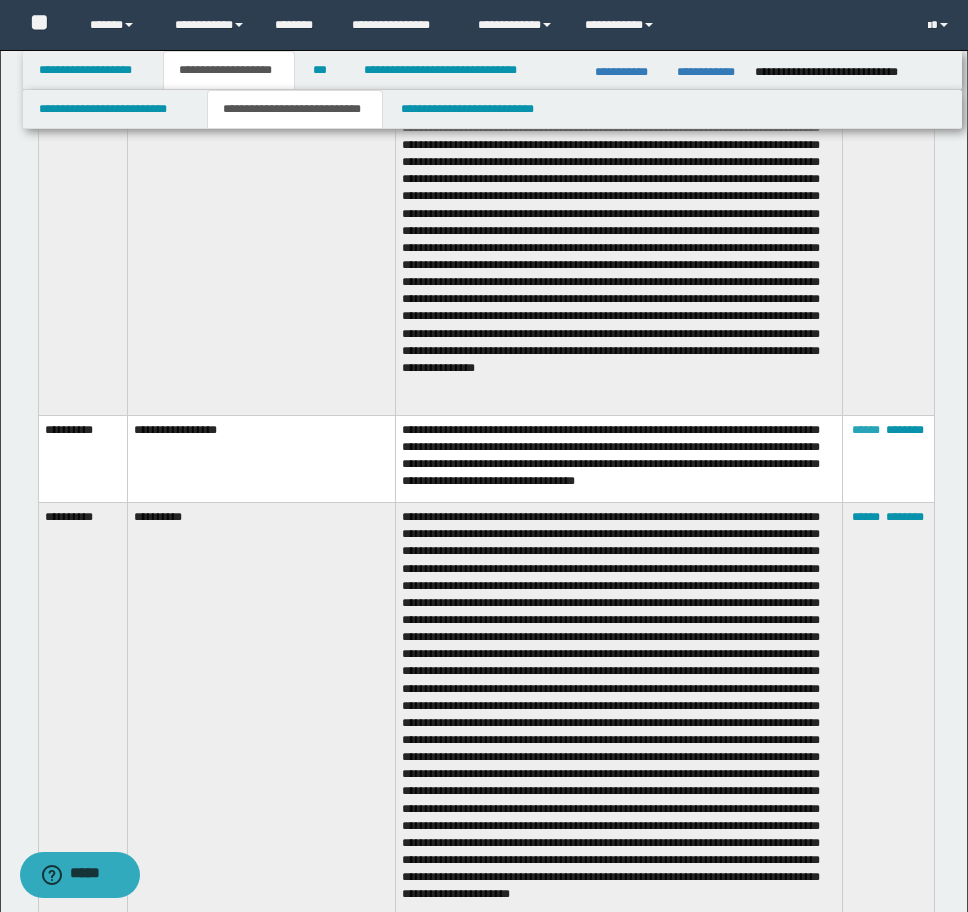 click on "******" at bounding box center [866, 430] 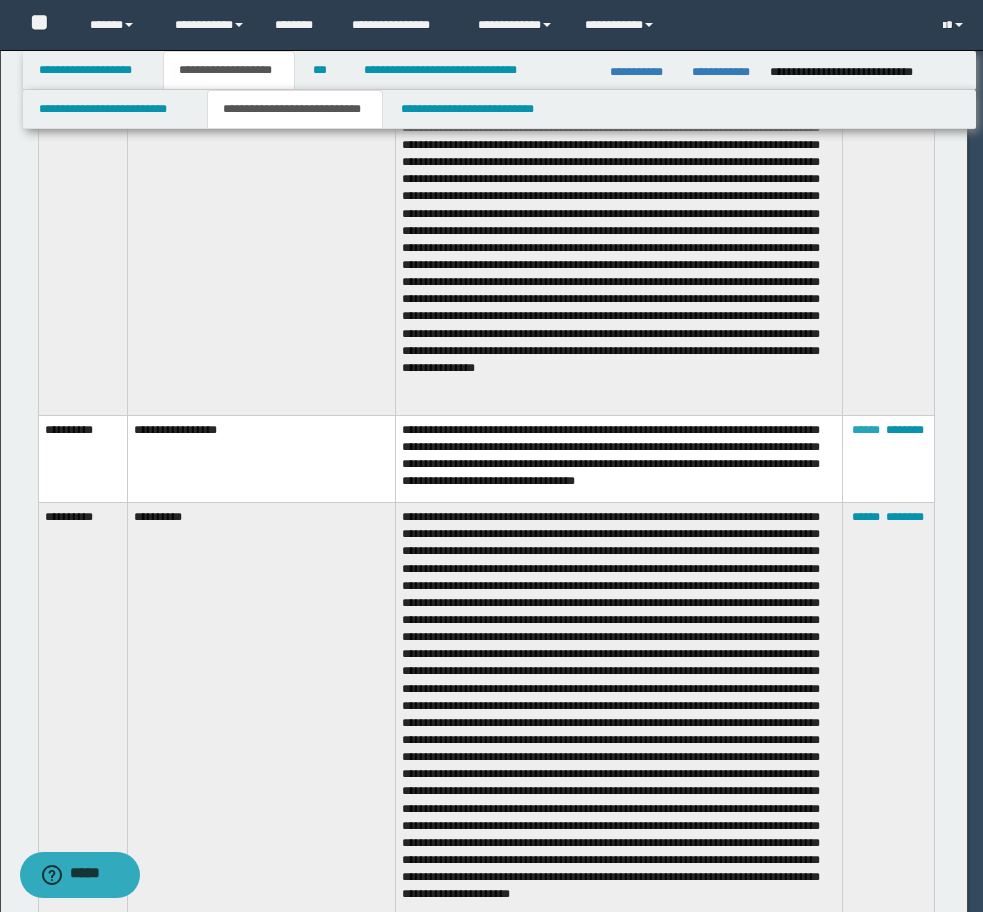 scroll, scrollTop: 0, scrollLeft: 0, axis: both 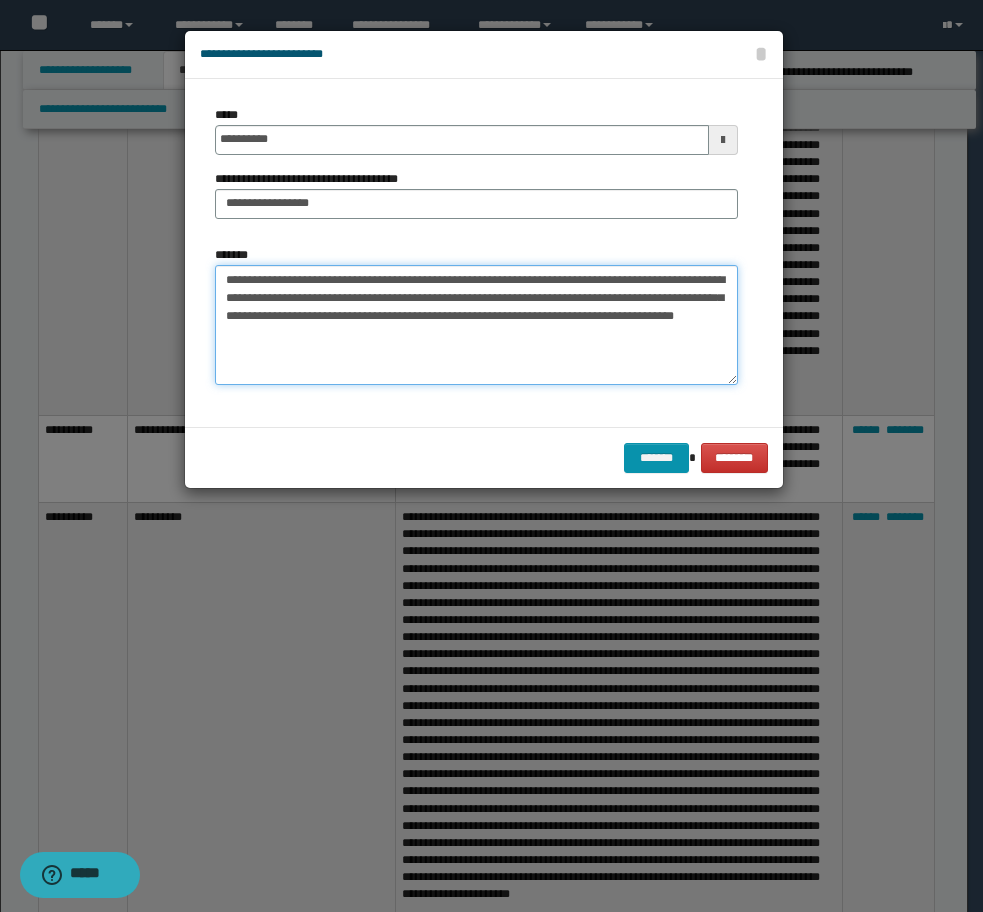 click on "**********" at bounding box center (476, 325) 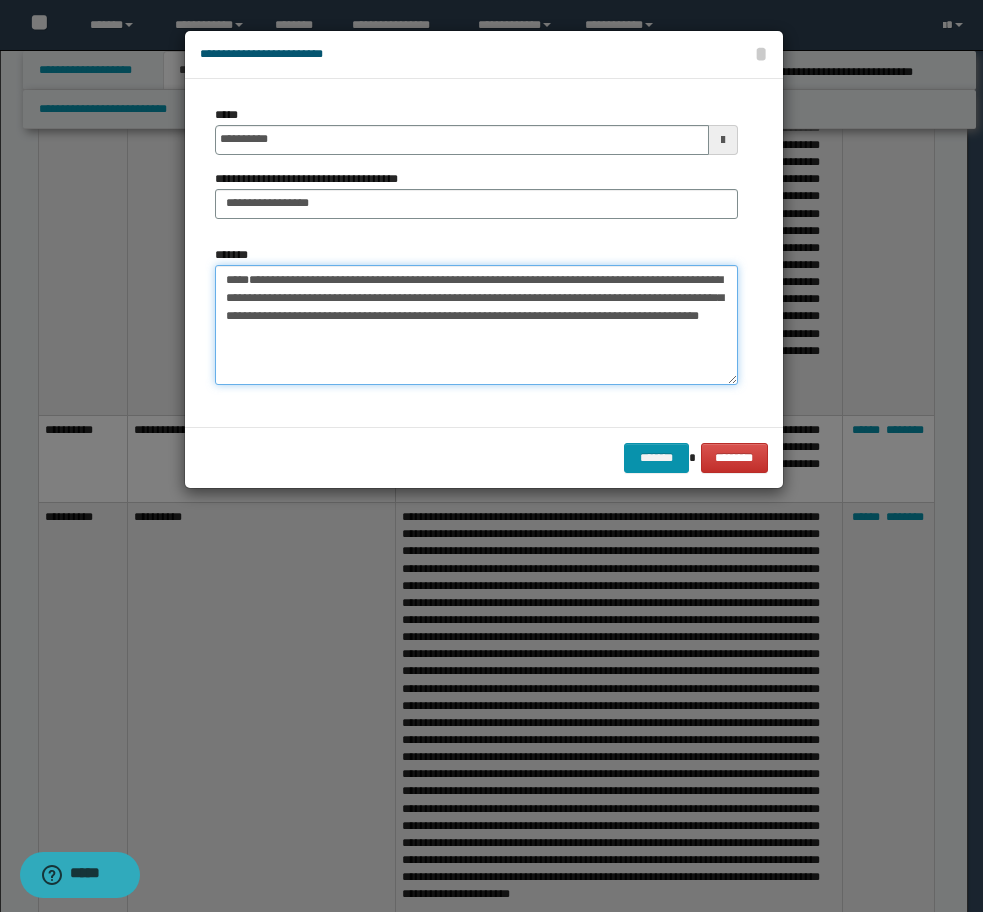 click on "**********" at bounding box center (476, 325) 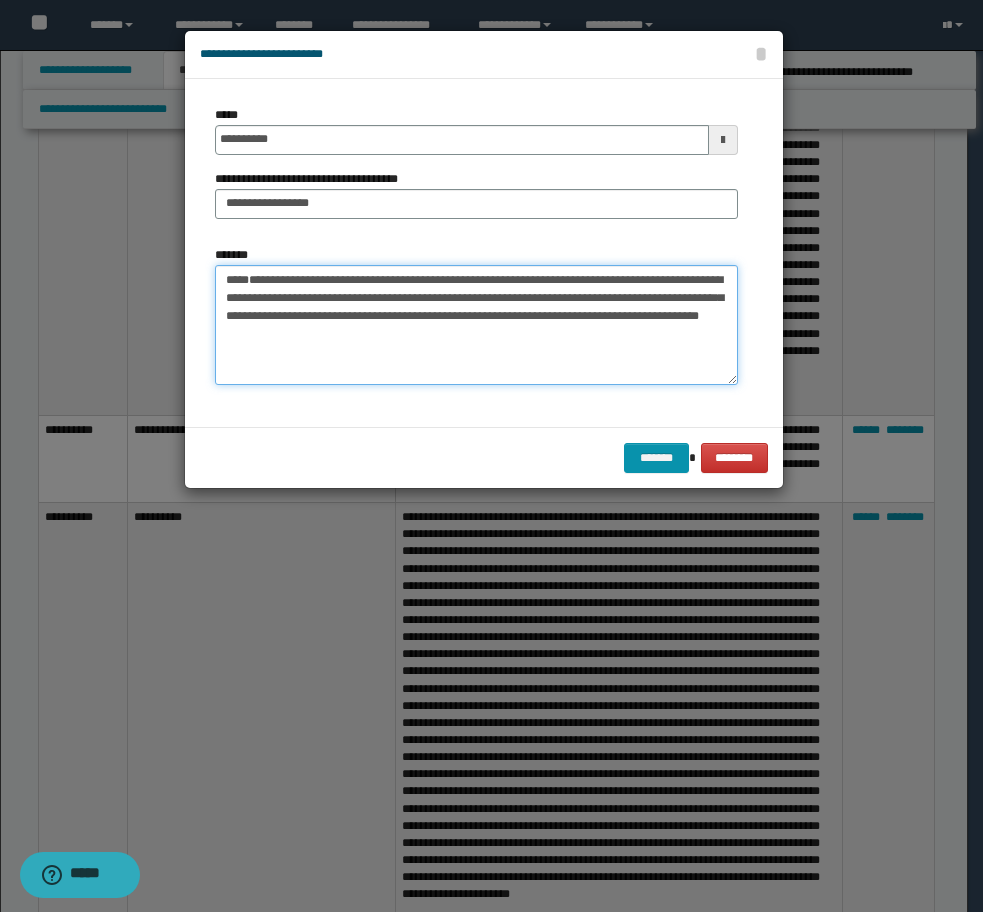 paste on "**********" 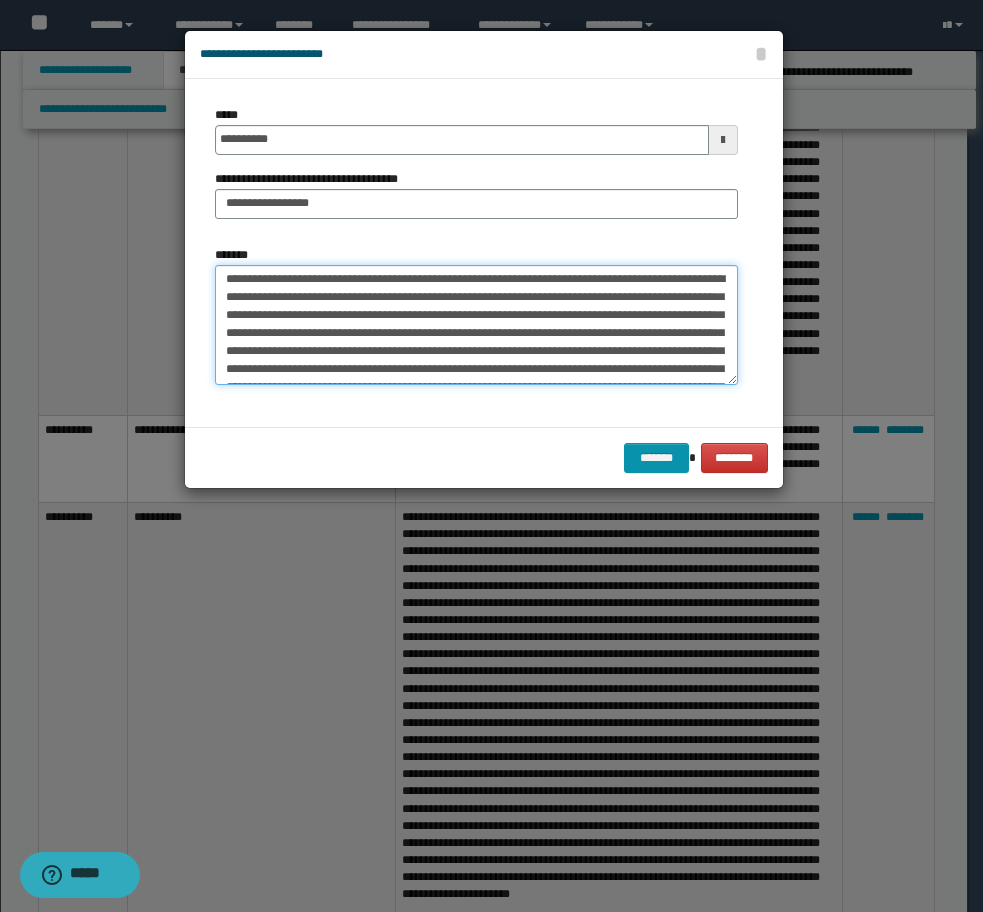scroll, scrollTop: 0, scrollLeft: 0, axis: both 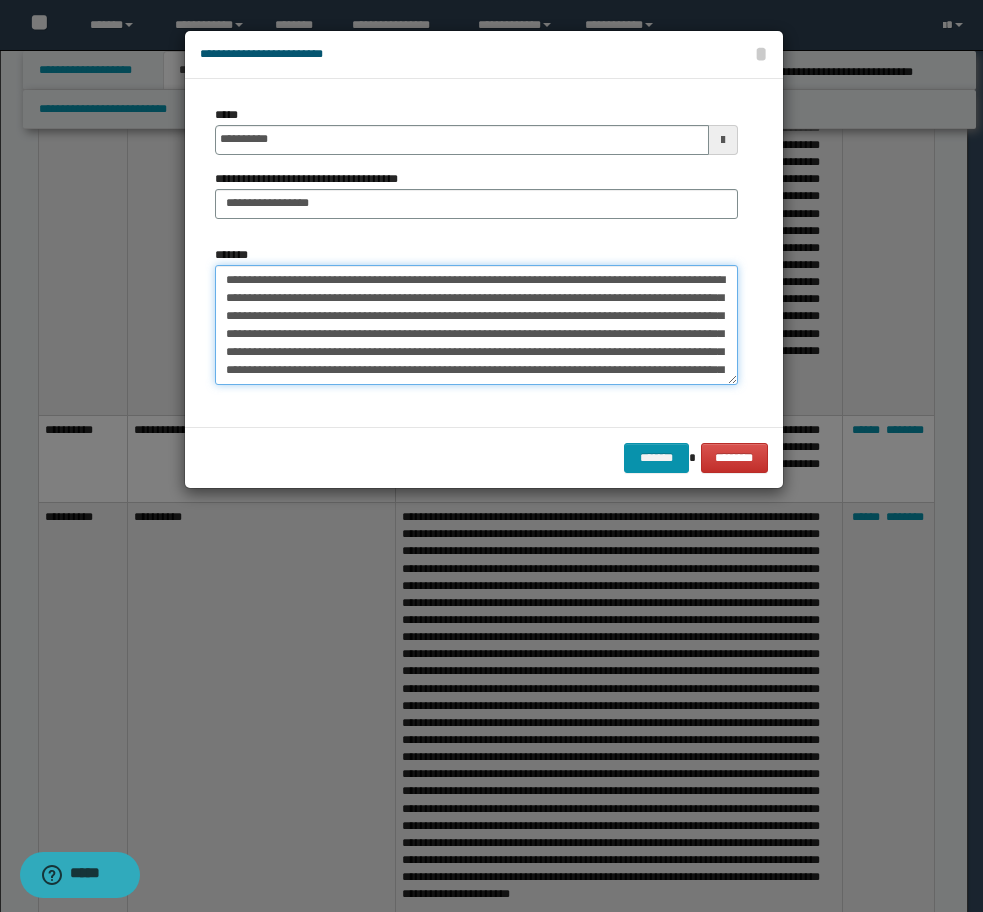 drag, startPoint x: 284, startPoint y: 279, endPoint x: 91, endPoint y: 280, distance: 193.0026 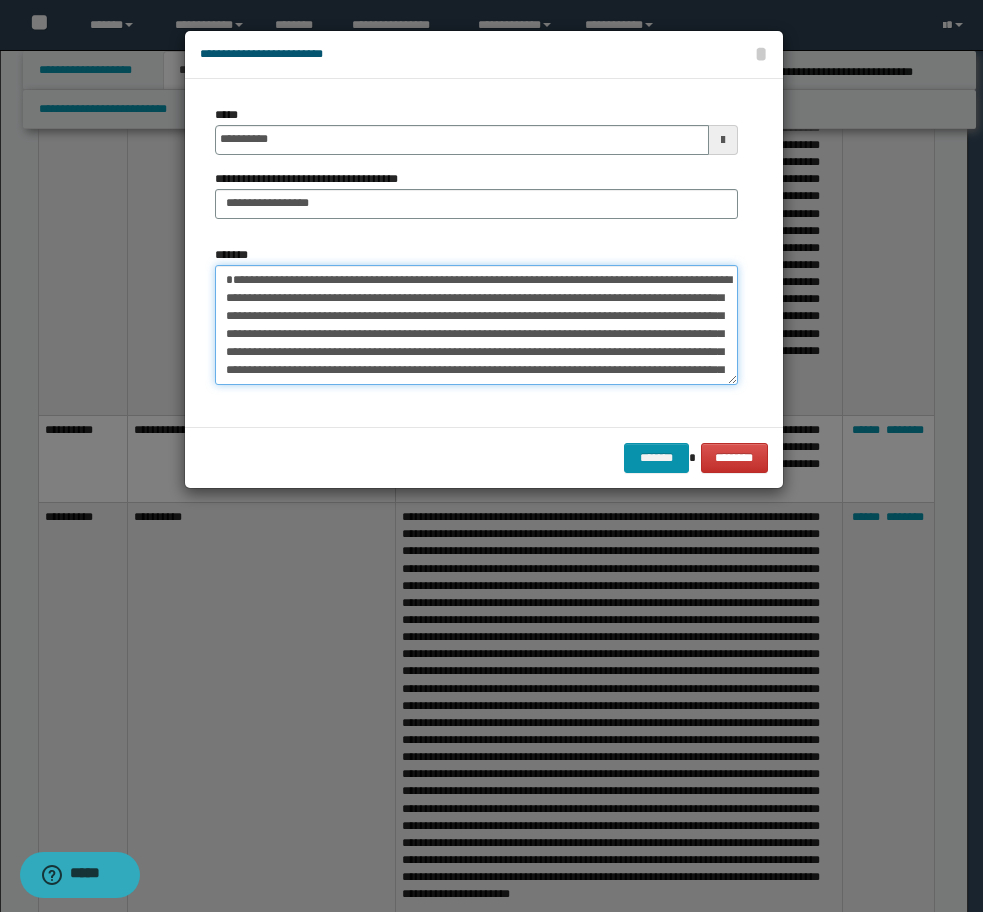 click on "*******" at bounding box center [476, 325] 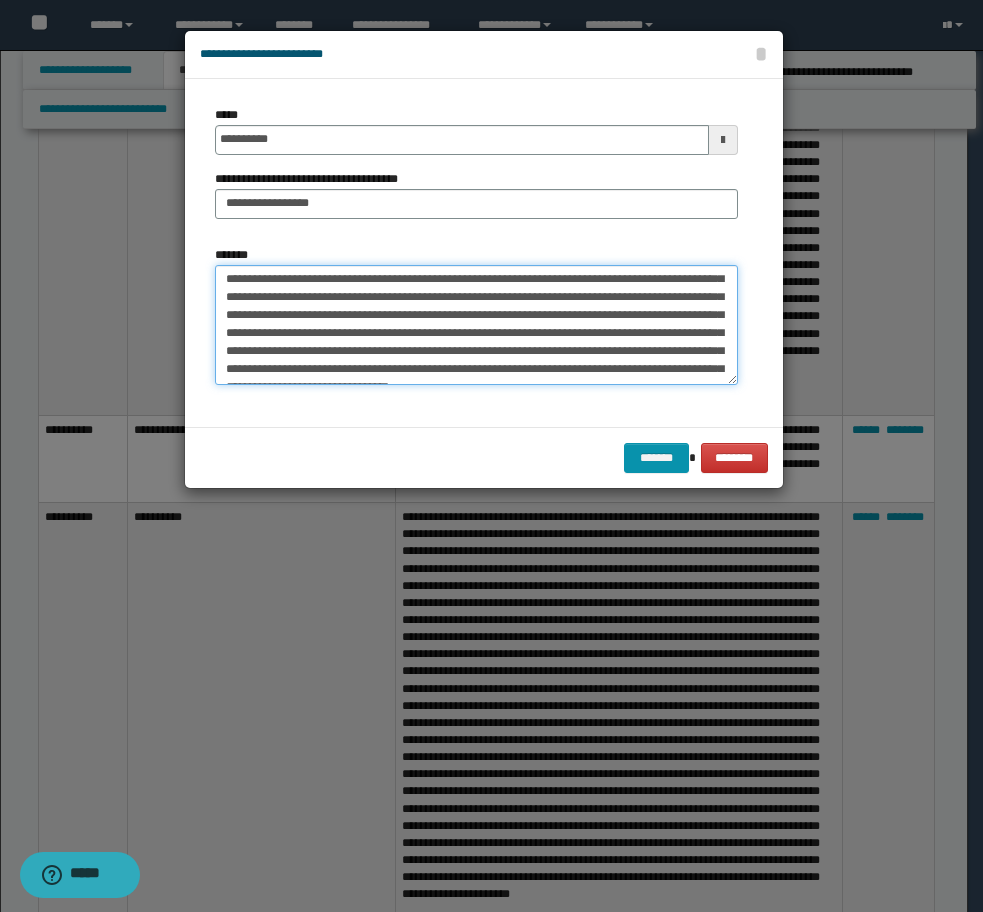 scroll, scrollTop: 100, scrollLeft: 0, axis: vertical 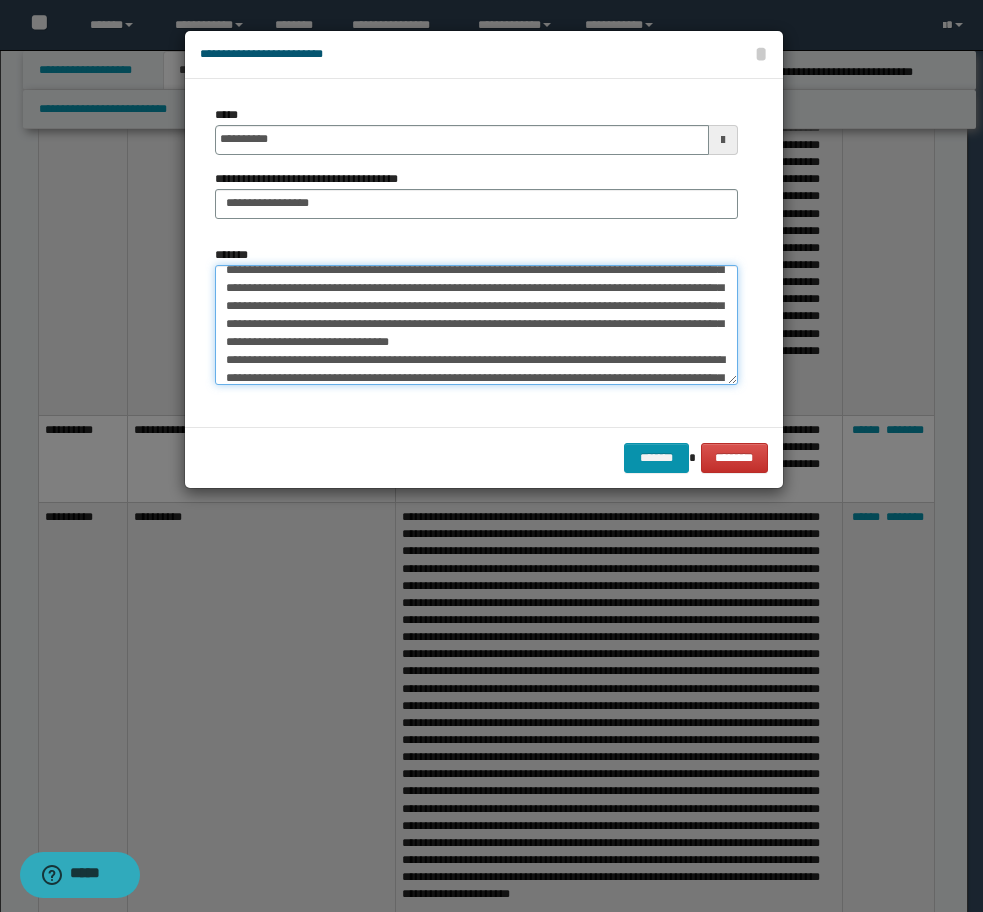click on "*******" at bounding box center (476, 325) 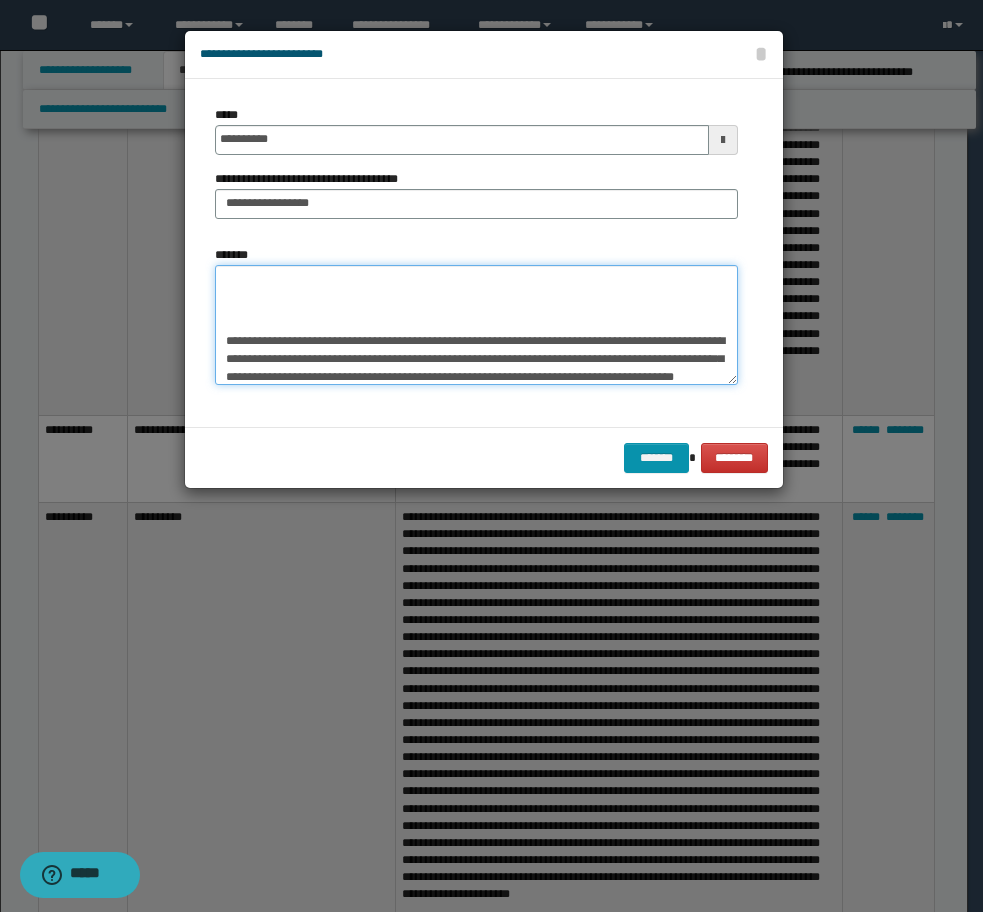 scroll, scrollTop: 288, scrollLeft: 0, axis: vertical 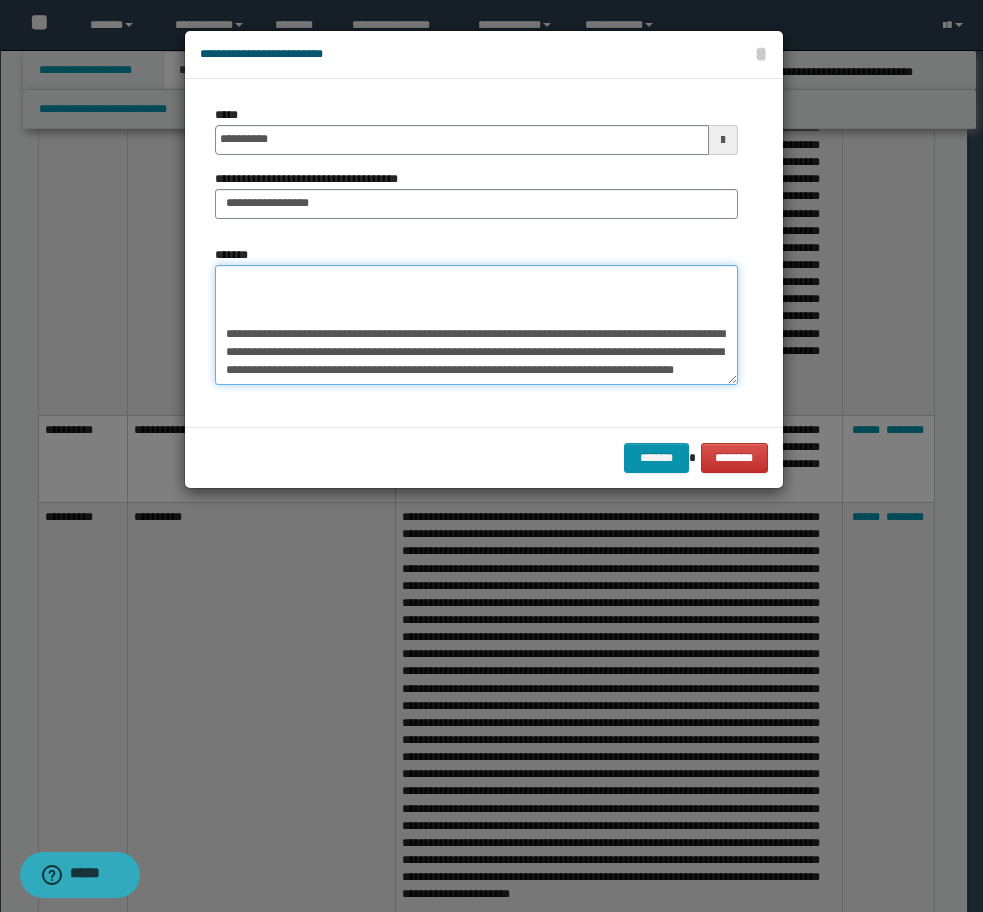 drag, startPoint x: 227, startPoint y: 325, endPoint x: 423, endPoint y: 297, distance: 197.9899 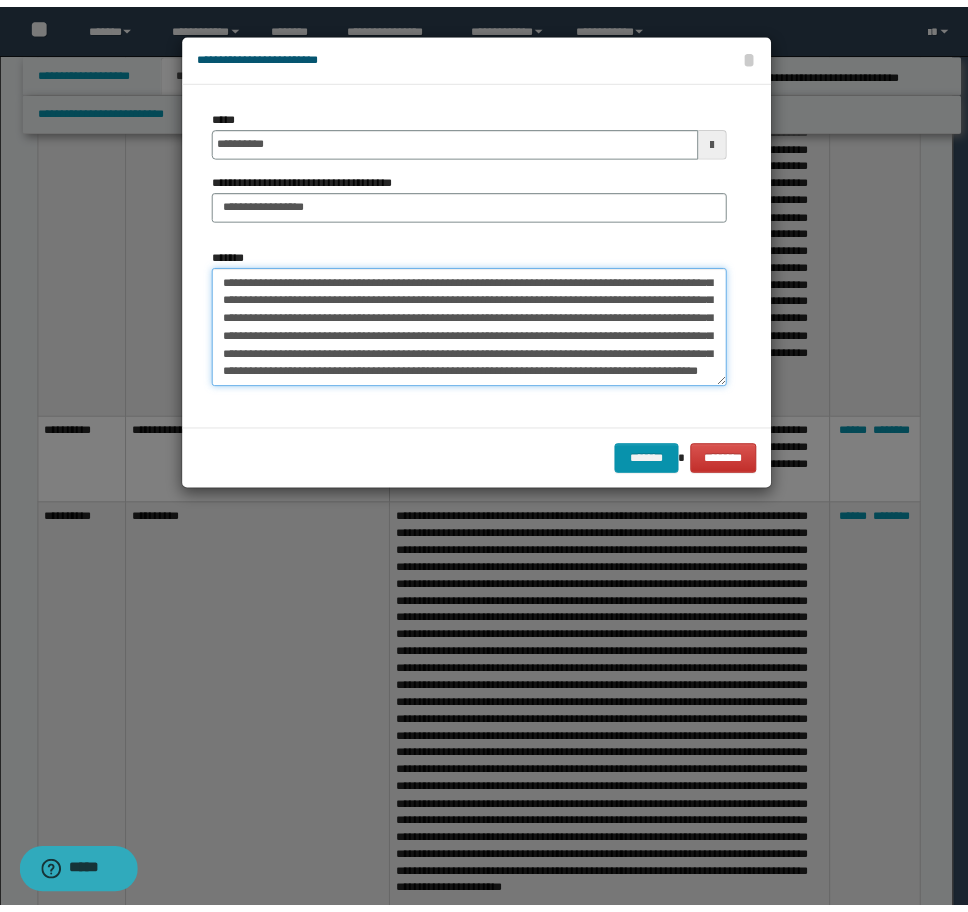 scroll, scrollTop: 90, scrollLeft: 0, axis: vertical 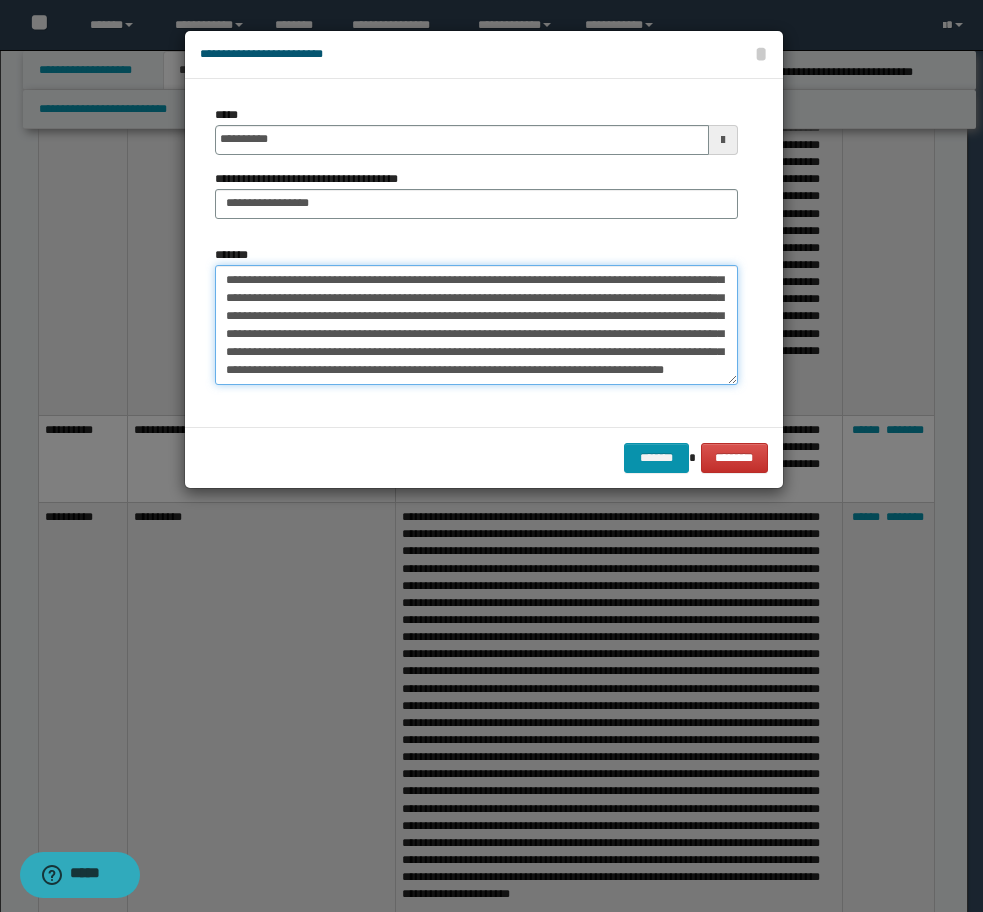 type on "**********" 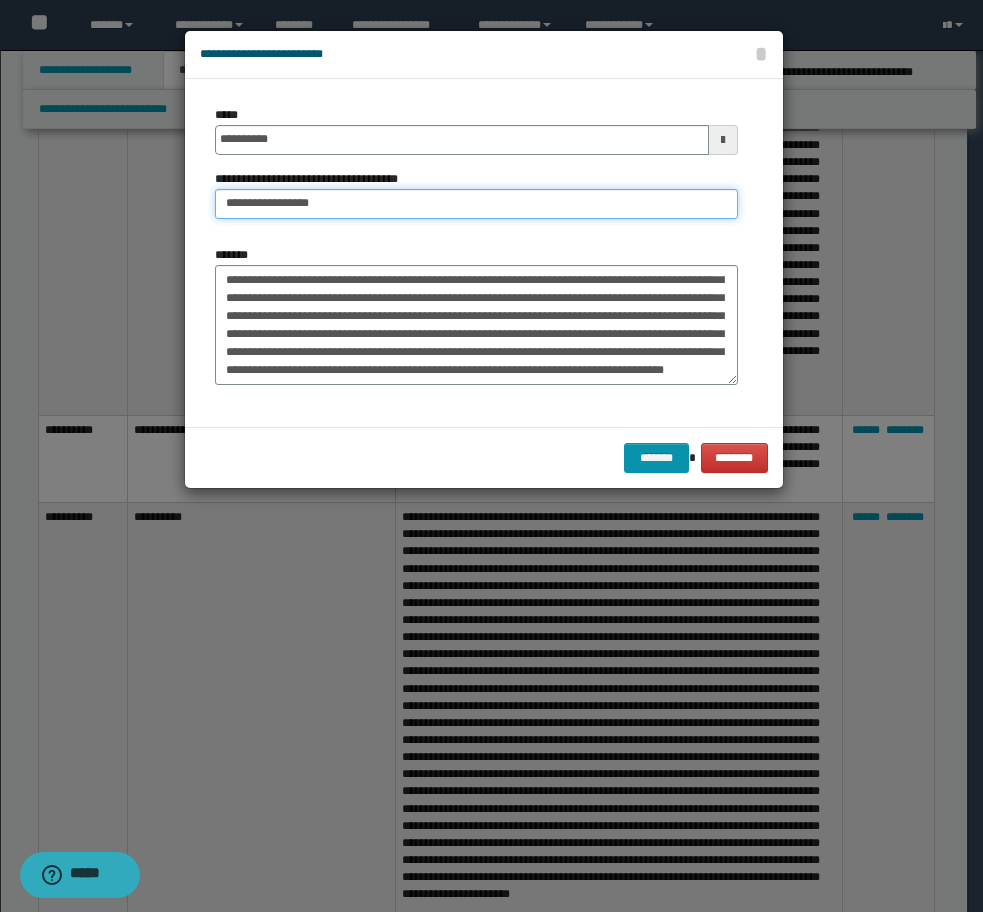 click on "**********" at bounding box center (476, 204) 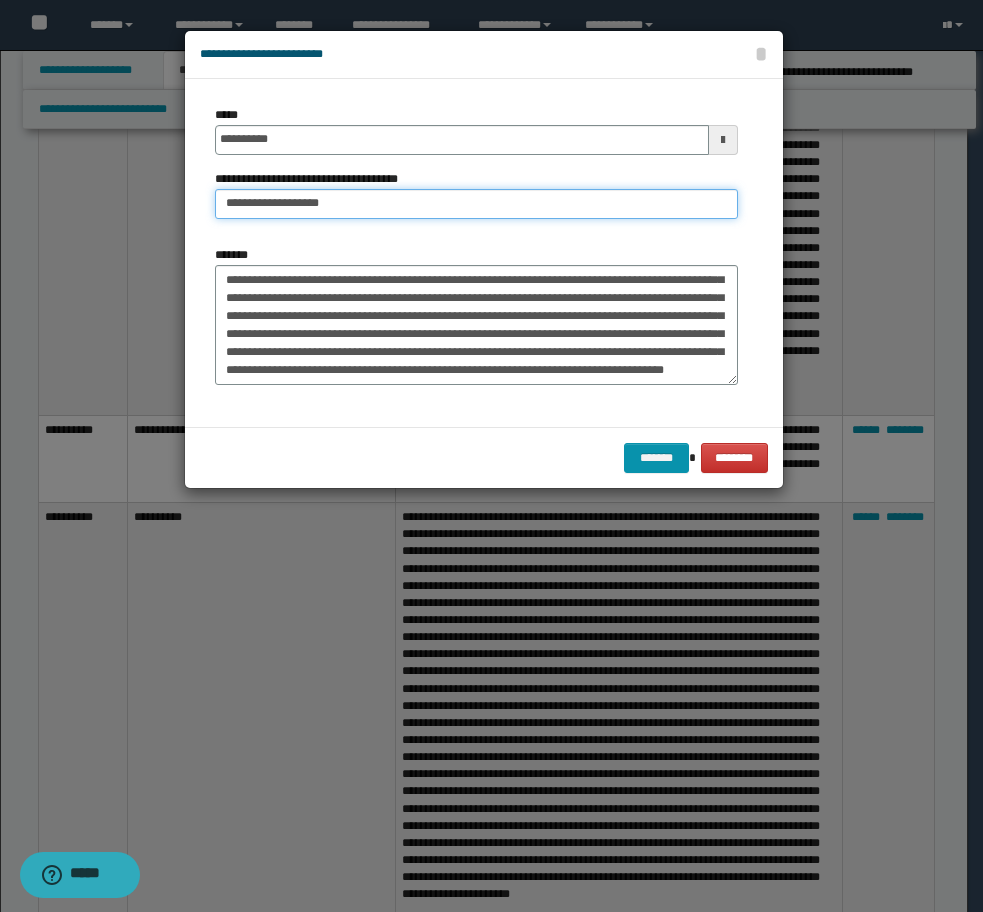 type on "**********" 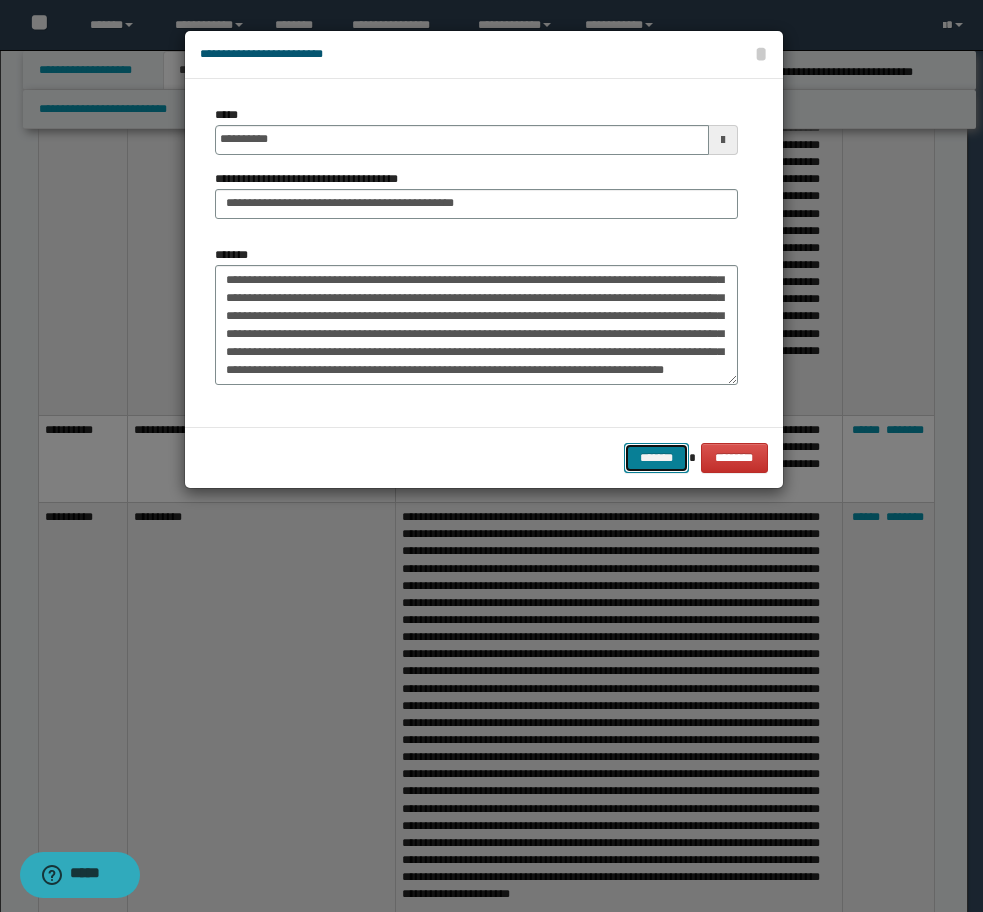 click on "*******" at bounding box center [656, 458] 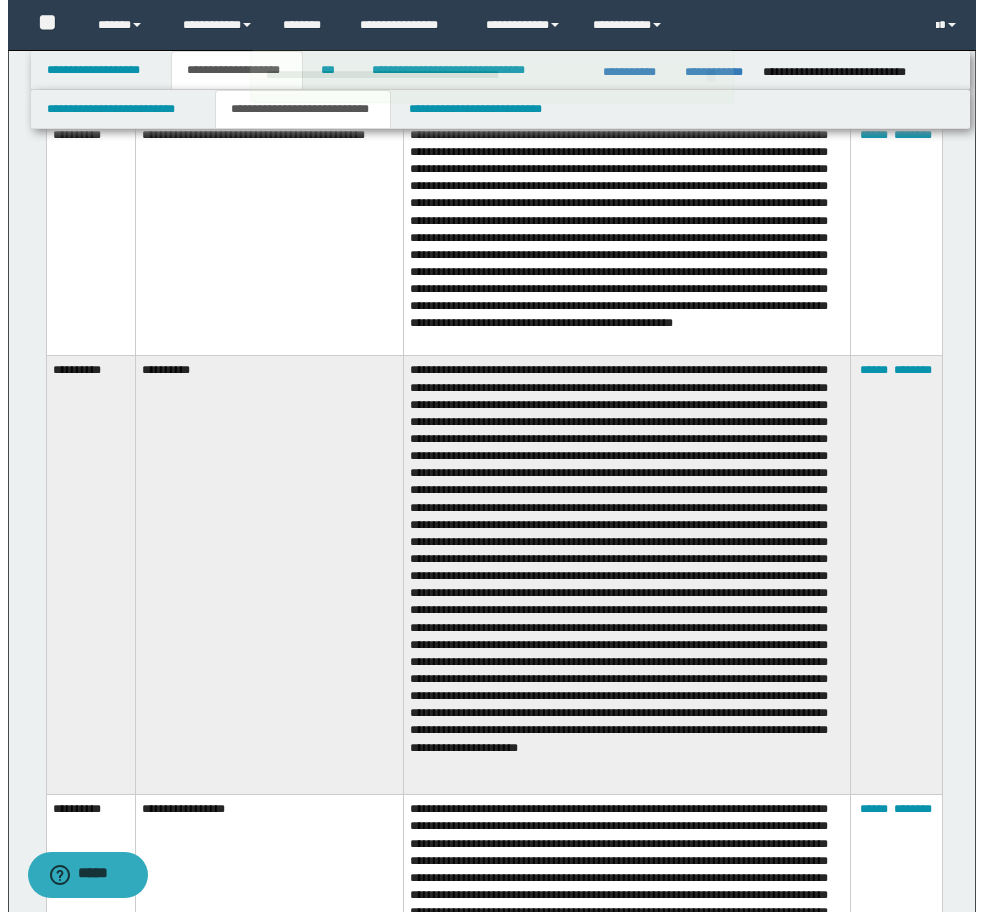 scroll, scrollTop: 5172, scrollLeft: 0, axis: vertical 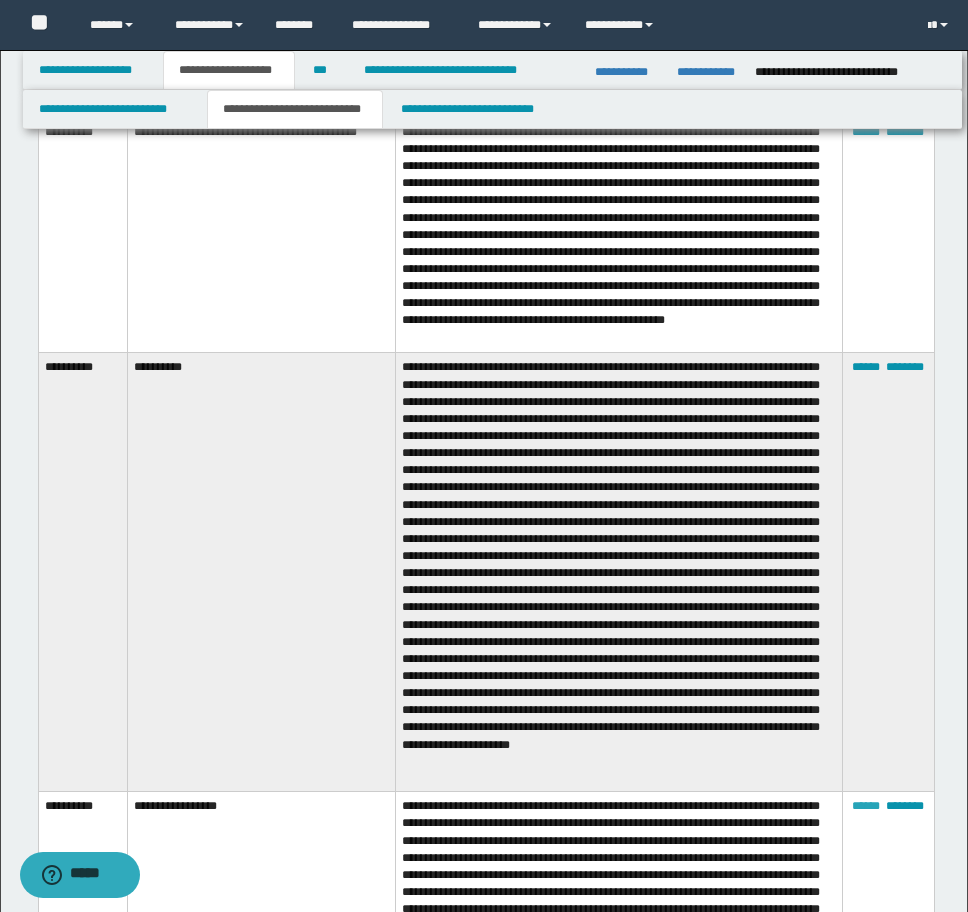click on "******" at bounding box center (866, 806) 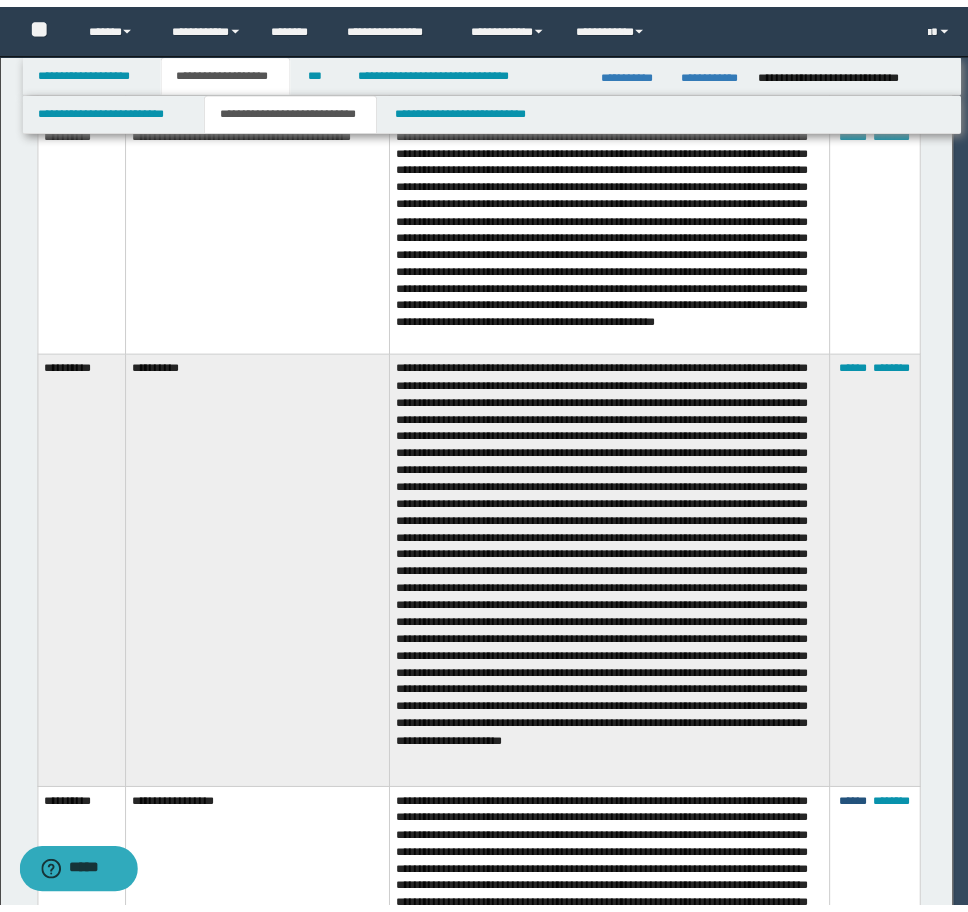 scroll, scrollTop: 54, scrollLeft: 0, axis: vertical 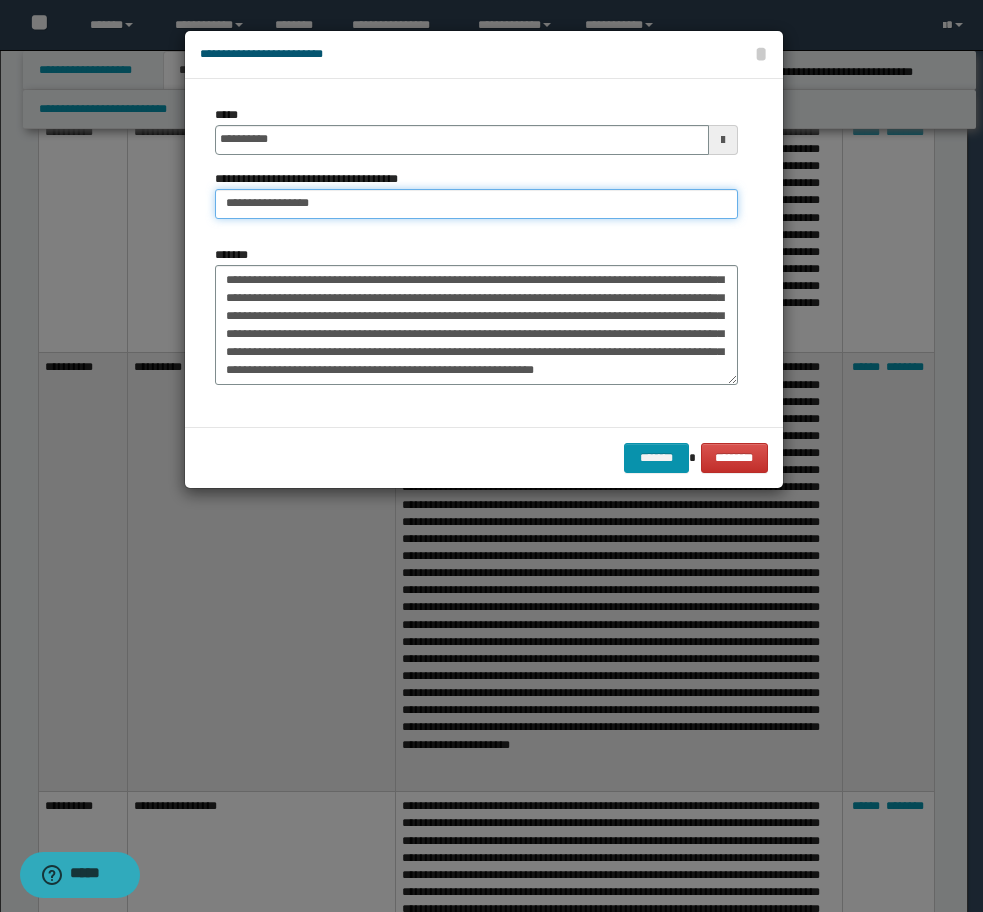 click on "**********" at bounding box center (476, 204) 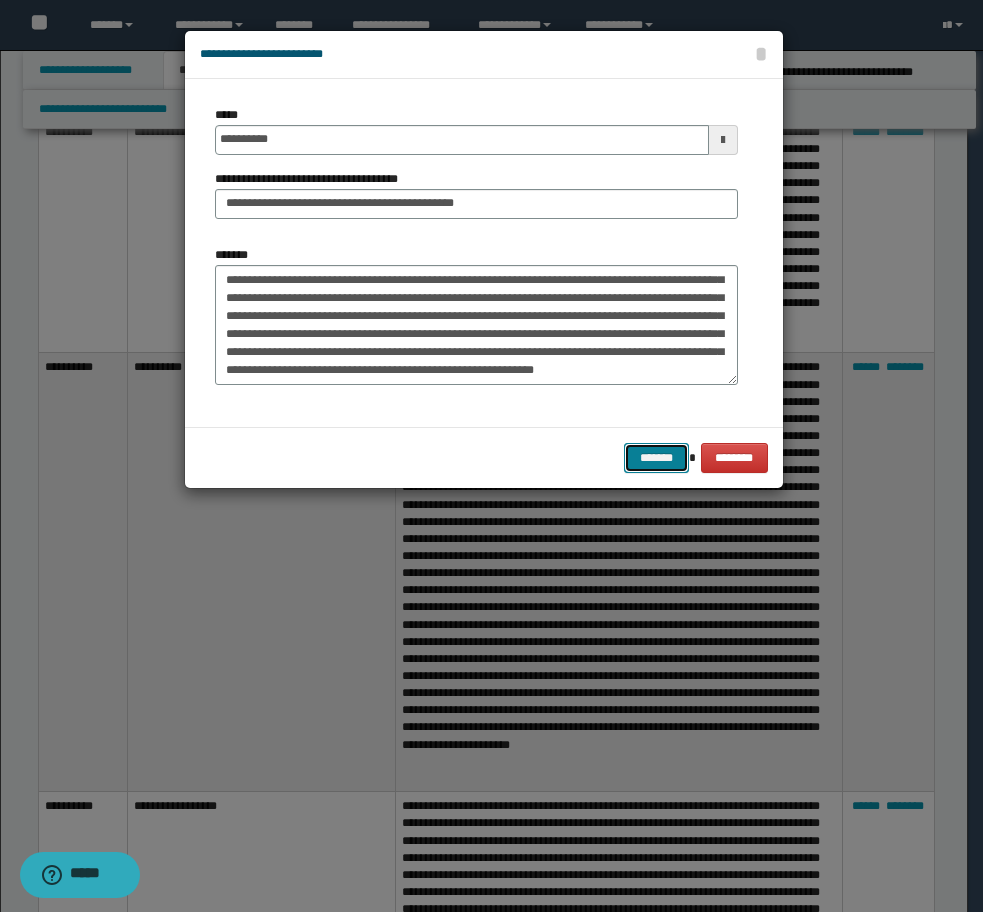 click on "*******" at bounding box center (656, 458) 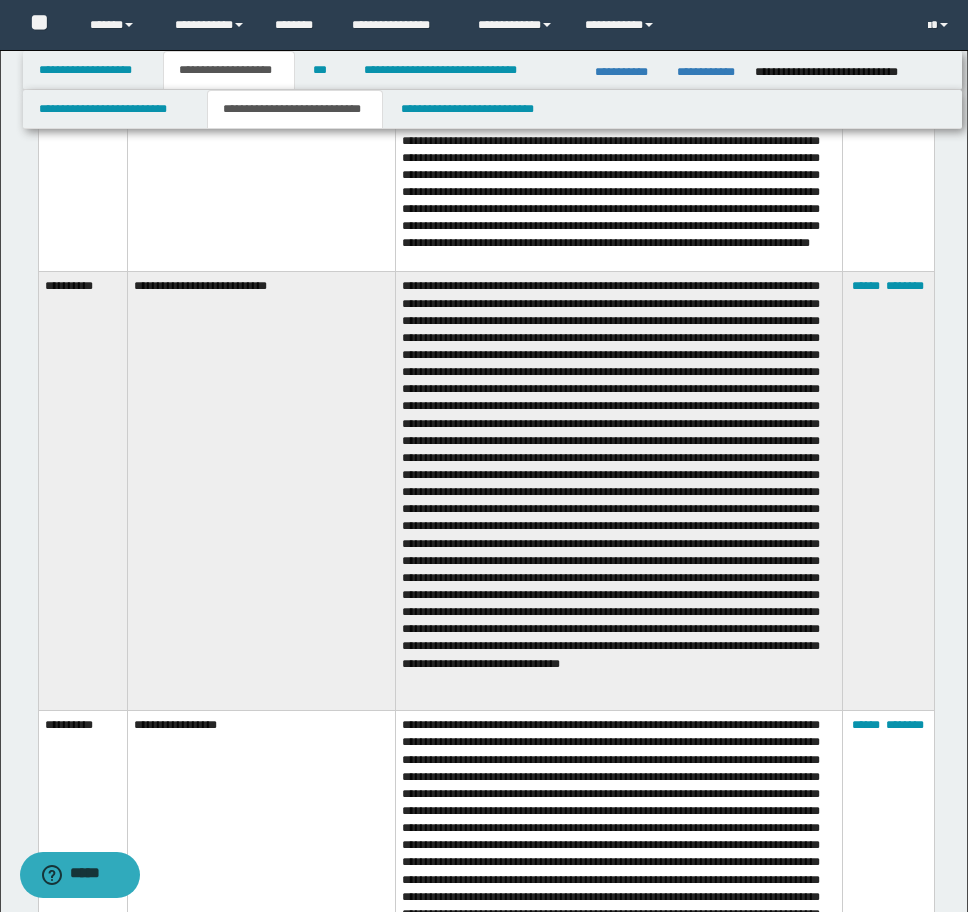 scroll, scrollTop: 6272, scrollLeft: 0, axis: vertical 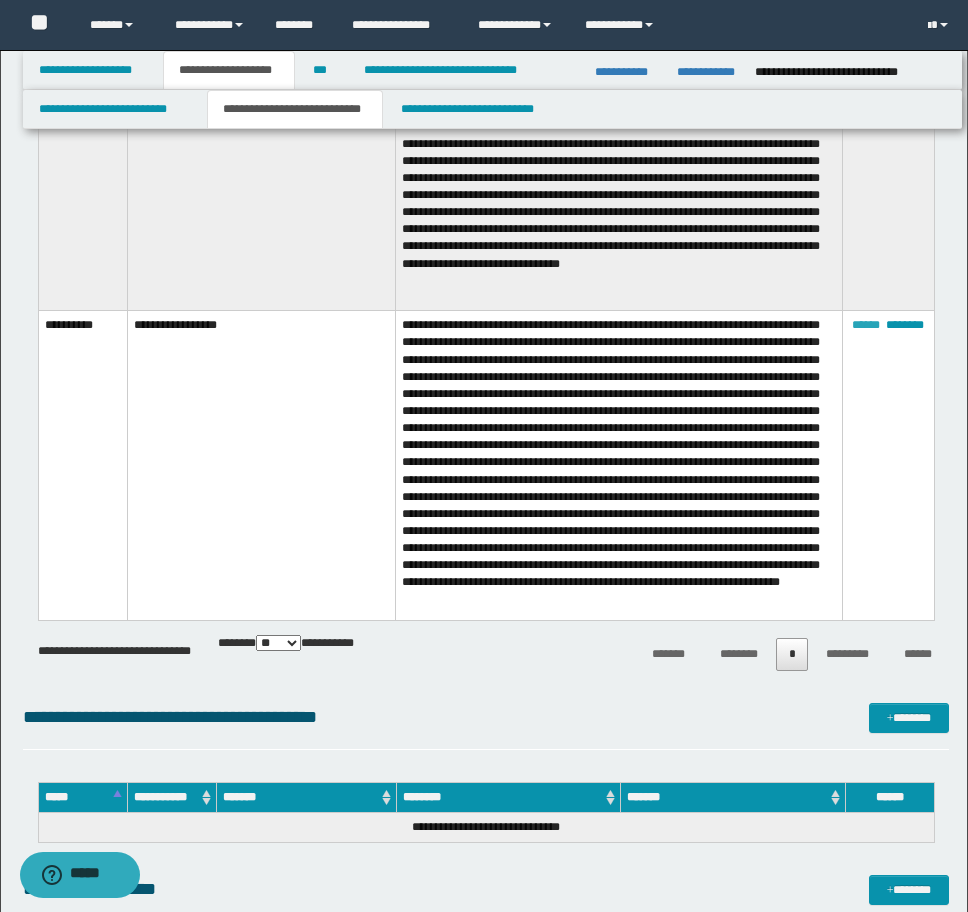 click on "******" at bounding box center [866, 325] 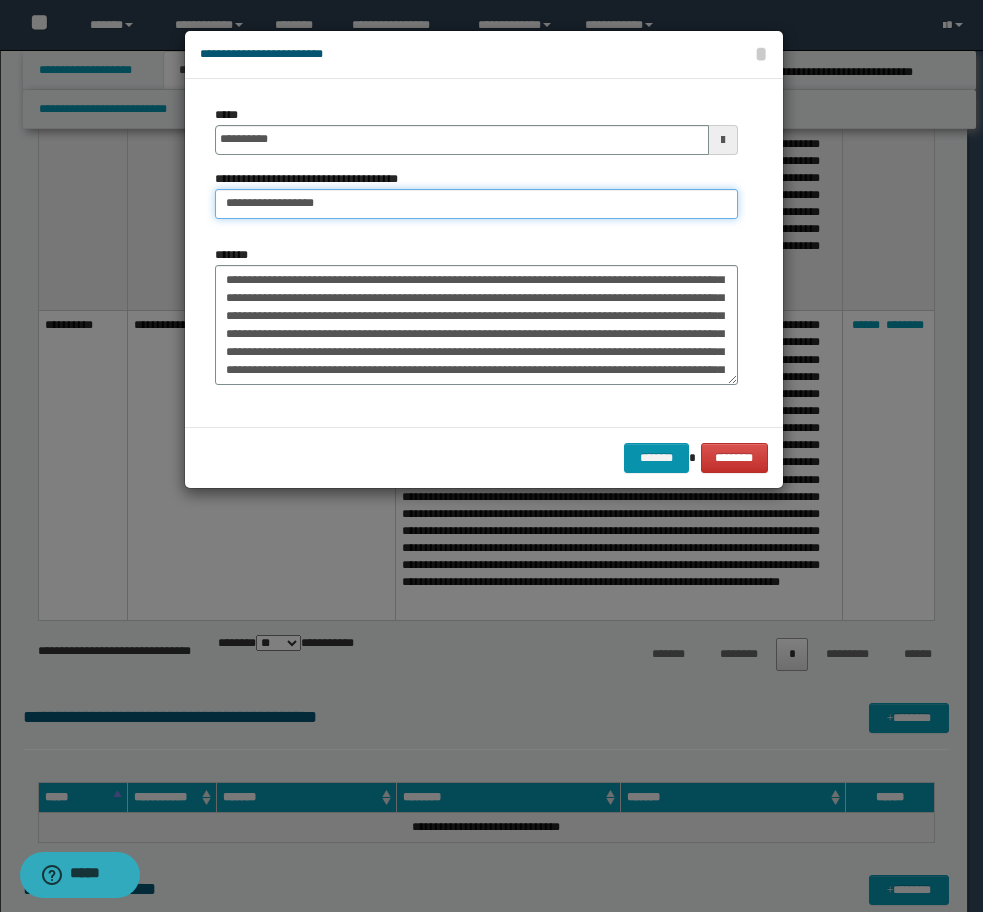 click on "**********" at bounding box center [476, 204] 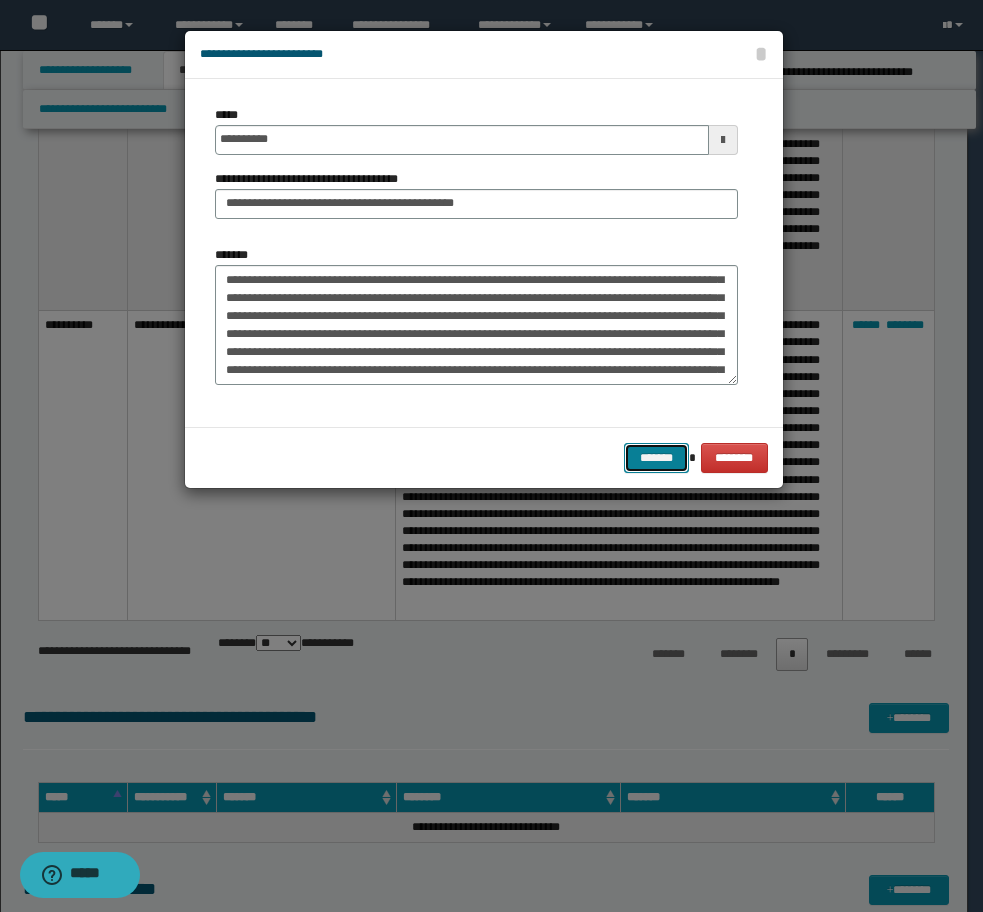 click on "*******" at bounding box center [656, 458] 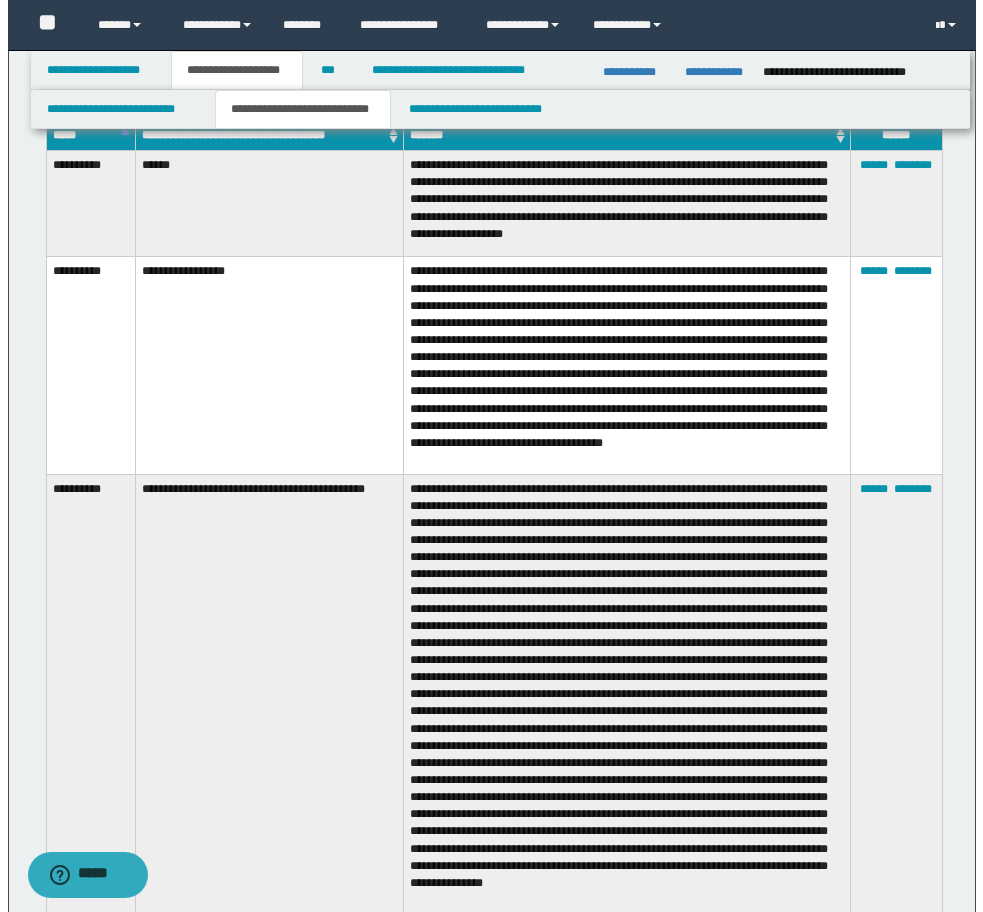 scroll, scrollTop: 4072, scrollLeft: 0, axis: vertical 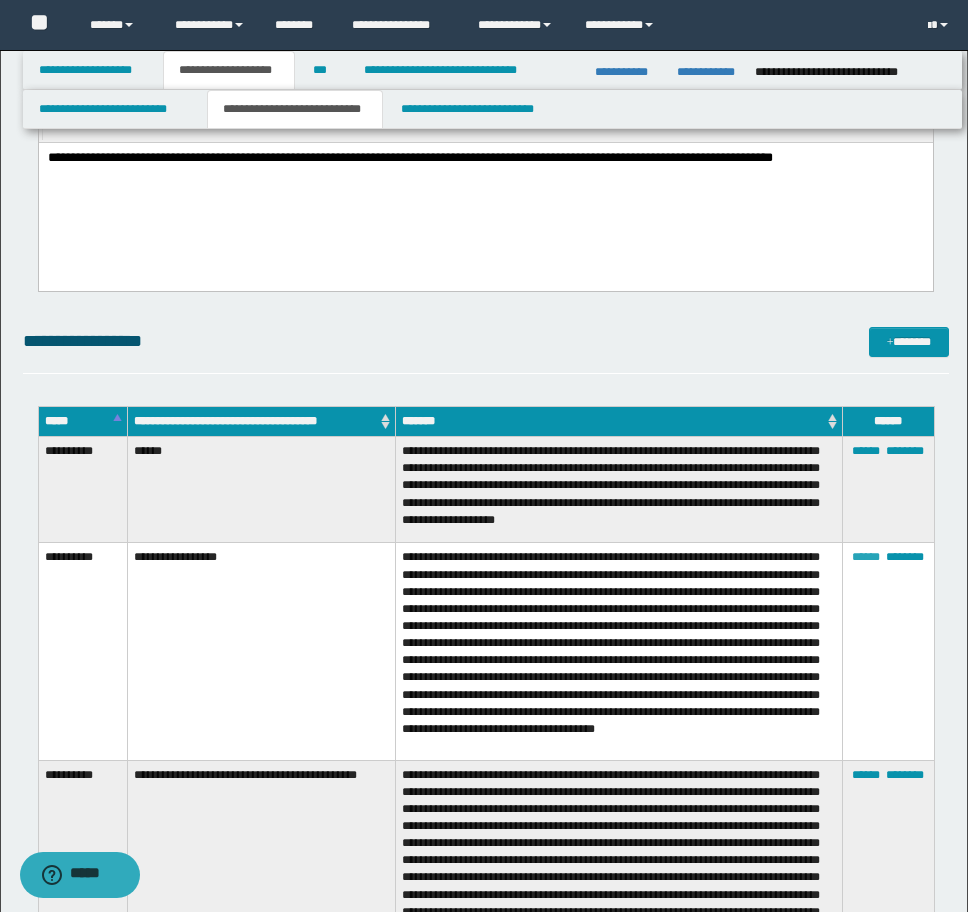 click on "******" at bounding box center (866, 557) 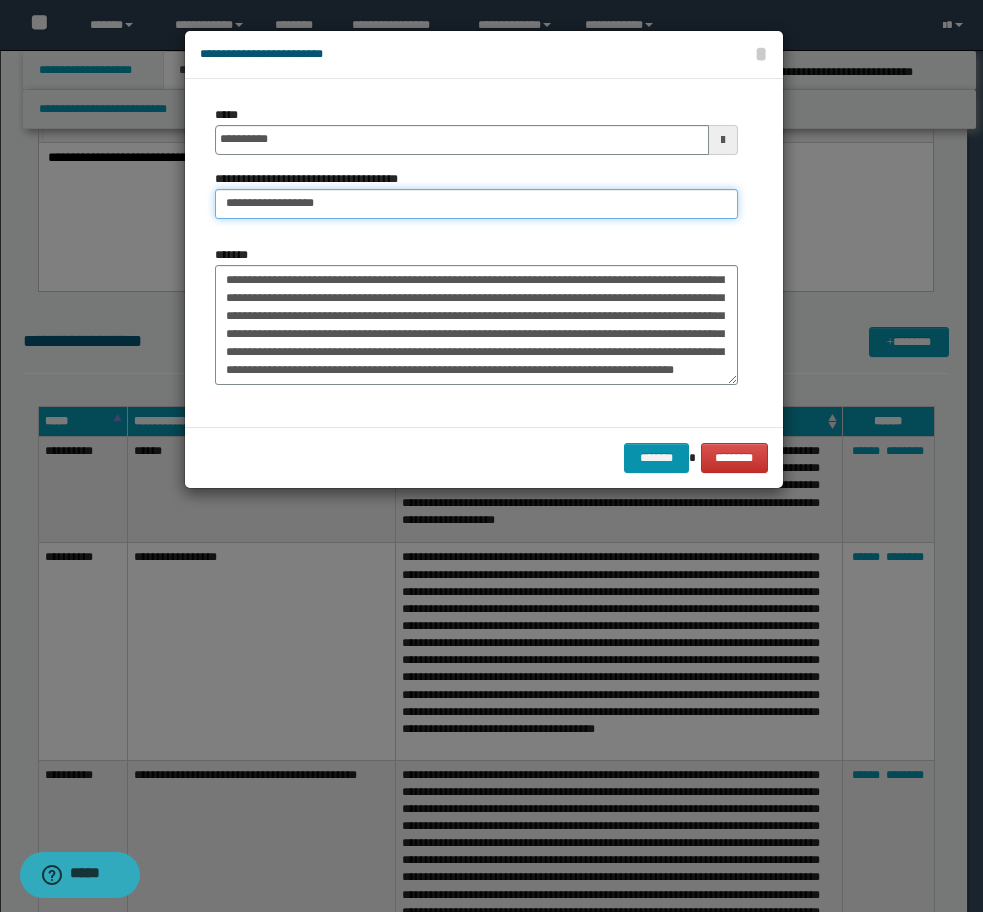 click on "**********" at bounding box center (476, 204) 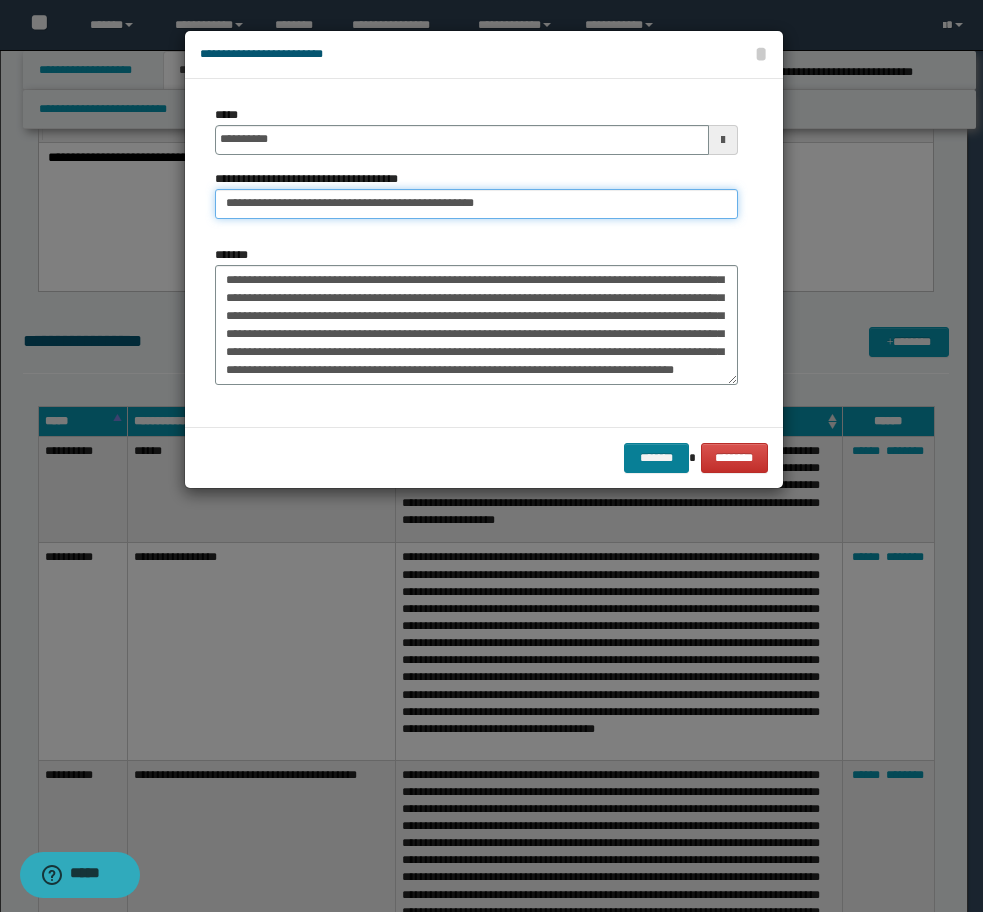 type on "**********" 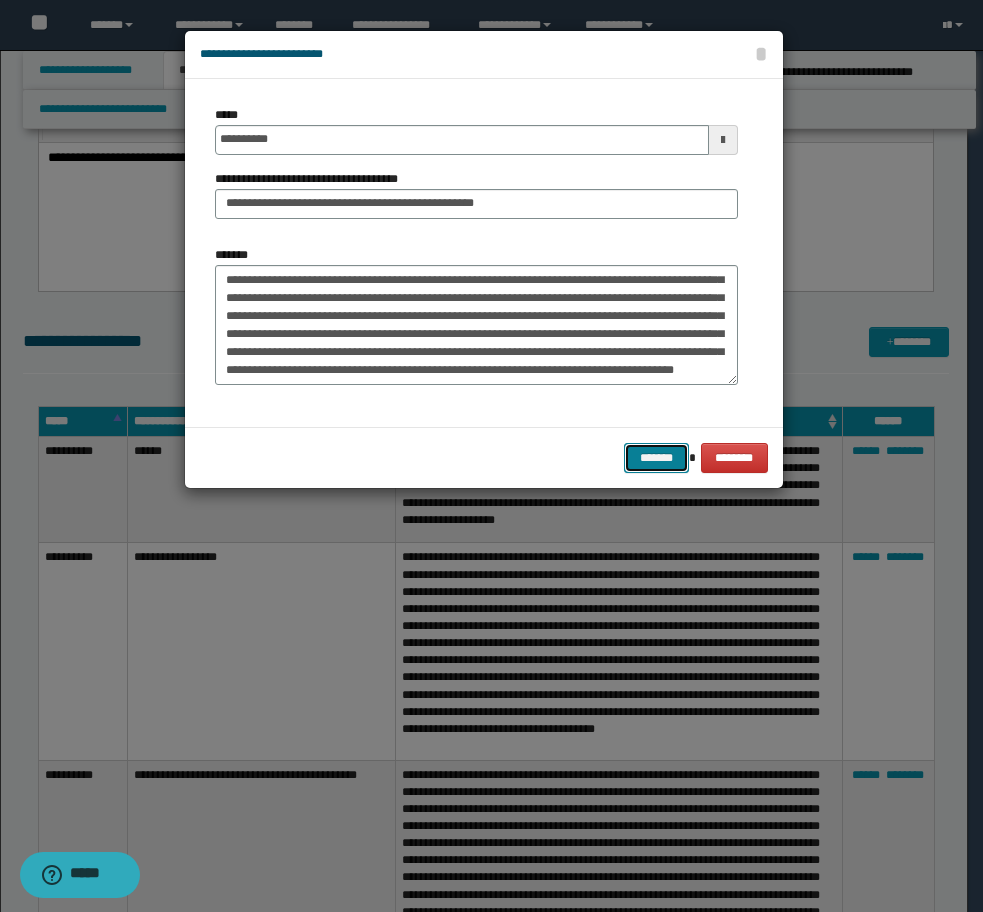 click on "*******" at bounding box center [656, 458] 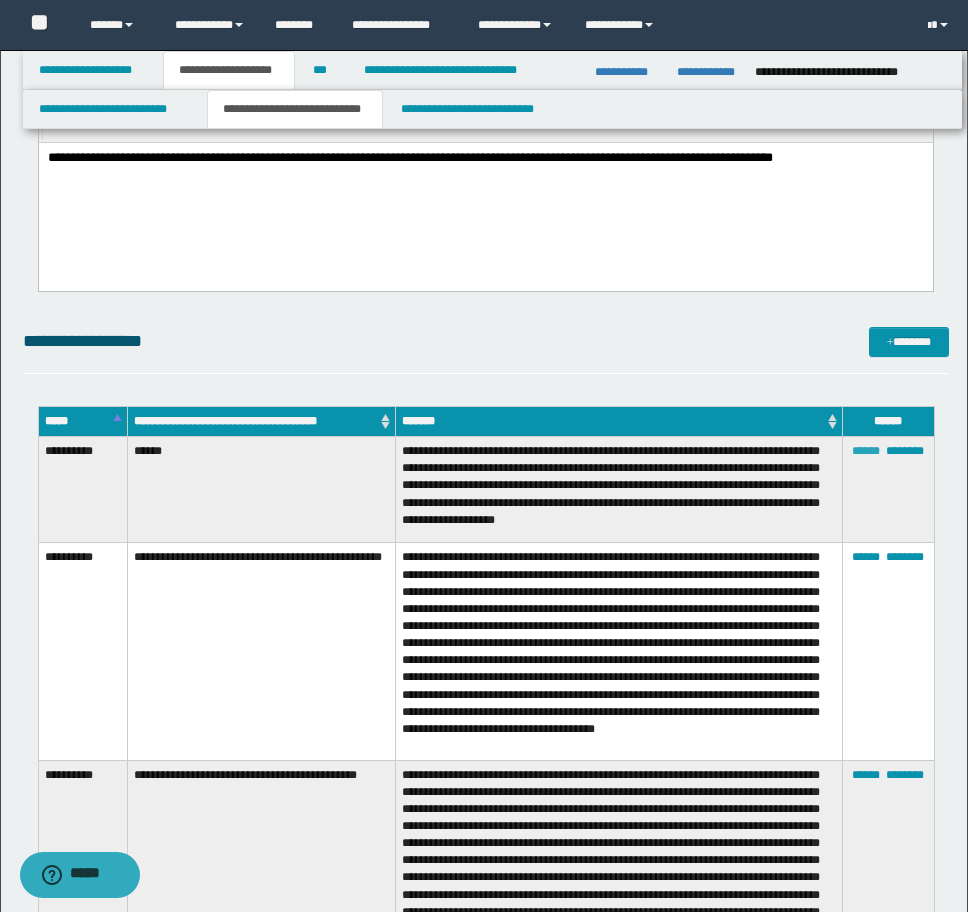 click on "******" at bounding box center (866, 451) 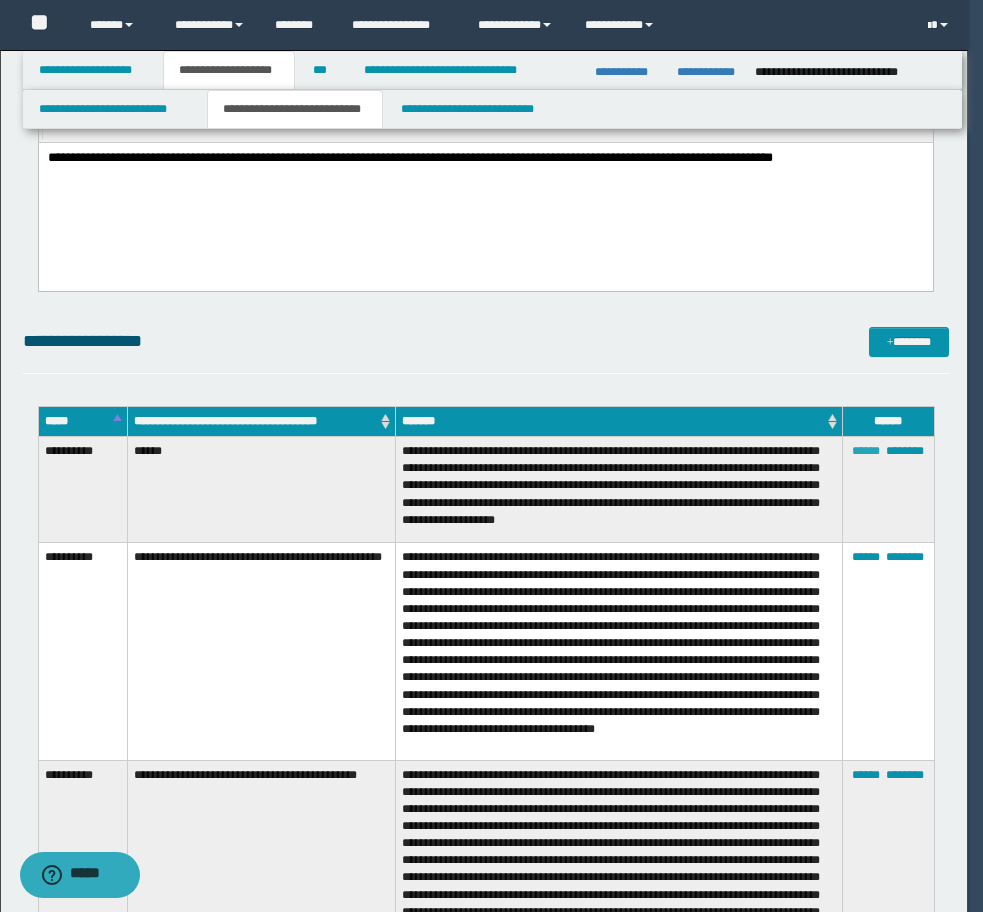 scroll, scrollTop: 0, scrollLeft: 0, axis: both 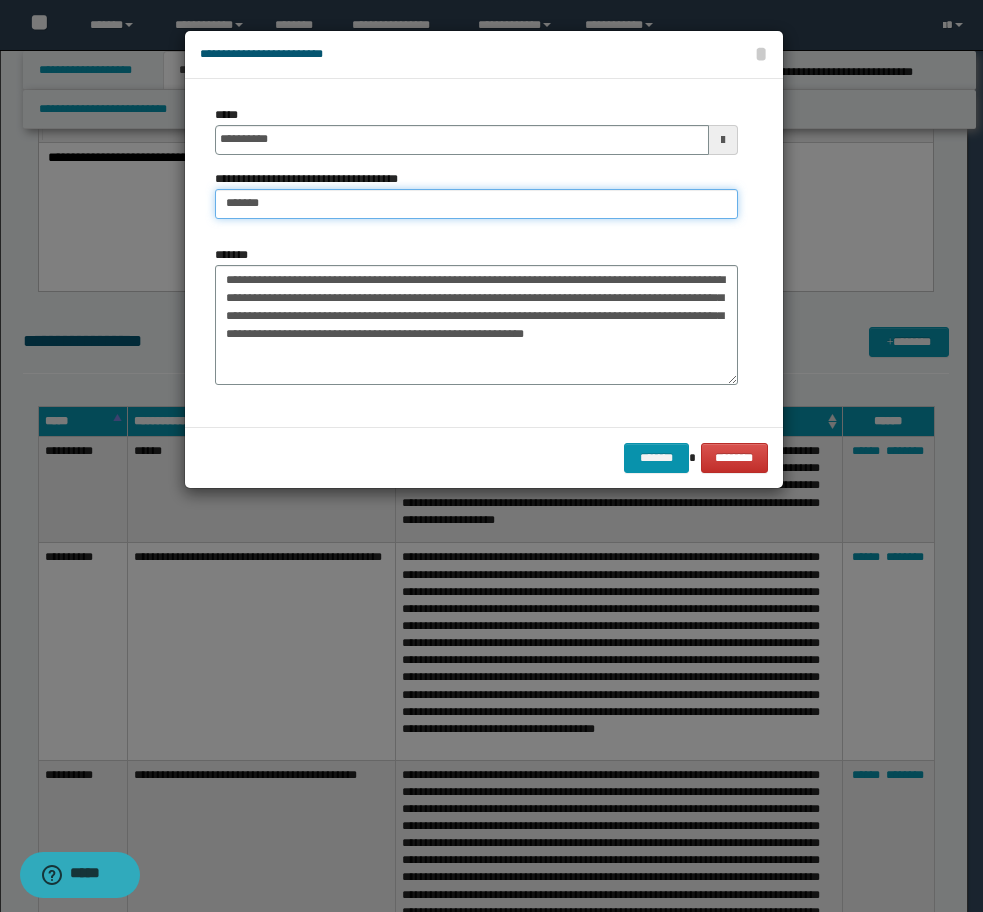 click on "******" at bounding box center (476, 204) 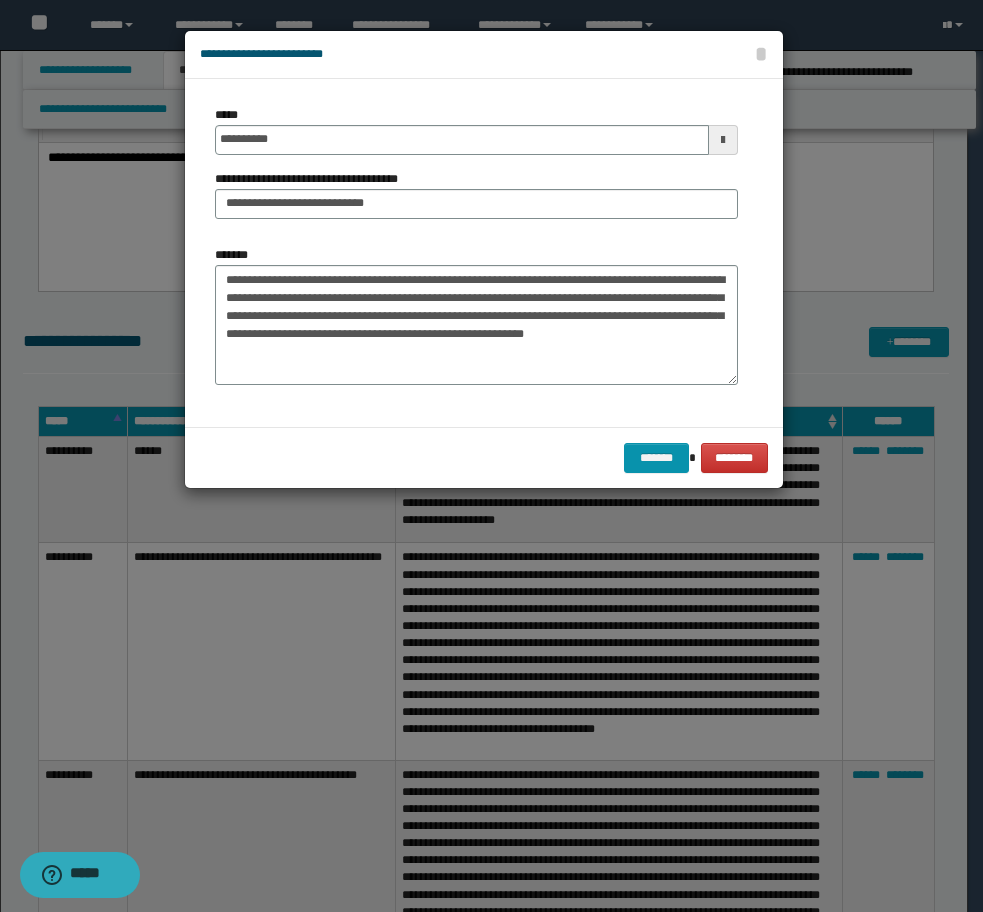 click on "*******
********" at bounding box center [484, 457] 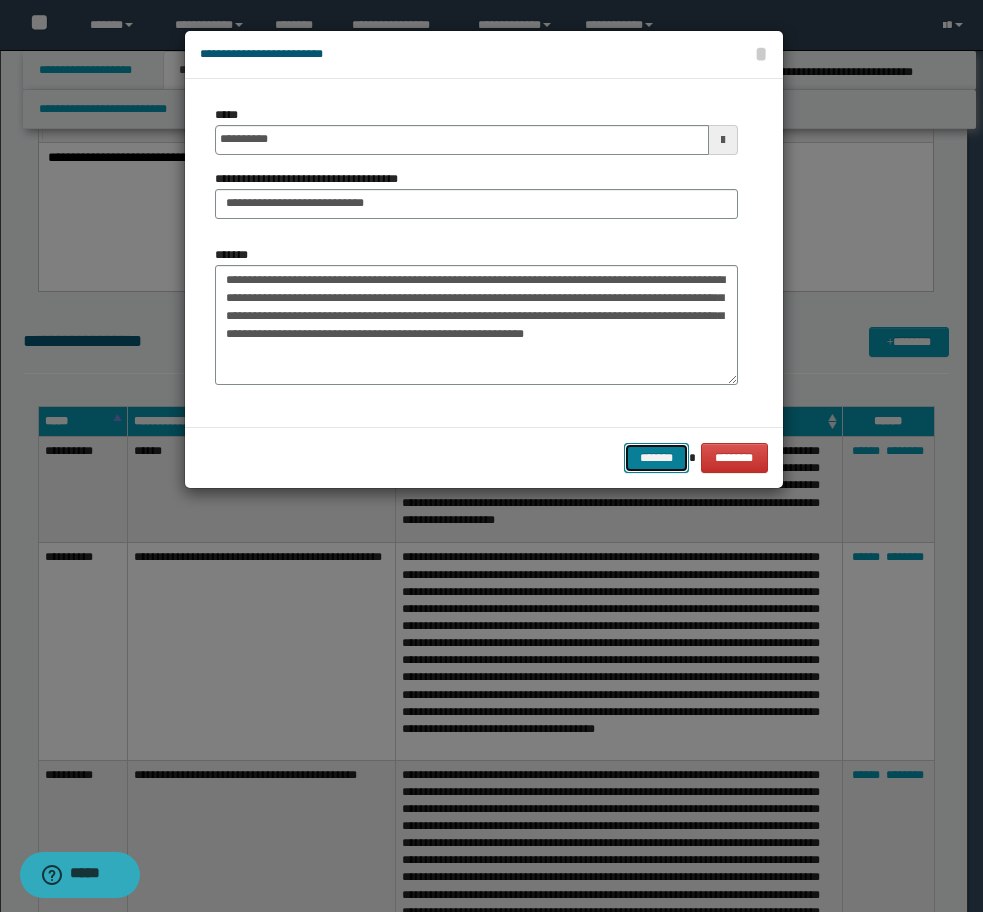 click on "*******" at bounding box center (656, 458) 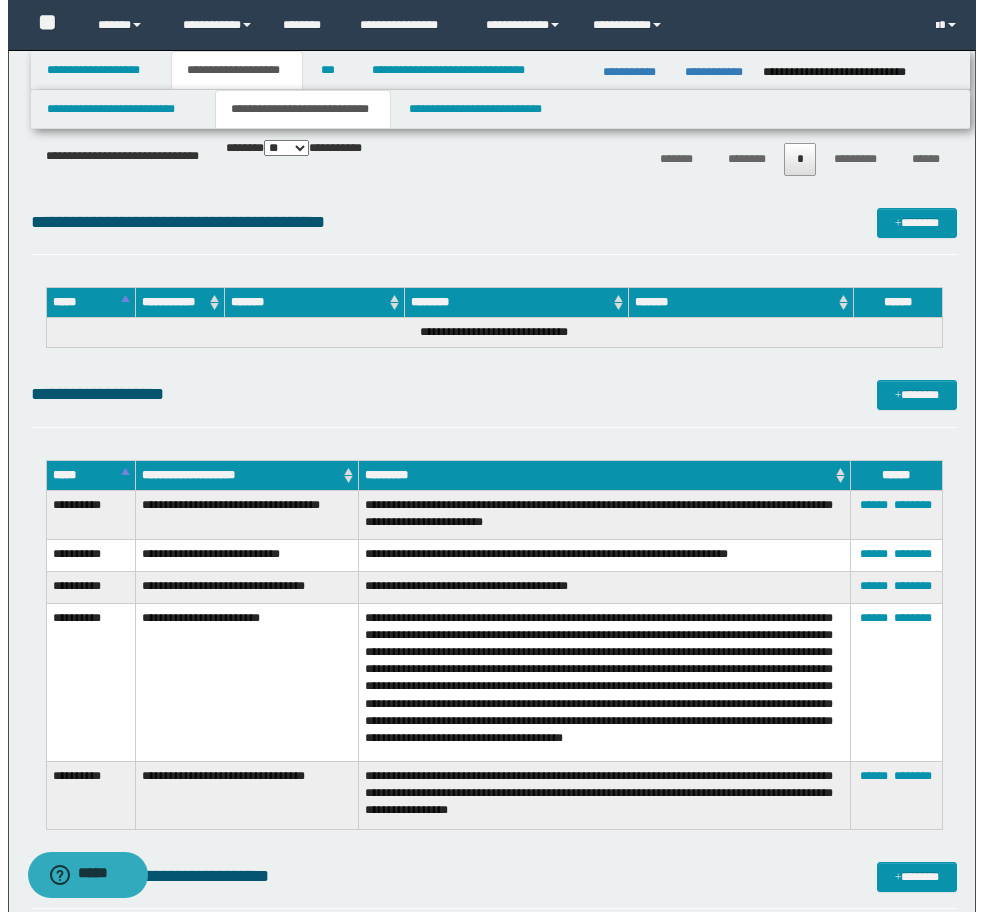 scroll, scrollTop: 6772, scrollLeft: 0, axis: vertical 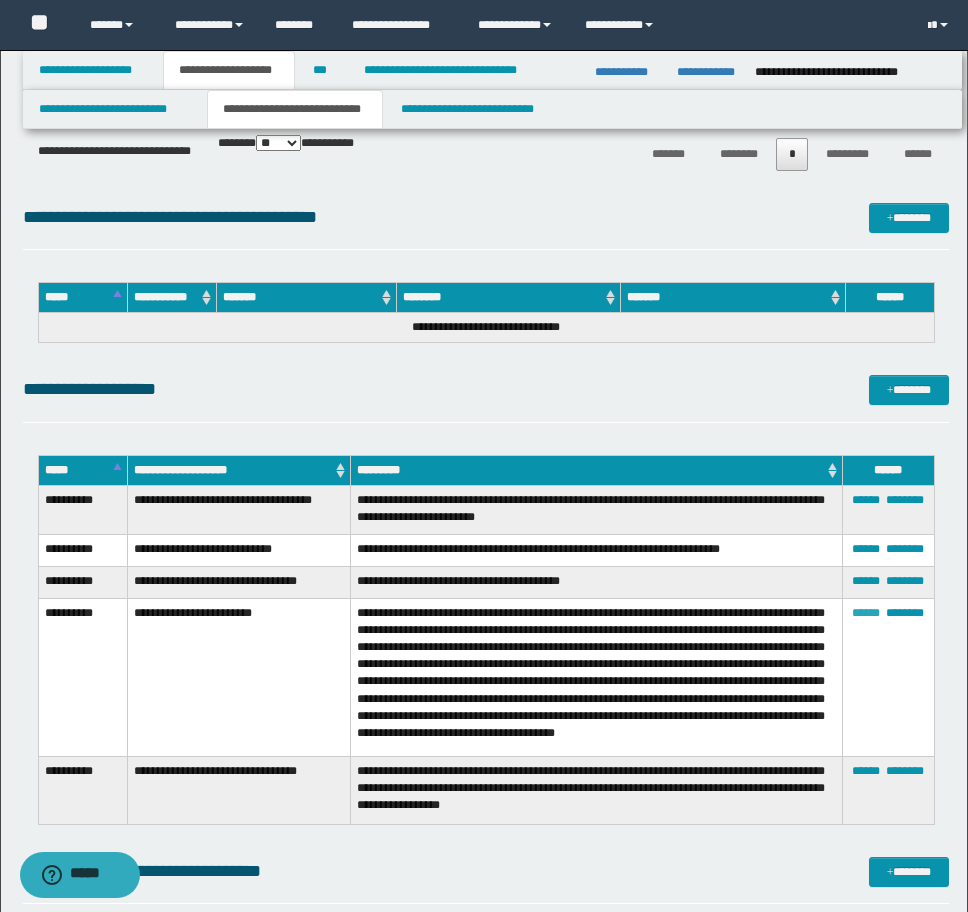 click on "******" at bounding box center (866, 613) 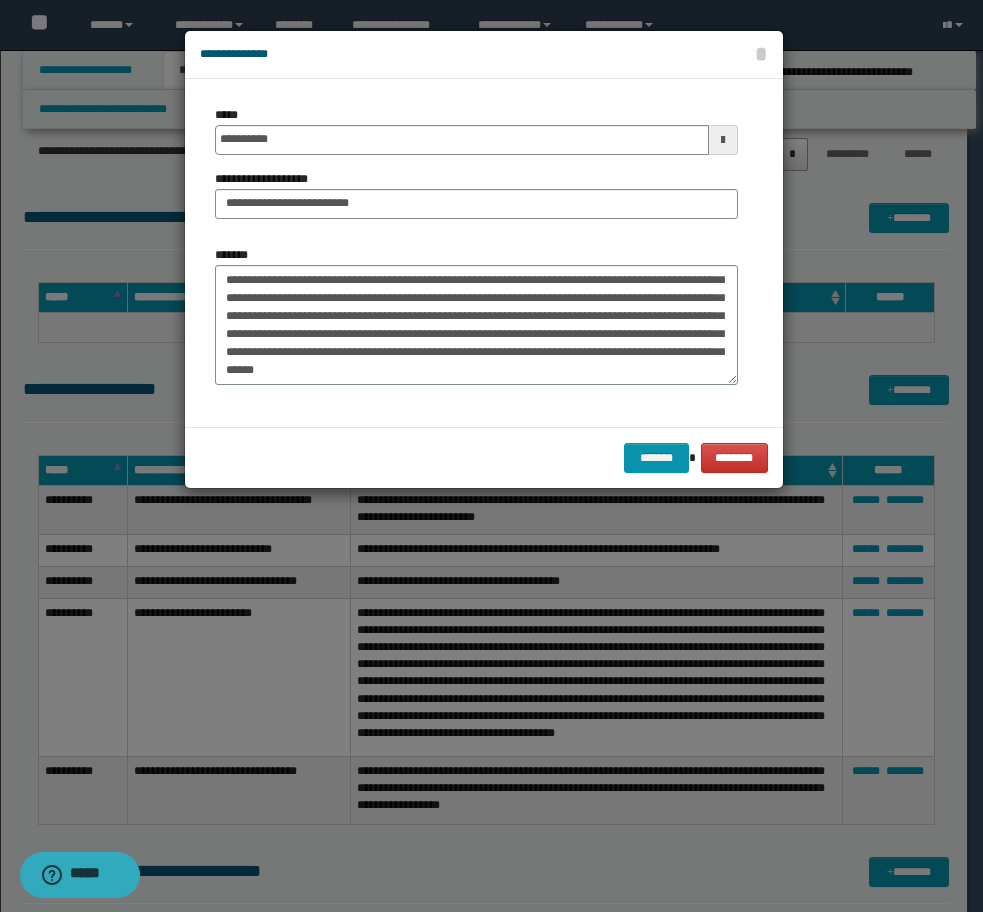 scroll, scrollTop: 54, scrollLeft: 0, axis: vertical 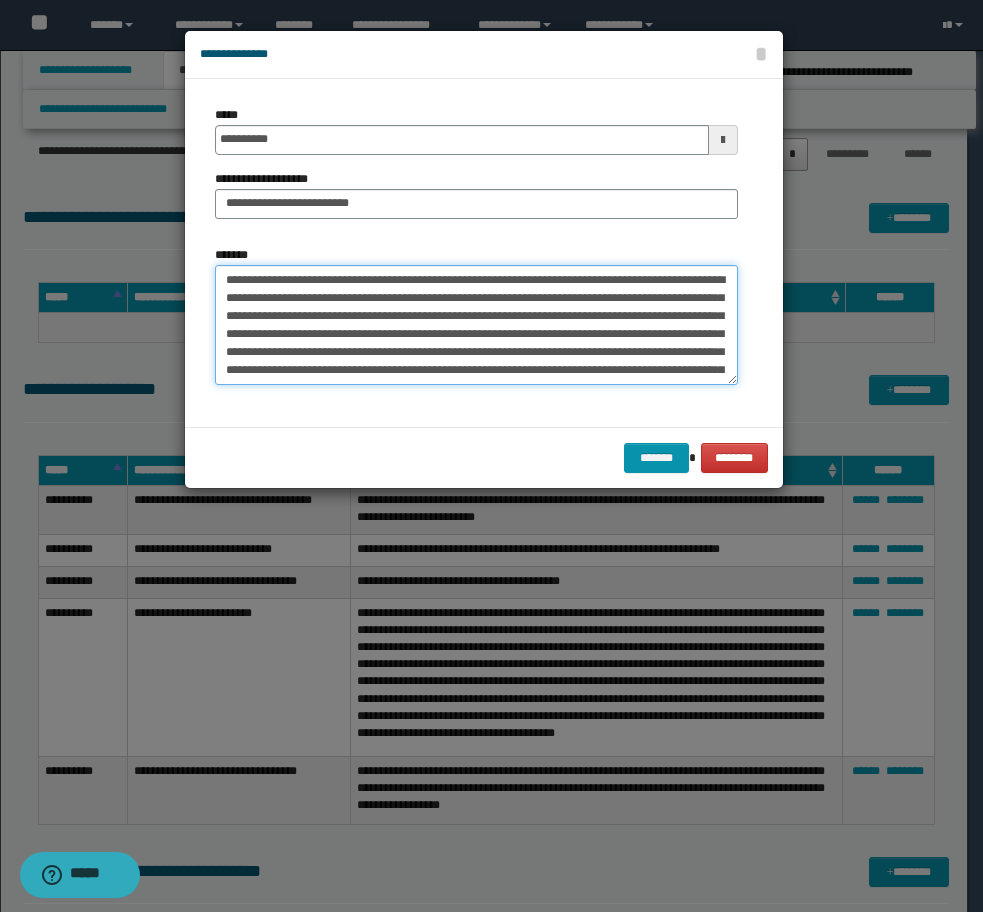 drag, startPoint x: 444, startPoint y: 349, endPoint x: 83, endPoint y: 266, distance: 370.41867 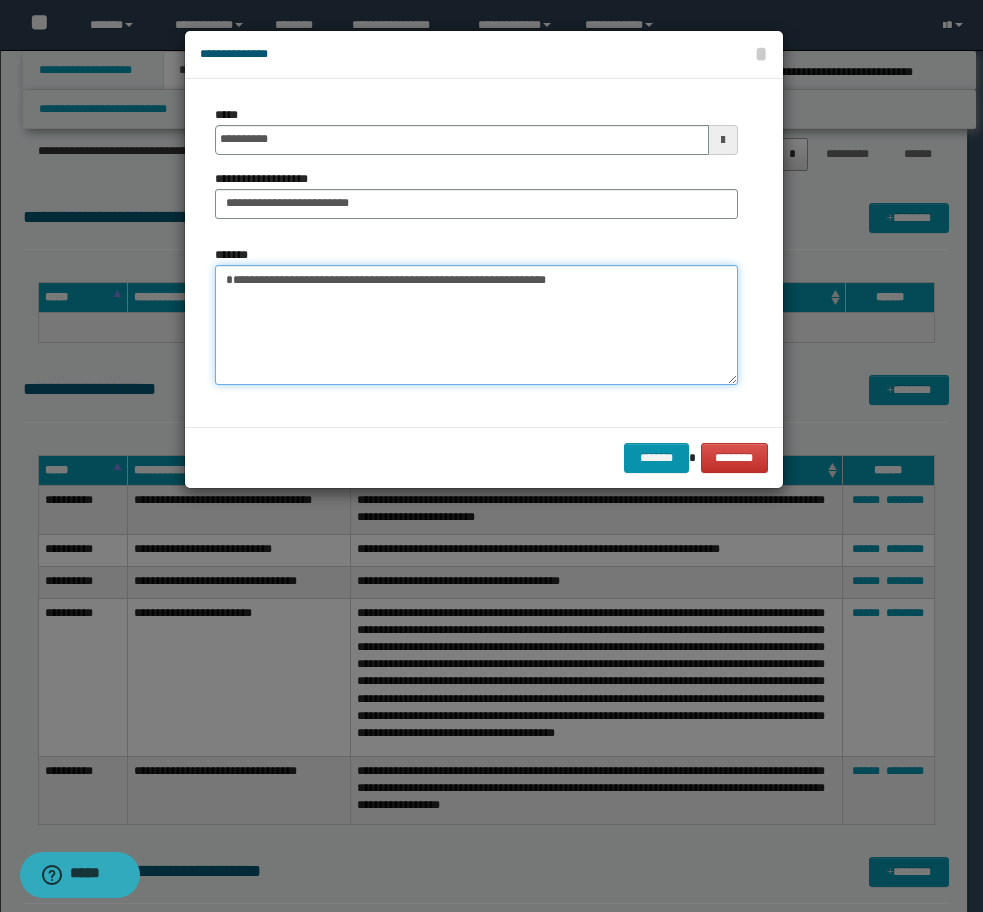 drag, startPoint x: 226, startPoint y: 280, endPoint x: 238, endPoint y: 279, distance: 12.0415945 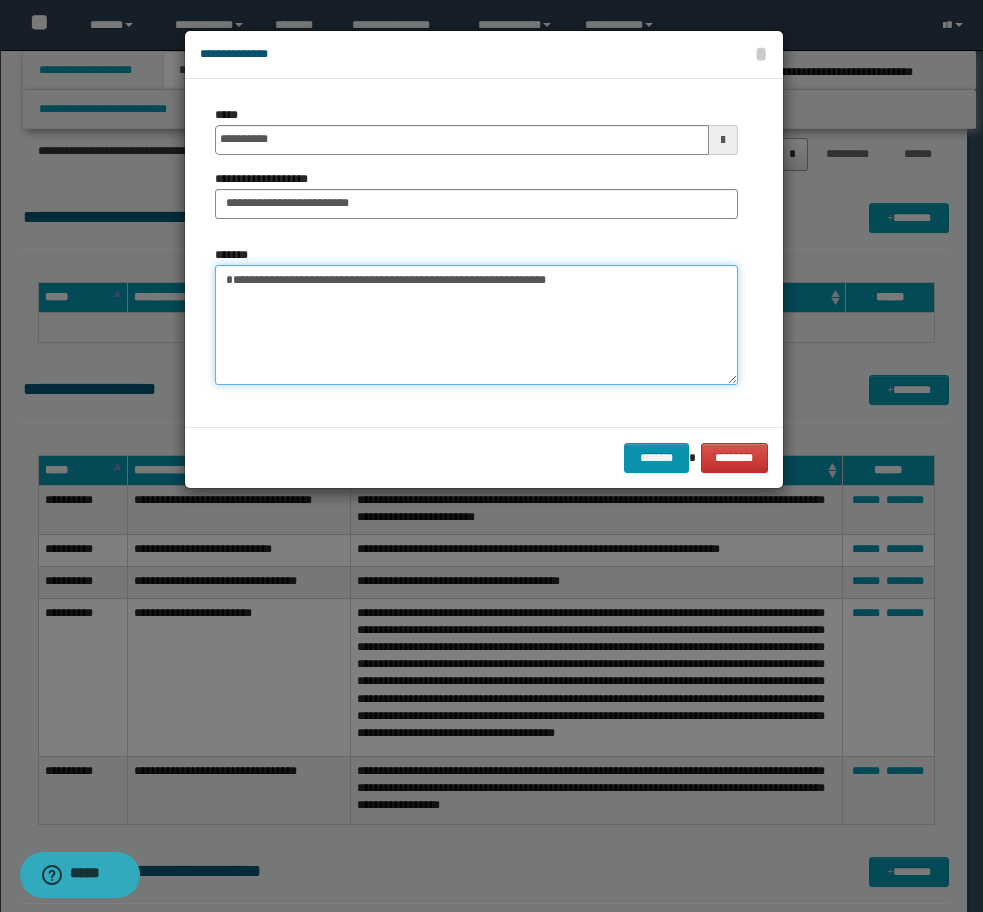 click on "**********" at bounding box center [476, 325] 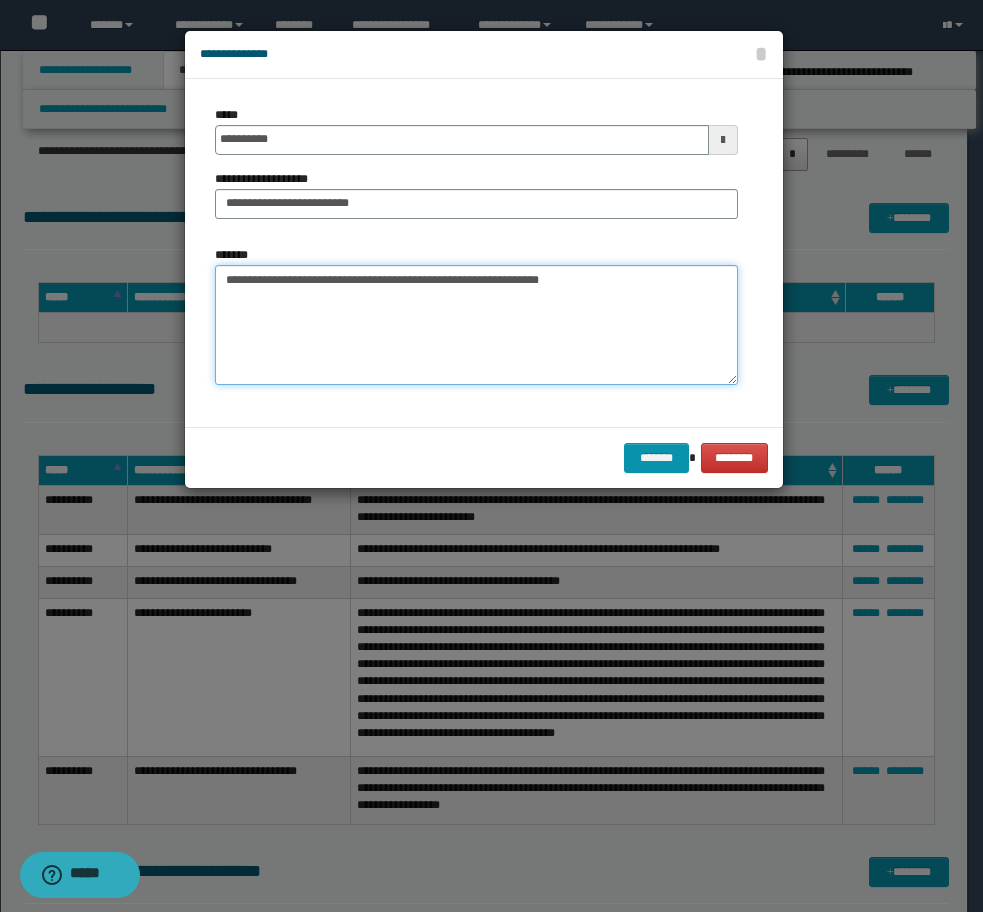 type on "**********" 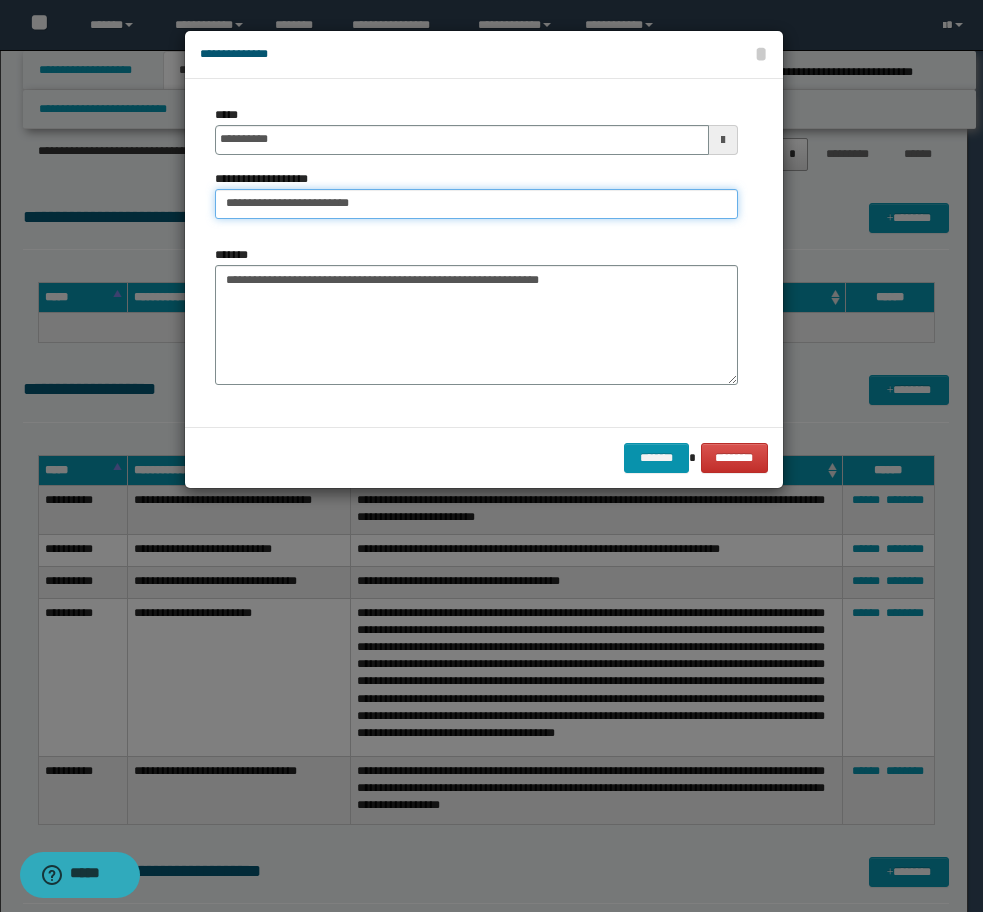 click on "**********" at bounding box center (476, 204) 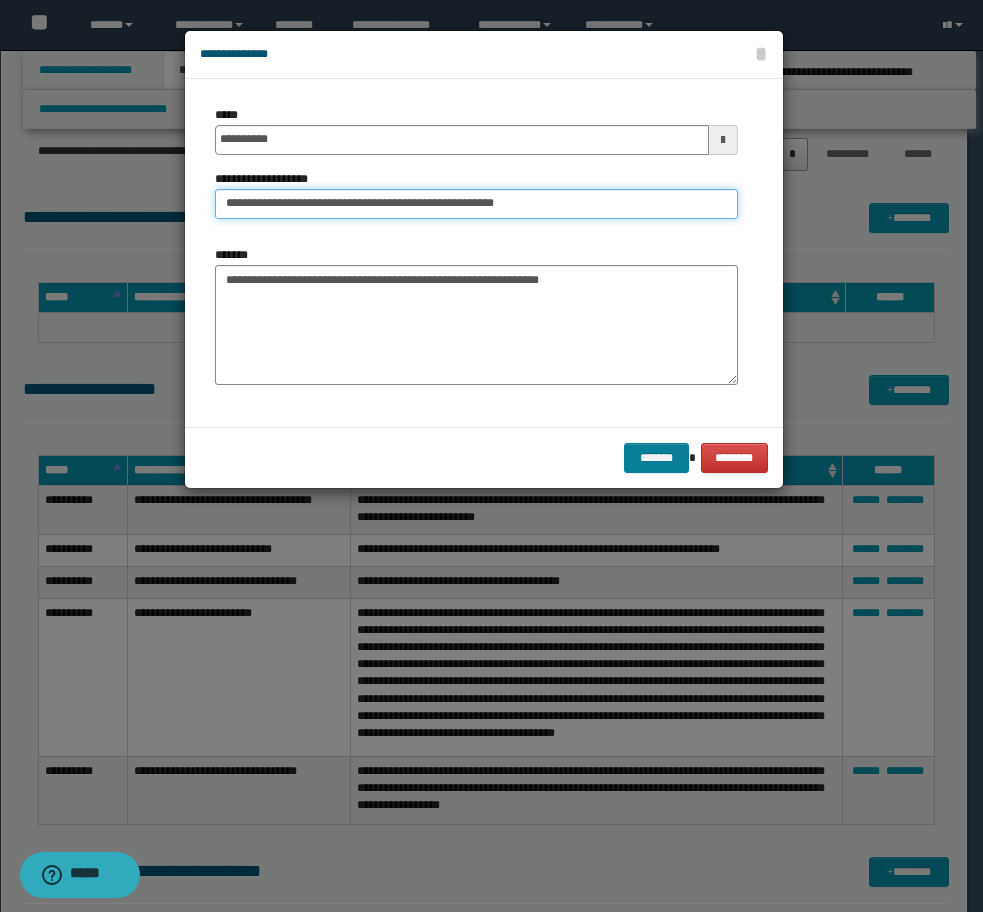 type on "**********" 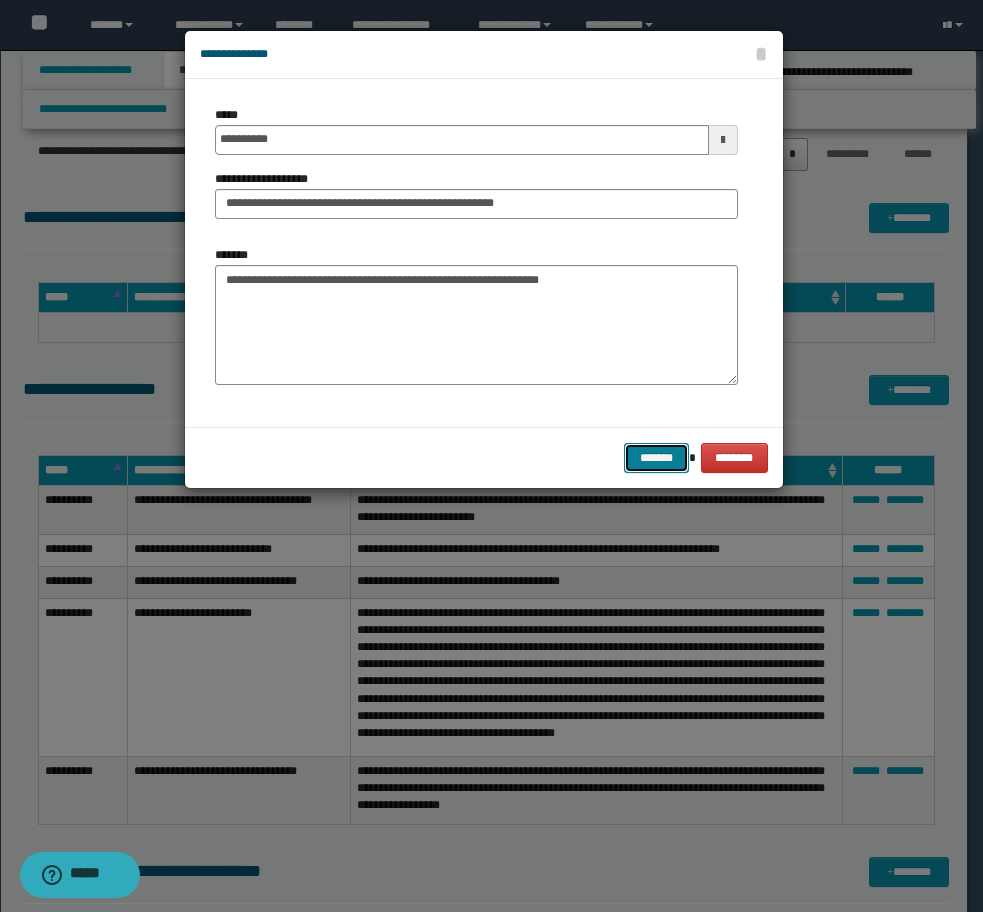 click on "*******" at bounding box center [656, 458] 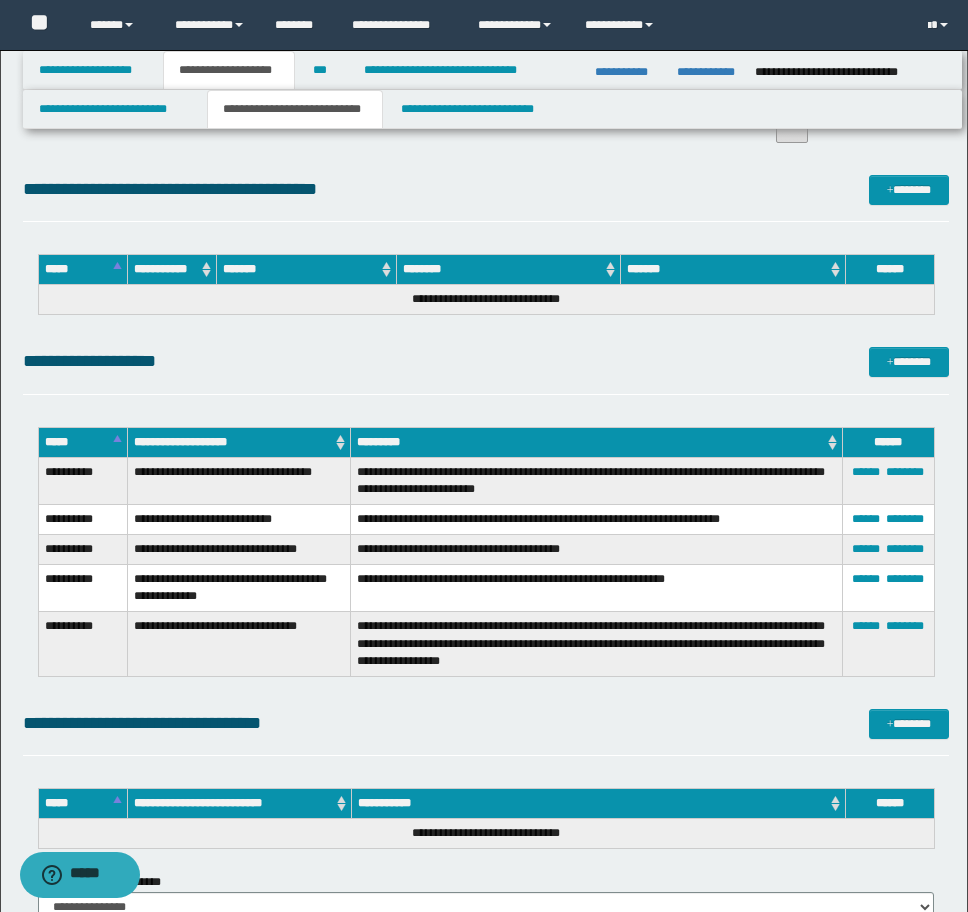 scroll, scrollTop: 6972, scrollLeft: 0, axis: vertical 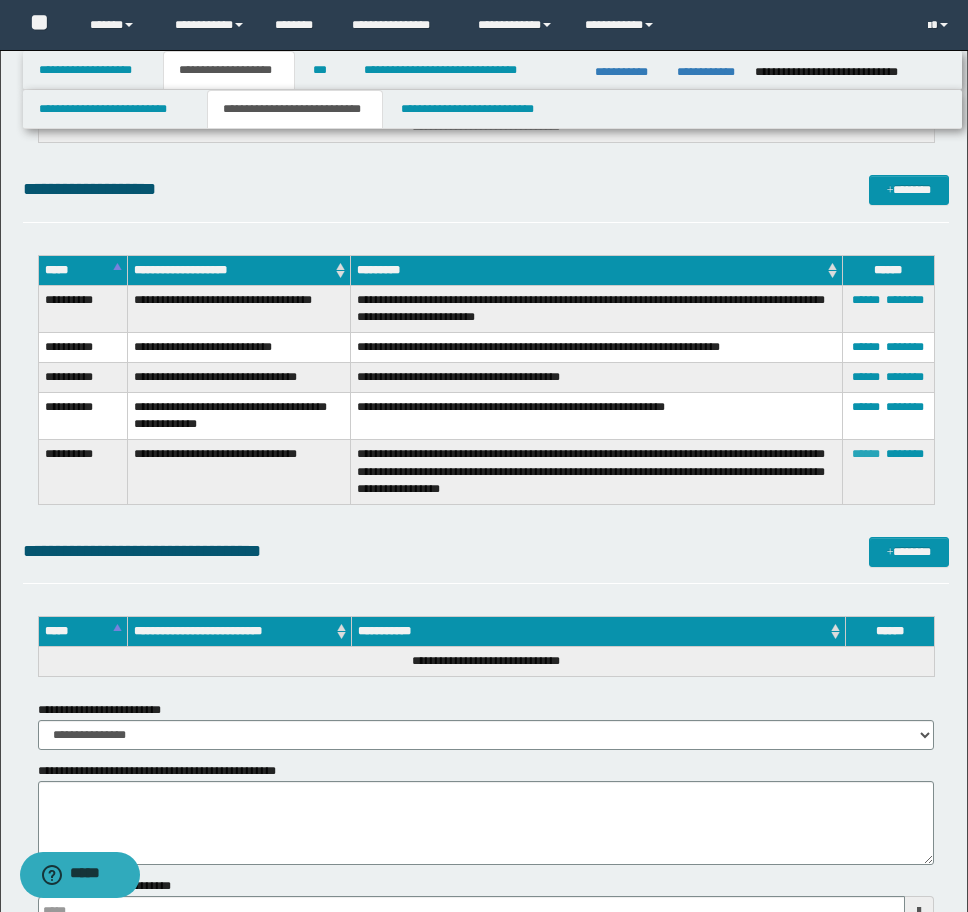 click on "******" at bounding box center [866, 454] 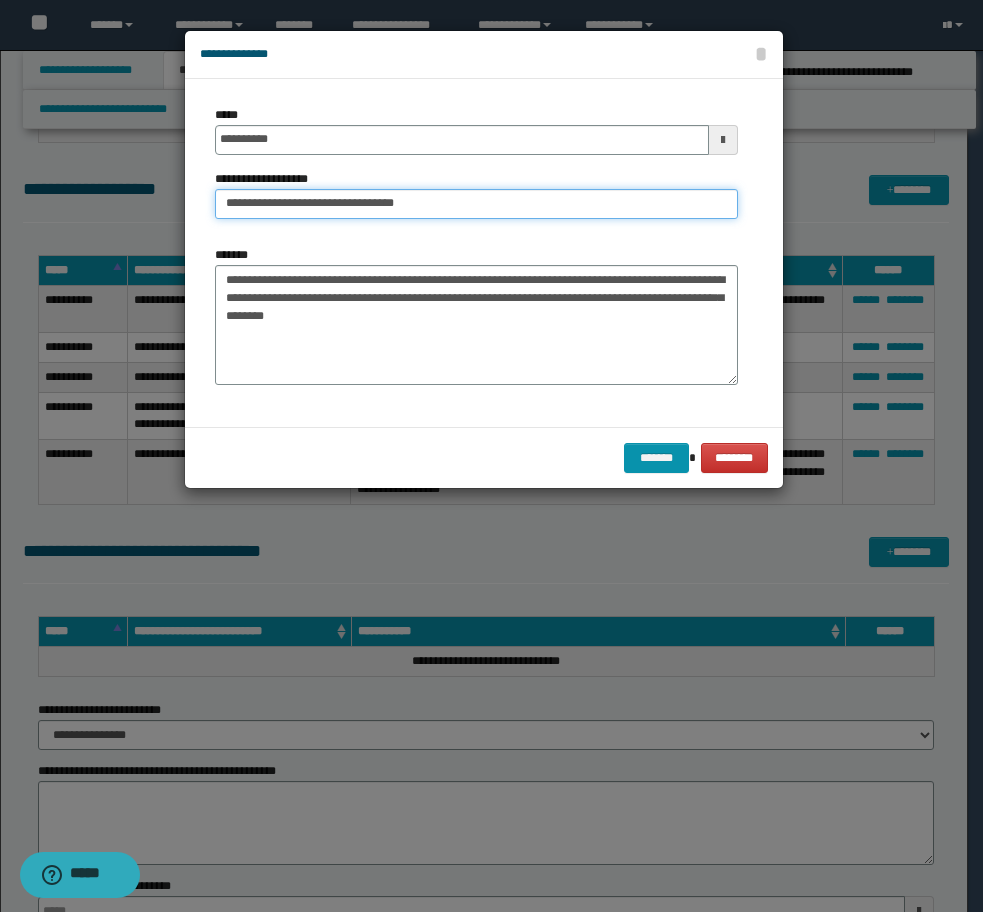 click on "**********" at bounding box center (476, 204) 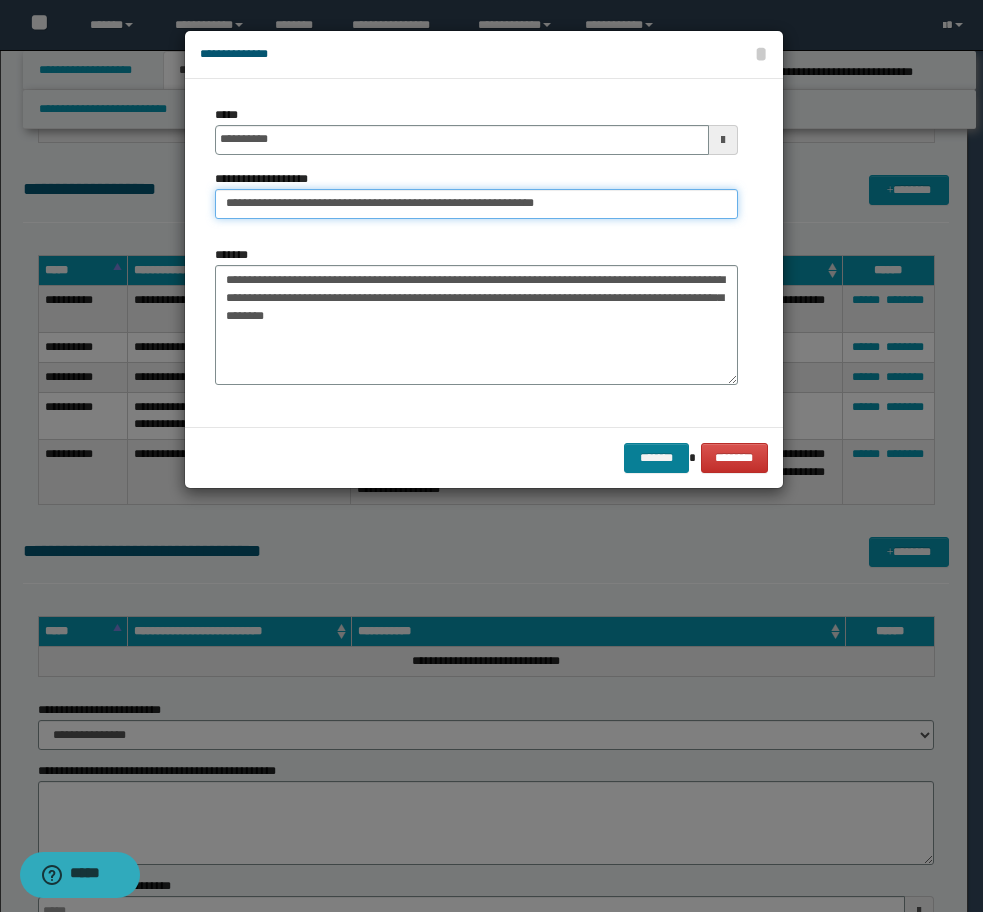 type on "**********" 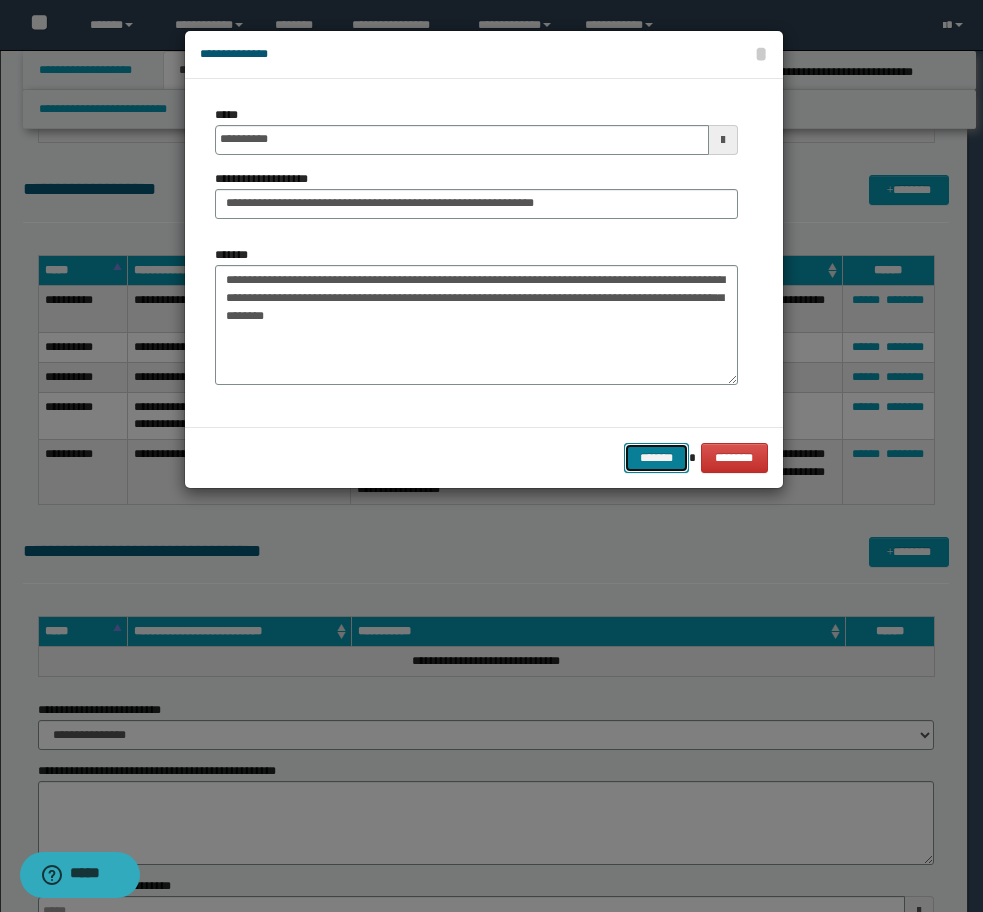 click on "*******" at bounding box center [656, 458] 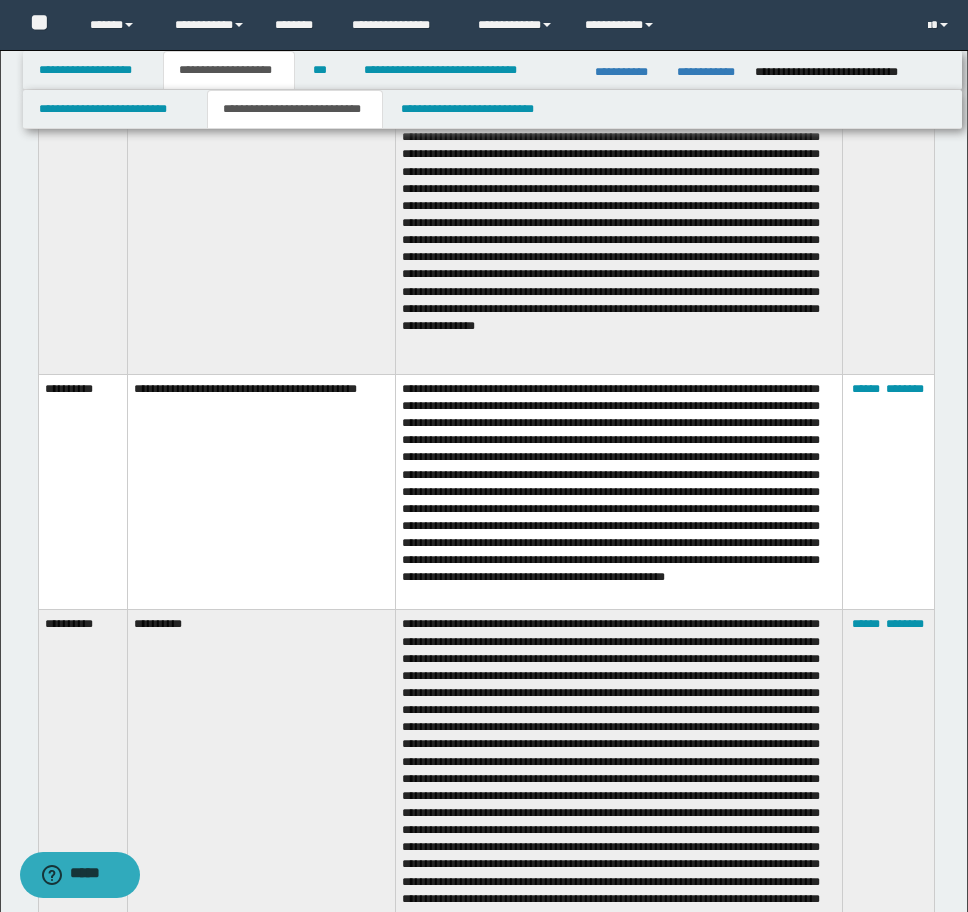 scroll, scrollTop: 4912, scrollLeft: 0, axis: vertical 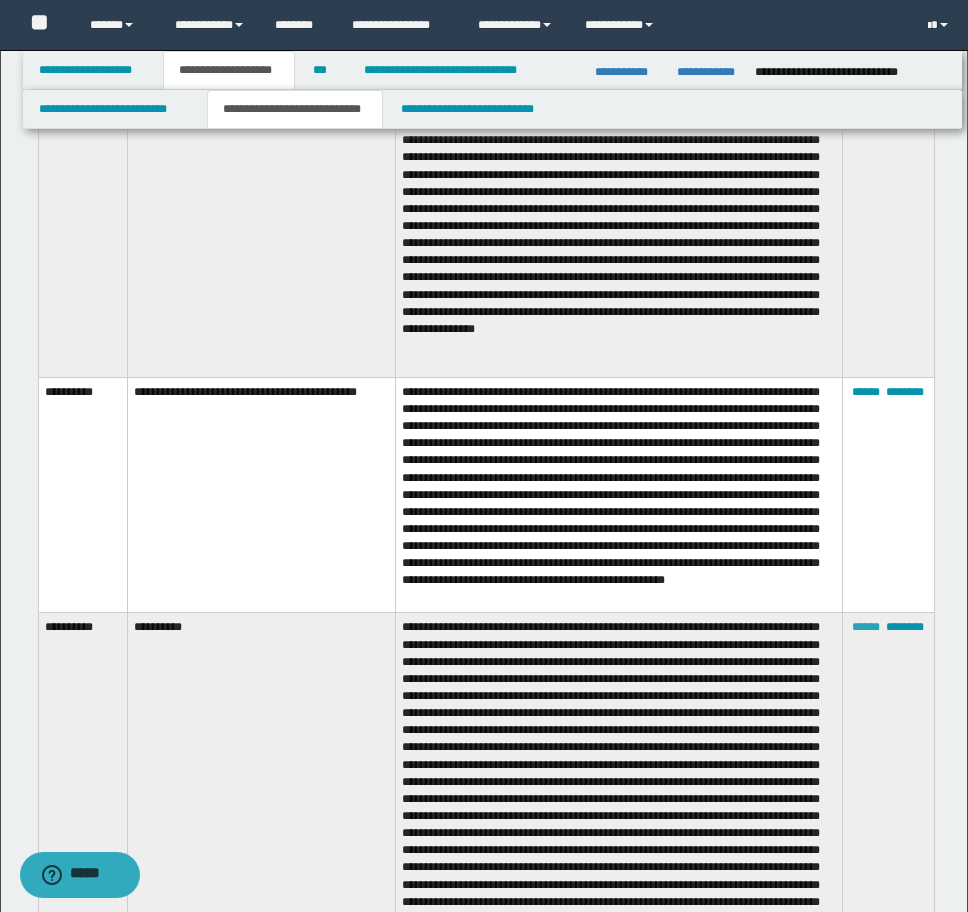 click on "******" at bounding box center [866, 627] 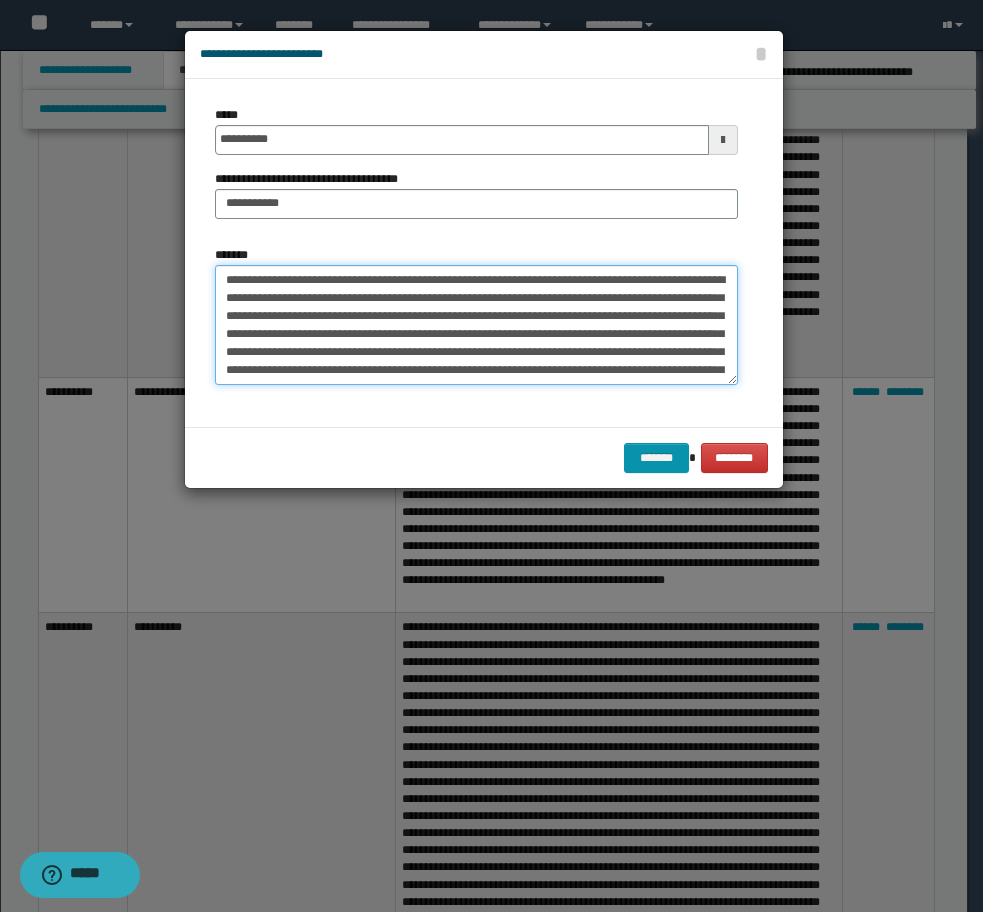 click on "*******" at bounding box center [476, 325] 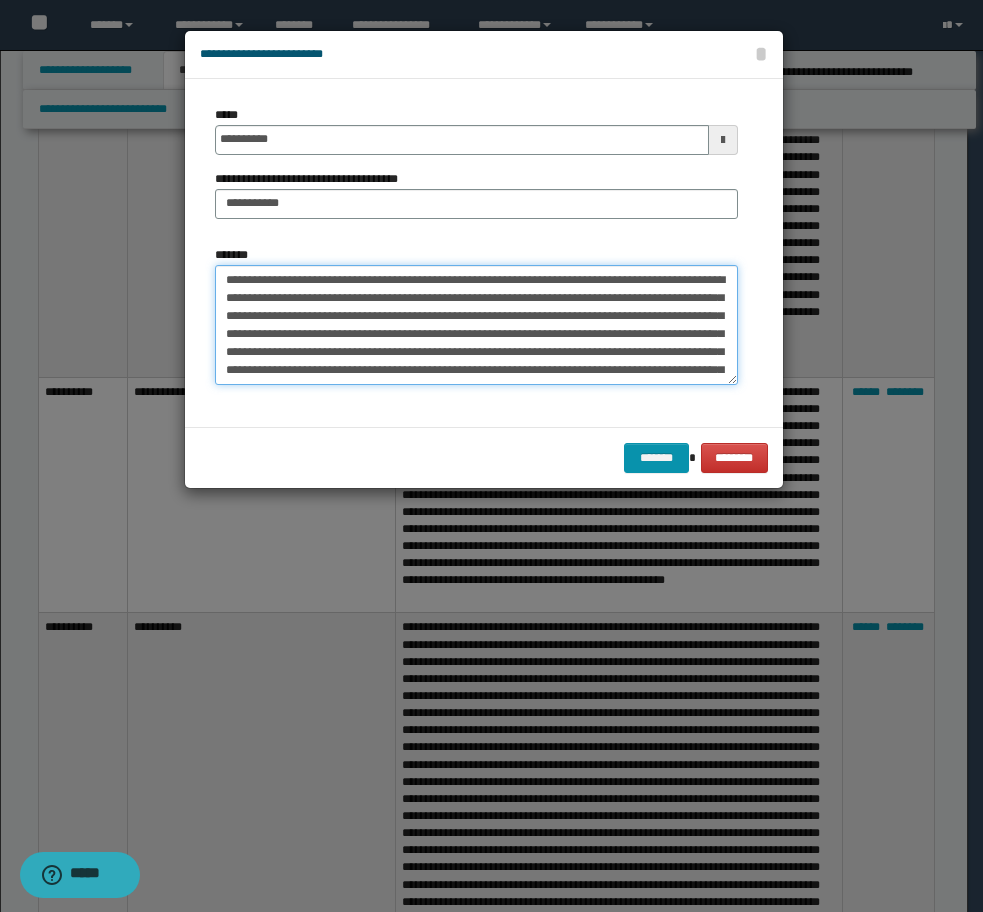type on "**********" 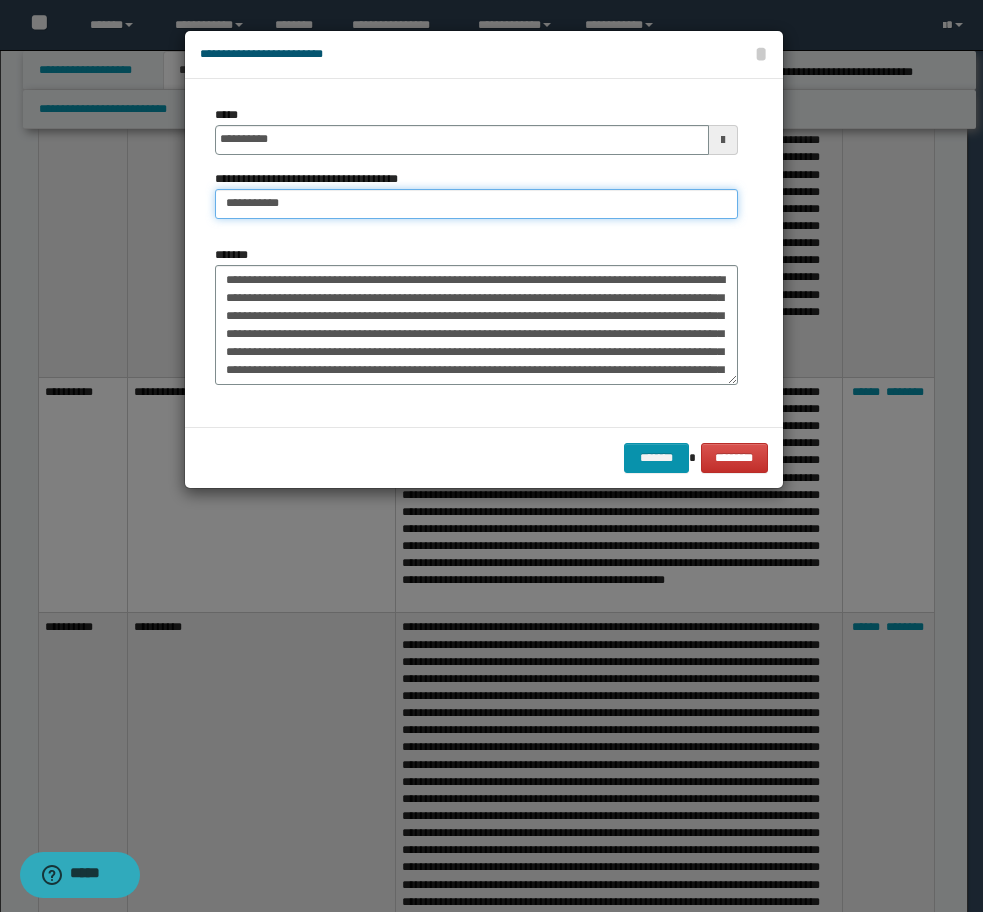 click on "**********" at bounding box center (476, 204) 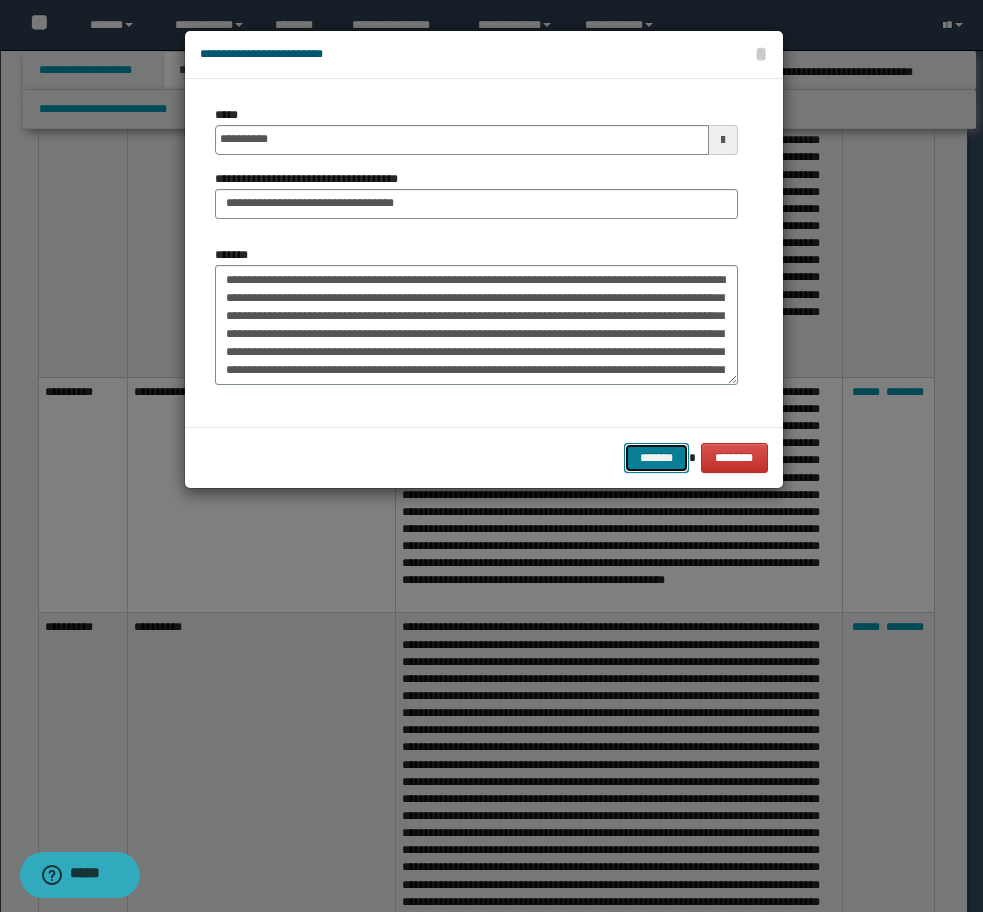 click on "*******" at bounding box center (656, 458) 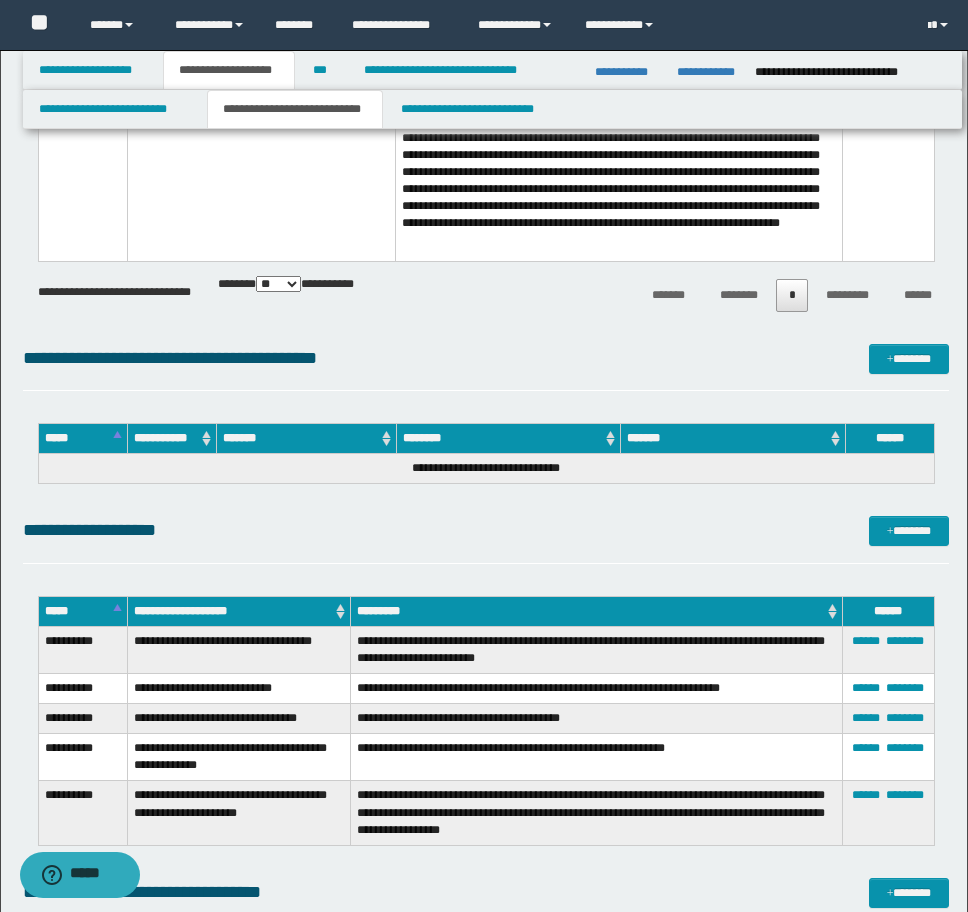 scroll, scrollTop: 6752, scrollLeft: 0, axis: vertical 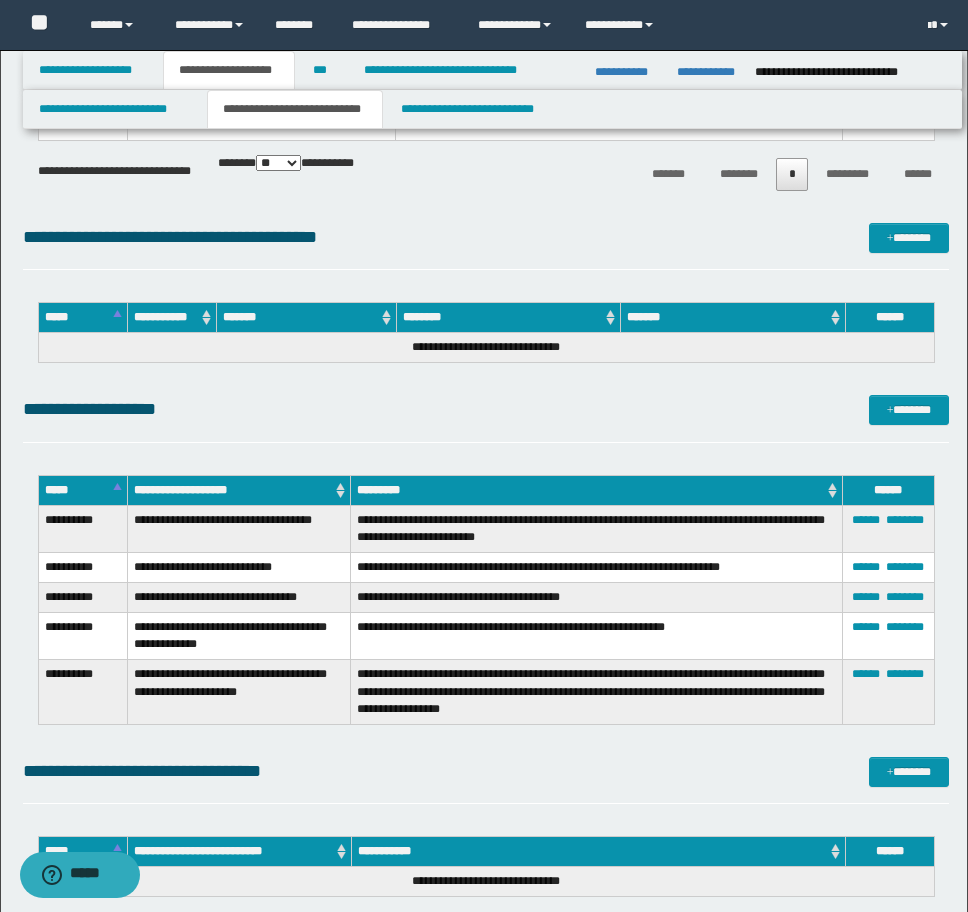click on "**********" at bounding box center (597, 528) 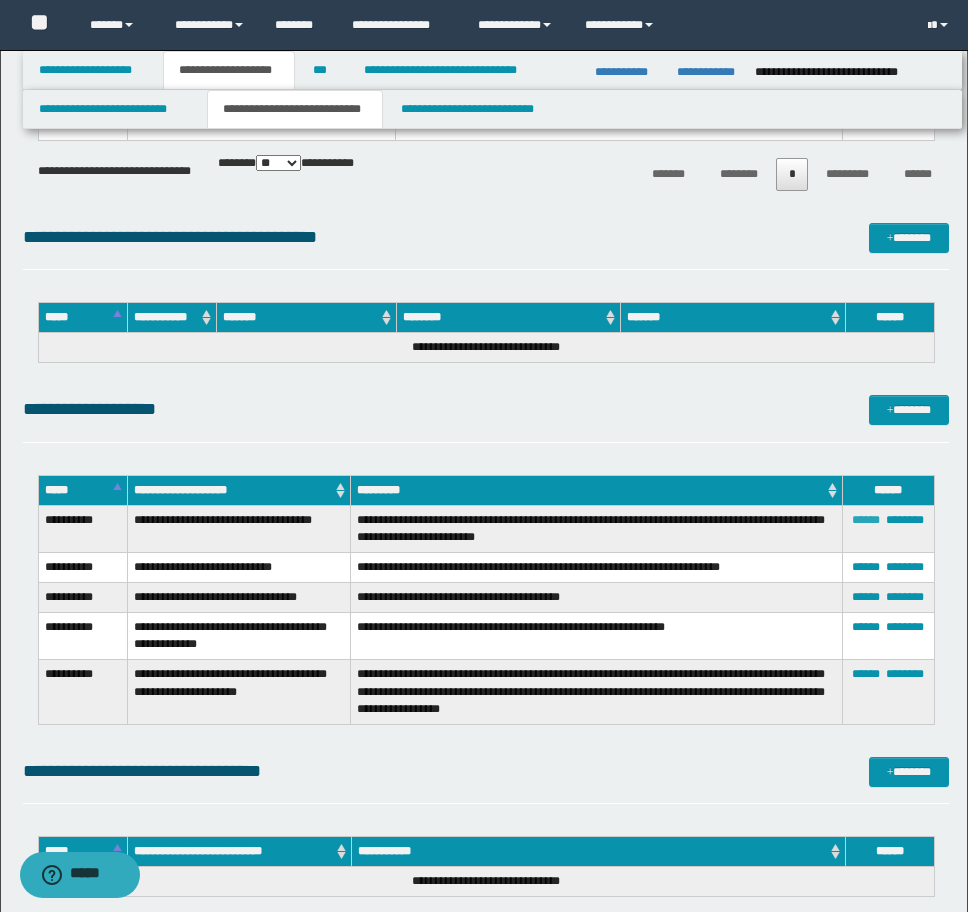 click on "******" at bounding box center (866, 520) 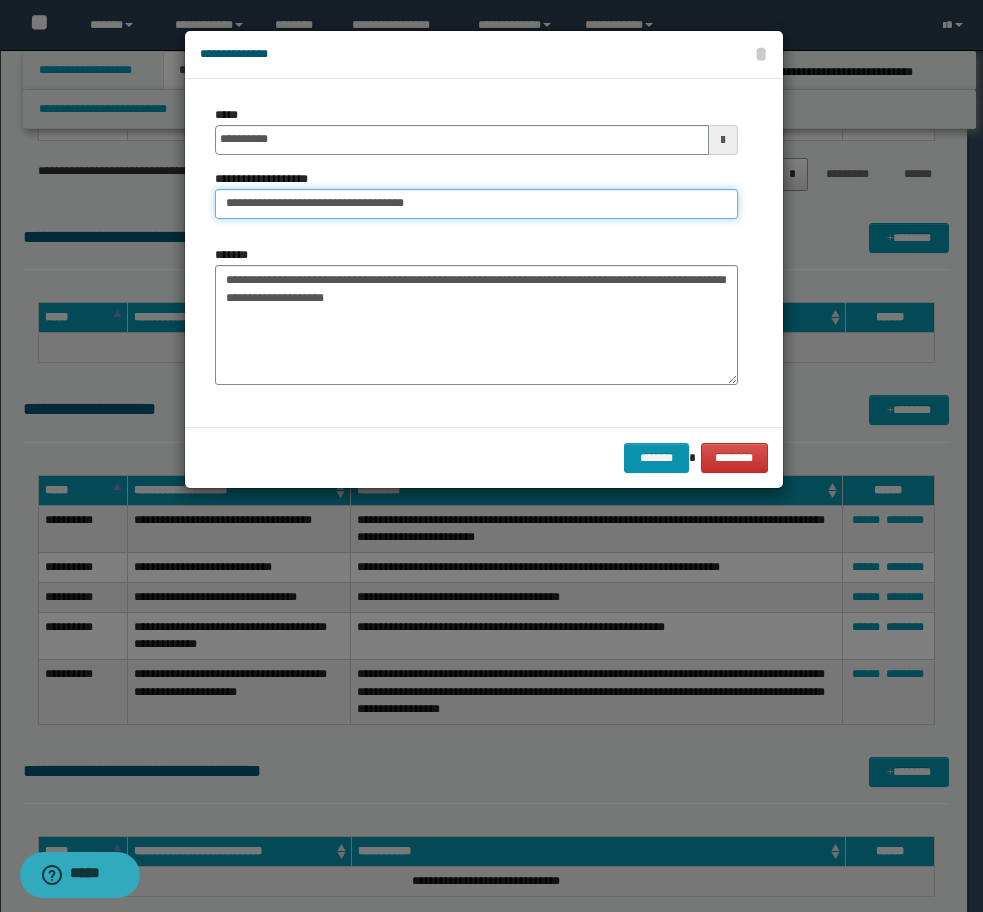 click on "**********" at bounding box center (476, 204) 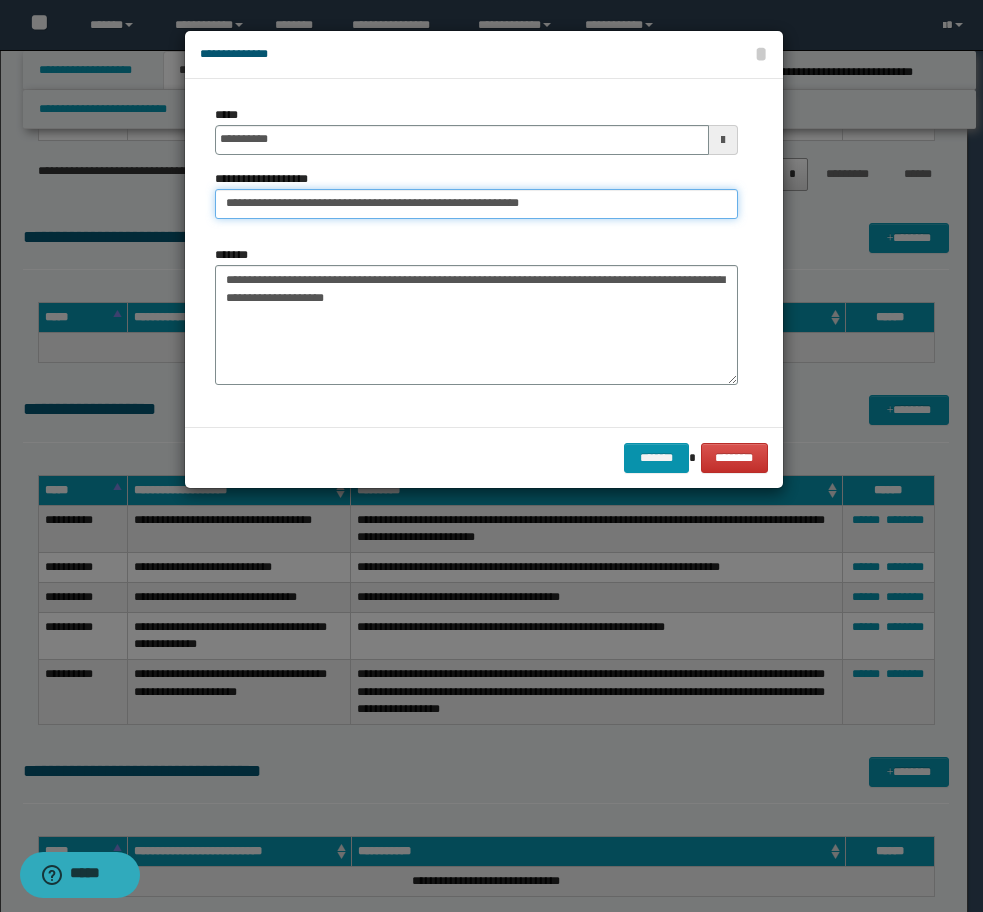 drag, startPoint x: 570, startPoint y: 200, endPoint x: 437, endPoint y: 198, distance: 133.01503 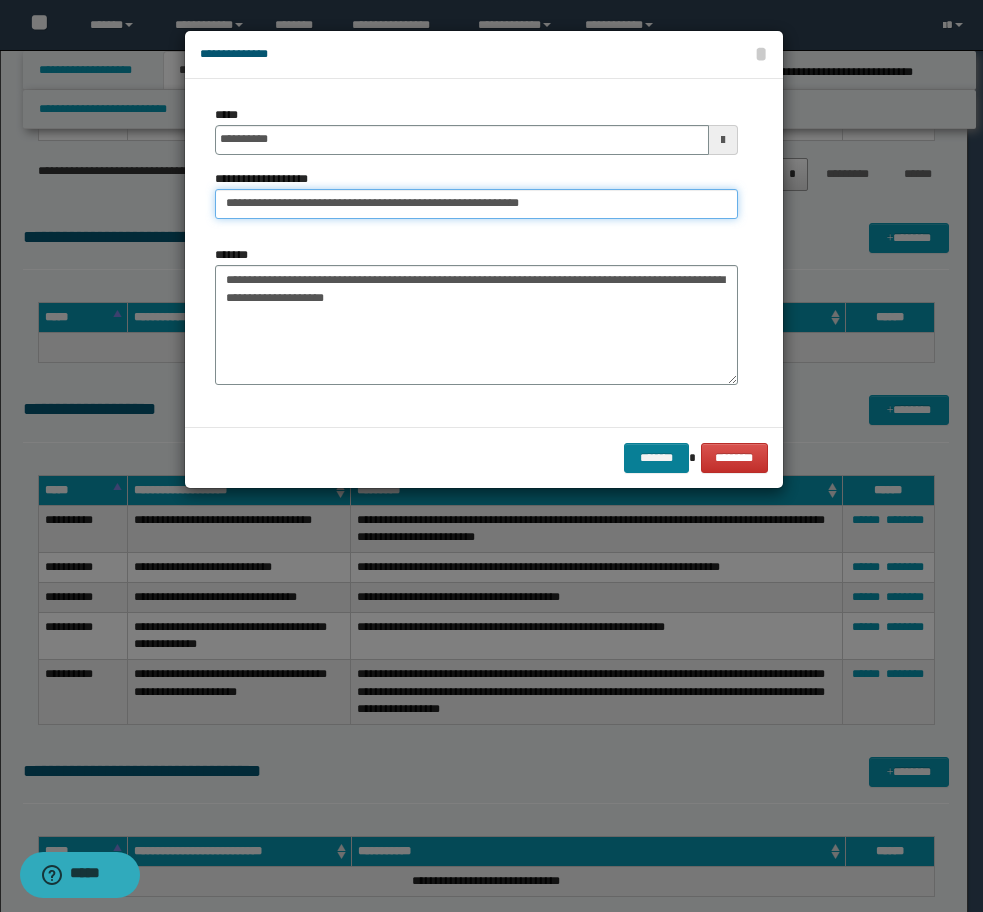 type on "**********" 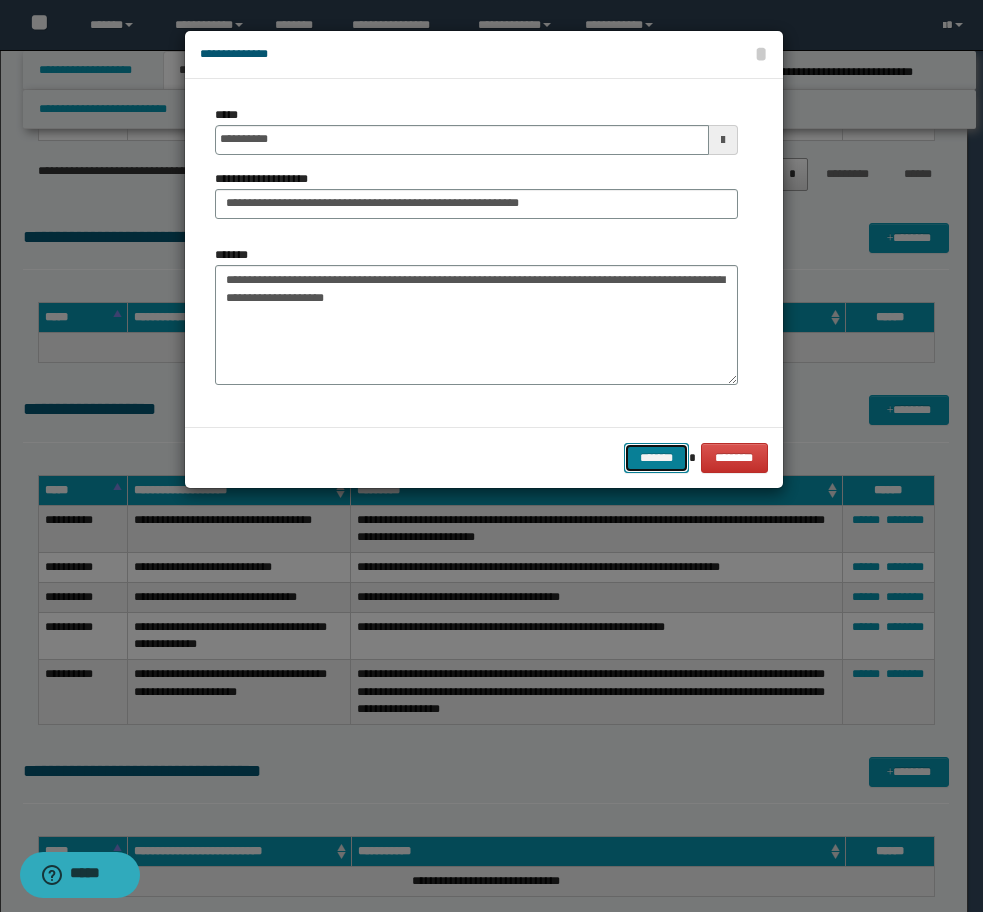 click on "*******" at bounding box center [656, 458] 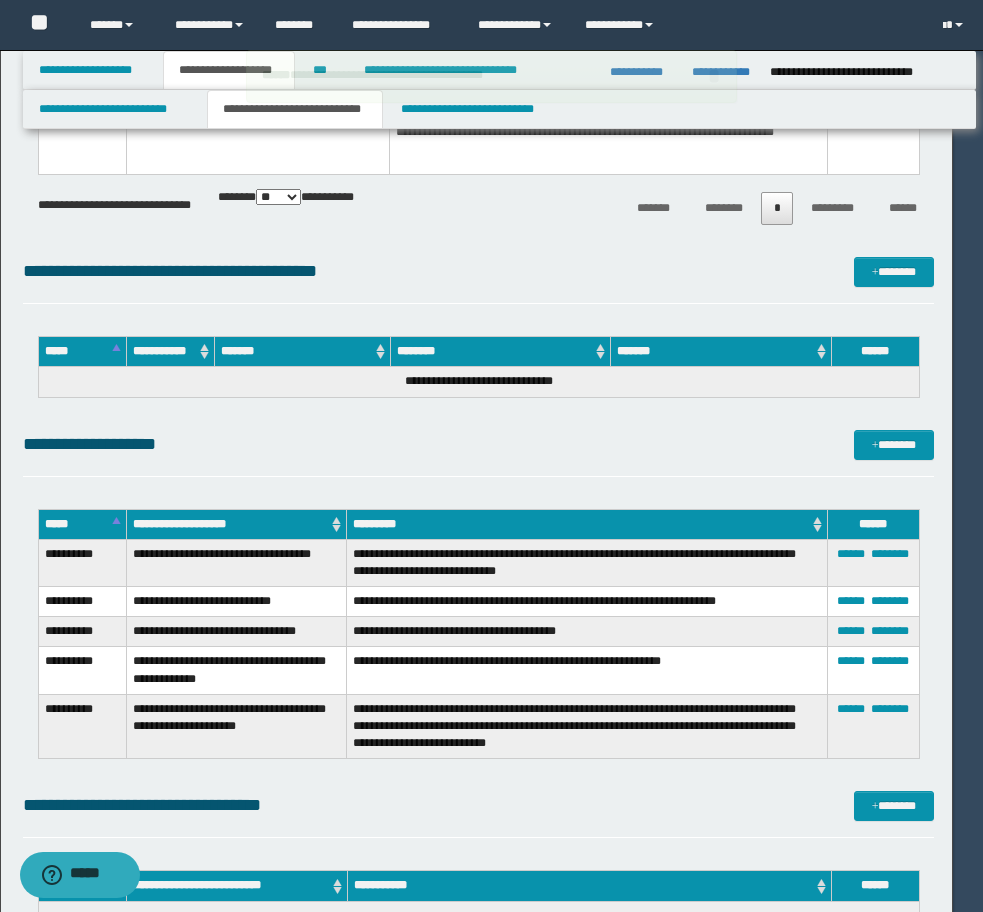 type 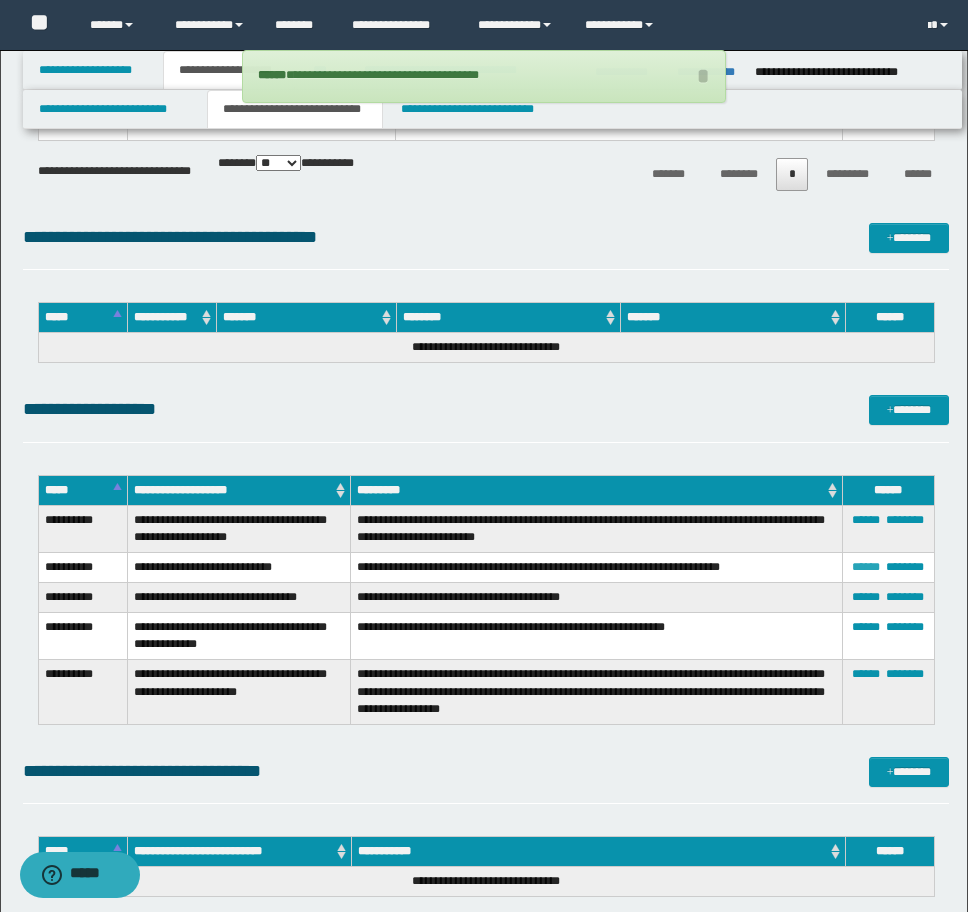click on "******" at bounding box center [866, 567] 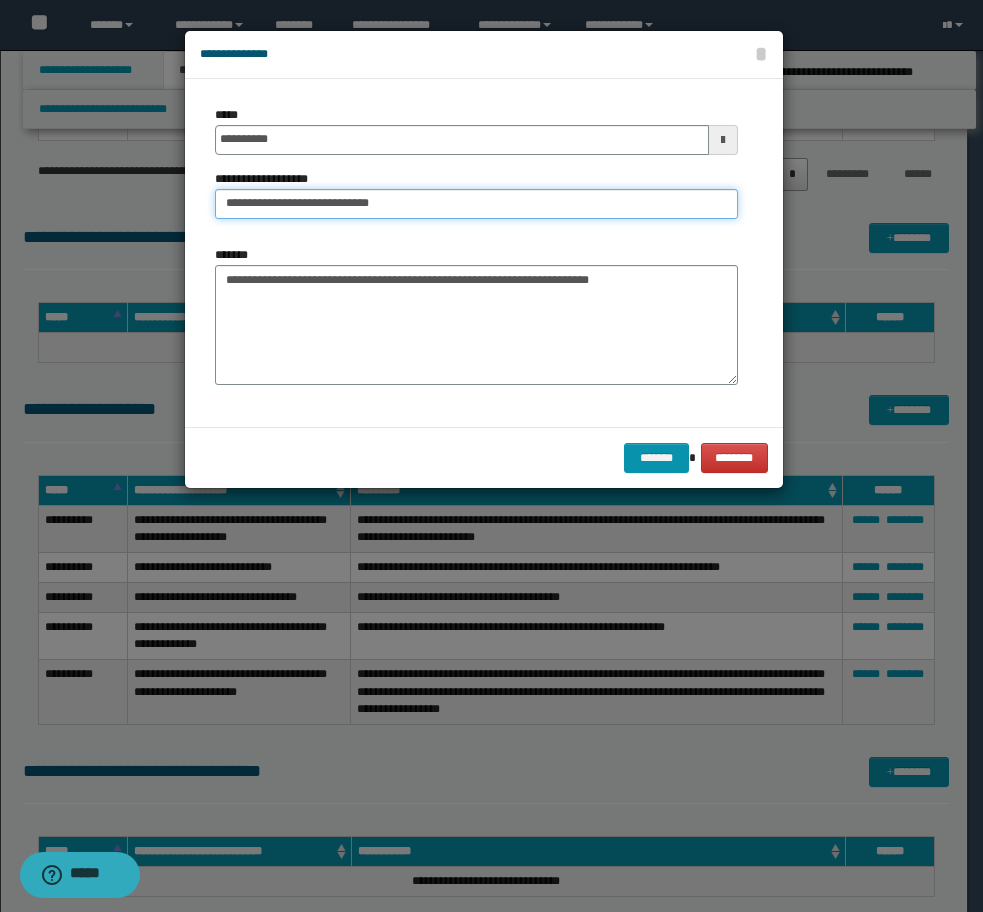 click on "**********" at bounding box center [476, 204] 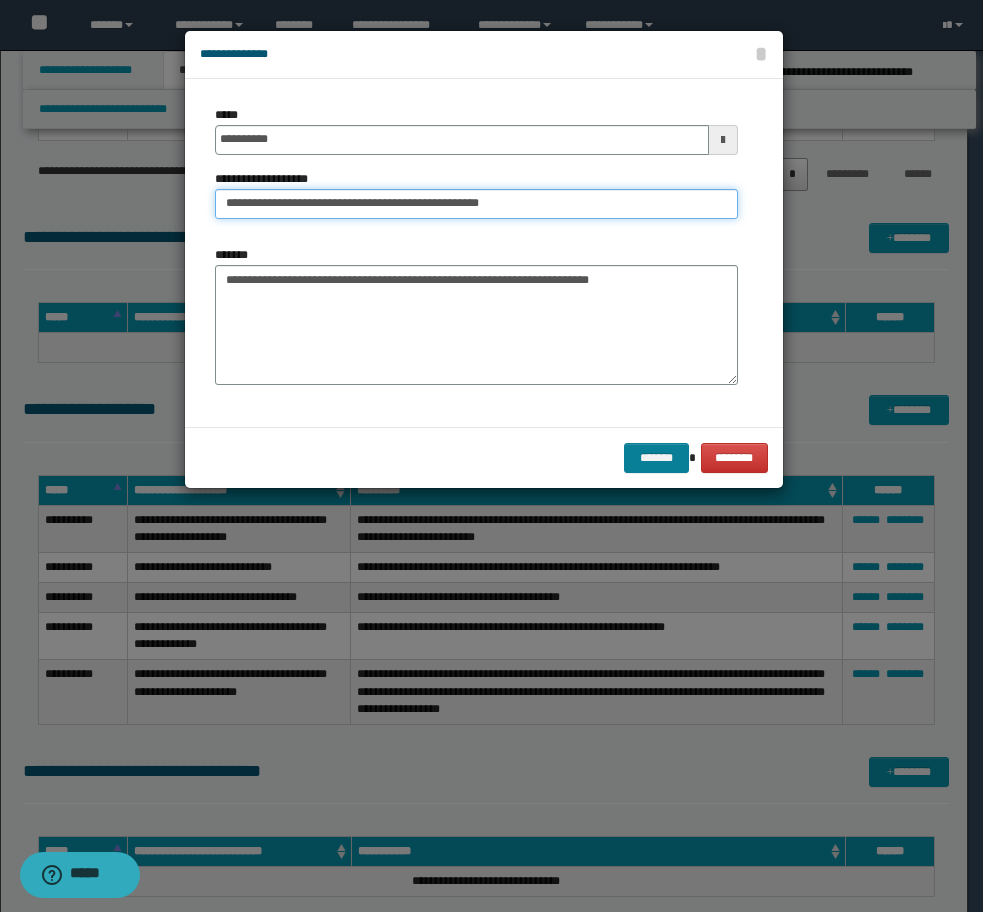 type on "**********" 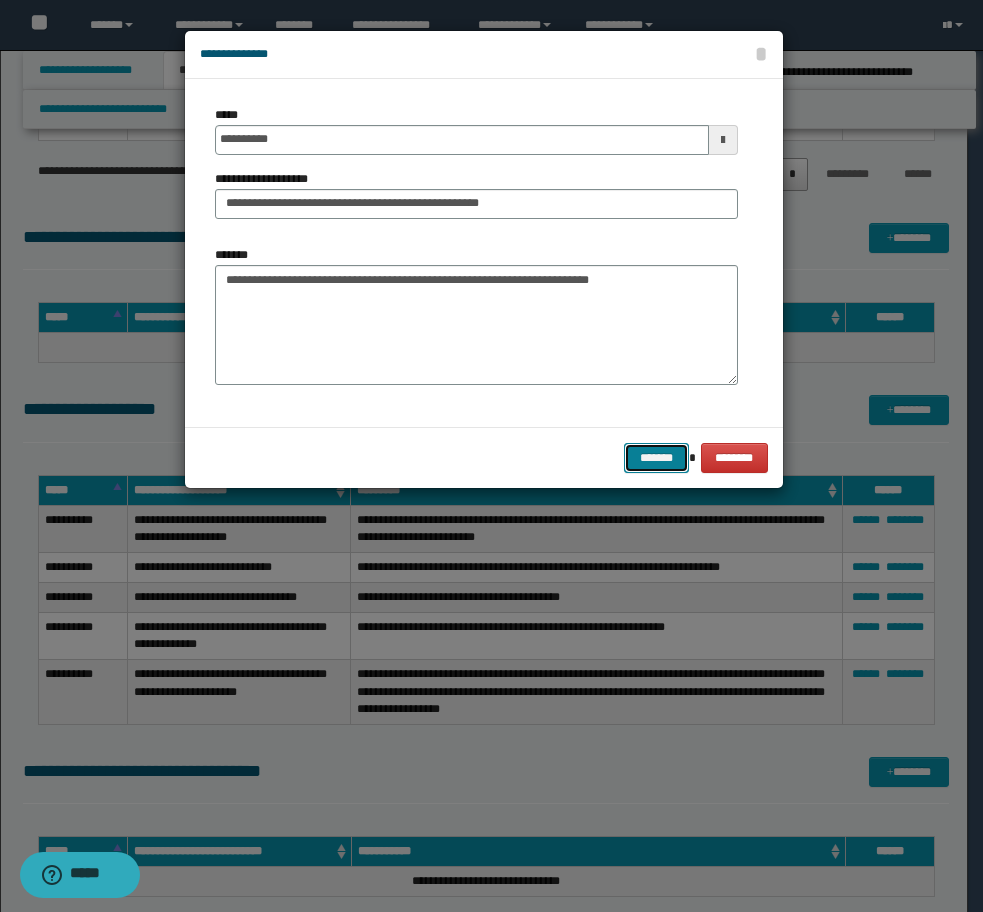 click on "*******" at bounding box center [656, 458] 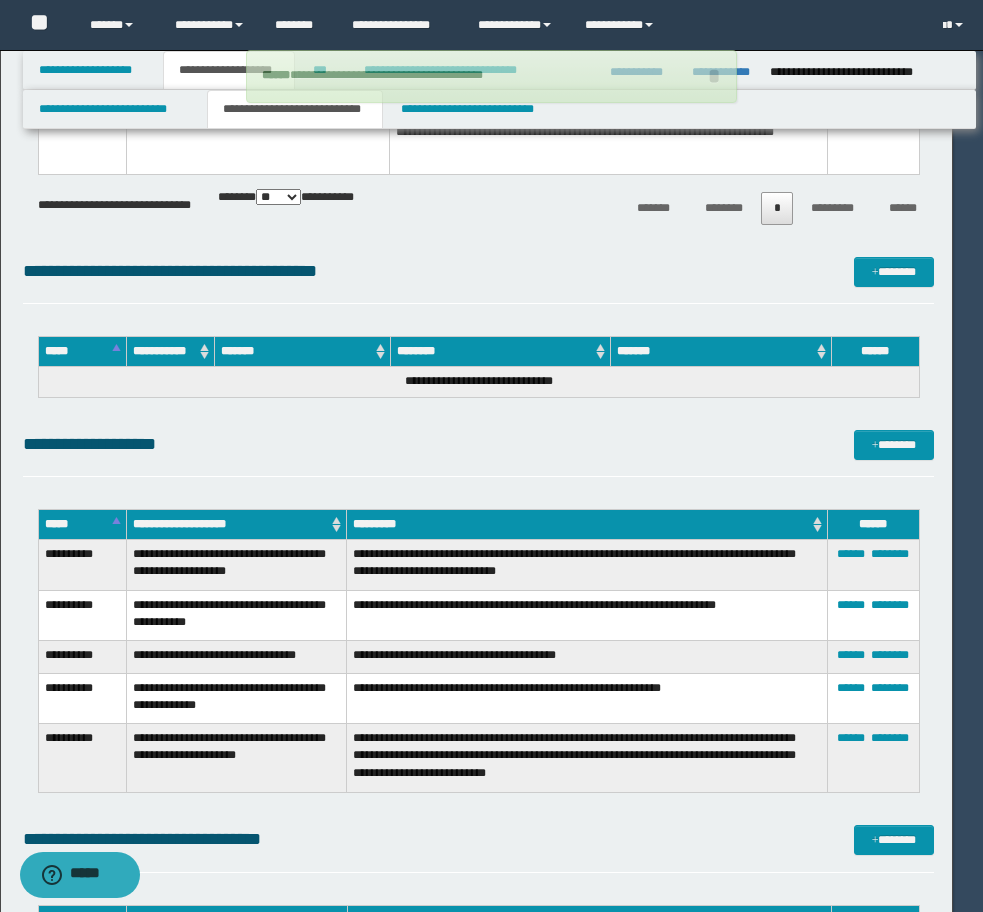 type 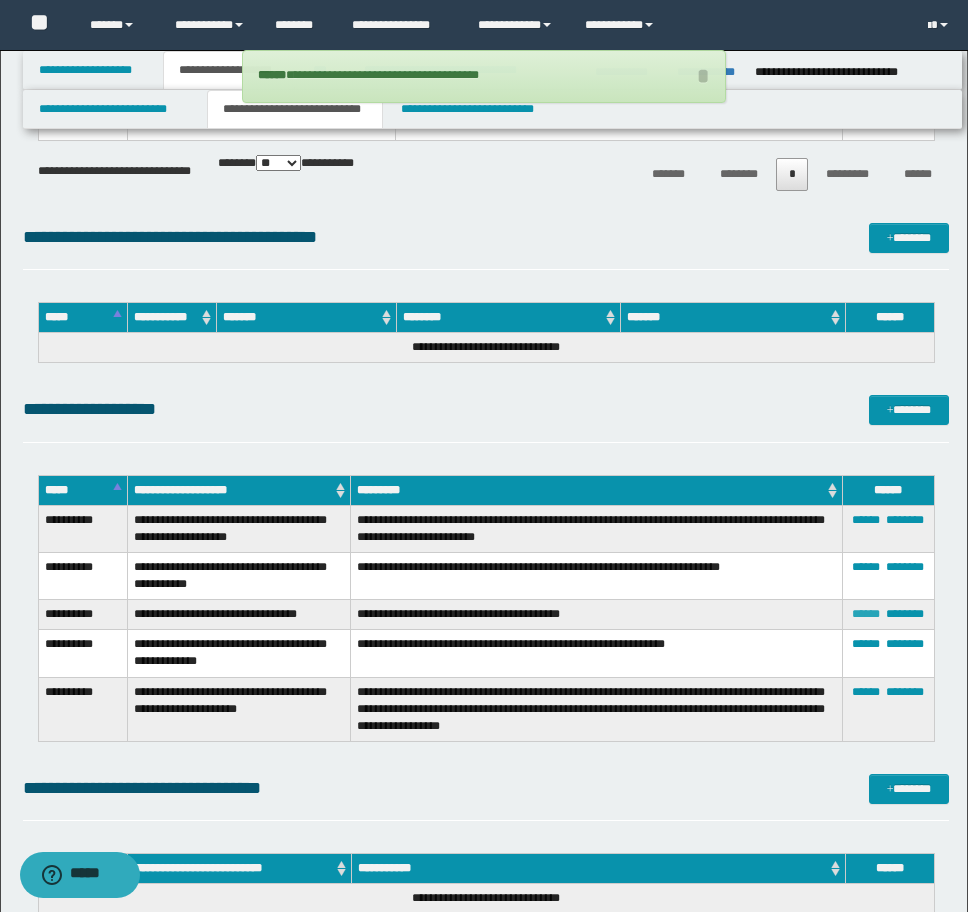 click on "******" at bounding box center [866, 614] 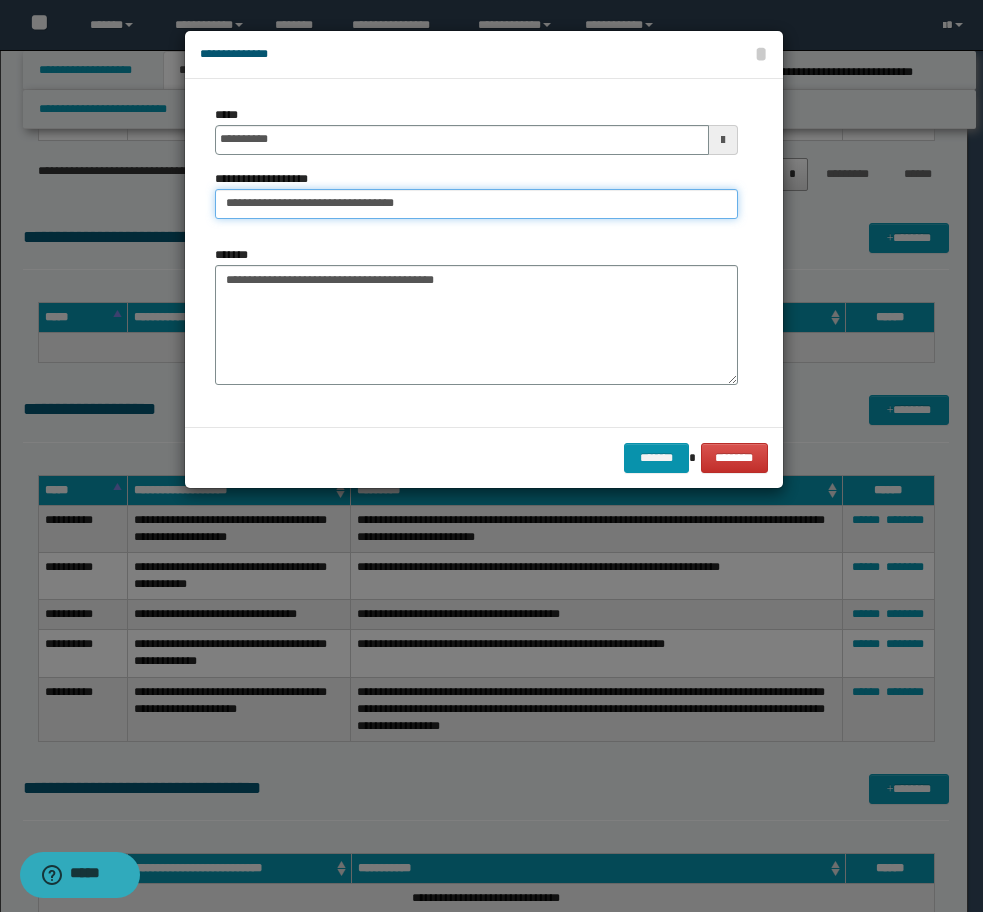 click on "**********" at bounding box center [476, 204] 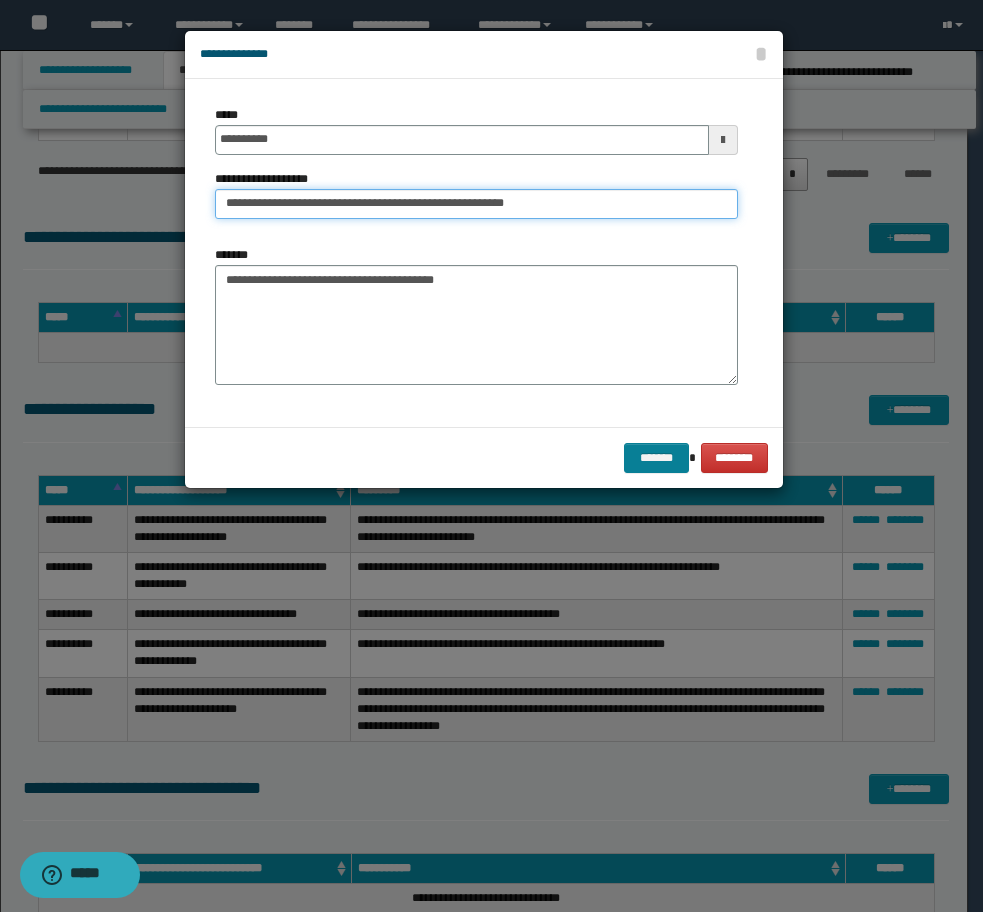 type on "**********" 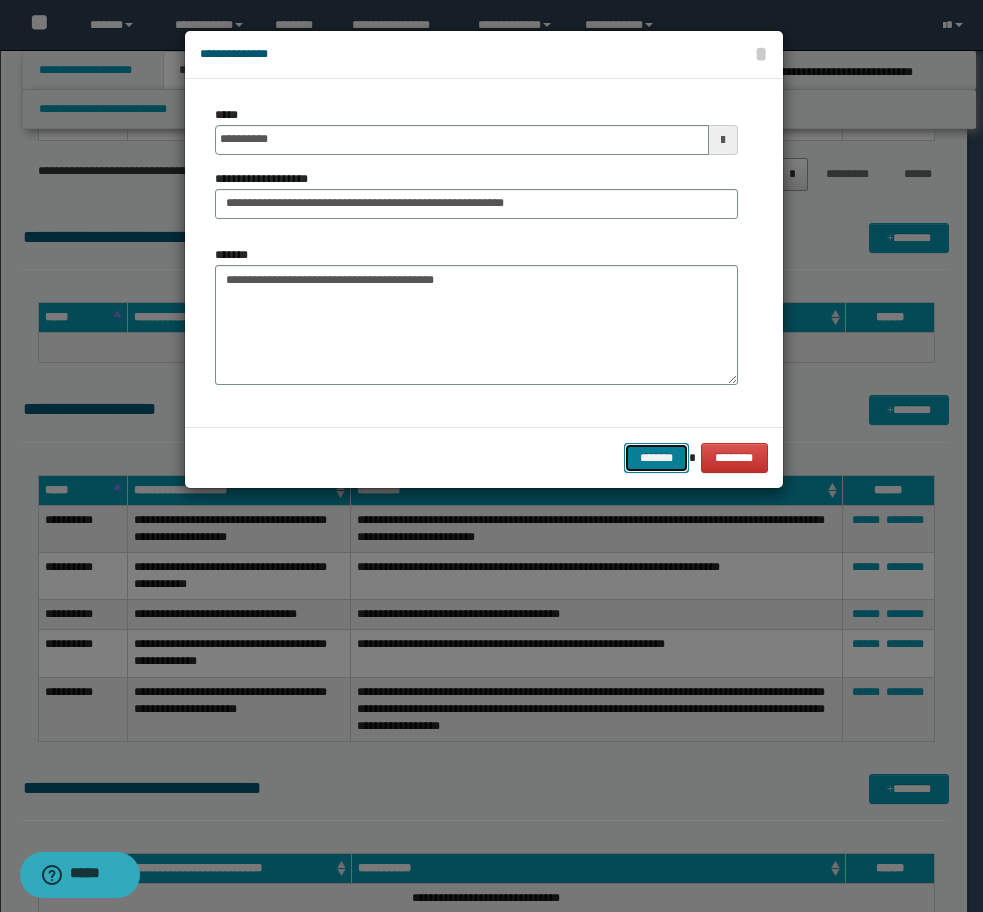 click on "*******" at bounding box center [656, 458] 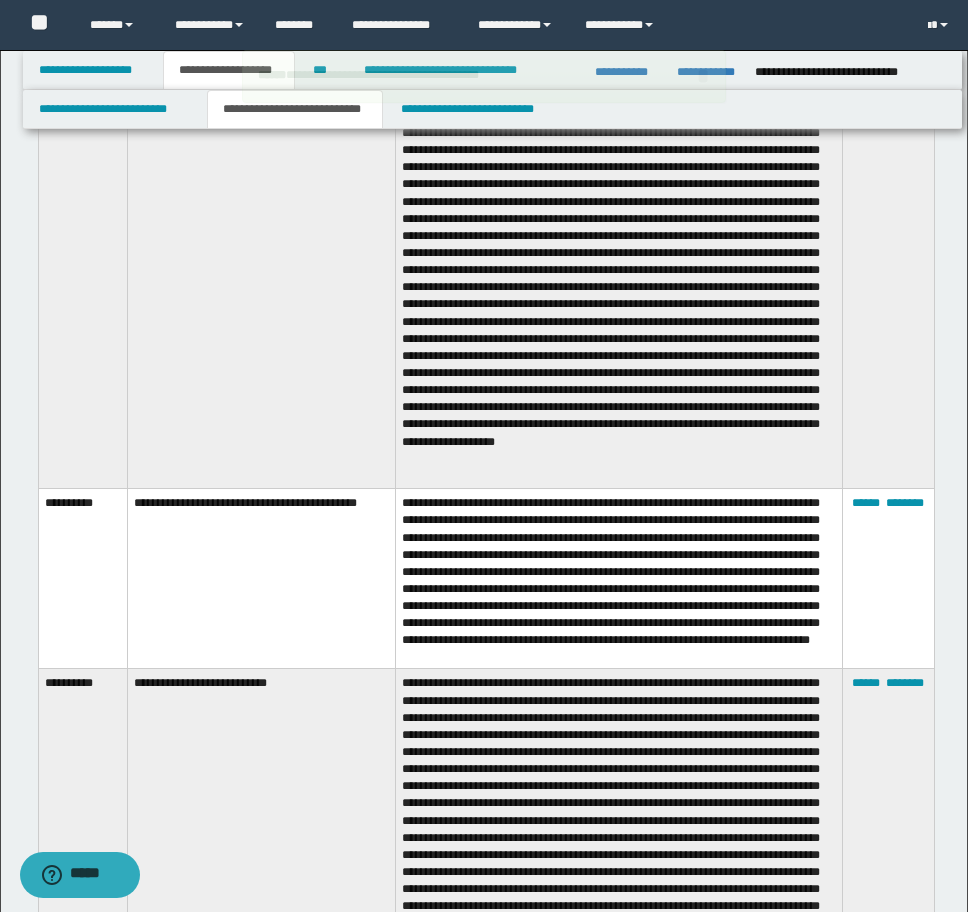 scroll, scrollTop: 5452, scrollLeft: 0, axis: vertical 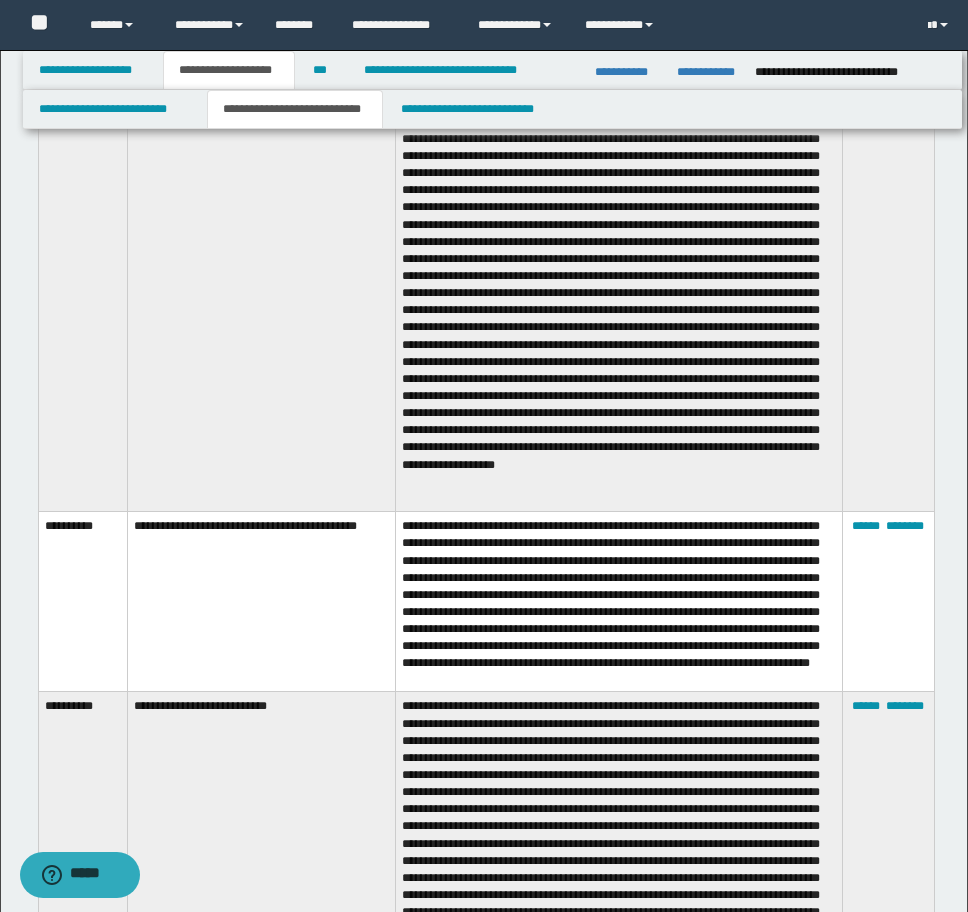 click on "******    ********" at bounding box center (888, 911) 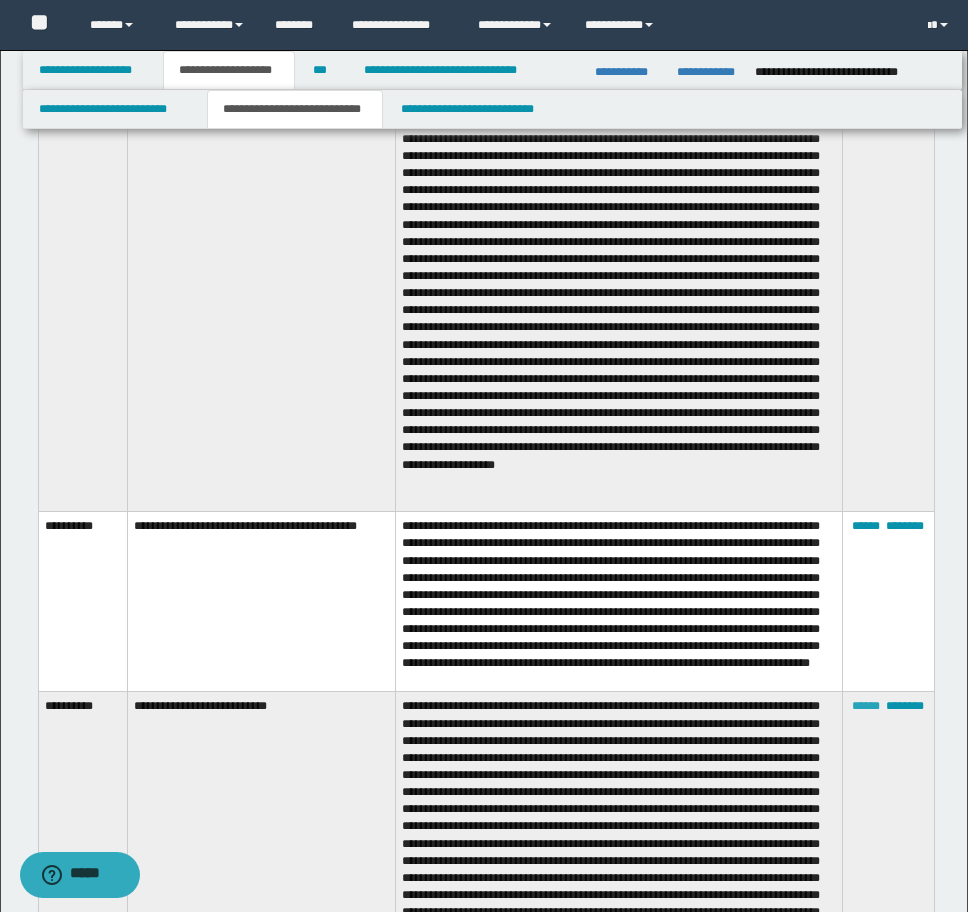 click on "******" at bounding box center [866, 706] 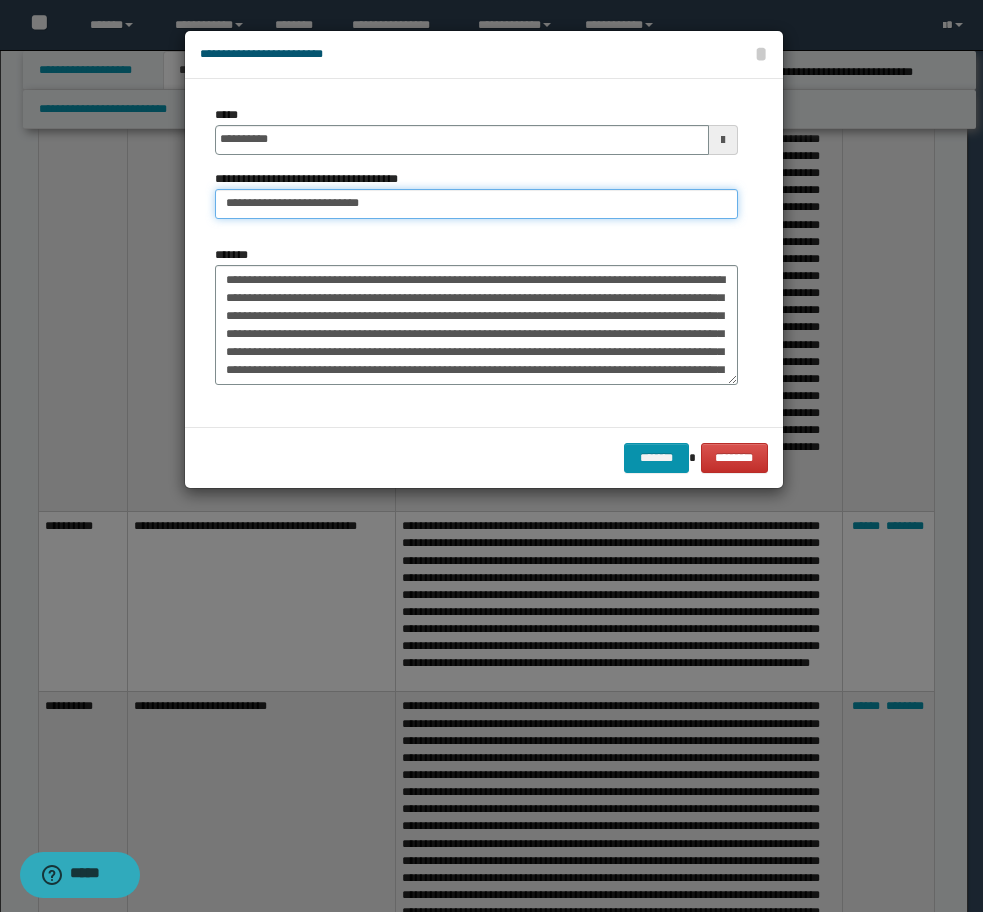 click on "**********" at bounding box center (476, 204) 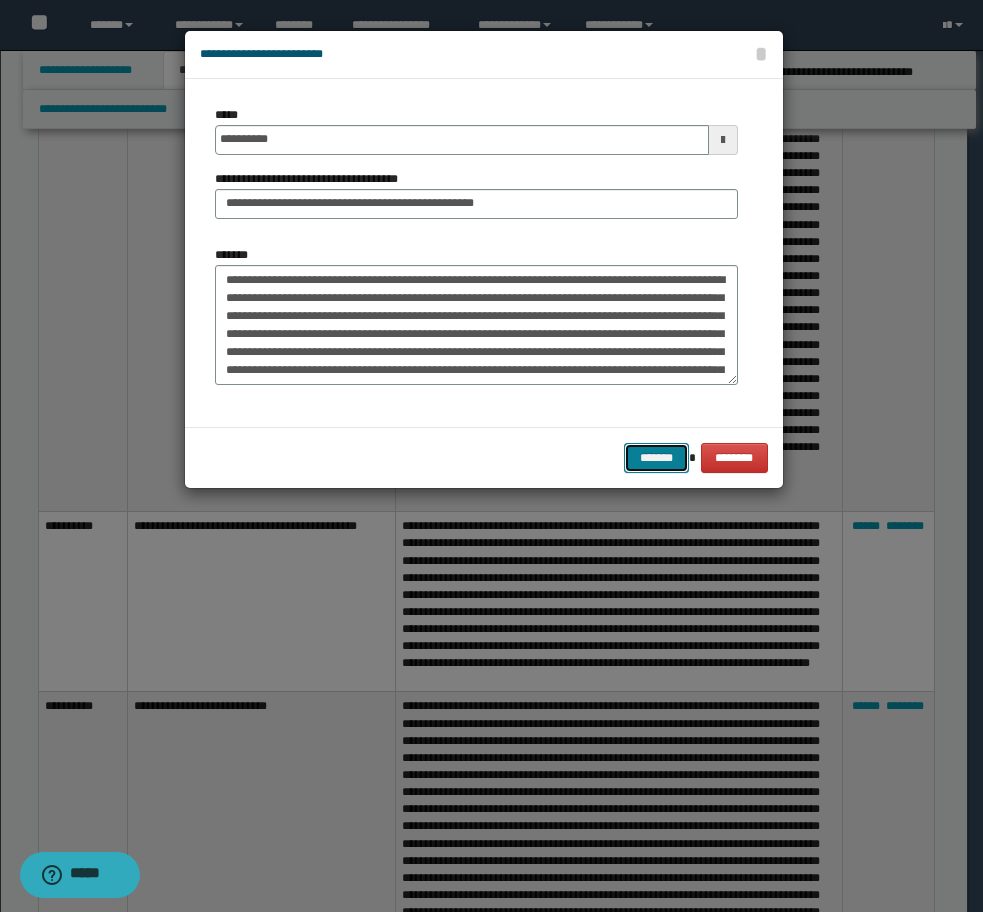 click on "*******" at bounding box center [656, 458] 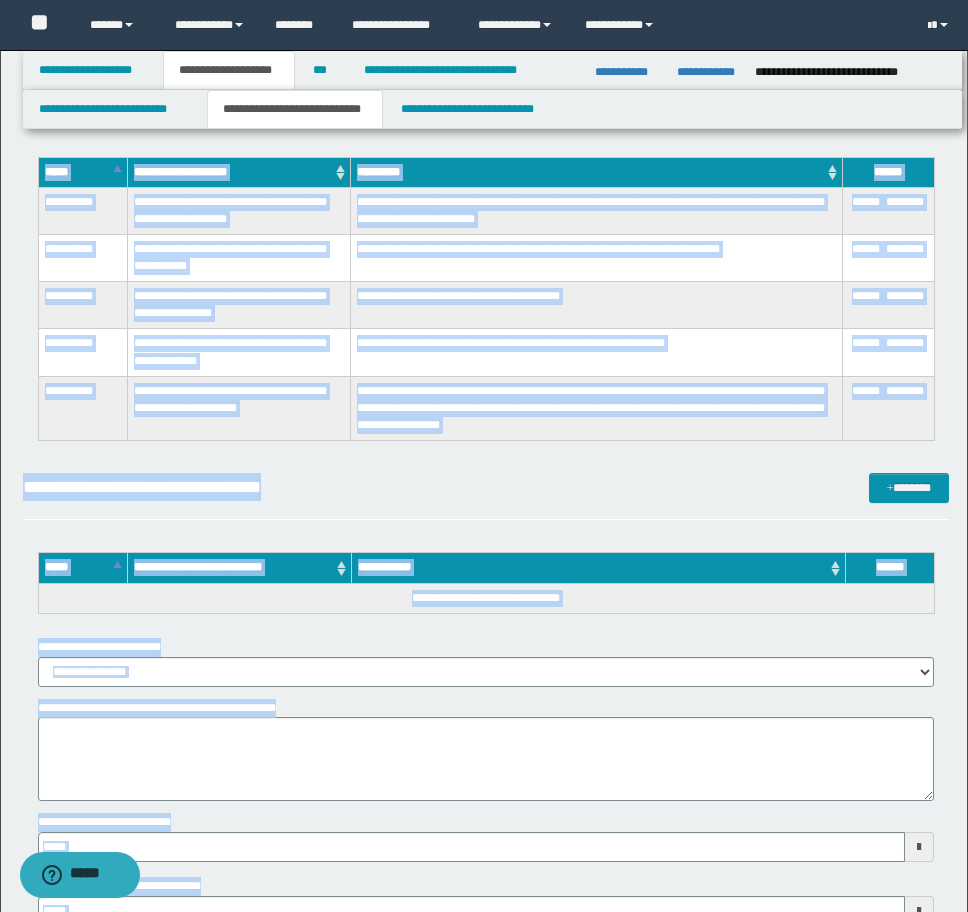 scroll, scrollTop: 7272, scrollLeft: 0, axis: vertical 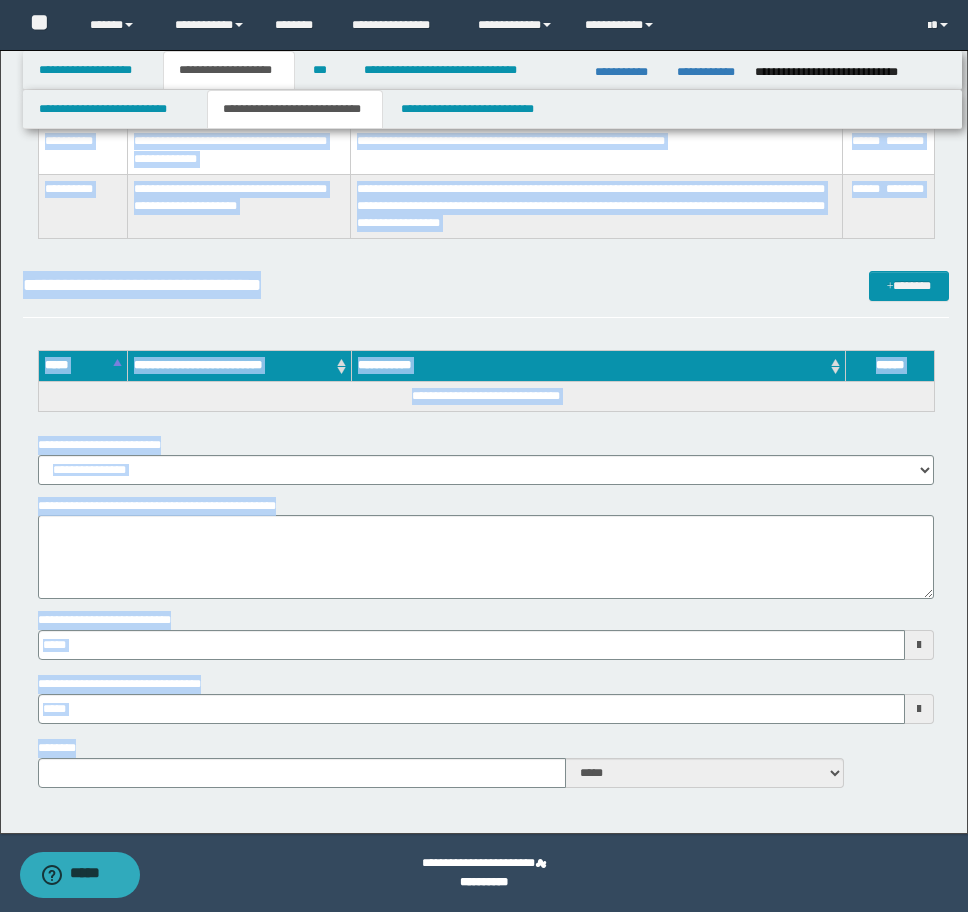 type 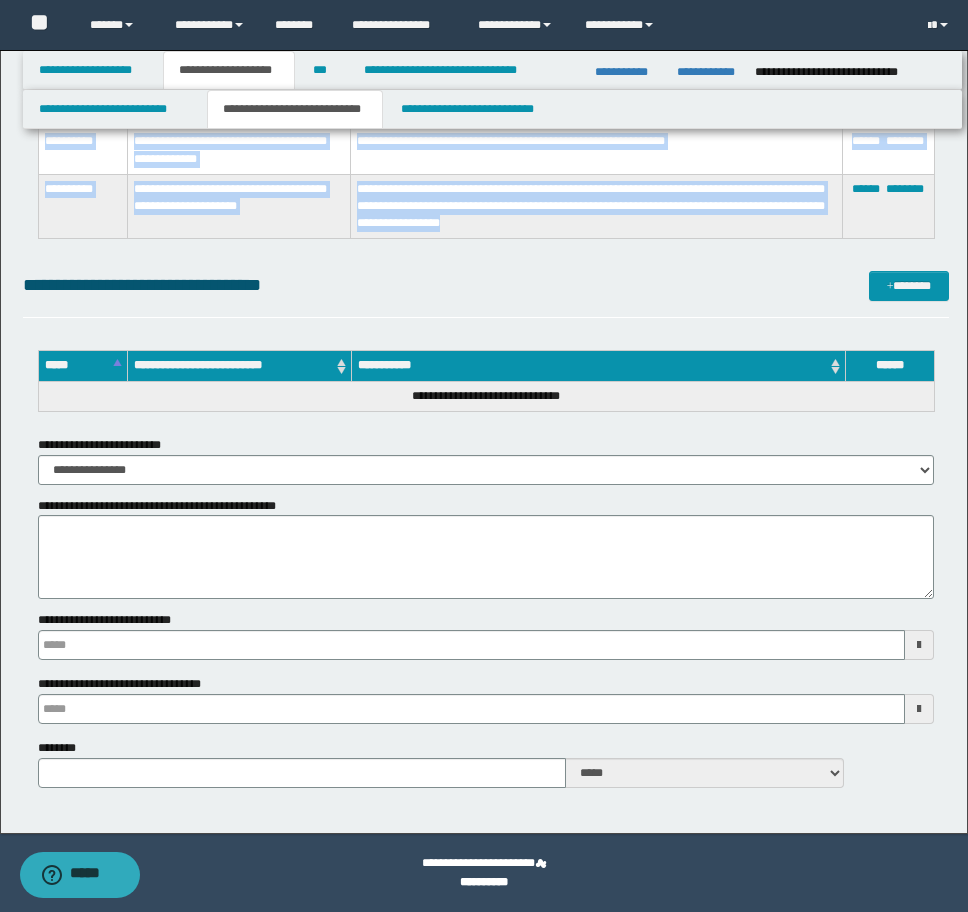drag, startPoint x: 41, startPoint y: 371, endPoint x: 715, endPoint y: 231, distance: 688.38654 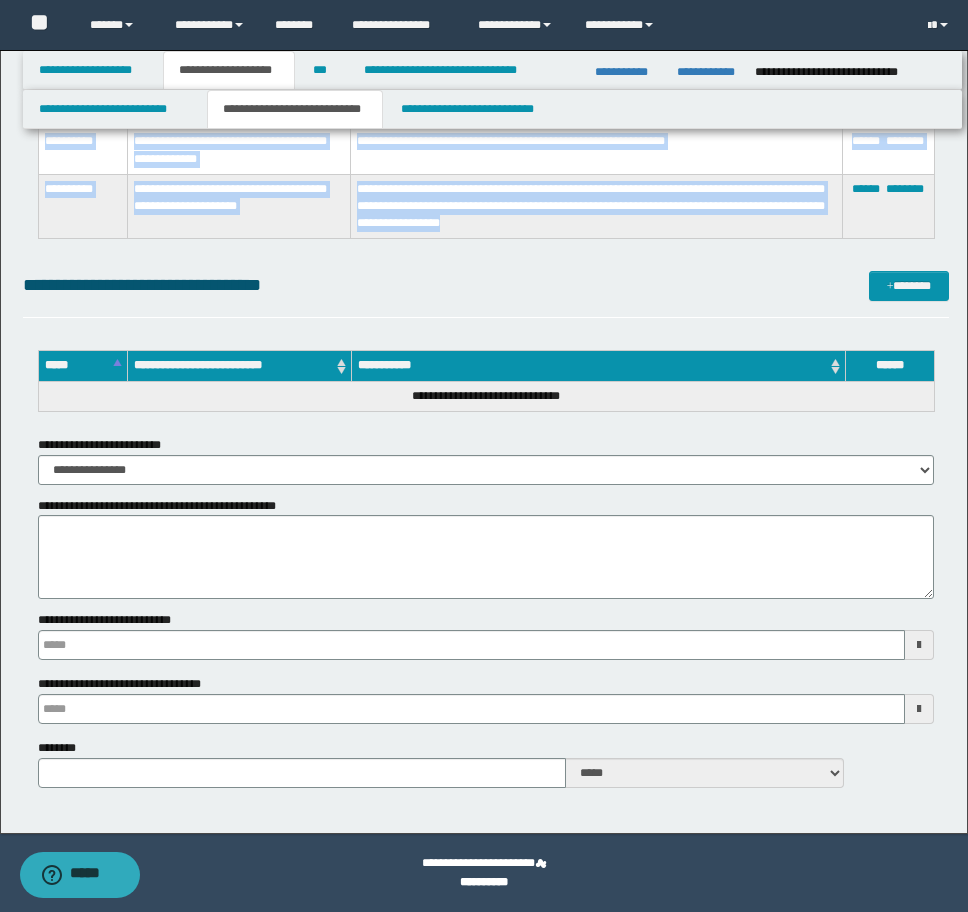 click on "**********" at bounding box center [486, -3155] 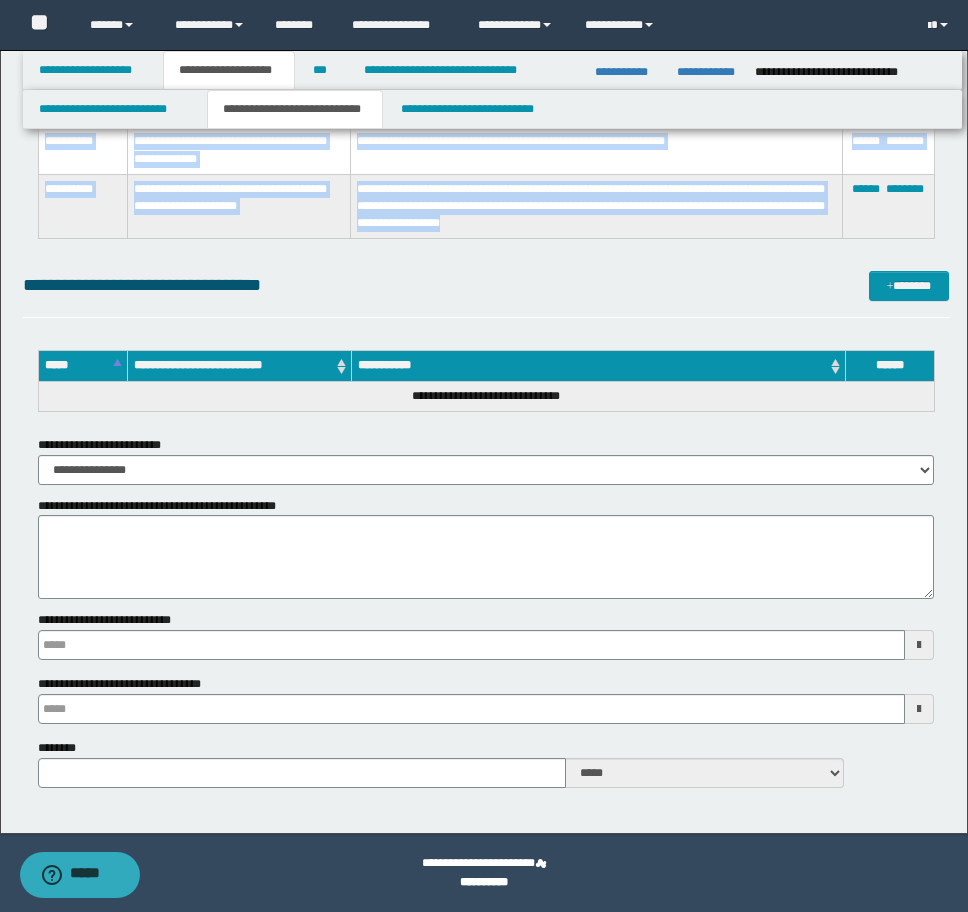 copy on "**********" 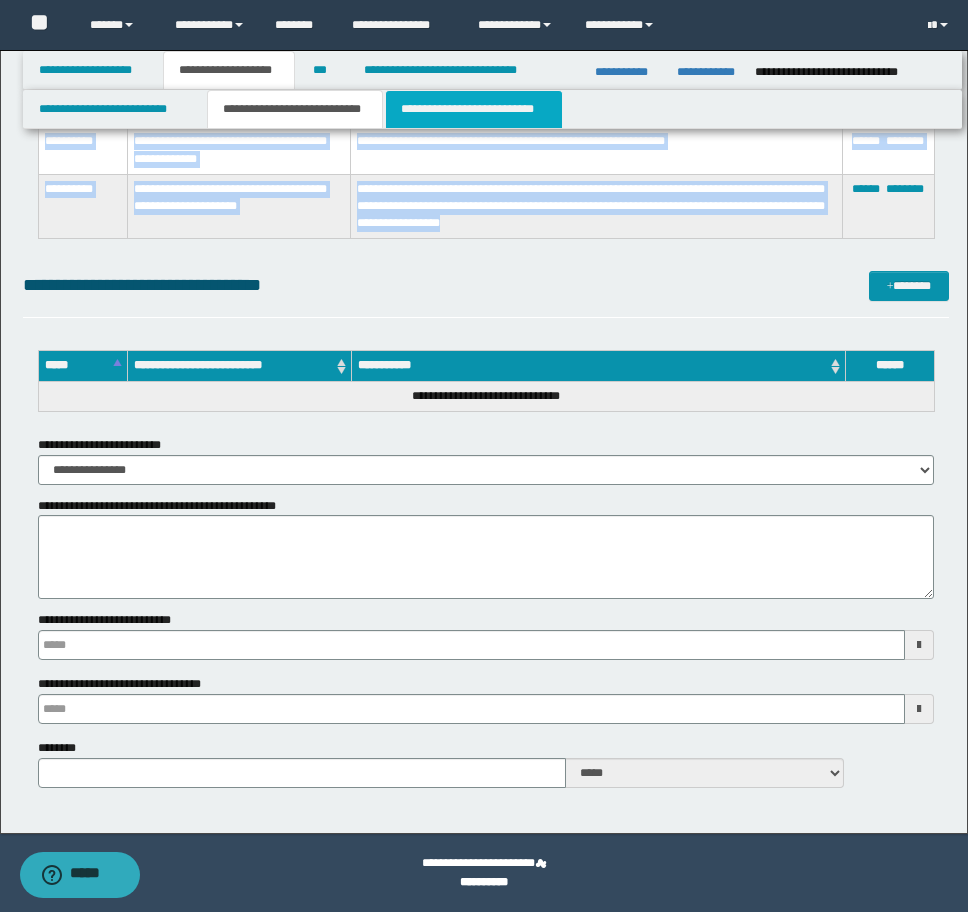click on "**********" at bounding box center (474, 109) 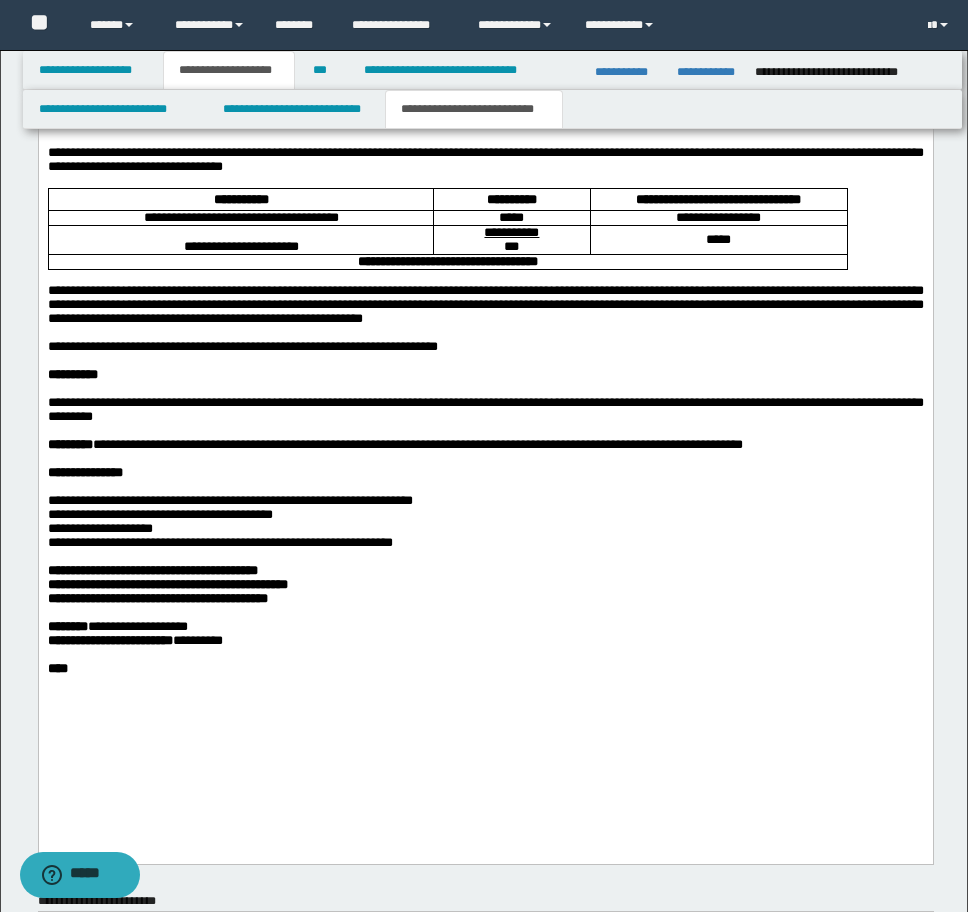 scroll, scrollTop: 1600, scrollLeft: 0, axis: vertical 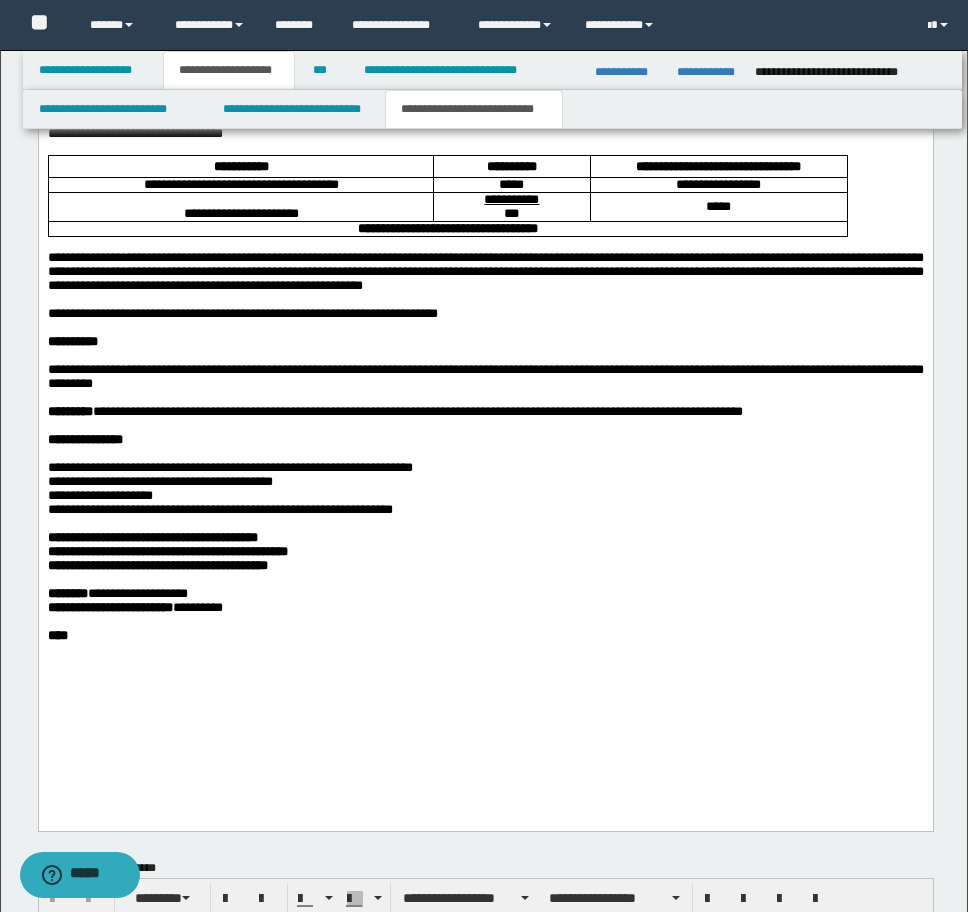 click on "**********" at bounding box center [485, 314] 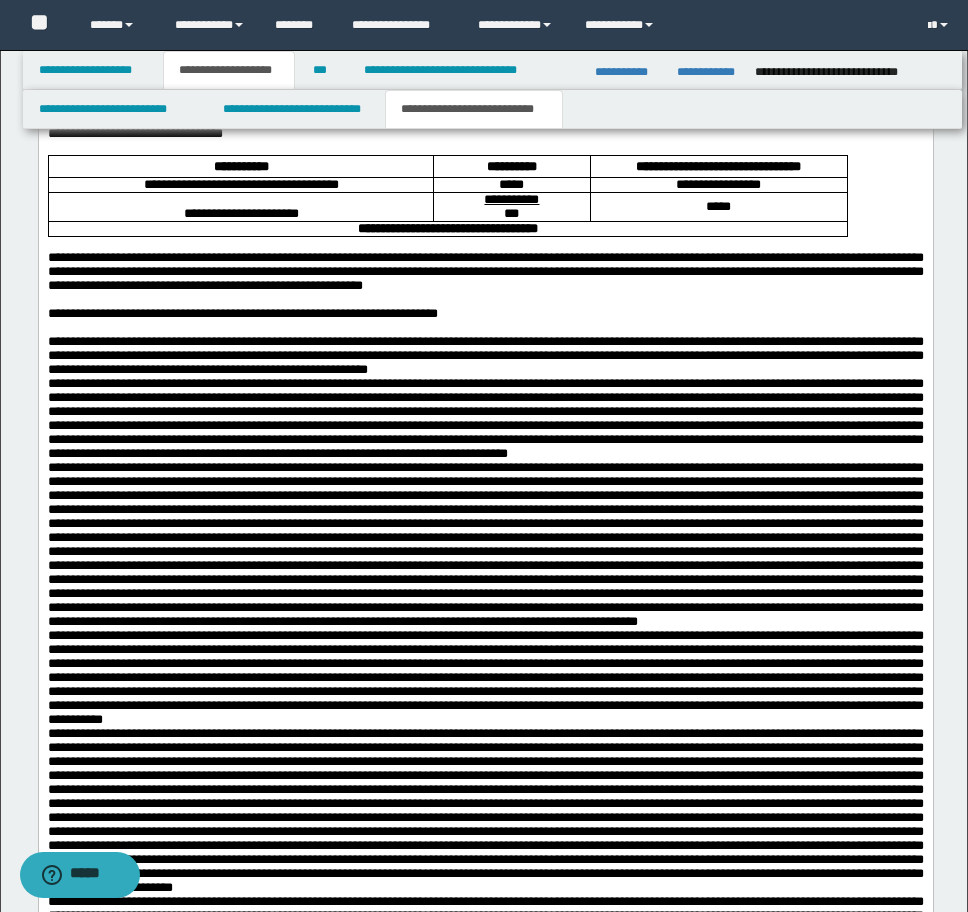 click on "**********" at bounding box center [485, 915] 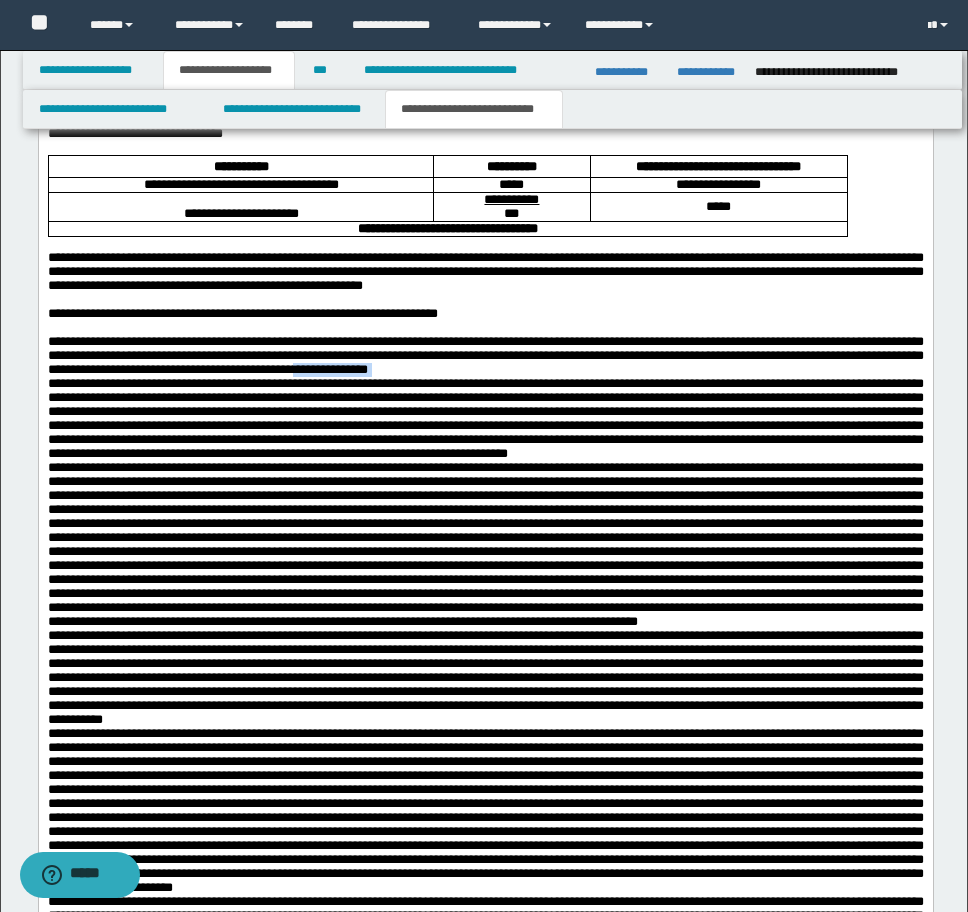 drag, startPoint x: 814, startPoint y: 411, endPoint x: 897, endPoint y: 410, distance: 83.00603 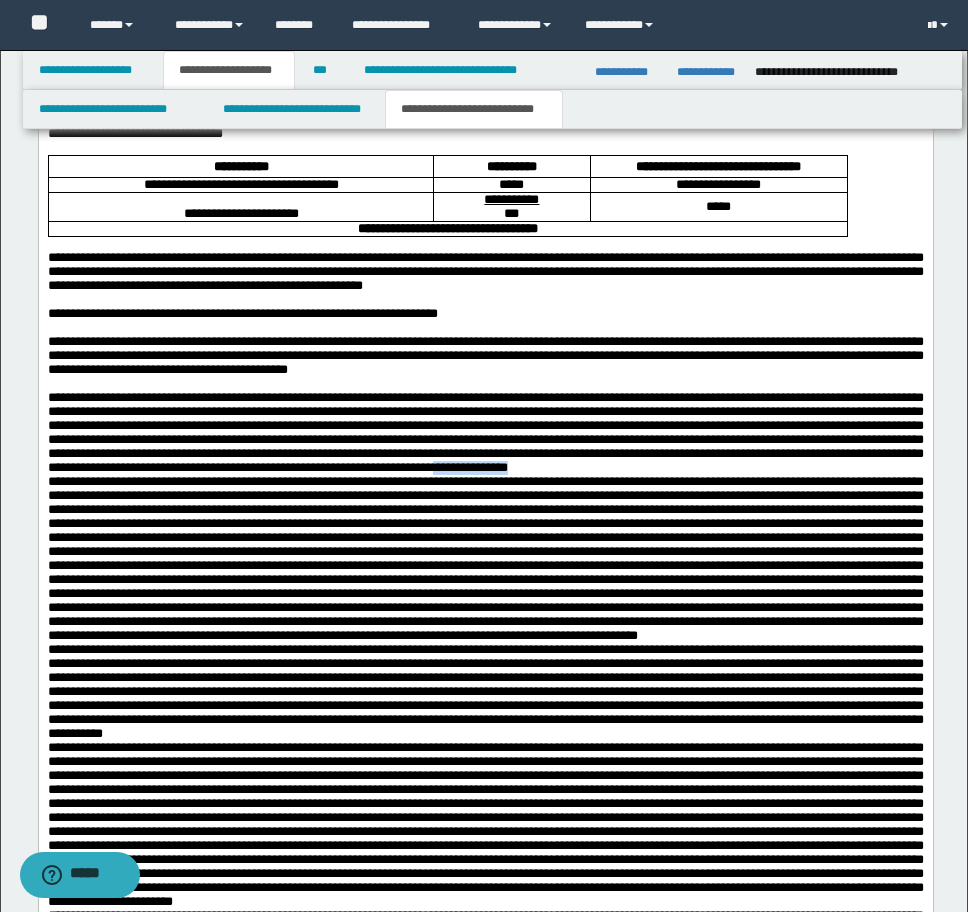 drag, startPoint x: 714, startPoint y: 536, endPoint x: 595, endPoint y: 537, distance: 119.0042 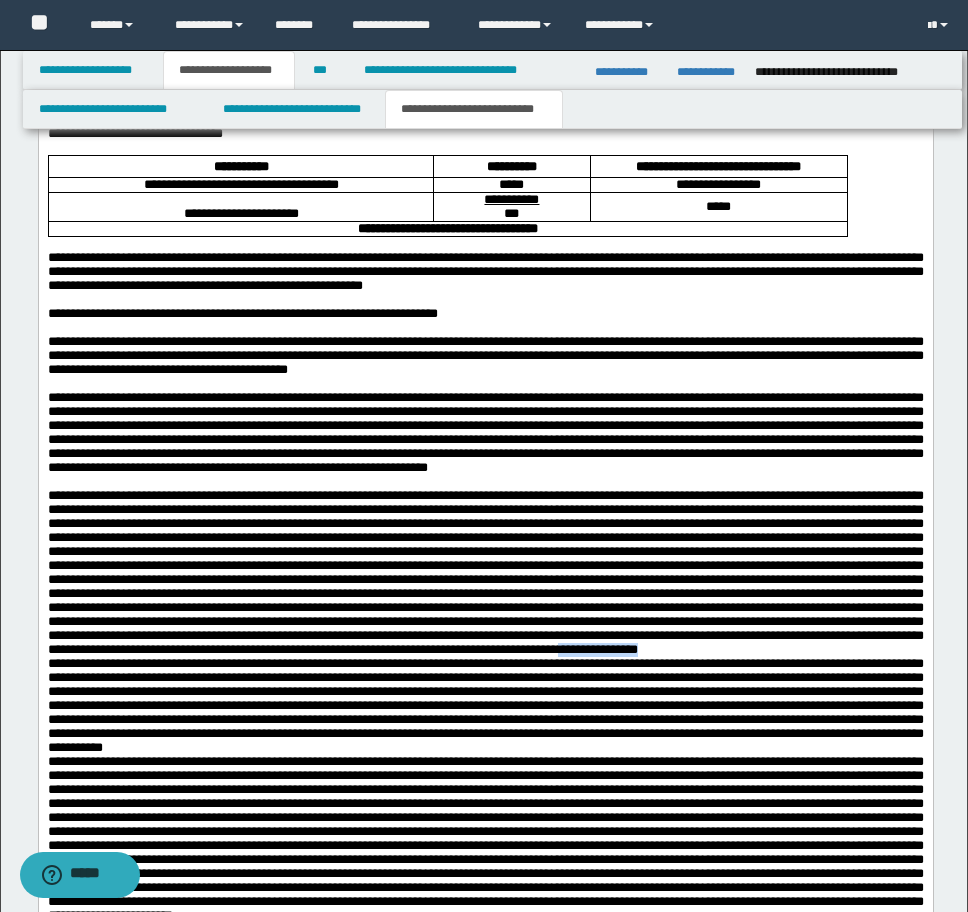 drag, startPoint x: 199, startPoint y: 788, endPoint x: 98, endPoint y: 793, distance: 101.12369 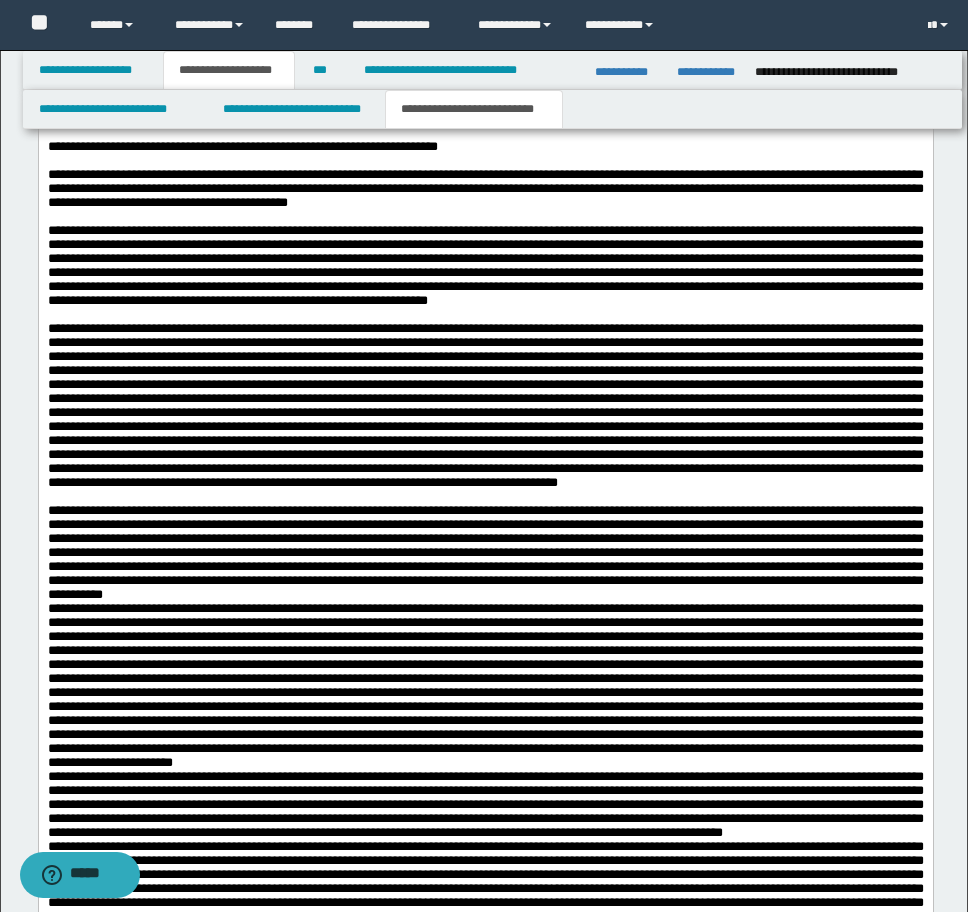 scroll, scrollTop: 1868, scrollLeft: 0, axis: vertical 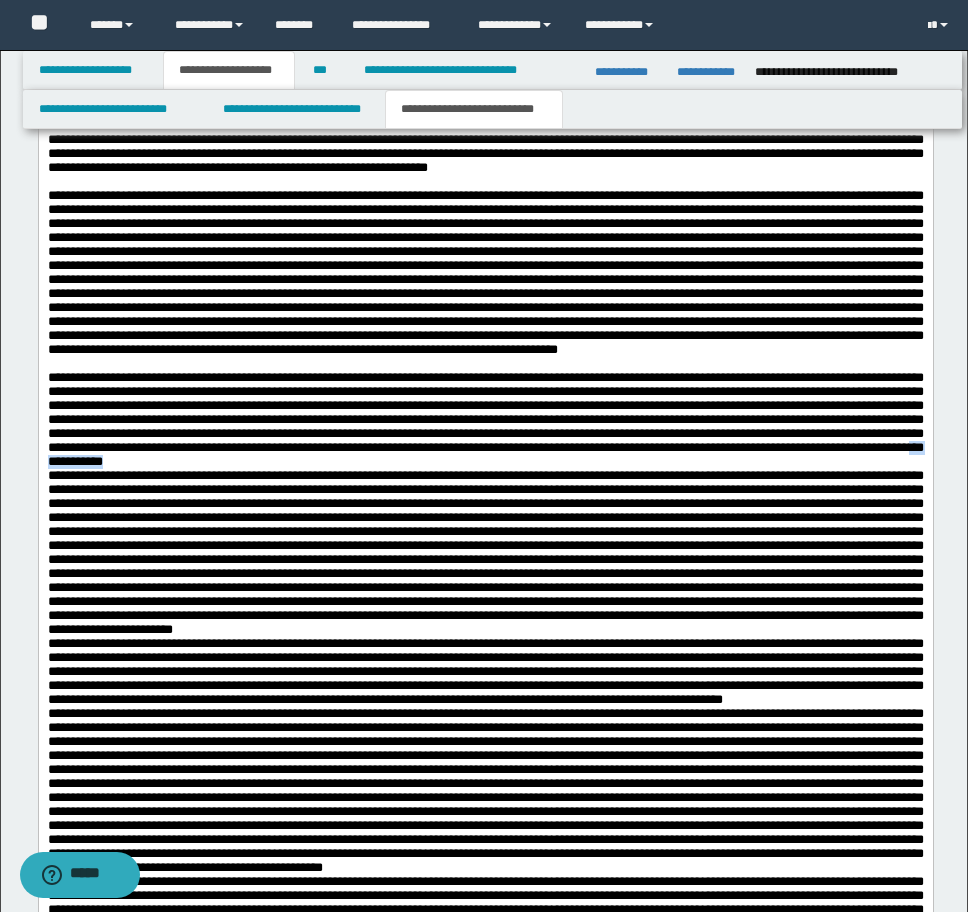 drag, startPoint x: 273, startPoint y: 639, endPoint x: 178, endPoint y: 643, distance: 95.084175 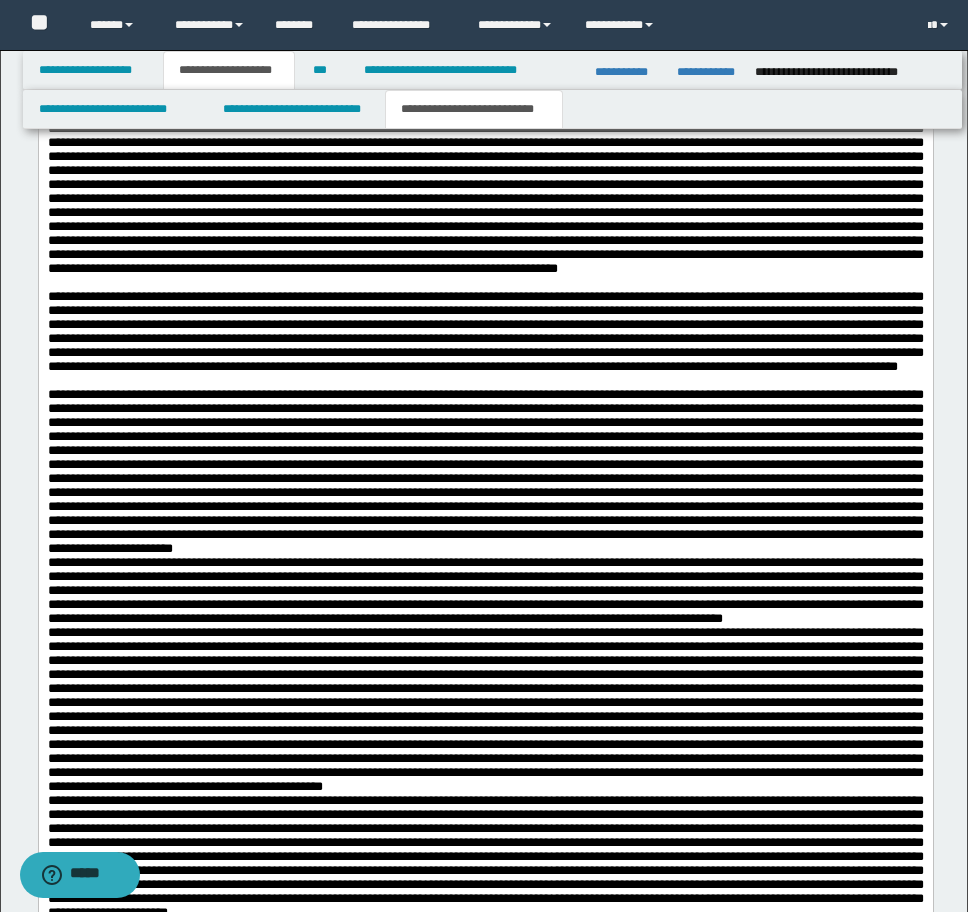scroll, scrollTop: 2068, scrollLeft: 0, axis: vertical 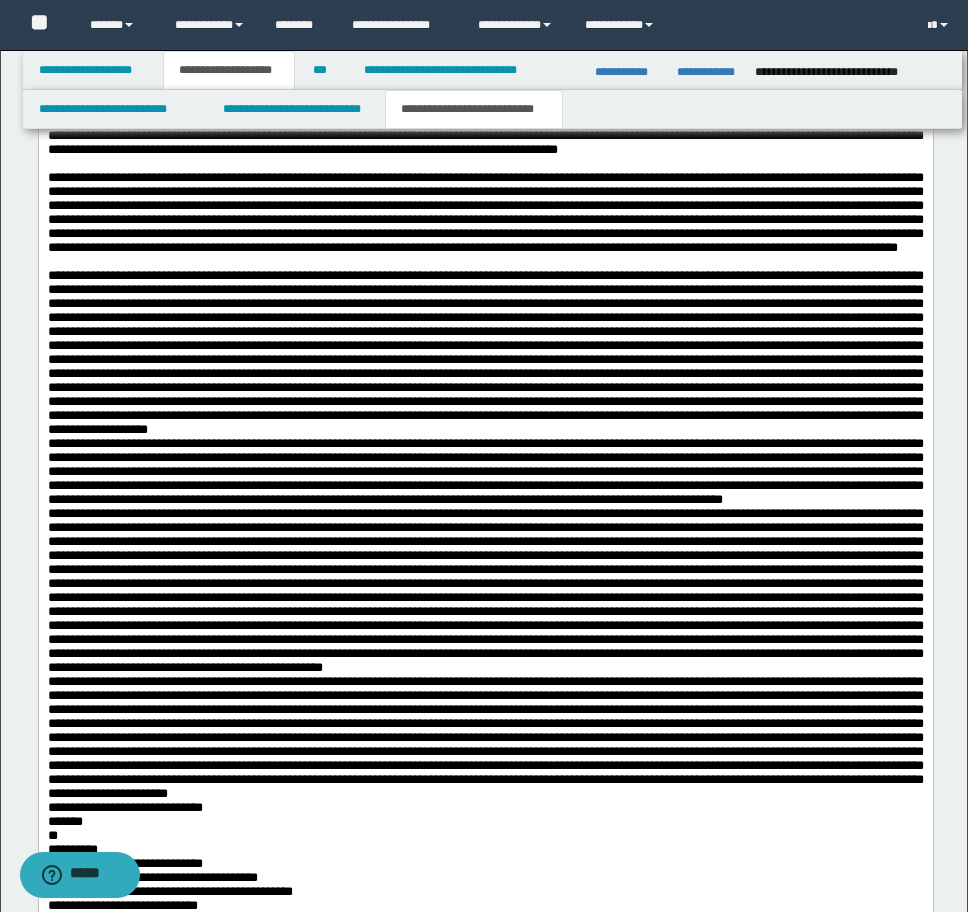 drag, startPoint x: 549, startPoint y: 676, endPoint x: 466, endPoint y: 676, distance: 83 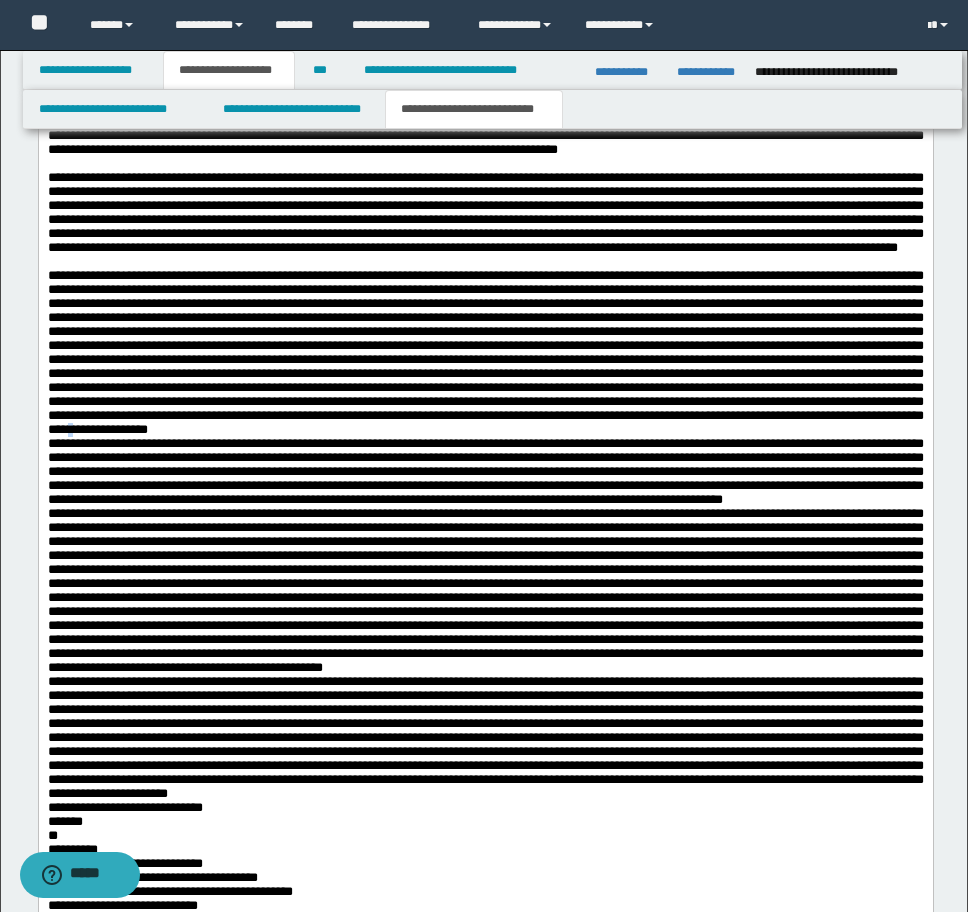 click on "**********" at bounding box center (485, 654) 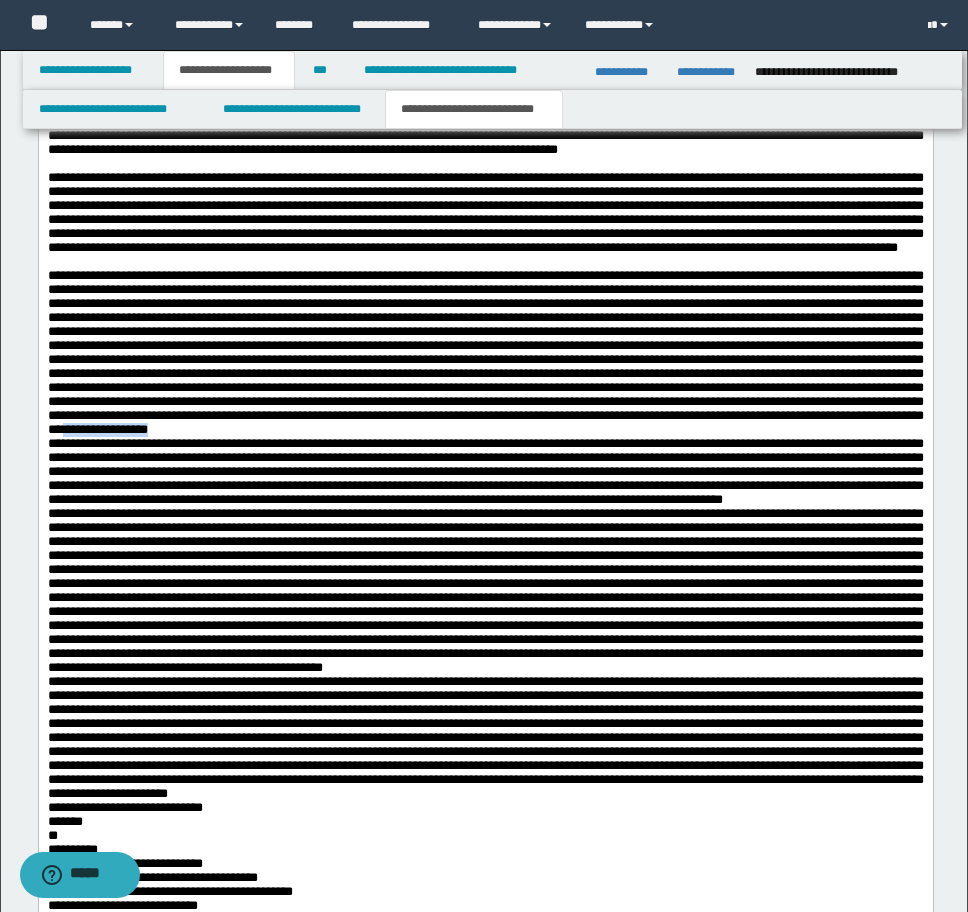 drag, startPoint x: 440, startPoint y: 681, endPoint x: 542, endPoint y: 684, distance: 102.044106 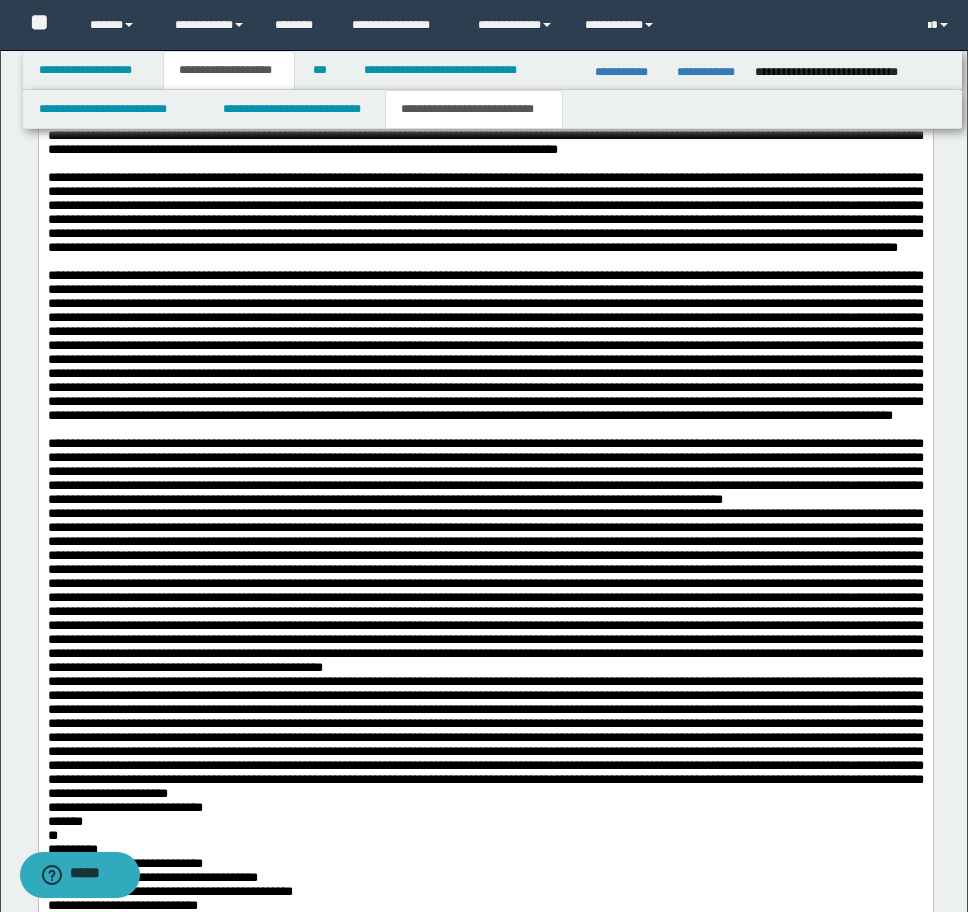 scroll, scrollTop: 2168, scrollLeft: 0, axis: vertical 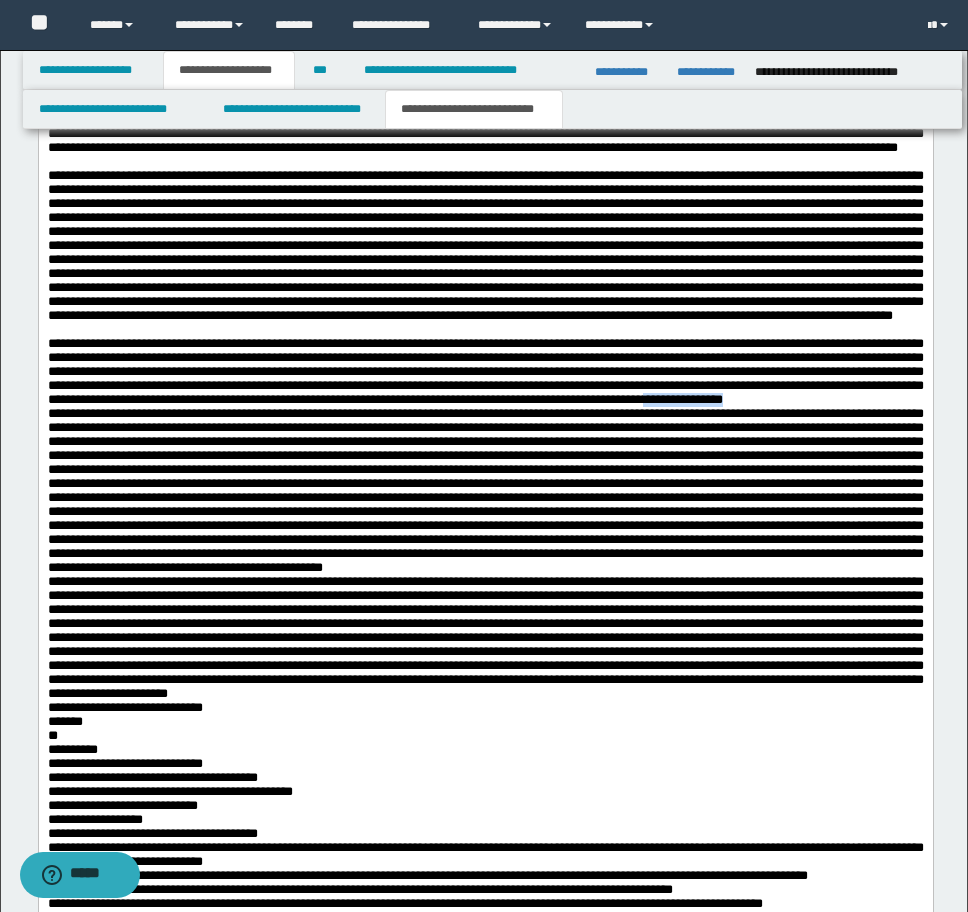 drag, startPoint x: 789, startPoint y: 692, endPoint x: 680, endPoint y: 693, distance: 109.004585 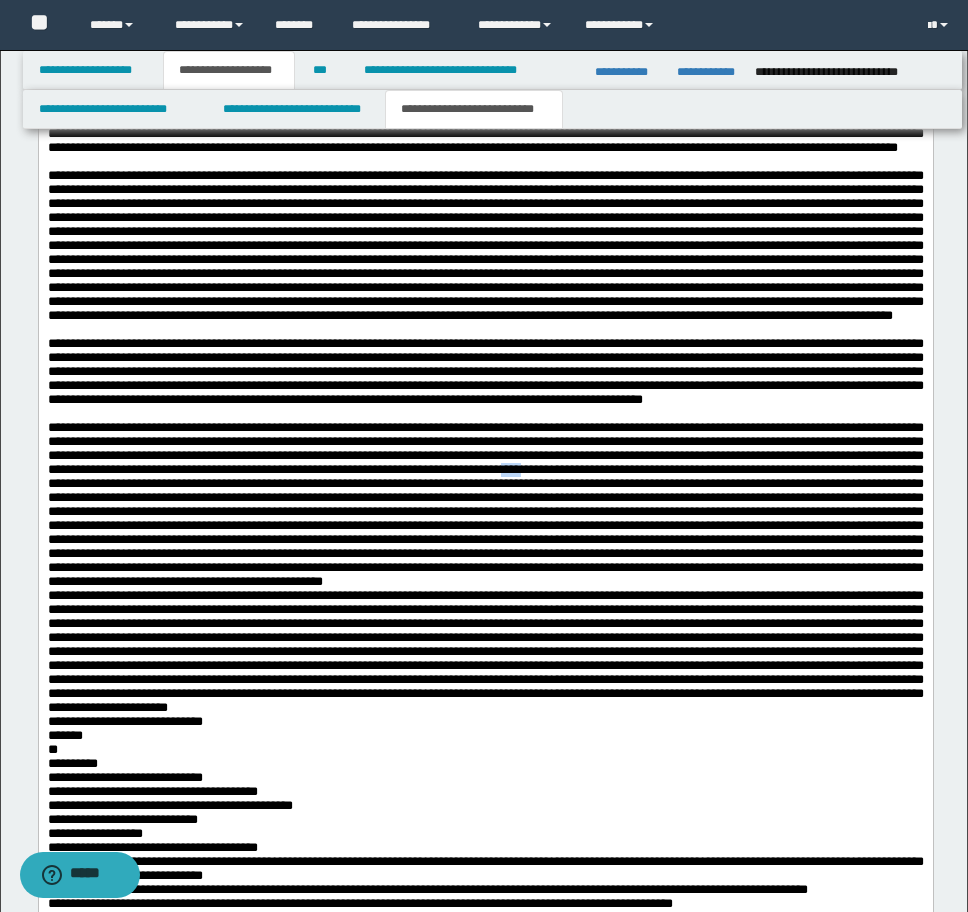 drag, startPoint x: 524, startPoint y: 788, endPoint x: 498, endPoint y: 792, distance: 26.305893 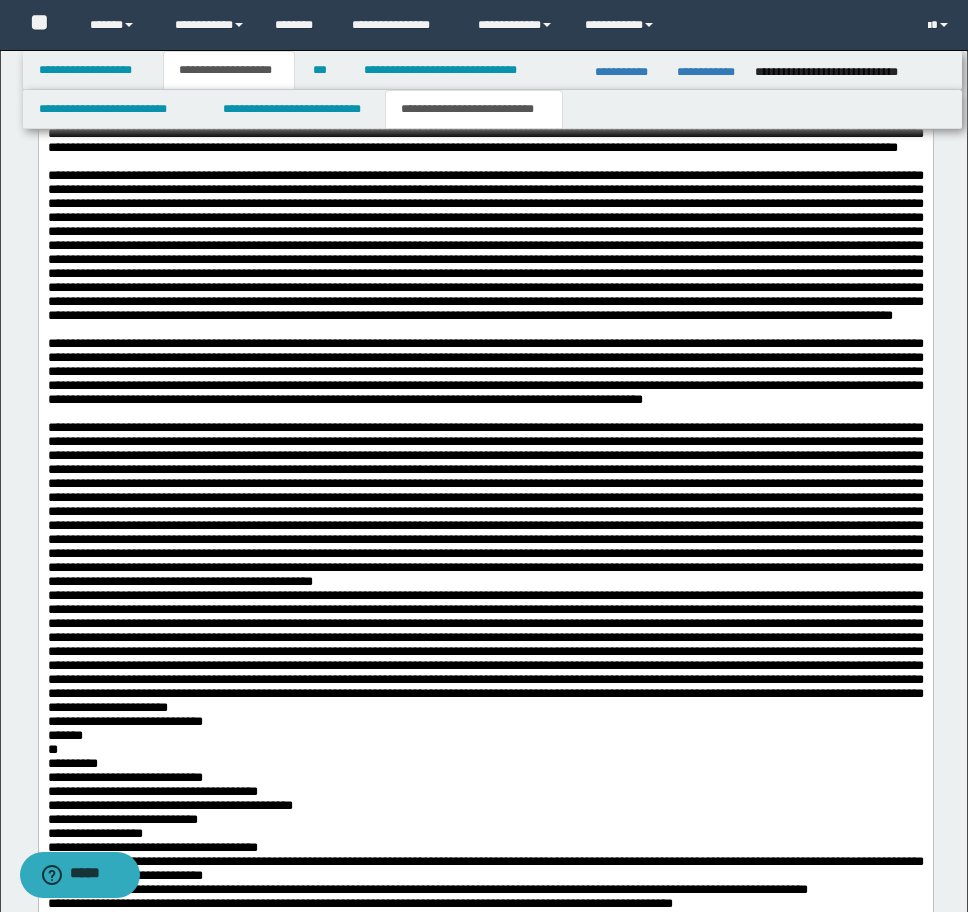click on "**********" at bounding box center (485, 687) 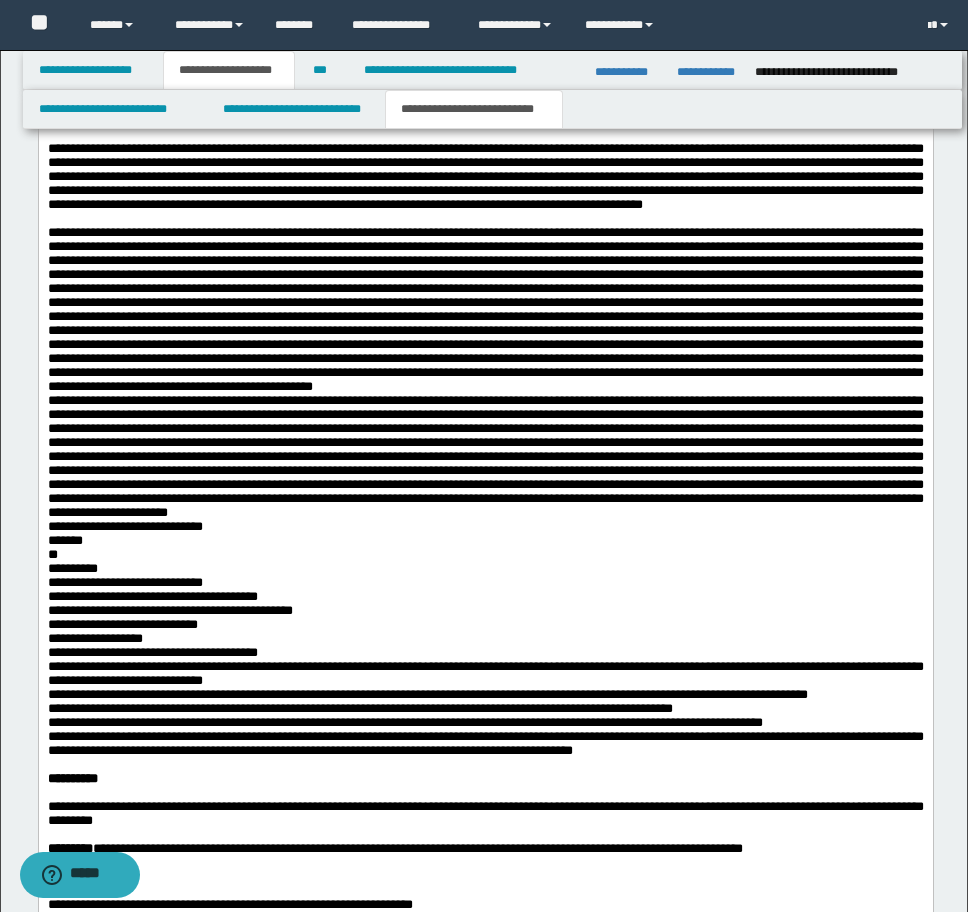 scroll, scrollTop: 2368, scrollLeft: 0, axis: vertical 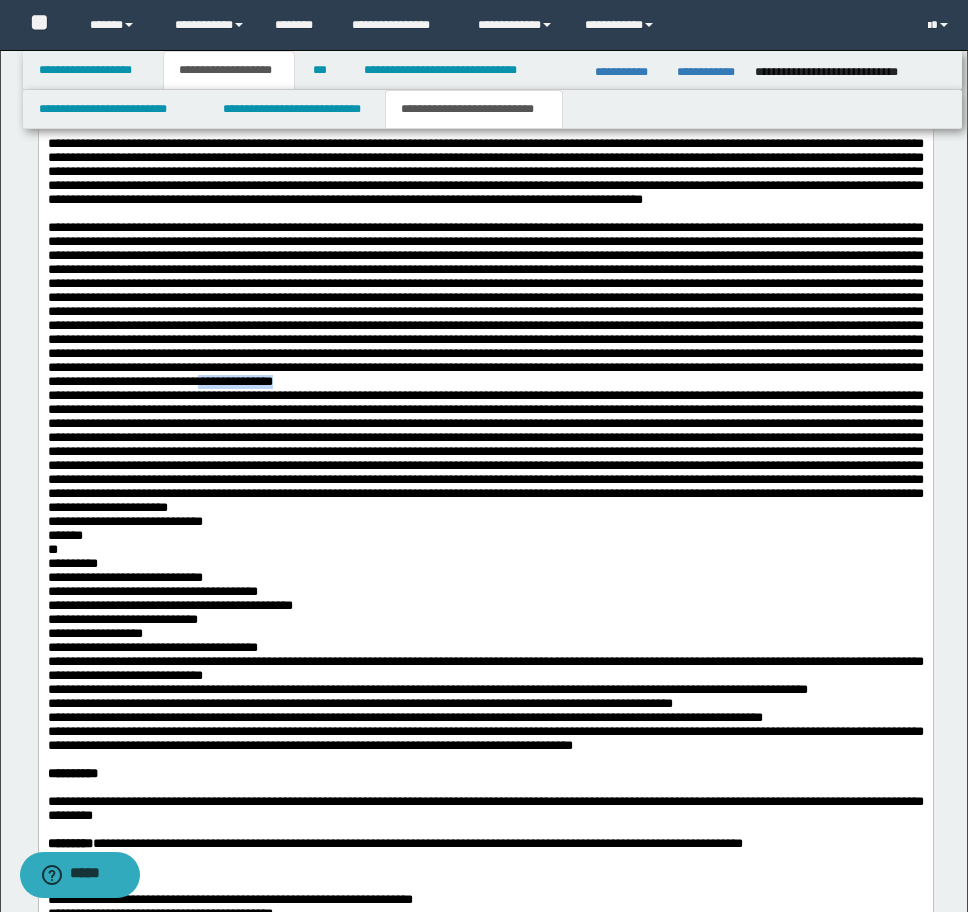 drag, startPoint x: 886, startPoint y: 730, endPoint x: 792, endPoint y: 732, distance: 94.02127 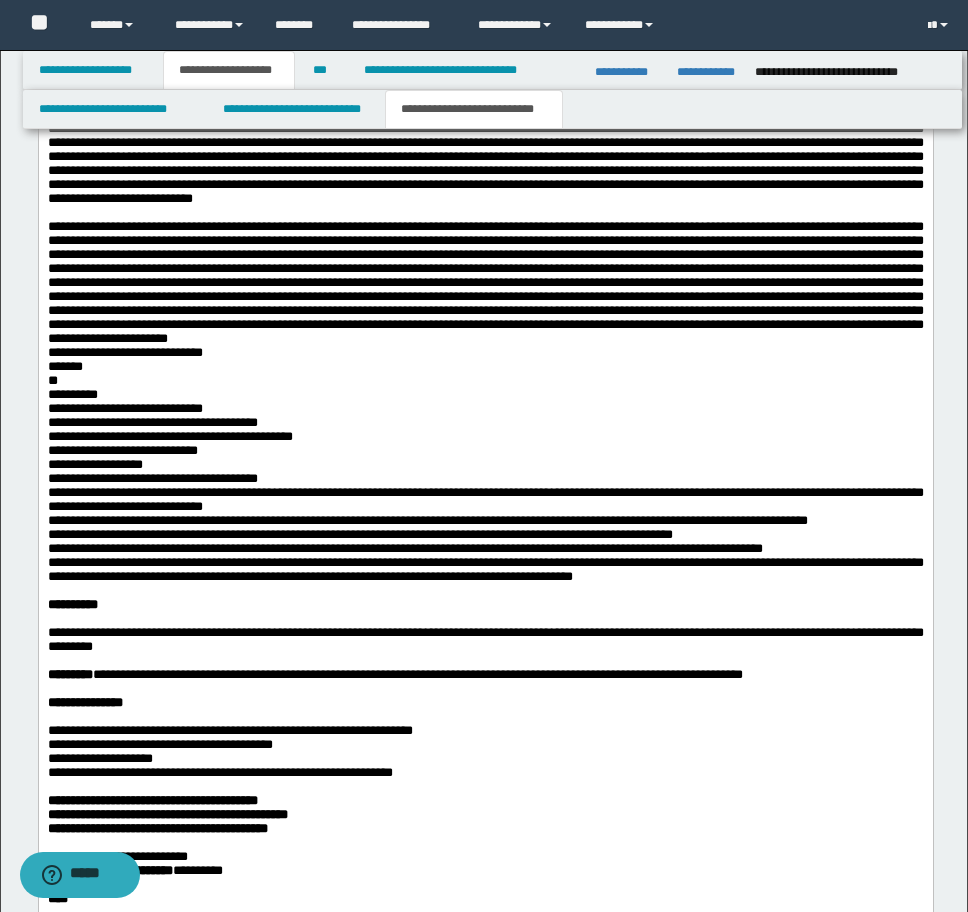 scroll, scrollTop: 2568, scrollLeft: 0, axis: vertical 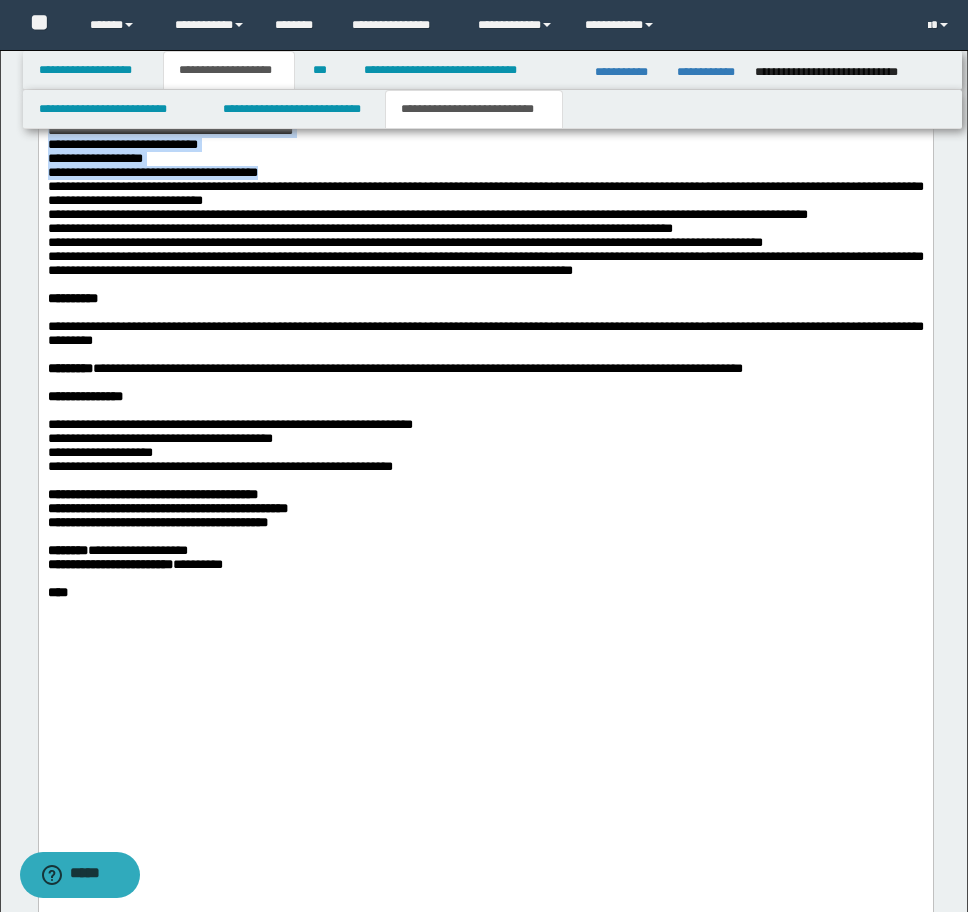 drag, startPoint x: 766, startPoint y: 422, endPoint x: 454, endPoint y: 578, distance: 348.8266 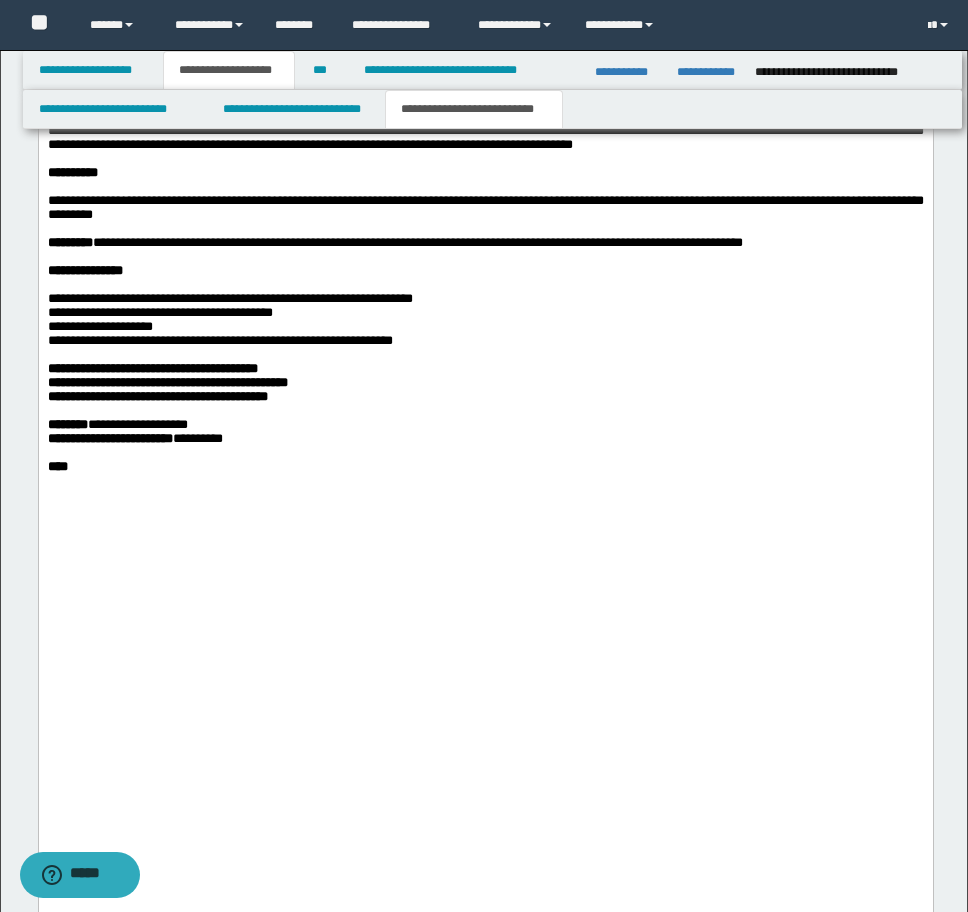drag, startPoint x: 477, startPoint y: 468, endPoint x: 373, endPoint y: 466, distance: 104.019226 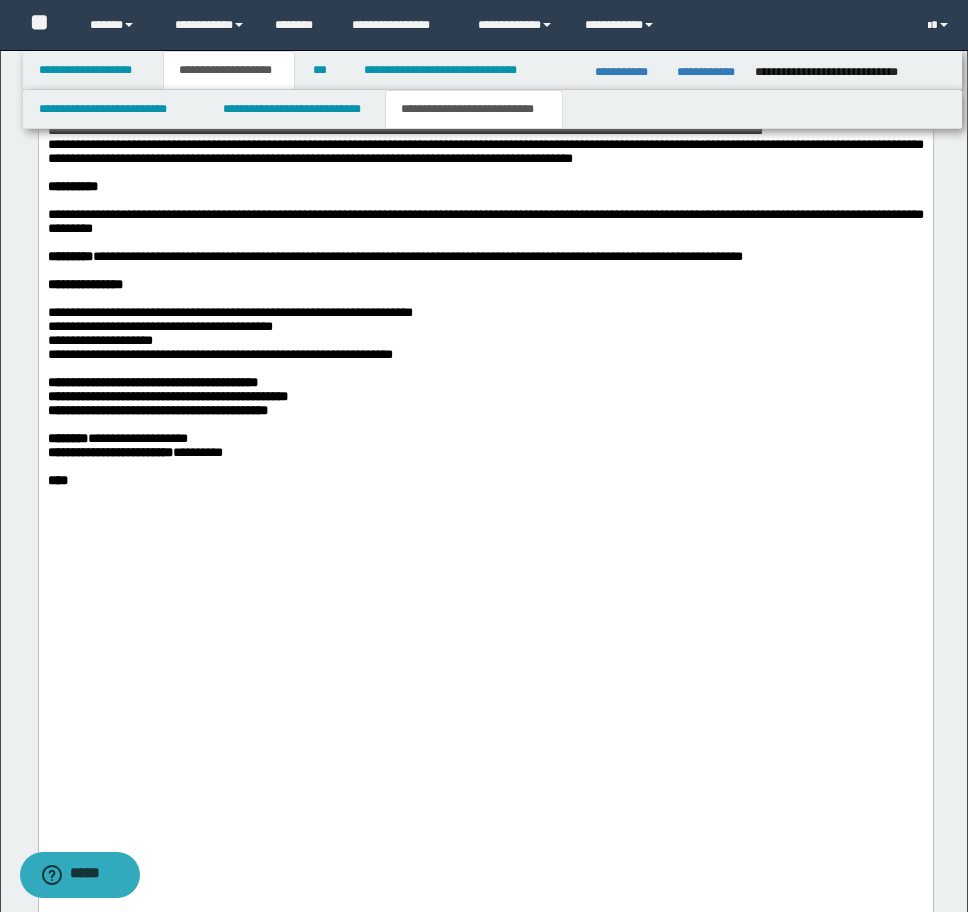 drag, startPoint x: 142, startPoint y: 515, endPoint x: 65, endPoint y: -753, distance: 1270.3358 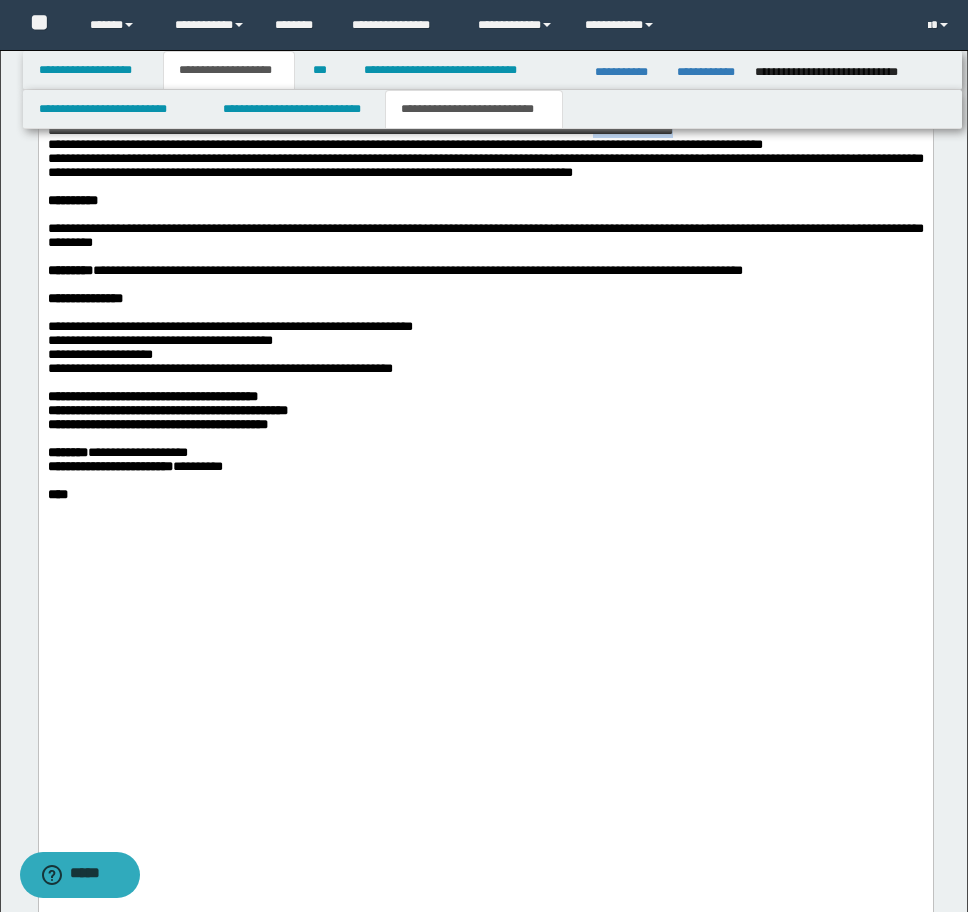 drag, startPoint x: 824, startPoint y: 527, endPoint x: 724, endPoint y: 532, distance: 100.12492 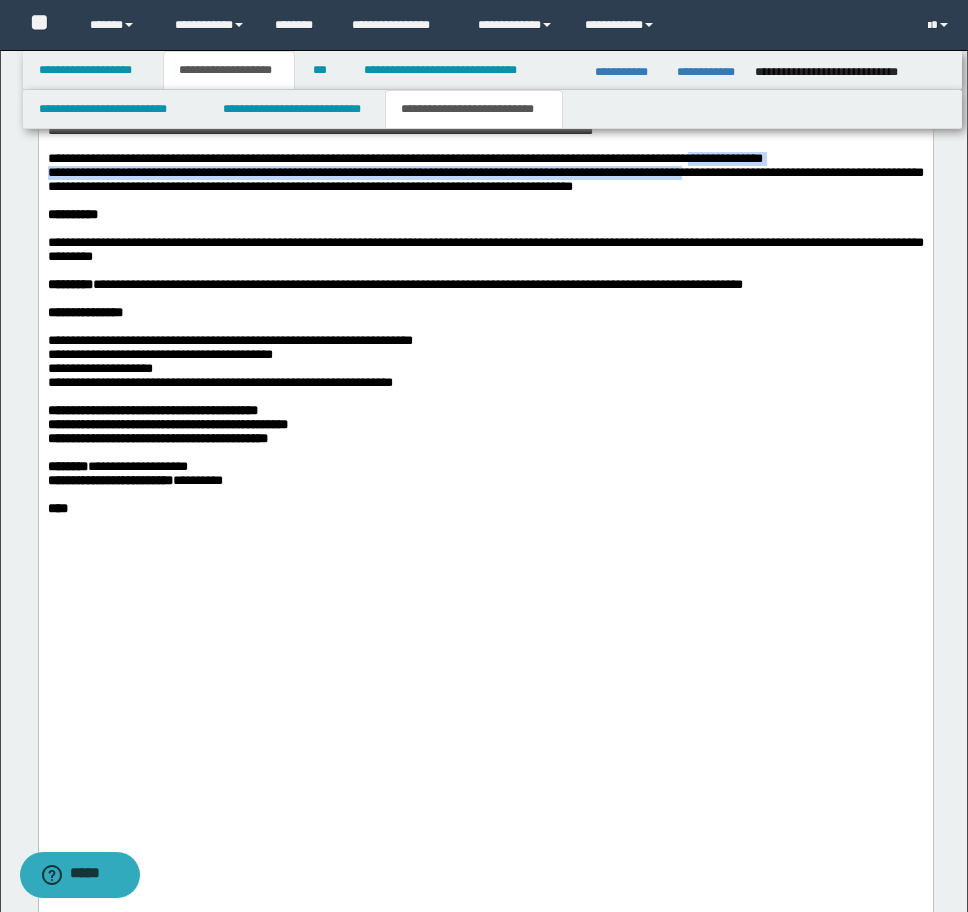 drag, startPoint x: 888, startPoint y: 563, endPoint x: 903, endPoint y: 587, distance: 28.301943 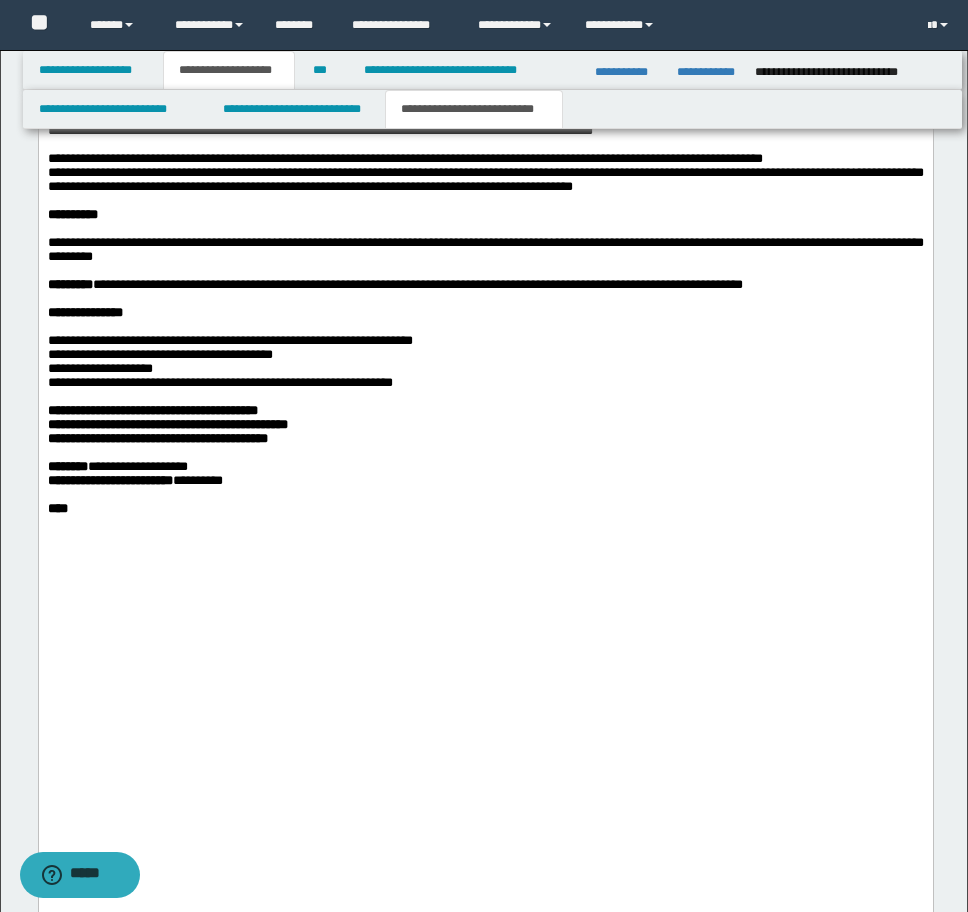 click on "**********" at bounding box center [485, 173] 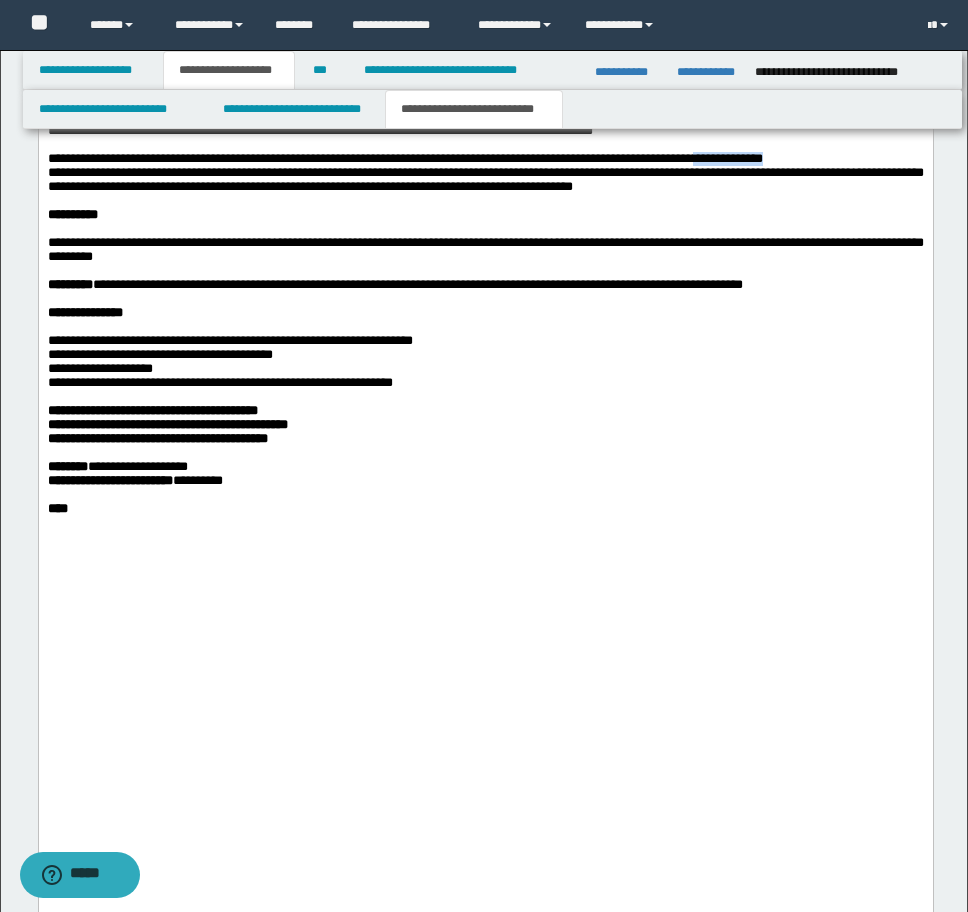 drag, startPoint x: 899, startPoint y: 564, endPoint x: 915, endPoint y: 577, distance: 20.615528 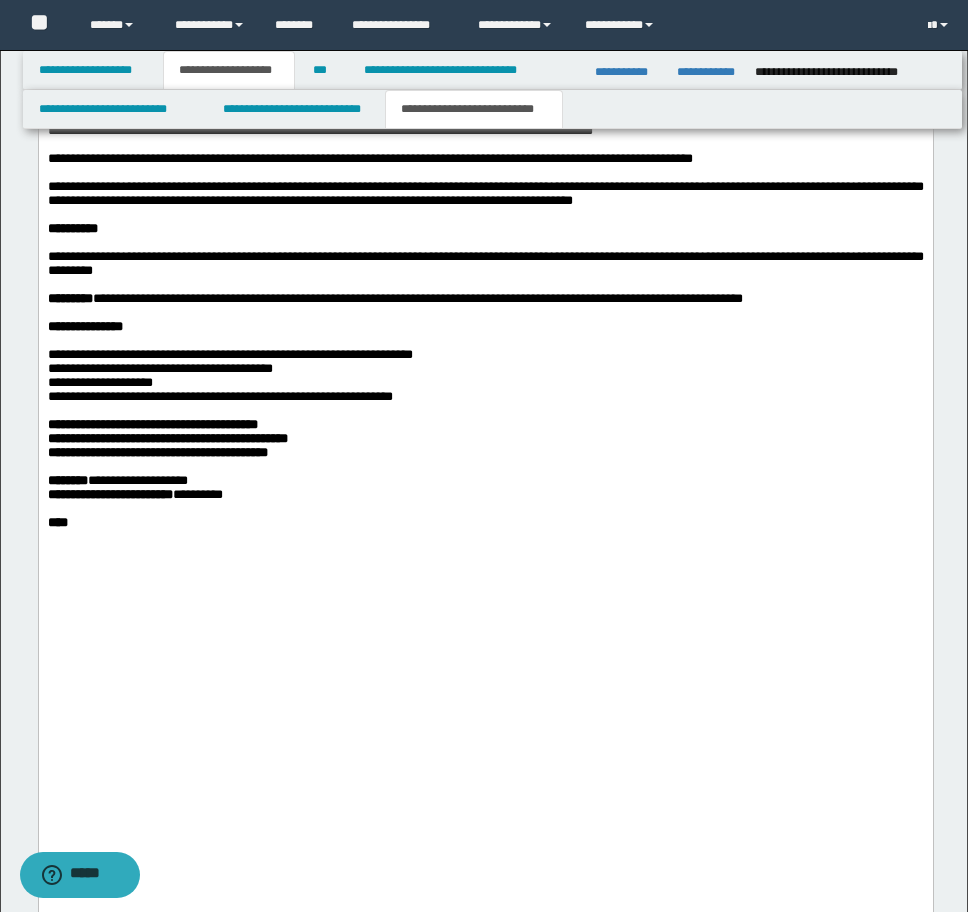 click on "**********" at bounding box center [485, 188] 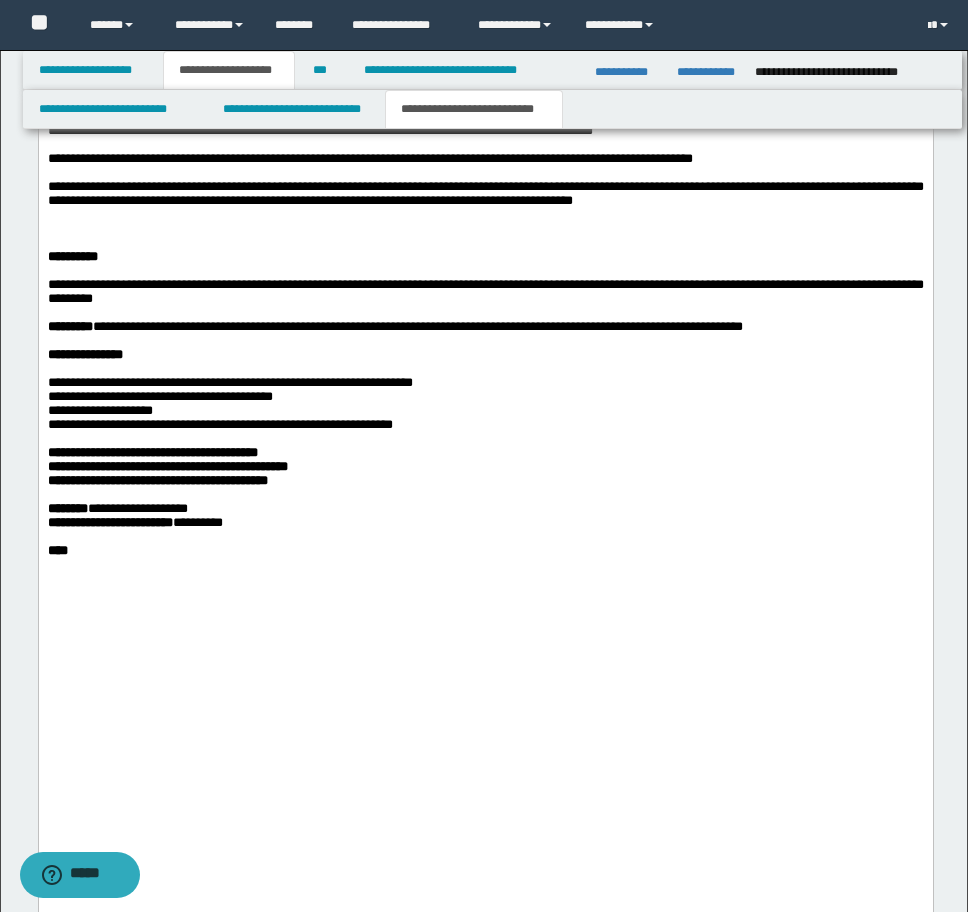 click at bounding box center (485, 230) 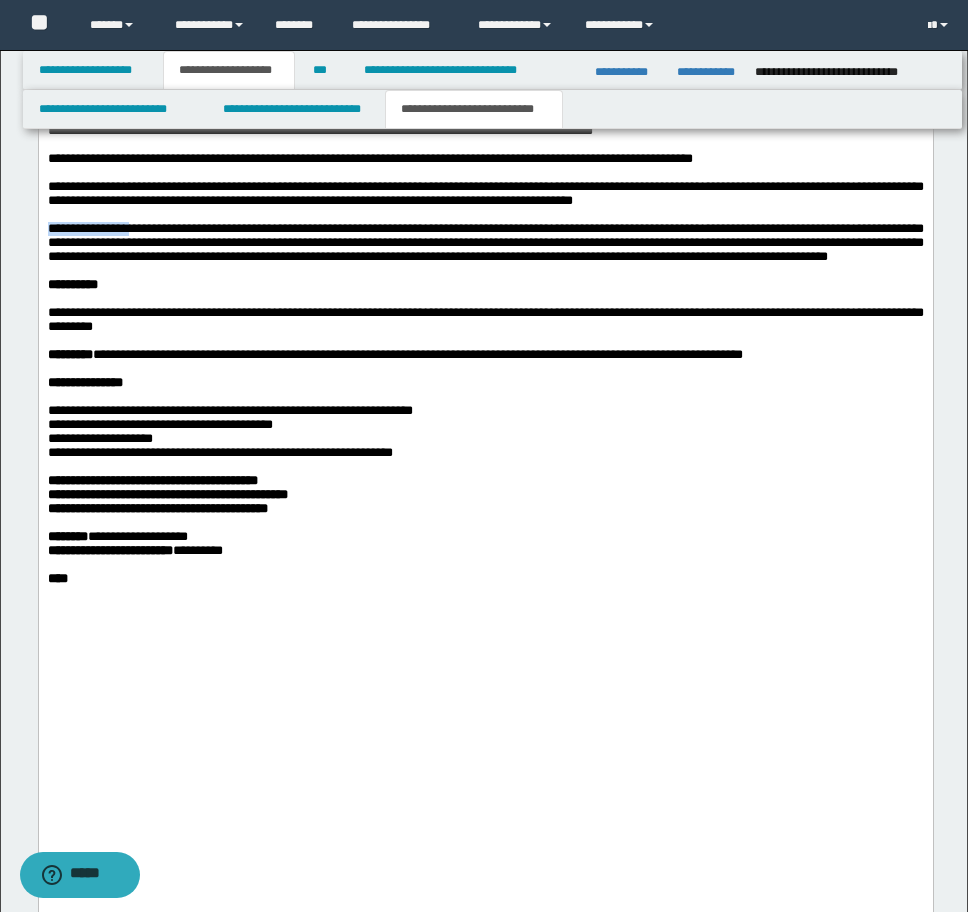 drag, startPoint x: 135, startPoint y: 664, endPoint x: 29, endPoint y: 666, distance: 106.01887 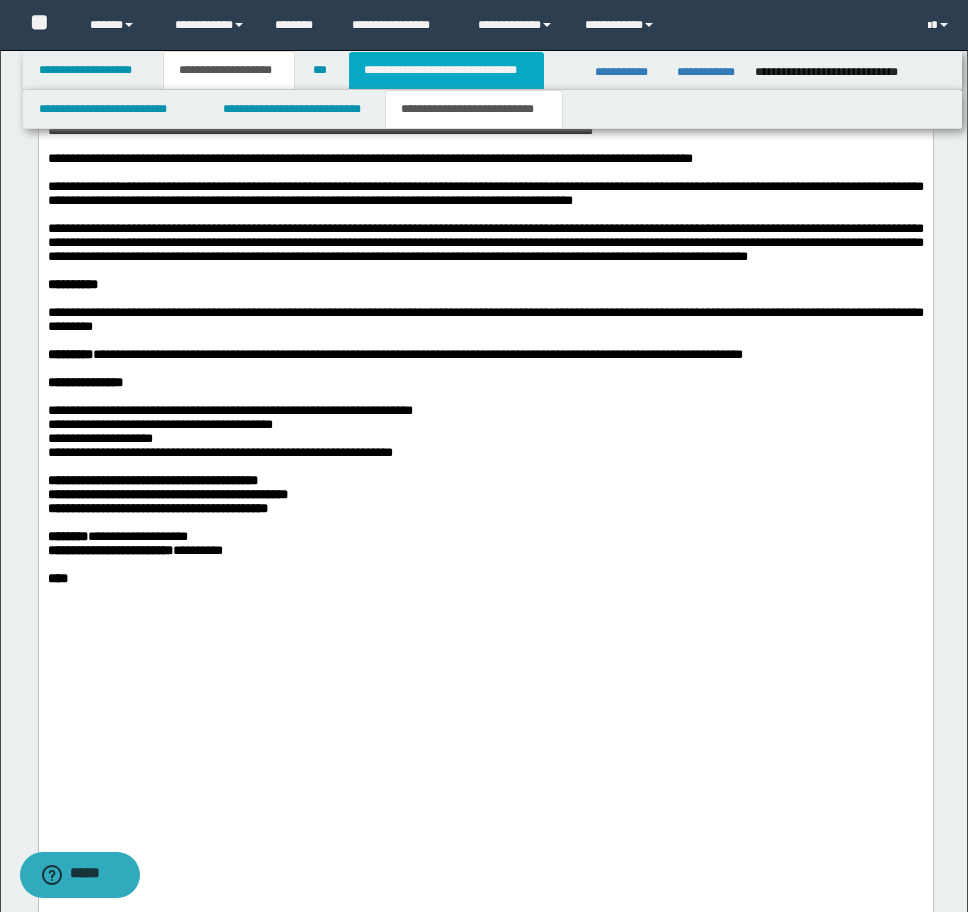 click on "**********" at bounding box center [446, 70] 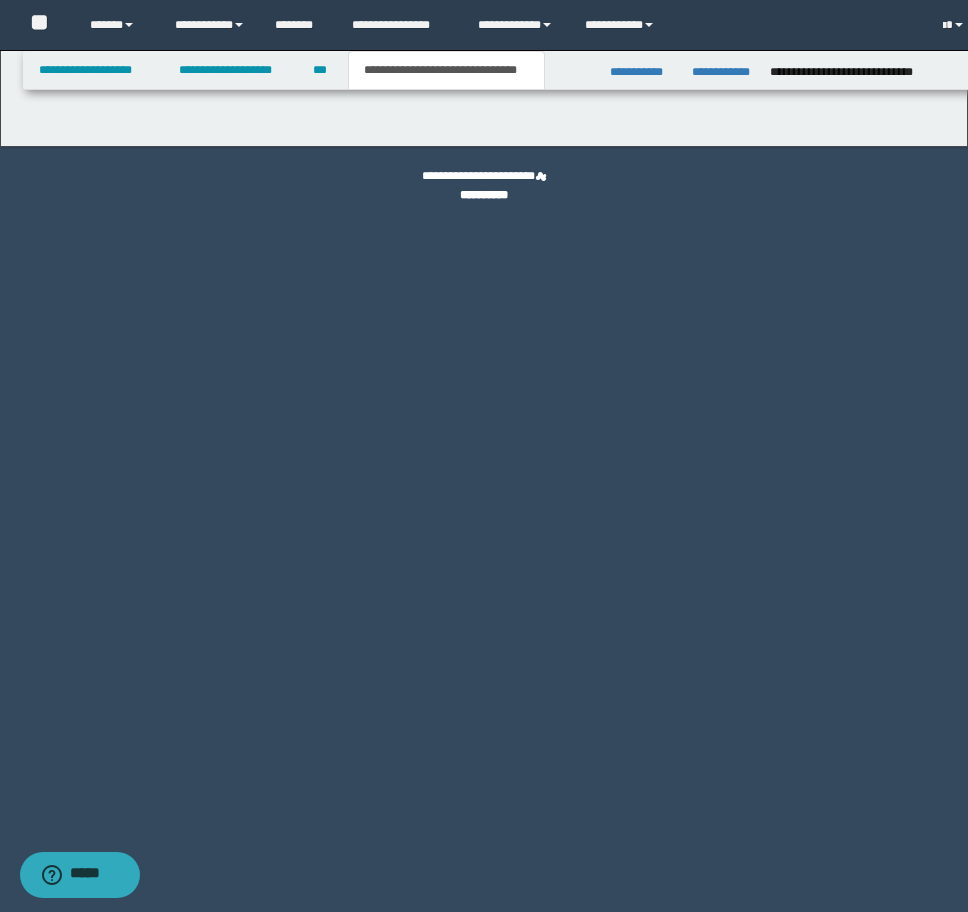 scroll, scrollTop: 0, scrollLeft: 0, axis: both 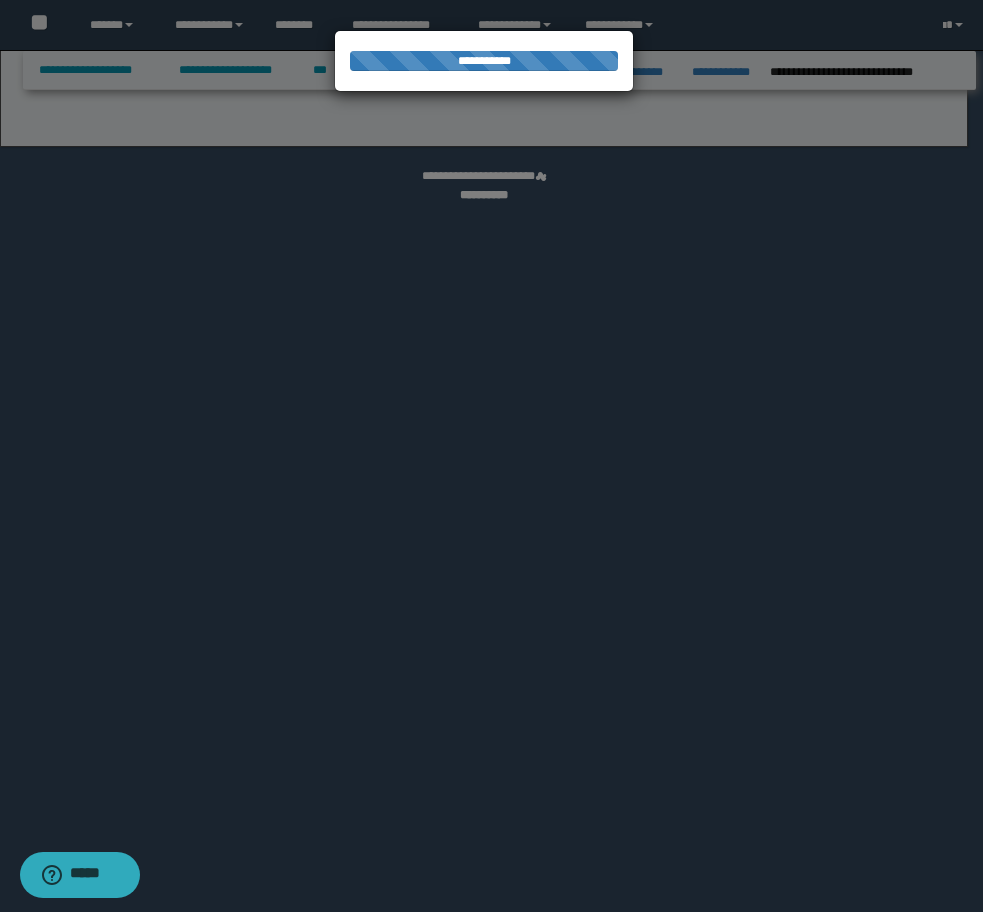 select on "*" 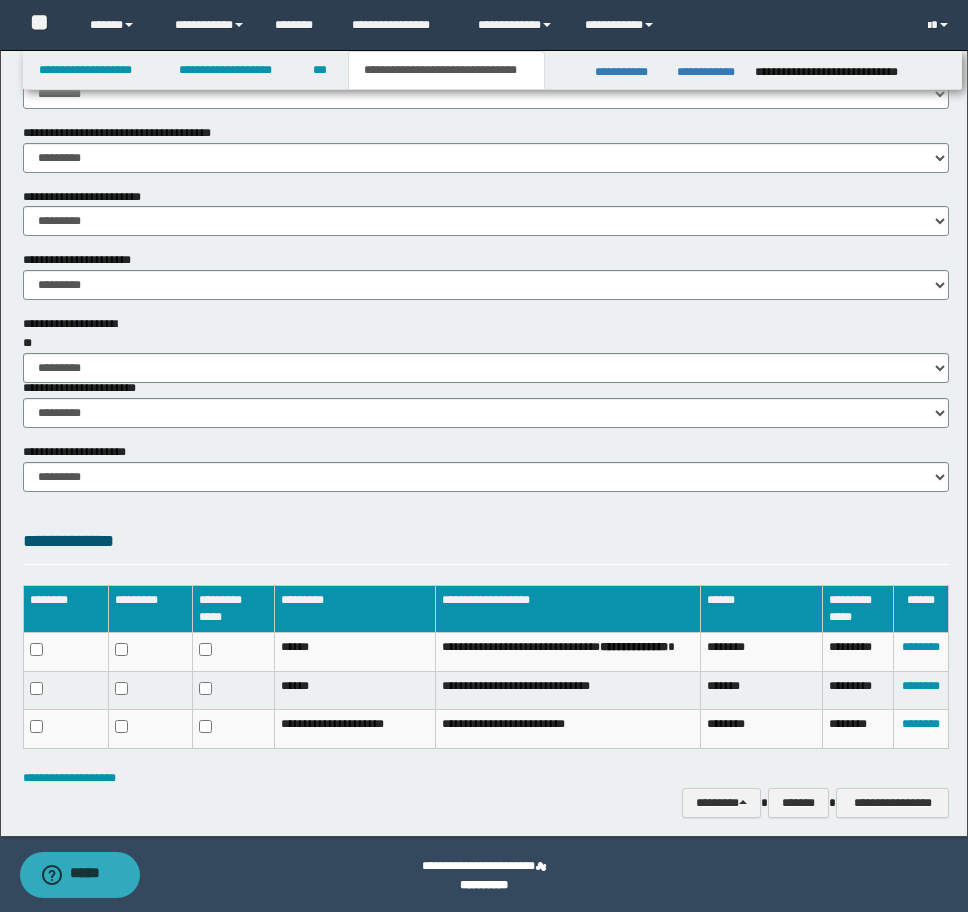 scroll, scrollTop: 1220, scrollLeft: 0, axis: vertical 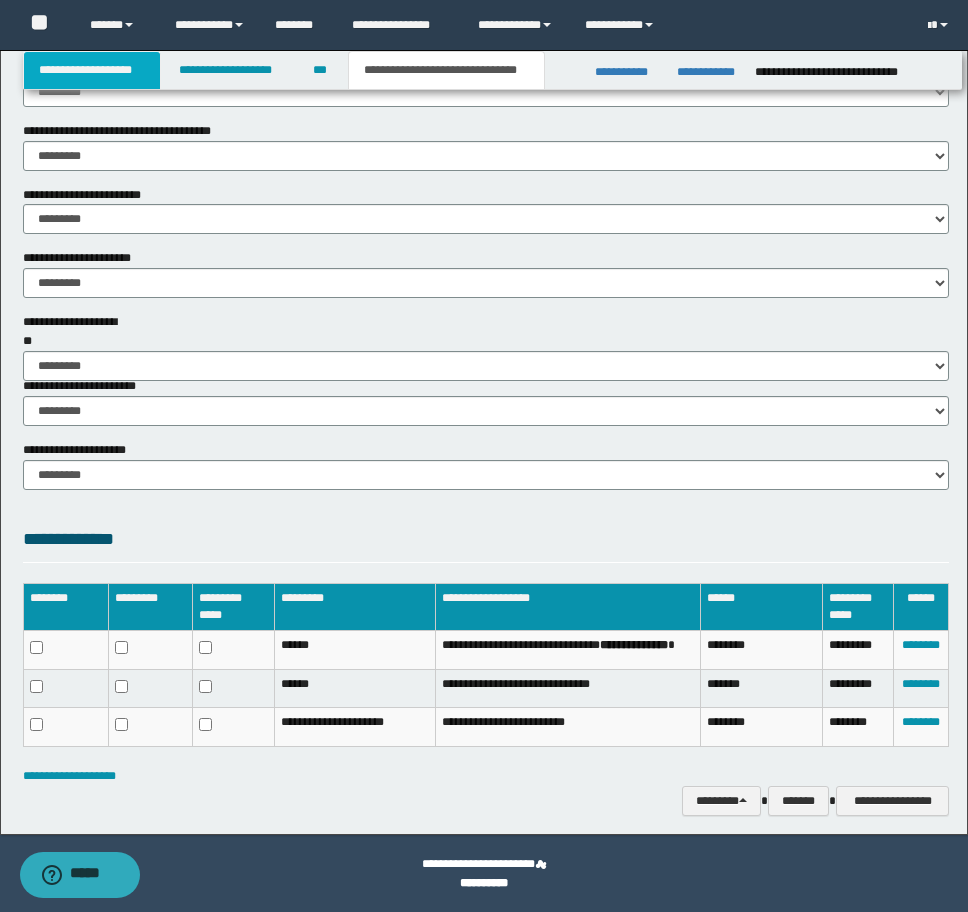 click on "**********" at bounding box center [92, 70] 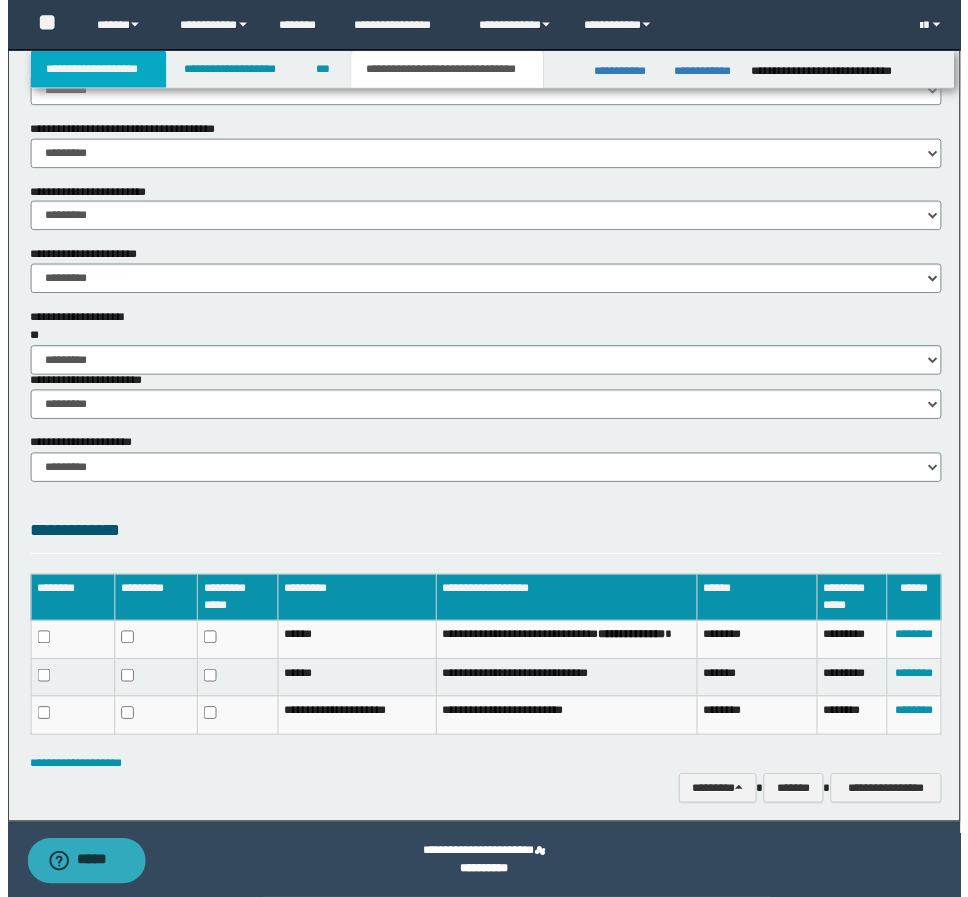 scroll, scrollTop: 895, scrollLeft: 0, axis: vertical 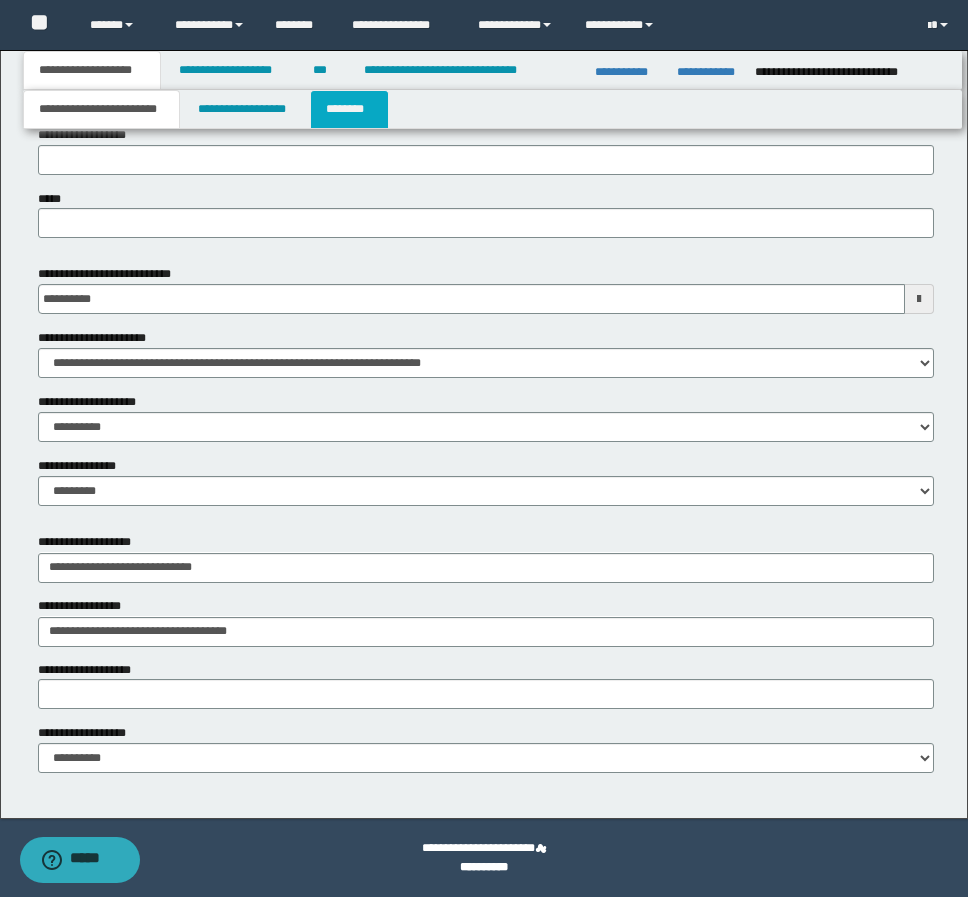 click on "********" at bounding box center [349, 109] 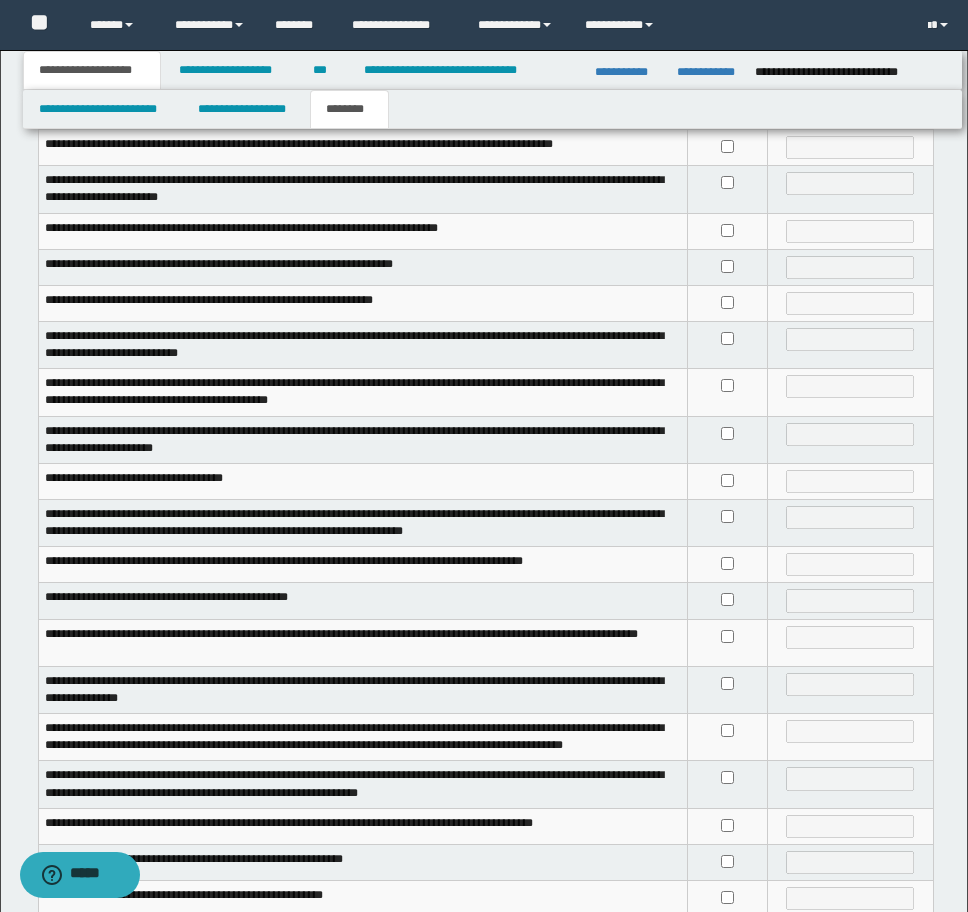 scroll, scrollTop: 300, scrollLeft: 0, axis: vertical 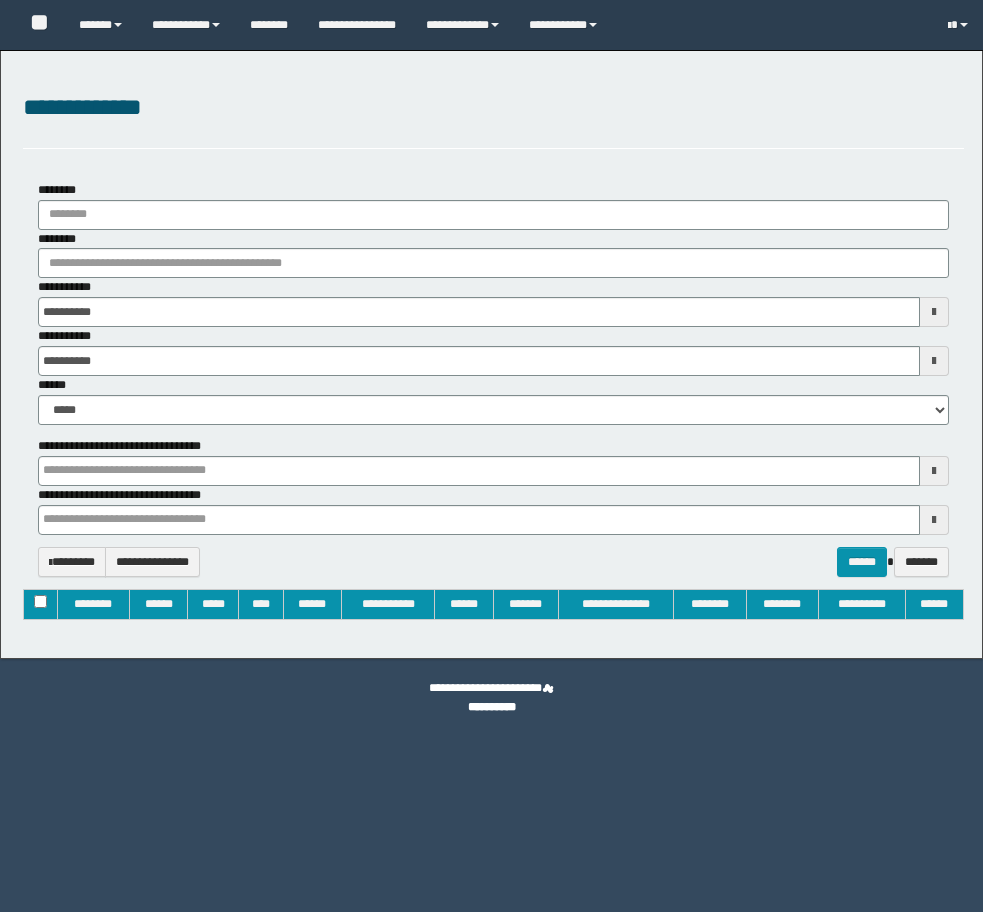 type on "**********" 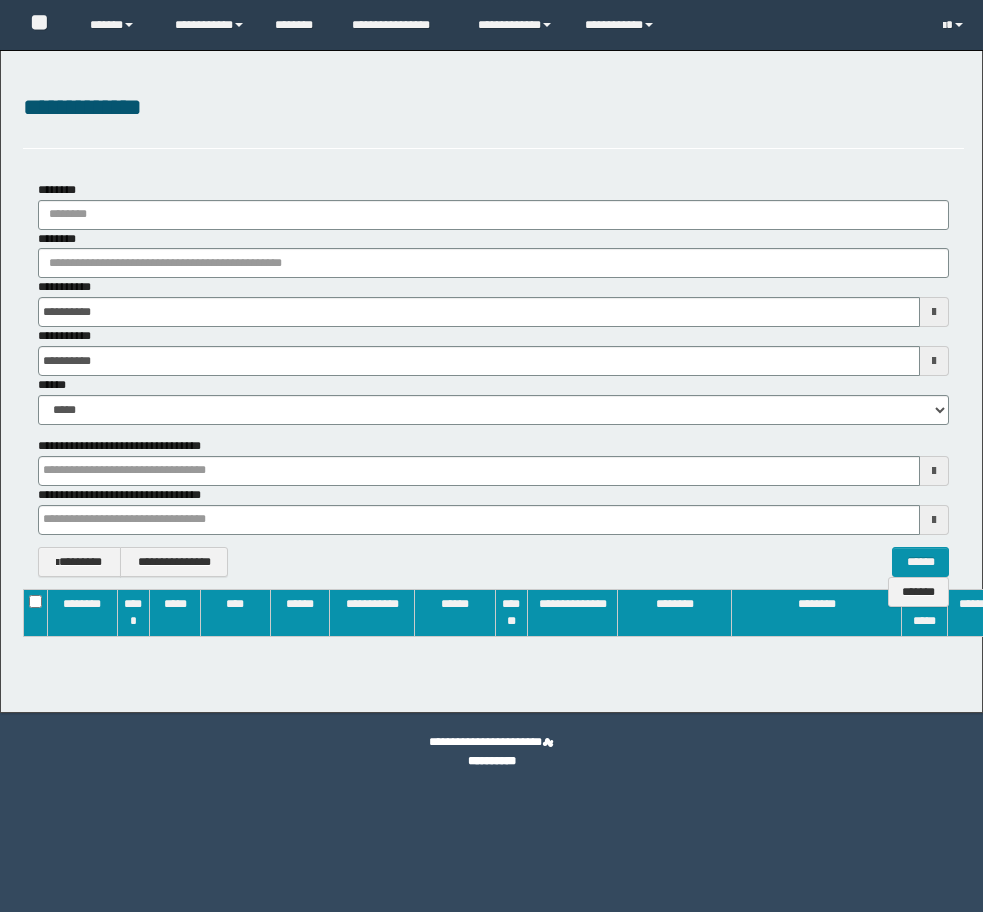 scroll, scrollTop: 0, scrollLeft: 0, axis: both 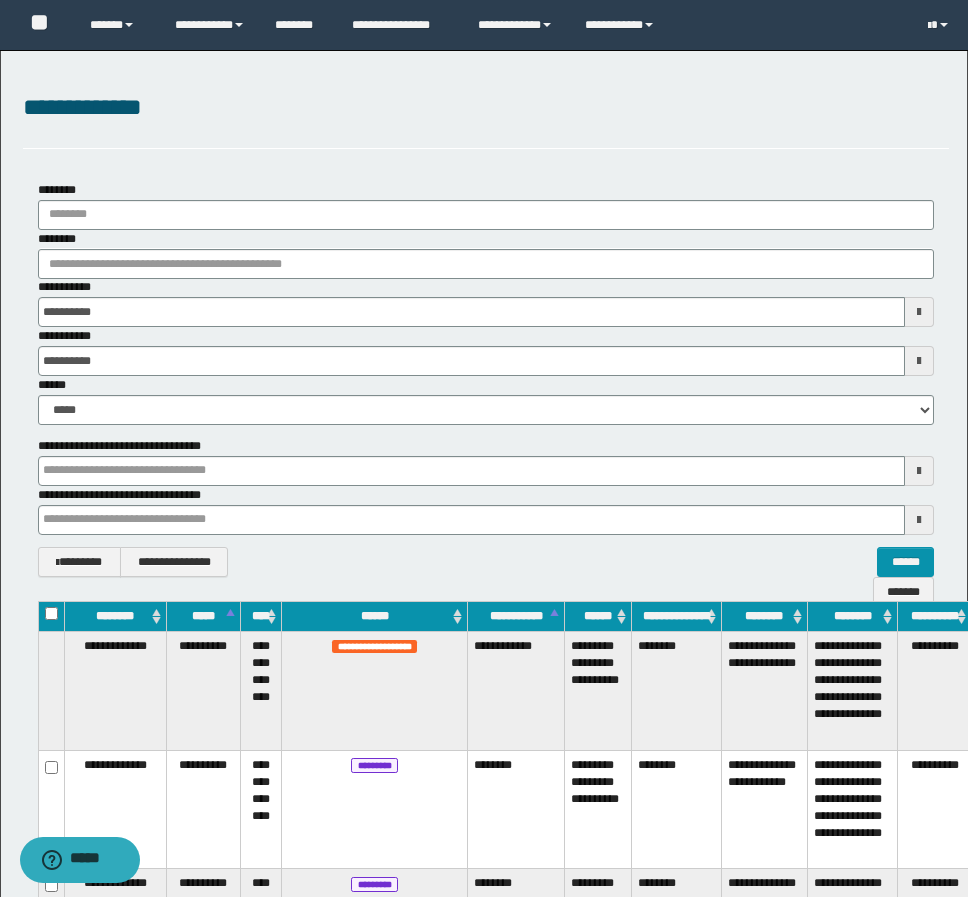 type 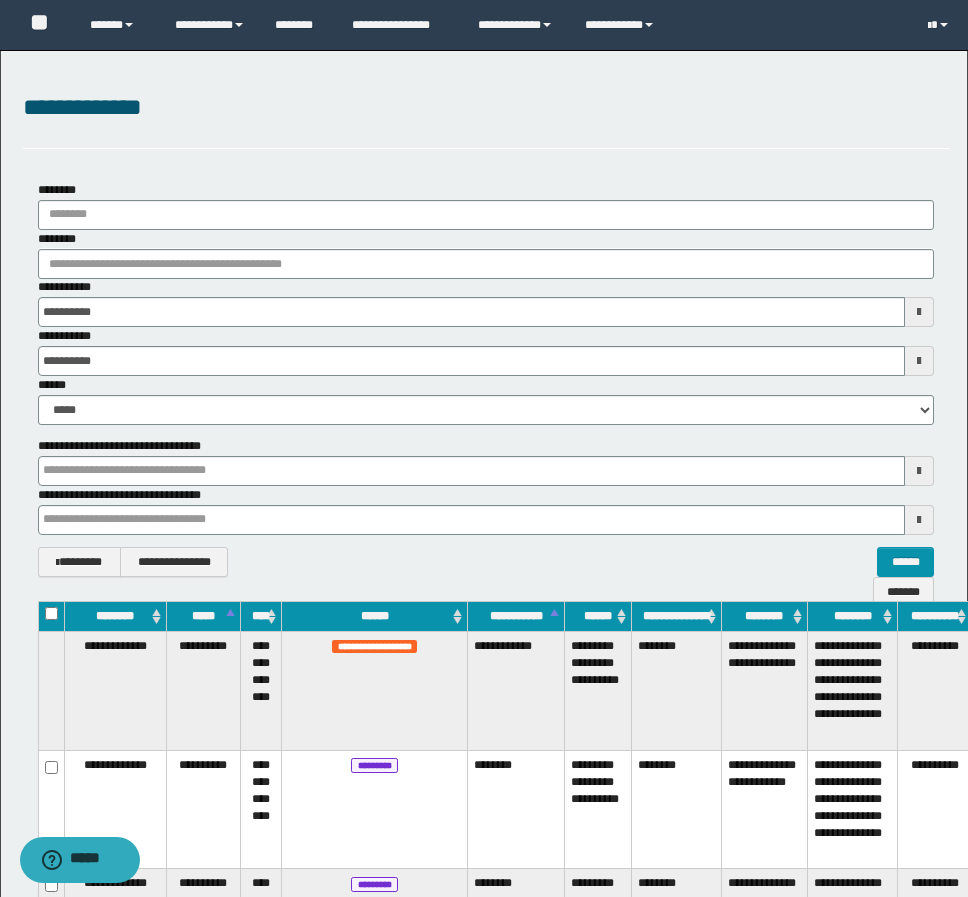 type 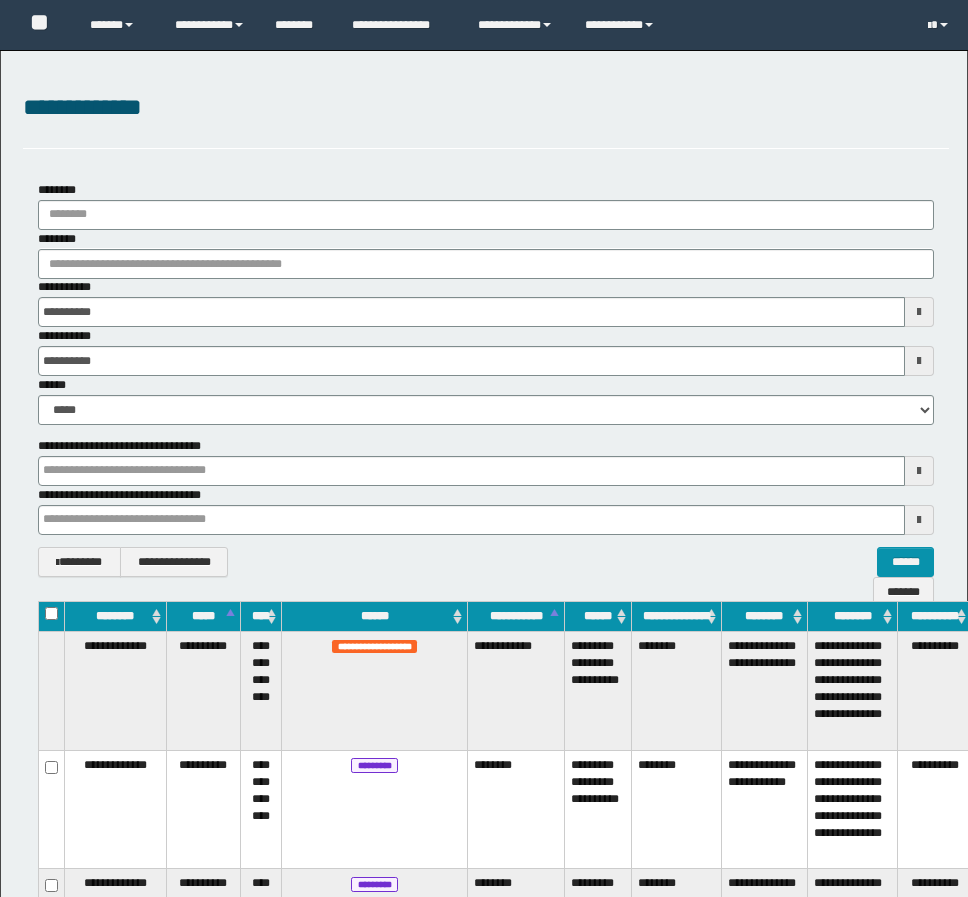 scroll, scrollTop: 0, scrollLeft: 0, axis: both 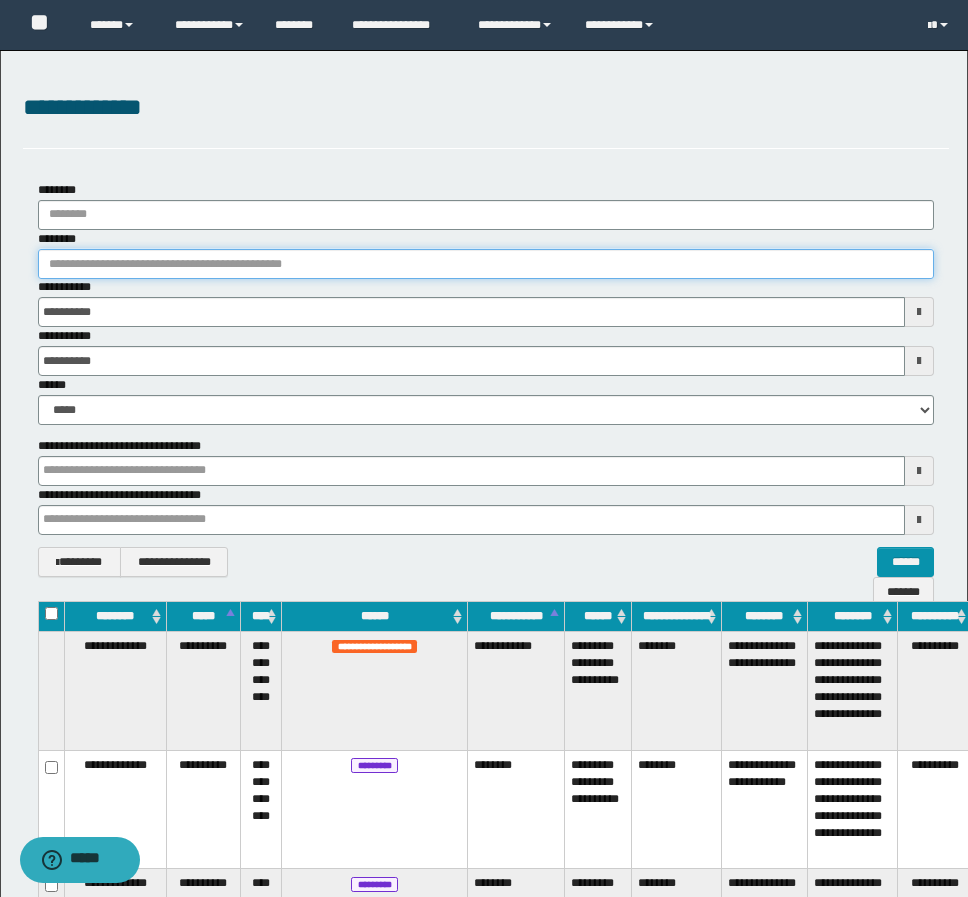 drag, startPoint x: 318, startPoint y: 266, endPoint x: 191, endPoint y: 271, distance: 127.09839 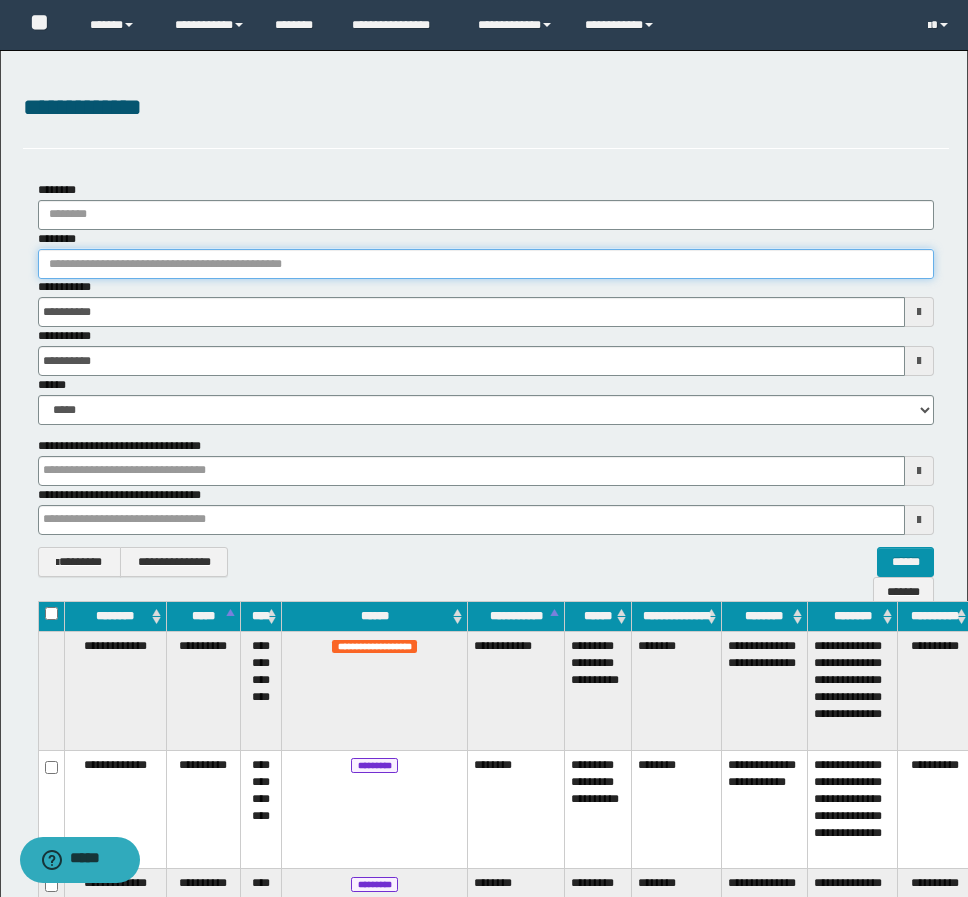 click on "********" at bounding box center (486, 264) 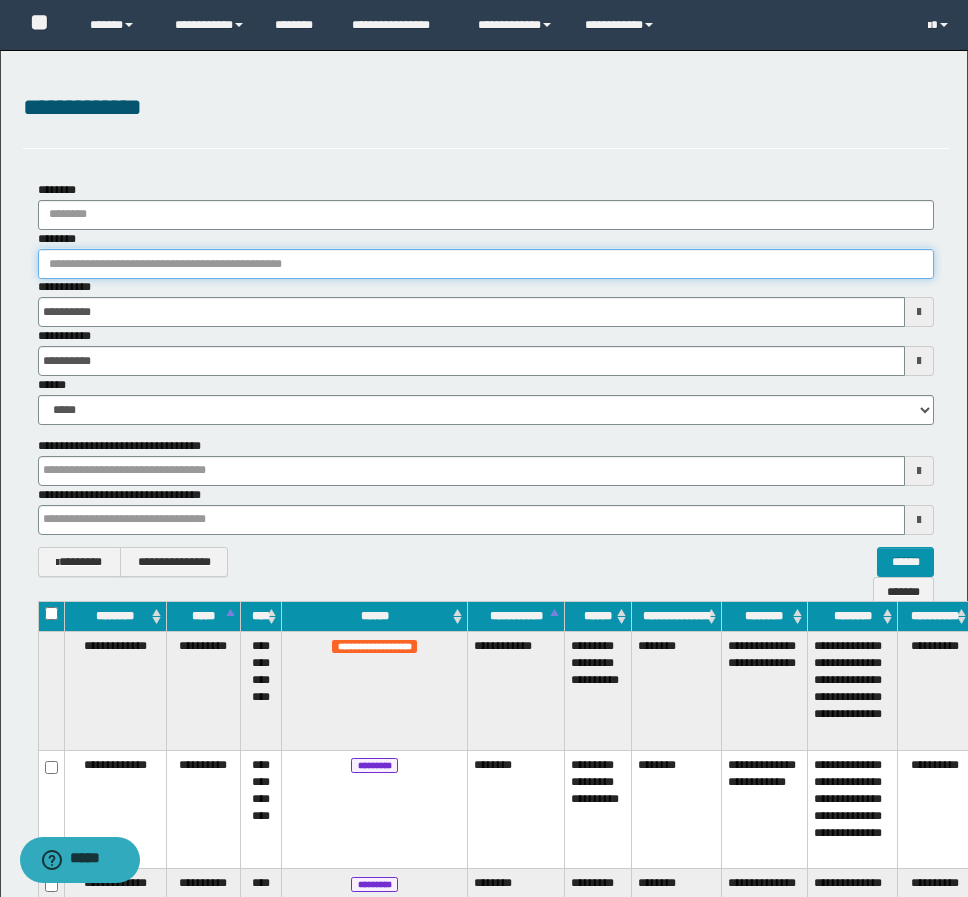 paste on "********" 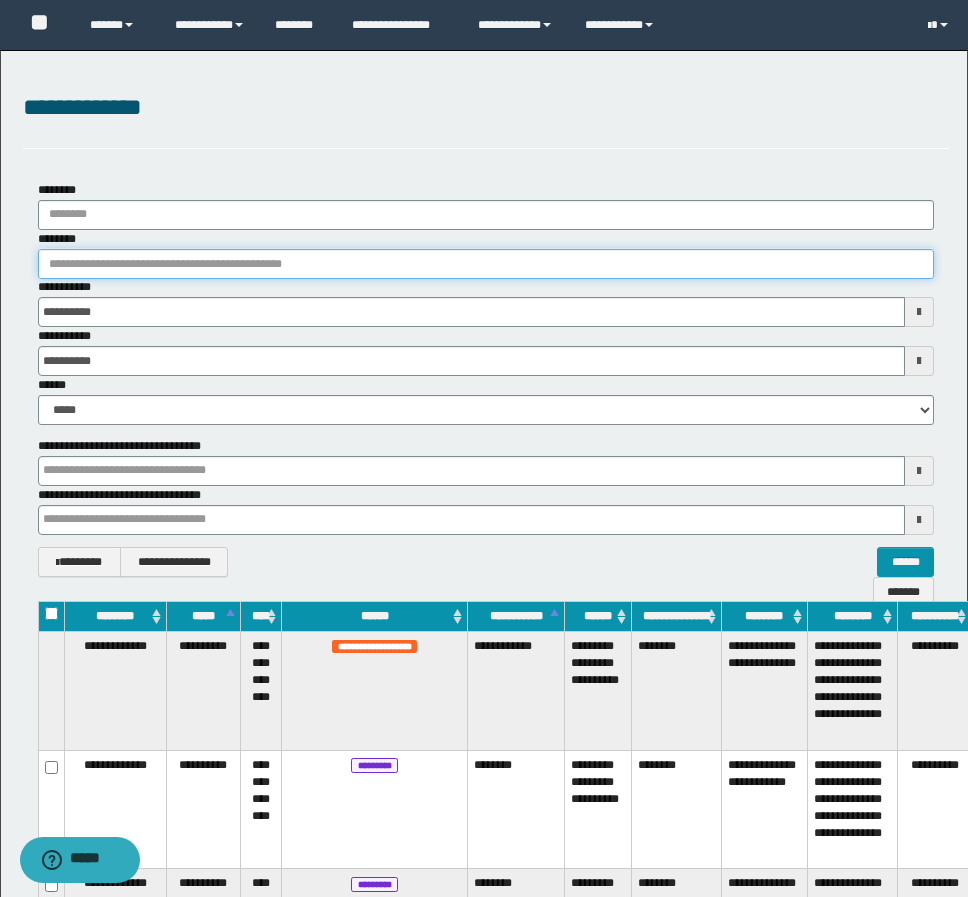 type on "********" 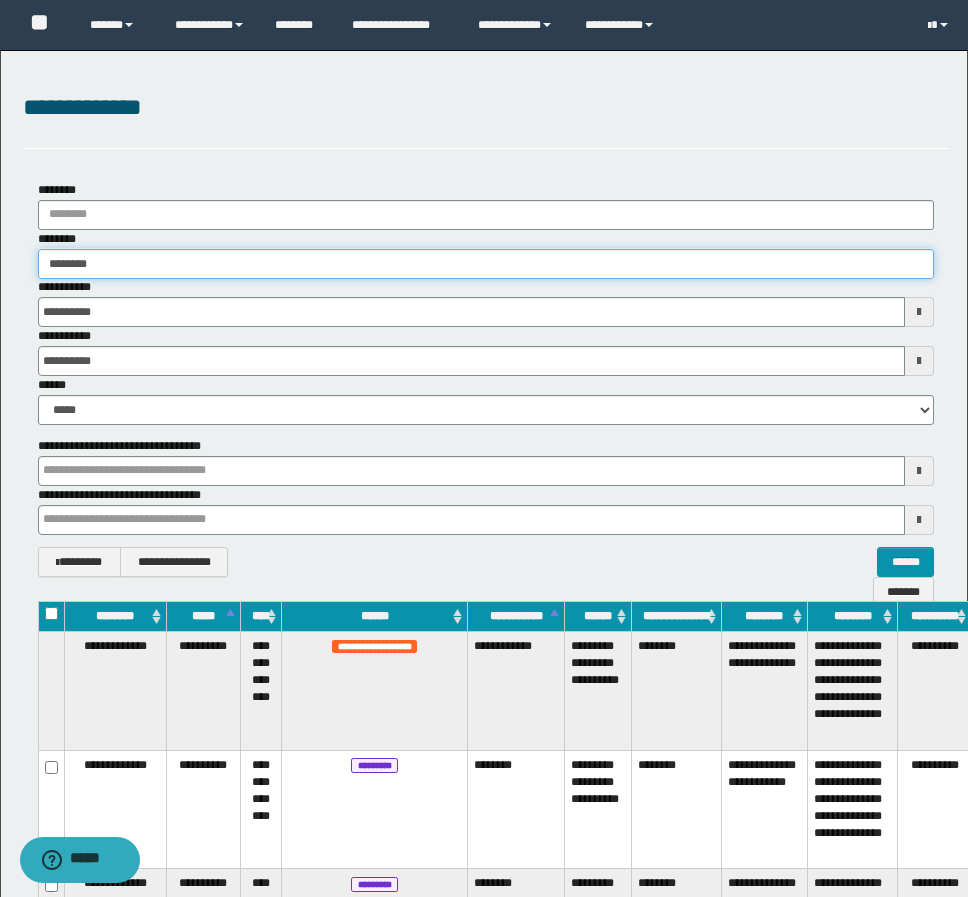 type on "********" 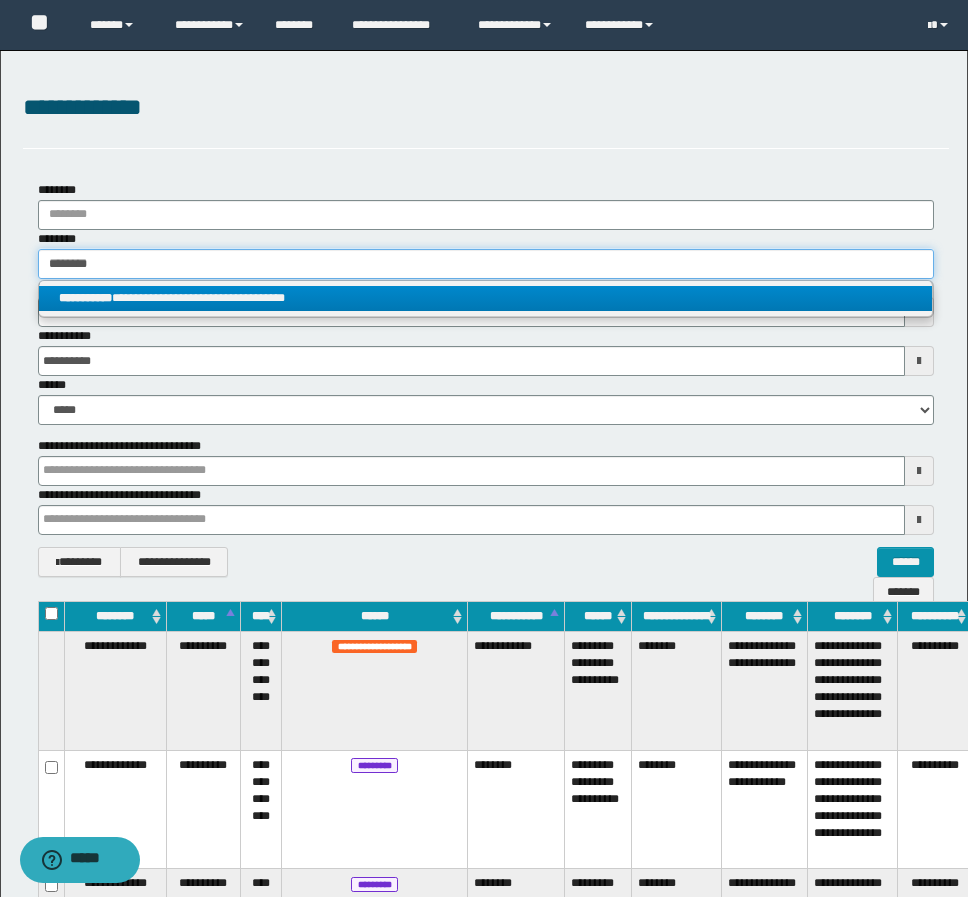type on "********" 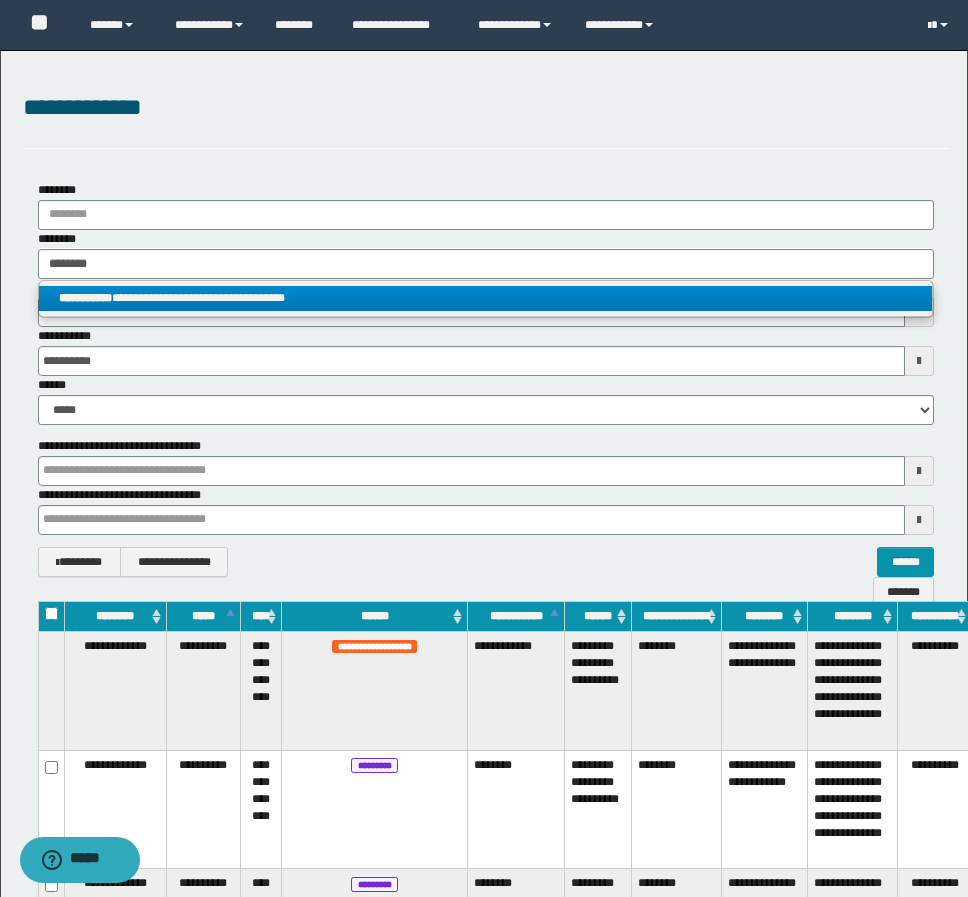 click on "**********" at bounding box center (485, 298) 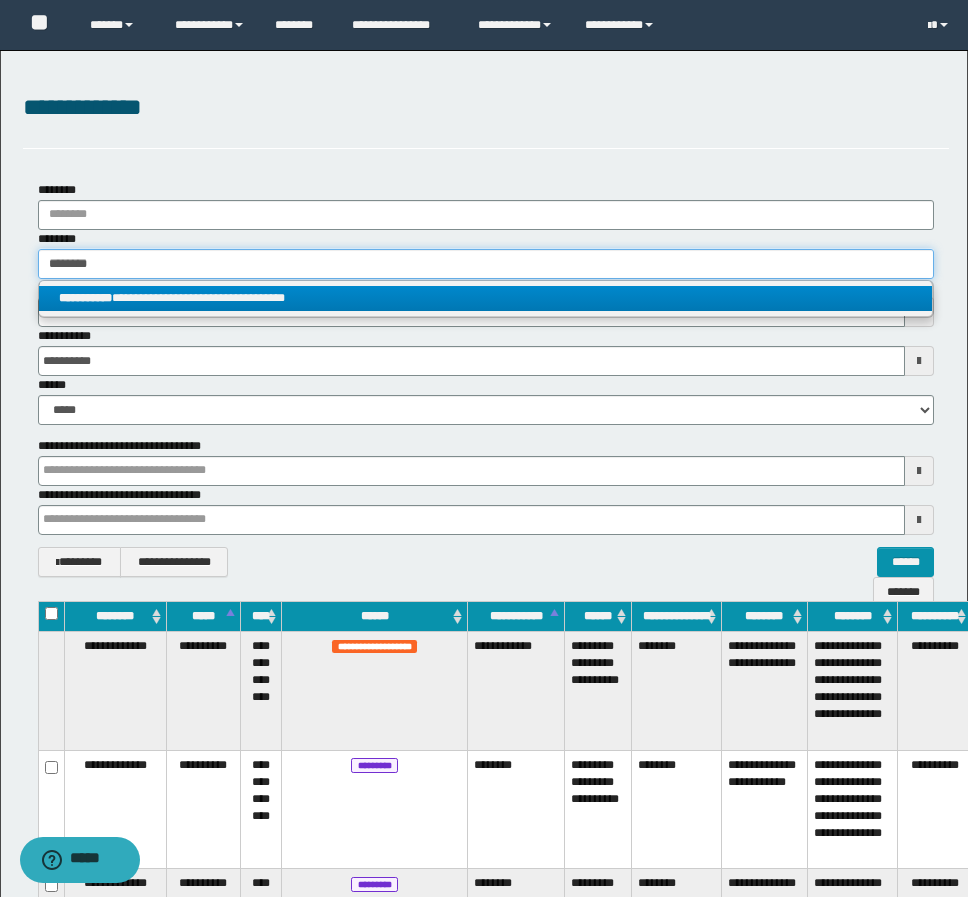 type 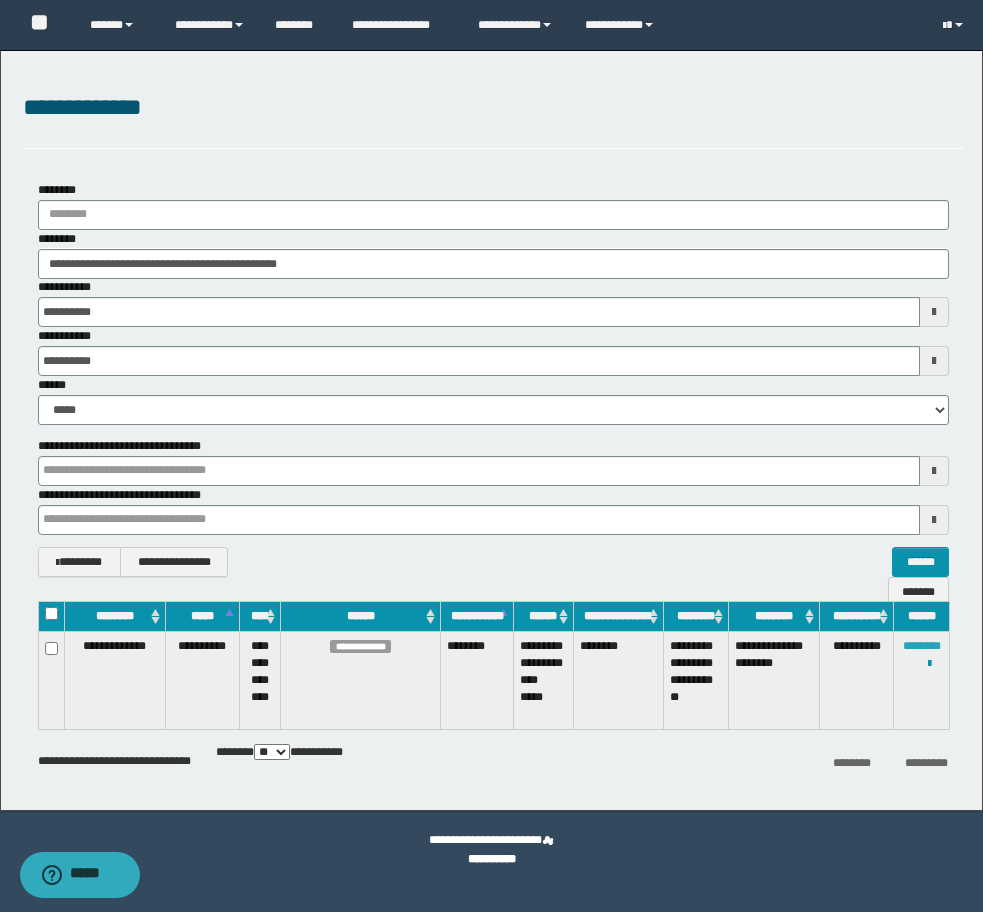 click on "********" at bounding box center (922, 646) 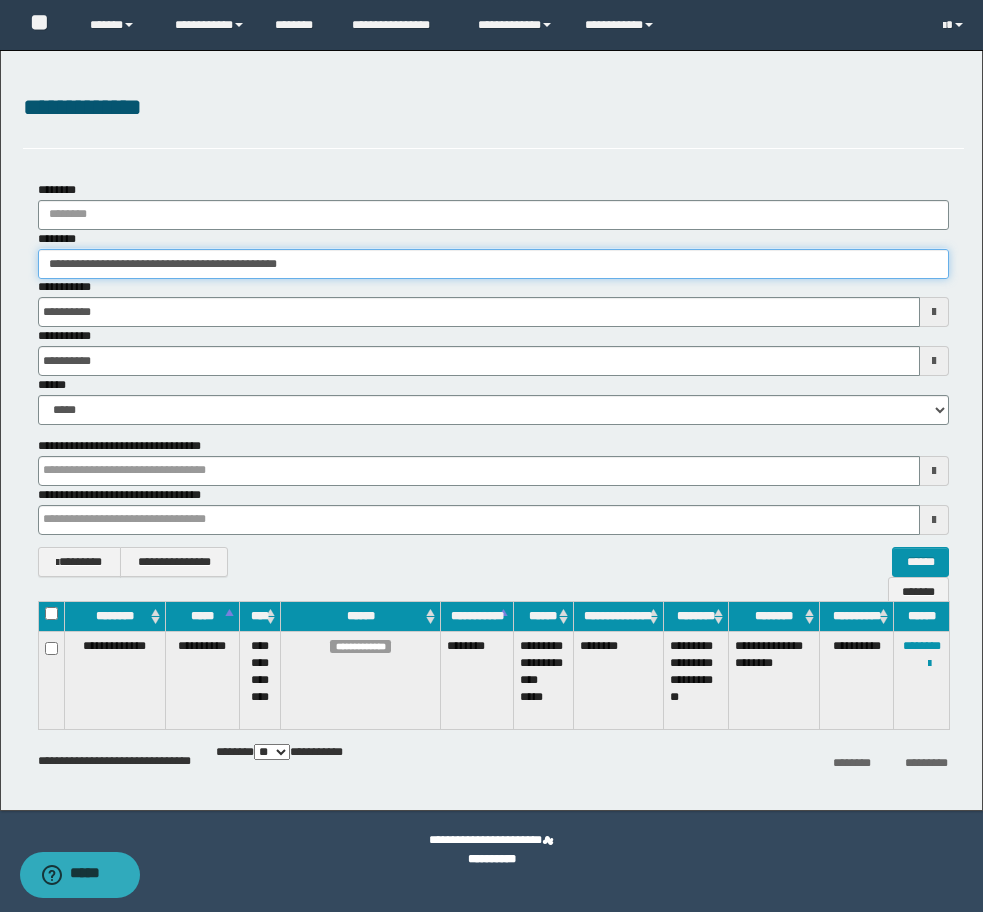 drag, startPoint x: 426, startPoint y: 263, endPoint x: -8, endPoint y: 267, distance: 434.01843 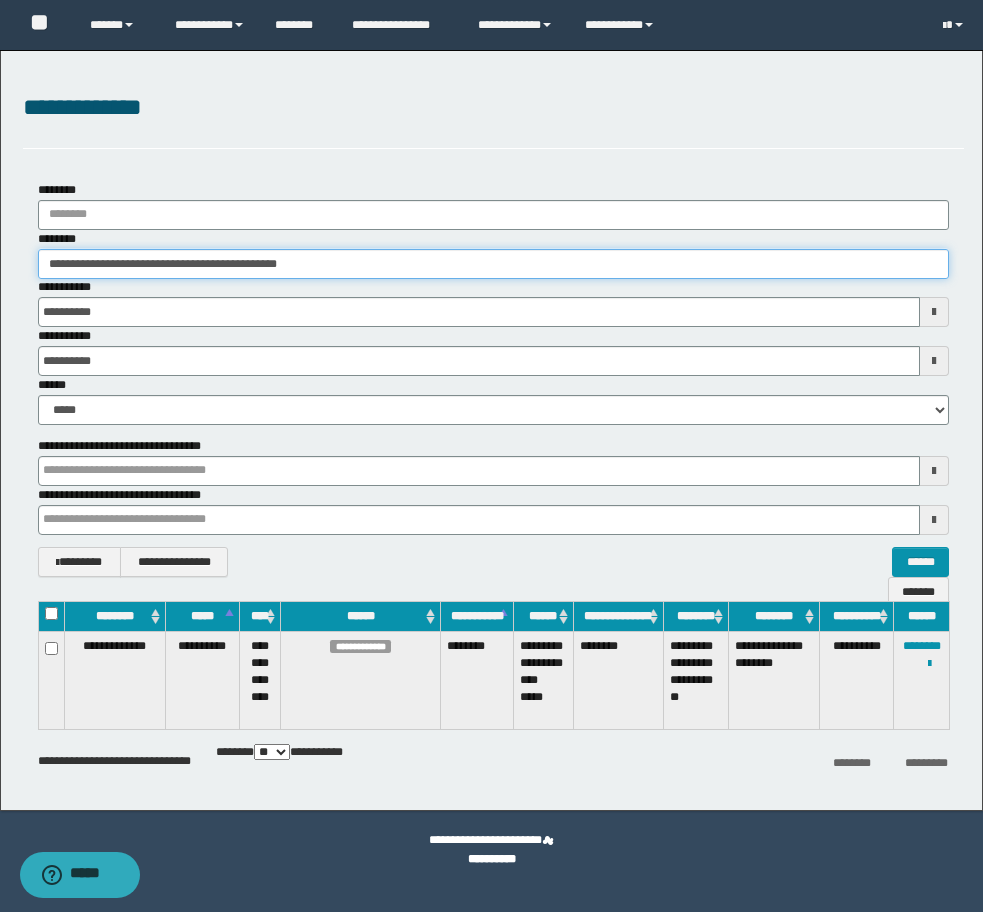 click on "**********" at bounding box center (491, 456) 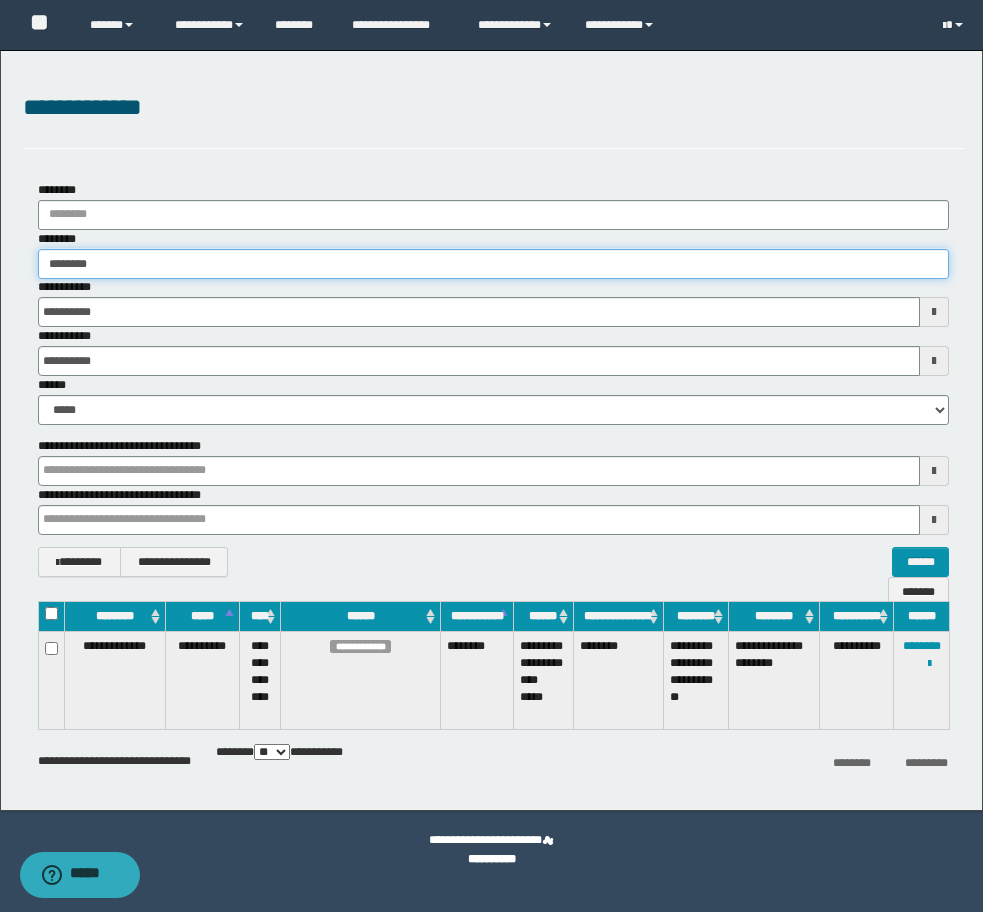 type on "********" 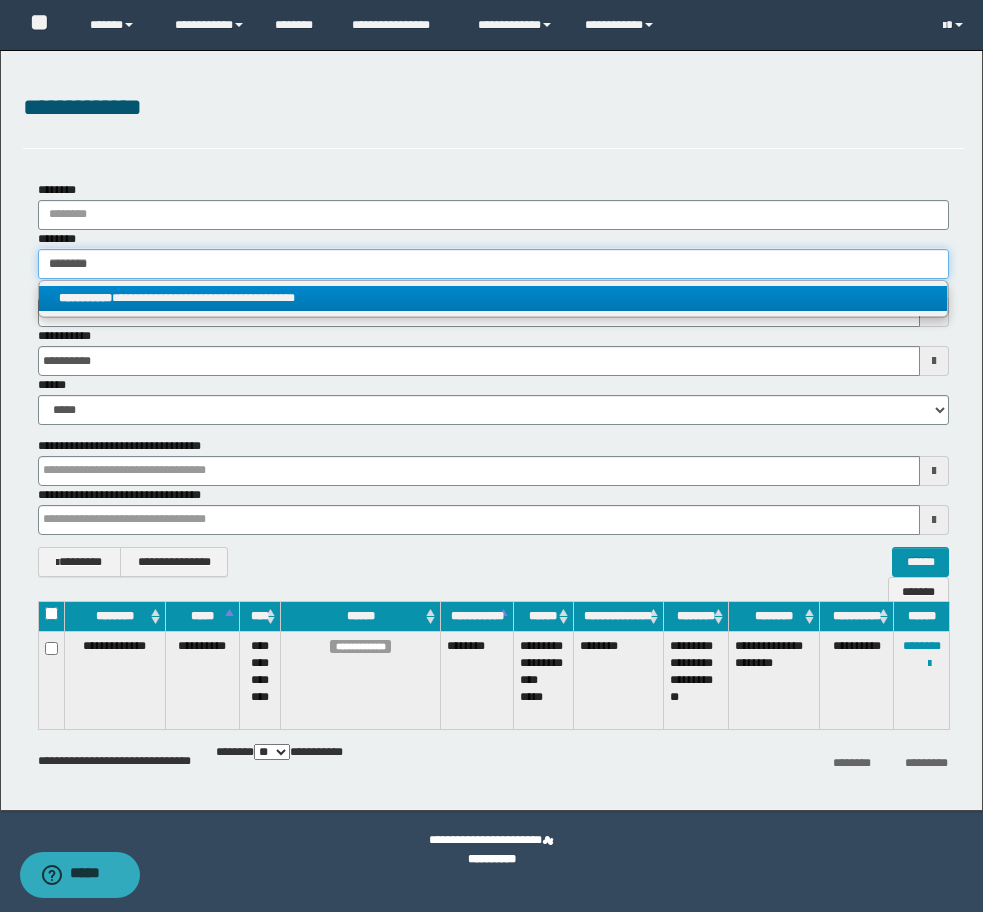 type on "********" 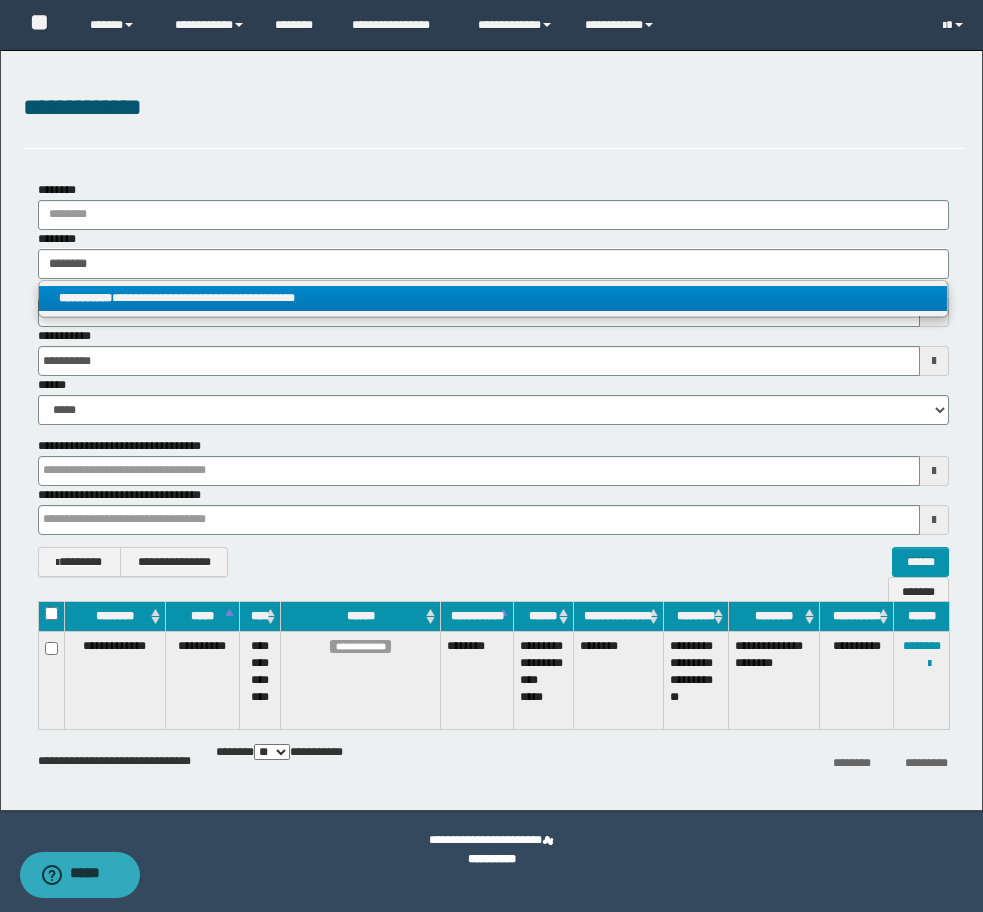 click on "**********" at bounding box center (493, 298) 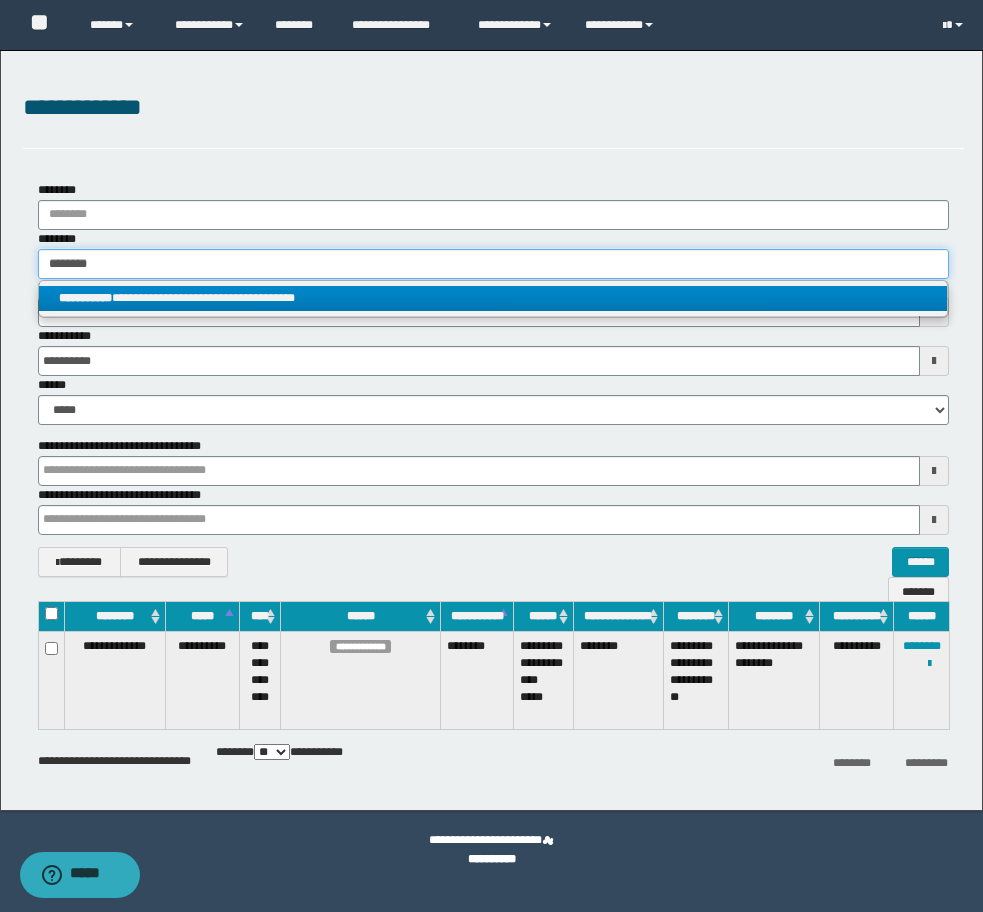 type 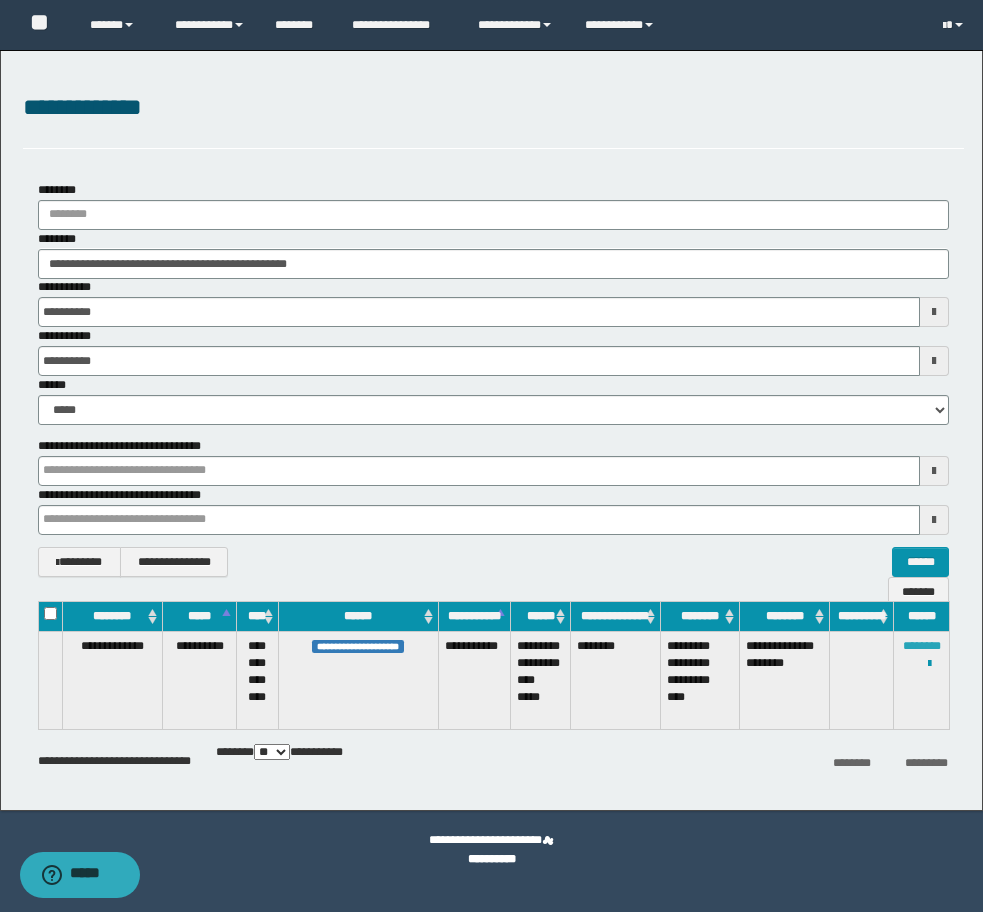 click on "********" at bounding box center (922, 646) 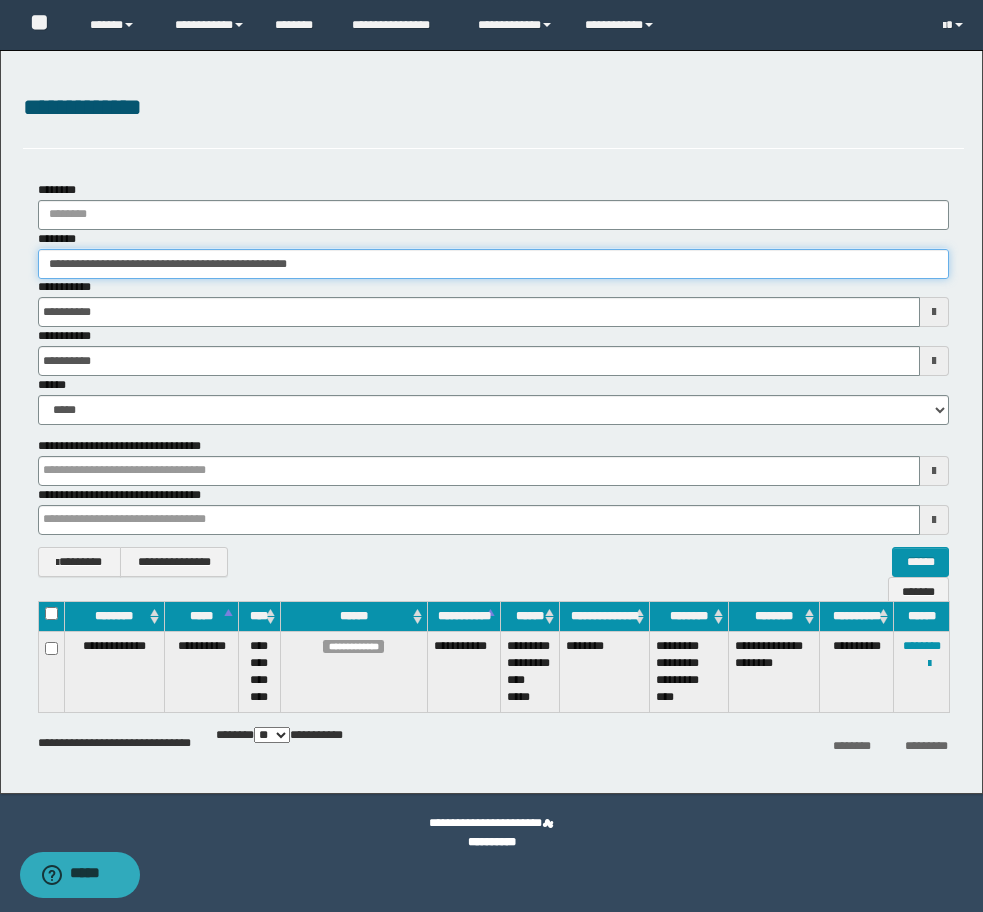 drag, startPoint x: 404, startPoint y: 266, endPoint x: -8, endPoint y: 236, distance: 413.0908 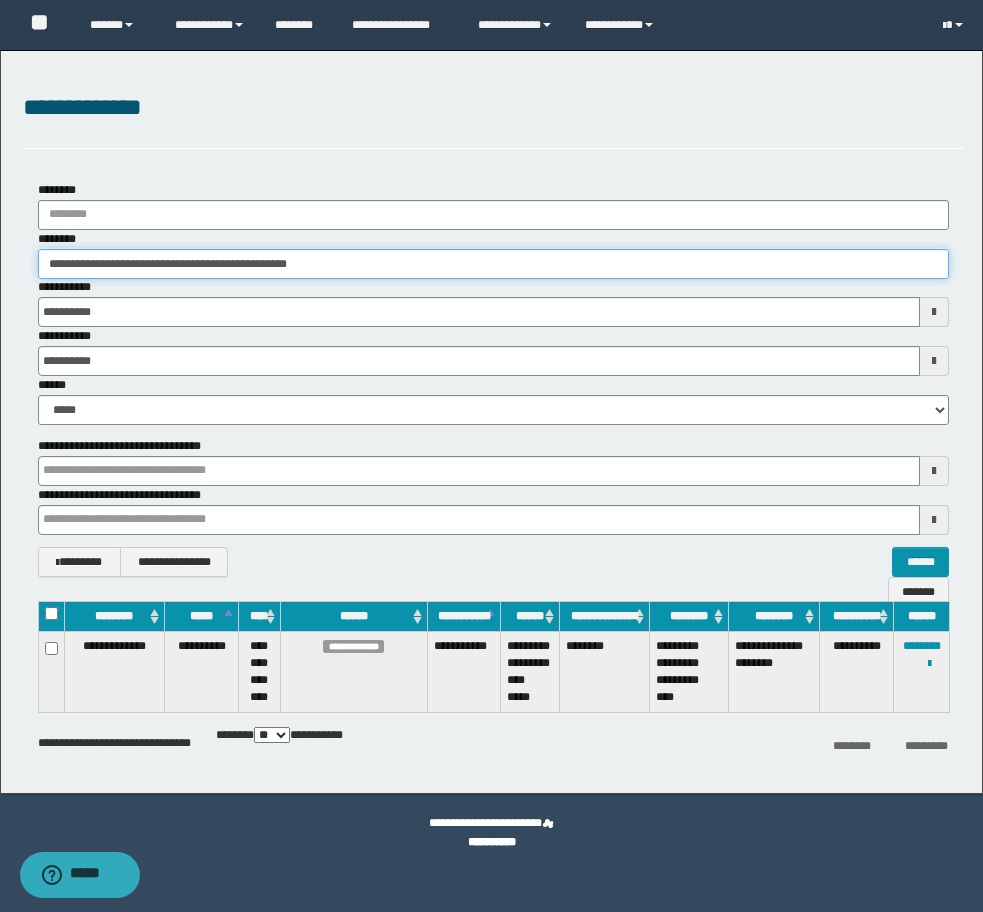 click on "**********" at bounding box center [491, 456] 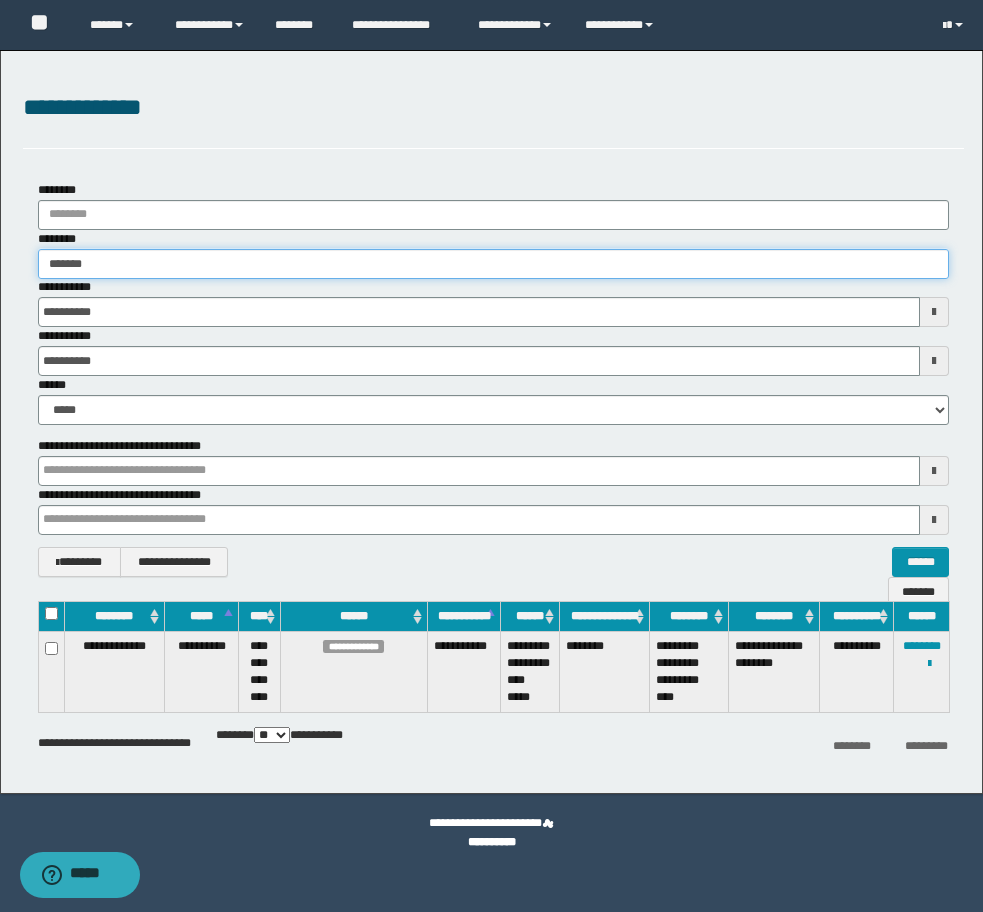 type on "*******" 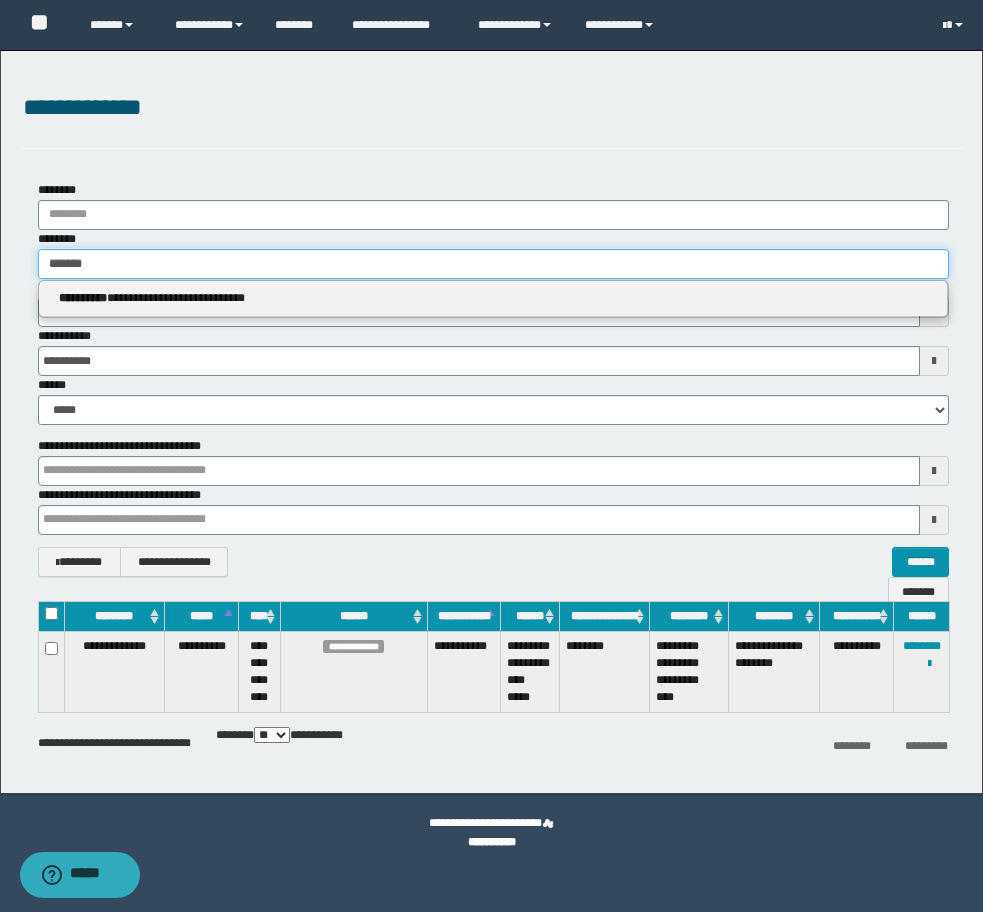 type on "*******" 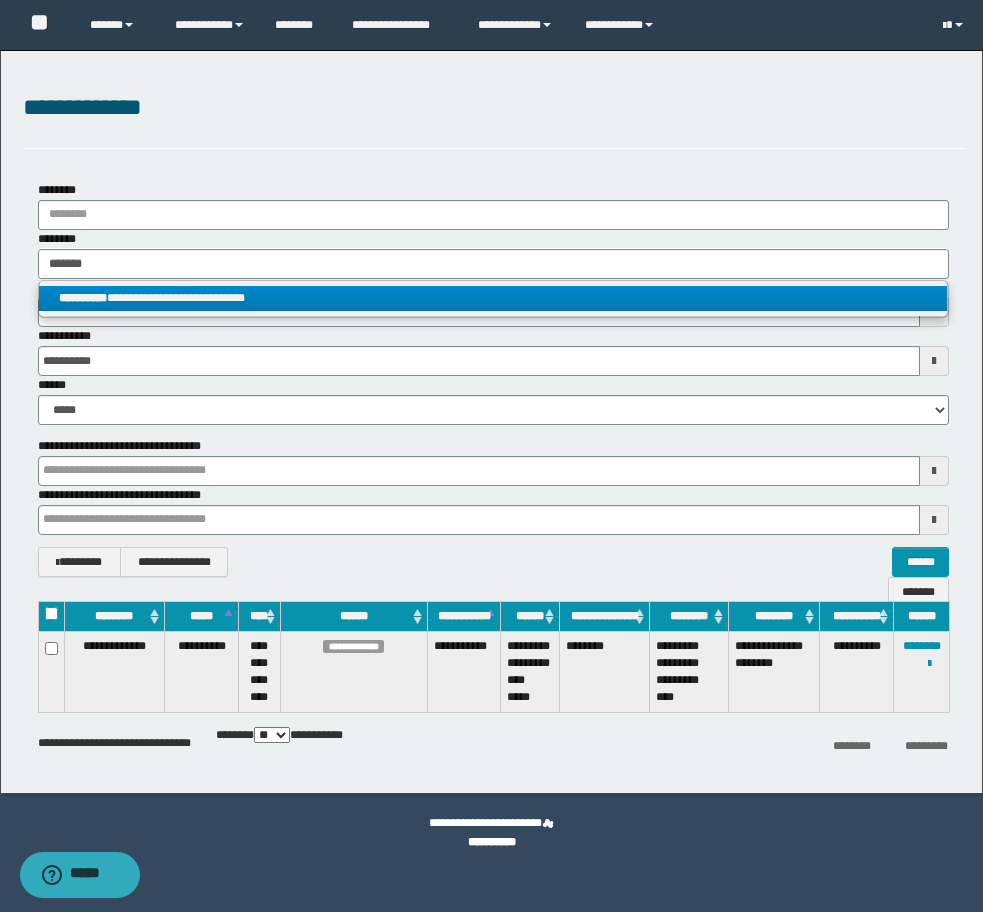 click on "**********" at bounding box center [493, 298] 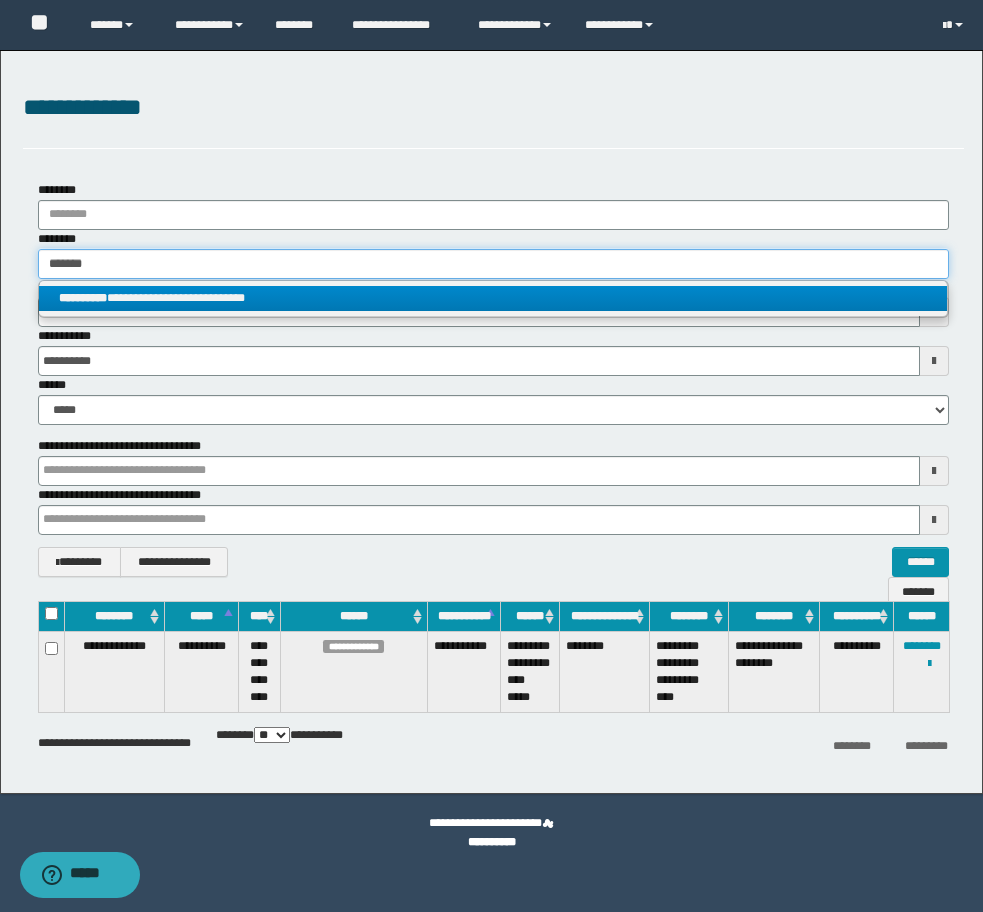 type 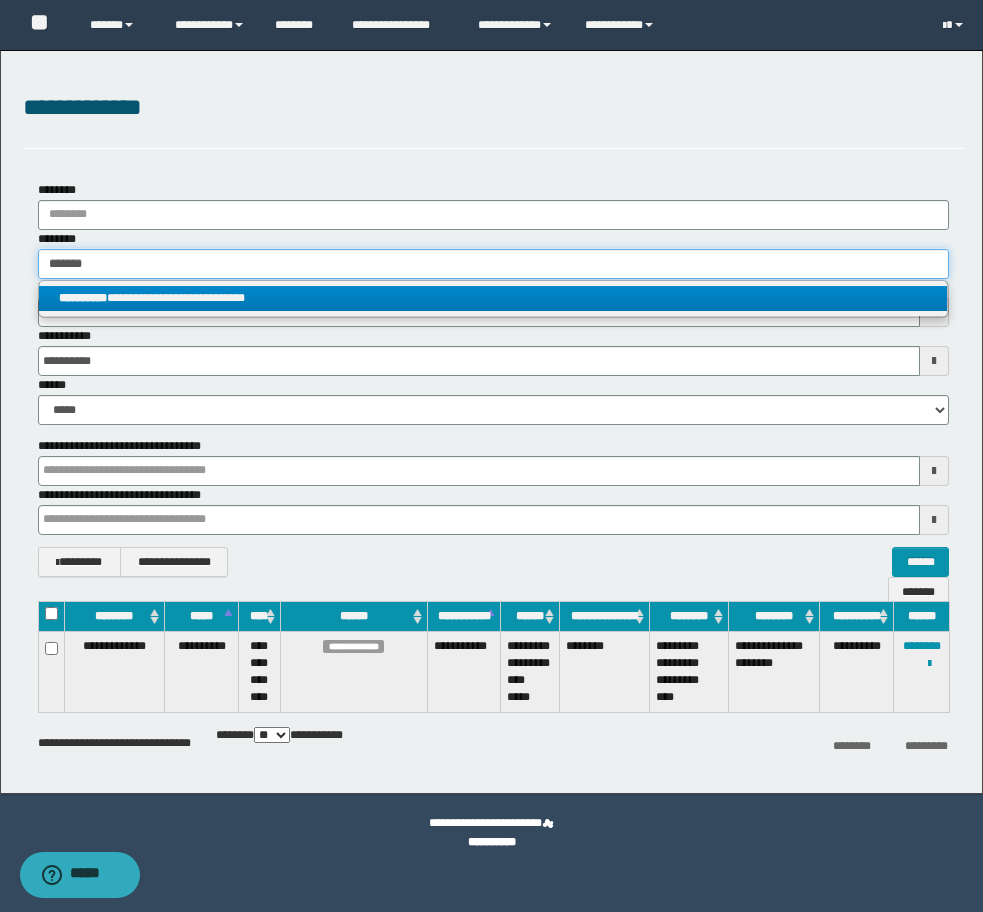 type on "**********" 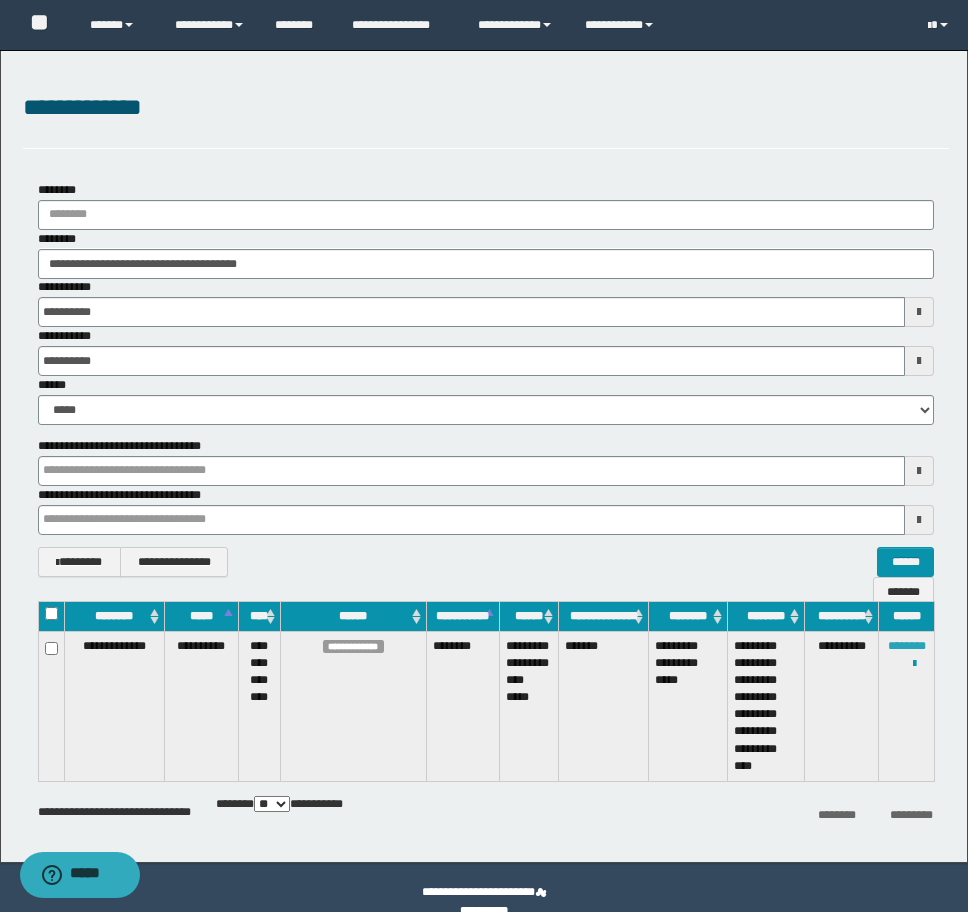 click on "********" at bounding box center [907, 646] 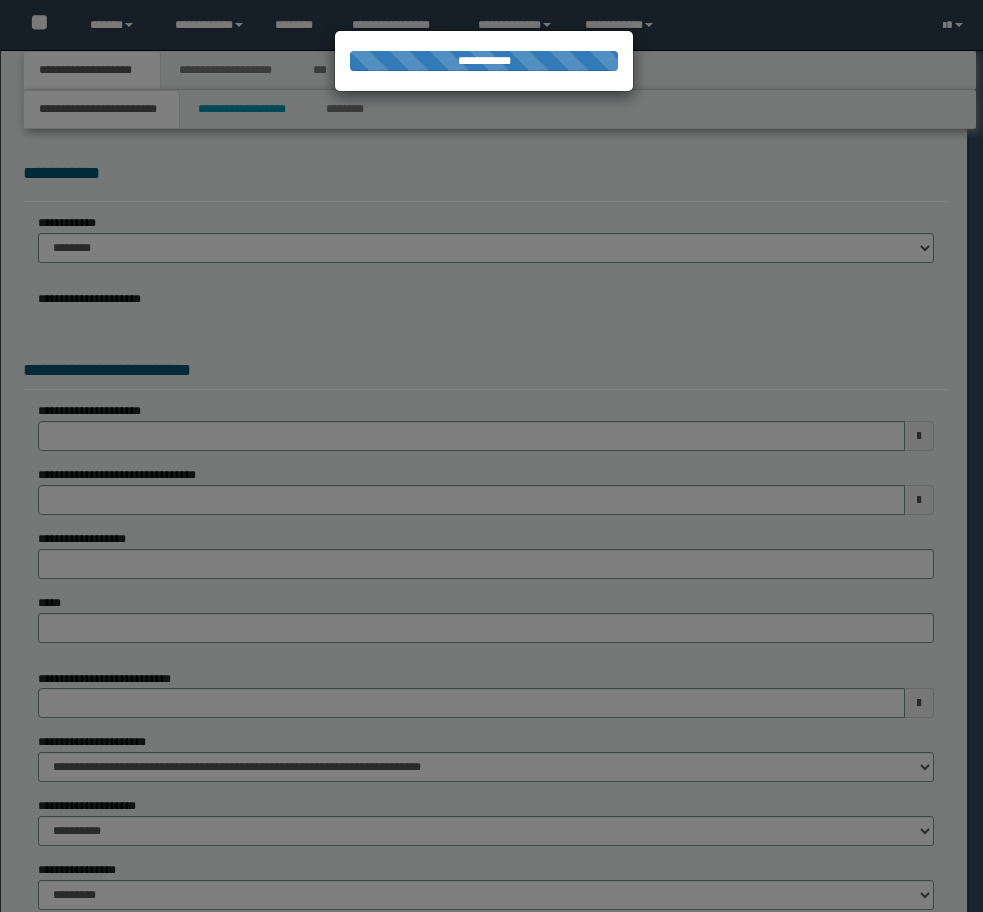 scroll, scrollTop: 0, scrollLeft: 0, axis: both 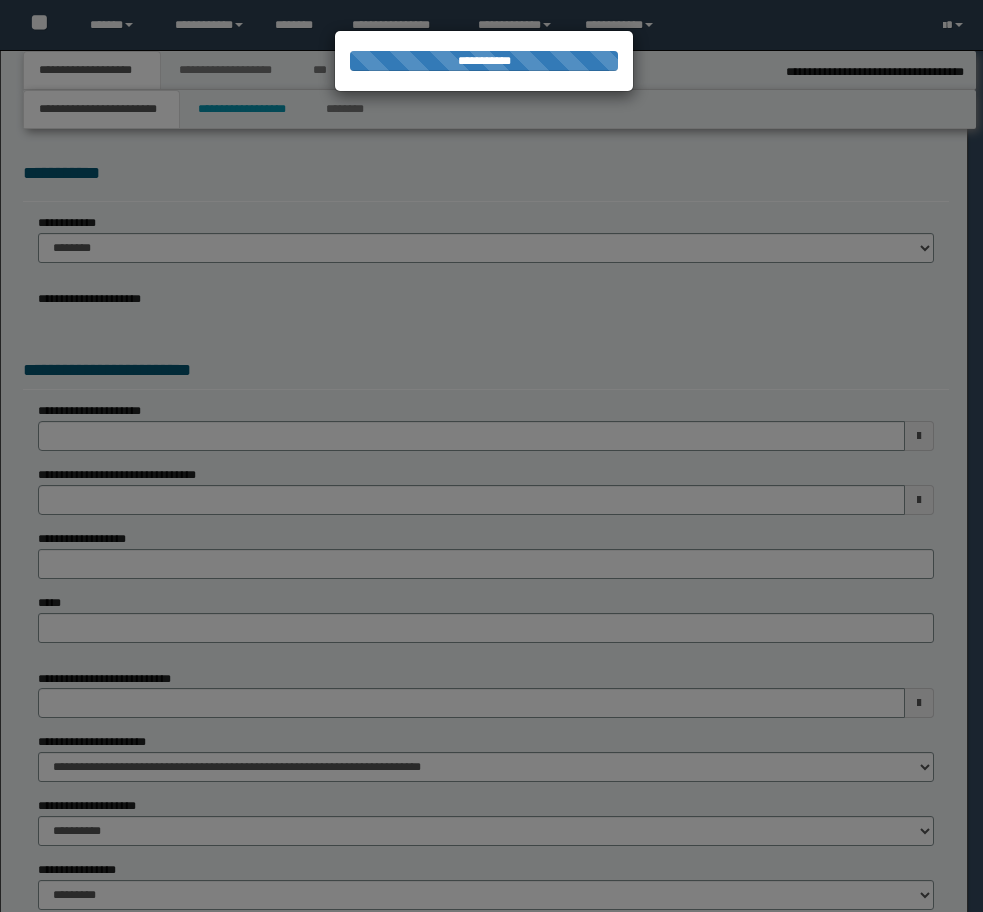 select on "*" 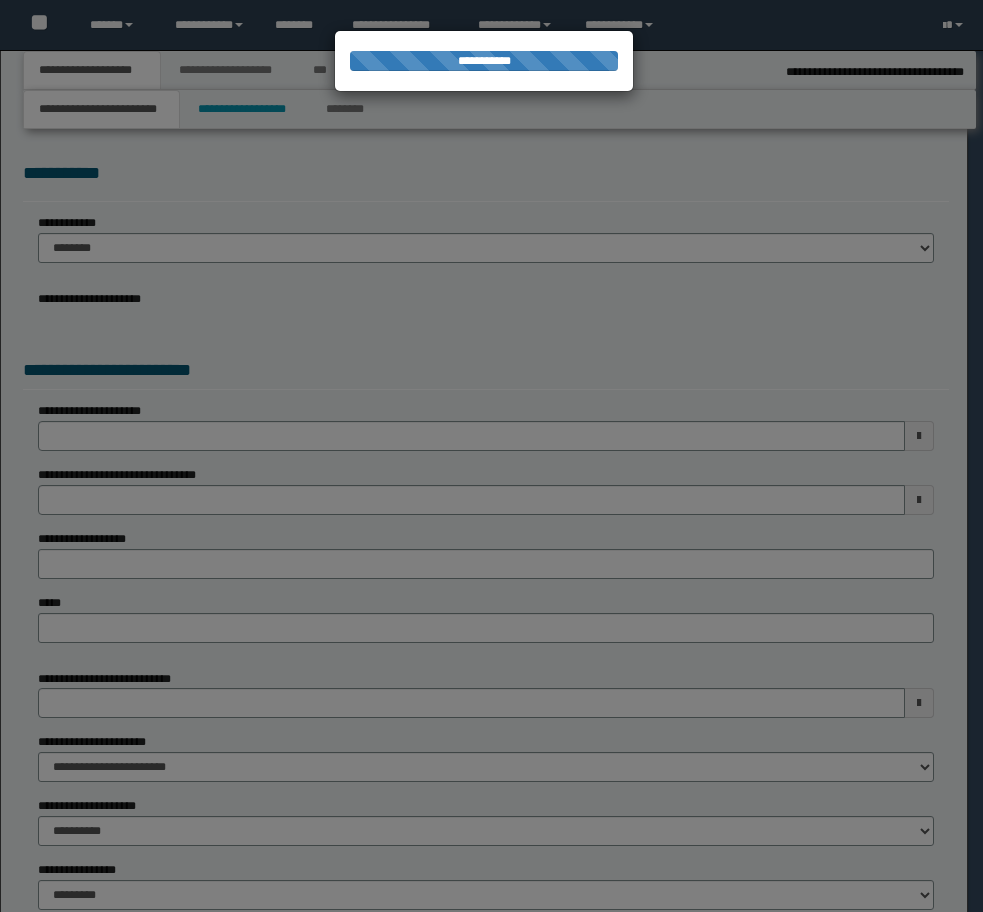 select on "*" 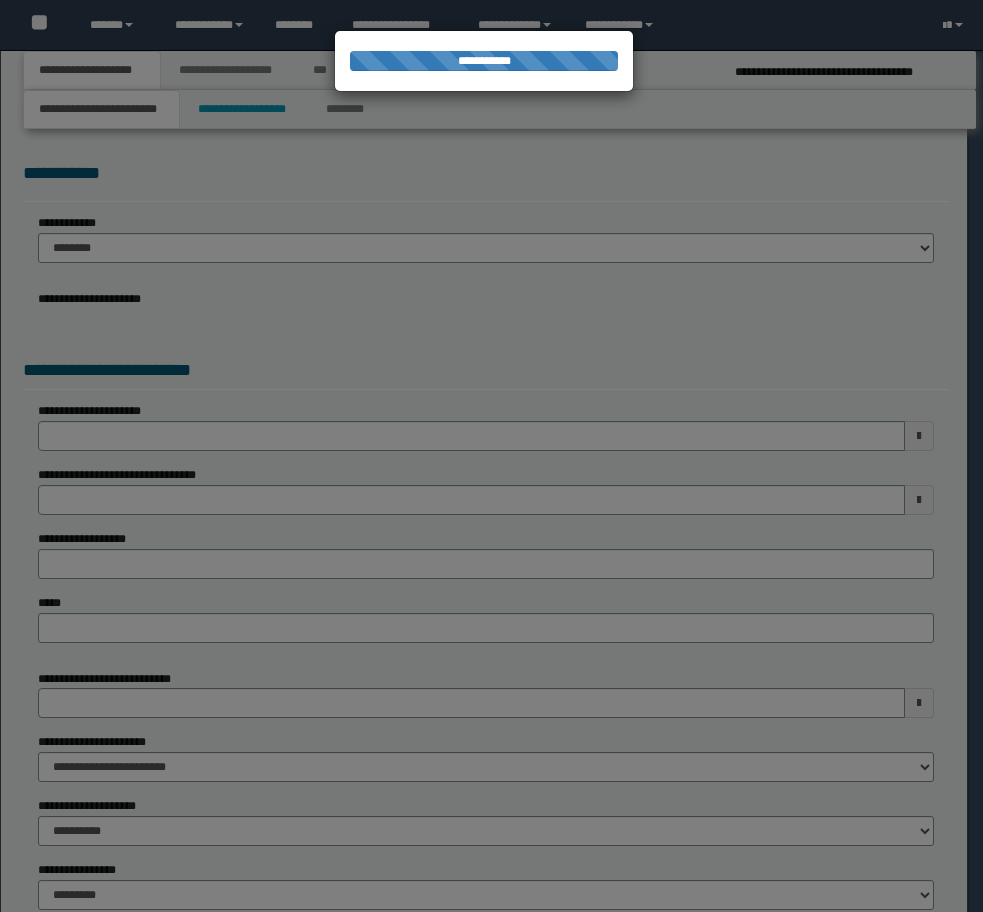 scroll, scrollTop: 0, scrollLeft: 0, axis: both 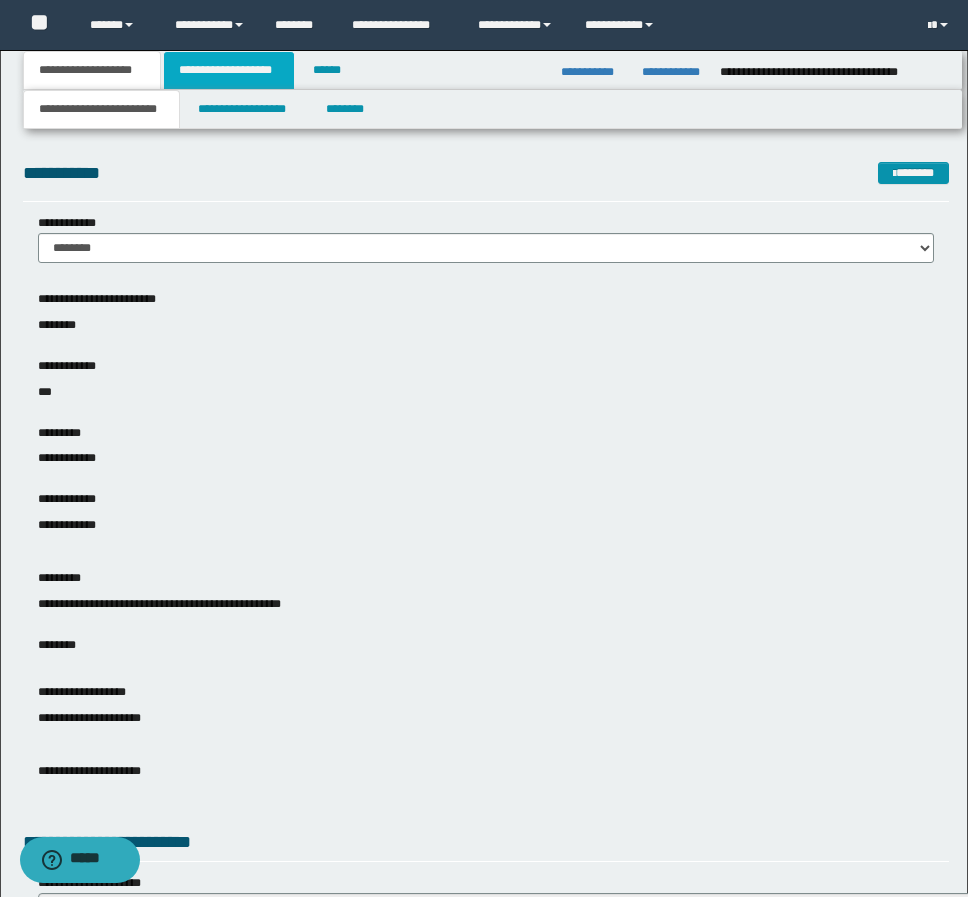 click on "**********" at bounding box center [229, 70] 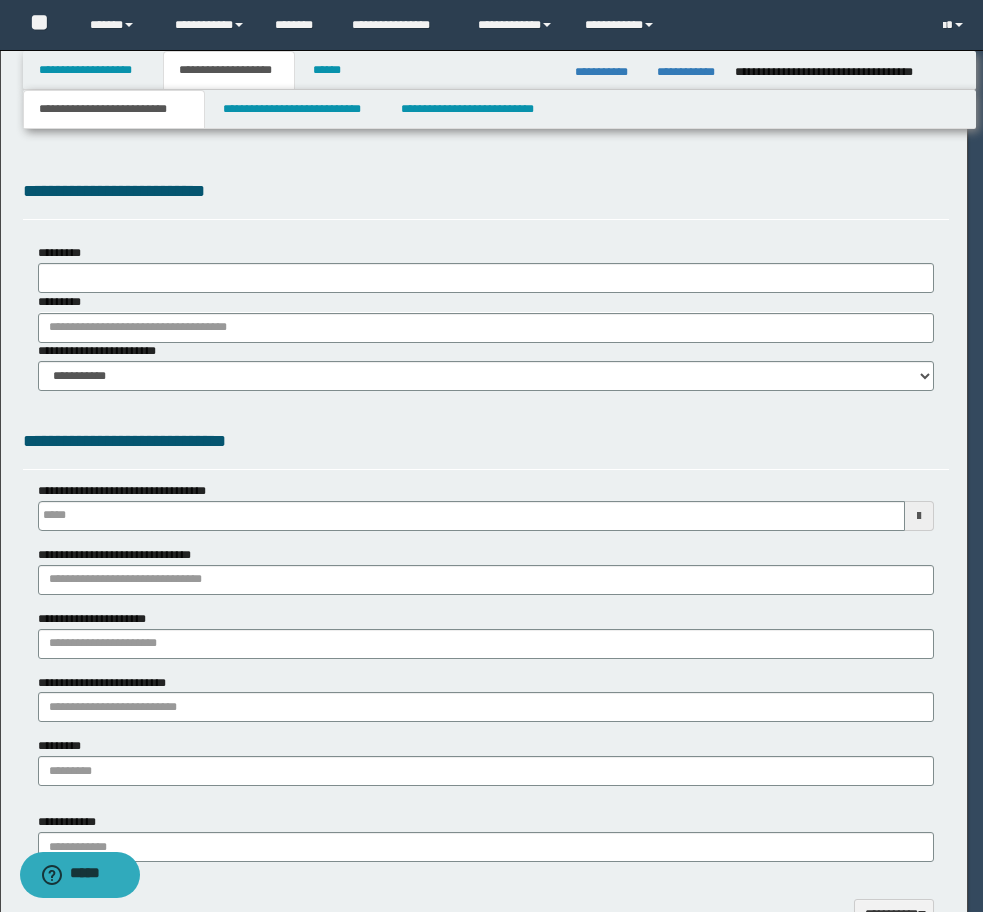 scroll, scrollTop: 0, scrollLeft: 0, axis: both 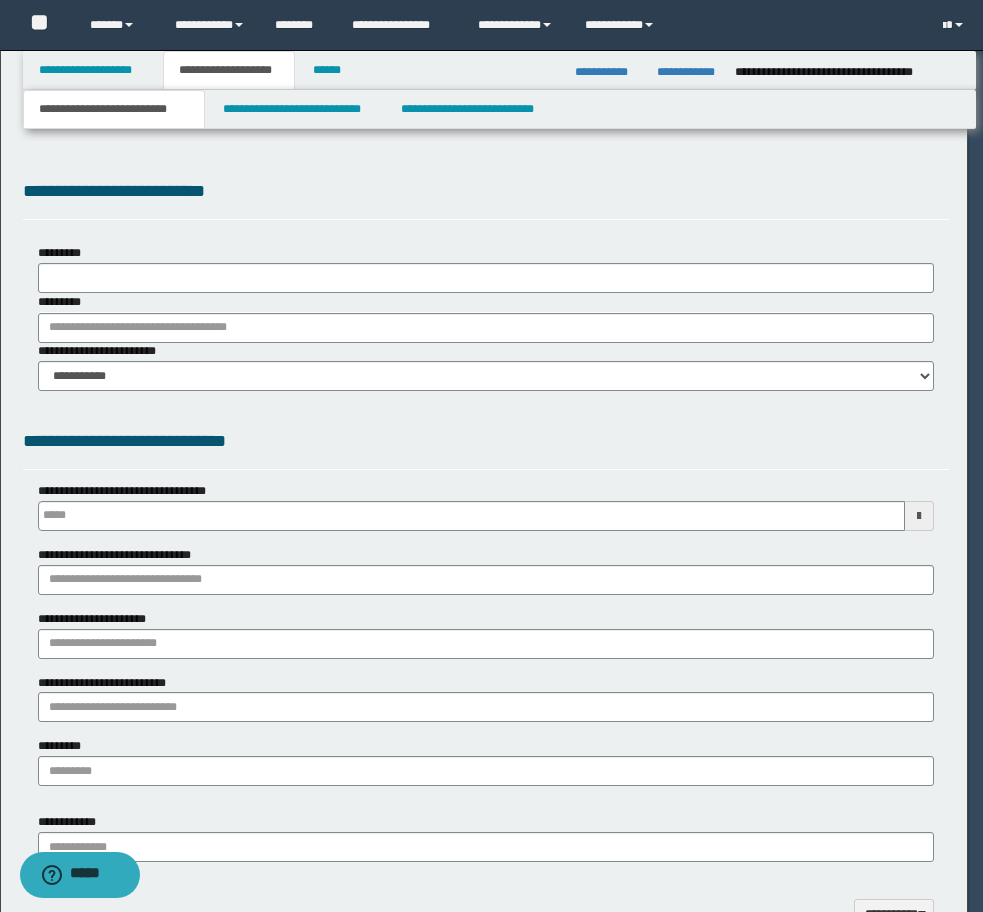 select on "*" 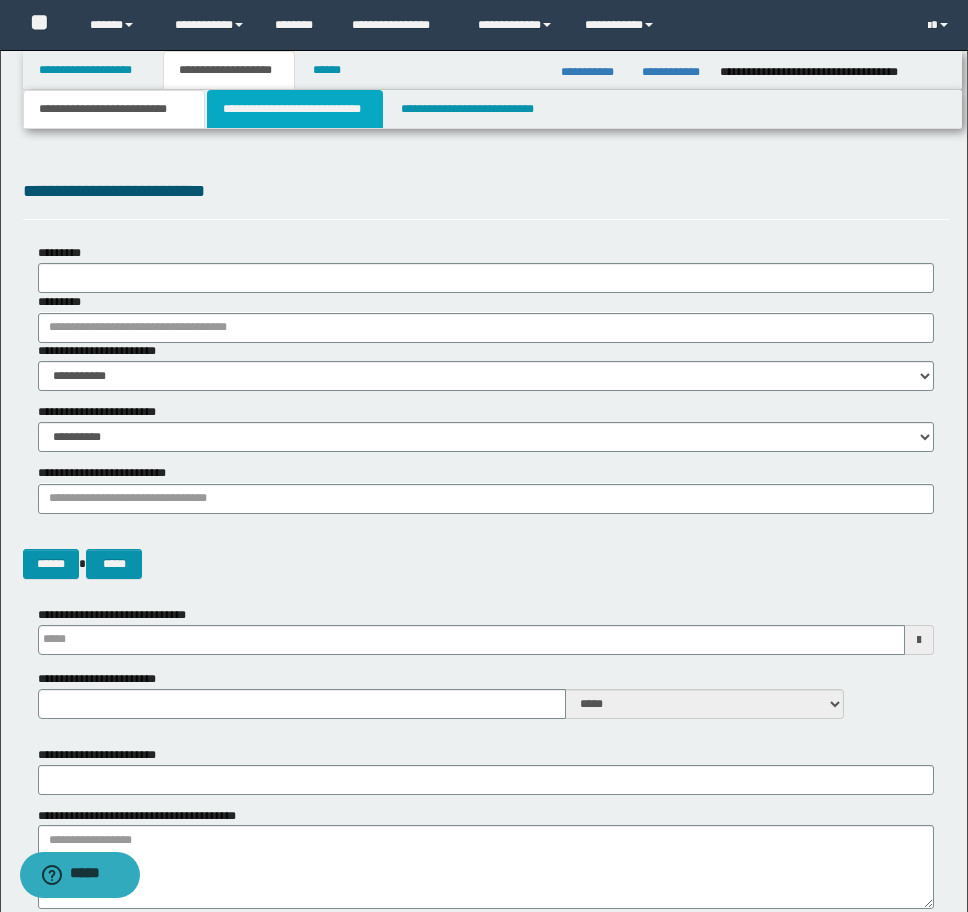click on "**********" at bounding box center (295, 109) 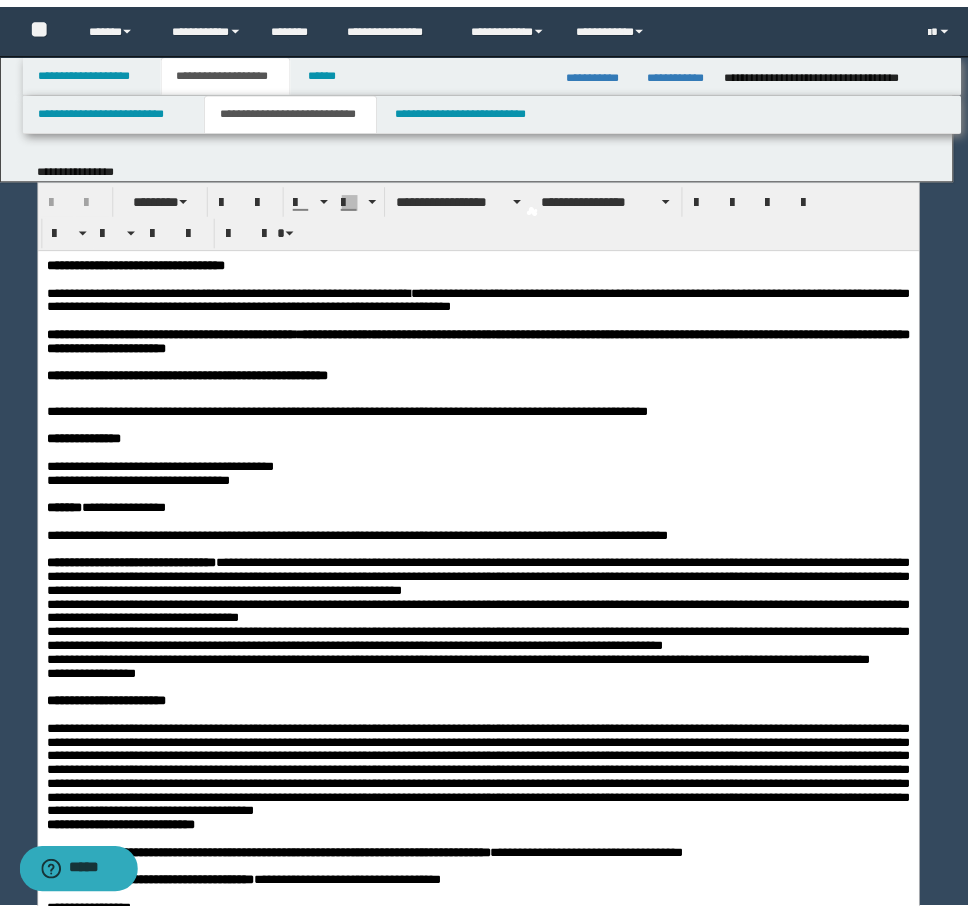 scroll, scrollTop: 0, scrollLeft: 0, axis: both 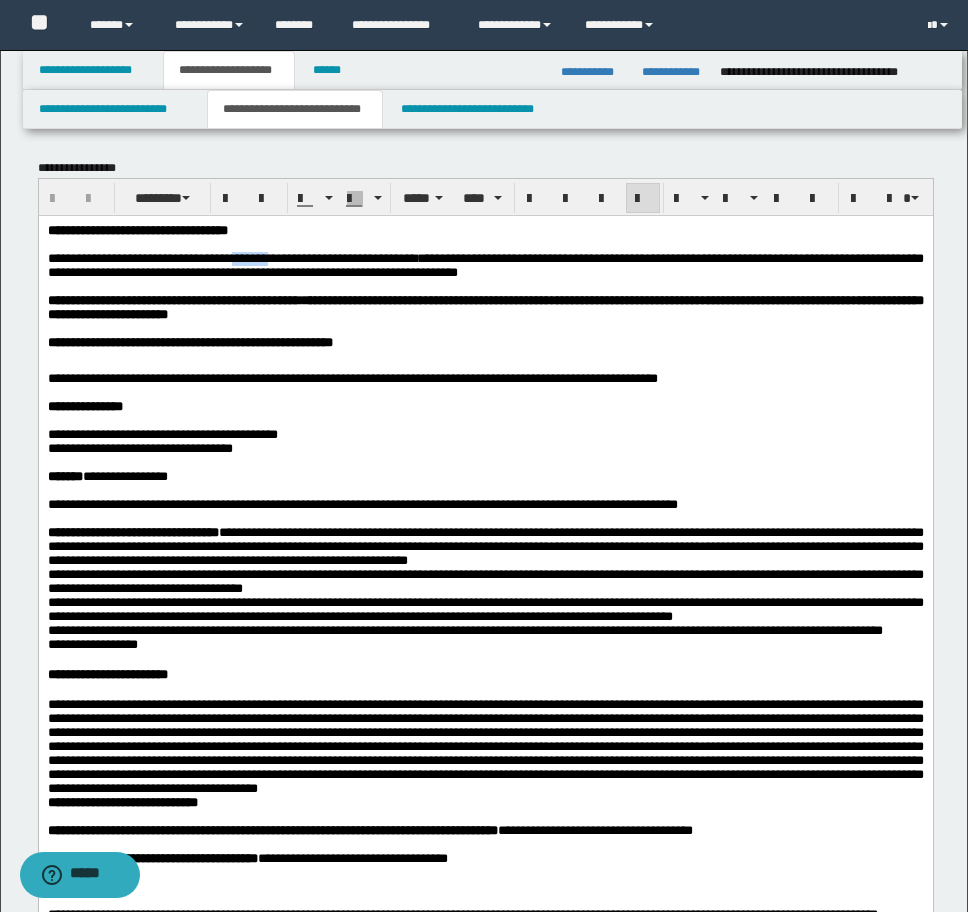 drag, startPoint x: 321, startPoint y: 260, endPoint x: 276, endPoint y: 264, distance: 45.17743 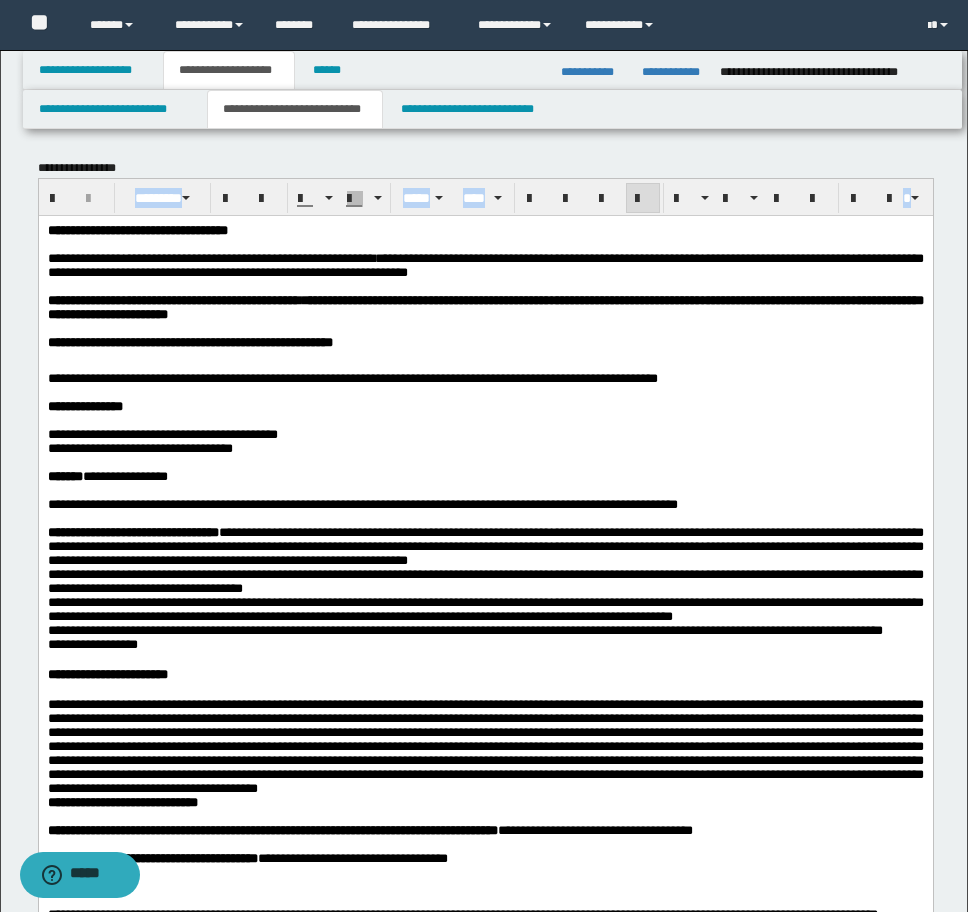 drag, startPoint x: 967, startPoint y: 139, endPoint x: 967, endPoint y: 182, distance: 43 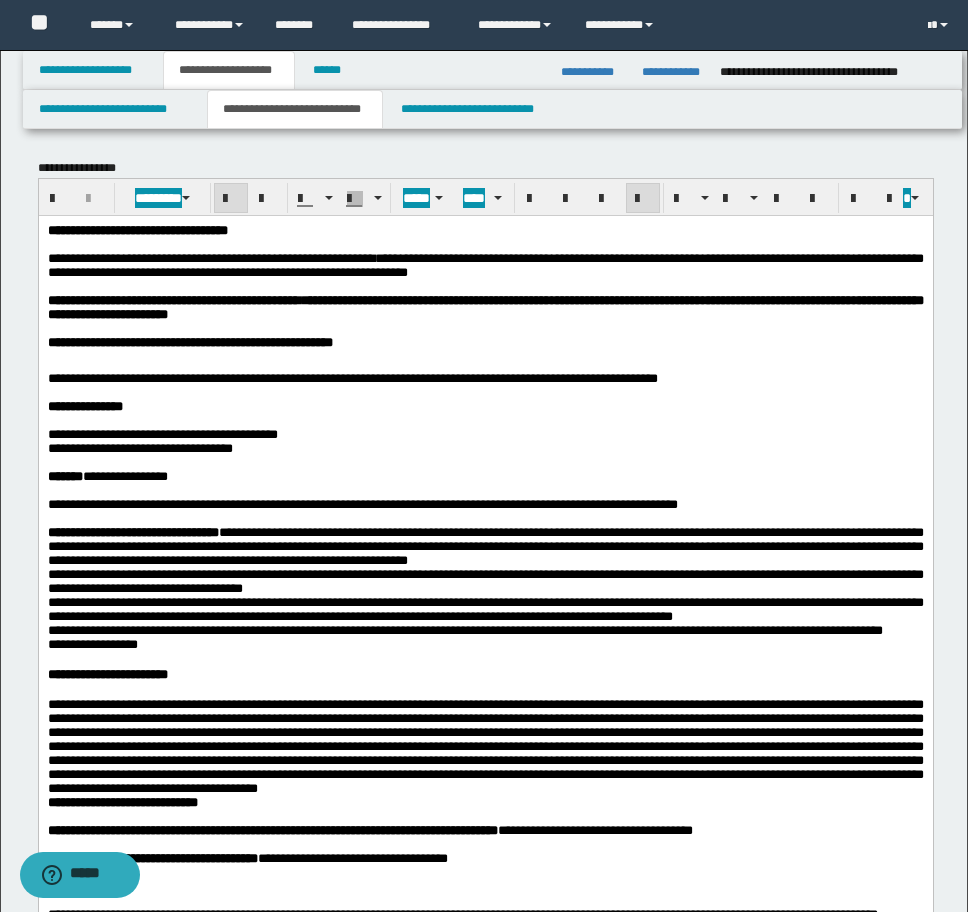 drag, startPoint x: 1005, startPoint y: 397, endPoint x: 915, endPoint y: 336, distance: 108.72442 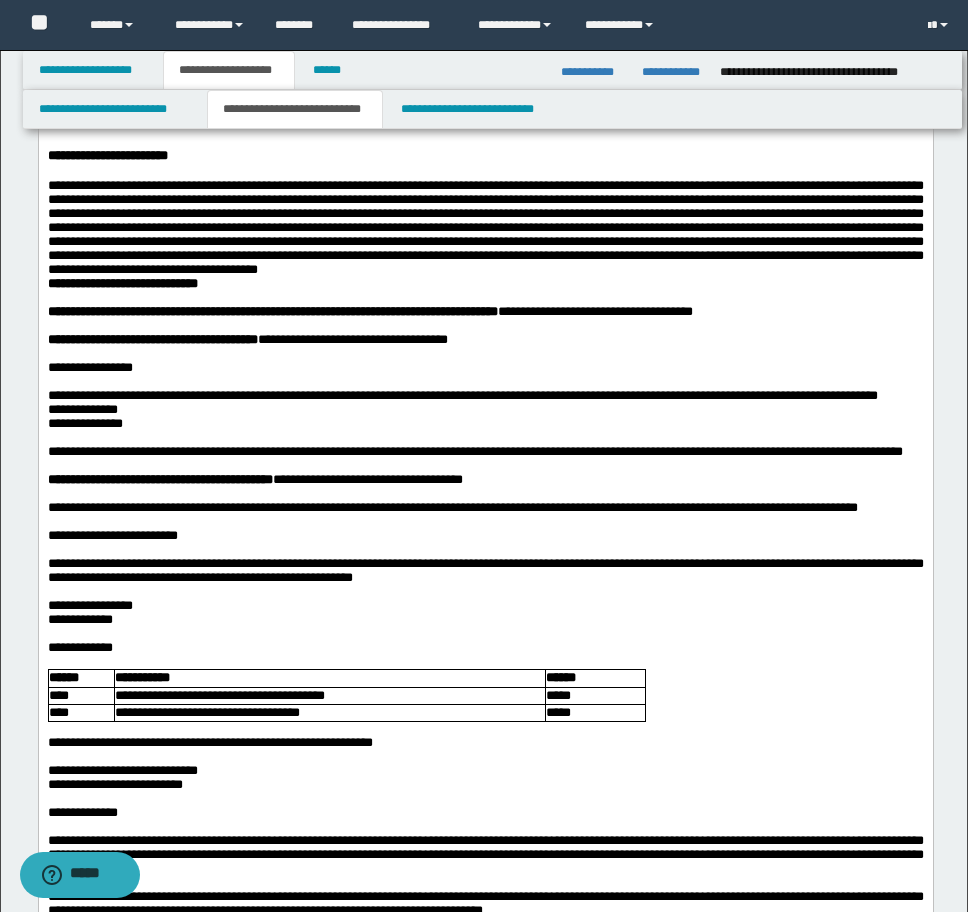 scroll, scrollTop: 559, scrollLeft: 0, axis: vertical 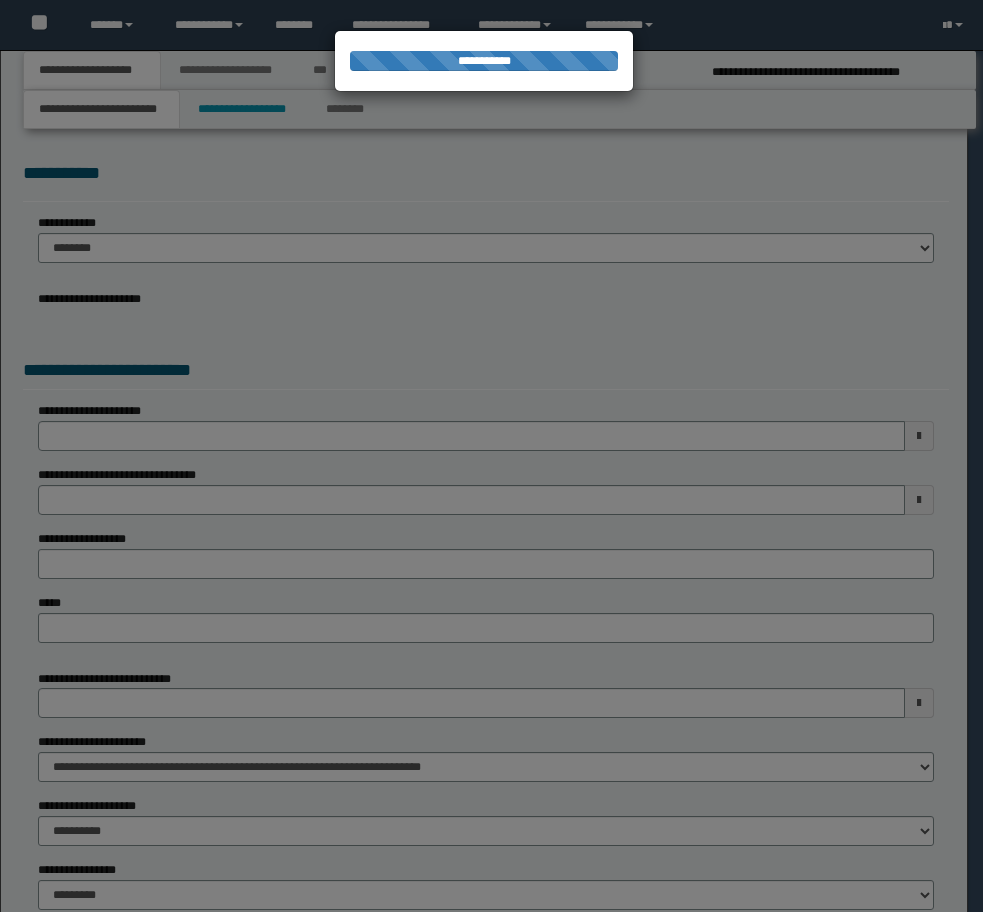 select on "*" 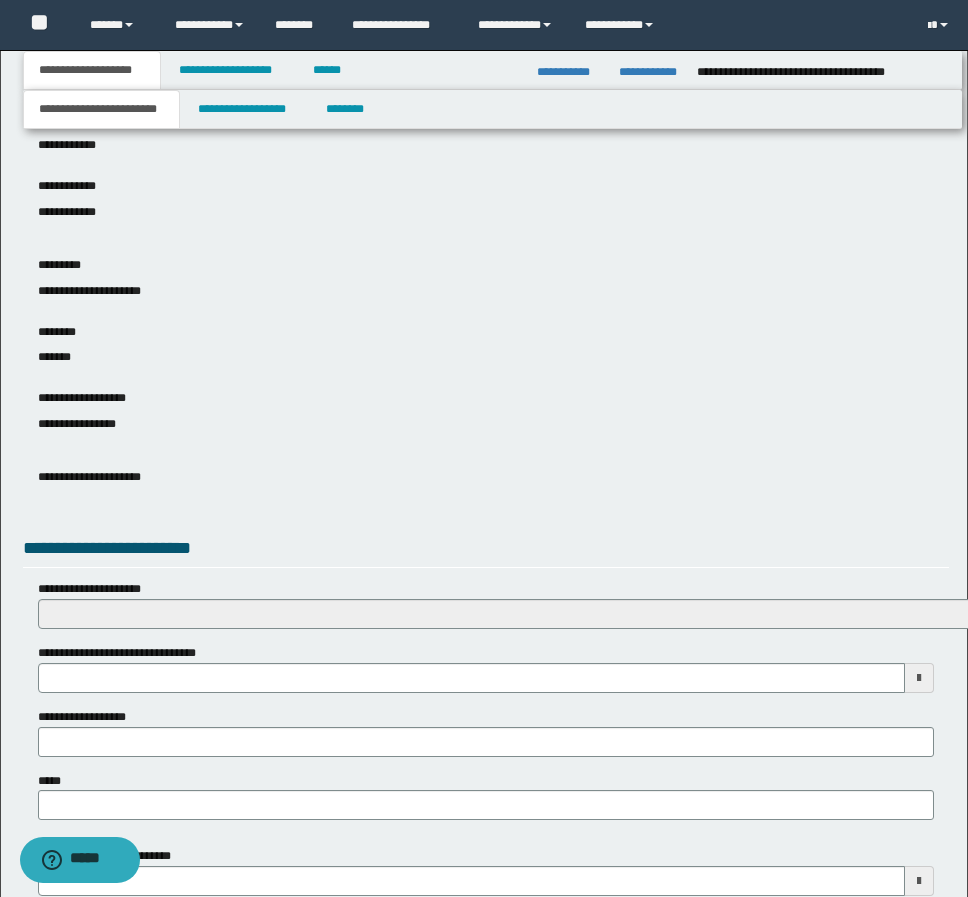 scroll, scrollTop: 700, scrollLeft: 0, axis: vertical 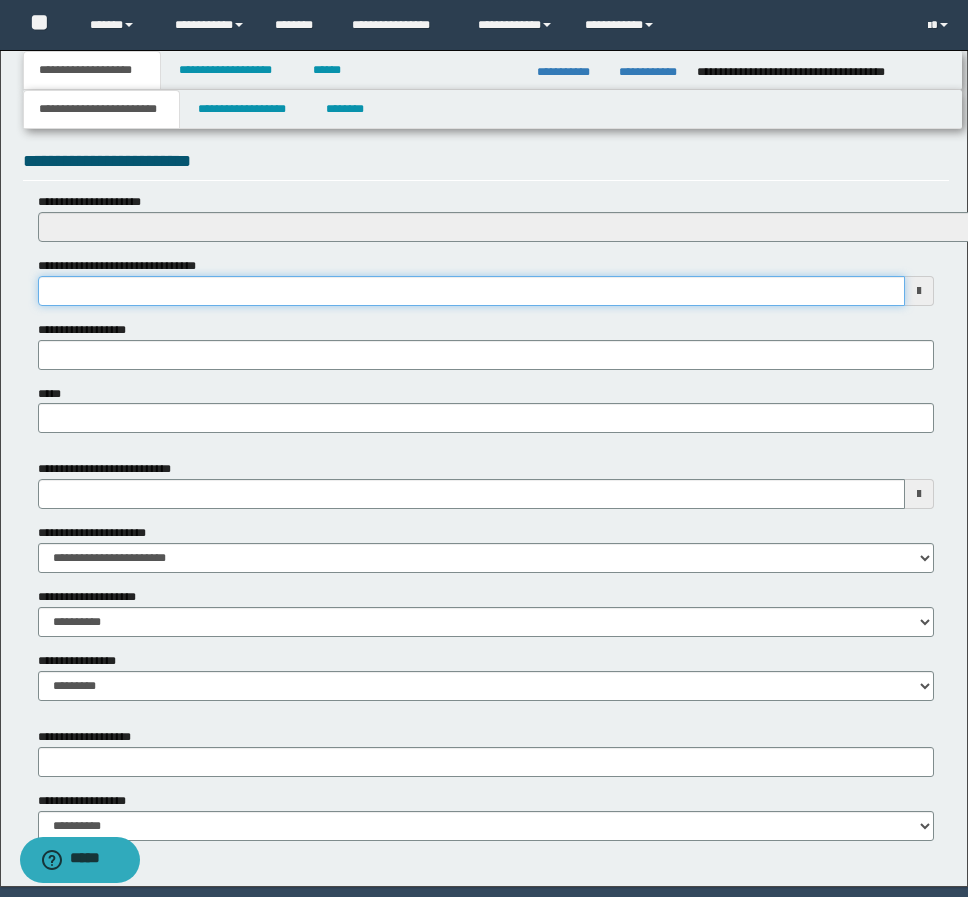click on "**********" at bounding box center [471, 291] 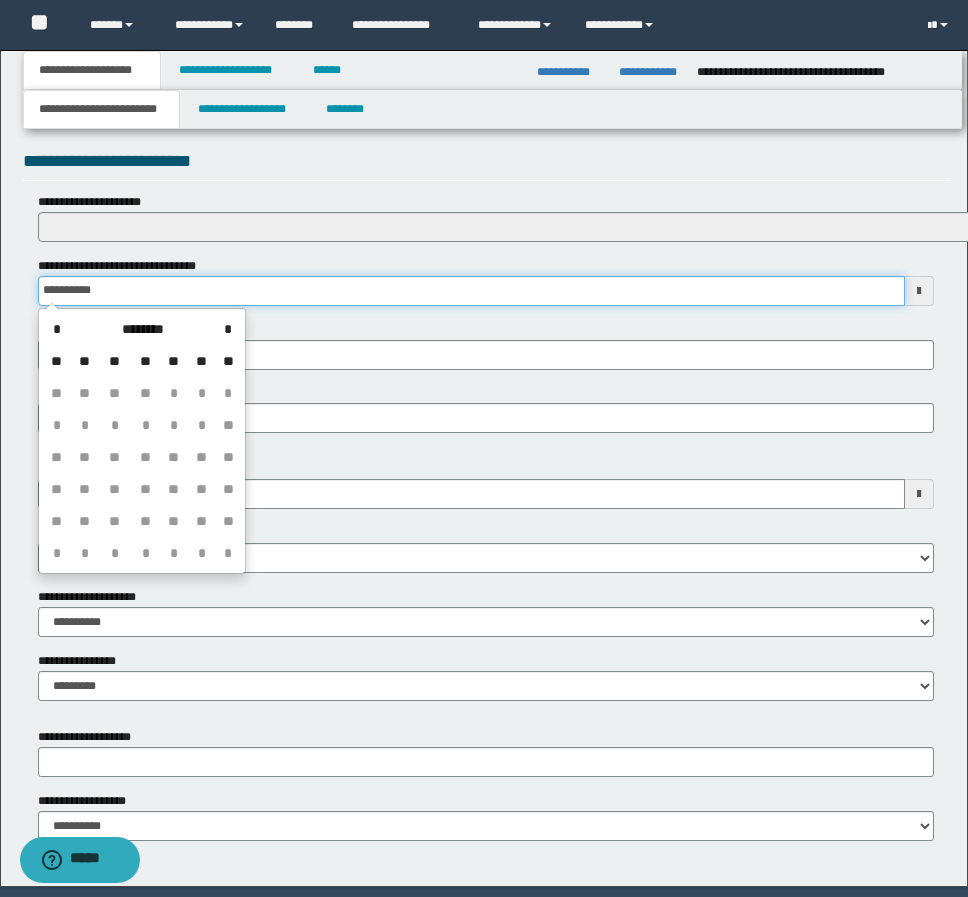 type on "**********" 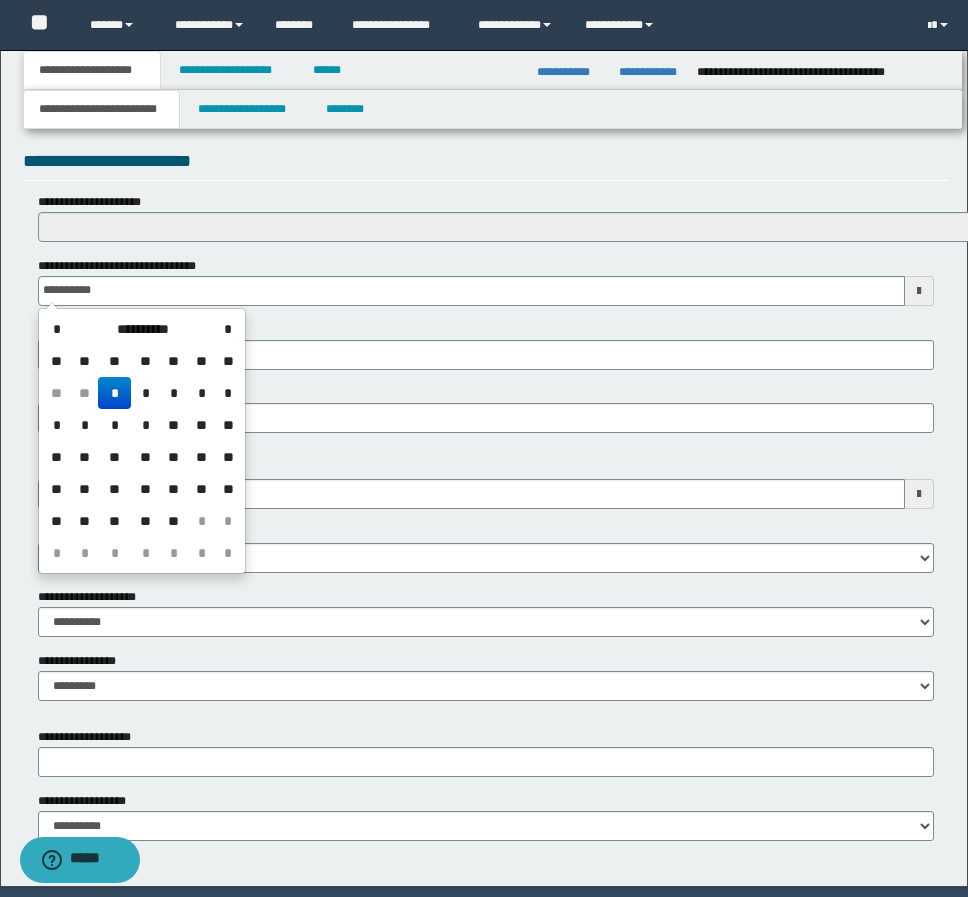 click on "*" at bounding box center [114, 393] 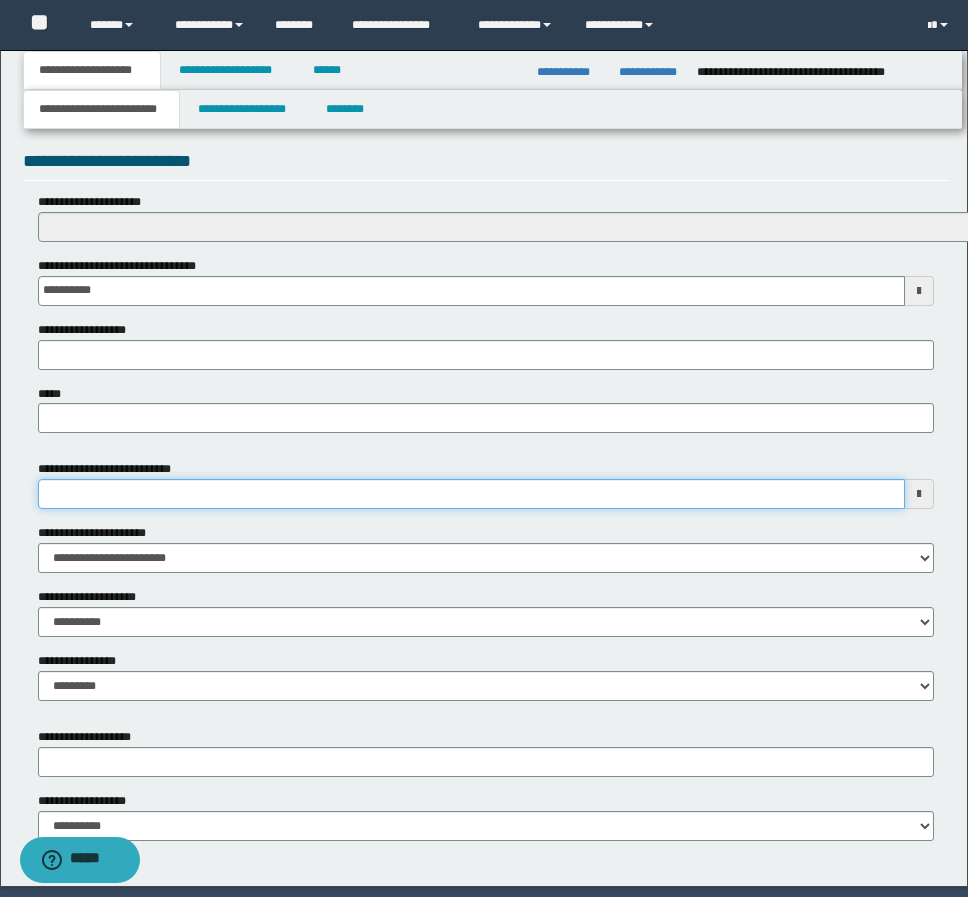 click on "**********" at bounding box center [471, 494] 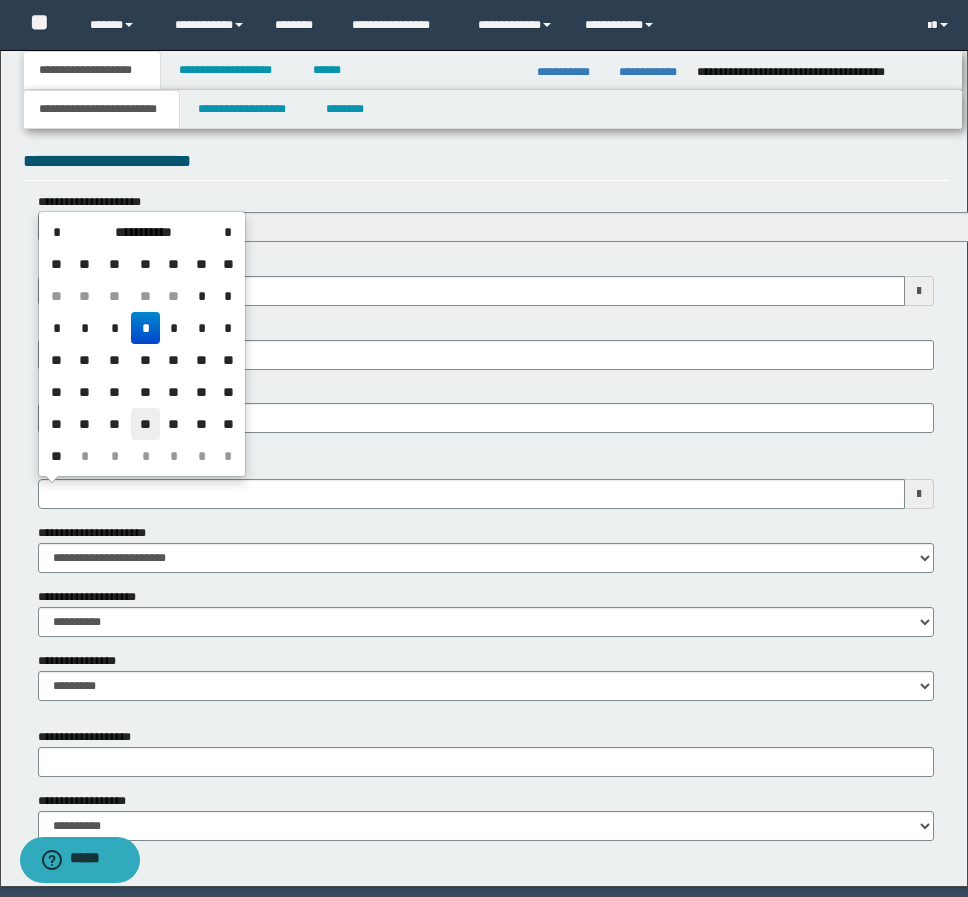 click on "**" at bounding box center (145, 424) 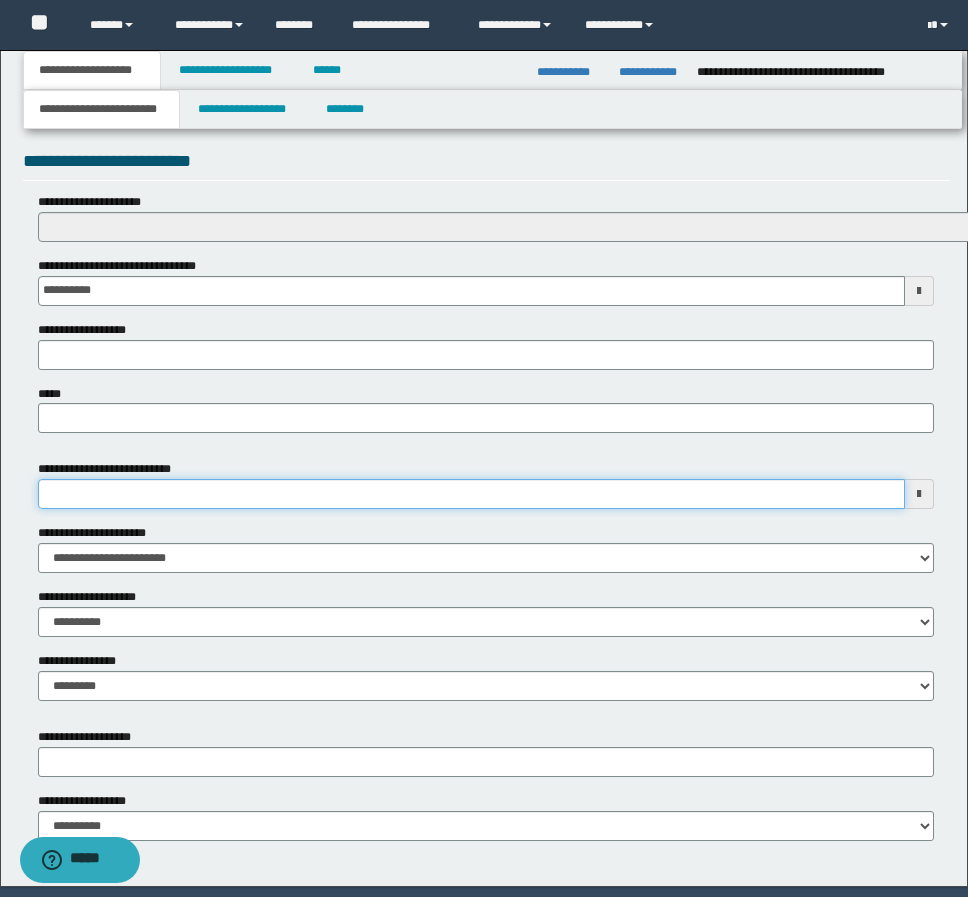 click on "**********" at bounding box center [471, 494] 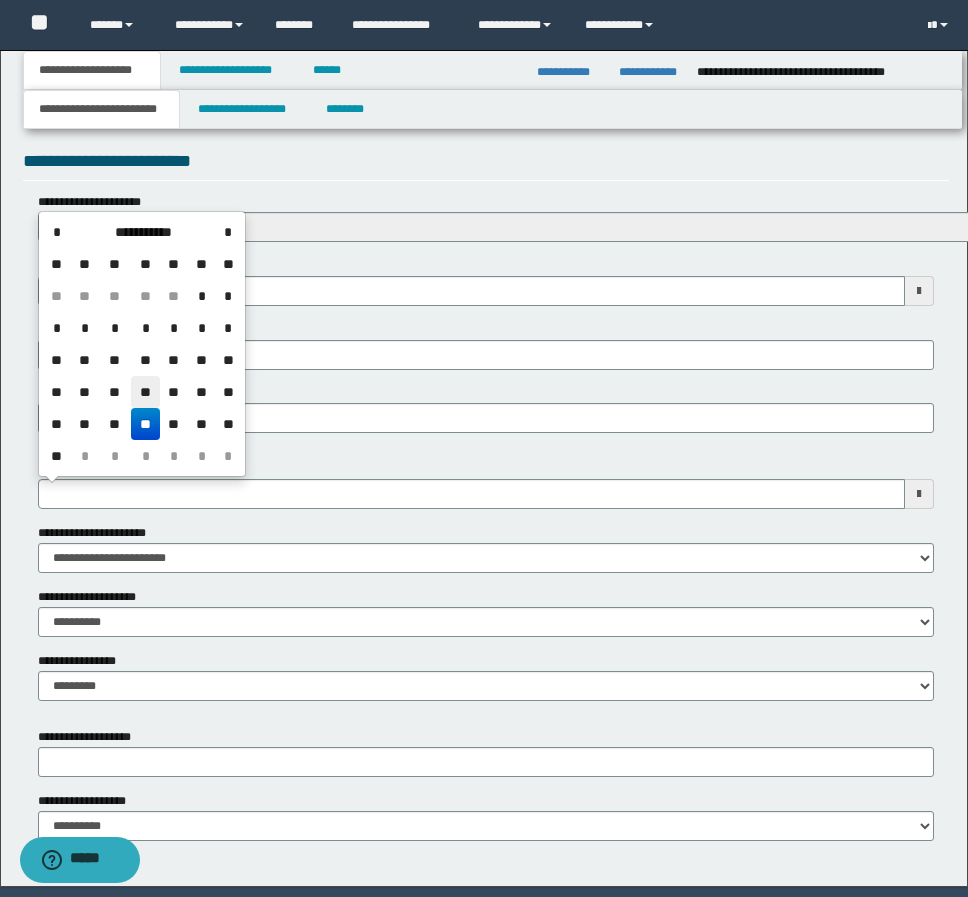 click on "**" at bounding box center (145, 392) 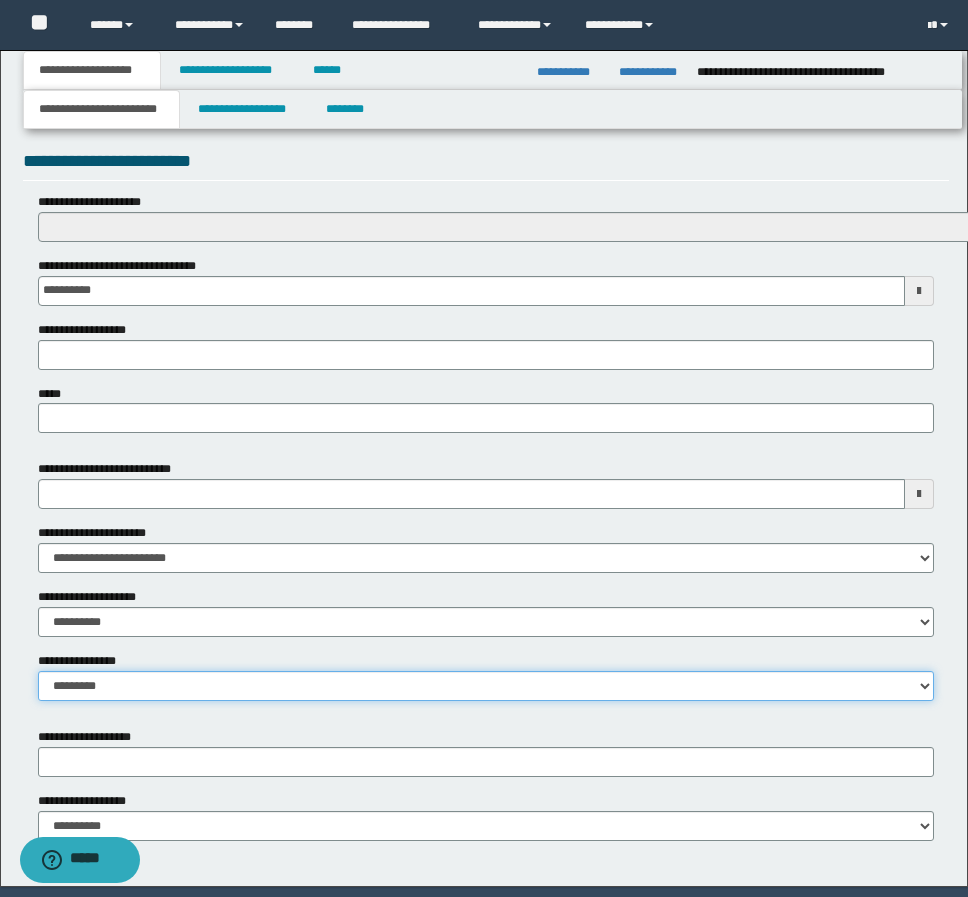 click on "**********" at bounding box center [486, 686] 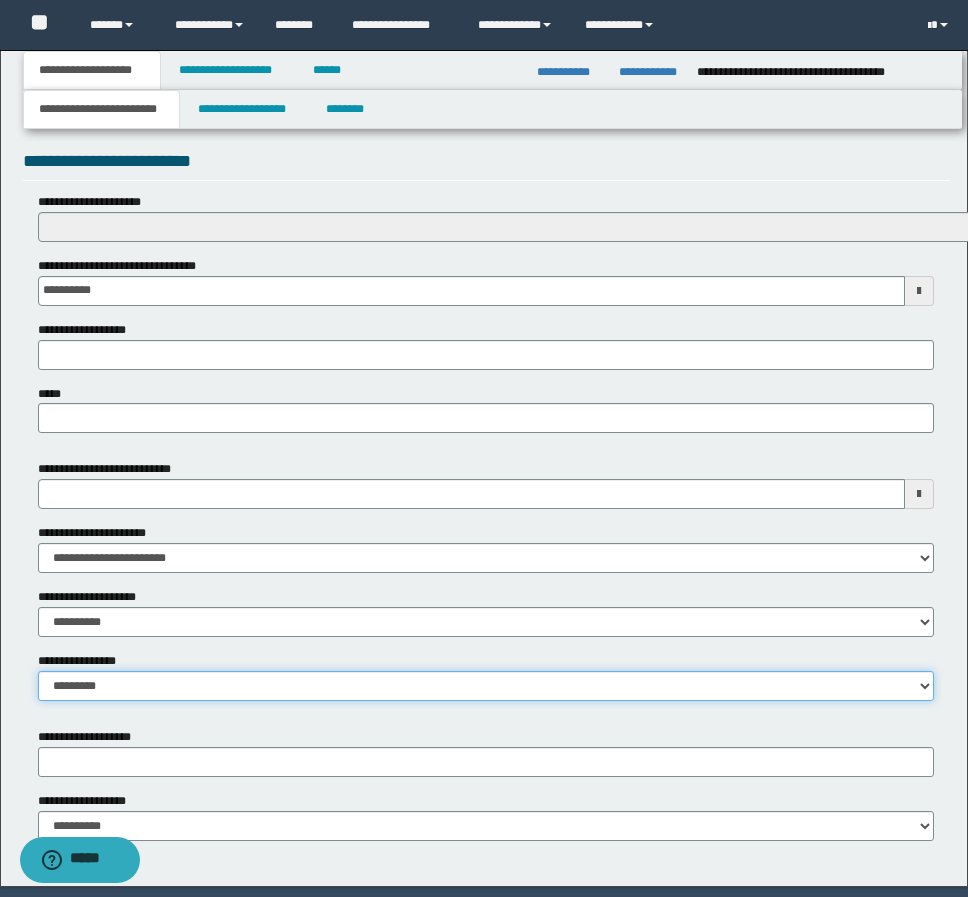 select on "*" 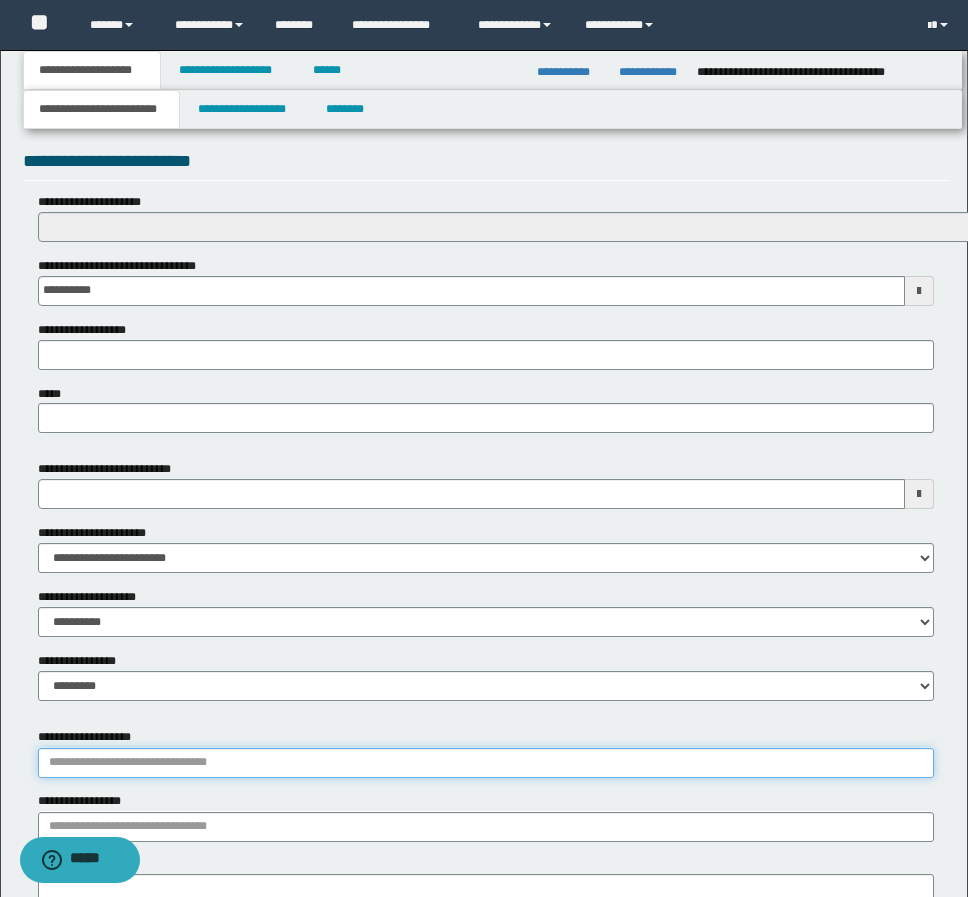 click on "**********" at bounding box center (486, 763) 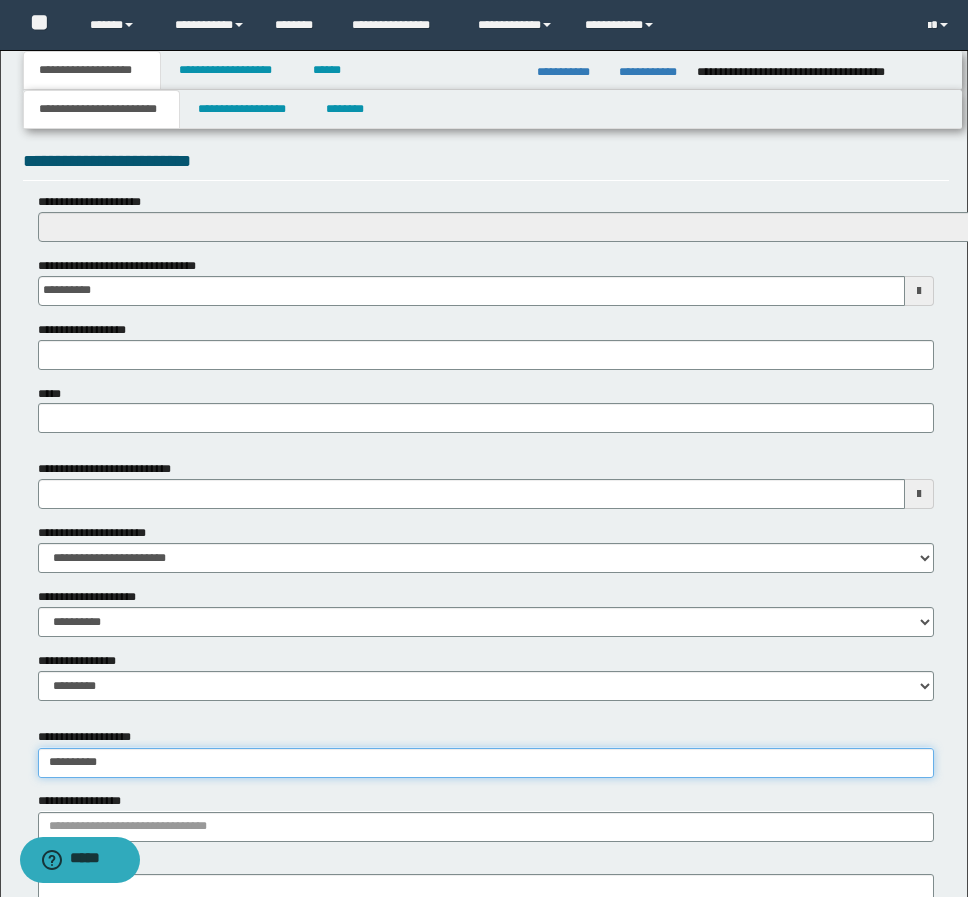 type on "**********" 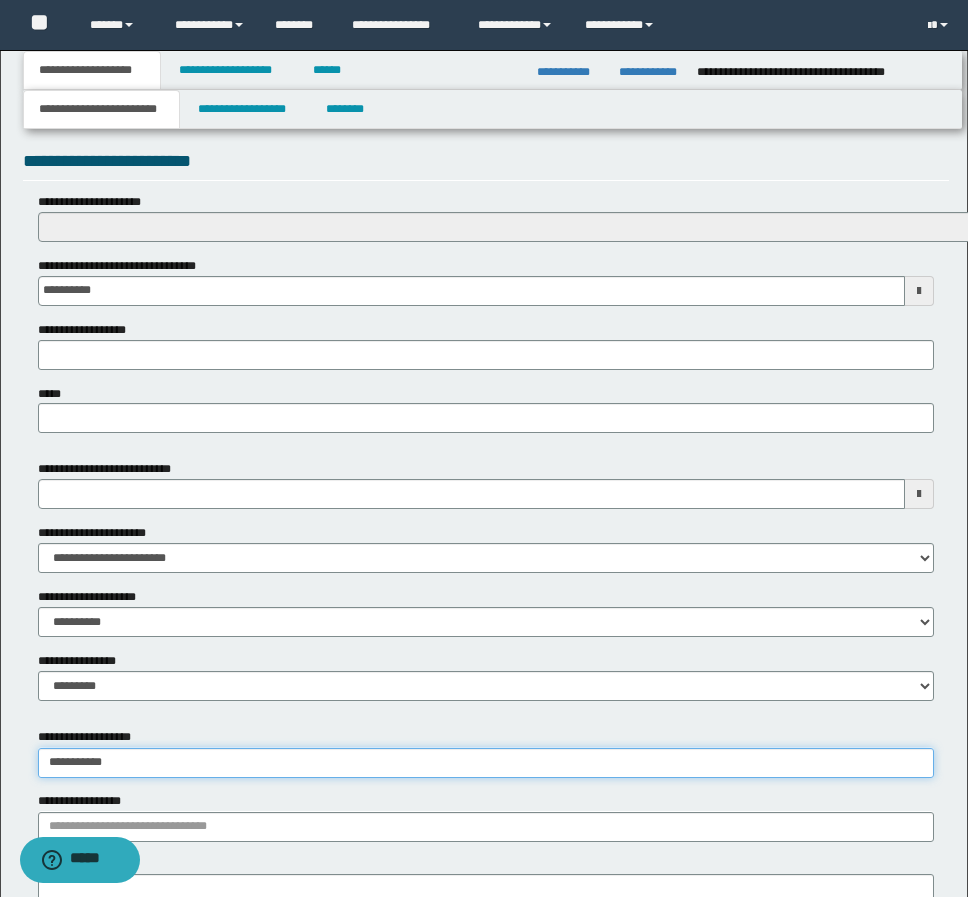 type on "**********" 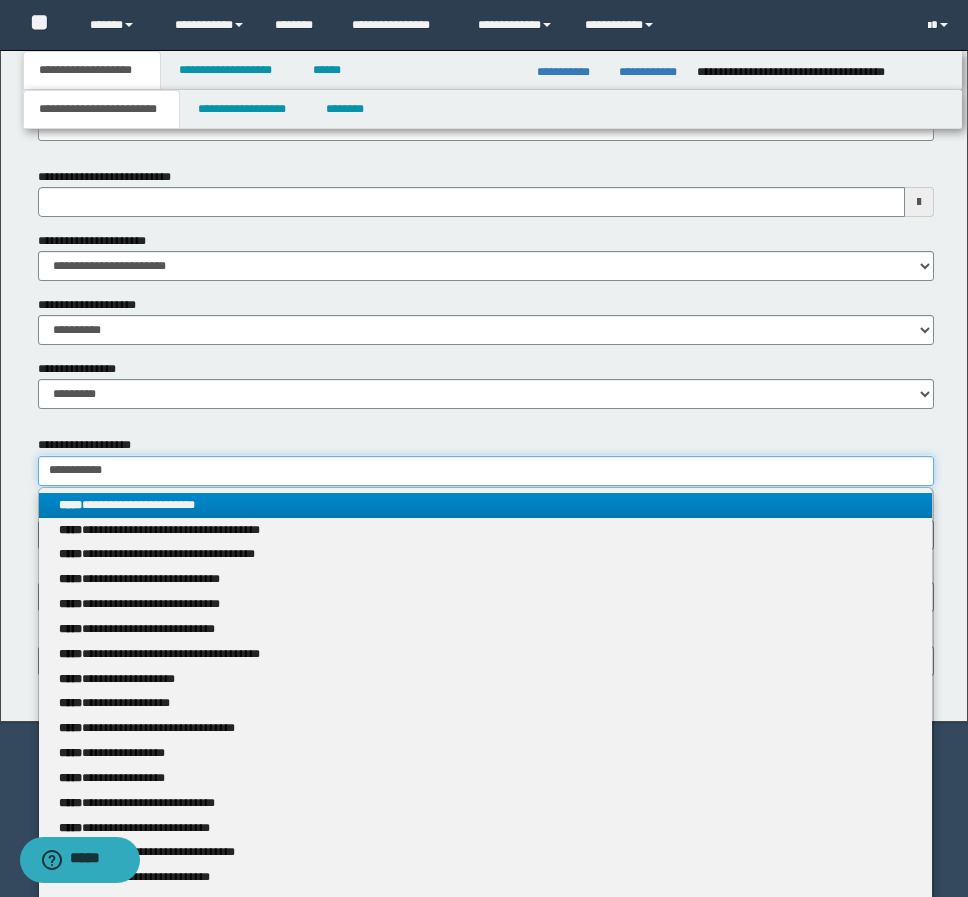 scroll, scrollTop: 1000, scrollLeft: 0, axis: vertical 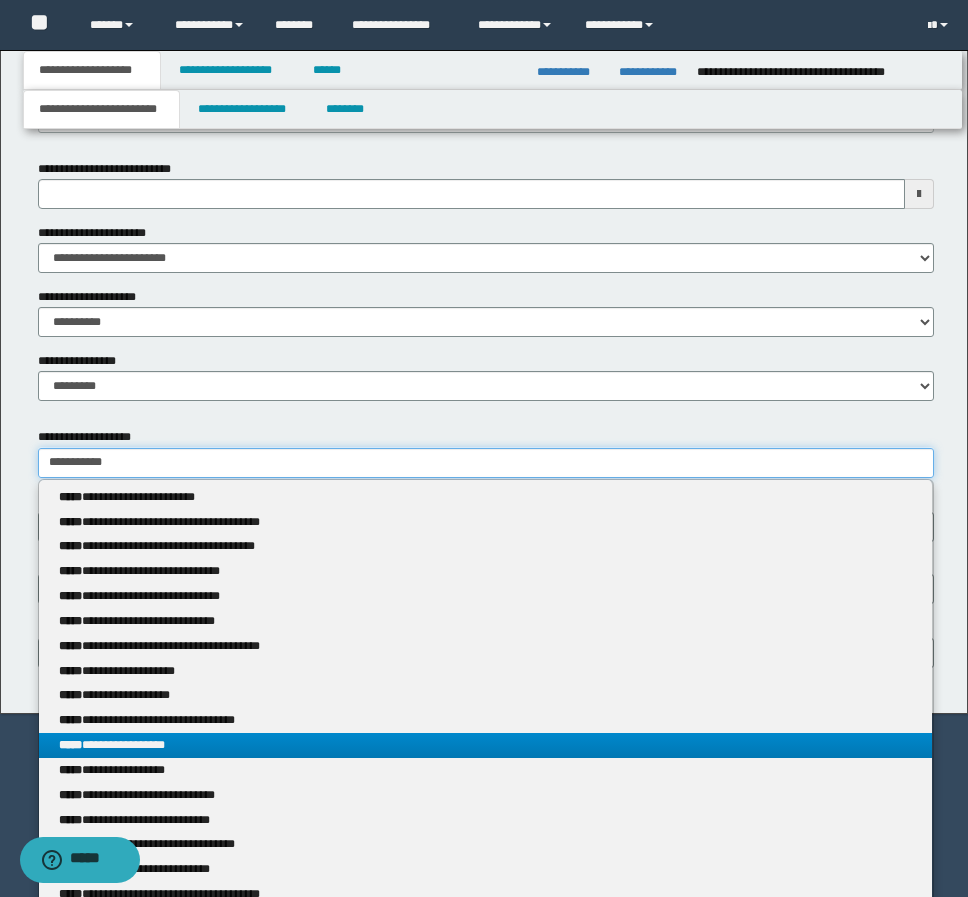 type on "**********" 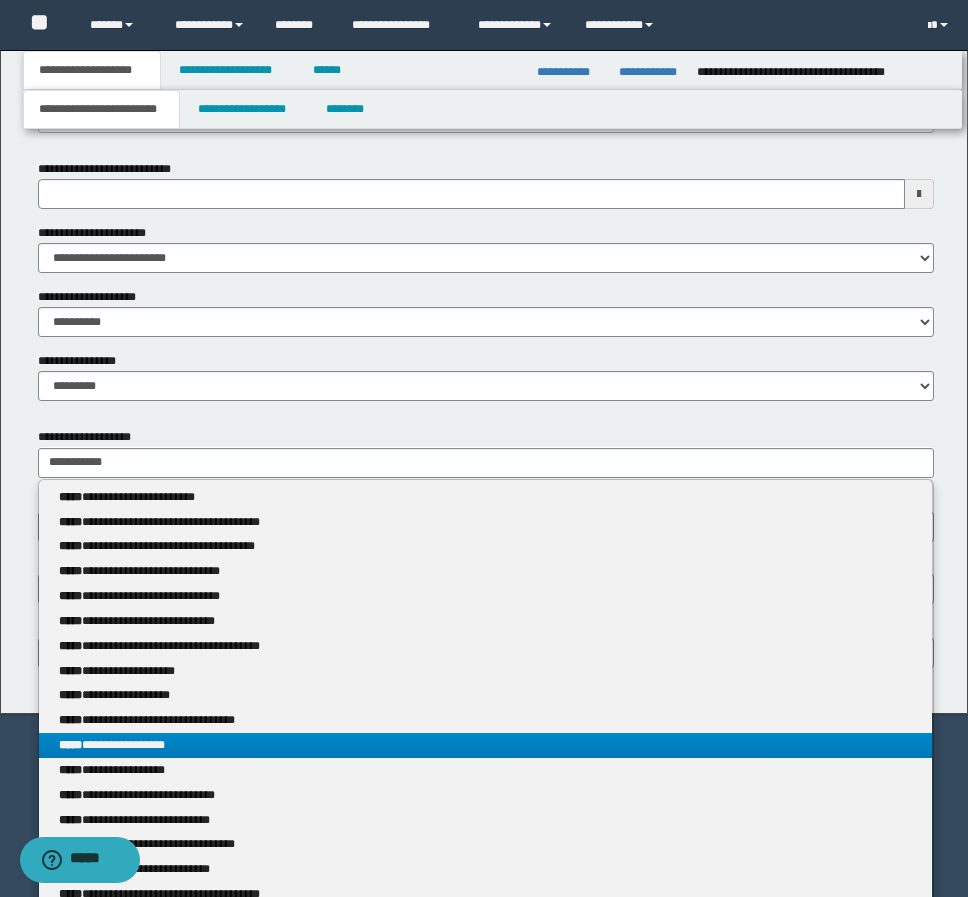 click on "**********" at bounding box center [485, 745] 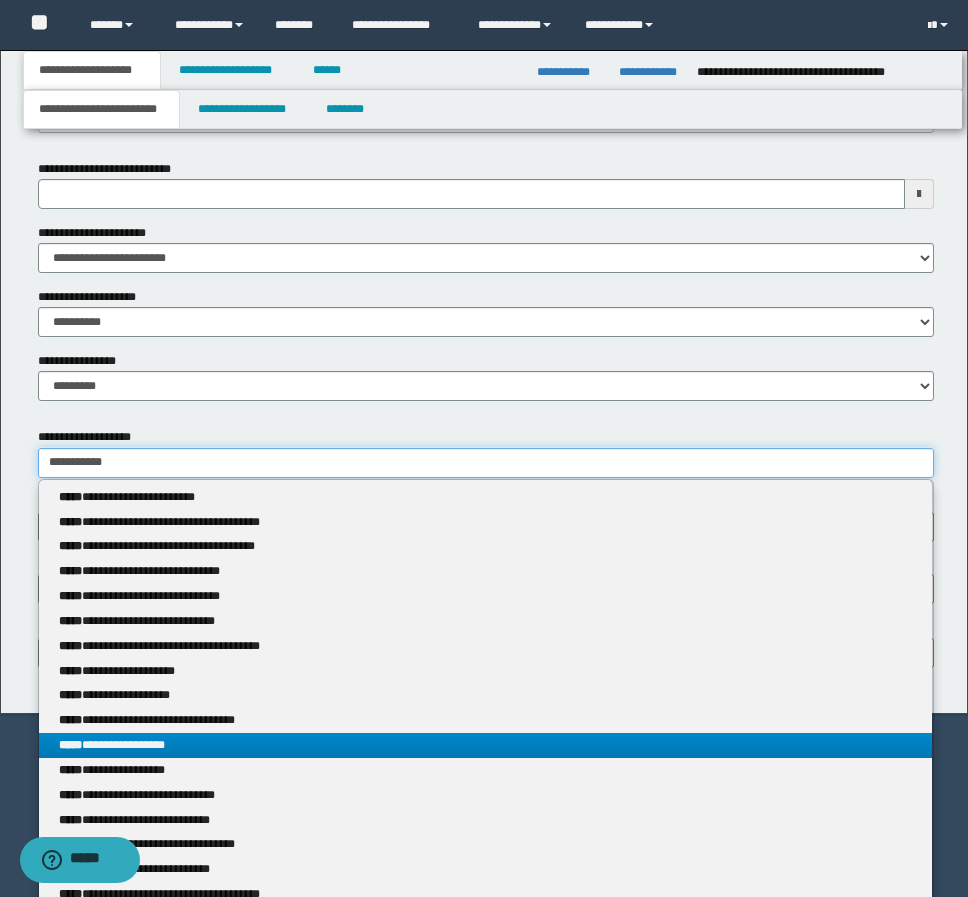 type 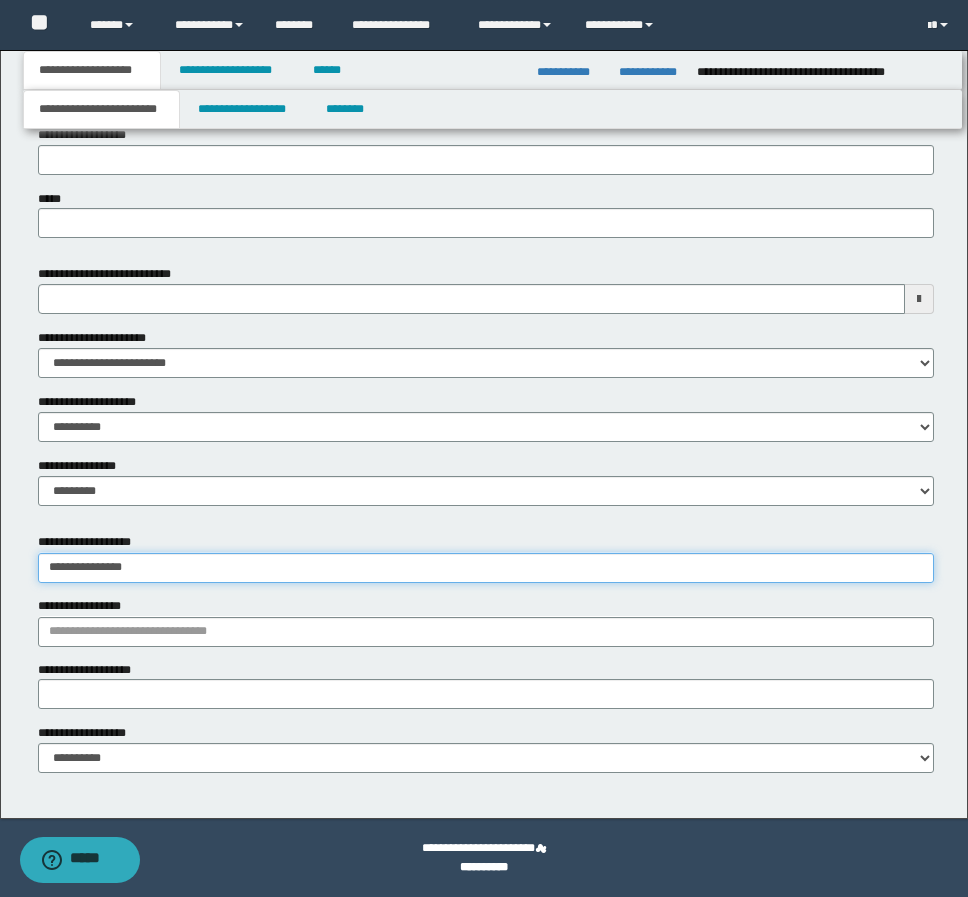 scroll, scrollTop: 895, scrollLeft: 0, axis: vertical 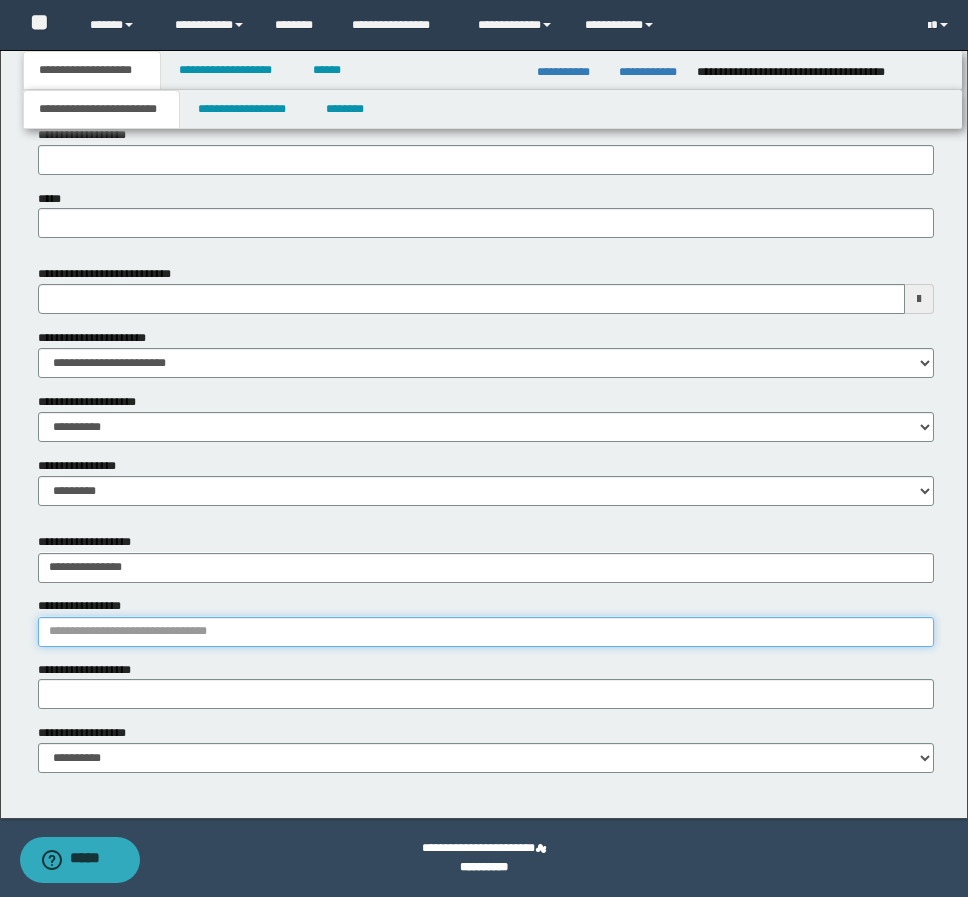 click on "**********" at bounding box center [486, 632] 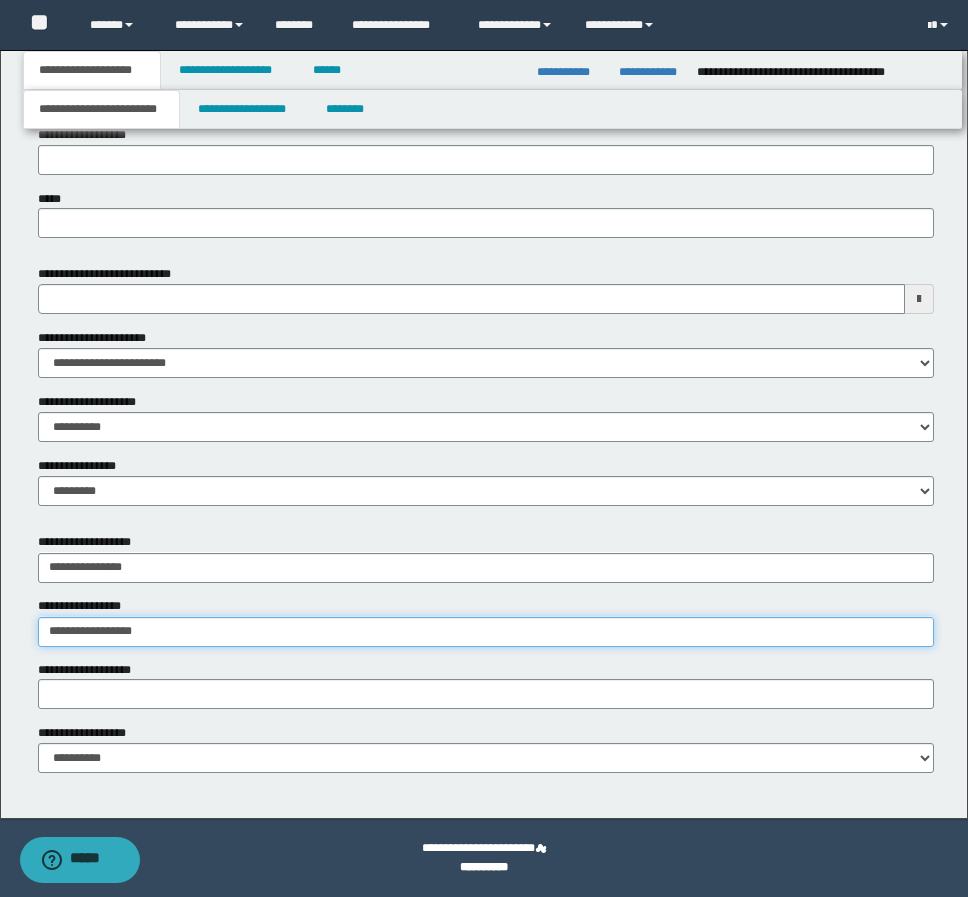 type on "**********" 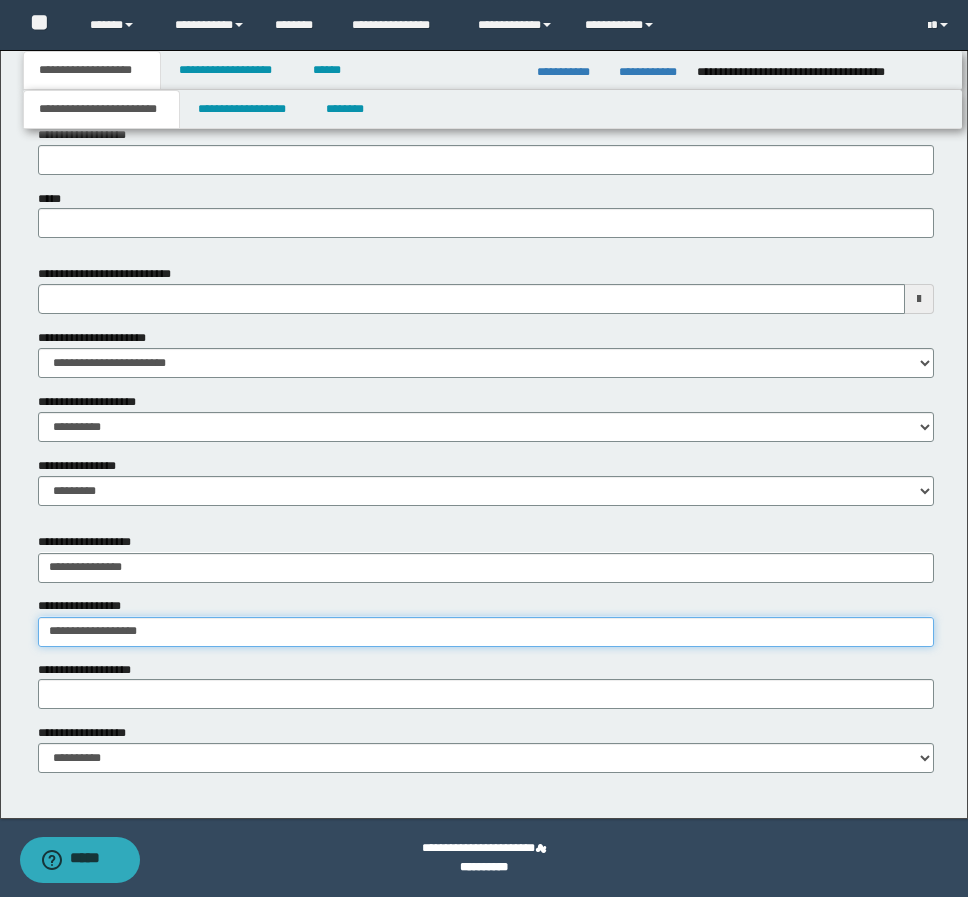 type on "**********" 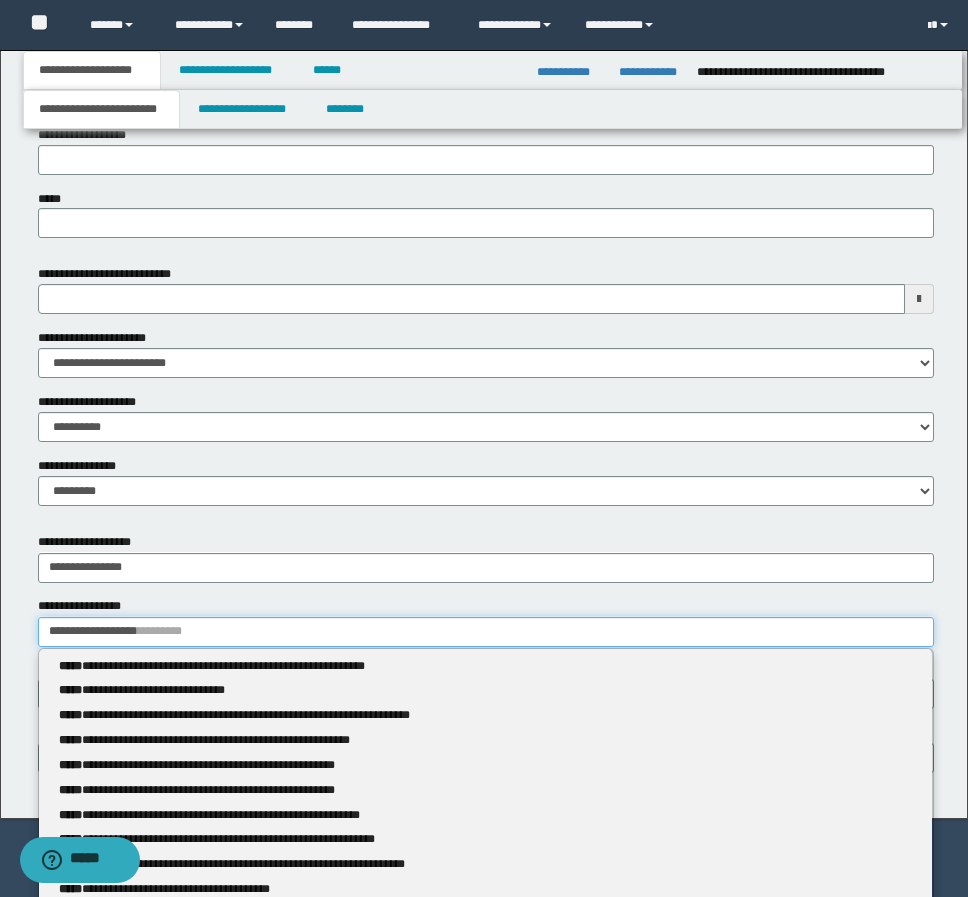 type 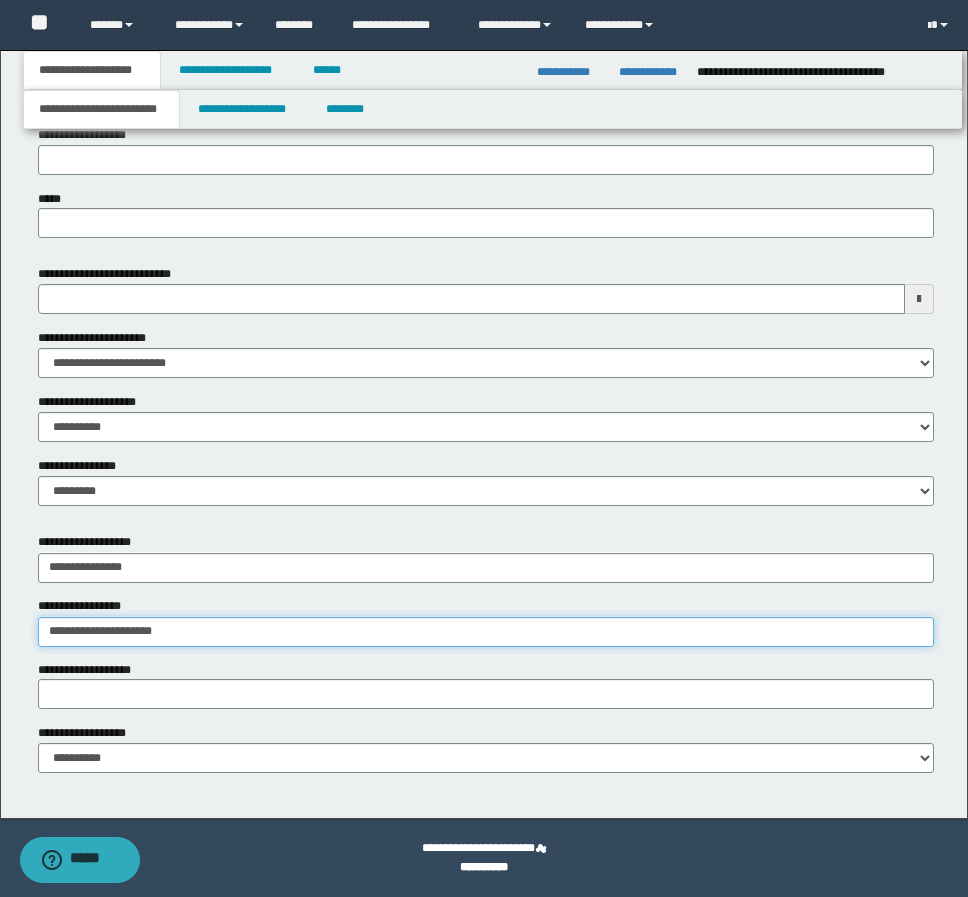type on "**********" 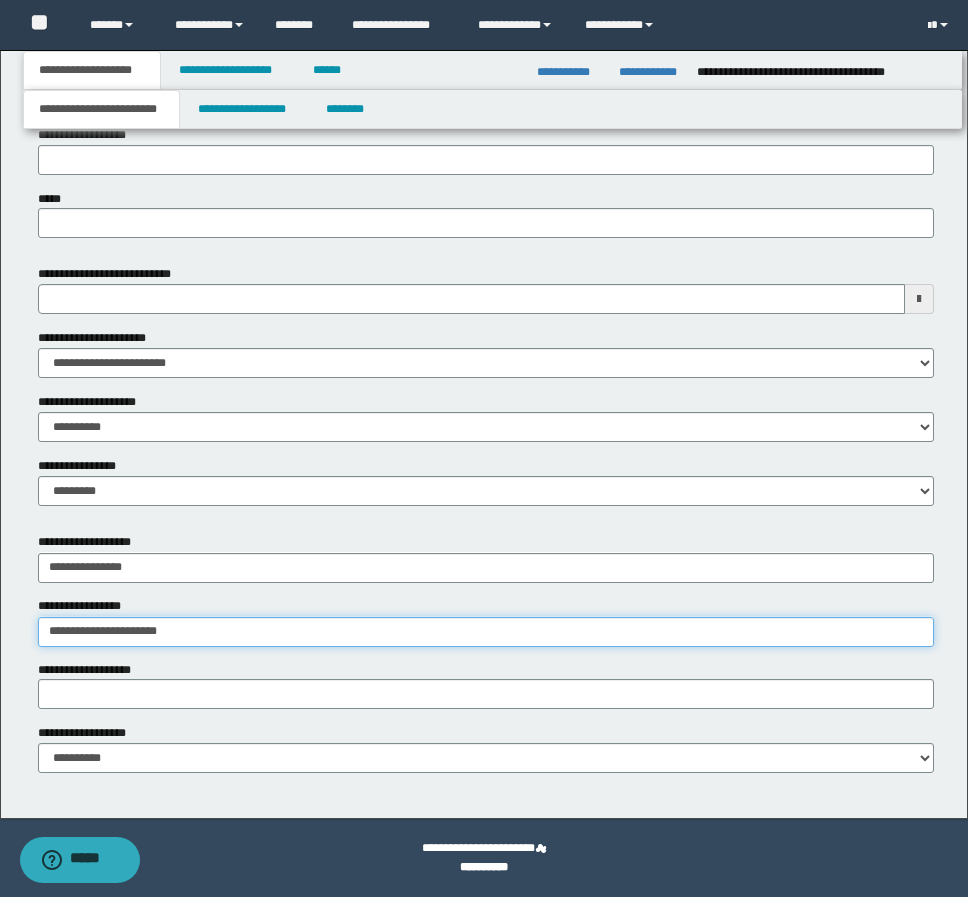 type on "**********" 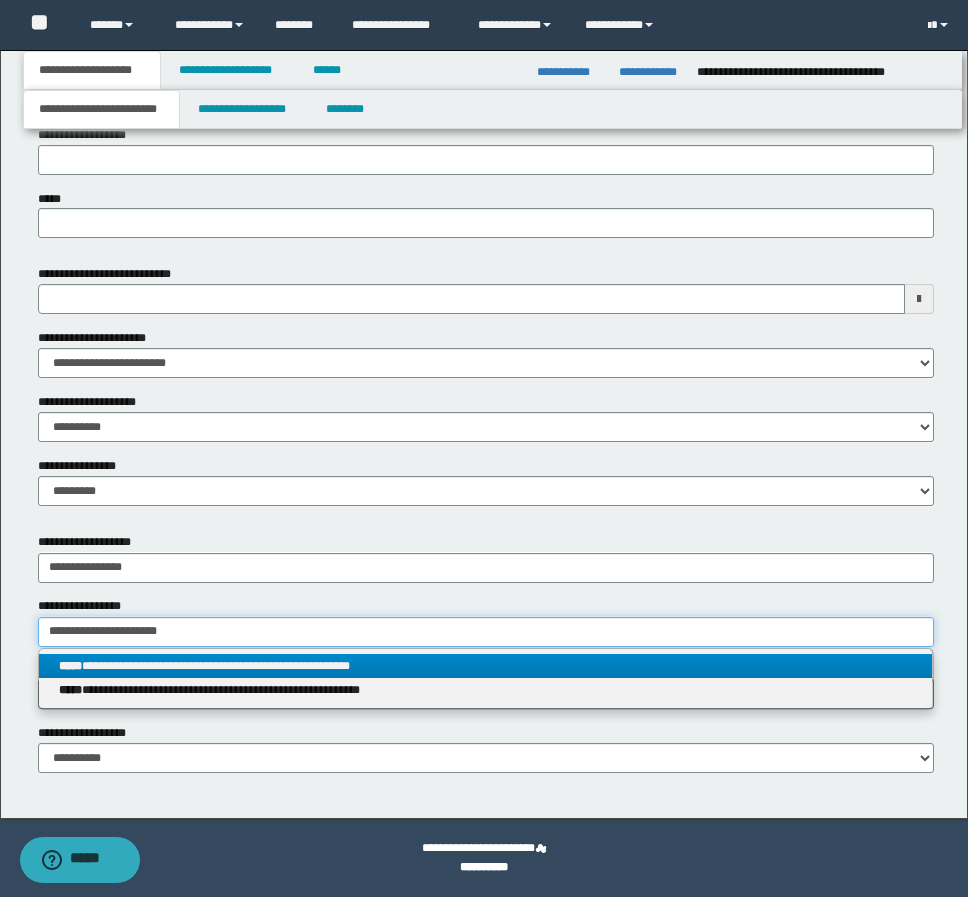 type on "**********" 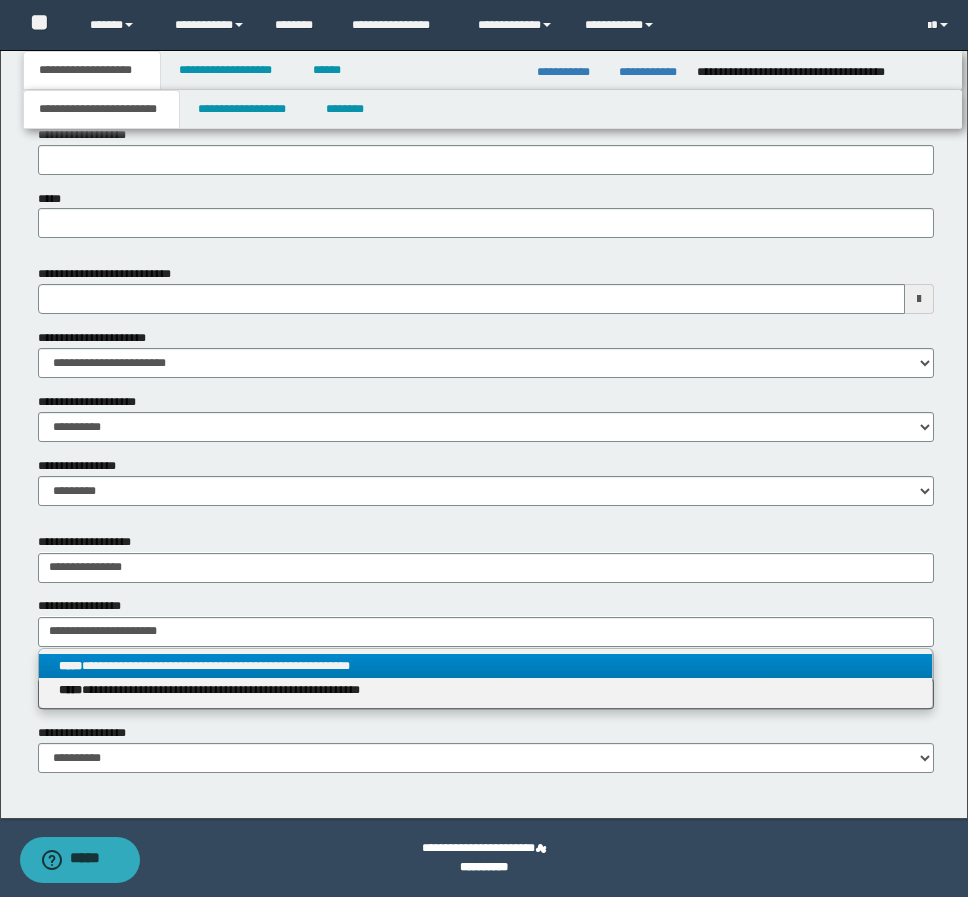click on "**********" at bounding box center [485, 666] 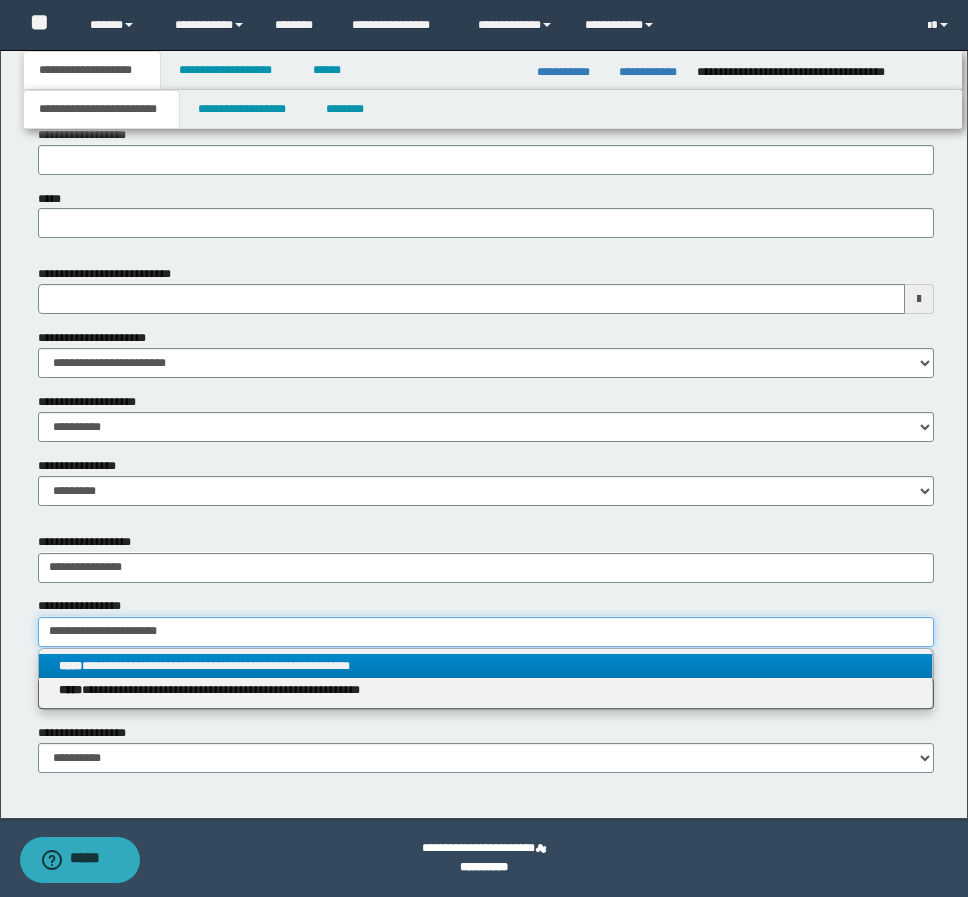 type 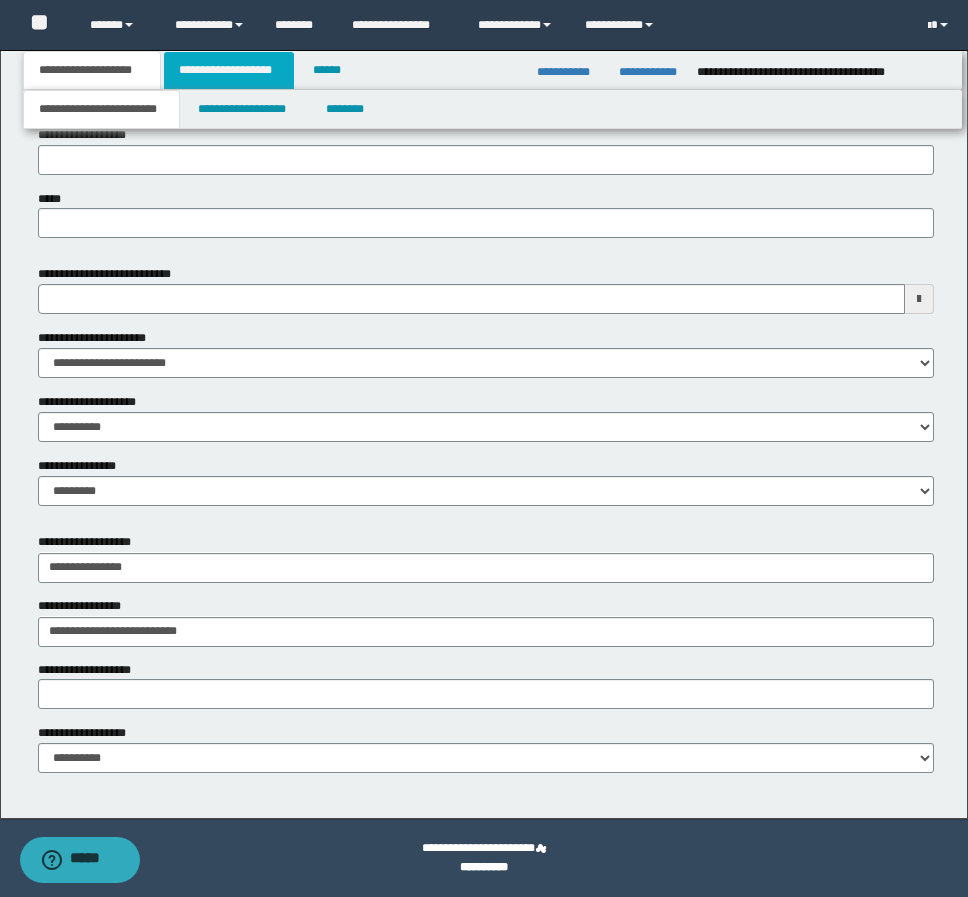 click on "**********" at bounding box center [229, 70] 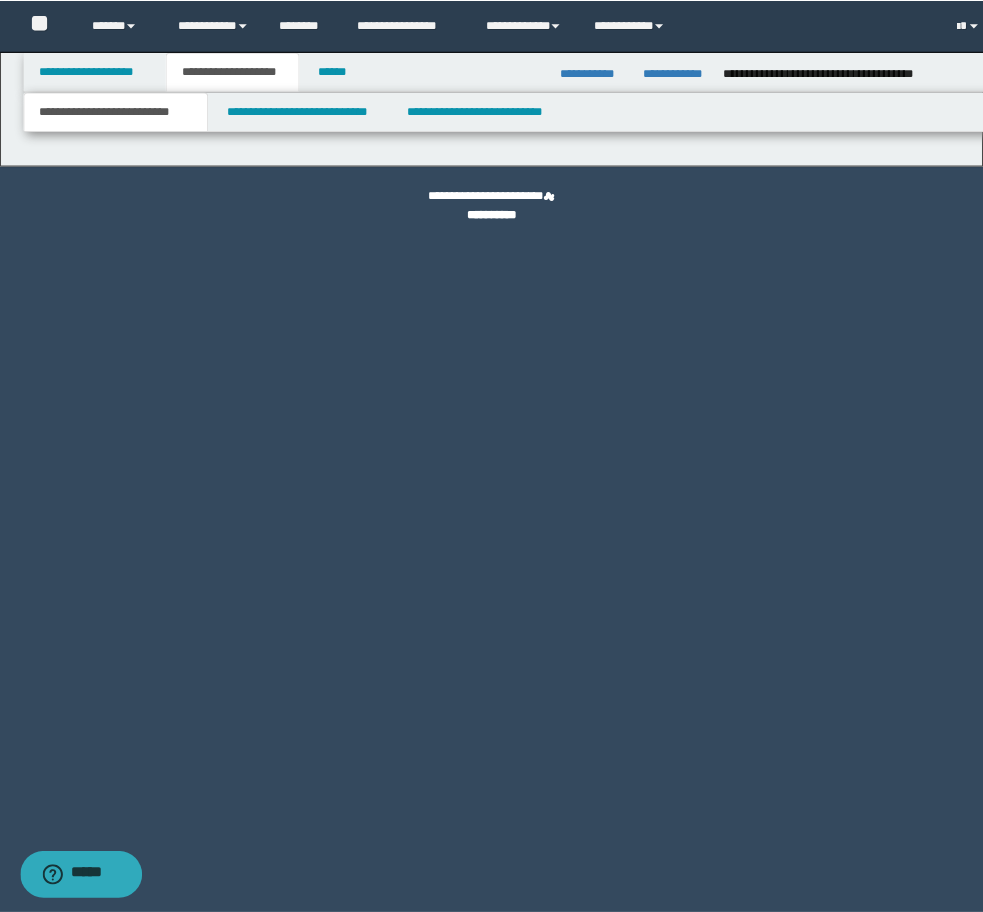 scroll, scrollTop: 0, scrollLeft: 0, axis: both 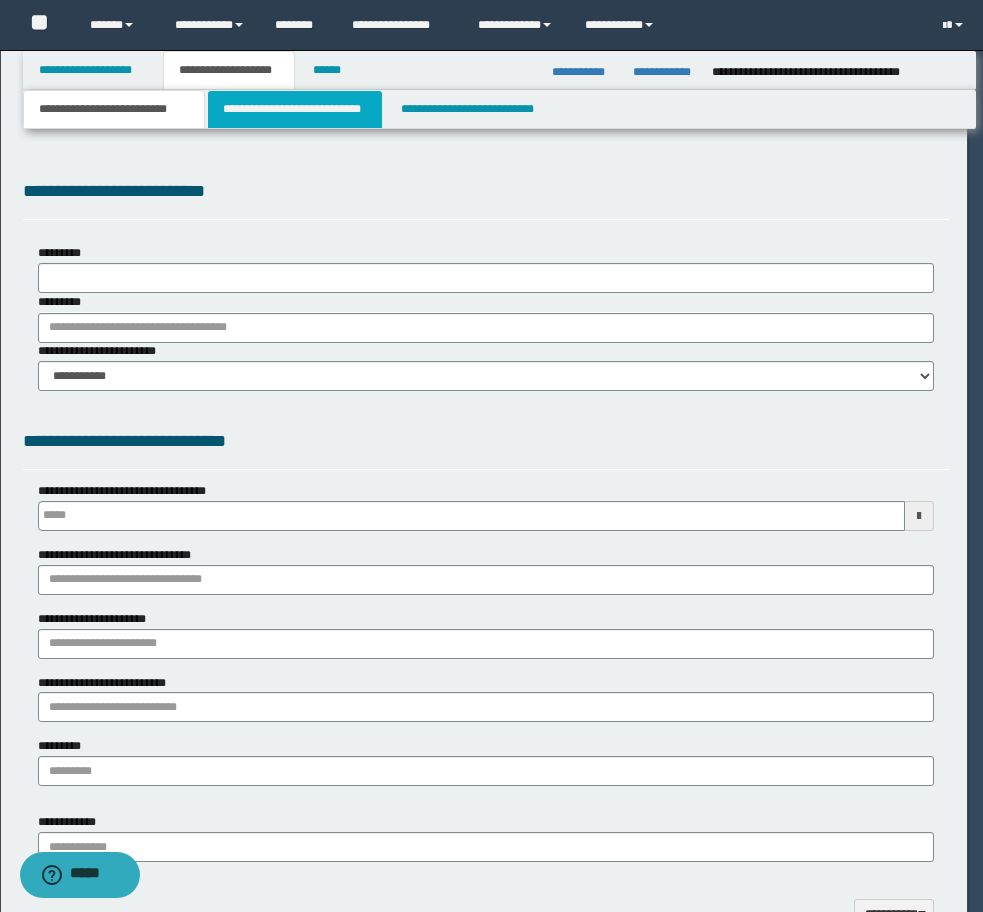 select on "*" 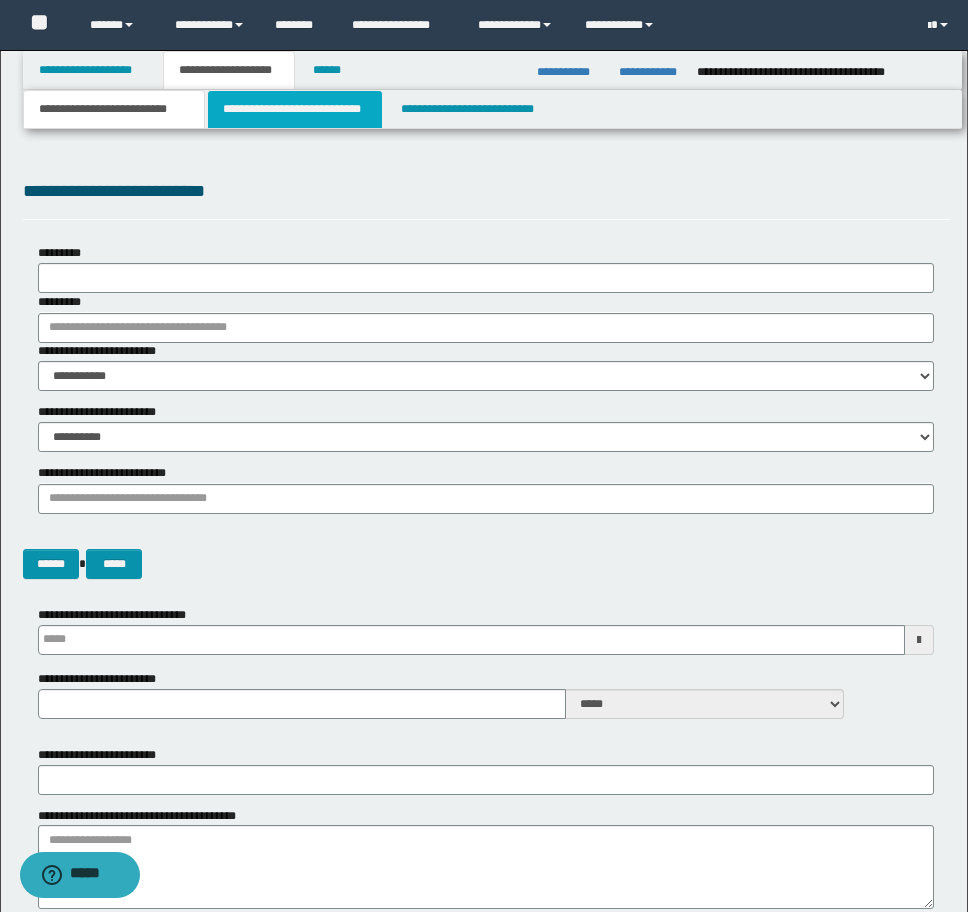 click on "**********" at bounding box center [295, 109] 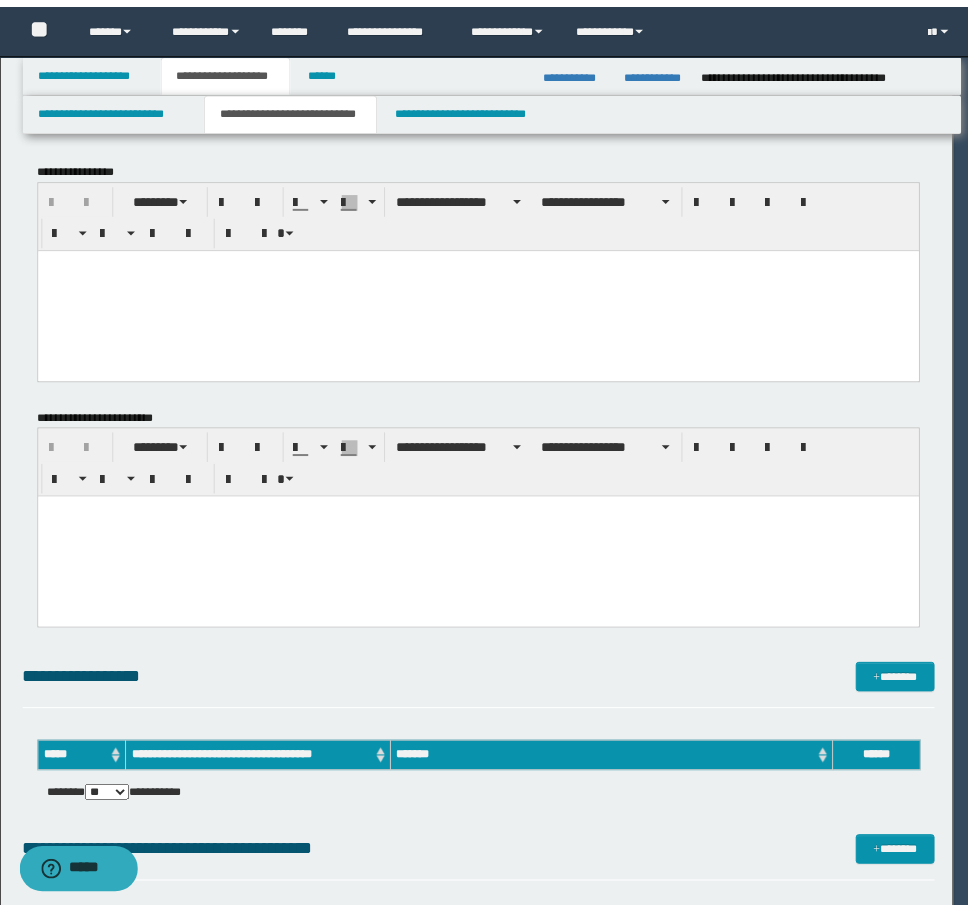 scroll, scrollTop: 0, scrollLeft: 0, axis: both 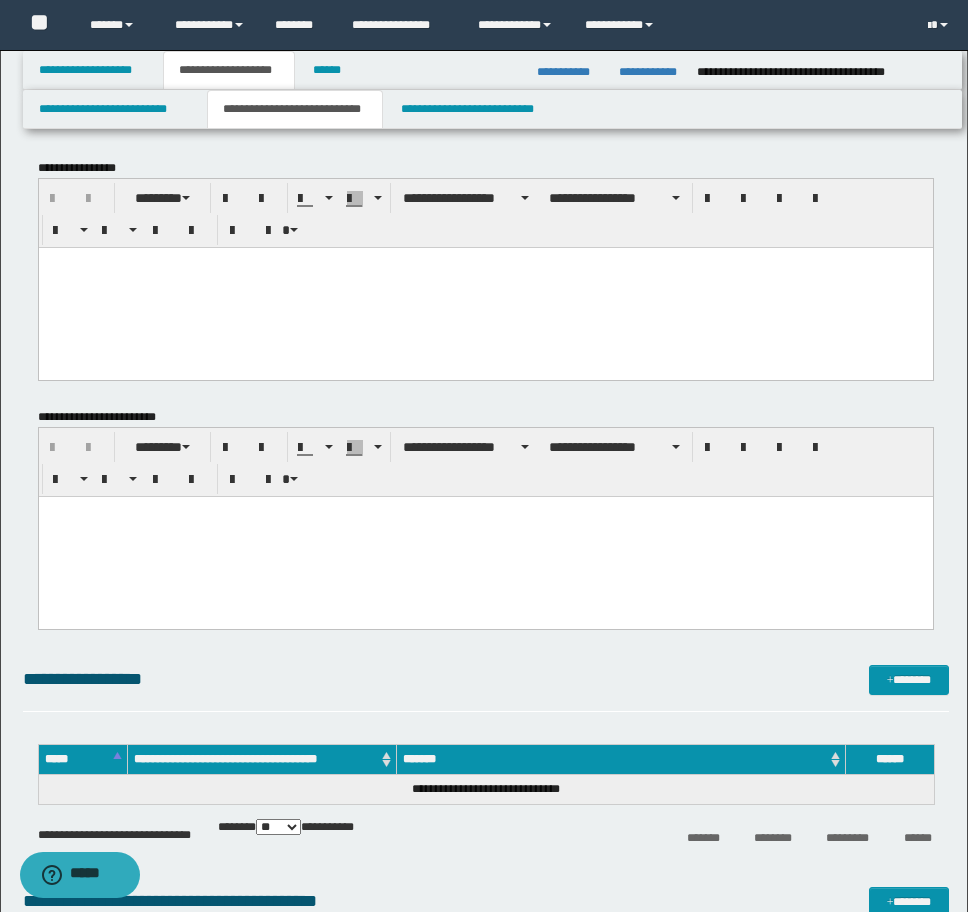 click at bounding box center [485, 287] 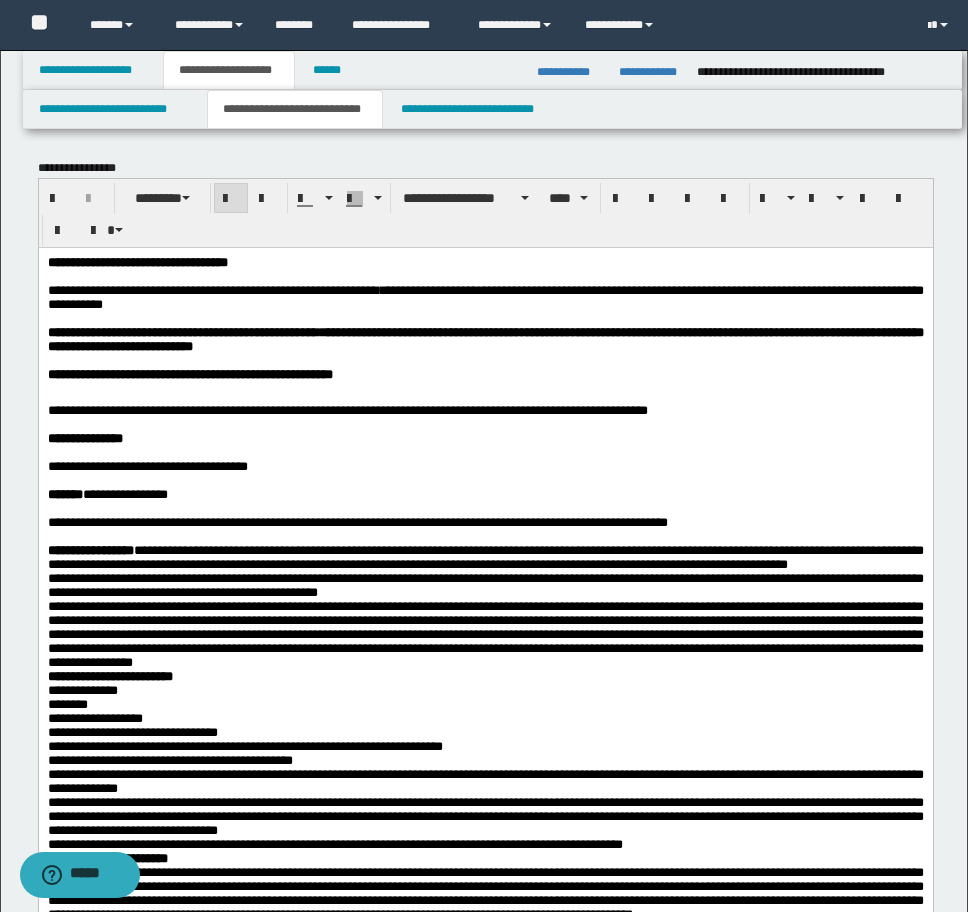 click on "**********" at bounding box center [137, 261] 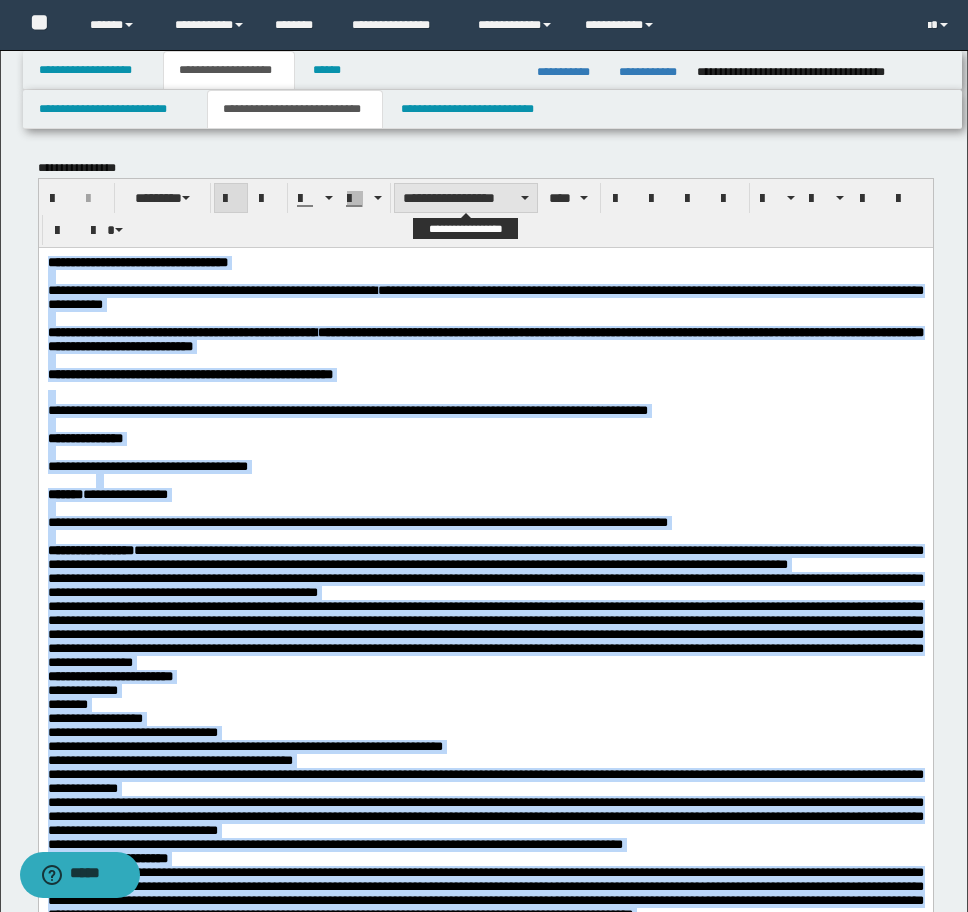 click on "**********" at bounding box center (466, 198) 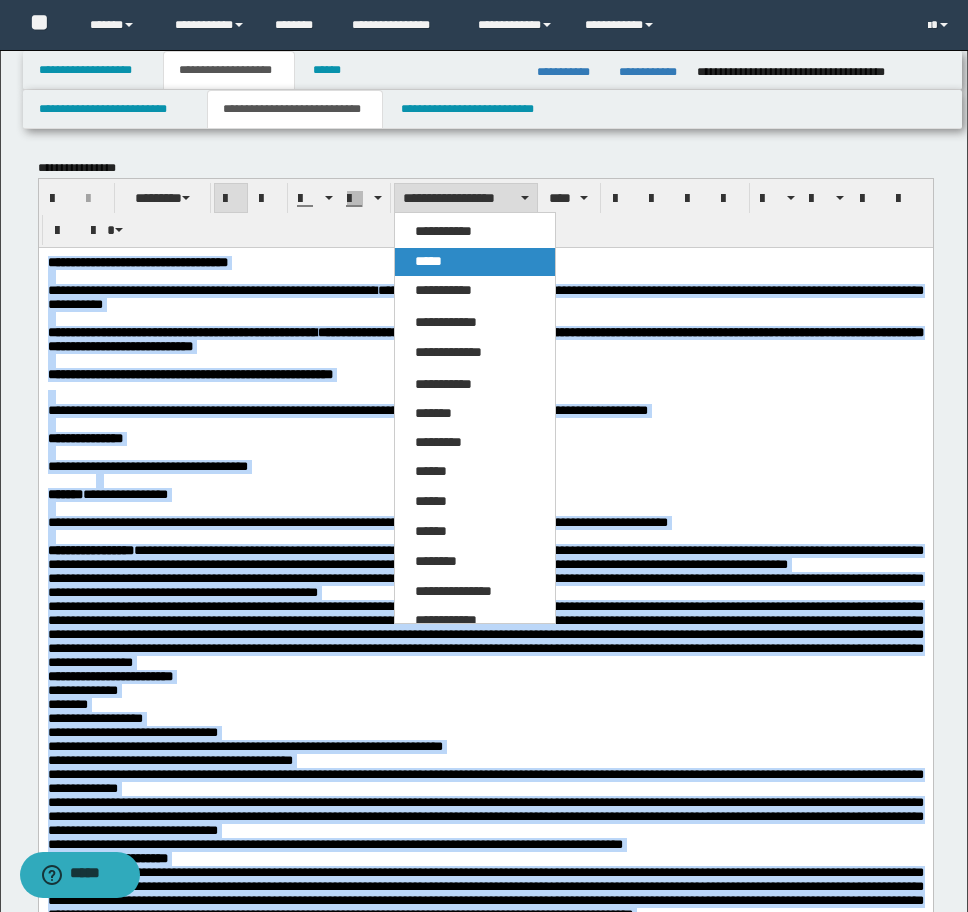 click on "*****" at bounding box center [475, 262] 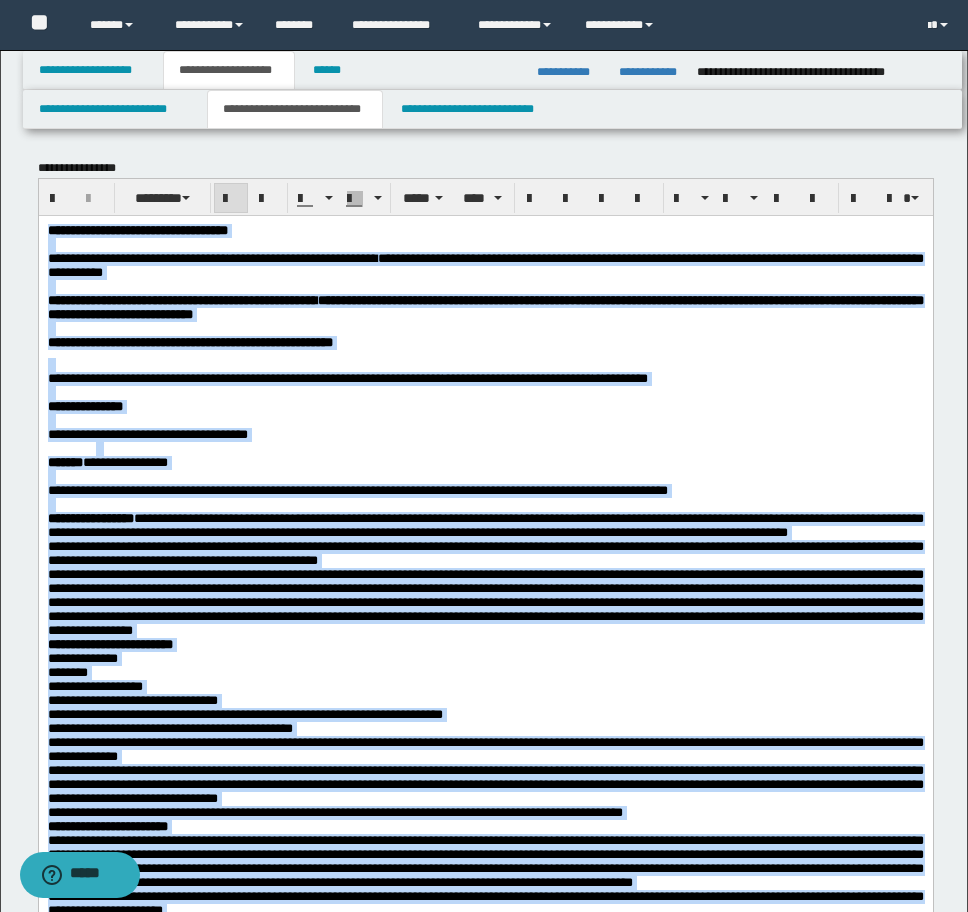 click at bounding box center [485, 420] 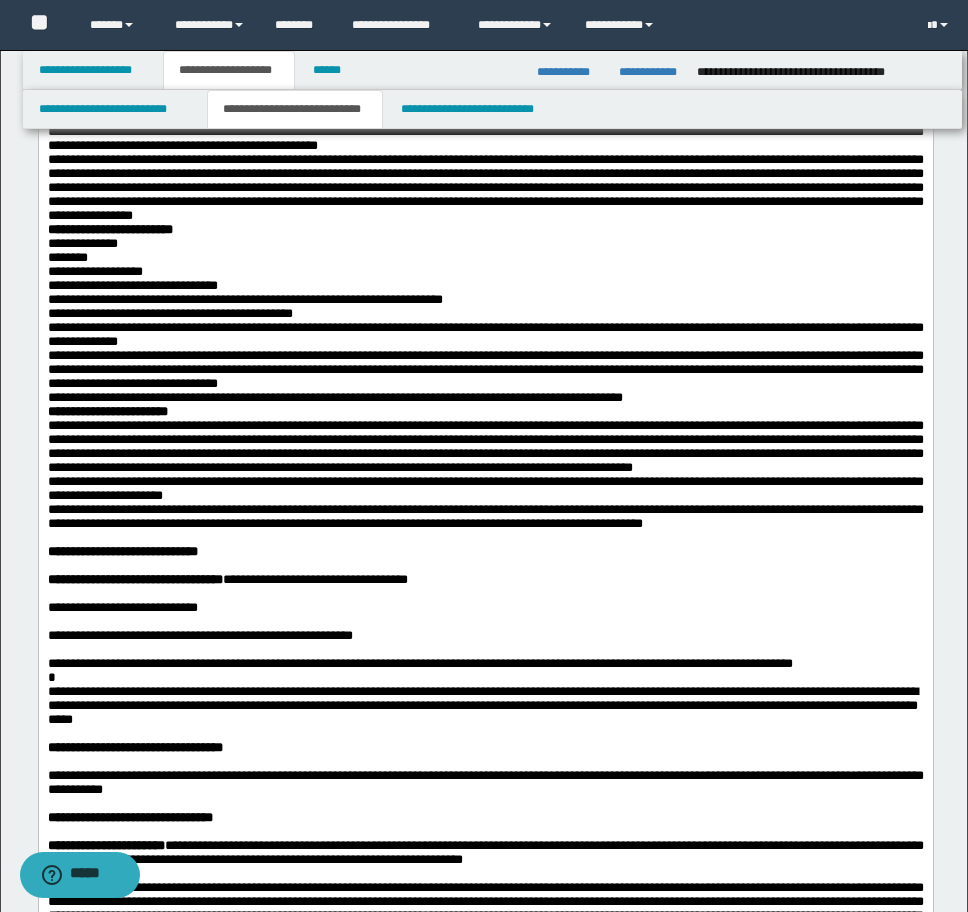 scroll, scrollTop: 300, scrollLeft: 0, axis: vertical 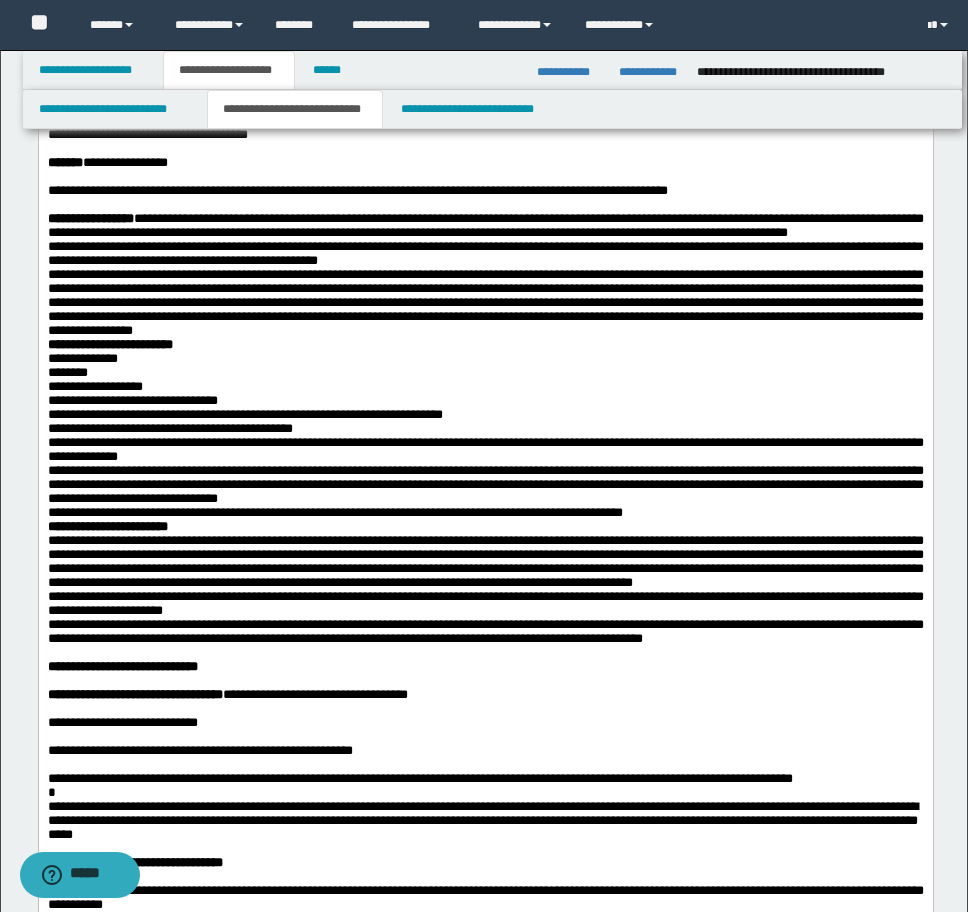click on "**********" at bounding box center [109, 344] 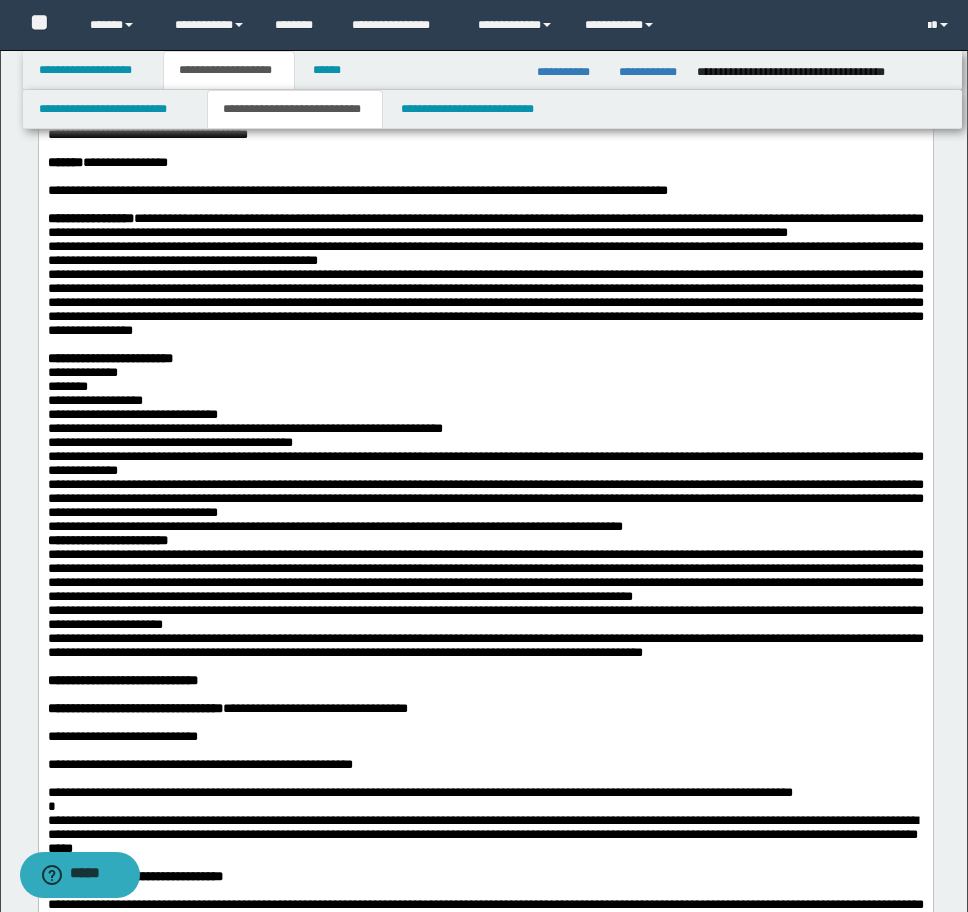 click on "**********" at bounding box center (485, 359) 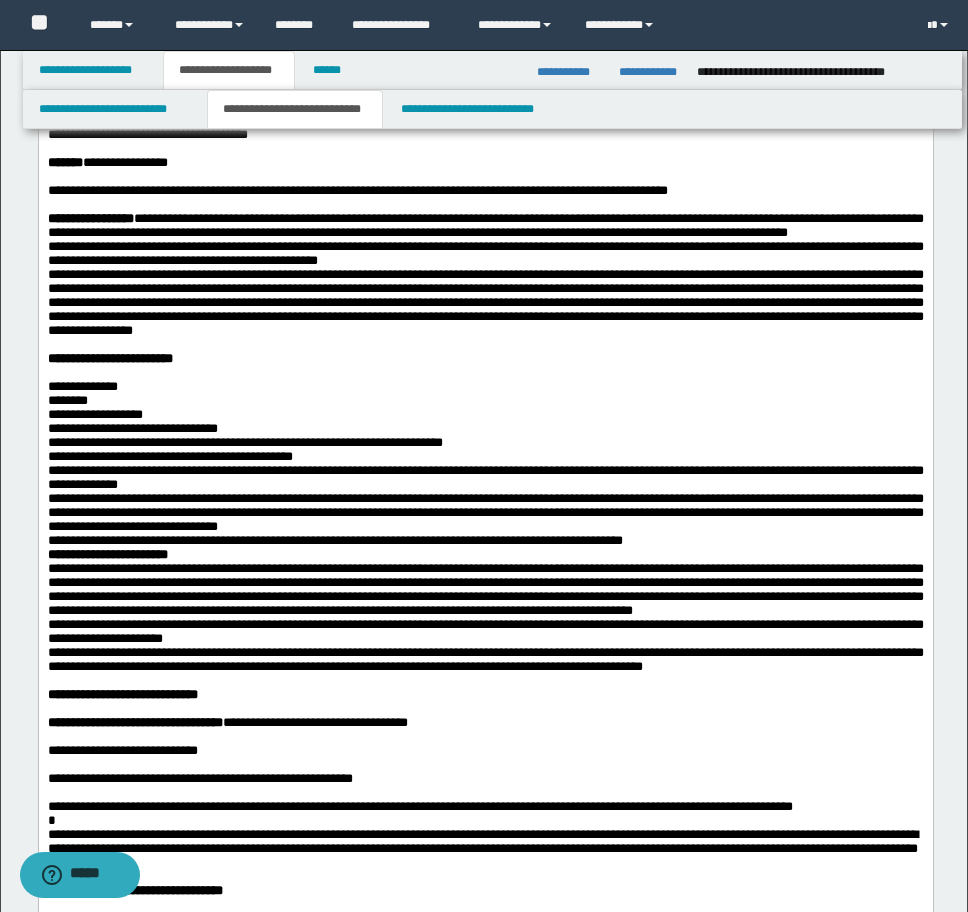 click on "**********" at bounding box center (107, 554) 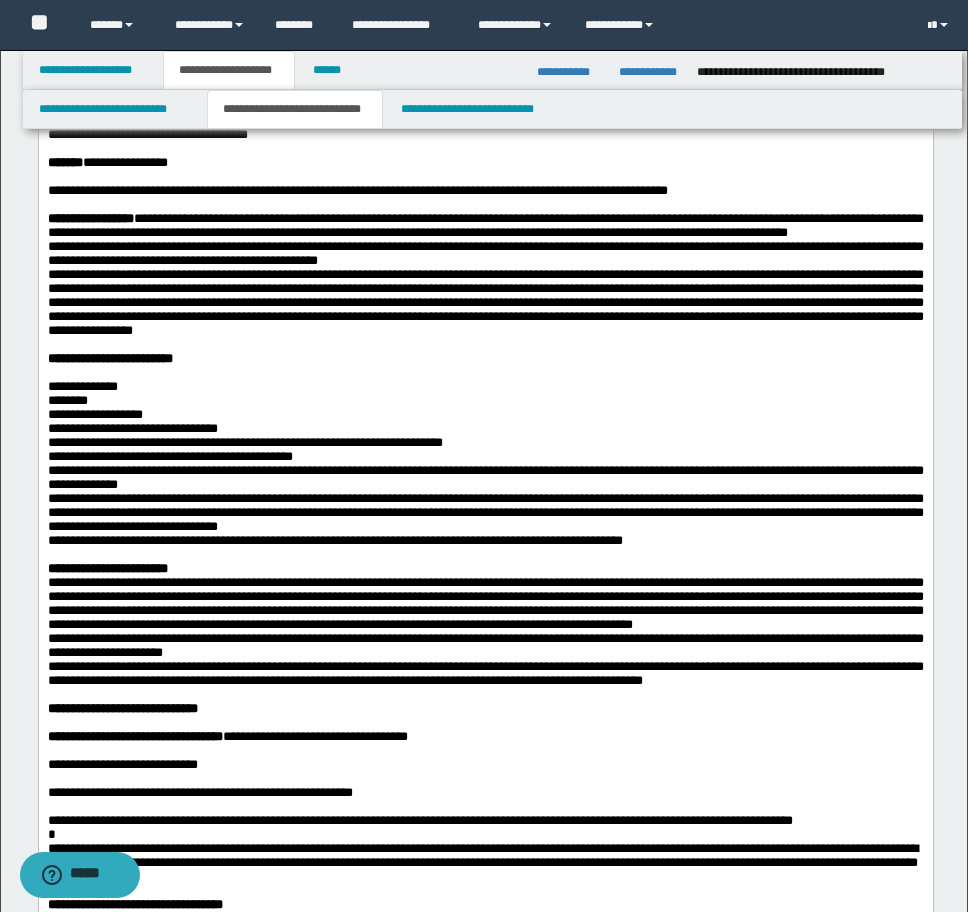 click on "**********" at bounding box center (485, 569) 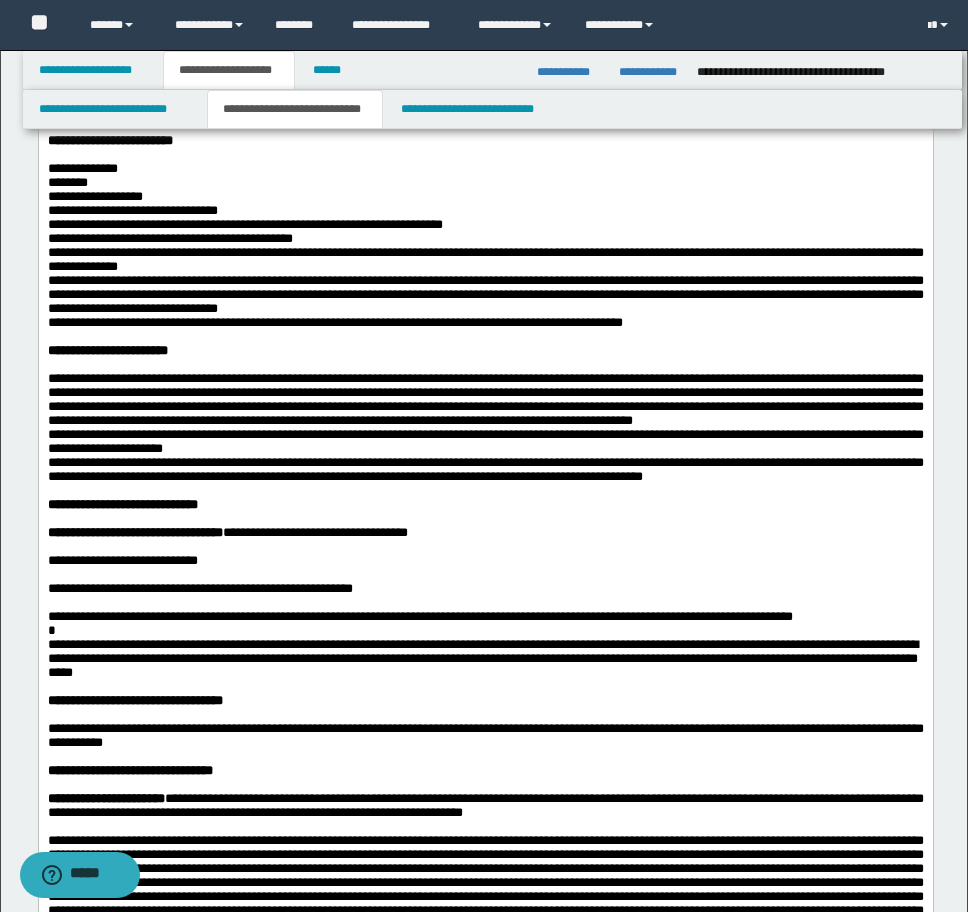 scroll, scrollTop: 800, scrollLeft: 0, axis: vertical 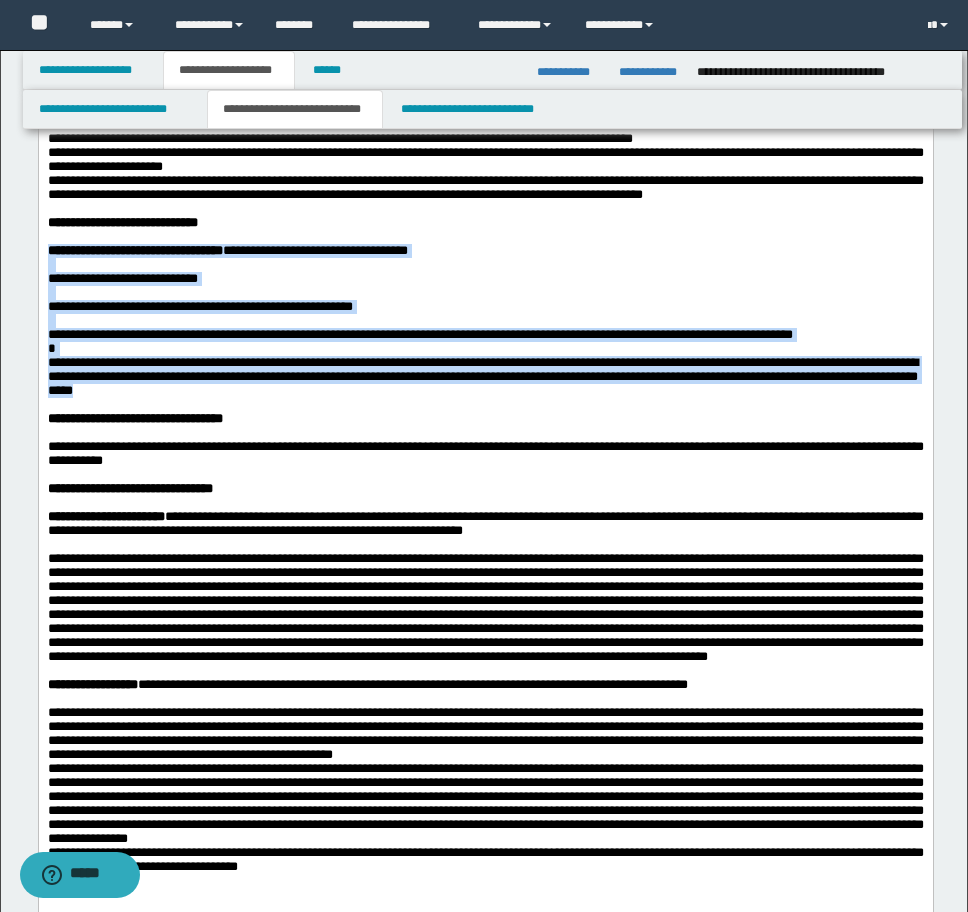 drag, startPoint x: 569, startPoint y: 586, endPoint x: -9, endPoint y: 413, distance: 603.3349 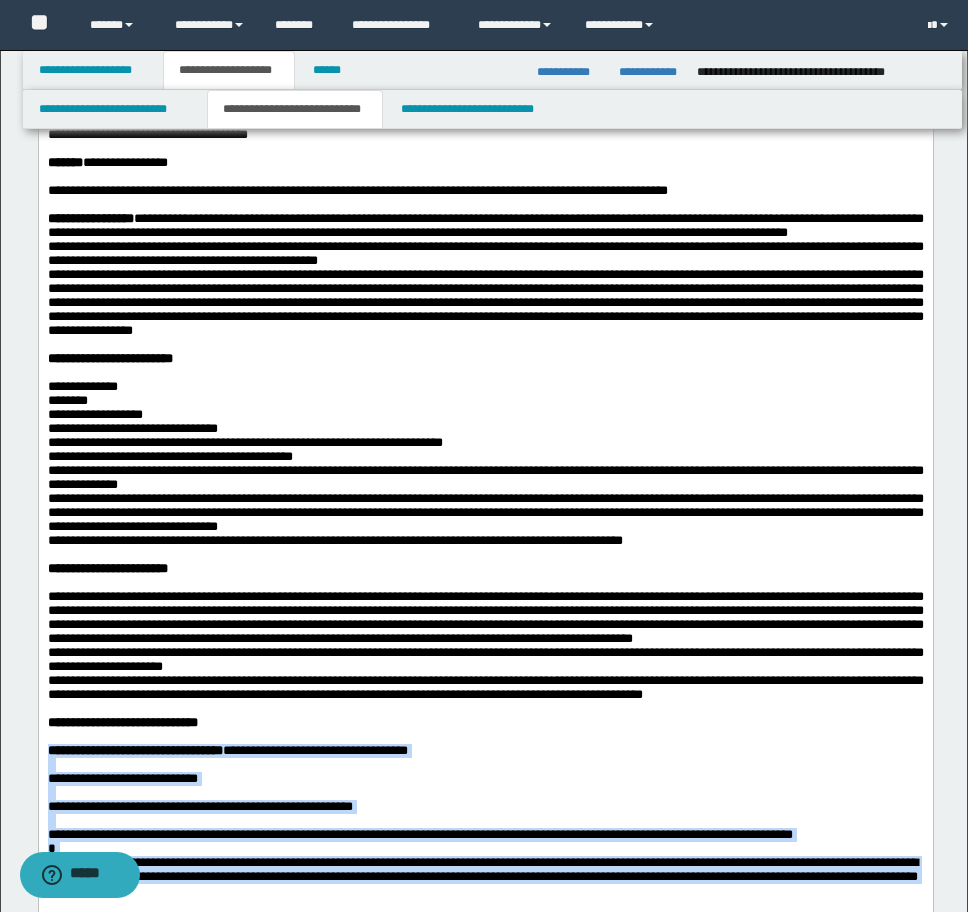 scroll, scrollTop: 0, scrollLeft: 0, axis: both 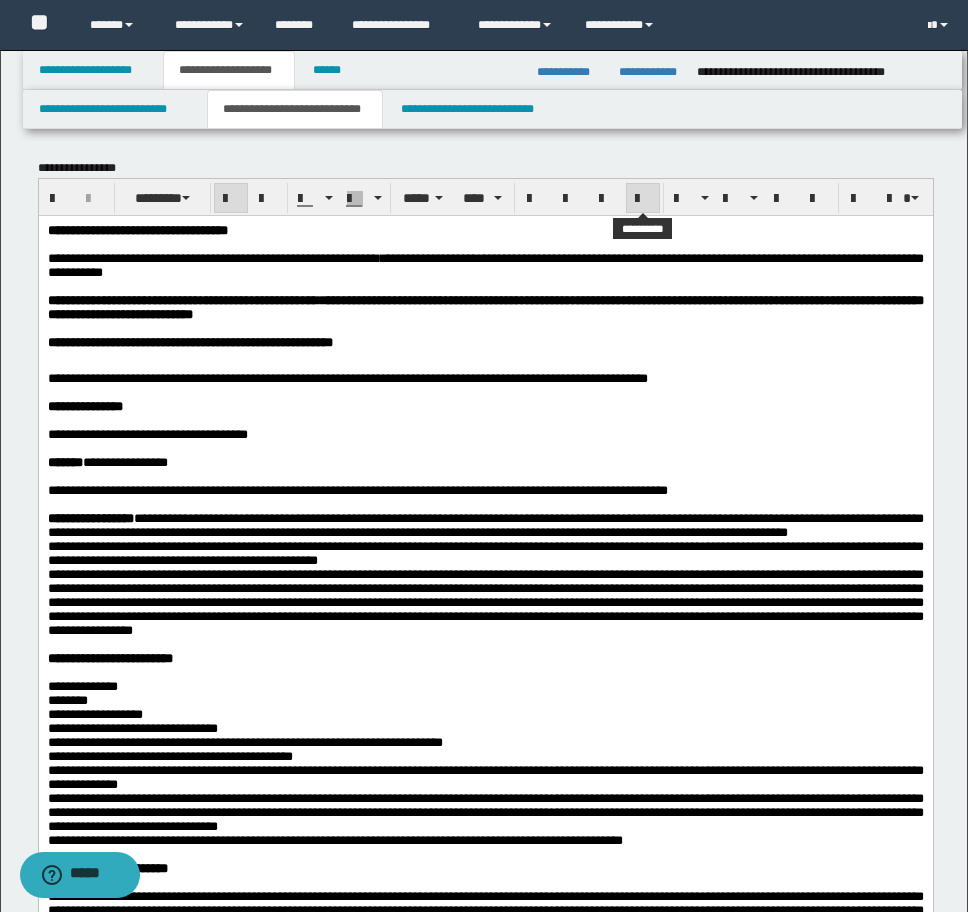 click at bounding box center [643, 198] 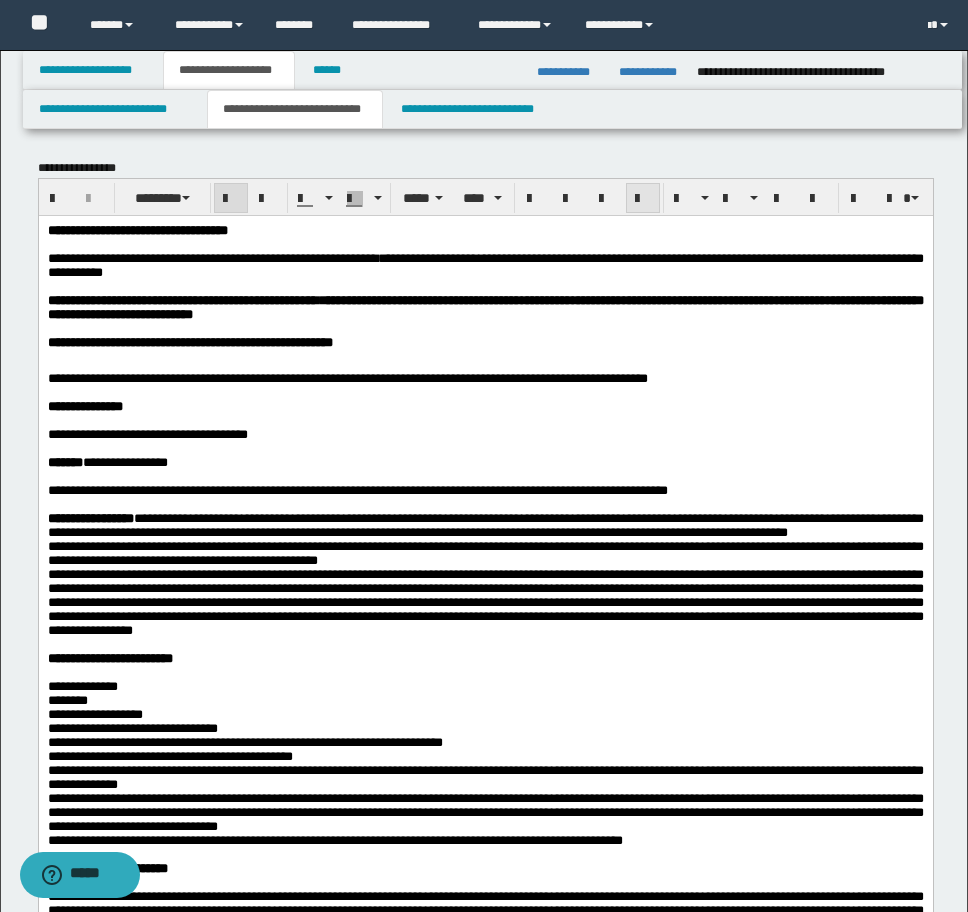 click at bounding box center (643, 199) 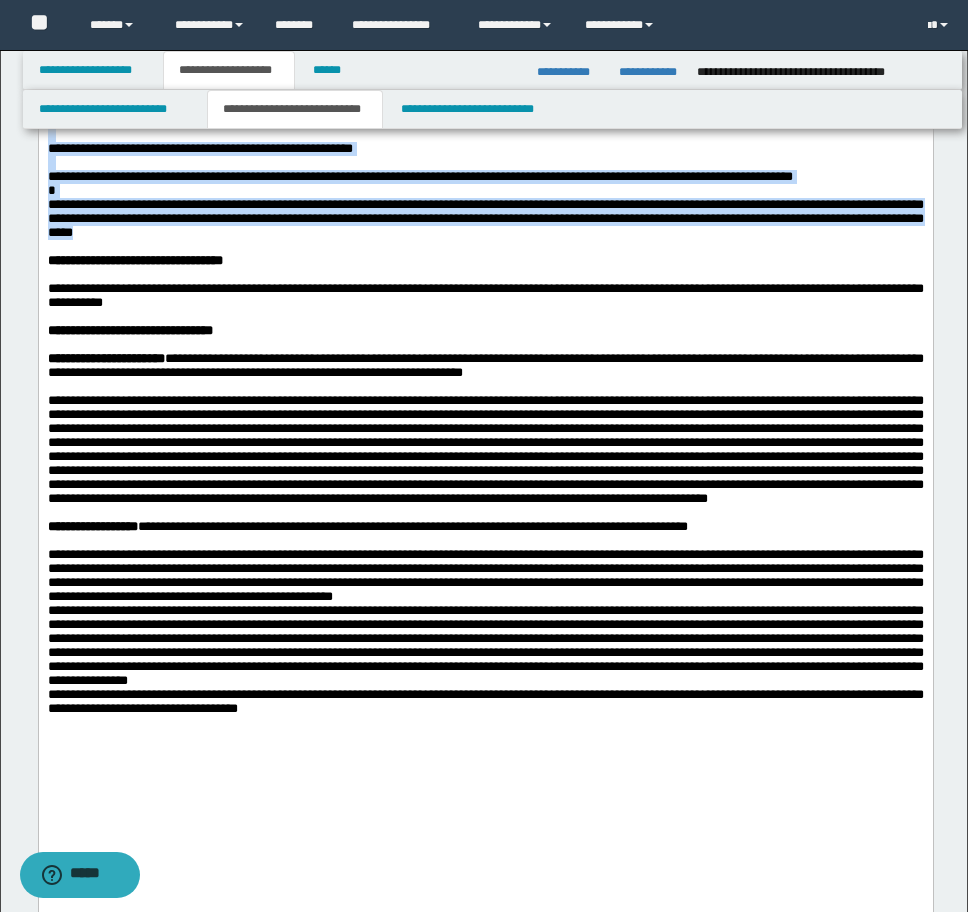 scroll, scrollTop: 1000, scrollLeft: 0, axis: vertical 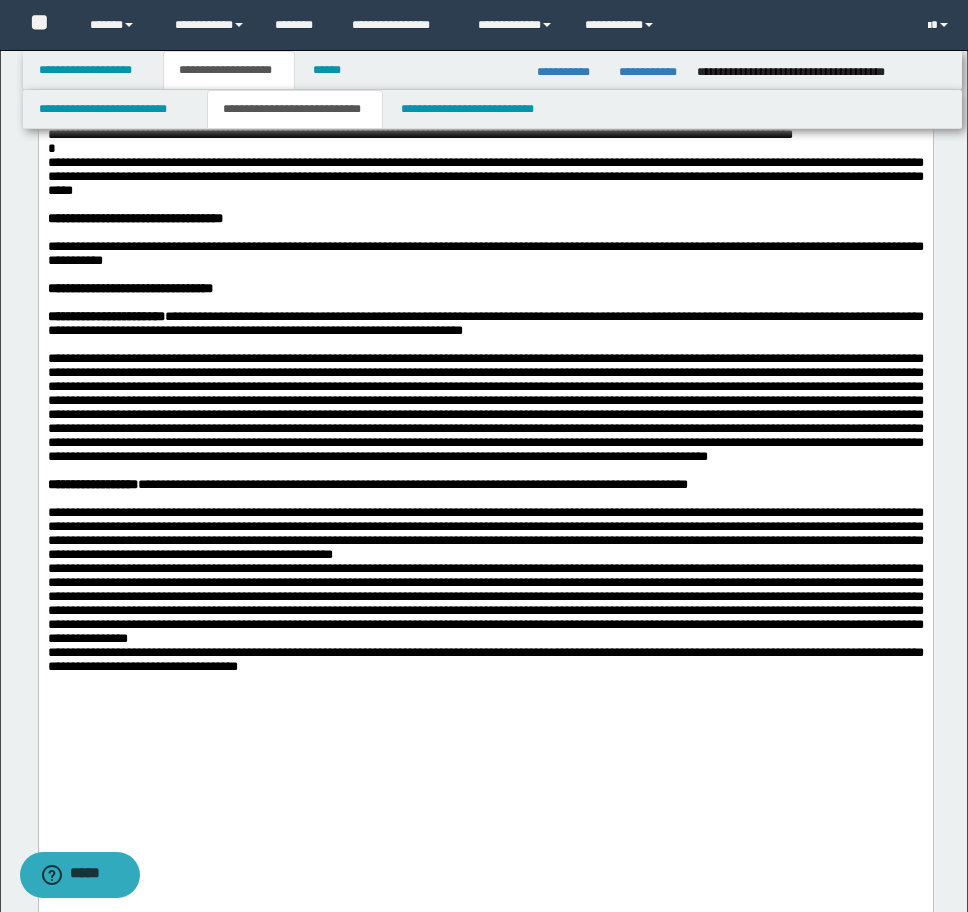 click on "**********" at bounding box center (485, 289) 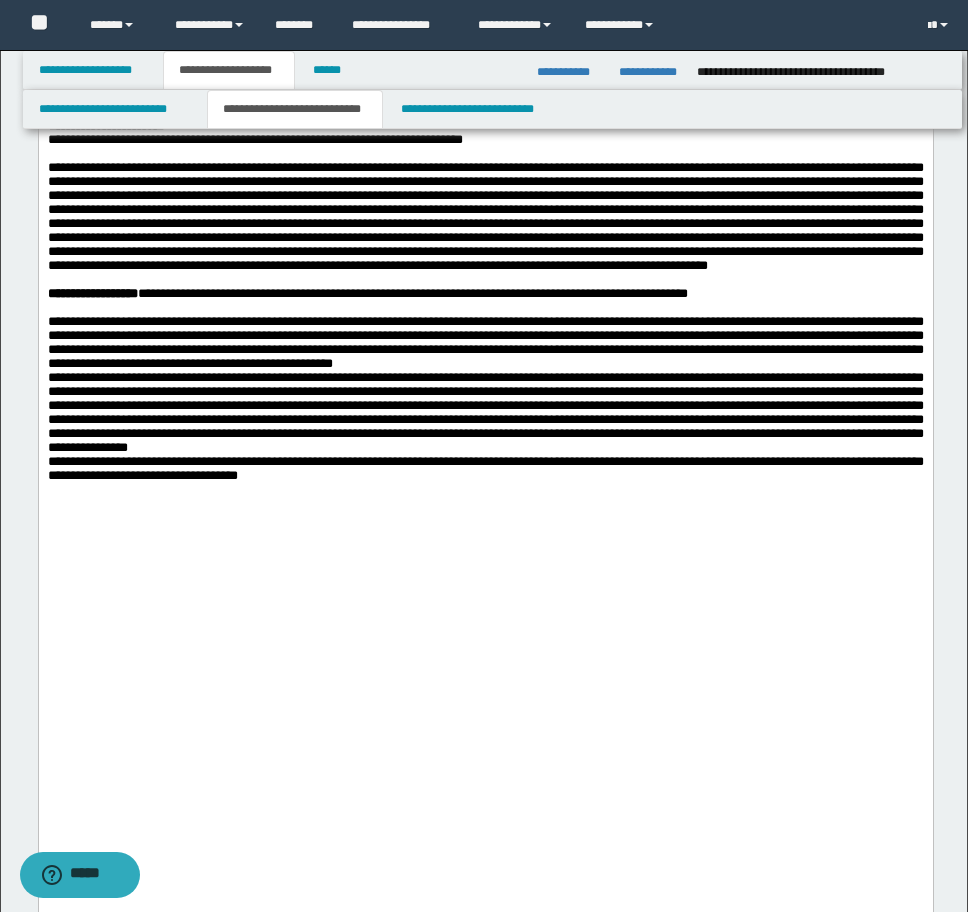 scroll, scrollTop: 1200, scrollLeft: 0, axis: vertical 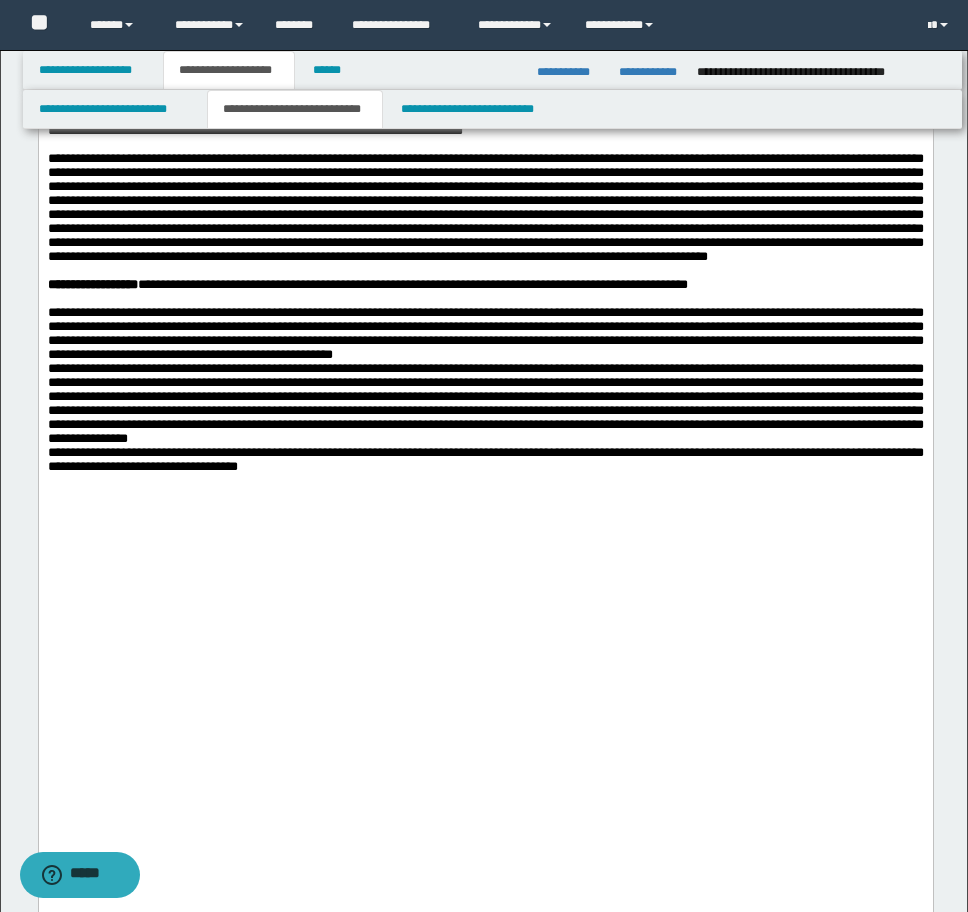 drag, startPoint x: 206, startPoint y: 224, endPoint x: 270, endPoint y: 226, distance: 64.03124 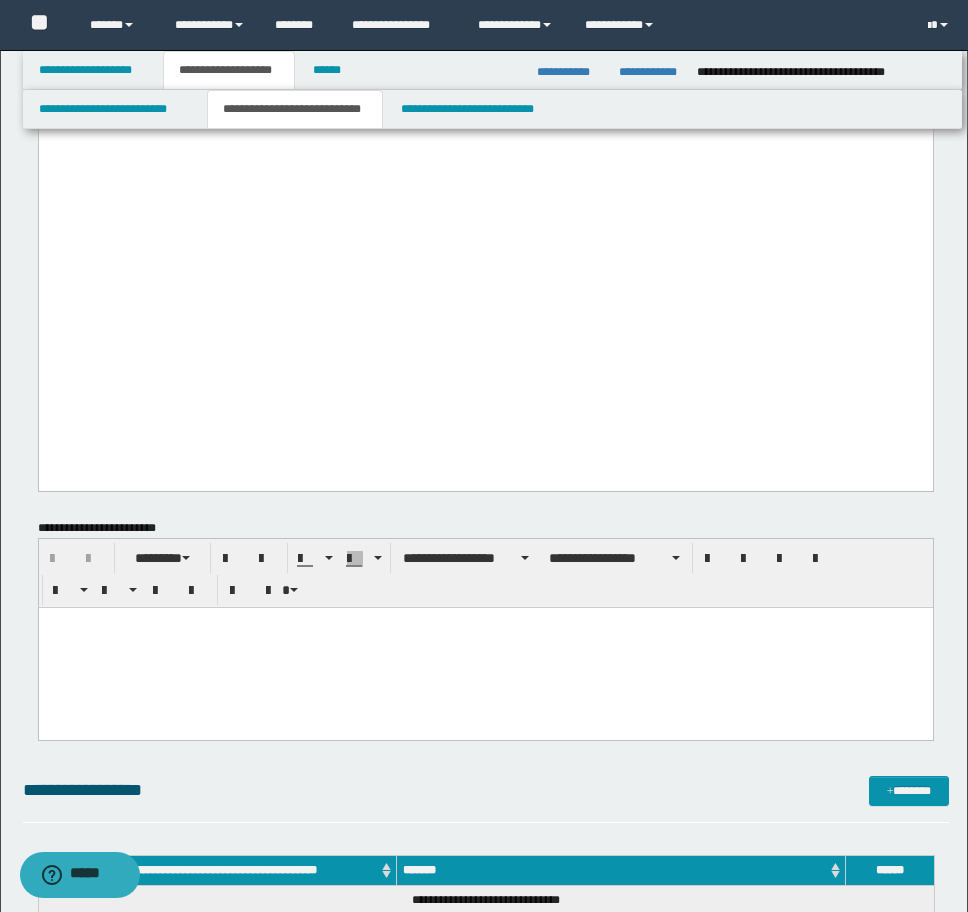 scroll, scrollTop: 1700, scrollLeft: 0, axis: vertical 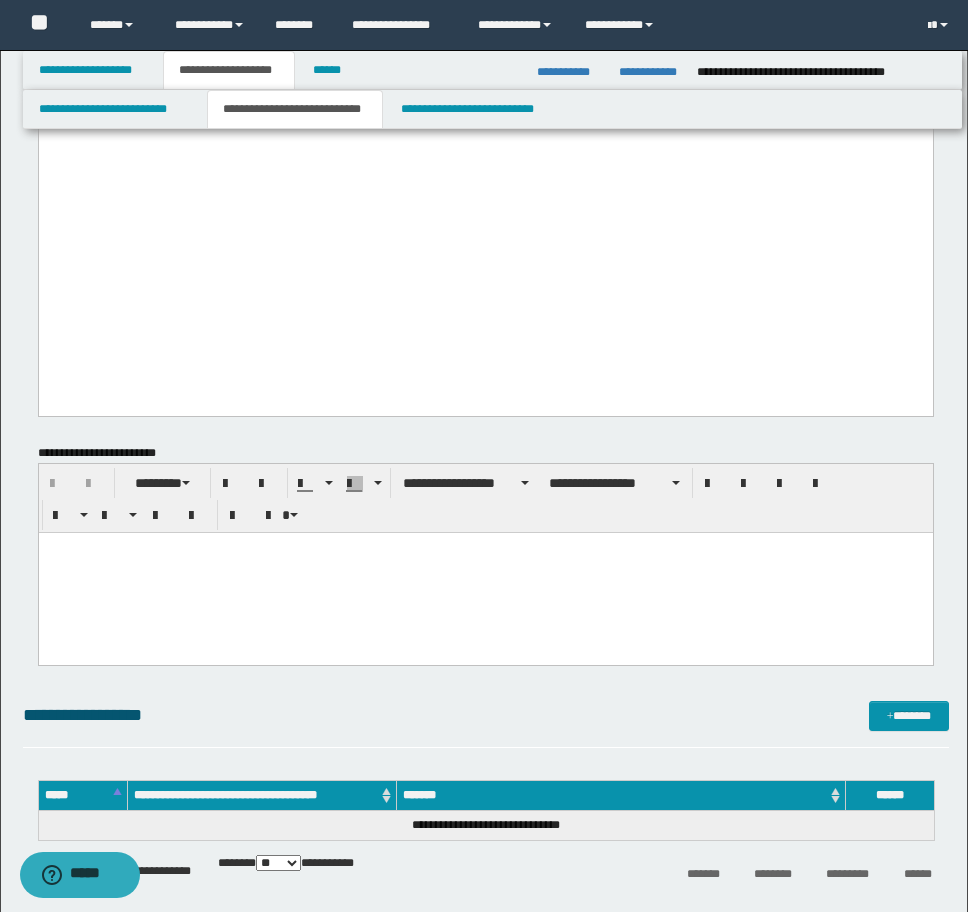 click at bounding box center (485, 572) 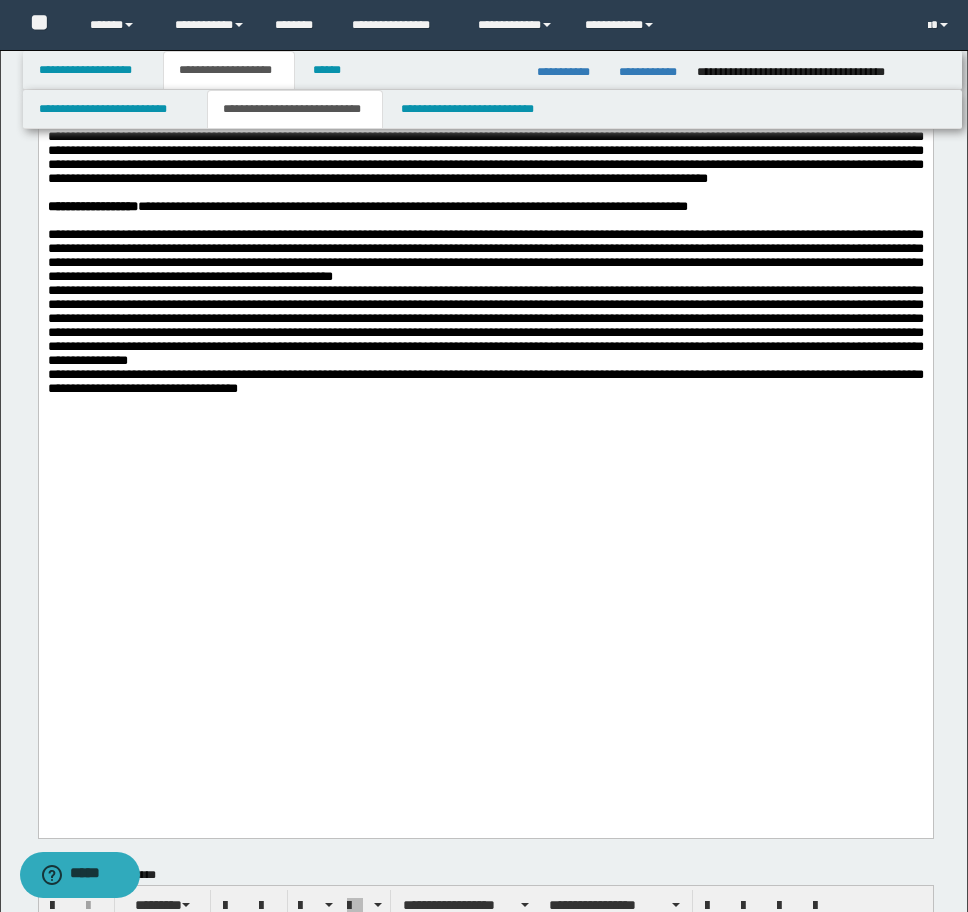 scroll, scrollTop: 1100, scrollLeft: 0, axis: vertical 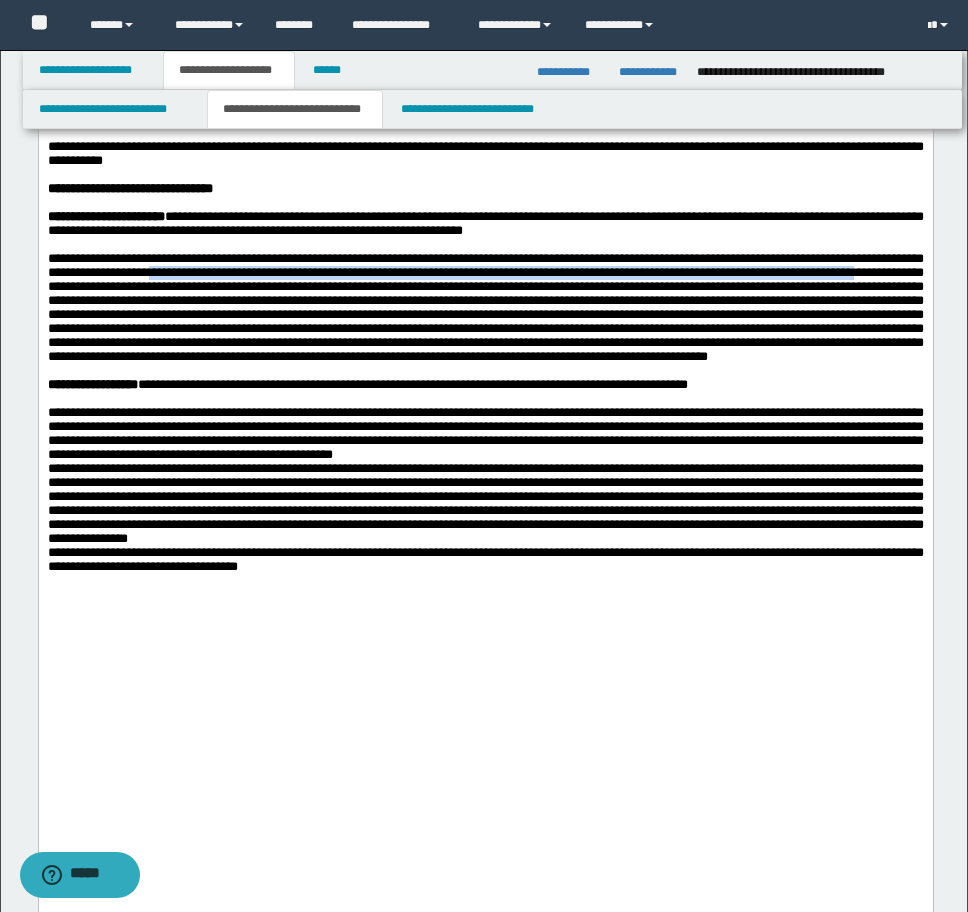 drag, startPoint x: 346, startPoint y: 513, endPoint x: 370, endPoint y: 493, distance: 31.241 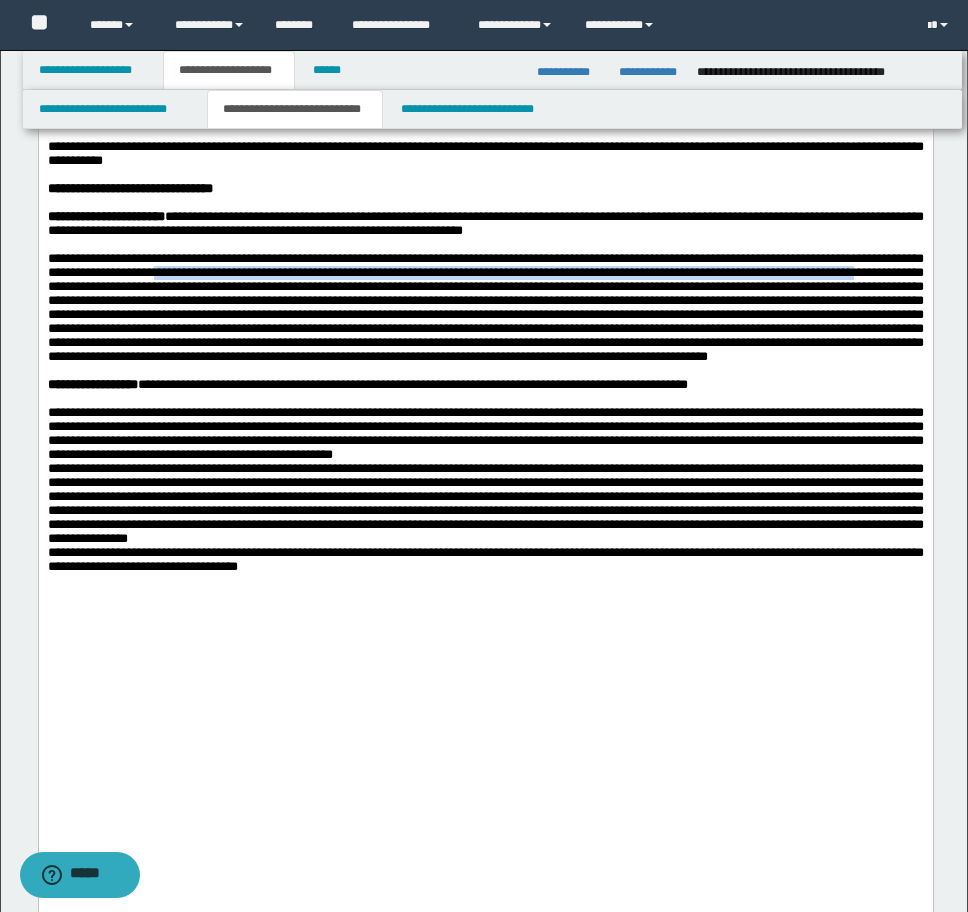 copy on "**********" 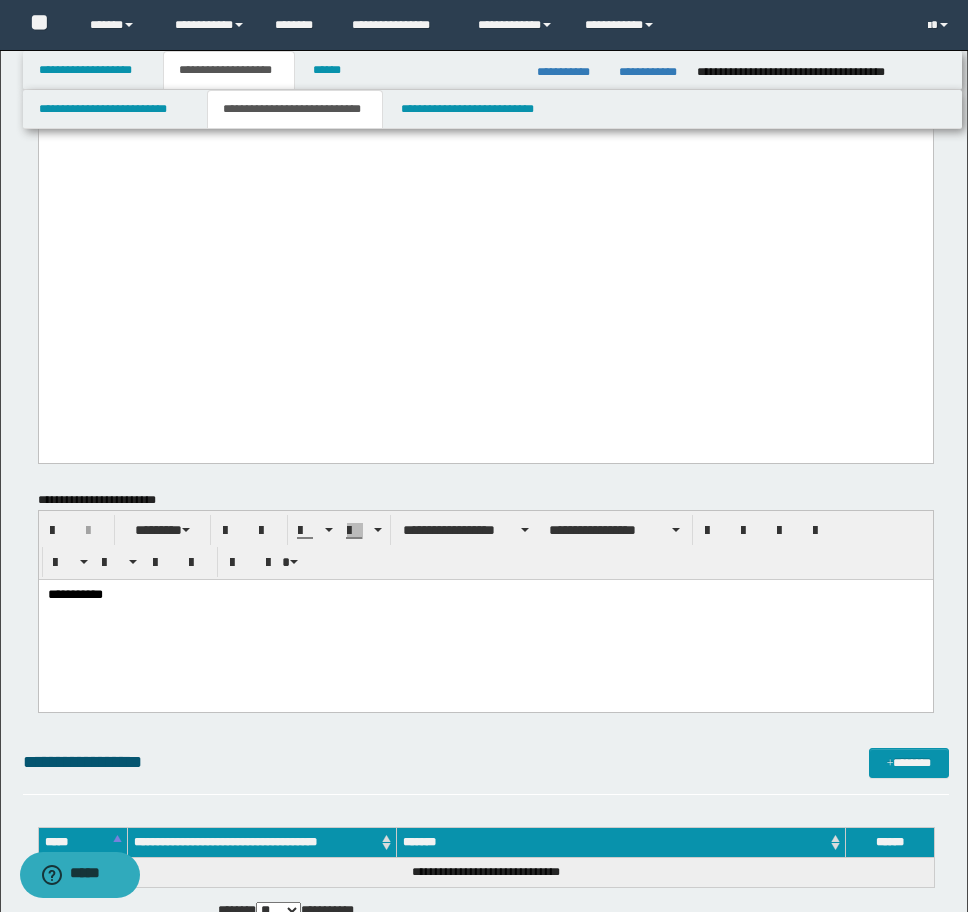 scroll, scrollTop: 1700, scrollLeft: 0, axis: vertical 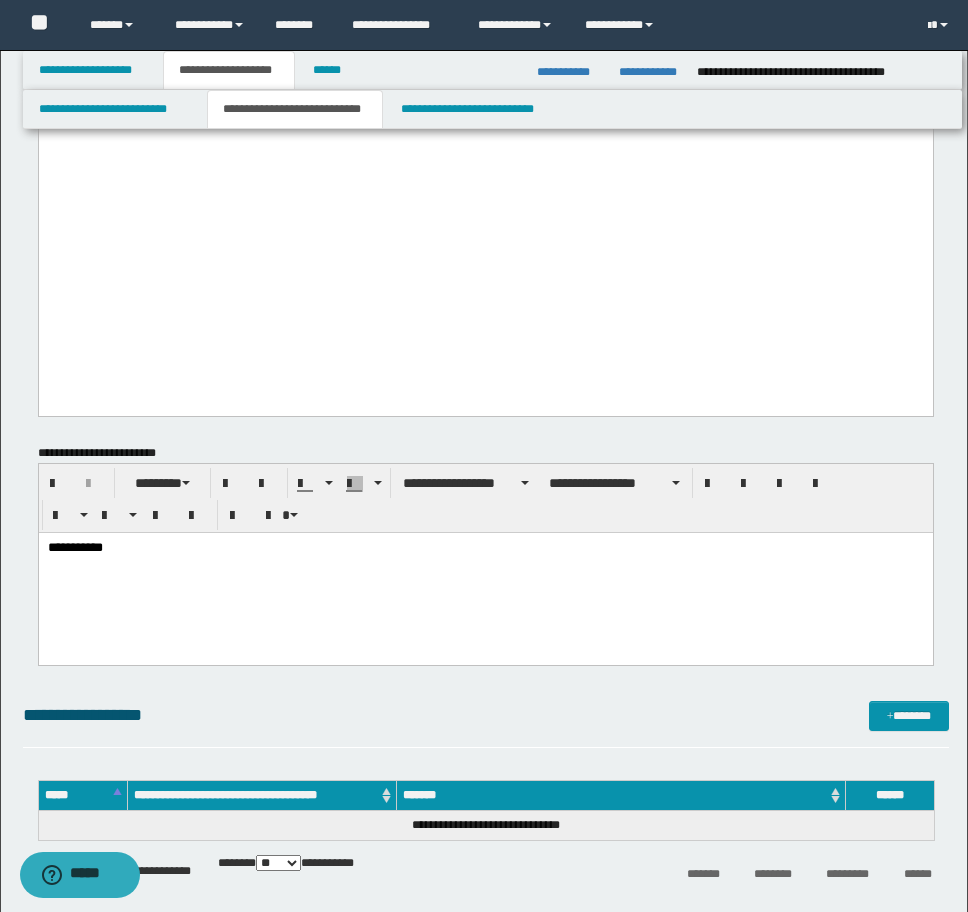 click on "**********" at bounding box center [485, 573] 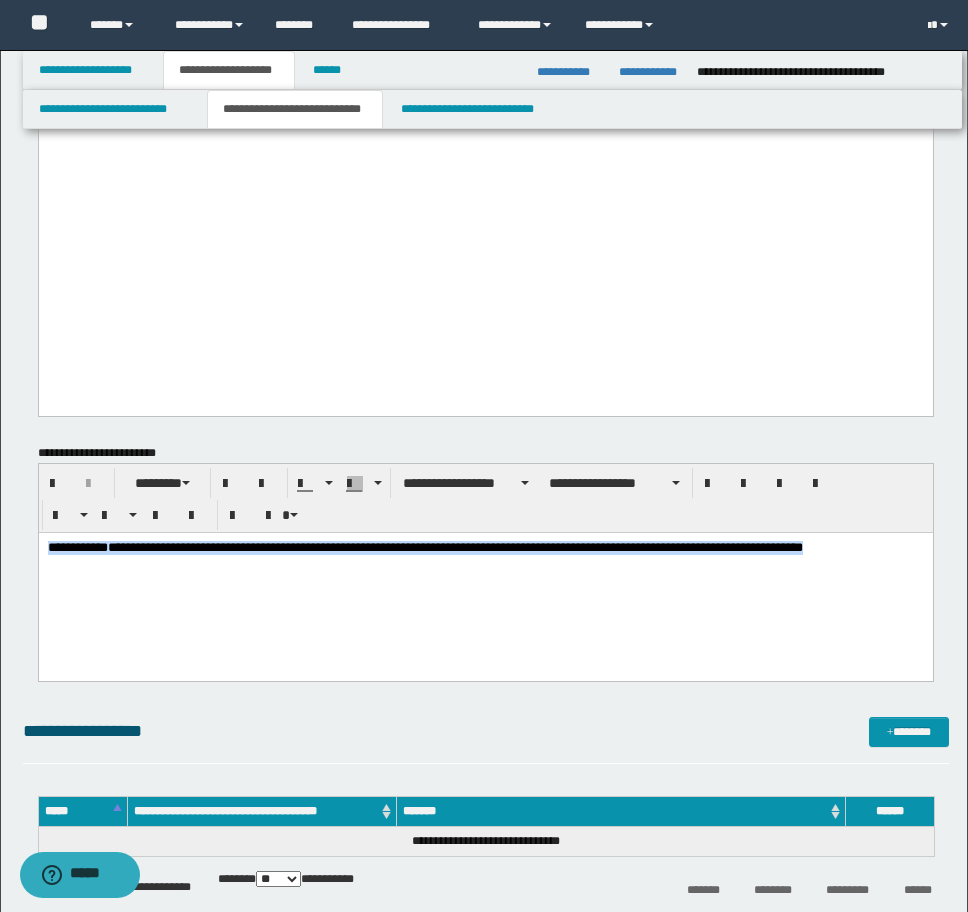 drag, startPoint x: 128, startPoint y: 576, endPoint x: -9, endPoint y: 483, distance: 165.58382 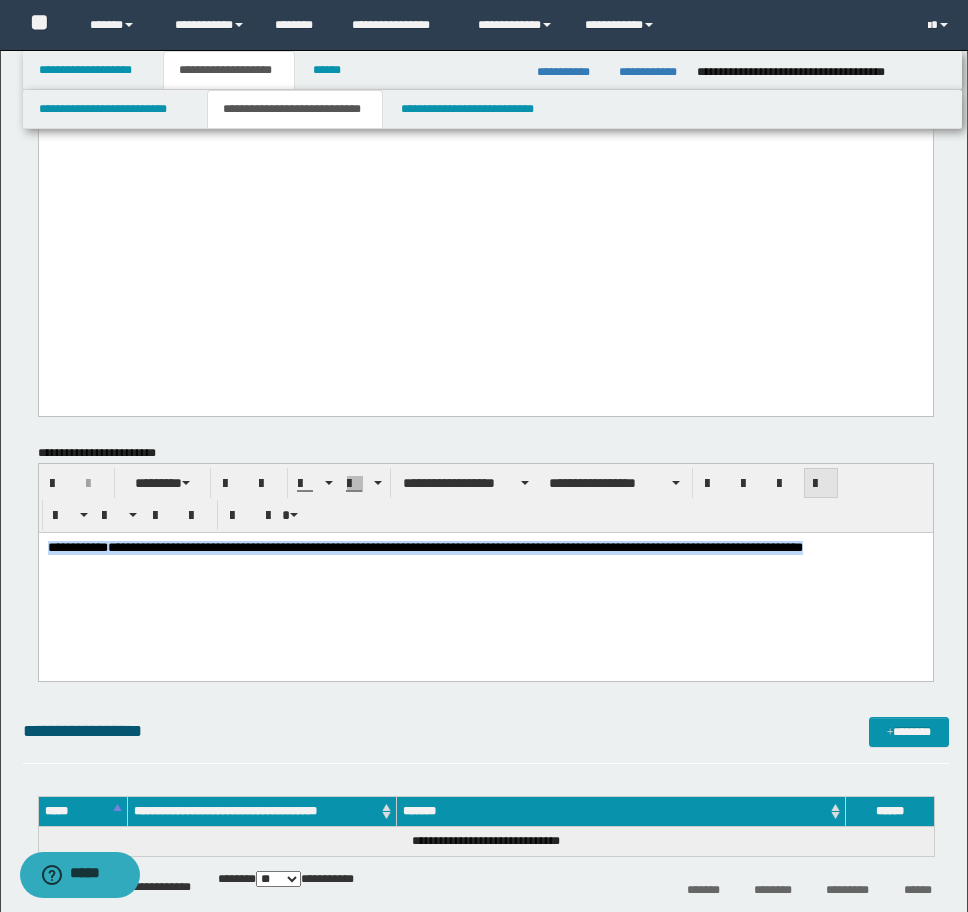 click at bounding box center (821, 483) 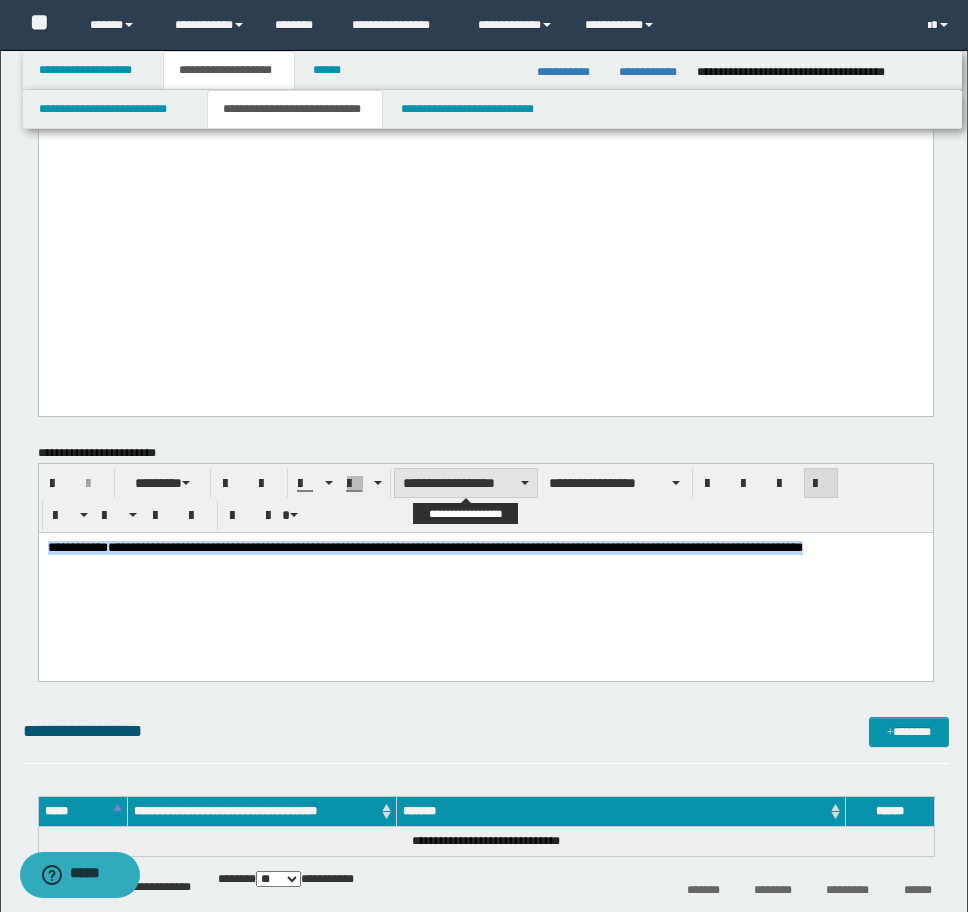 click on "**********" at bounding box center [466, 483] 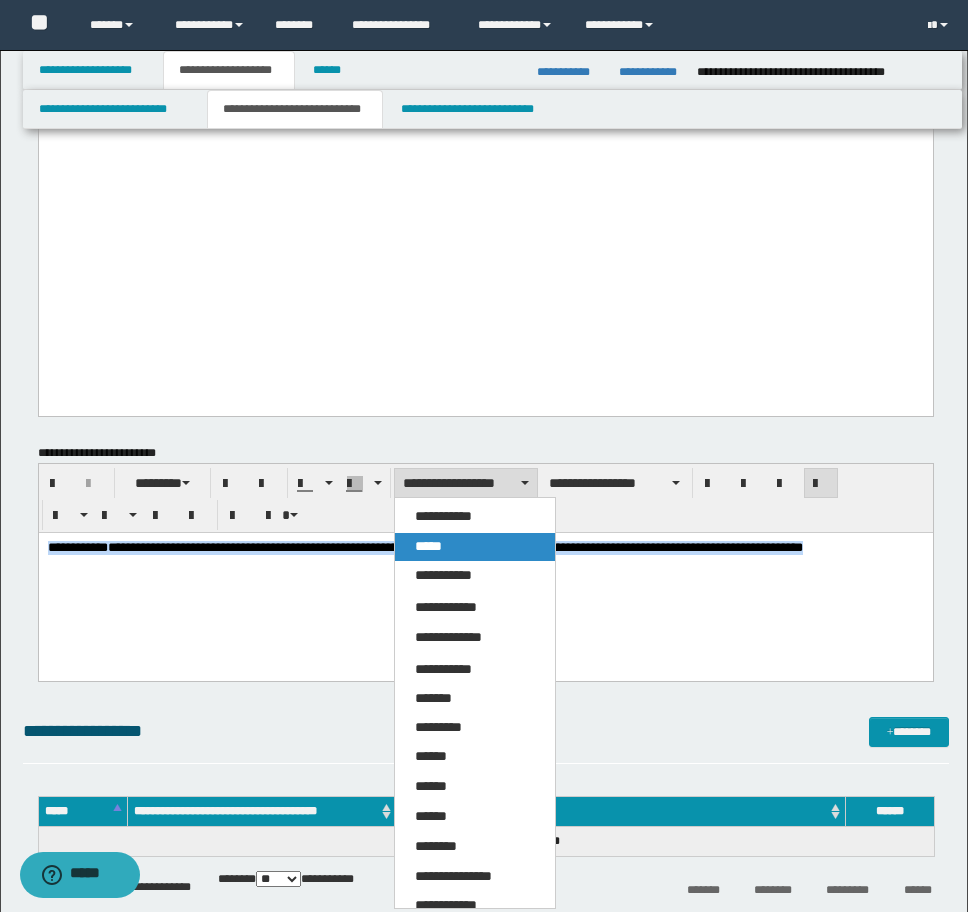 click on "*****" at bounding box center (475, 547) 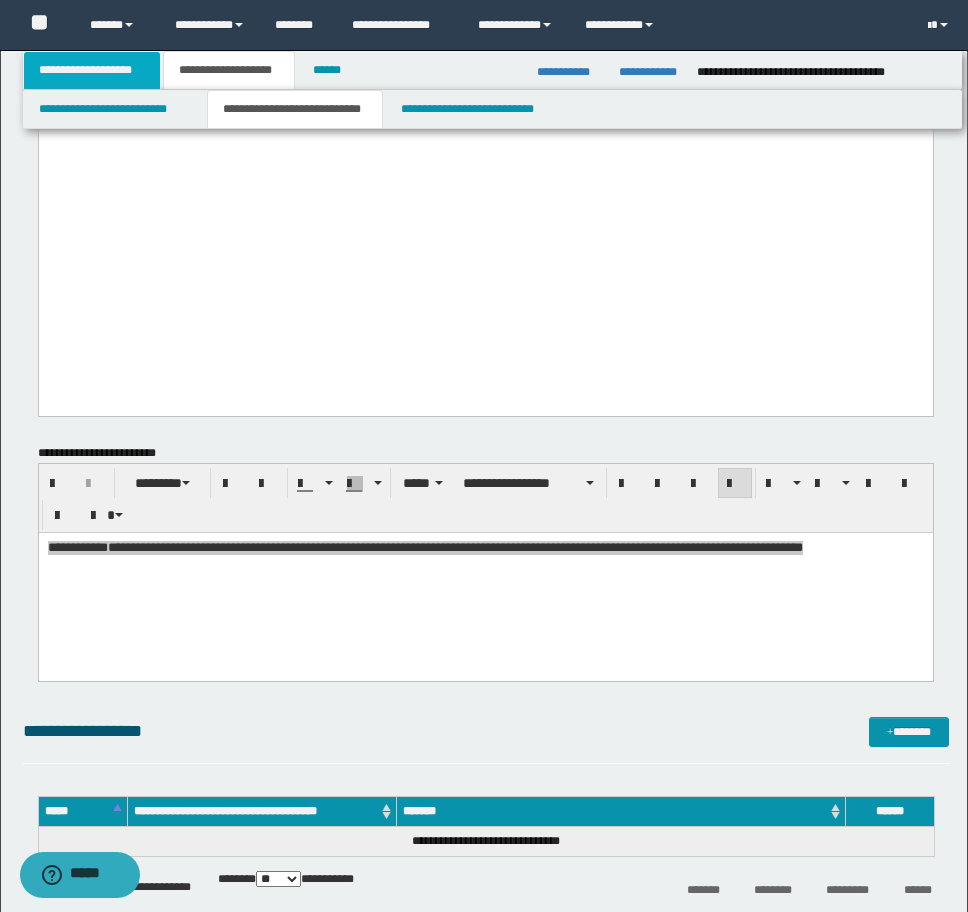 click on "**********" at bounding box center (92, 70) 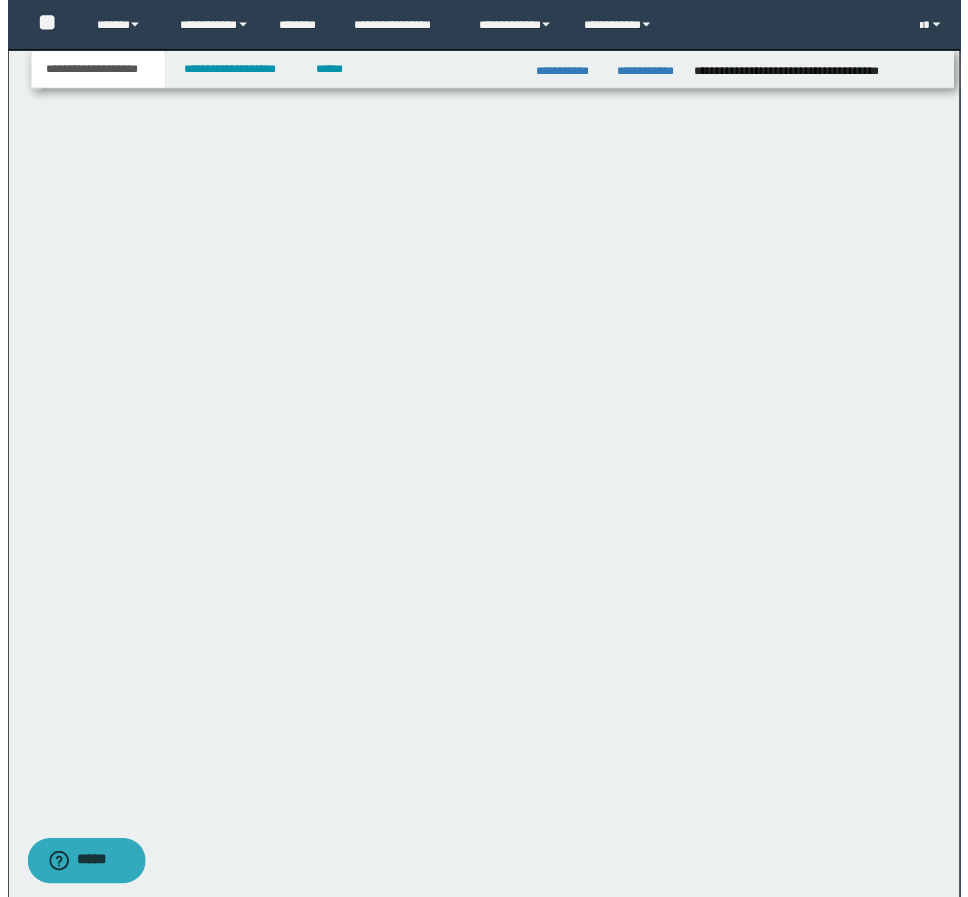 scroll, scrollTop: 895, scrollLeft: 0, axis: vertical 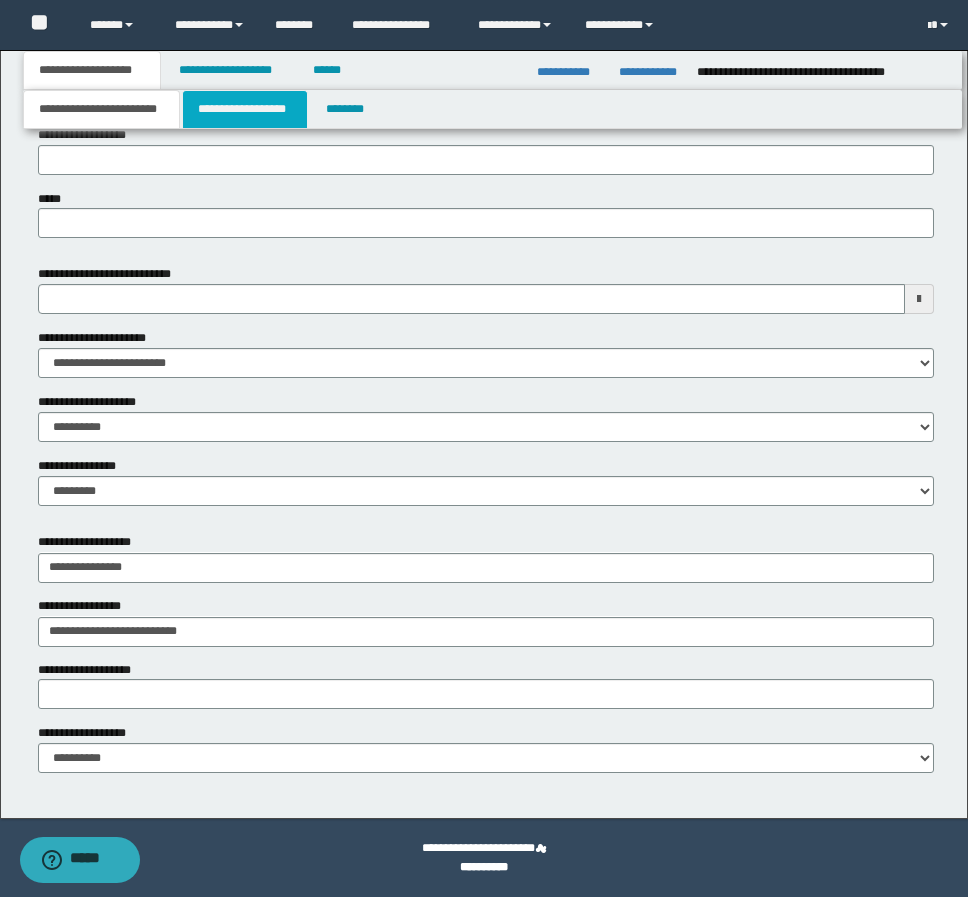 click on "**********" at bounding box center [245, 109] 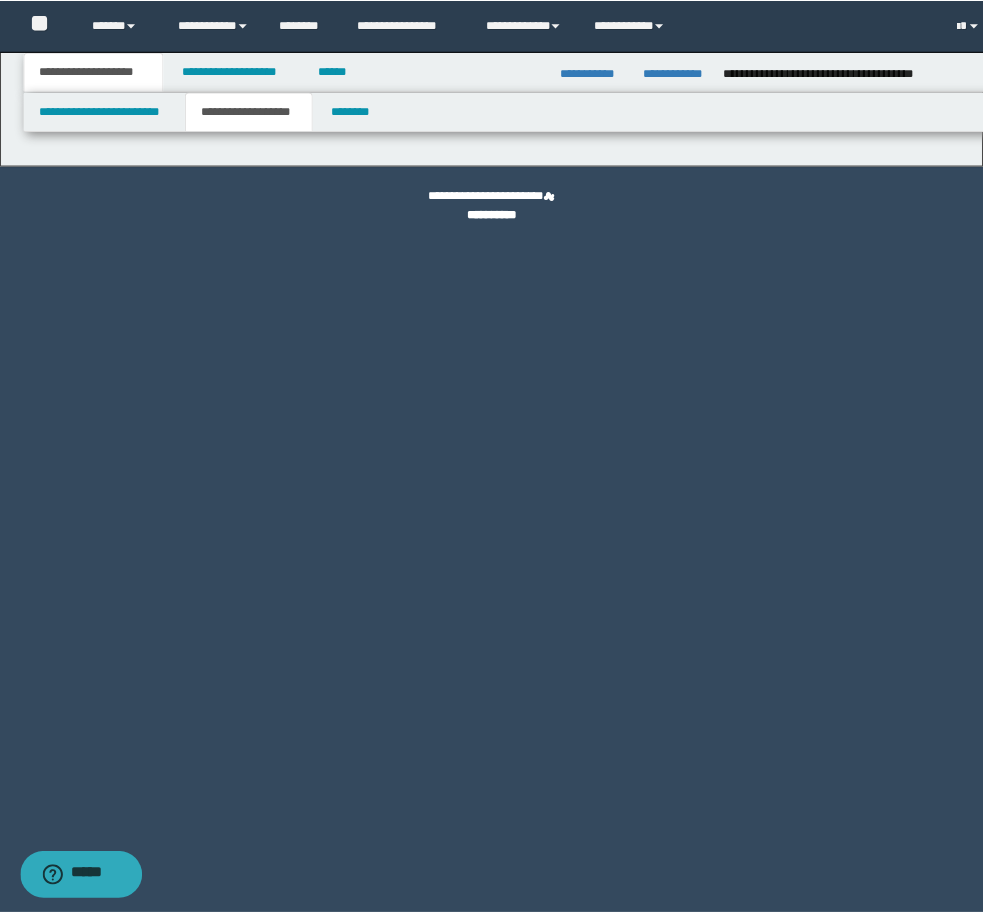 scroll, scrollTop: 0, scrollLeft: 0, axis: both 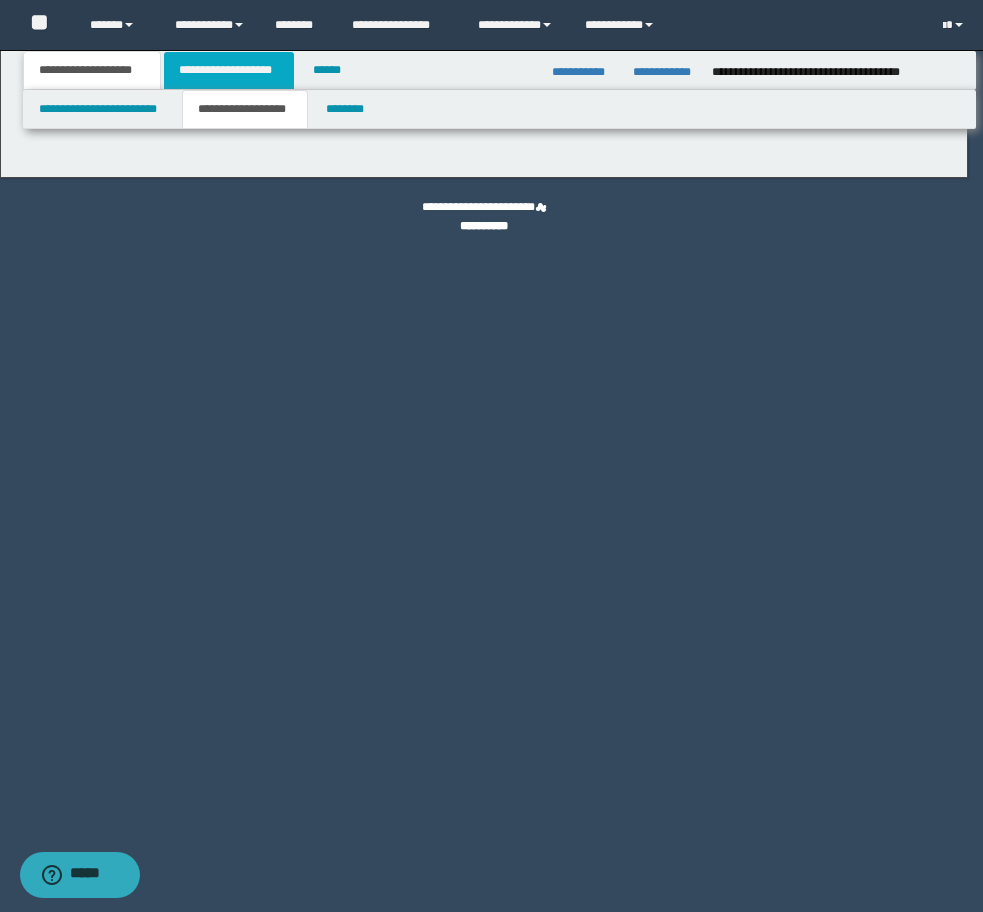type on "********" 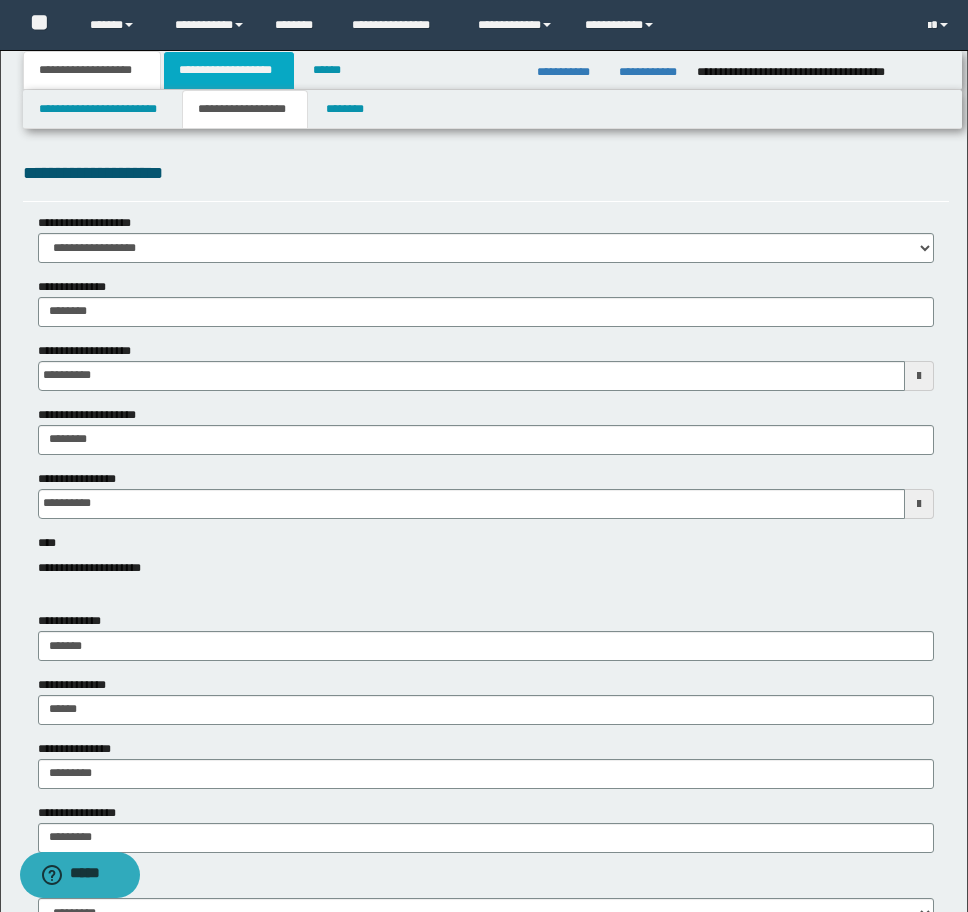 click on "**********" at bounding box center [229, 70] 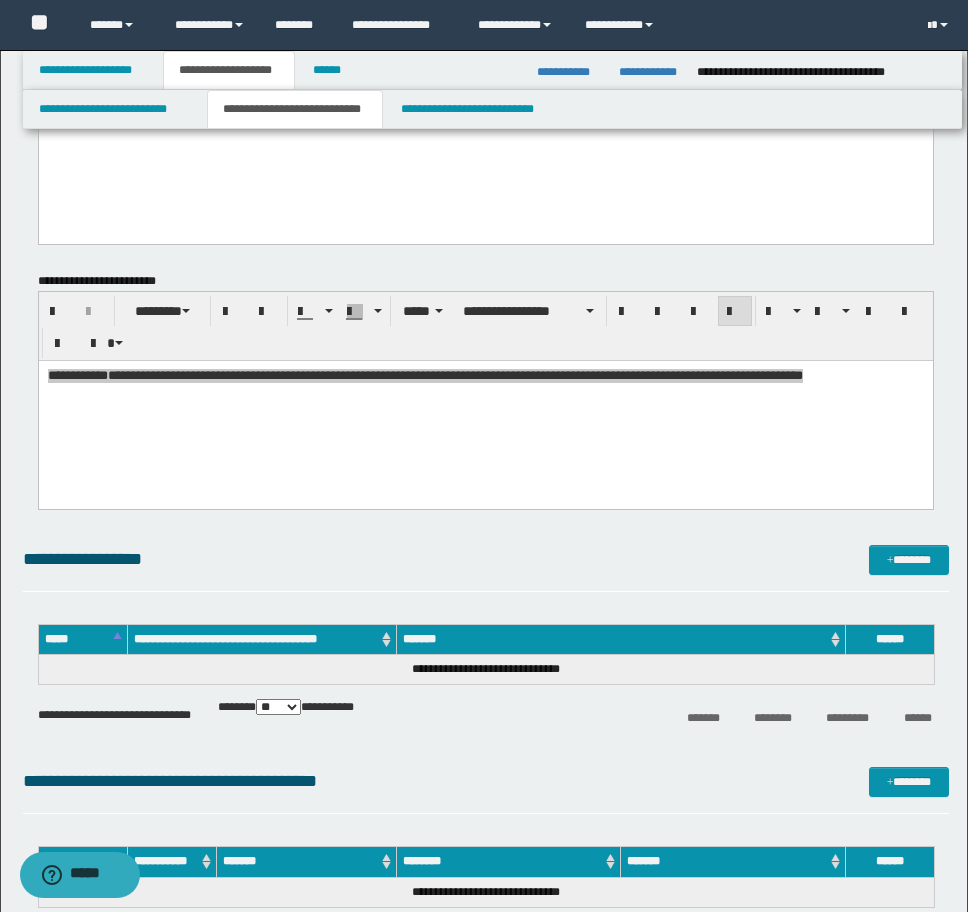 scroll, scrollTop: 1900, scrollLeft: 0, axis: vertical 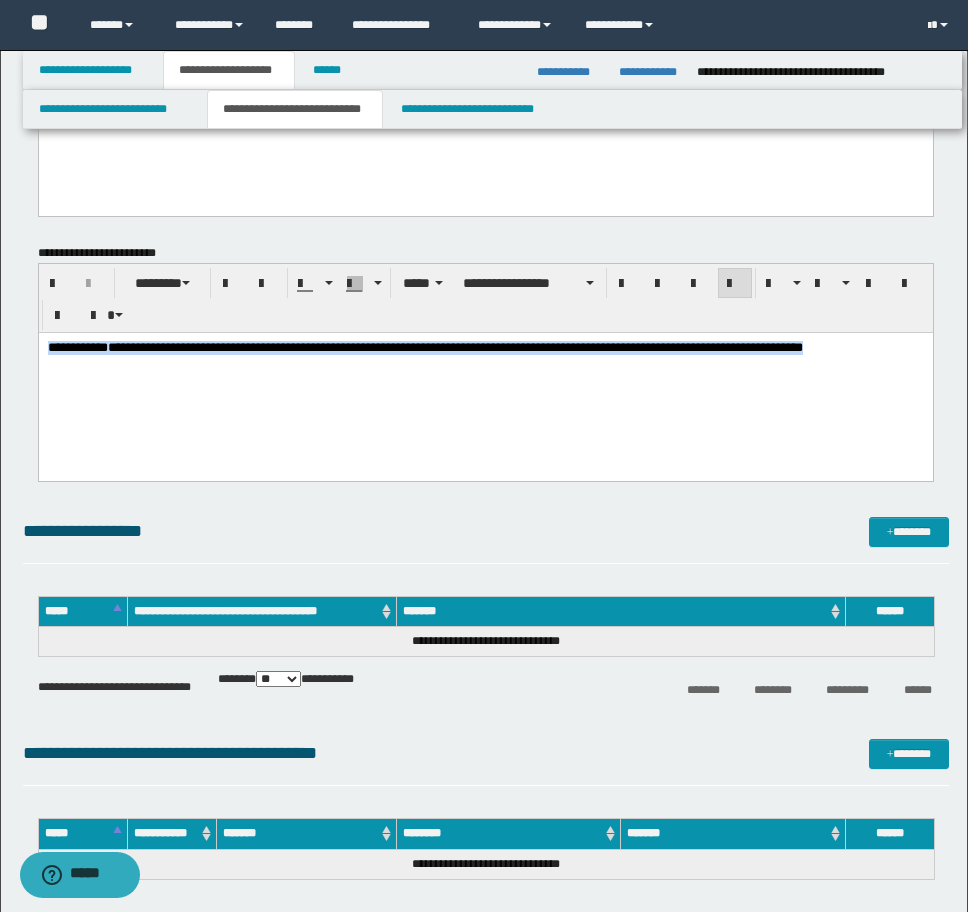 click on "**********" at bounding box center [485, 381] 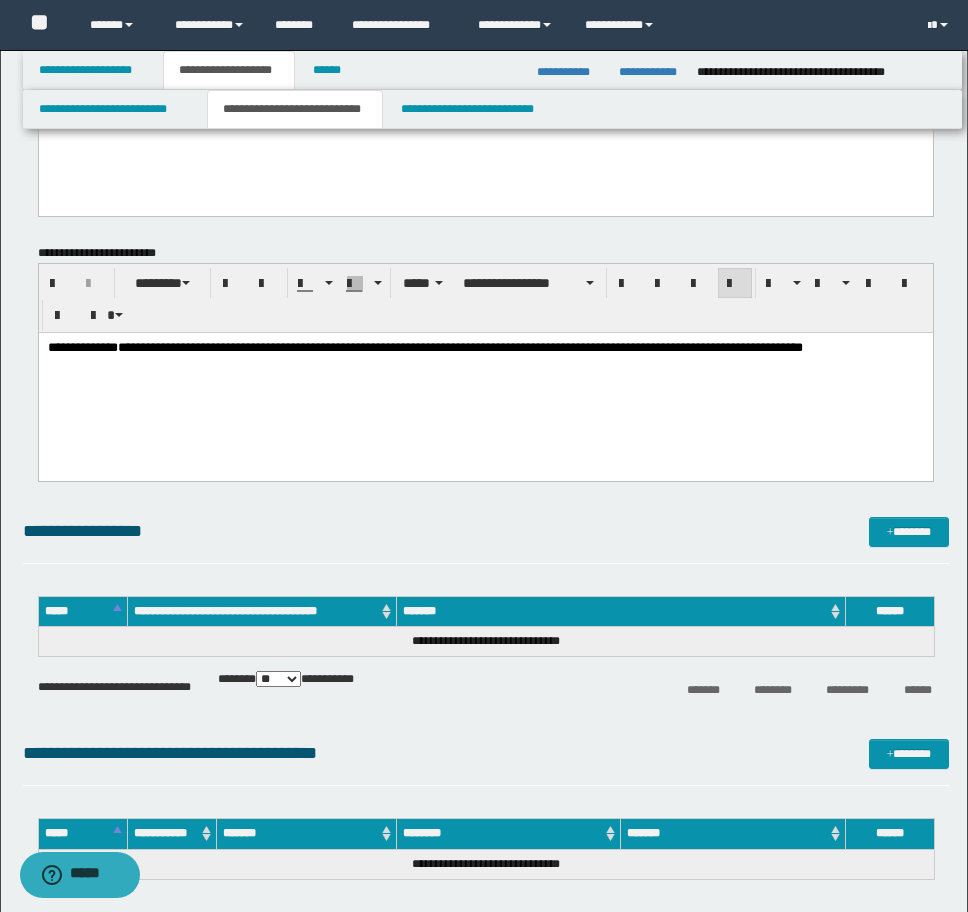 click on "**********" at bounding box center (459, 346) 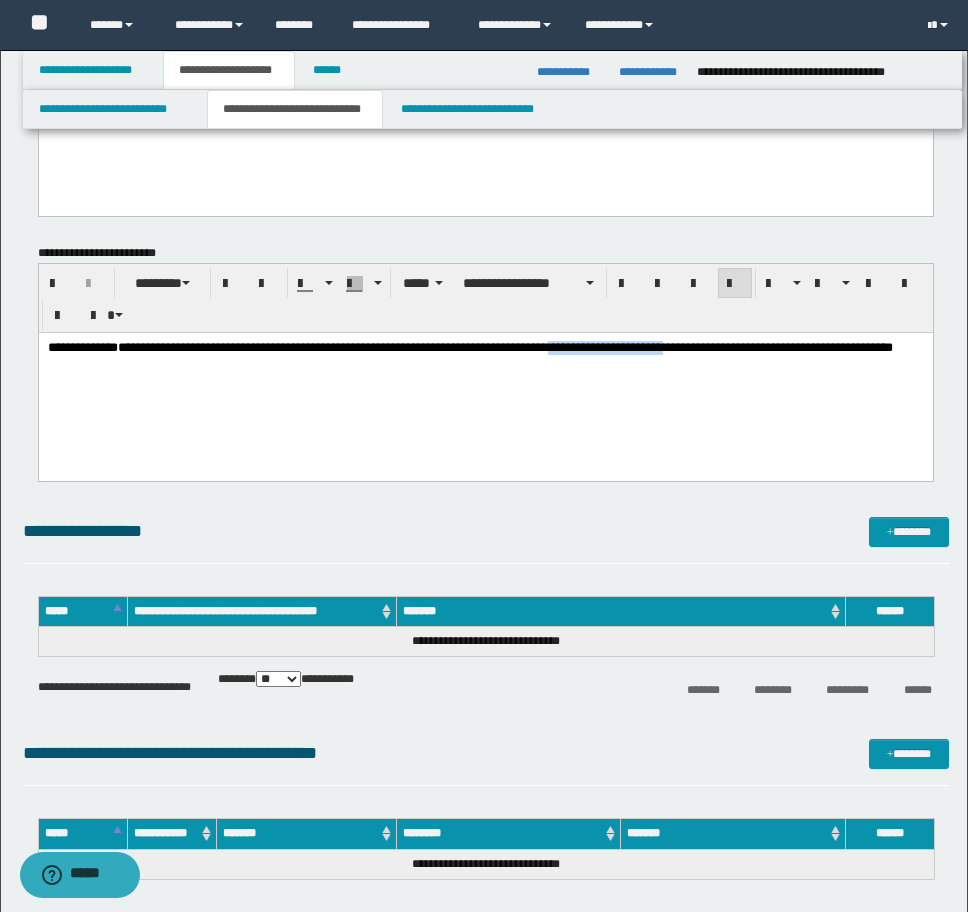 drag, startPoint x: 693, startPoint y: 345, endPoint x: 839, endPoint y: 347, distance: 146.0137 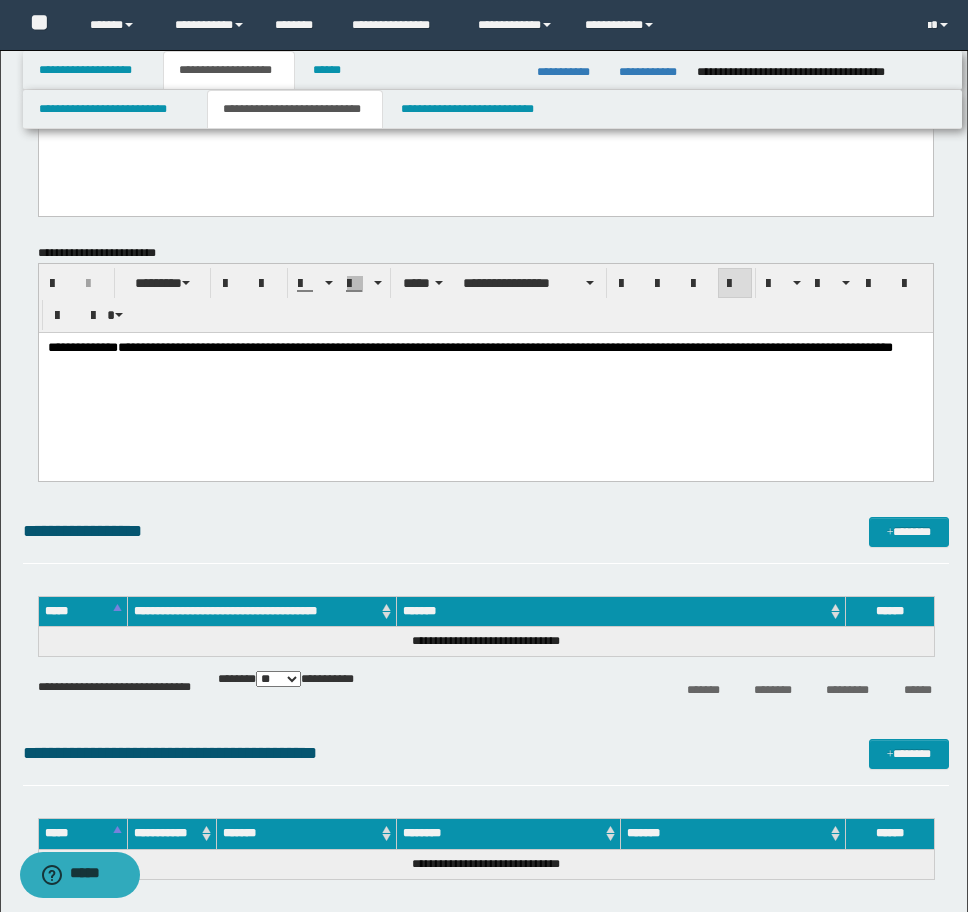 drag, startPoint x: 362, startPoint y: 346, endPoint x: 376, endPoint y: 347, distance: 14.035668 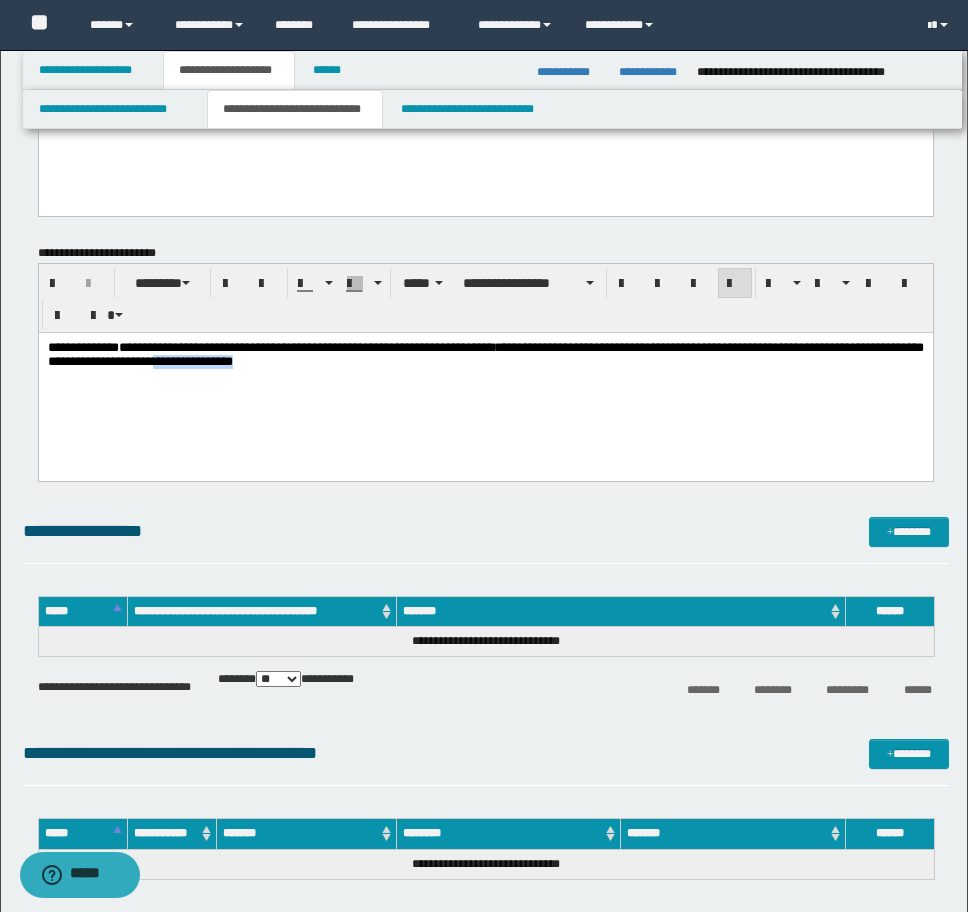 drag, startPoint x: 470, startPoint y: 364, endPoint x: 376, endPoint y: 365, distance: 94.00532 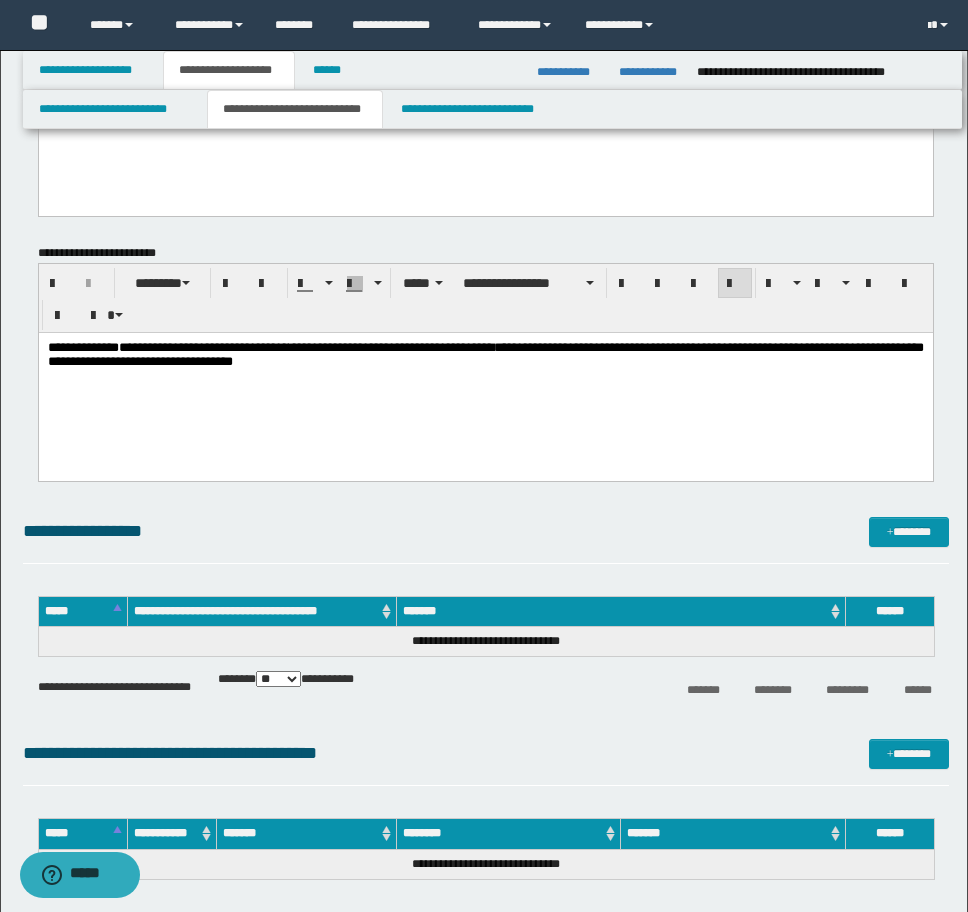 drag, startPoint x: 701, startPoint y: 341, endPoint x: 689, endPoint y: 343, distance: 12.165525 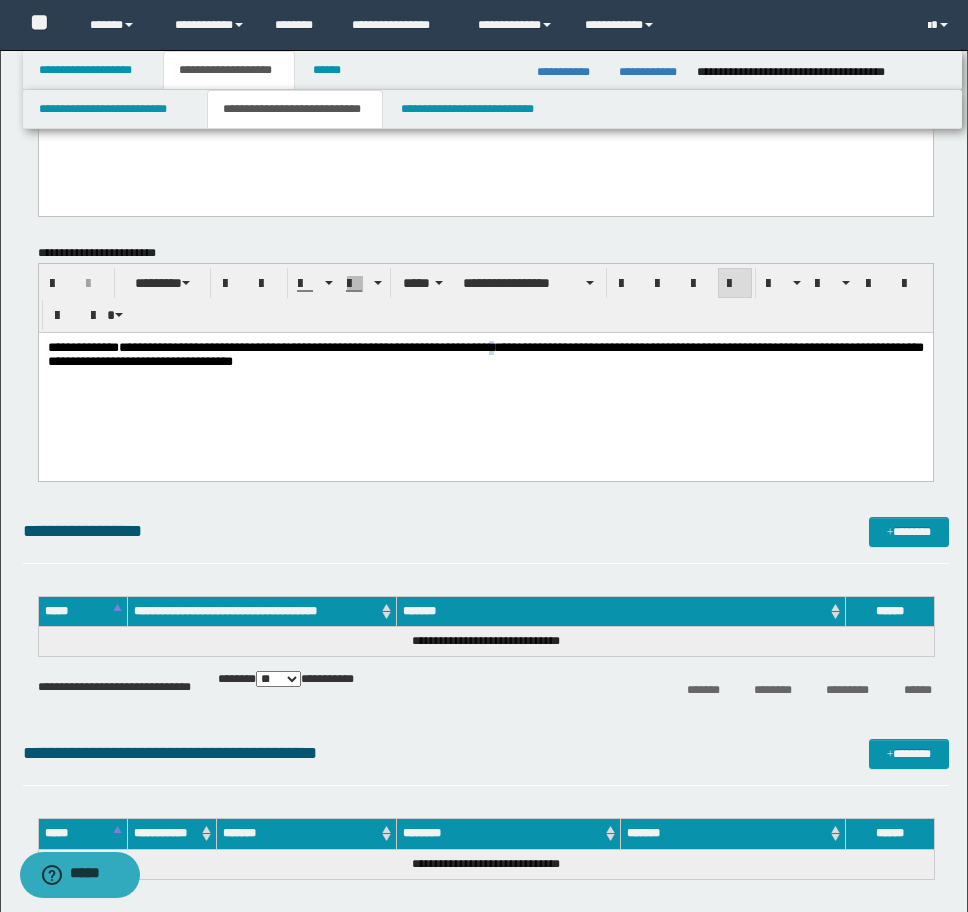 click on "**********" at bounding box center (485, 353) 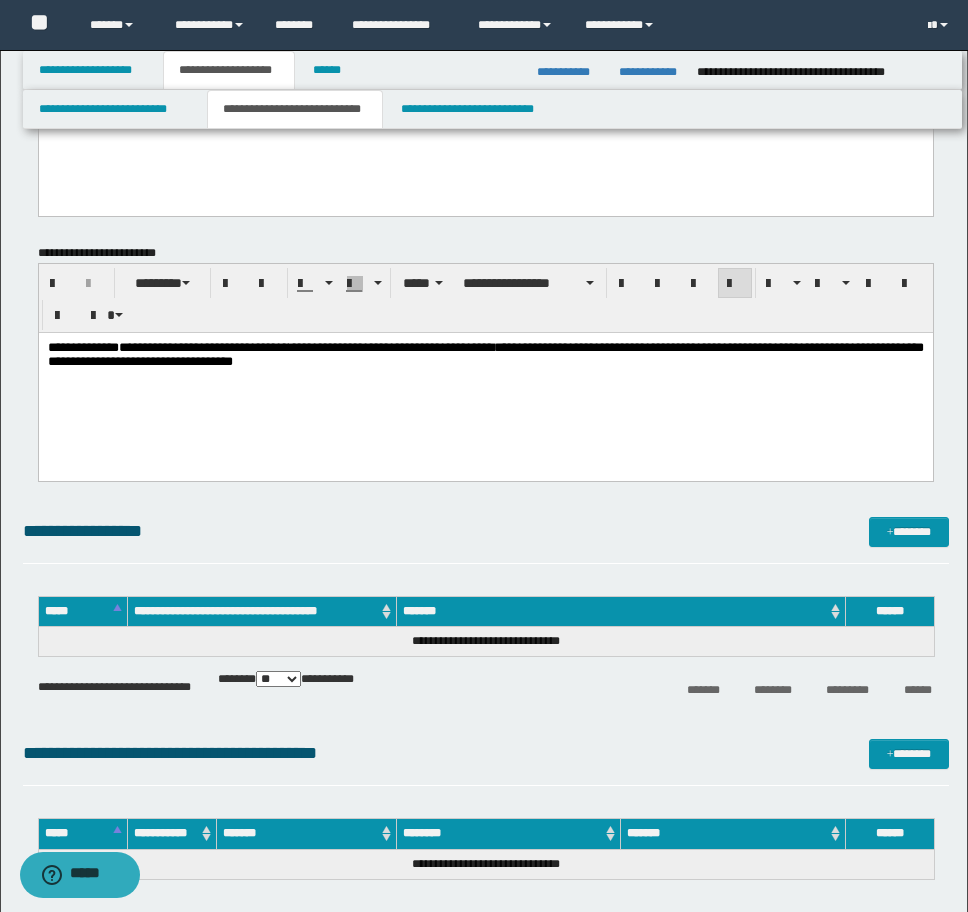 click on "**********" at bounding box center [485, 353] 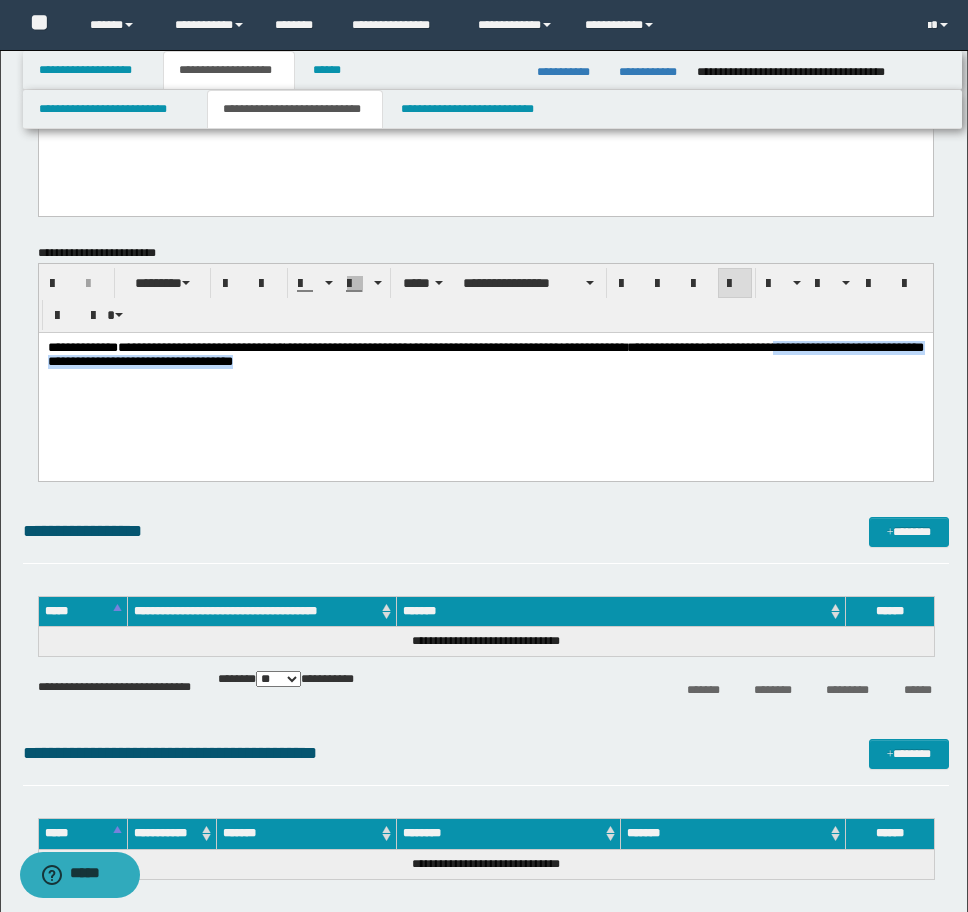 drag, startPoint x: 92, startPoint y: 358, endPoint x: 539, endPoint y: 366, distance: 447.0716 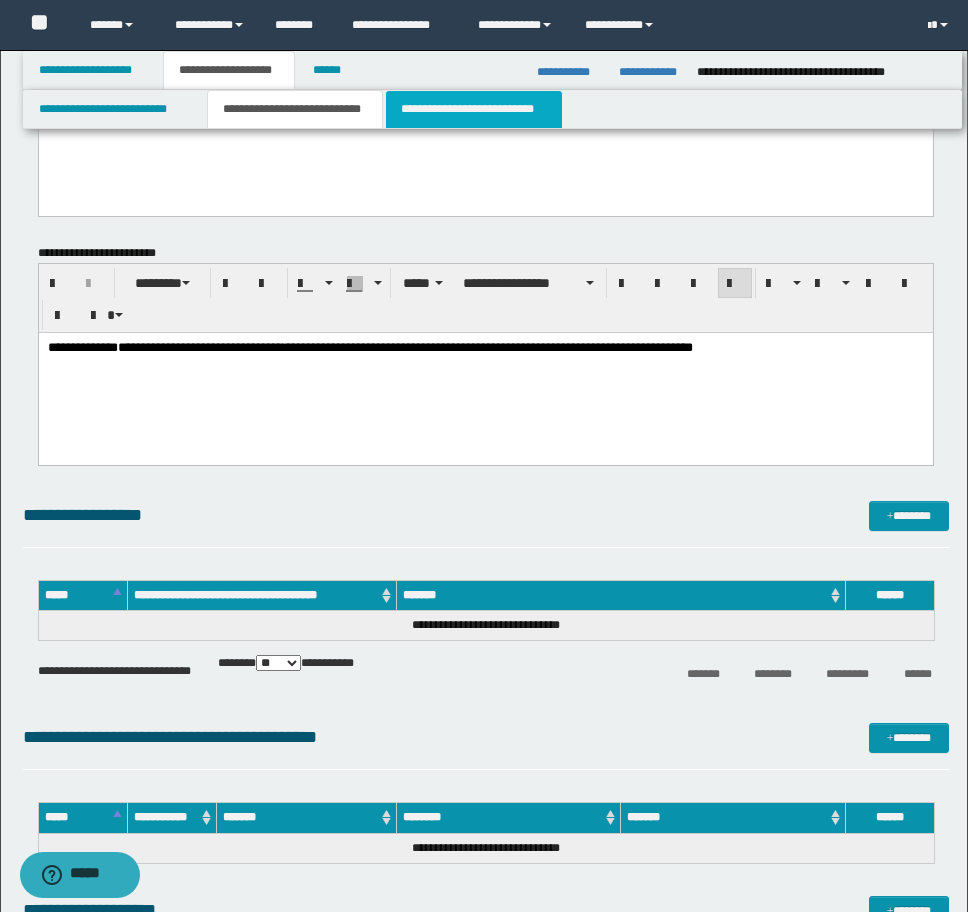 click on "**********" at bounding box center (474, 109) 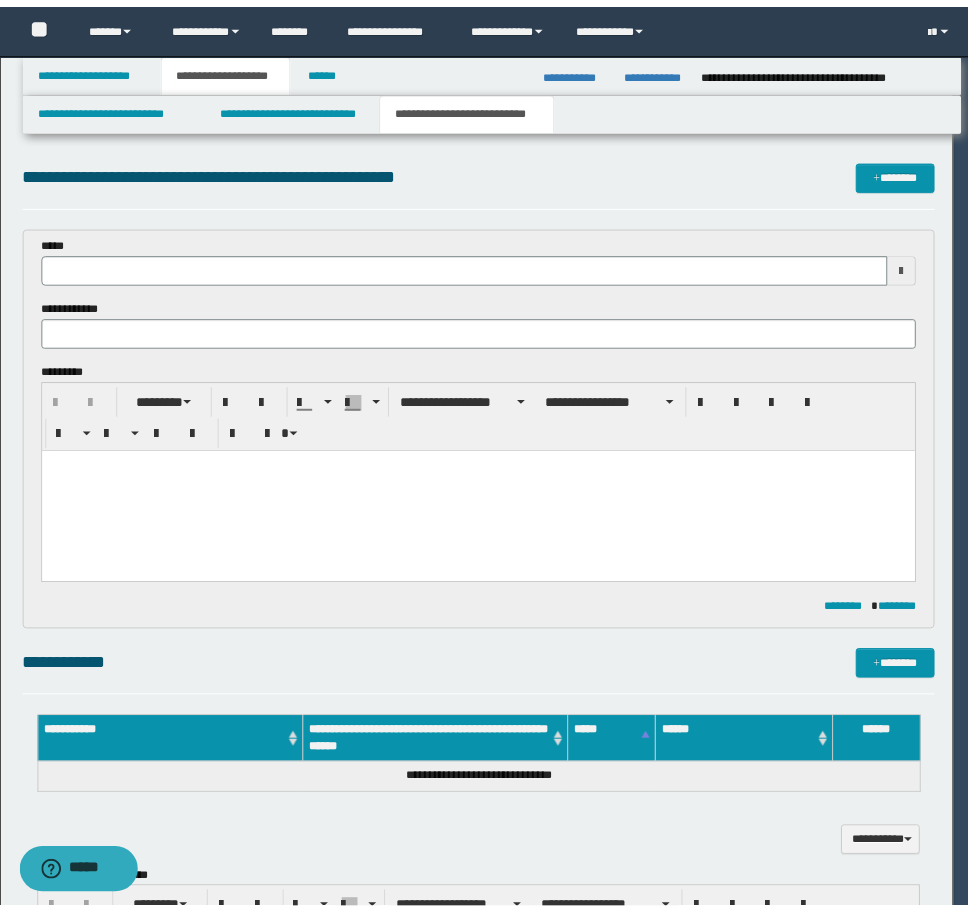 scroll, scrollTop: 0, scrollLeft: 0, axis: both 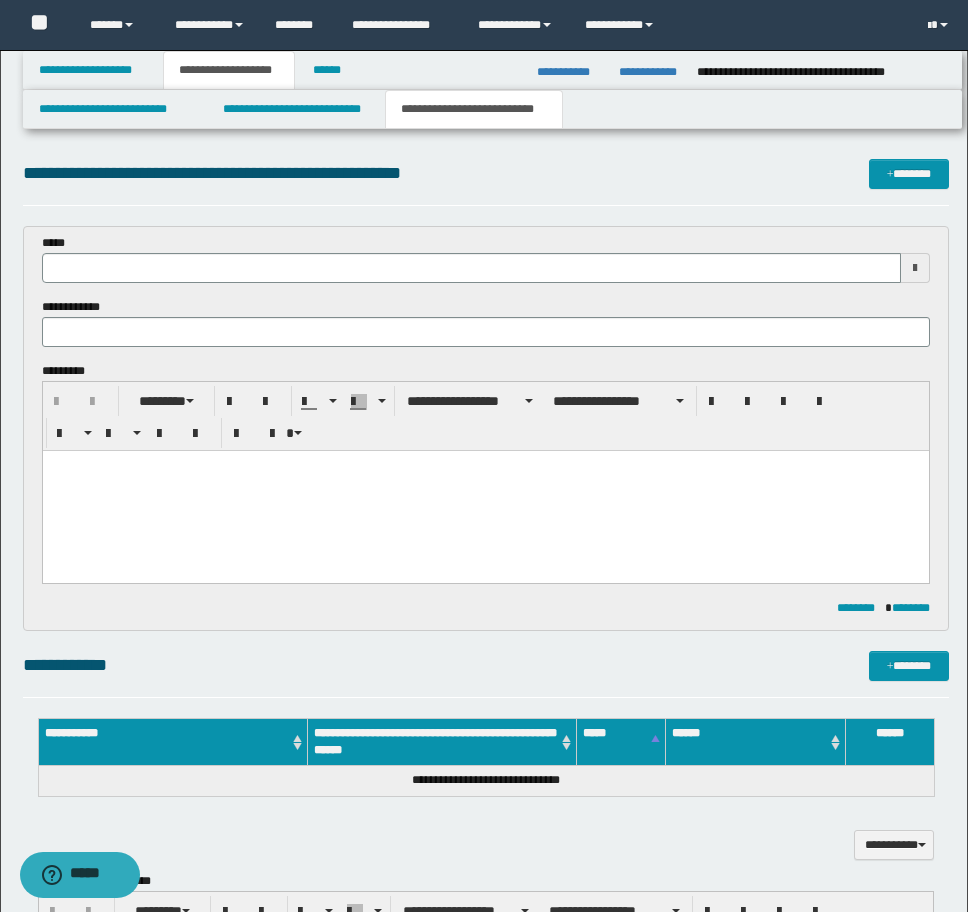 drag, startPoint x: 168, startPoint y: 473, endPoint x: 165, endPoint y: 485, distance: 12.369317 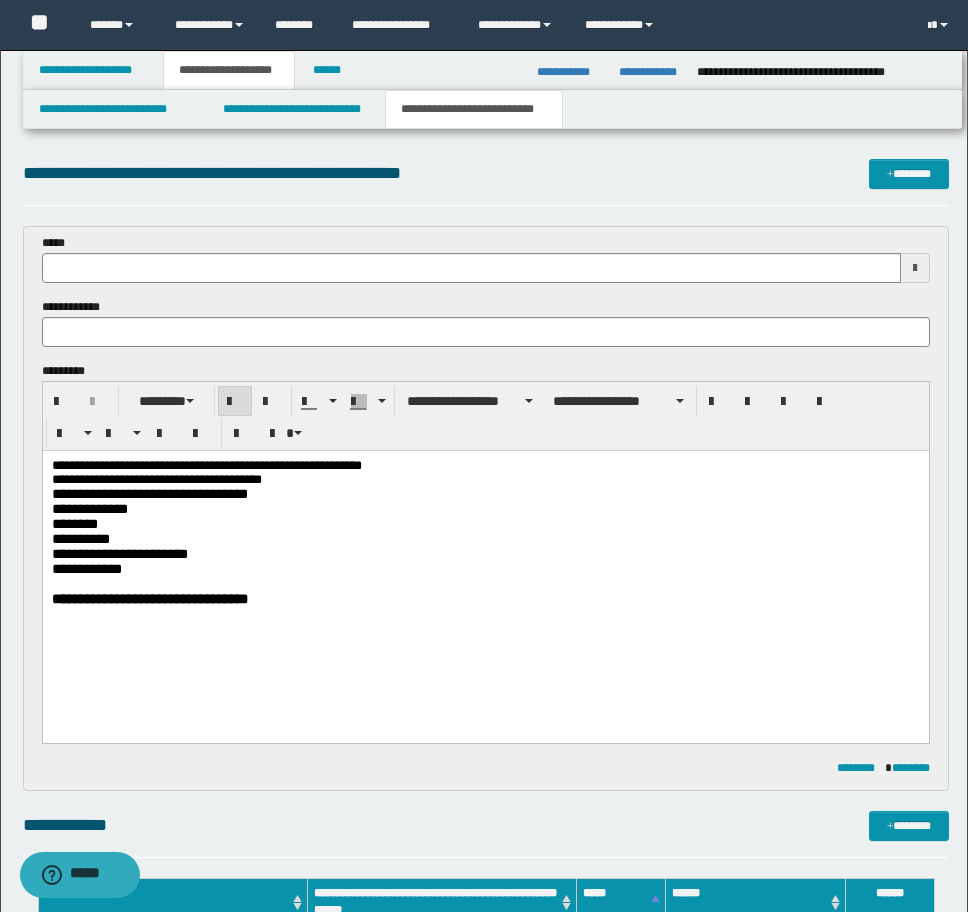 type 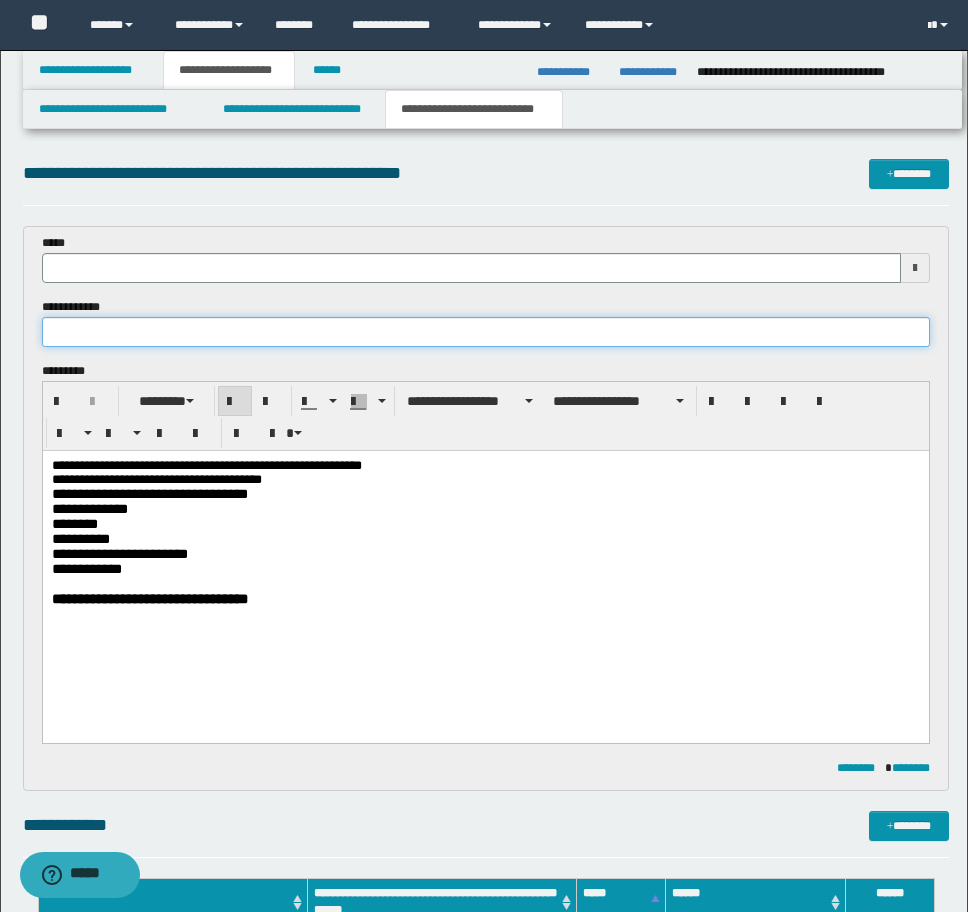 click at bounding box center (486, 332) 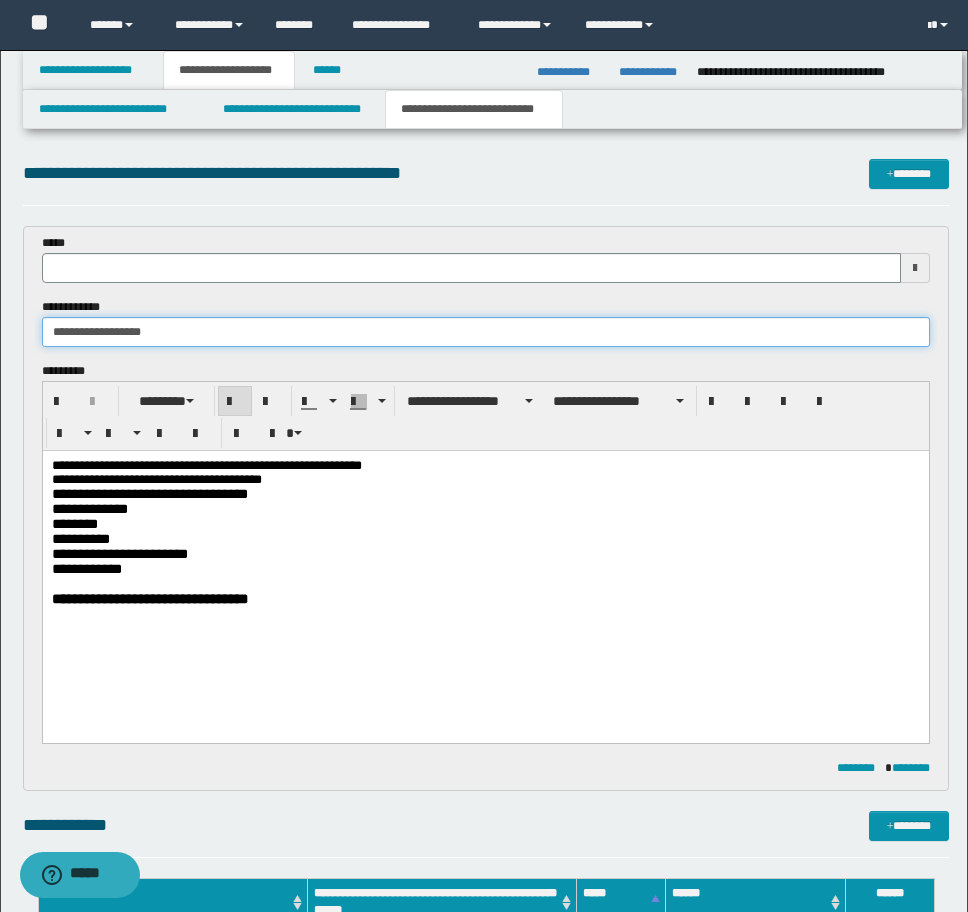 type 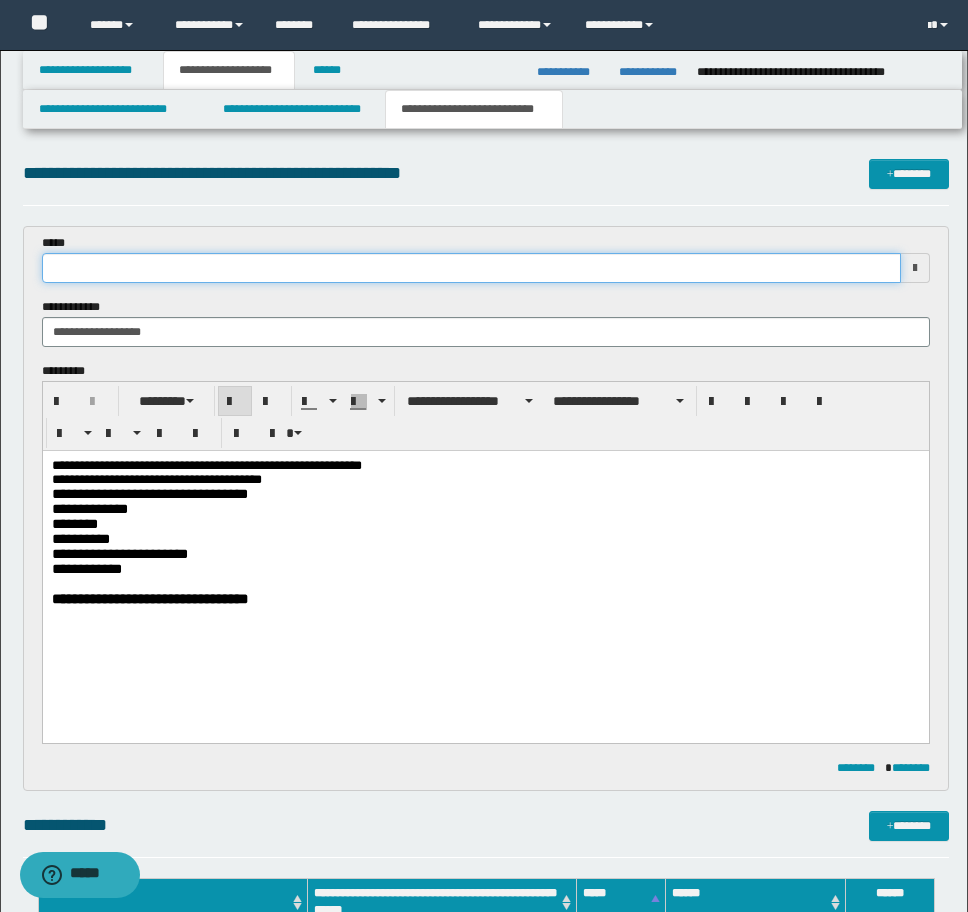 click at bounding box center [471, 268] 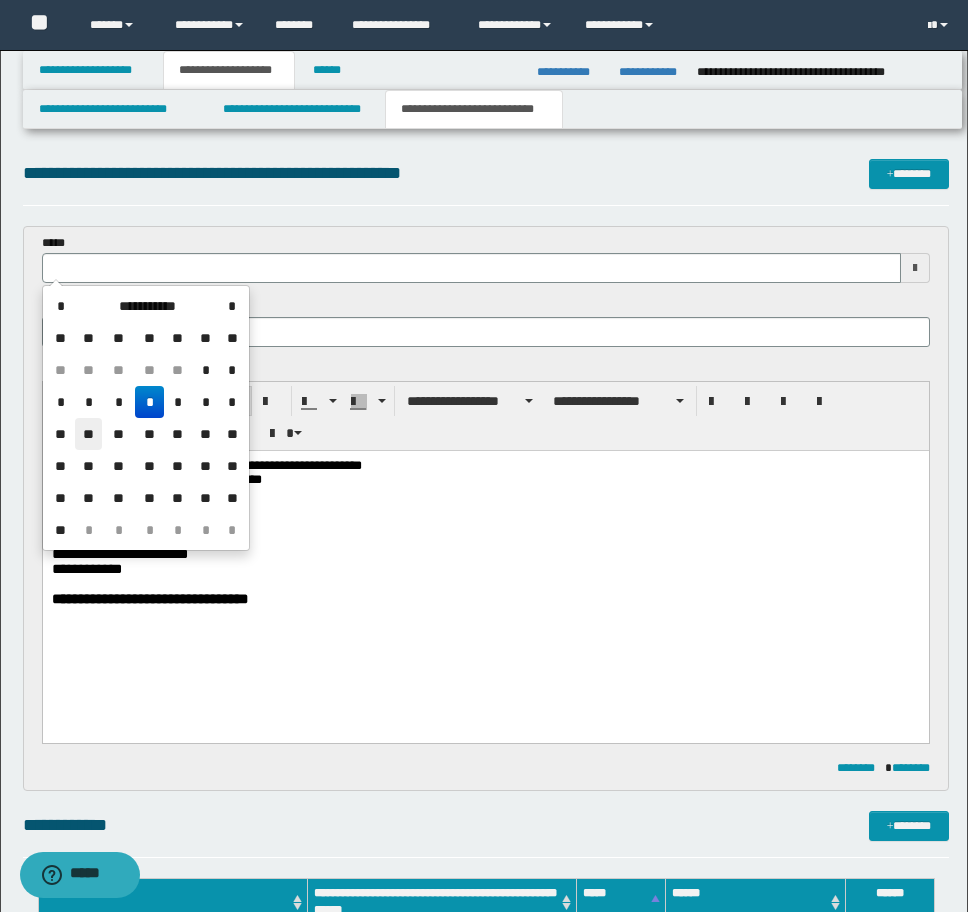 click on "**" at bounding box center (89, 434) 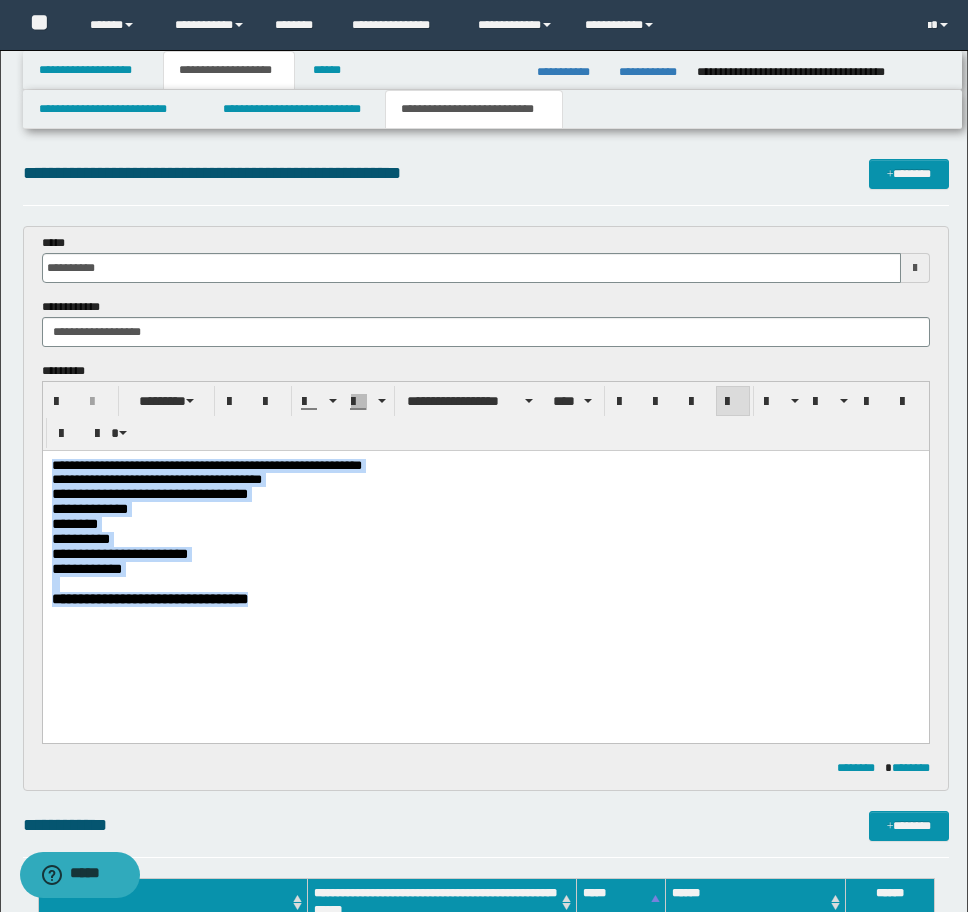 drag, startPoint x: 309, startPoint y: 629, endPoint x: -9, endPoint y: 403, distance: 390.12817 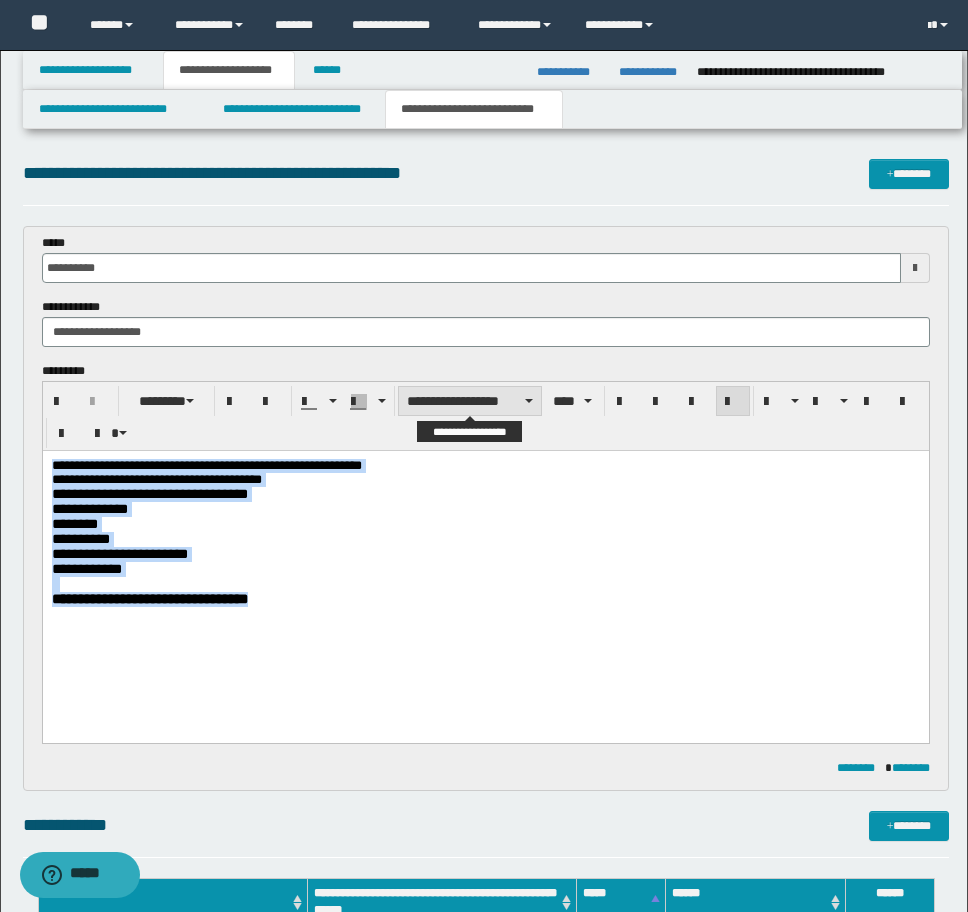 click on "**********" at bounding box center [470, 401] 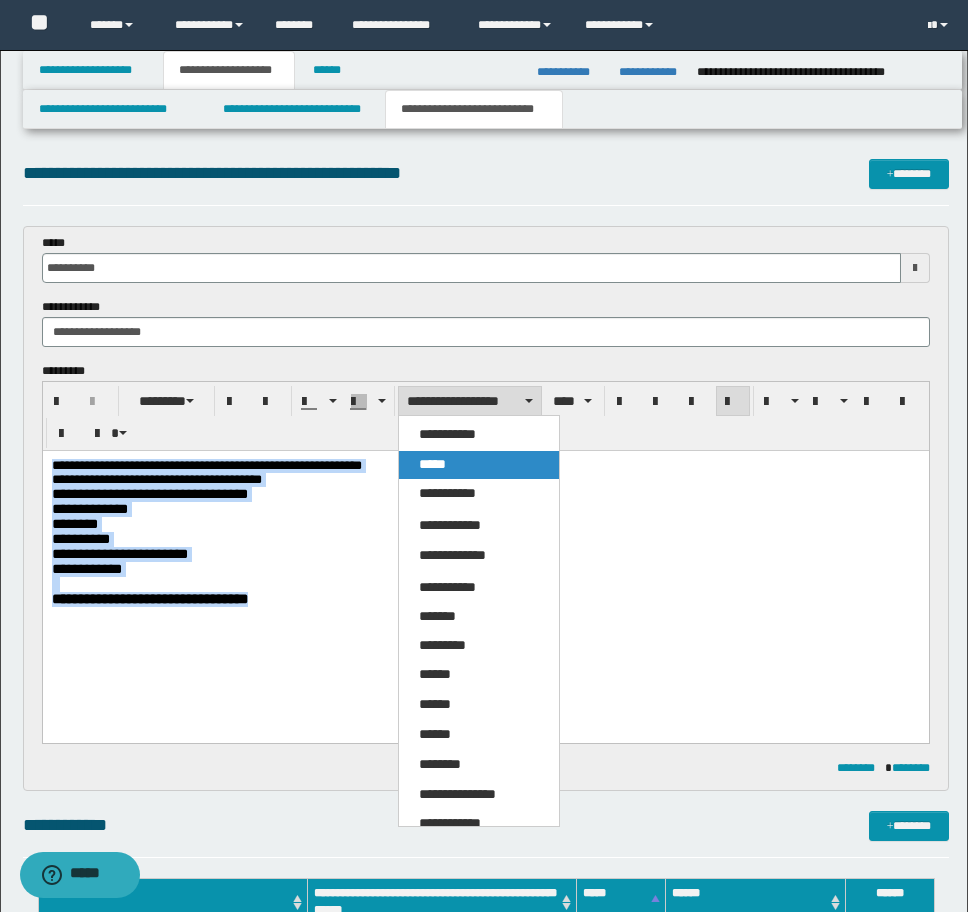 click on "*****" at bounding box center [479, 465] 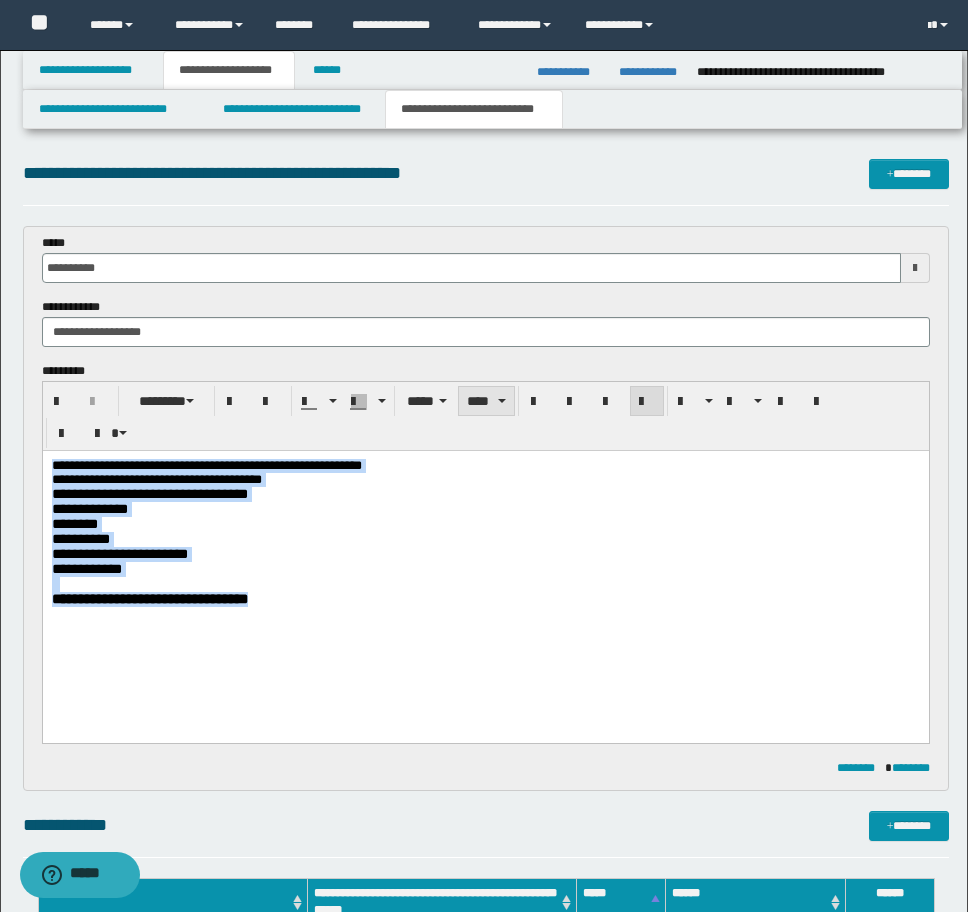 click on "****" at bounding box center [486, 401] 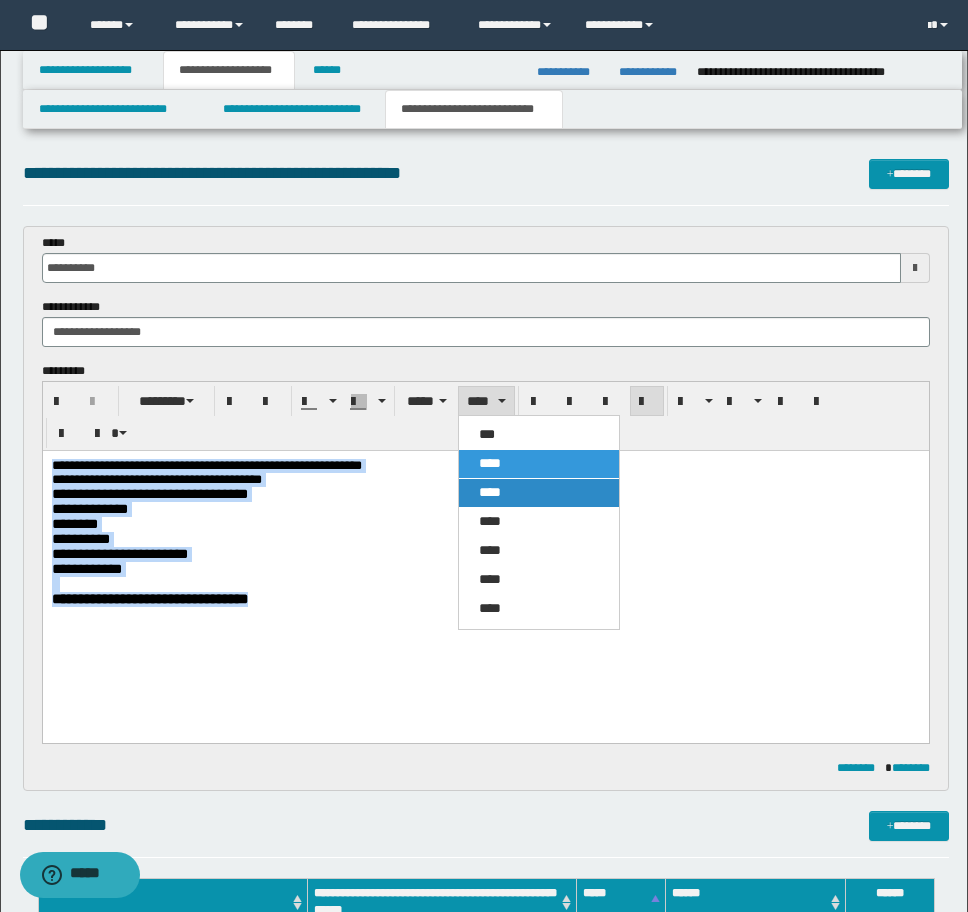 click on "****" at bounding box center (539, 493) 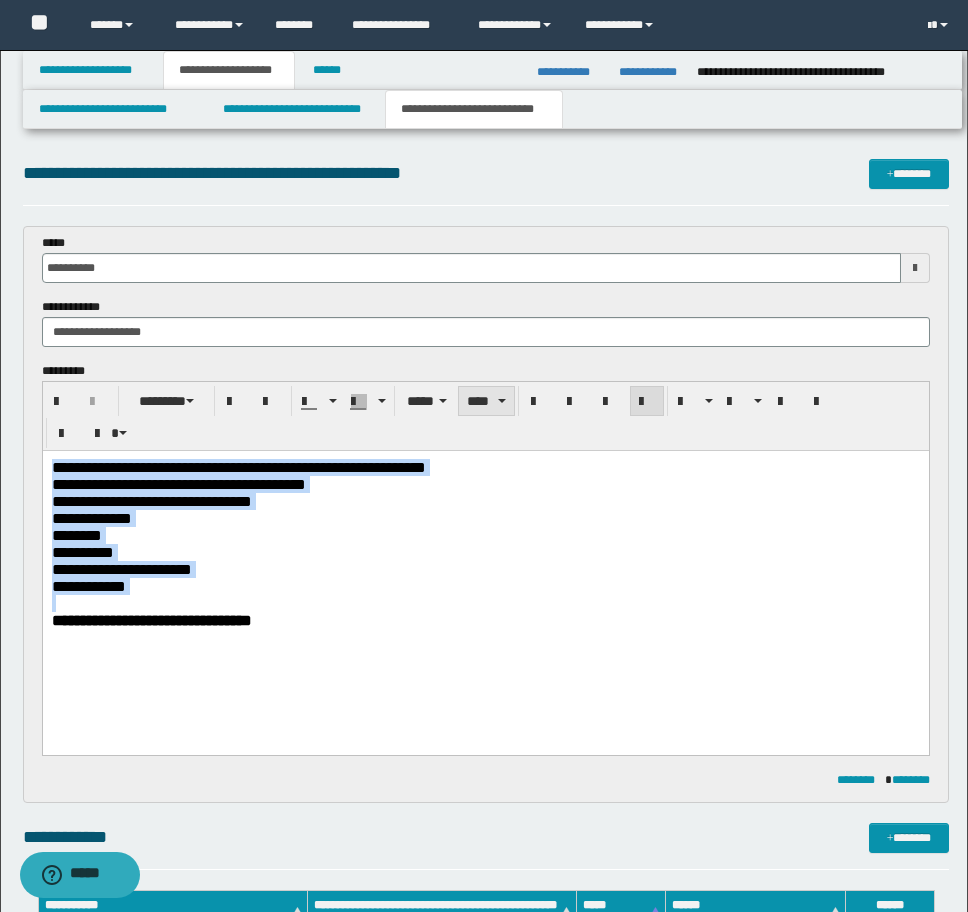 click on "****" at bounding box center (486, 401) 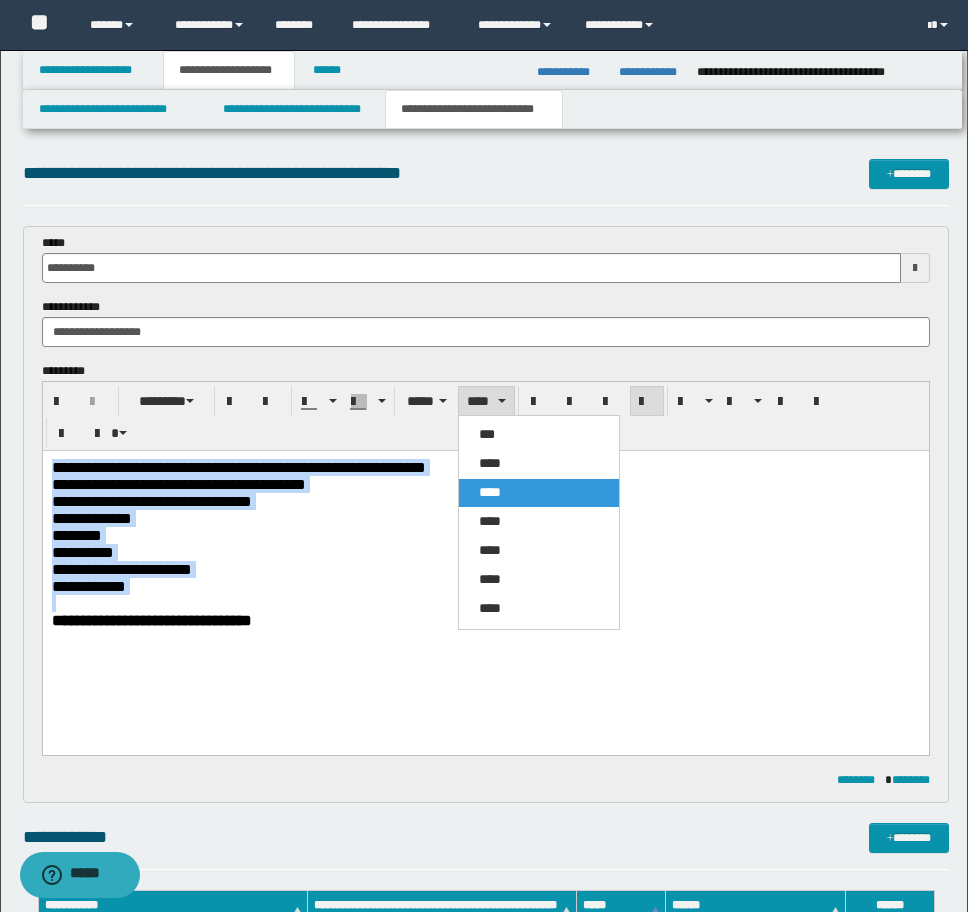 click on "***   ****   ****   ****   ****   ****   ****" at bounding box center [539, 522] 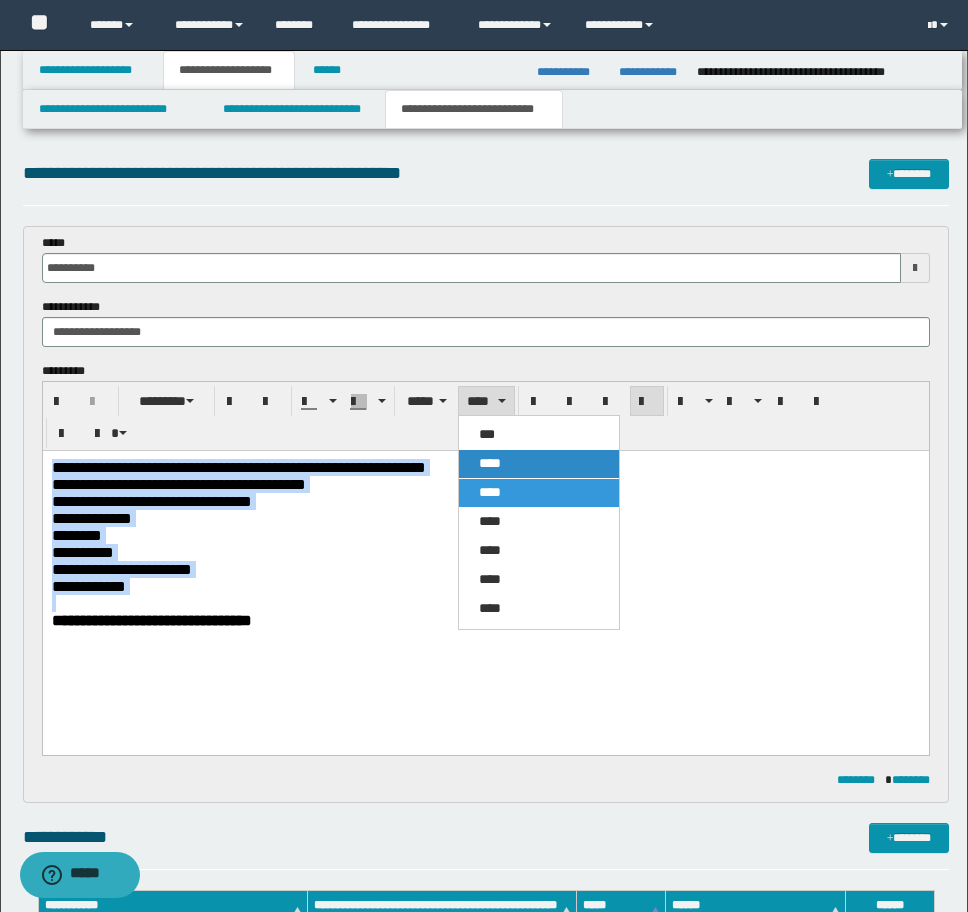 click on "****" at bounding box center (490, 463) 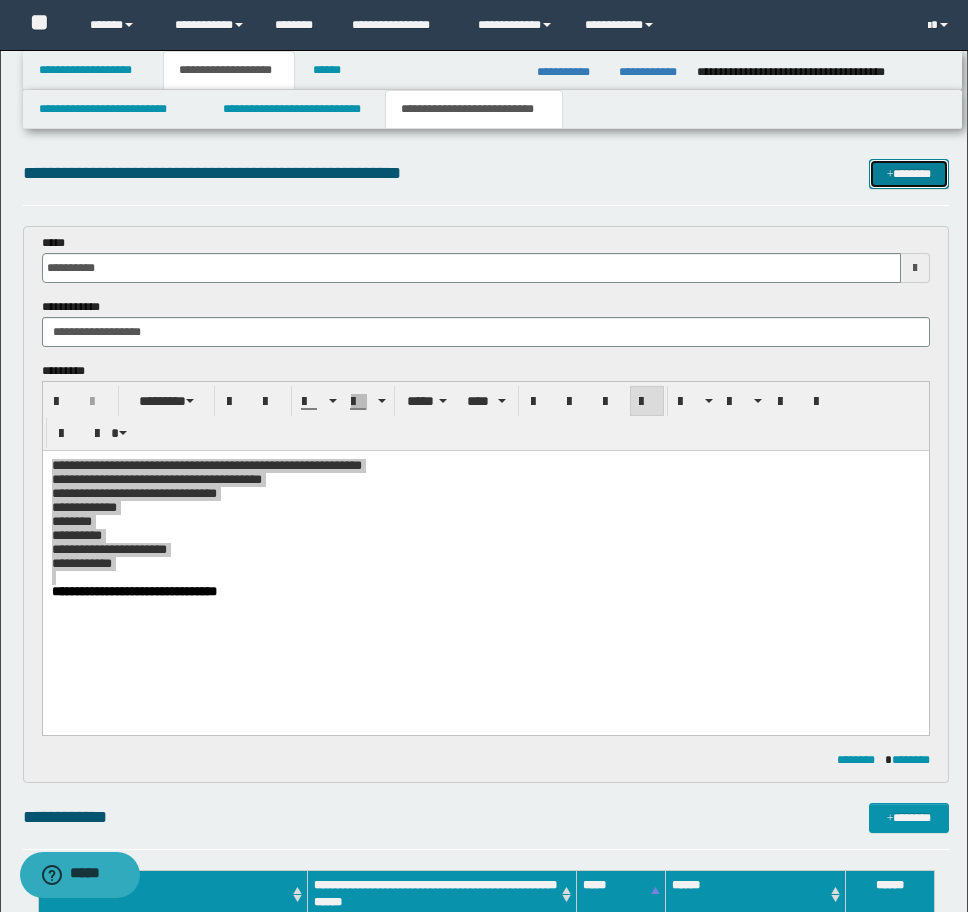 click on "*******" at bounding box center (909, 174) 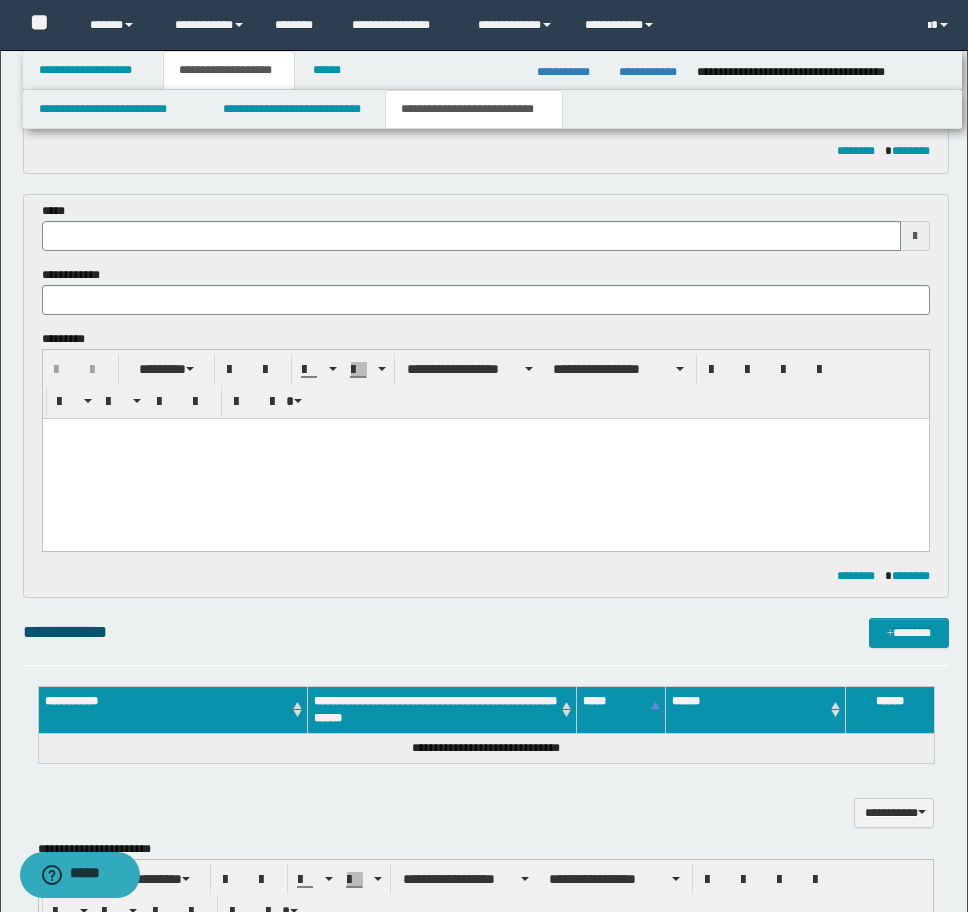 scroll, scrollTop: 330, scrollLeft: 0, axis: vertical 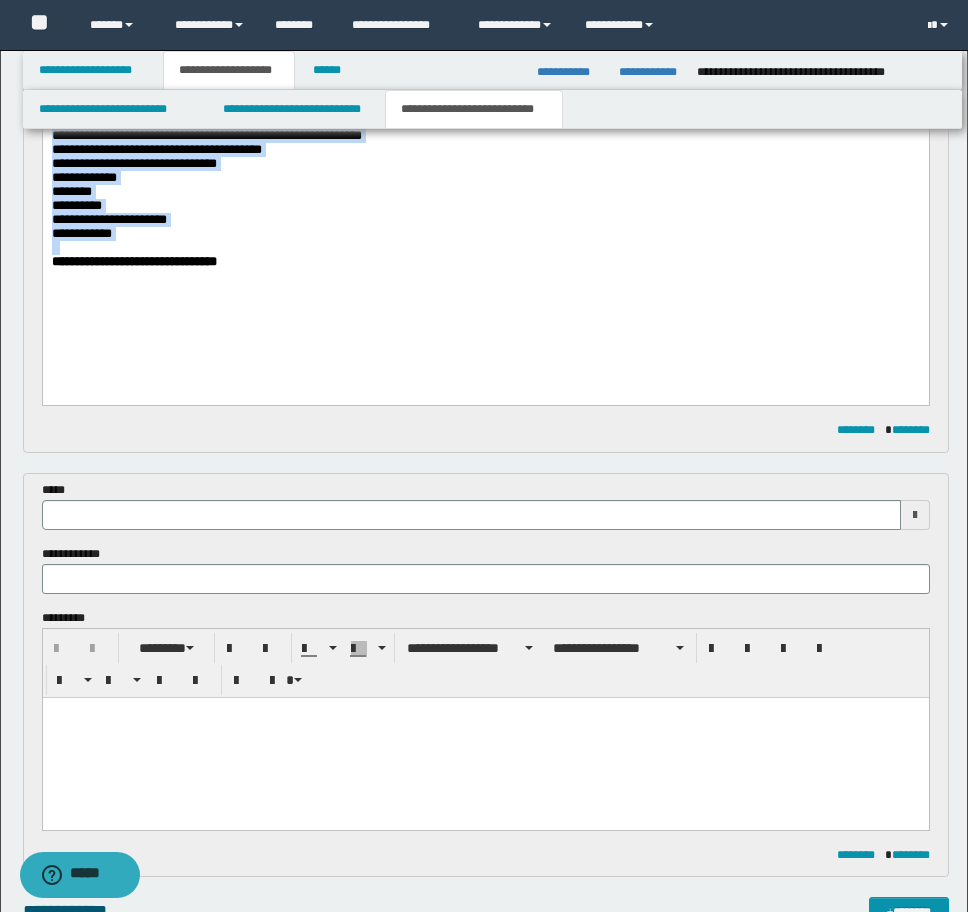 click on "**********" at bounding box center (485, 228) 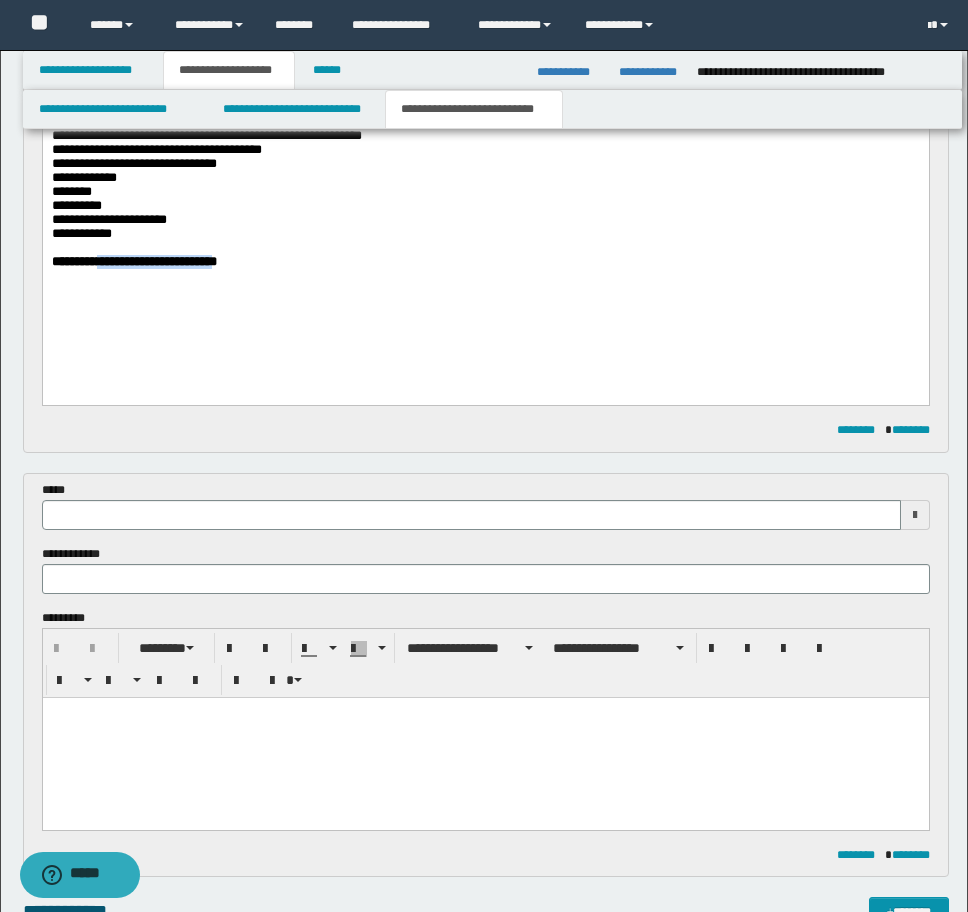 drag, startPoint x: 269, startPoint y: 283, endPoint x: 109, endPoint y: 288, distance: 160.07811 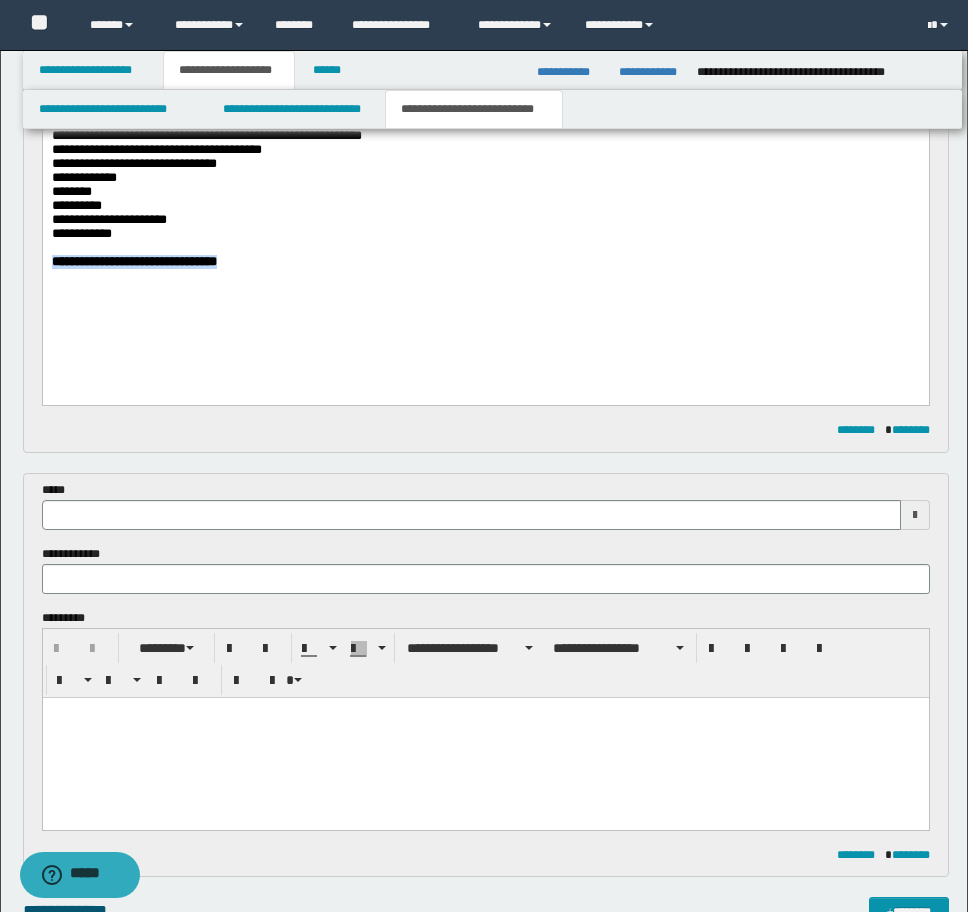 drag, startPoint x: 290, startPoint y: 279, endPoint x: 67, endPoint y: 407, distance: 257.12448 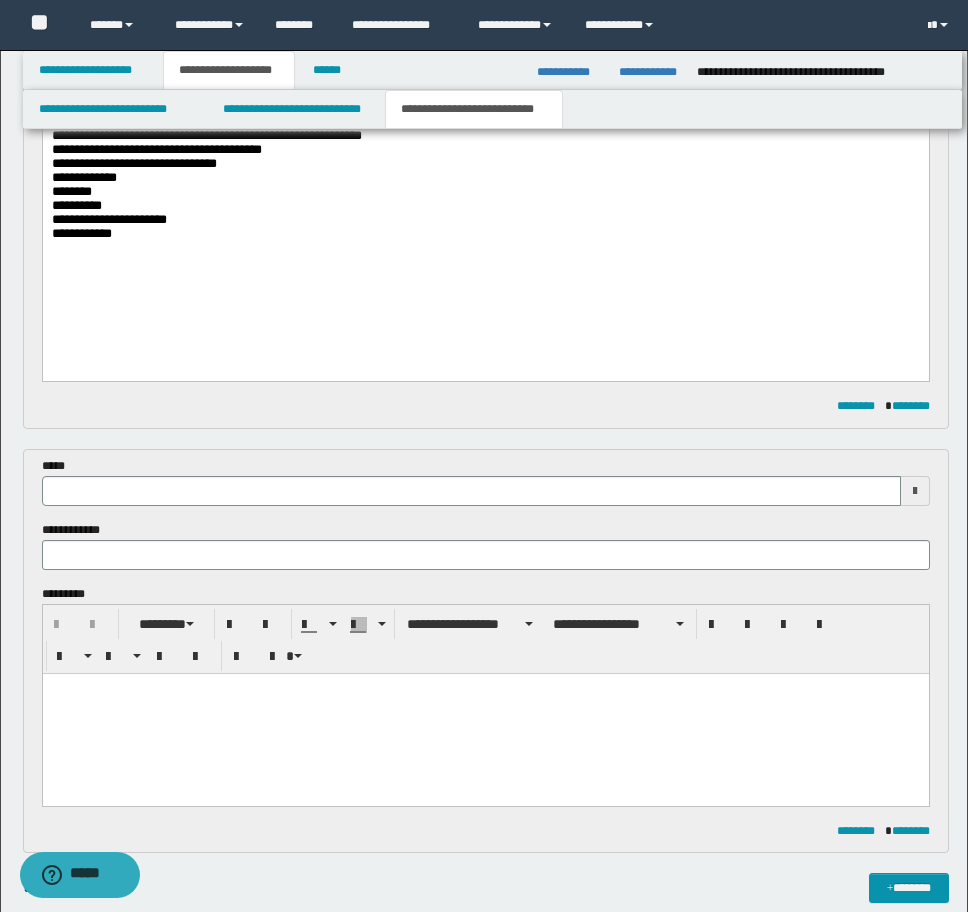 type 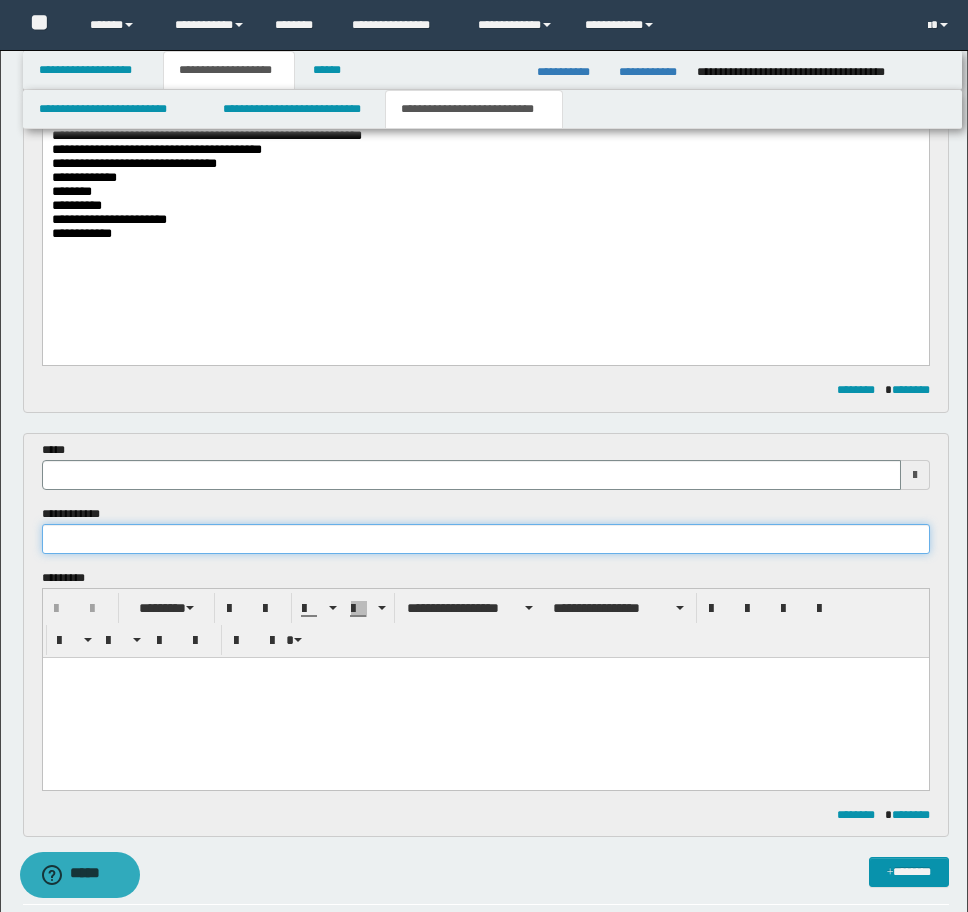click at bounding box center [486, 539] 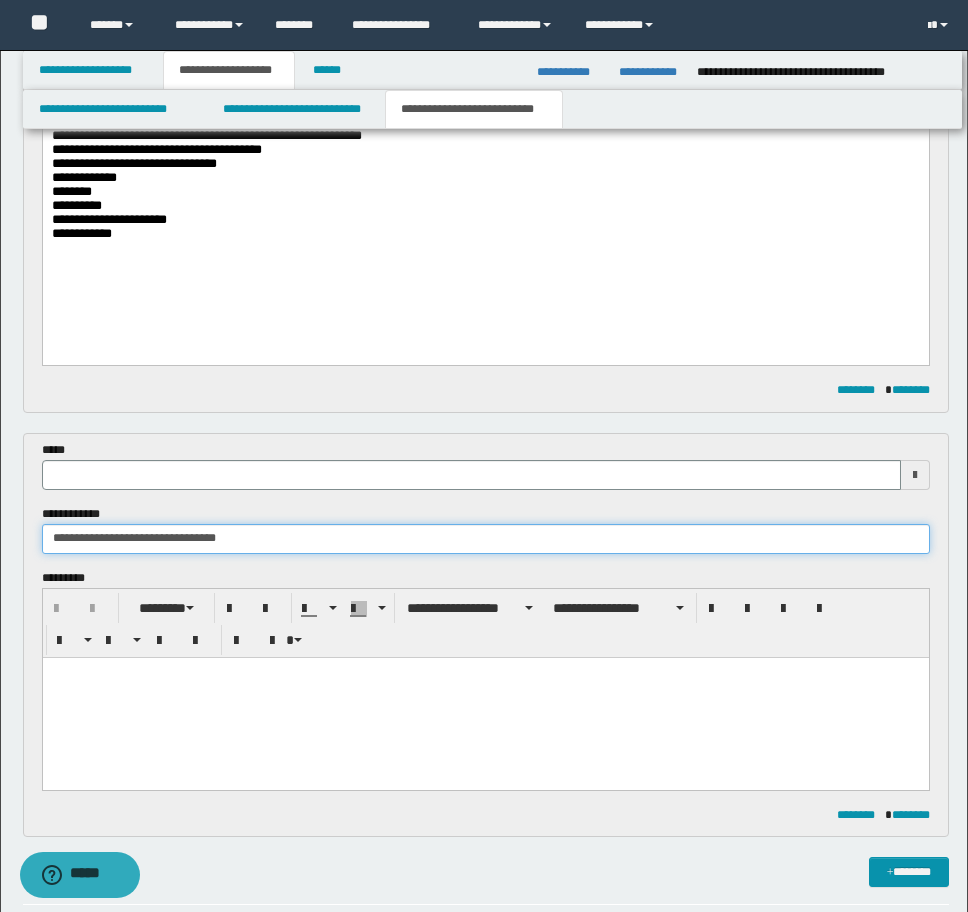 type 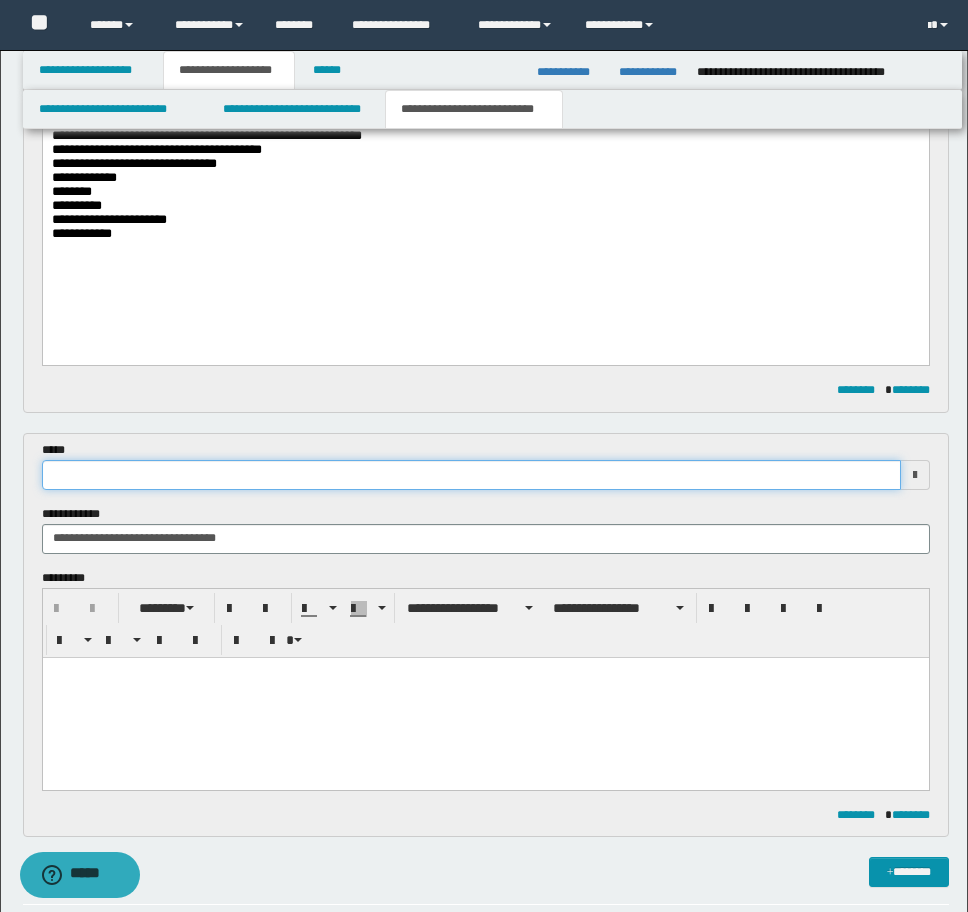 click at bounding box center [471, 475] 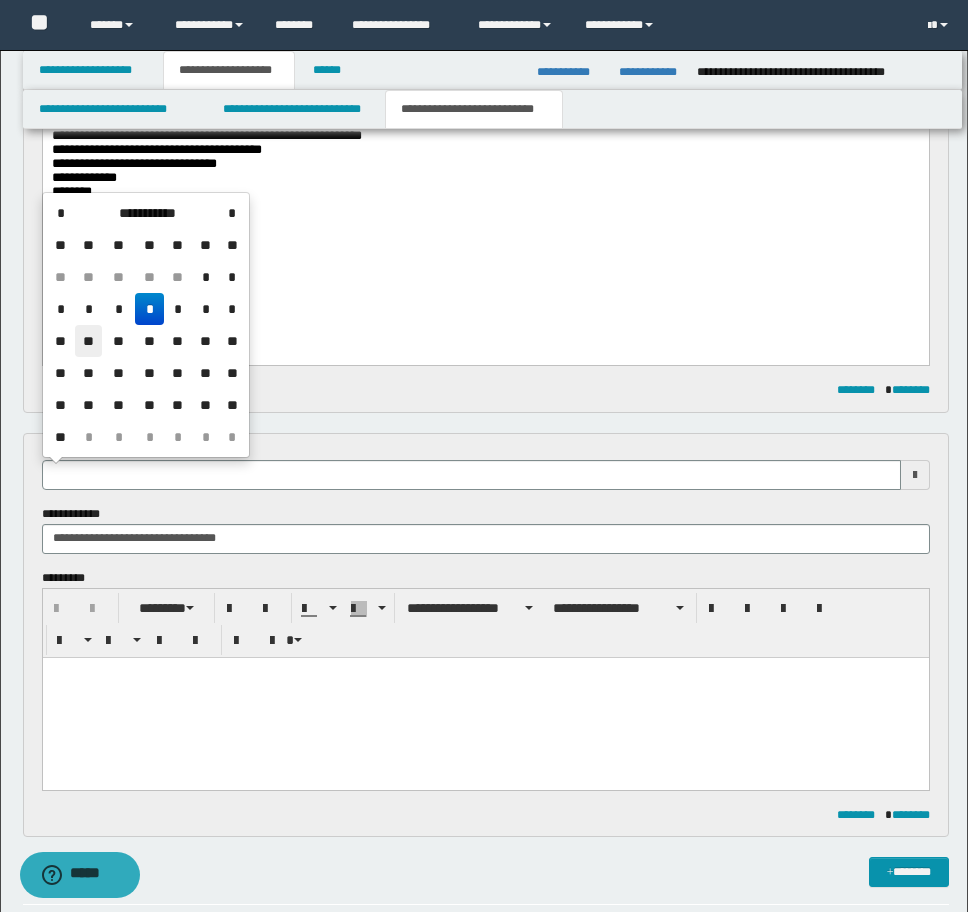 drag, startPoint x: 87, startPoint y: 339, endPoint x: 187, endPoint y: 230, distance: 147.92227 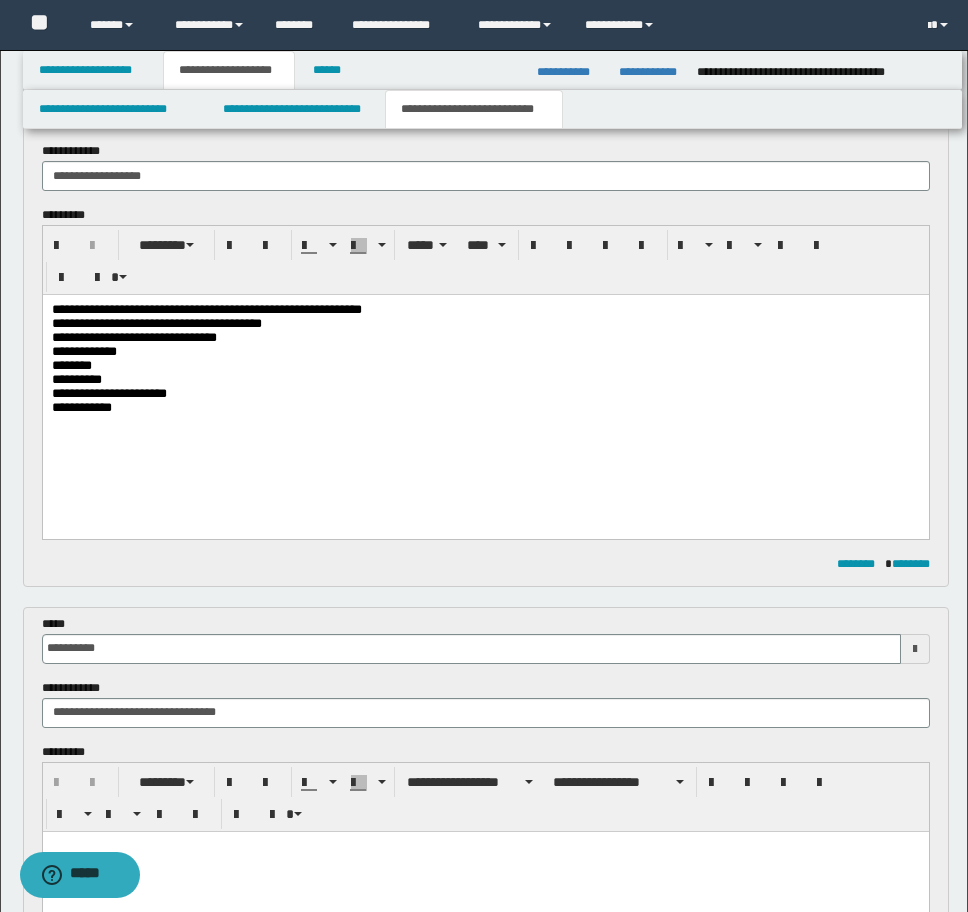 scroll, scrollTop: 0, scrollLeft: 0, axis: both 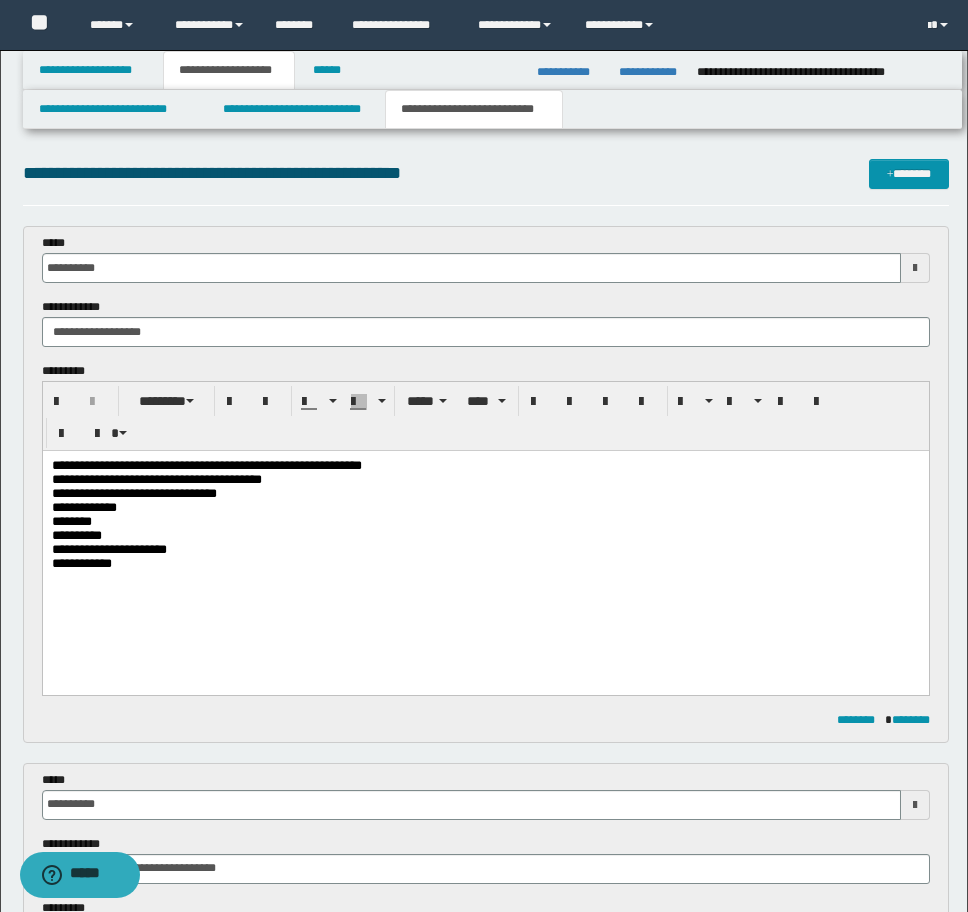 click on "**********" at bounding box center [485, 550] 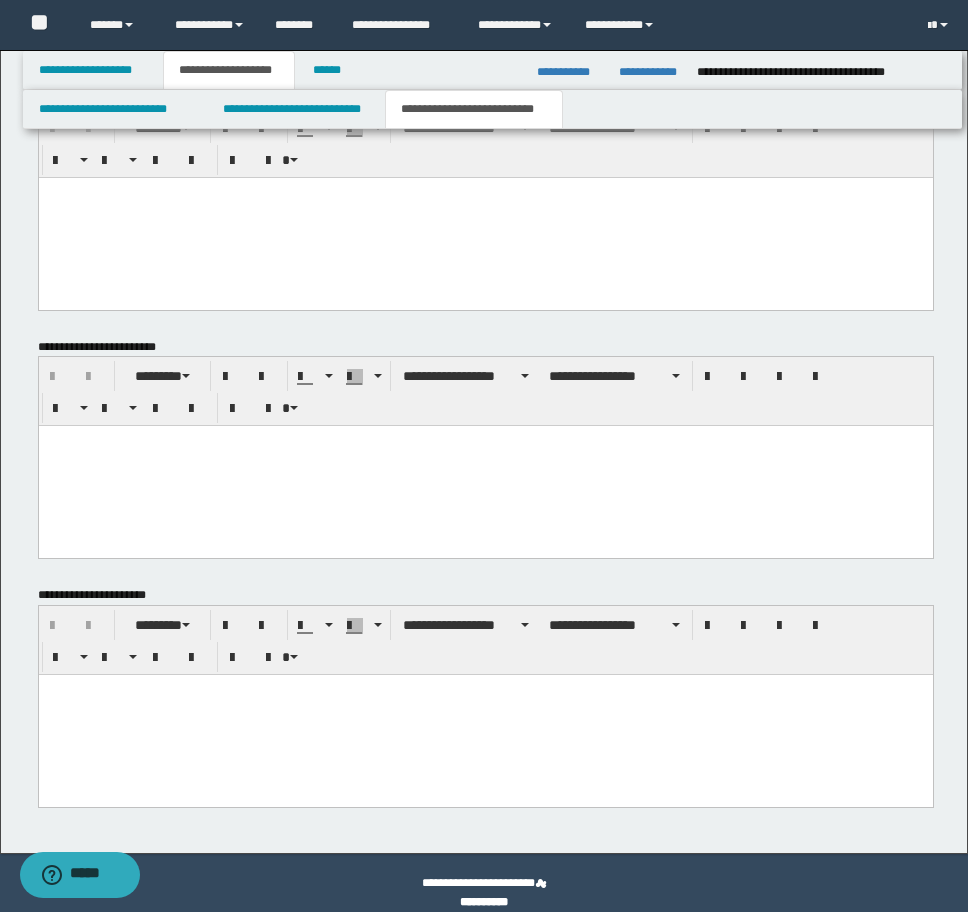 scroll, scrollTop: 1340, scrollLeft: 0, axis: vertical 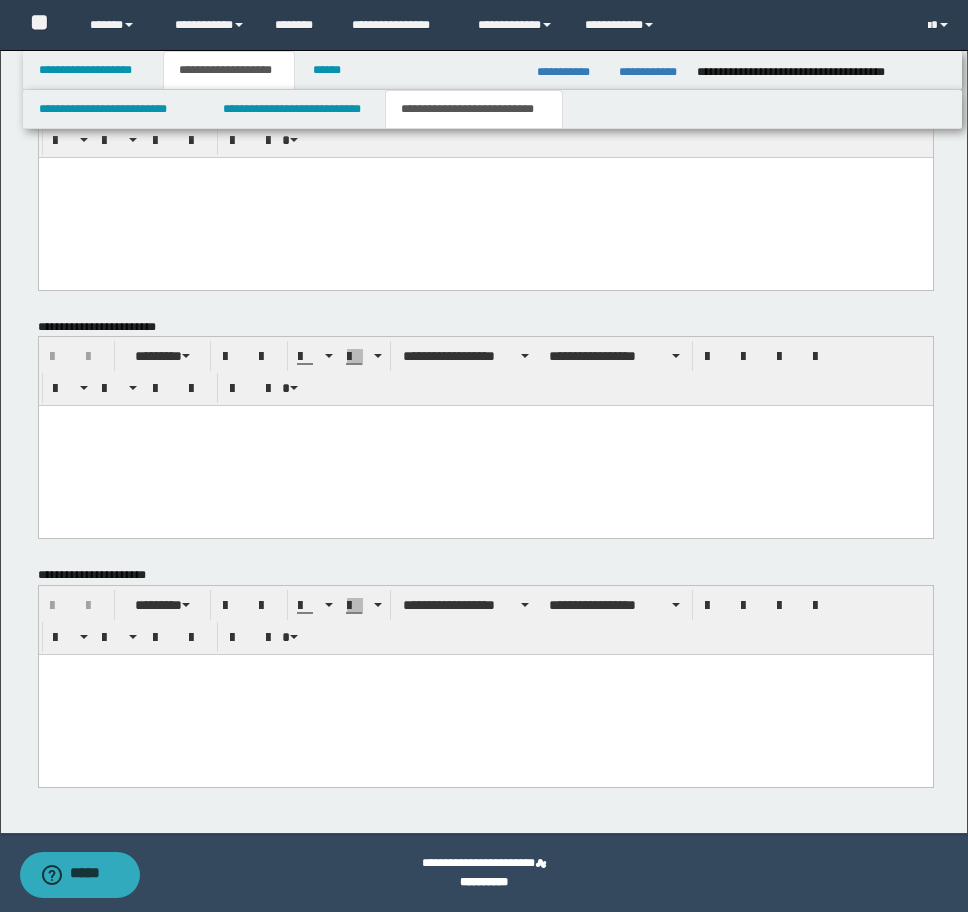 drag, startPoint x: 56, startPoint y: 0, endPoint x: 95, endPoint y: 655, distance: 656.16003 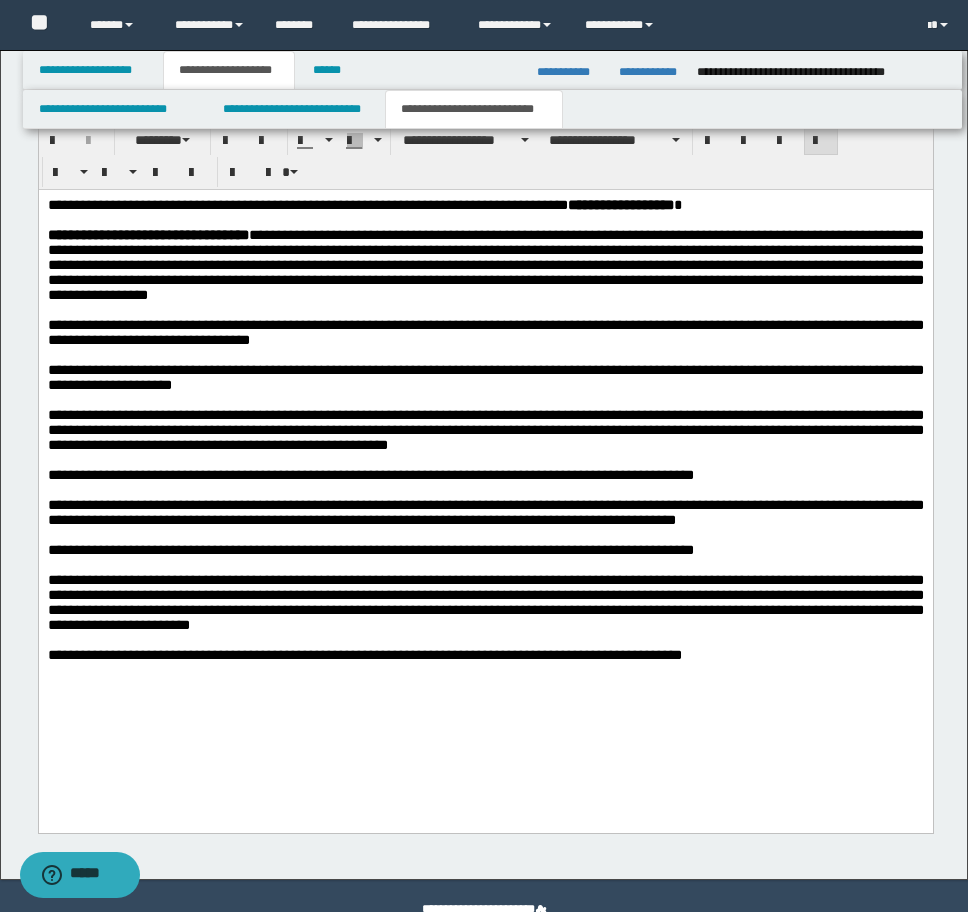 scroll, scrollTop: 1851, scrollLeft: 0, axis: vertical 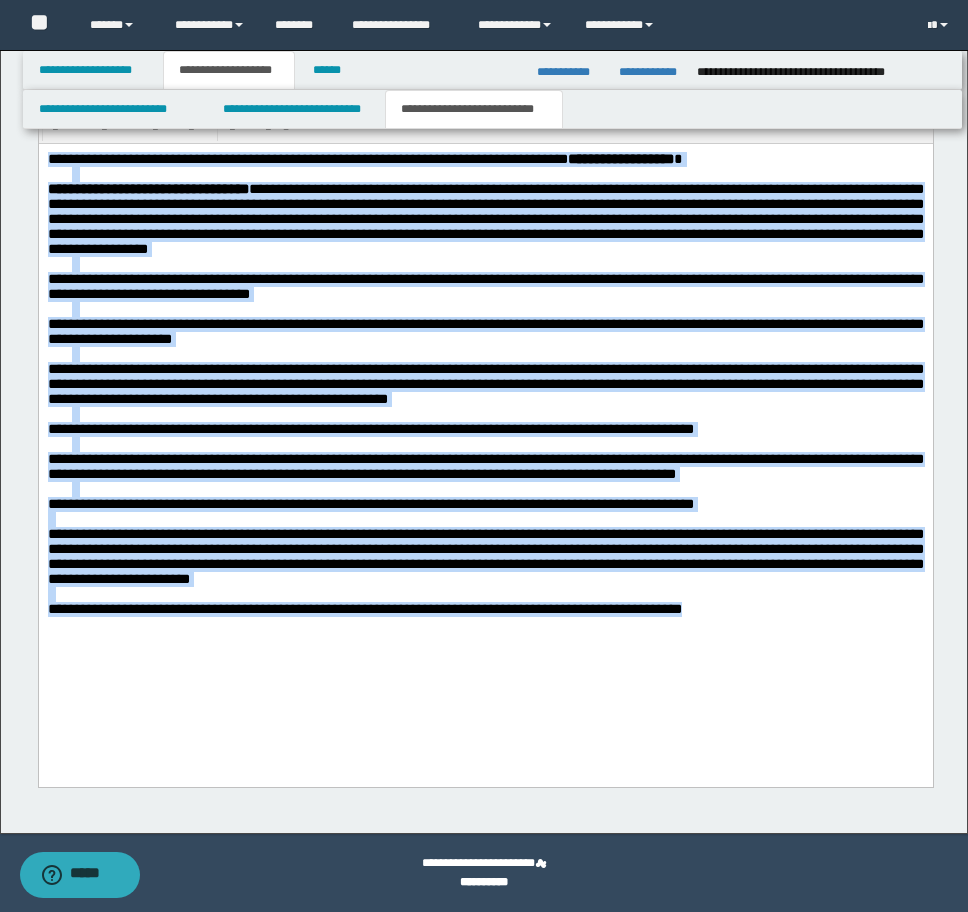 drag, startPoint x: 743, startPoint y: 678, endPoint x: -9, endPoint y: 160, distance: 913.14185 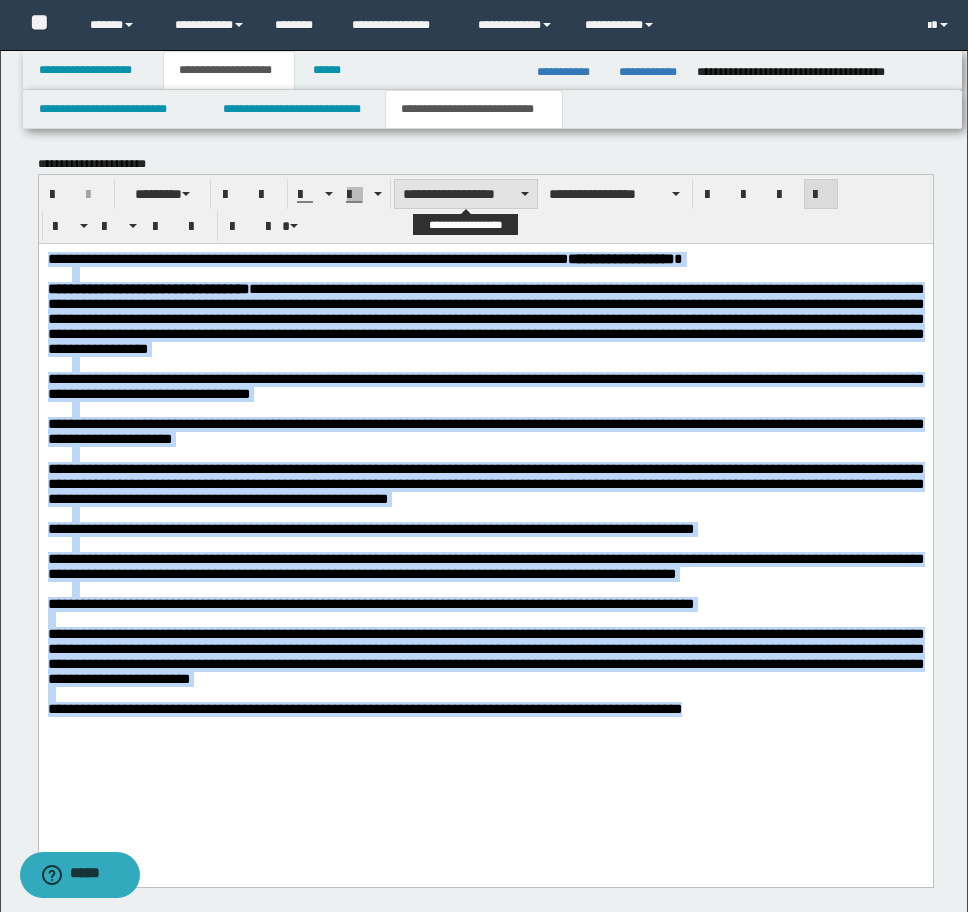 click on "**********" at bounding box center [466, 194] 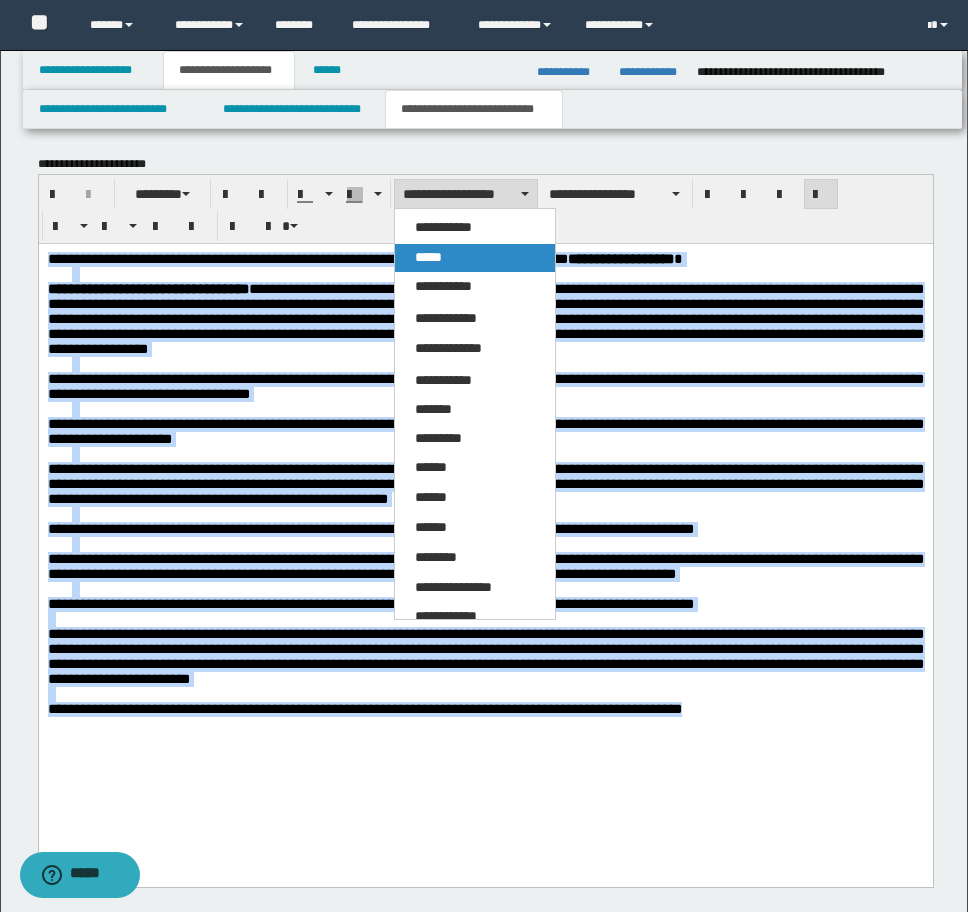 click on "*****" at bounding box center (428, 257) 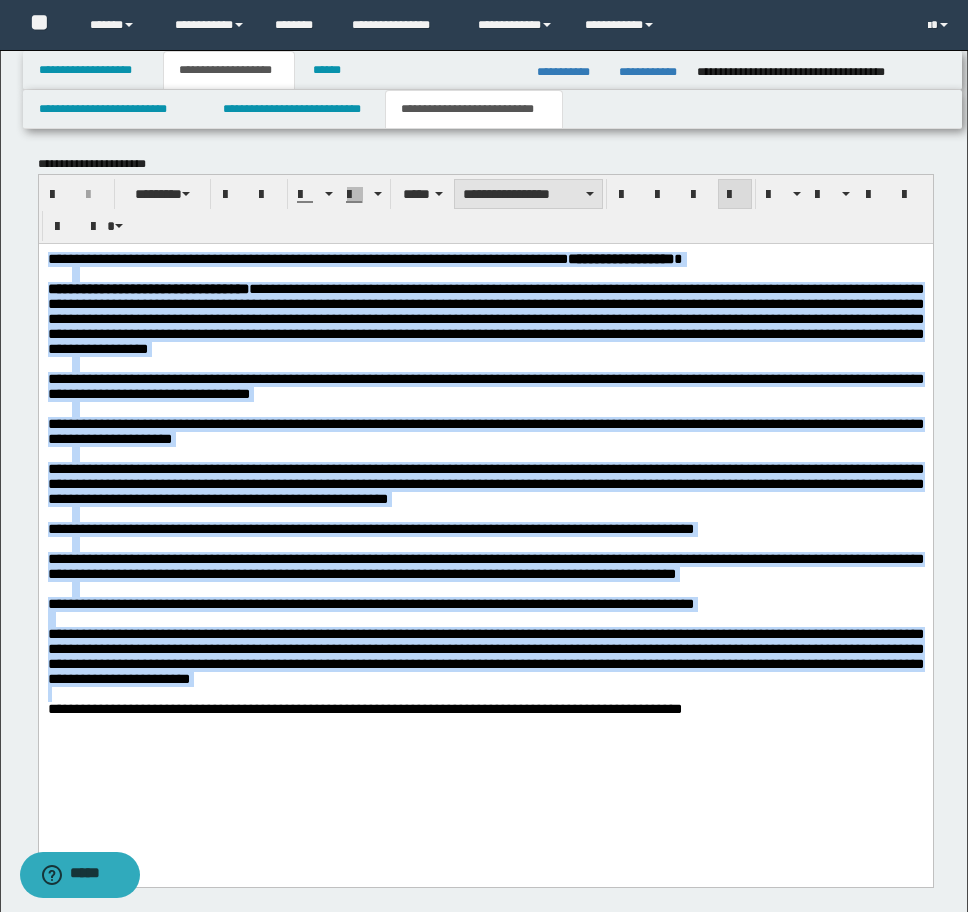 click on "**********" at bounding box center [528, 194] 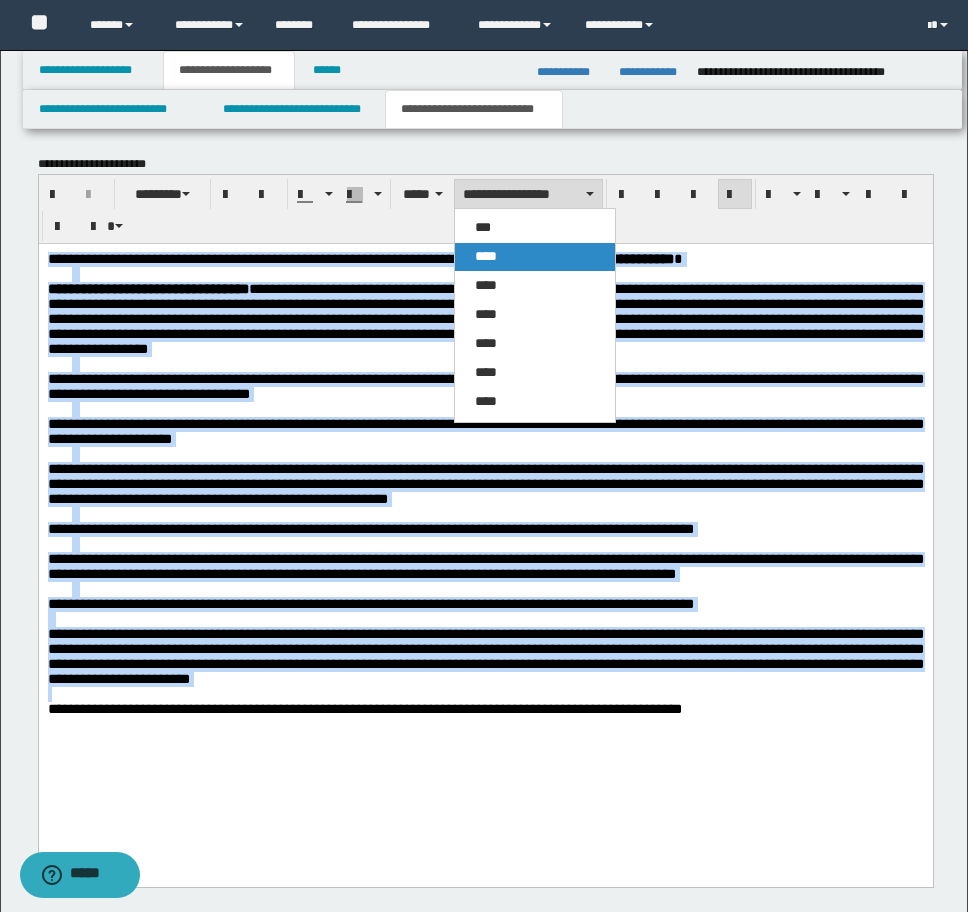 click on "****" at bounding box center [486, 256] 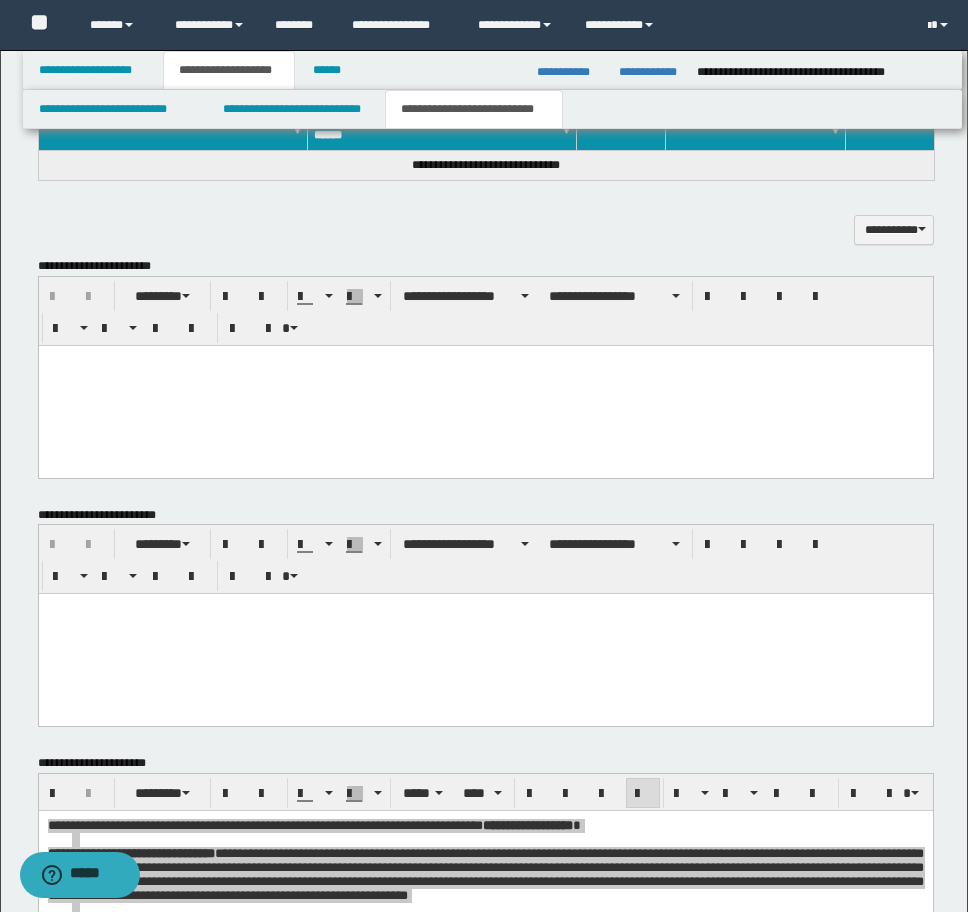 scroll, scrollTop: 1151, scrollLeft: 0, axis: vertical 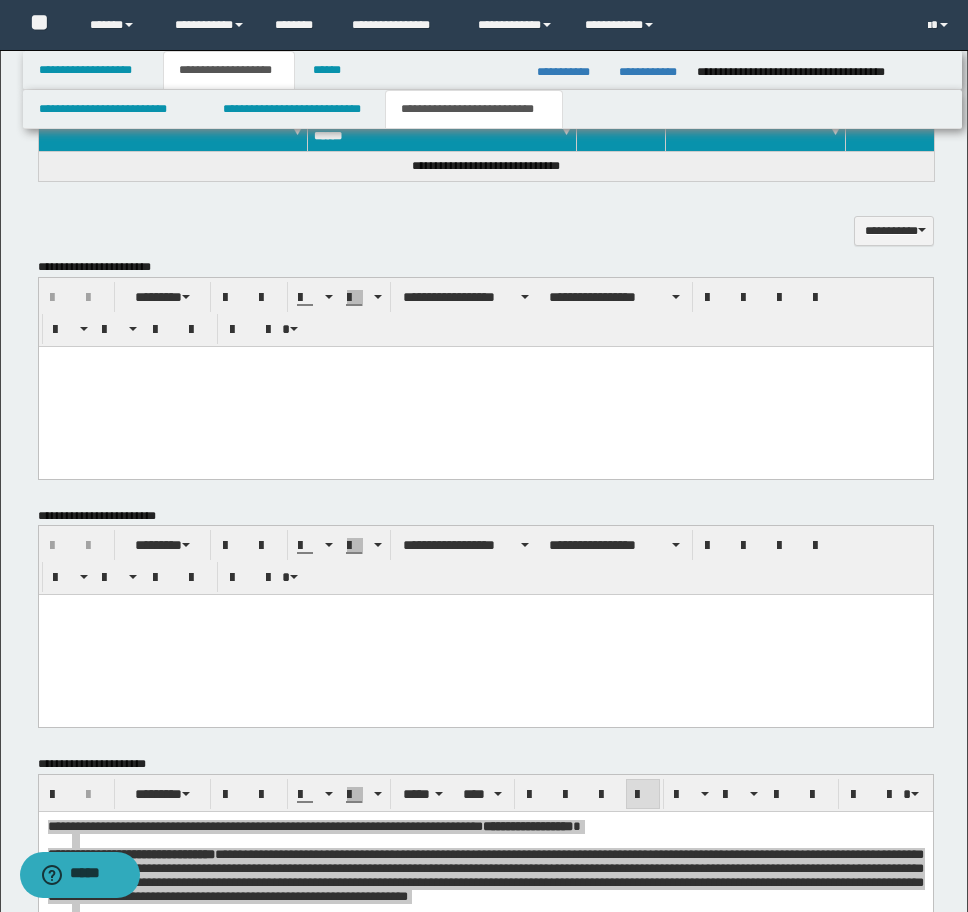 click at bounding box center (485, 386) 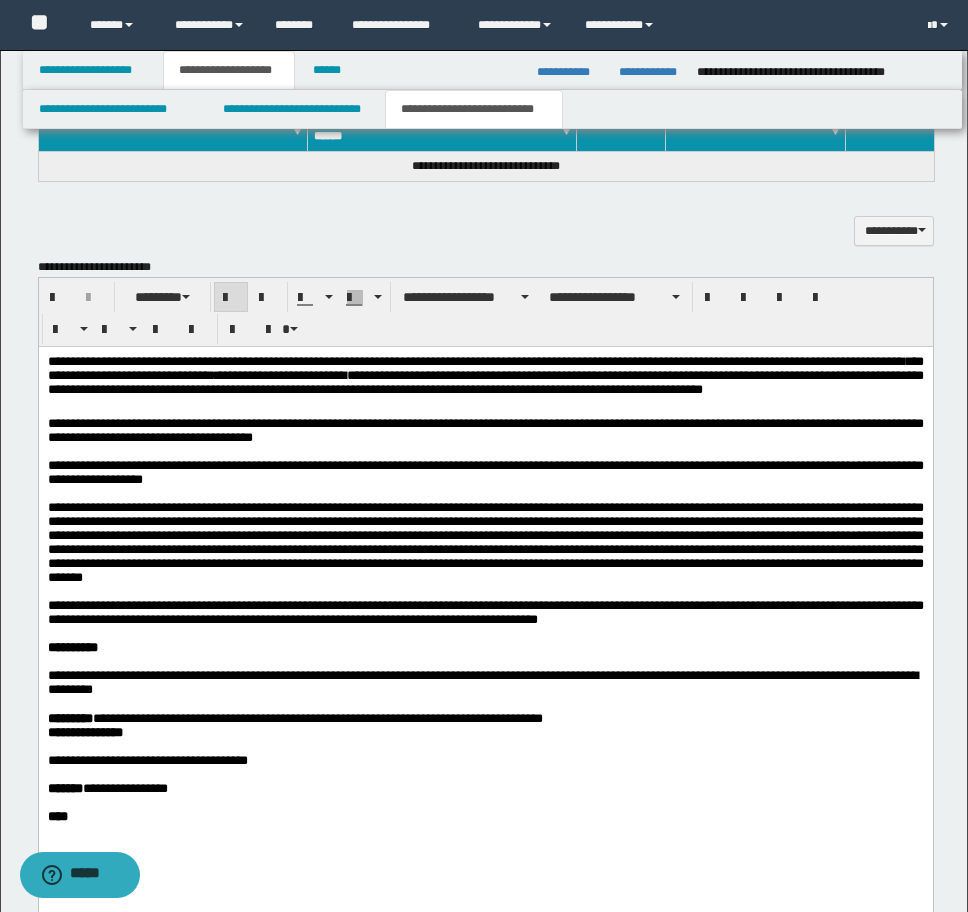 click on "**********" at bounding box center (485, 613) 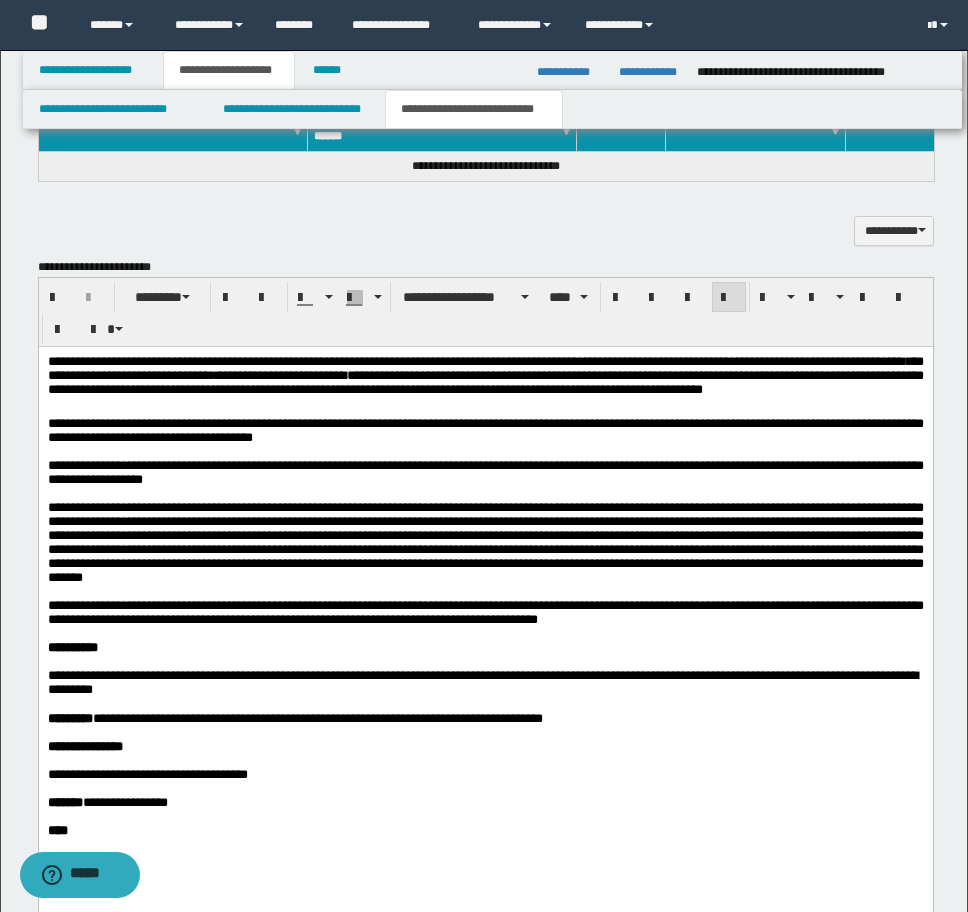 click on "**********" at bounding box center [475, 360] 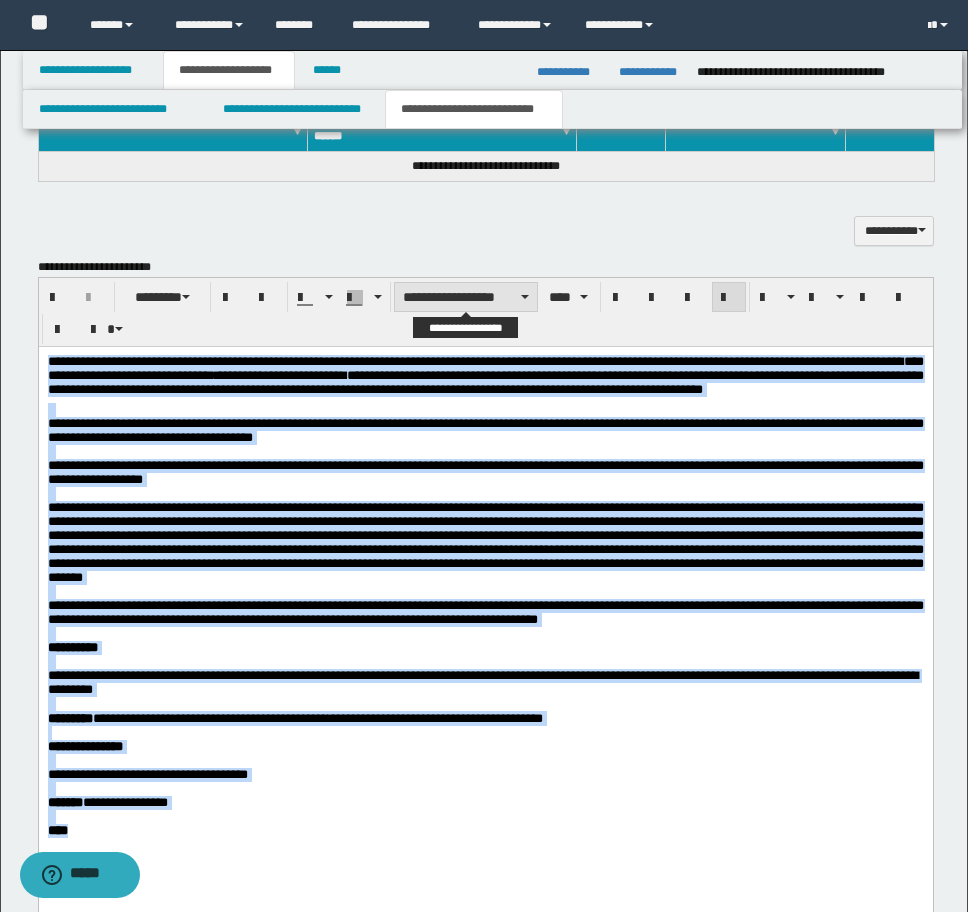 click on "**********" at bounding box center (466, 297) 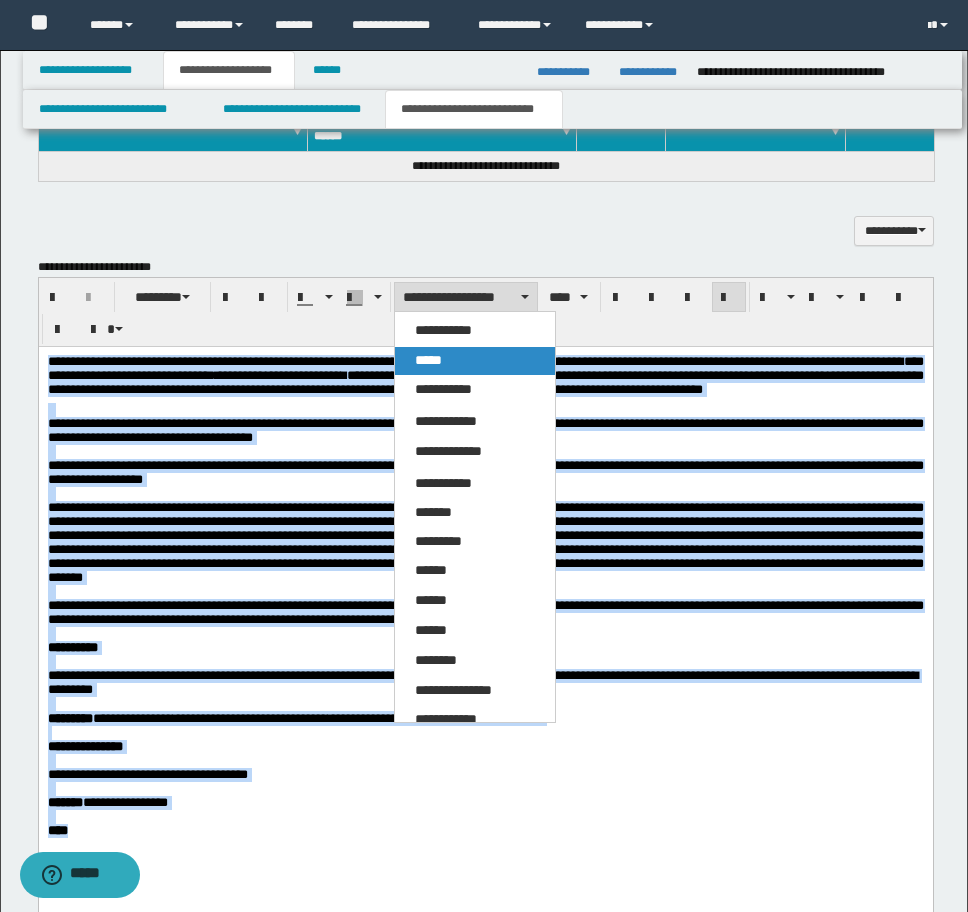 click on "*****" at bounding box center [475, 361] 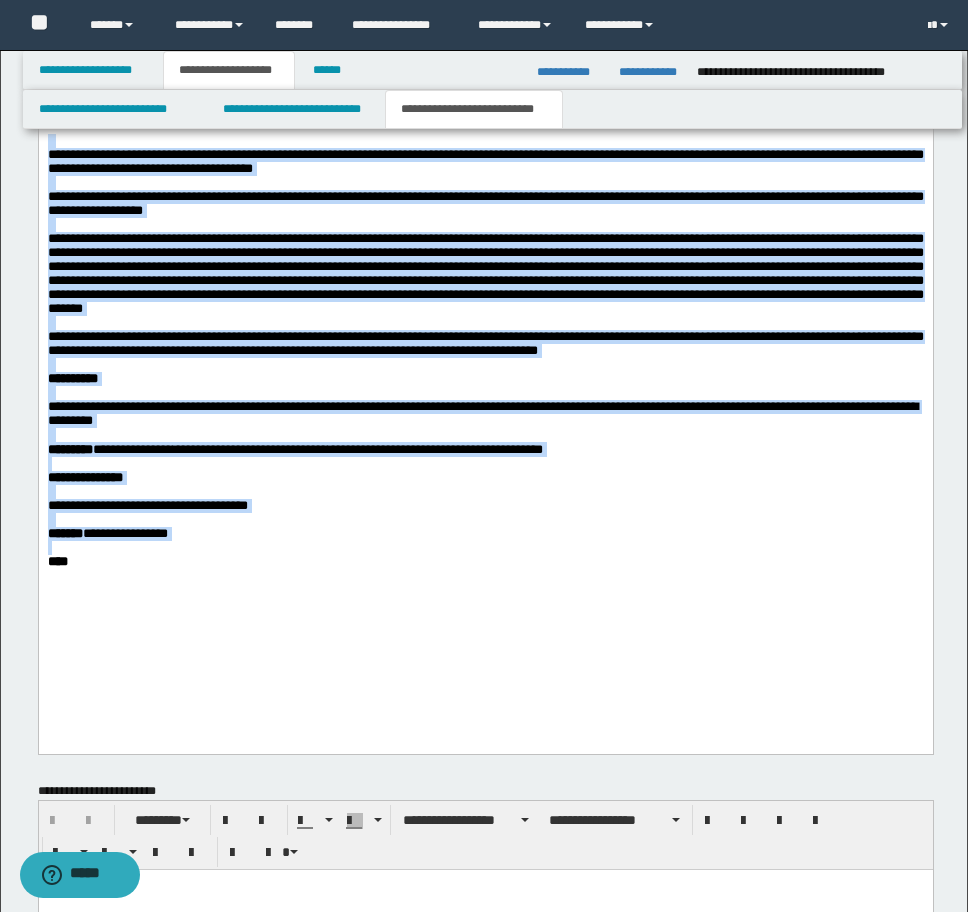 scroll, scrollTop: 1451, scrollLeft: 0, axis: vertical 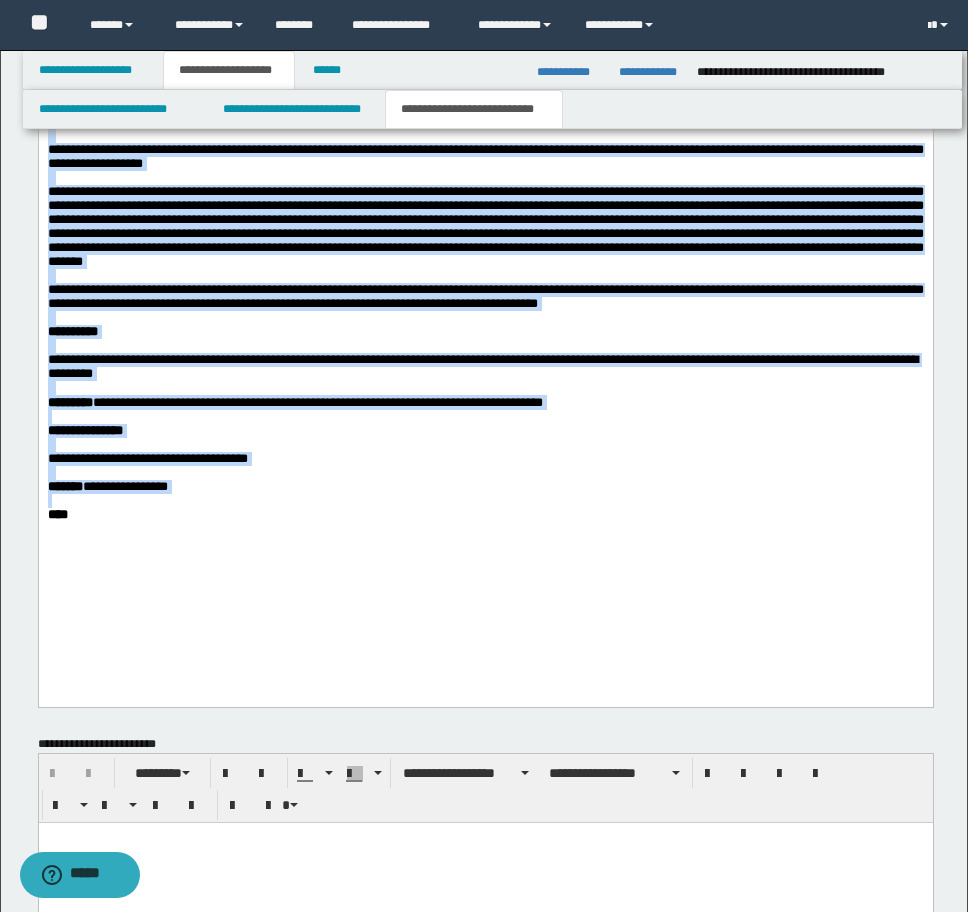 click on "**********" at bounding box center [485, 296] 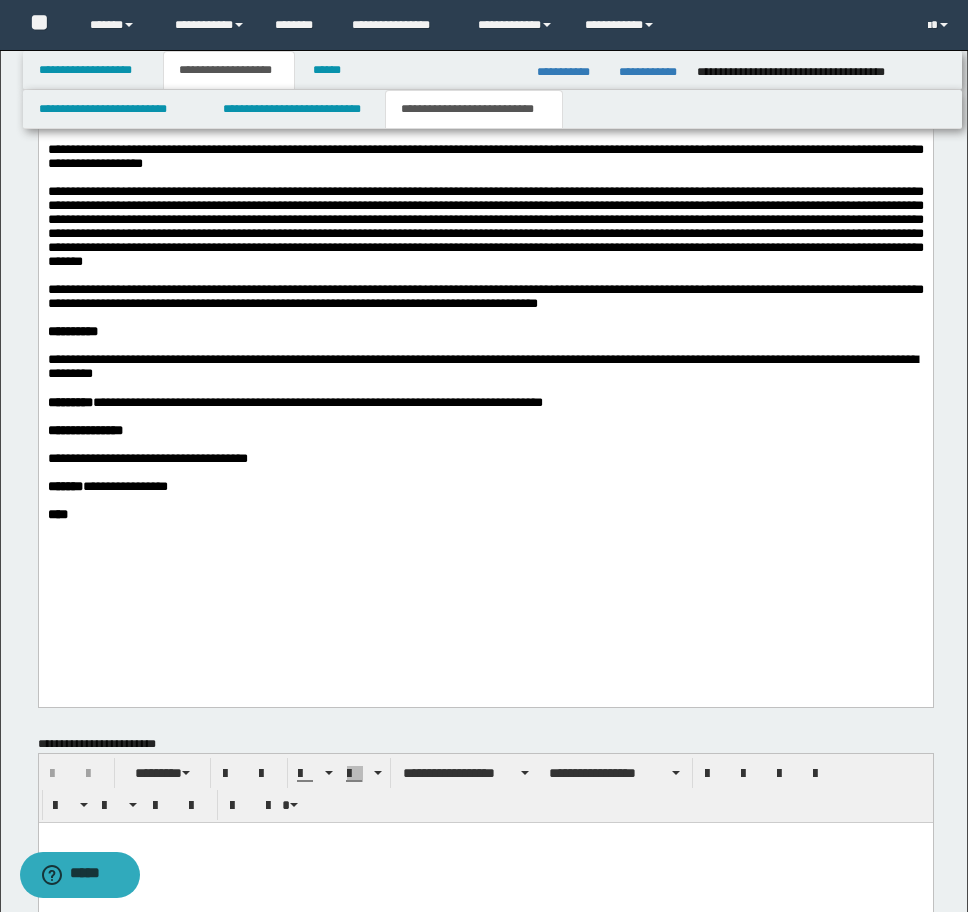 scroll, scrollTop: 1051, scrollLeft: 0, axis: vertical 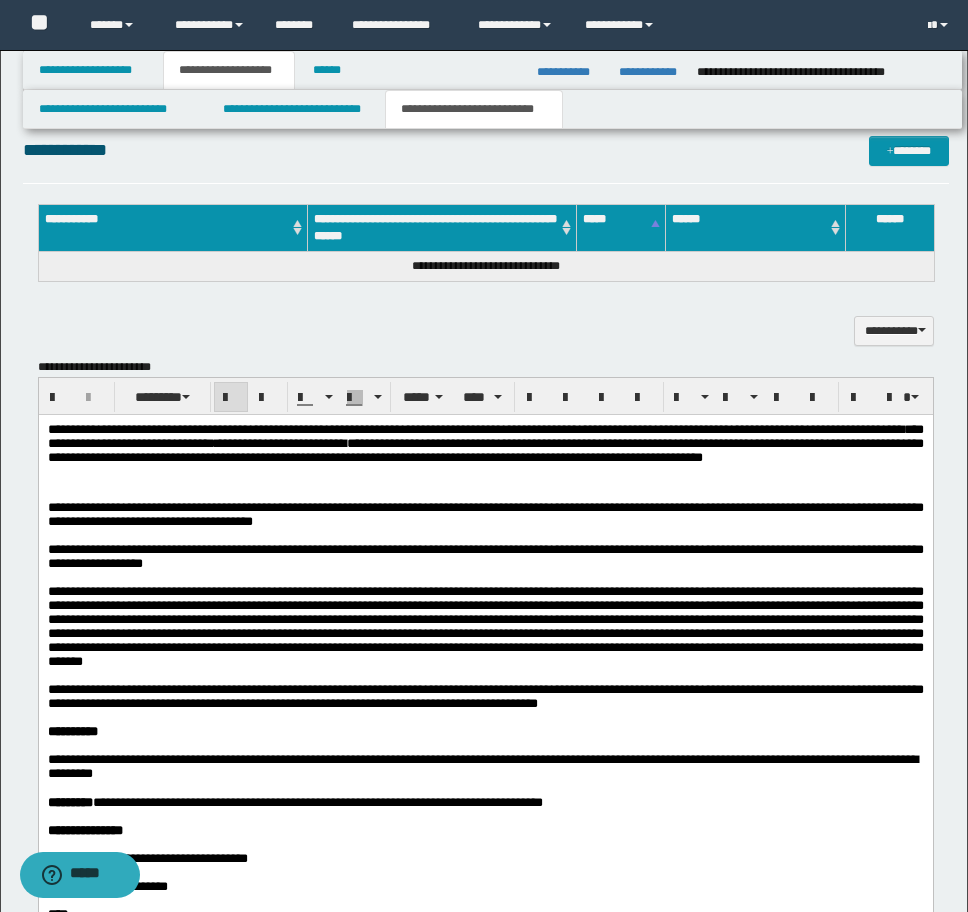 click on "**********" at bounding box center [486, 331] 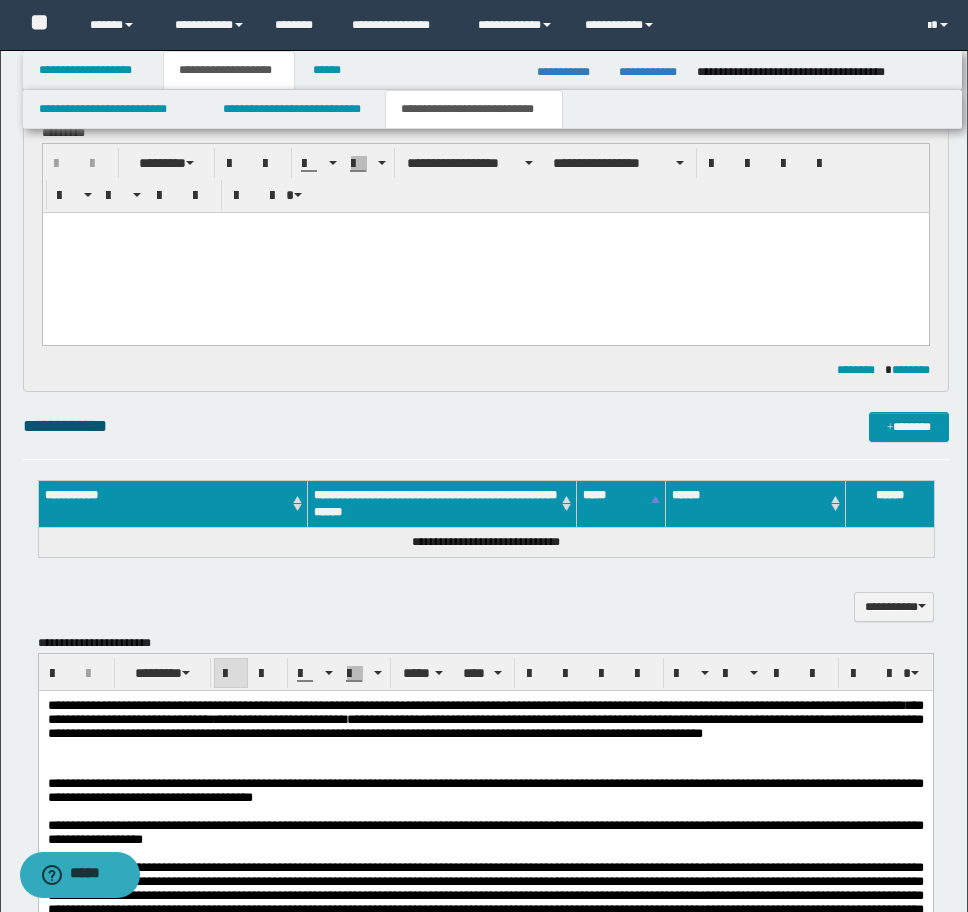 scroll, scrollTop: 751, scrollLeft: 0, axis: vertical 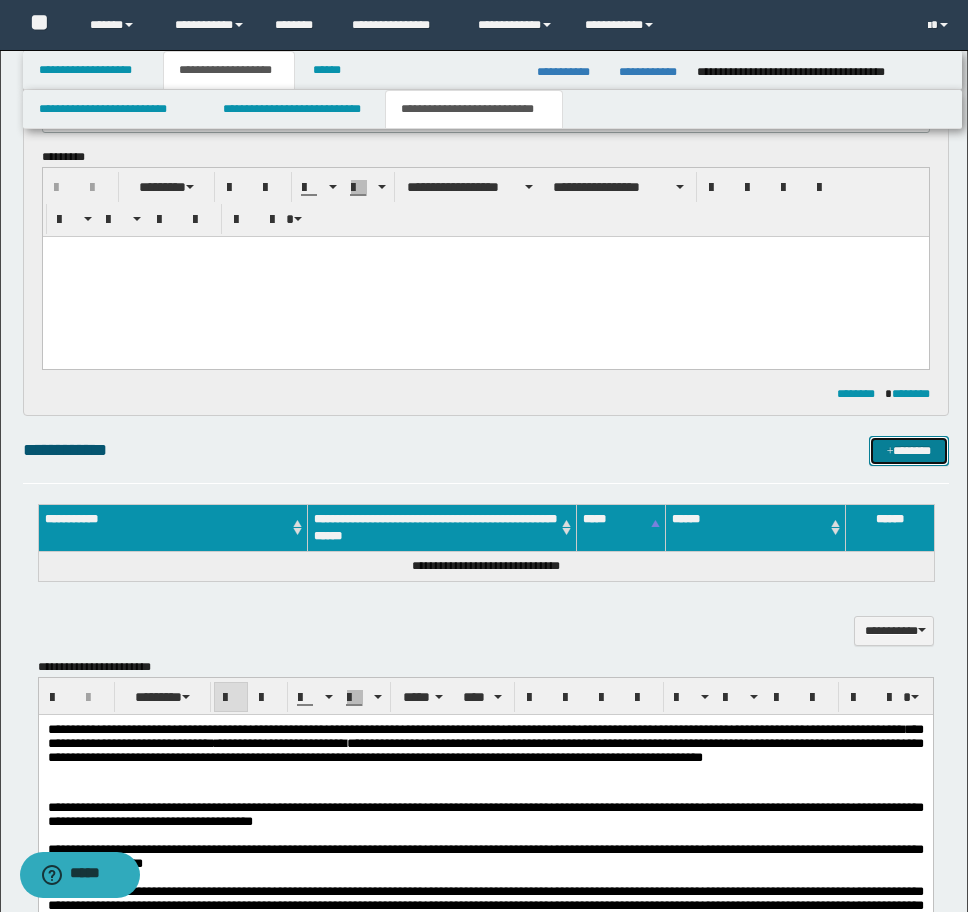 click on "*******" at bounding box center (909, 451) 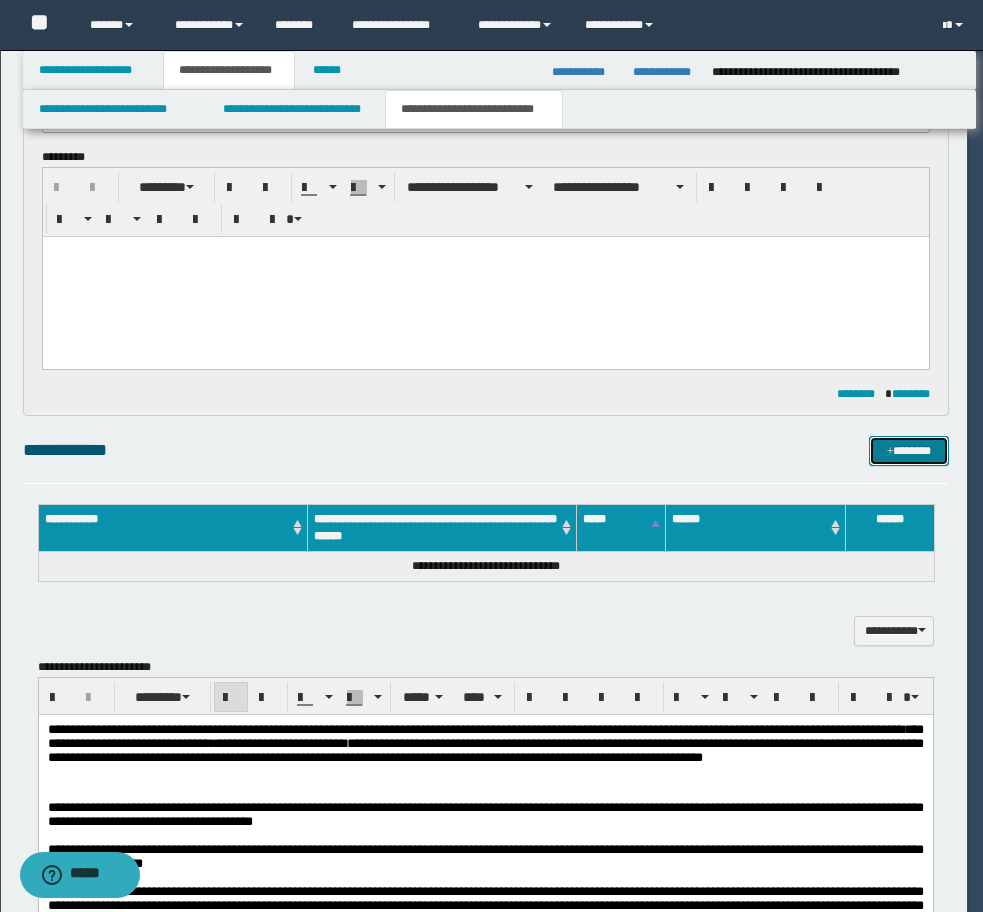 type 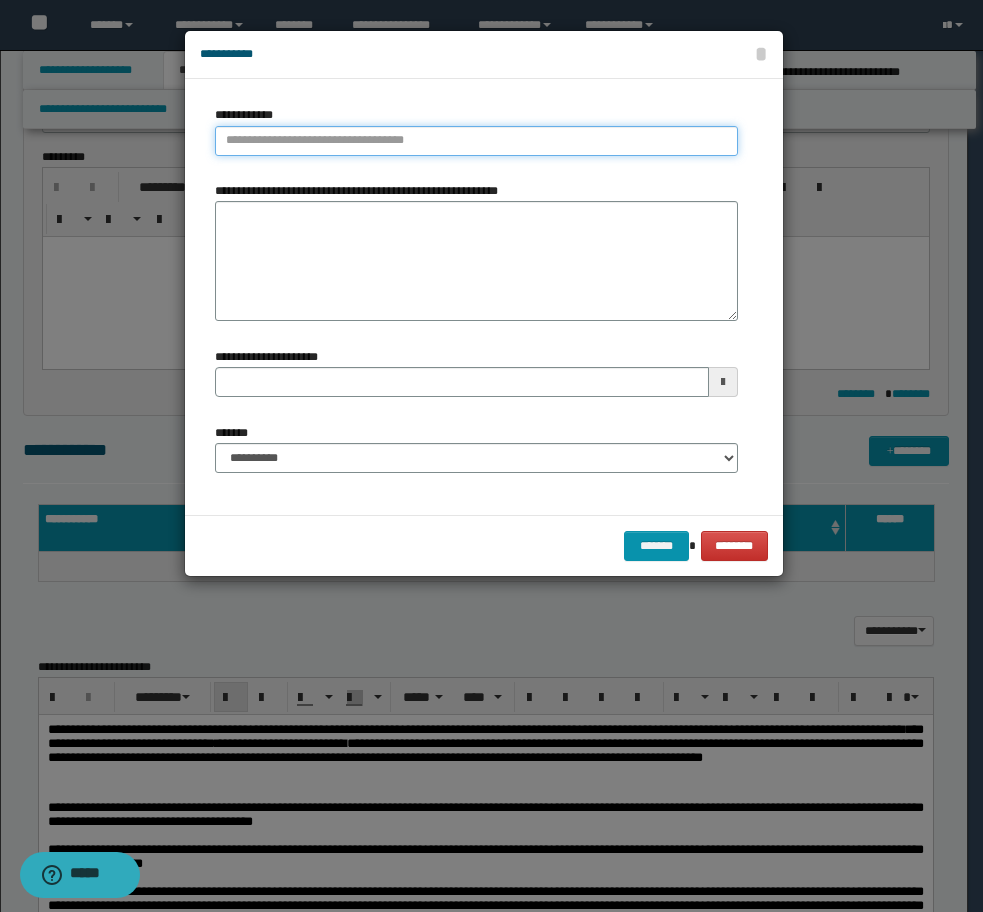 click on "**********" at bounding box center [476, 141] 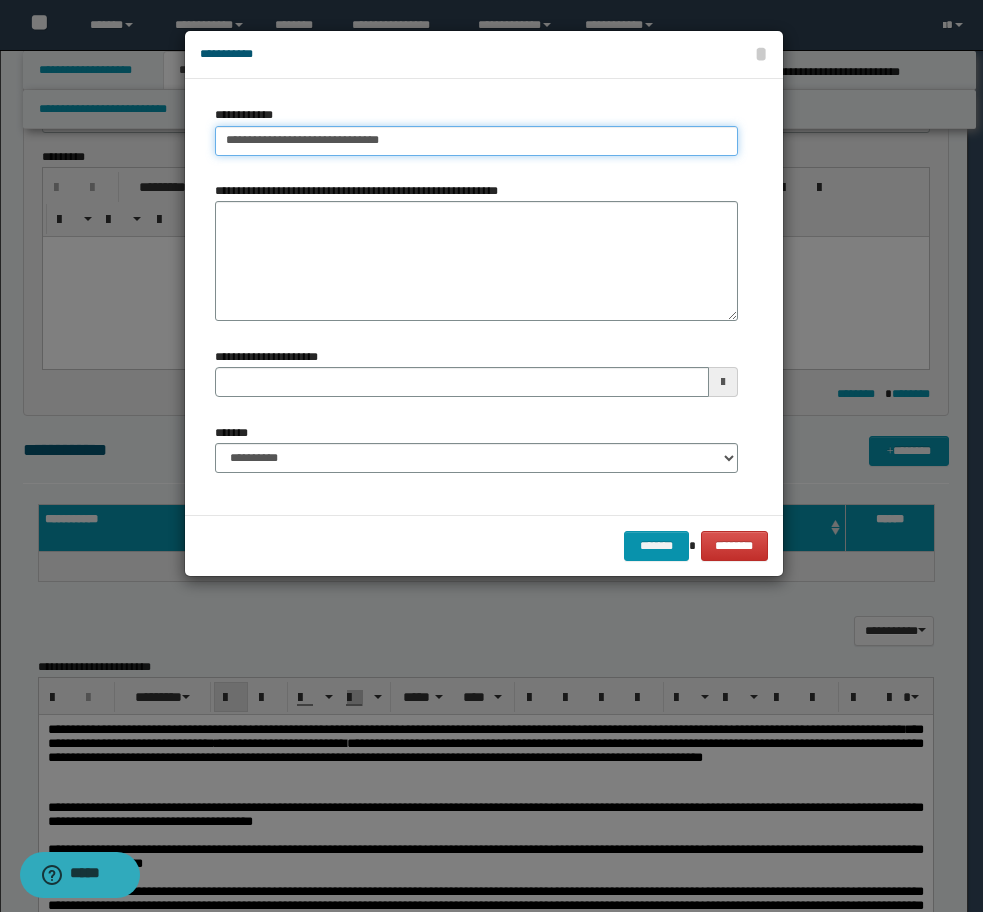 type on "**********" 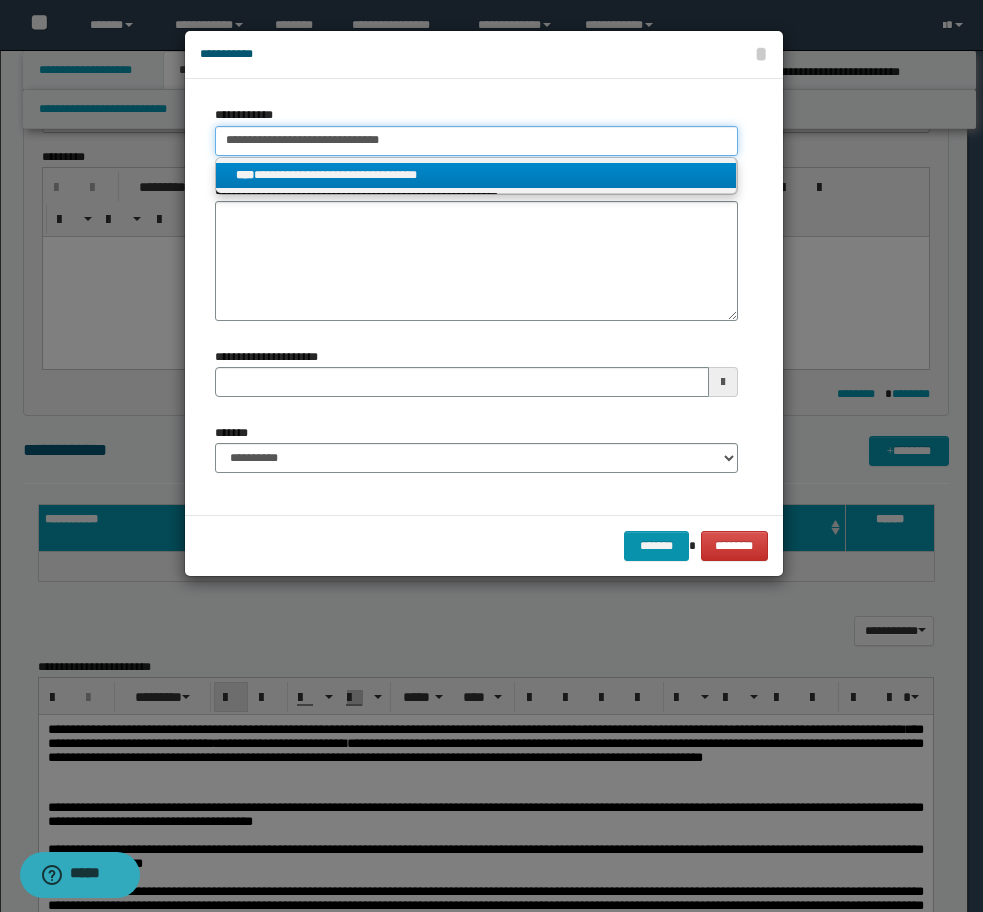 type on "**********" 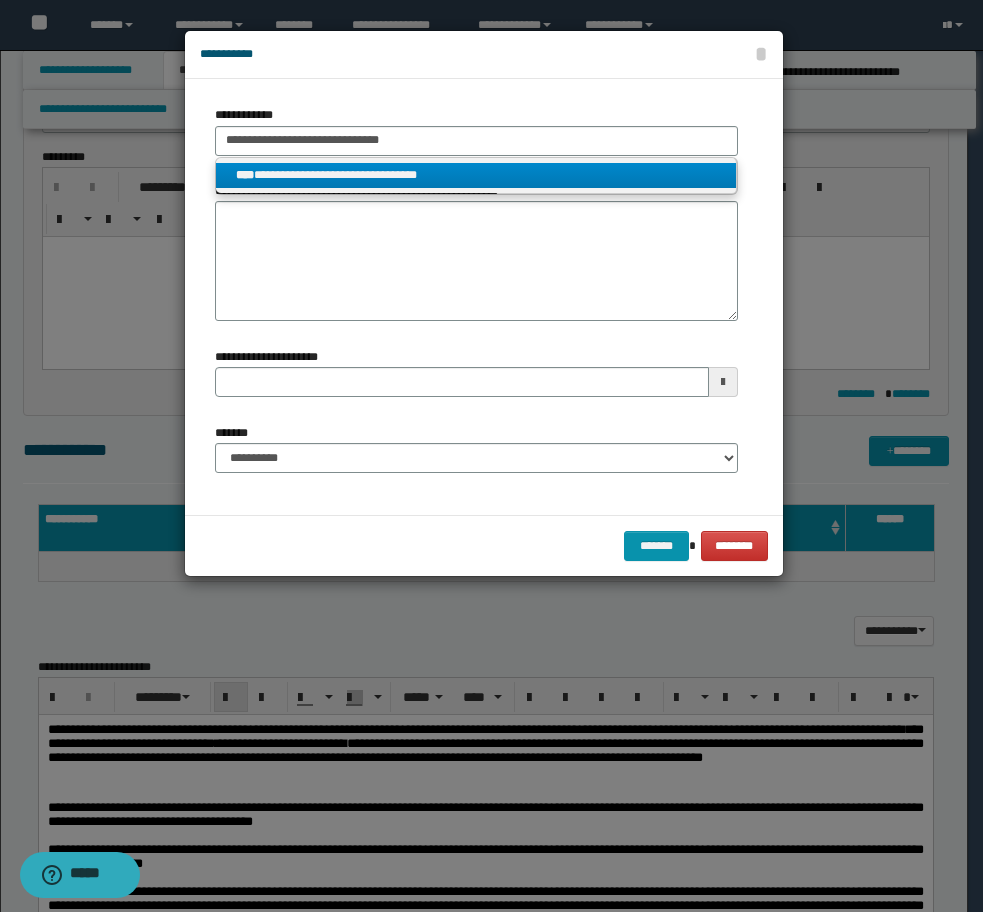 click on "**********" at bounding box center (476, 175) 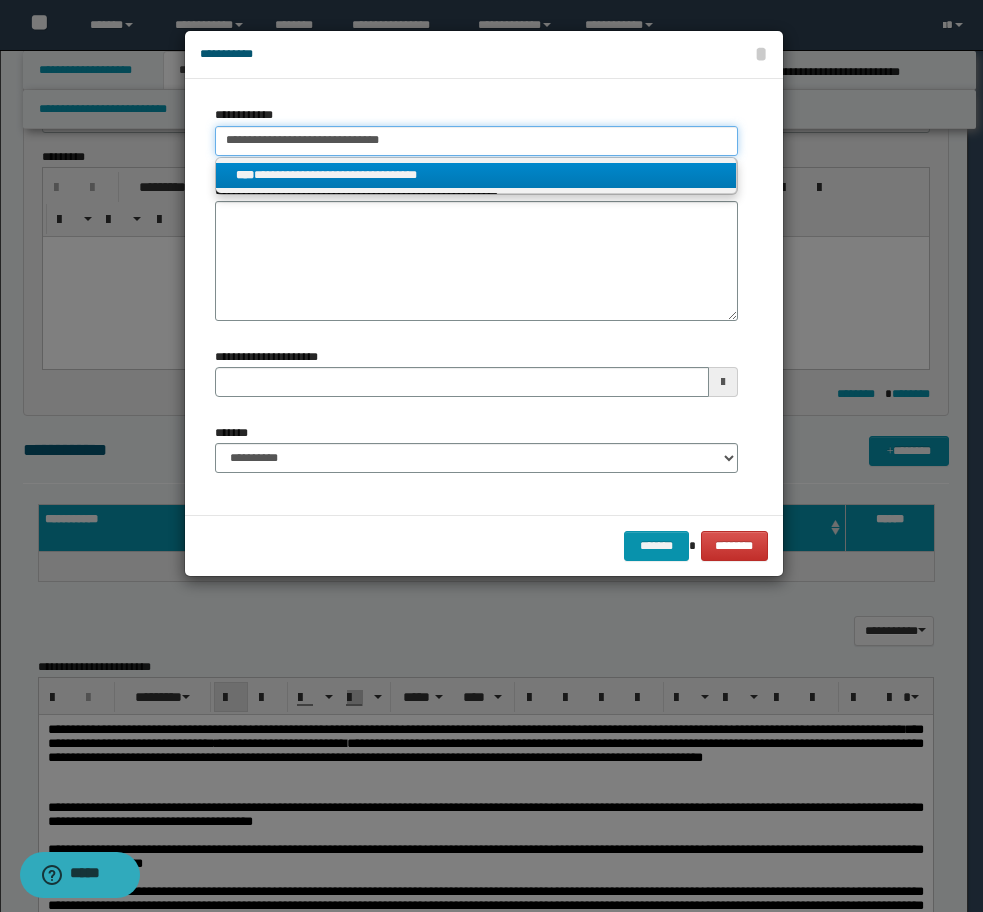 type 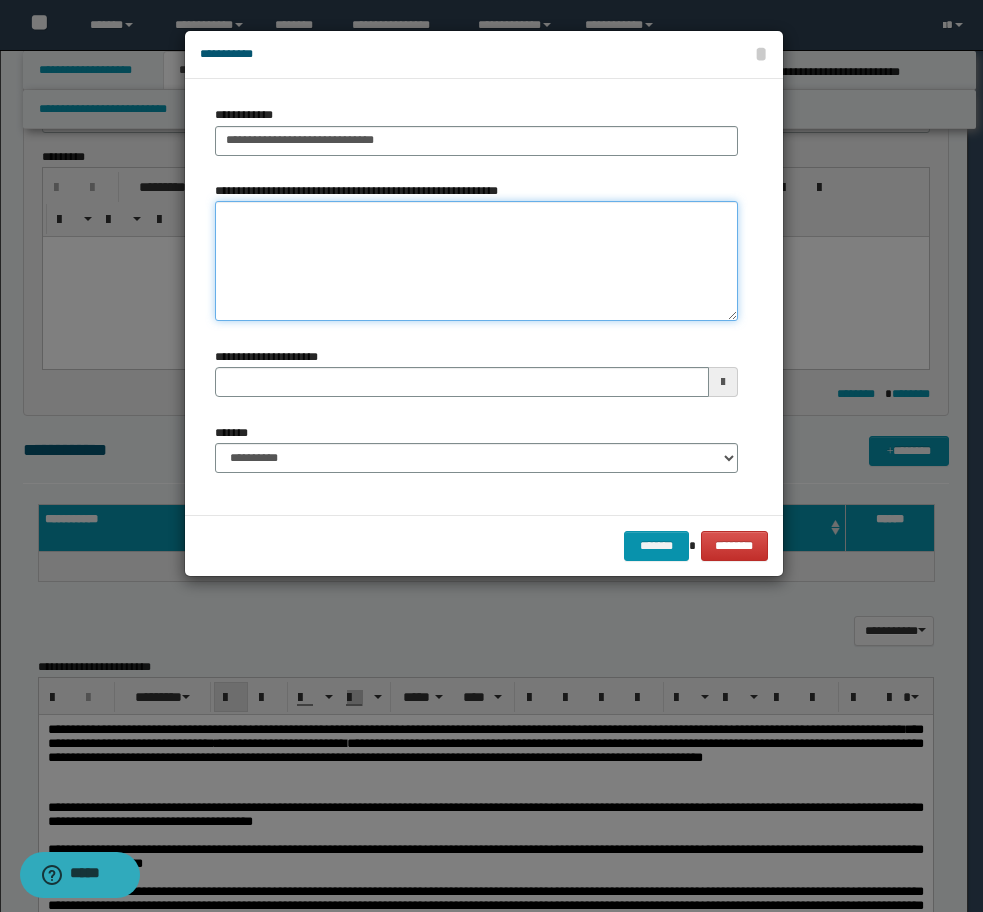 click on "**********" at bounding box center (476, 261) 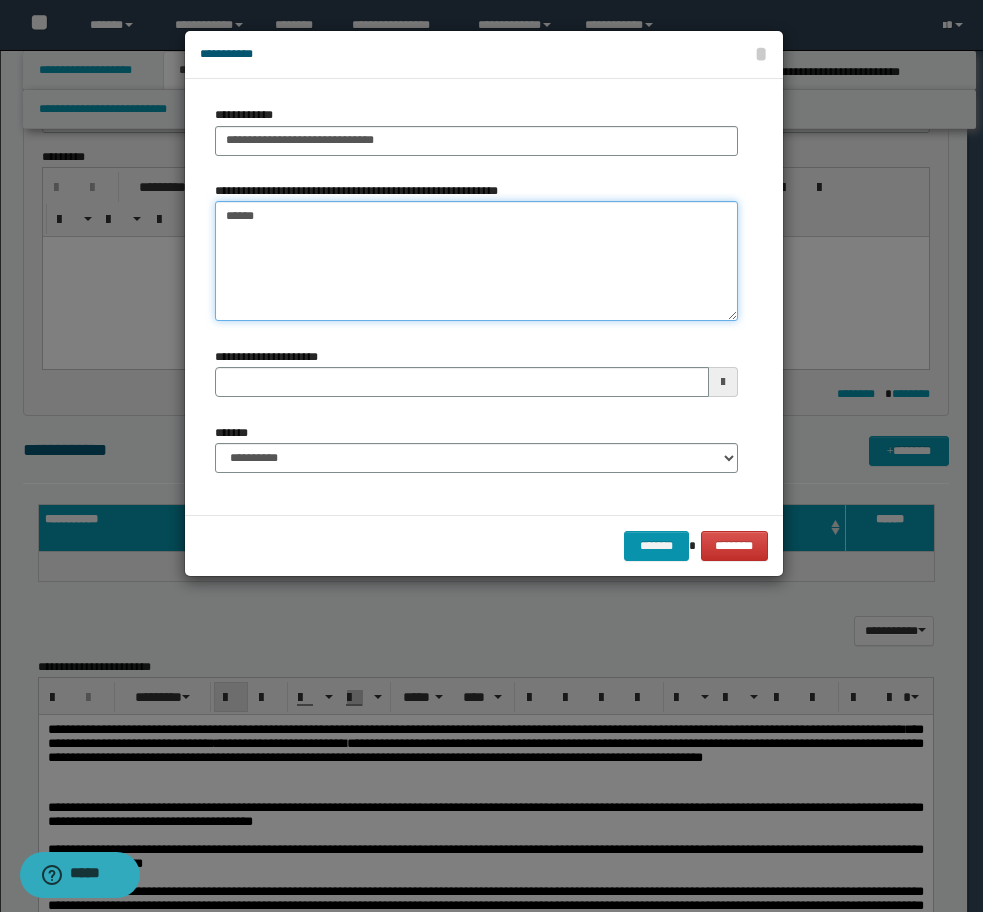 type on "*******" 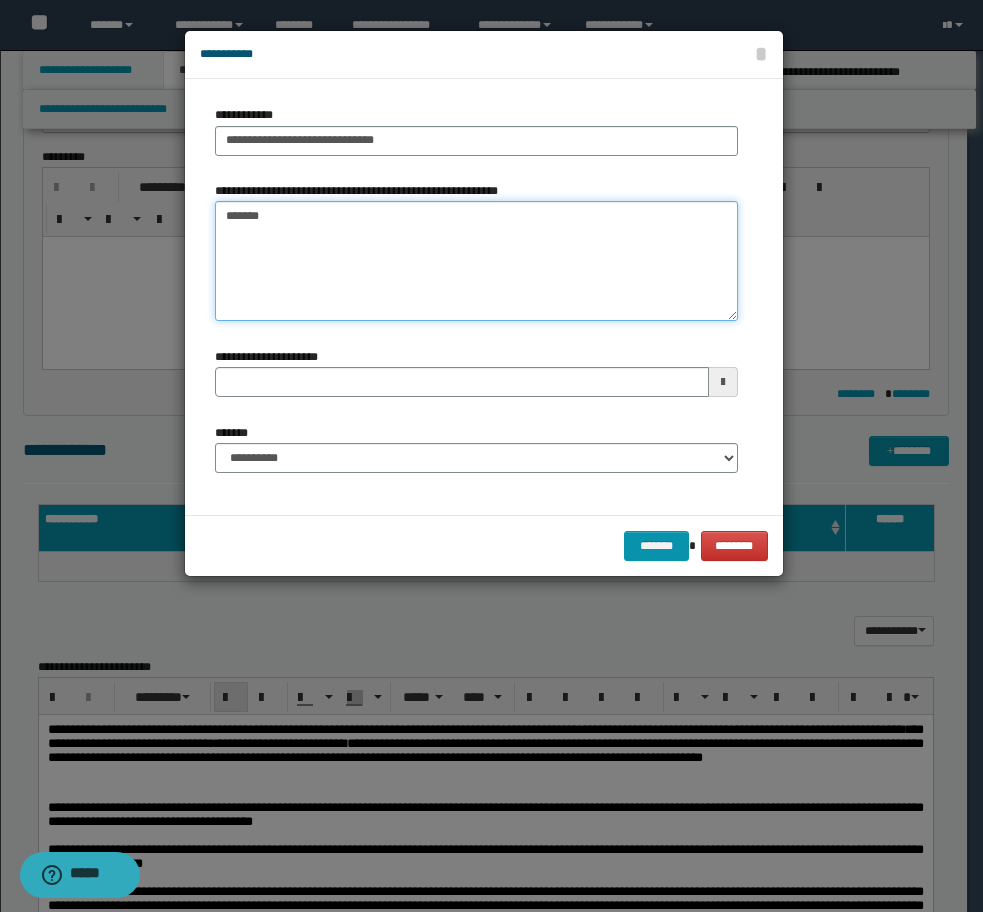 type 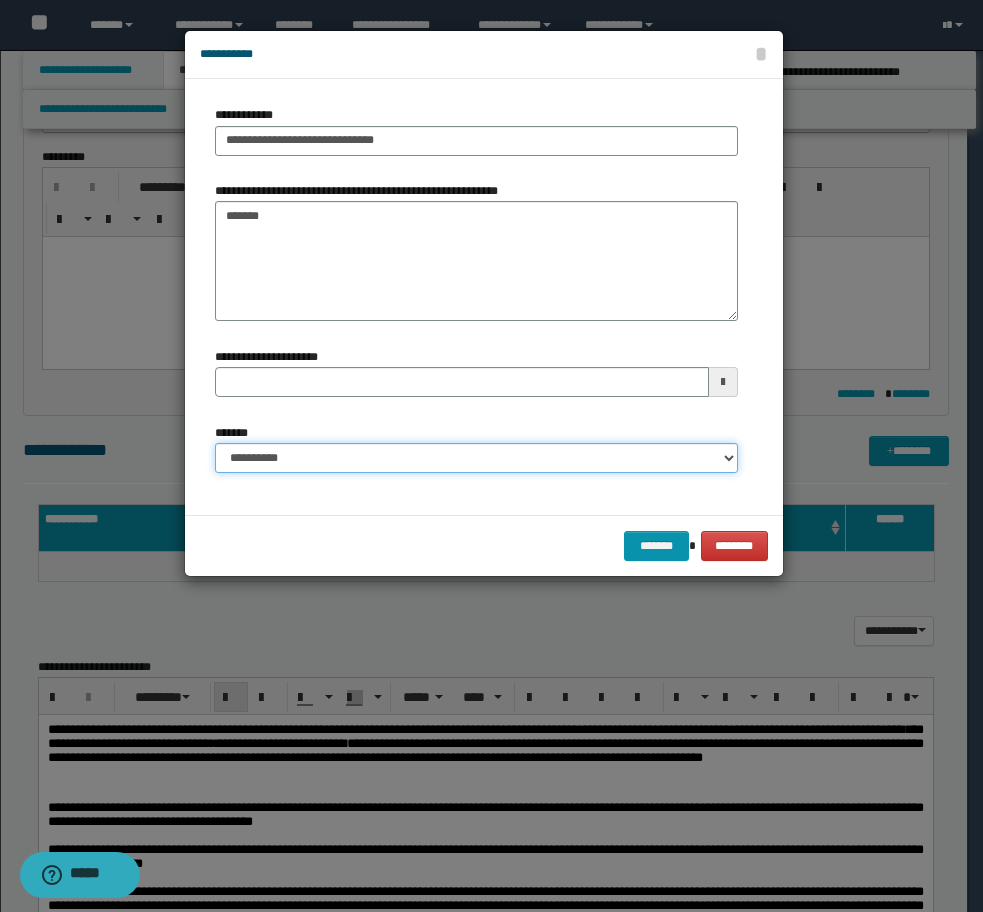 click on "**********" at bounding box center (476, 458) 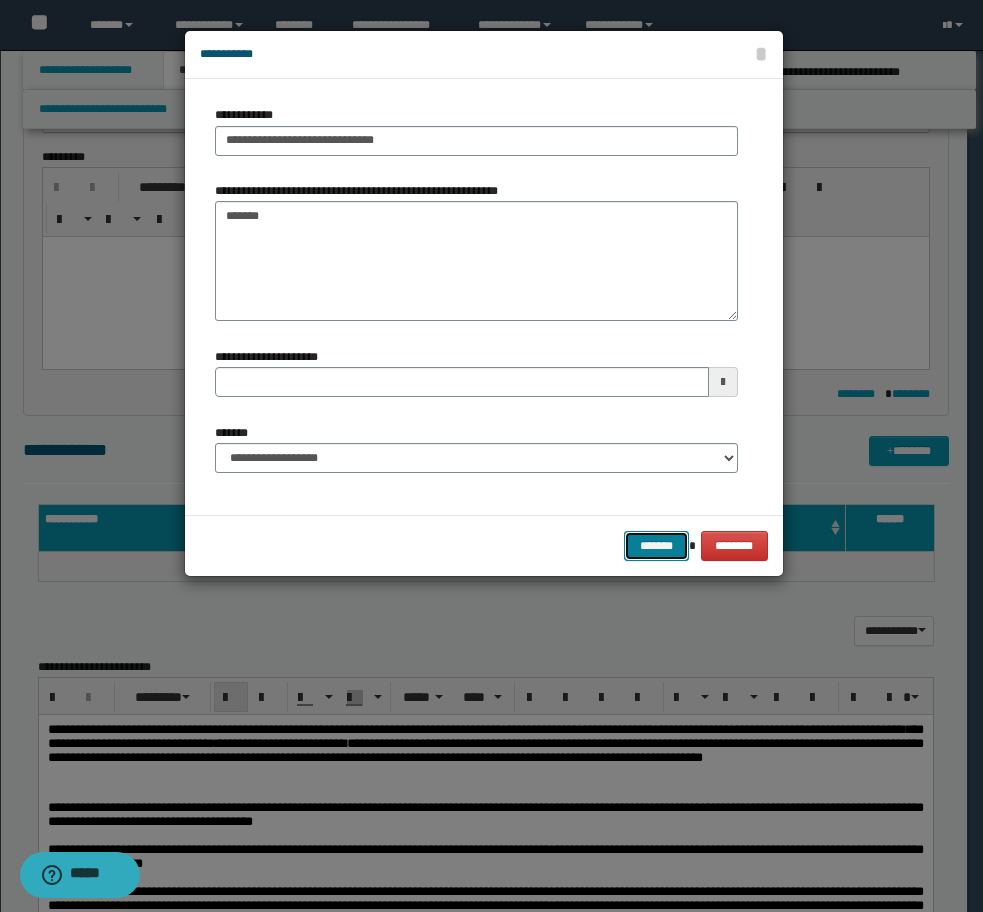 click on "*******" at bounding box center (656, 546) 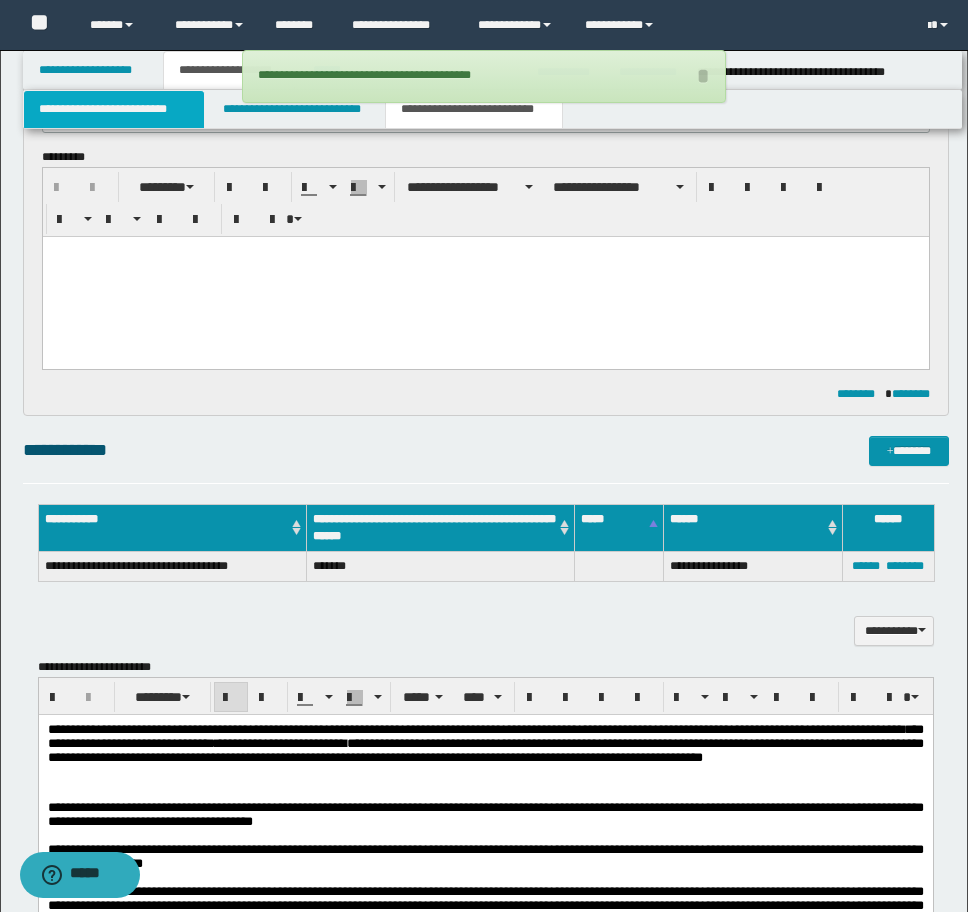 click on "**********" at bounding box center [114, 109] 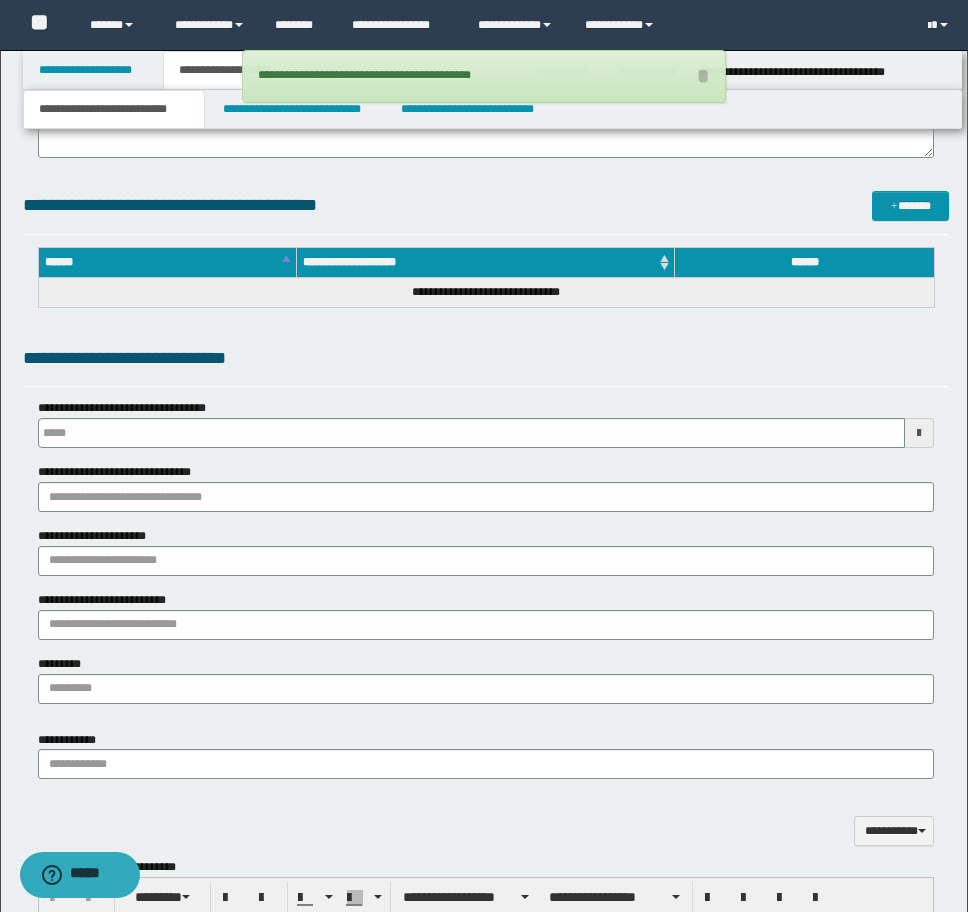 type 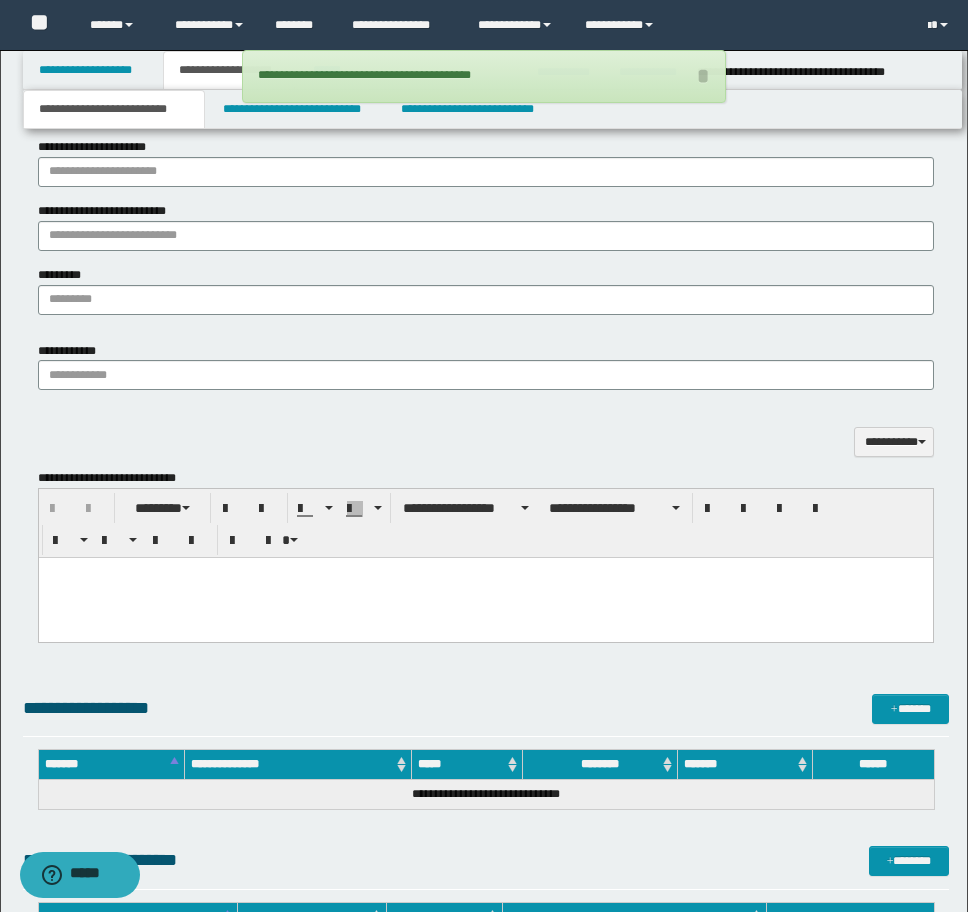 scroll, scrollTop: 1151, scrollLeft: 0, axis: vertical 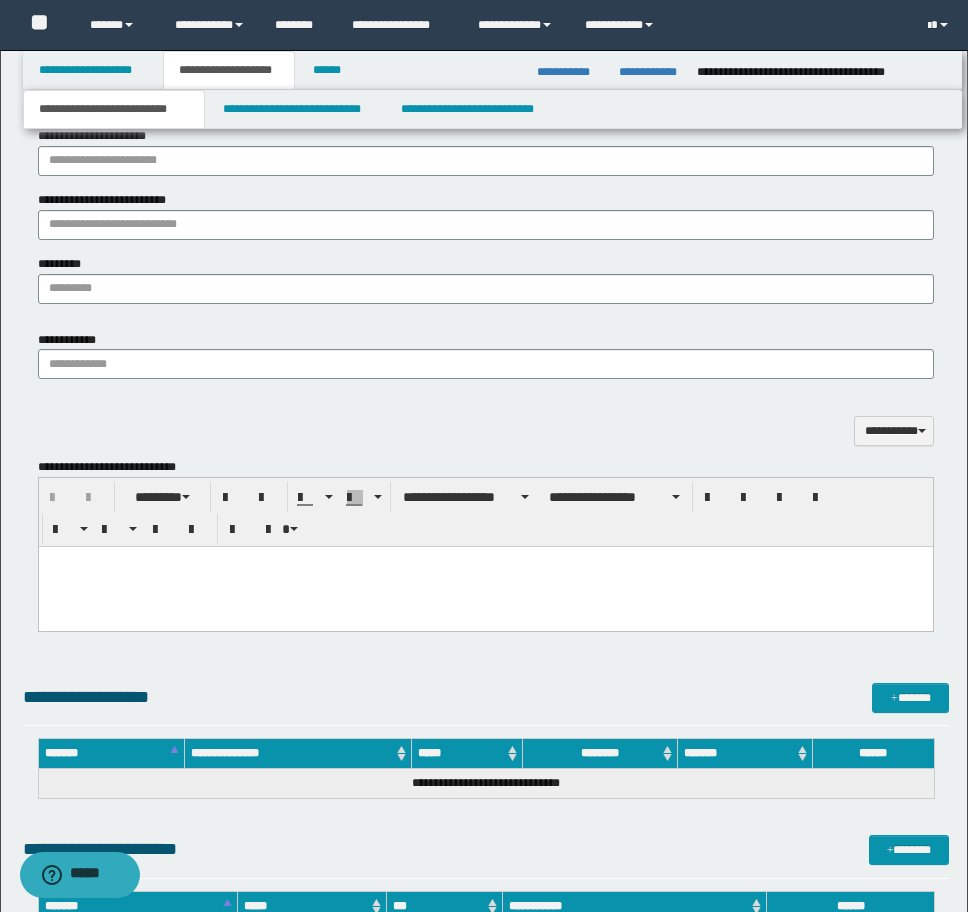 click at bounding box center [485, 586] 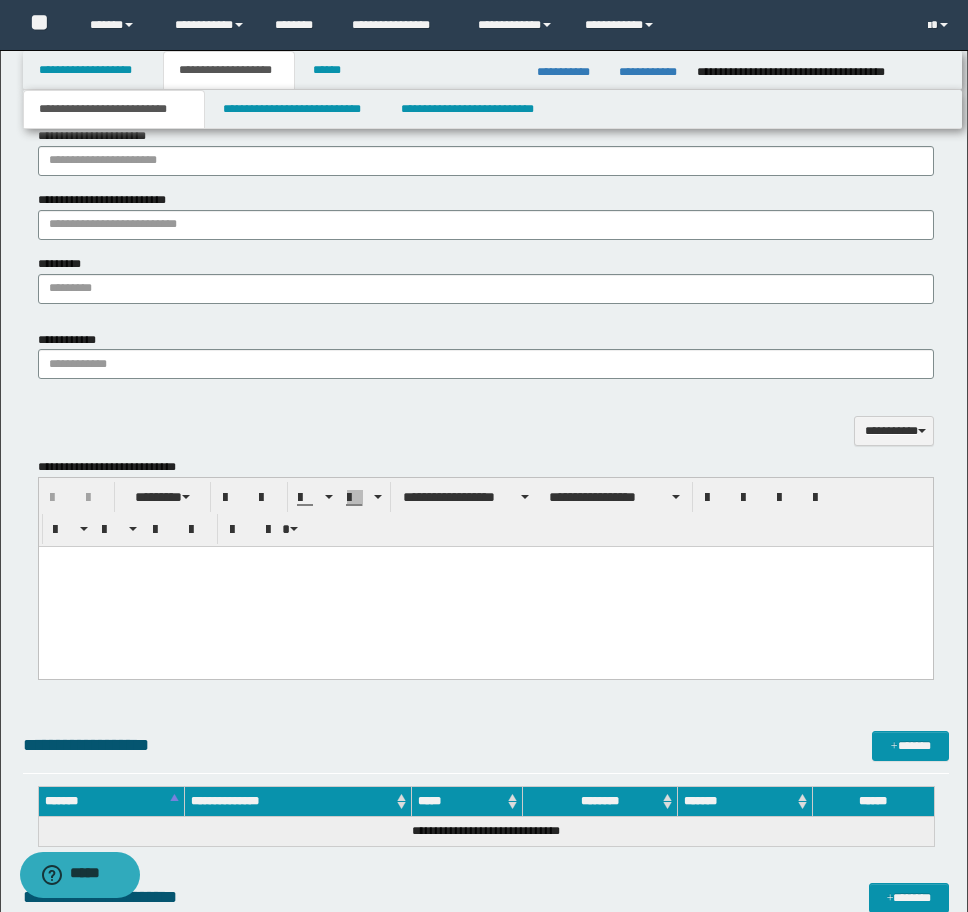 type 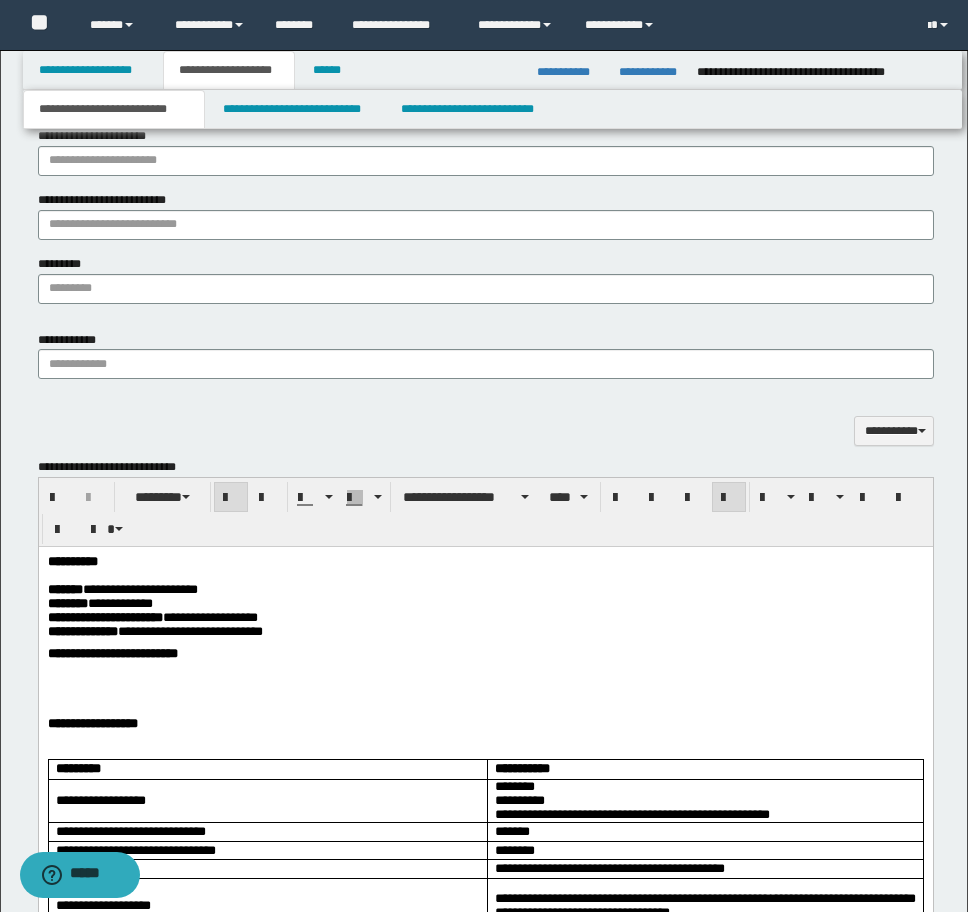 click at bounding box center (485, 709) 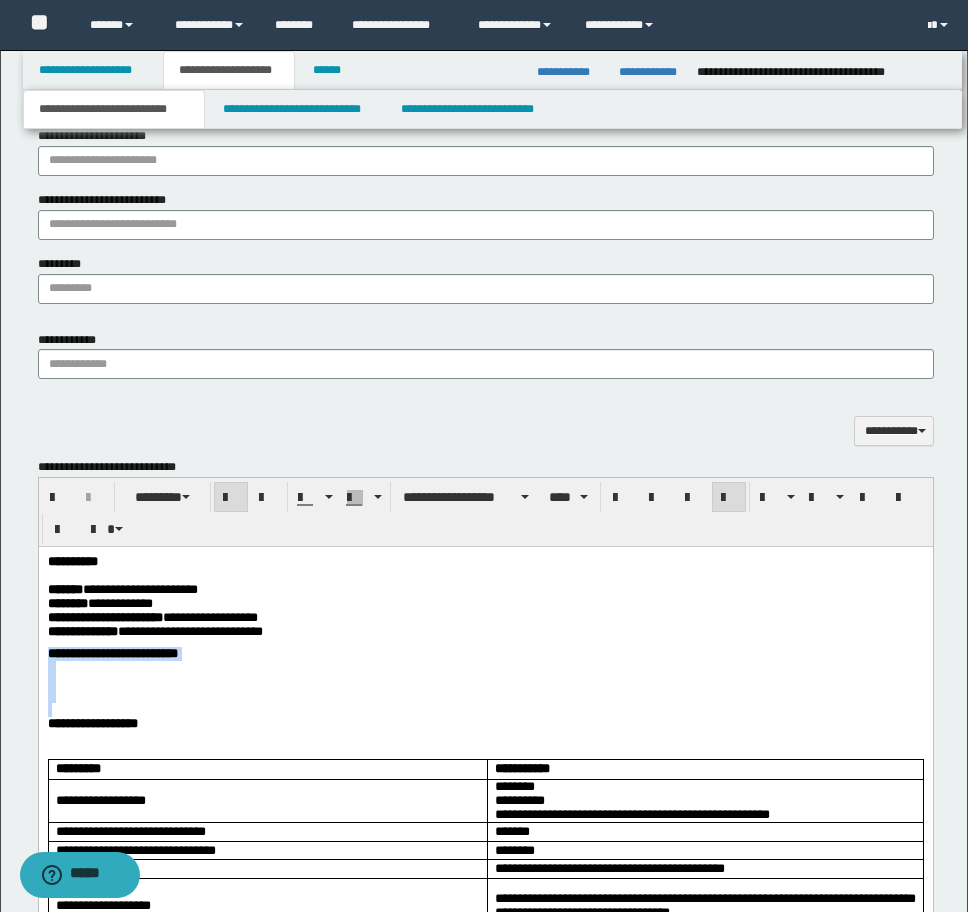 drag, startPoint x: 60, startPoint y: 725, endPoint x: 64, endPoint y: 1212, distance: 487.01642 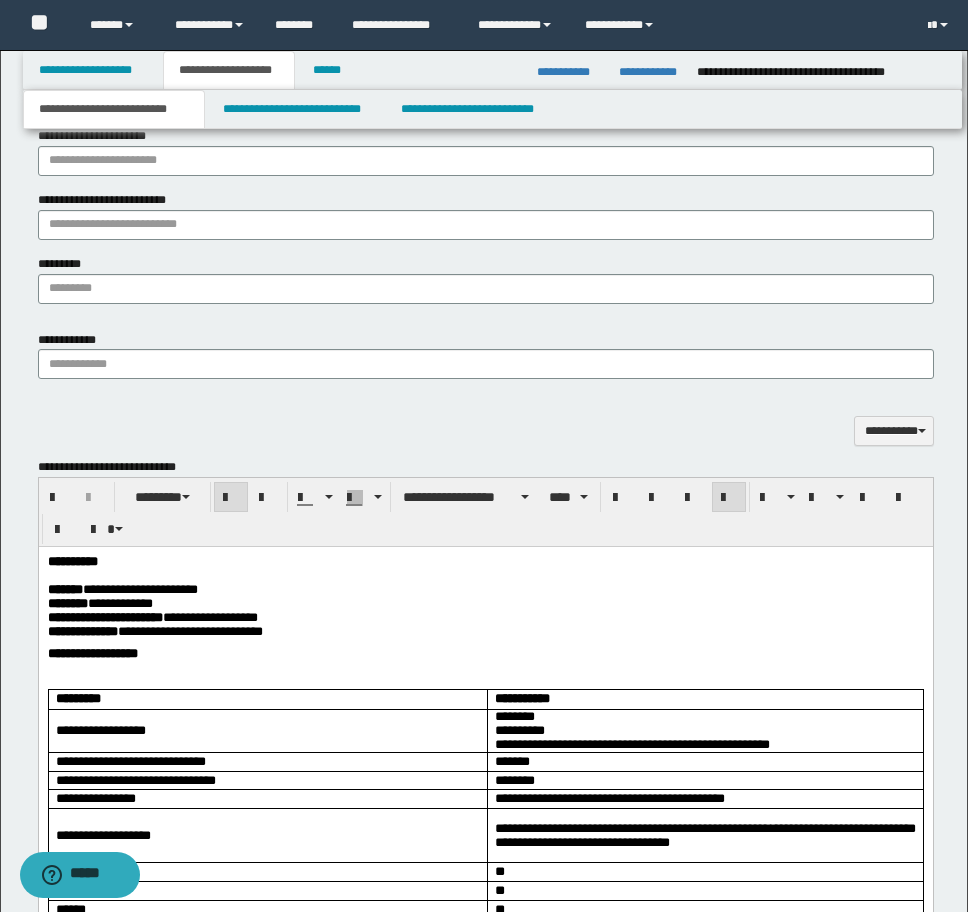click on "**********" at bounding box center (485, 1255) 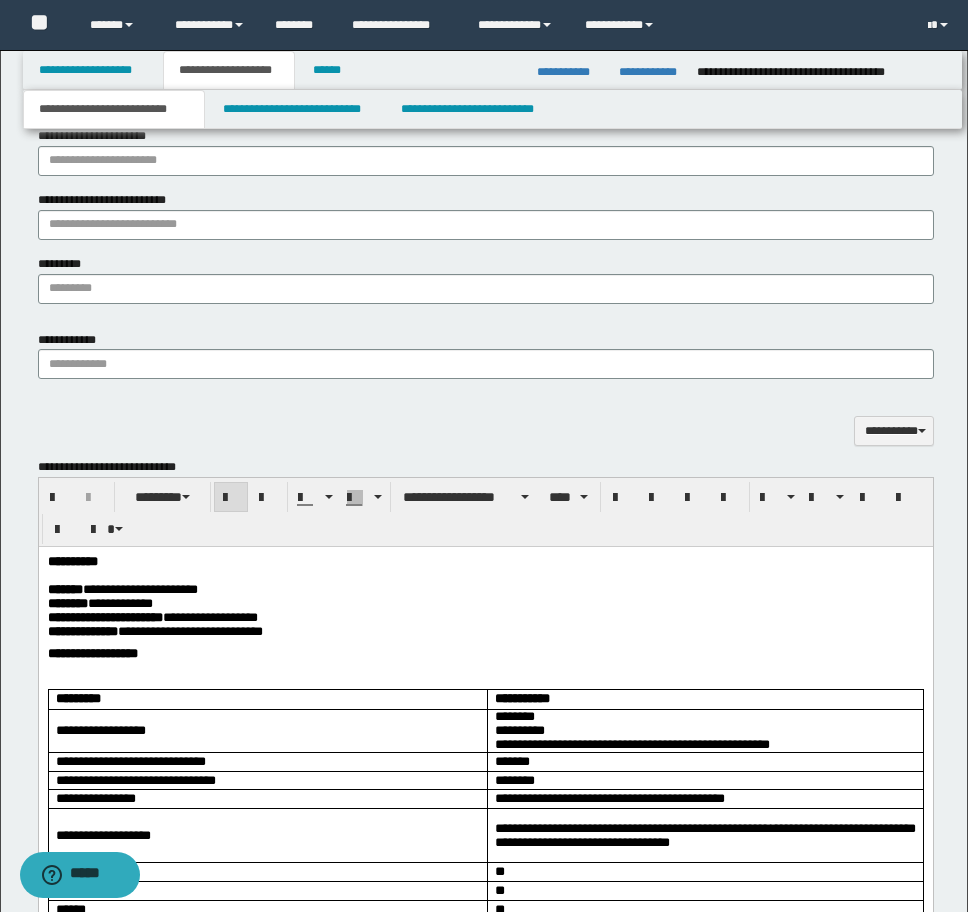 click on "**********" at bounding box center (189, 630) 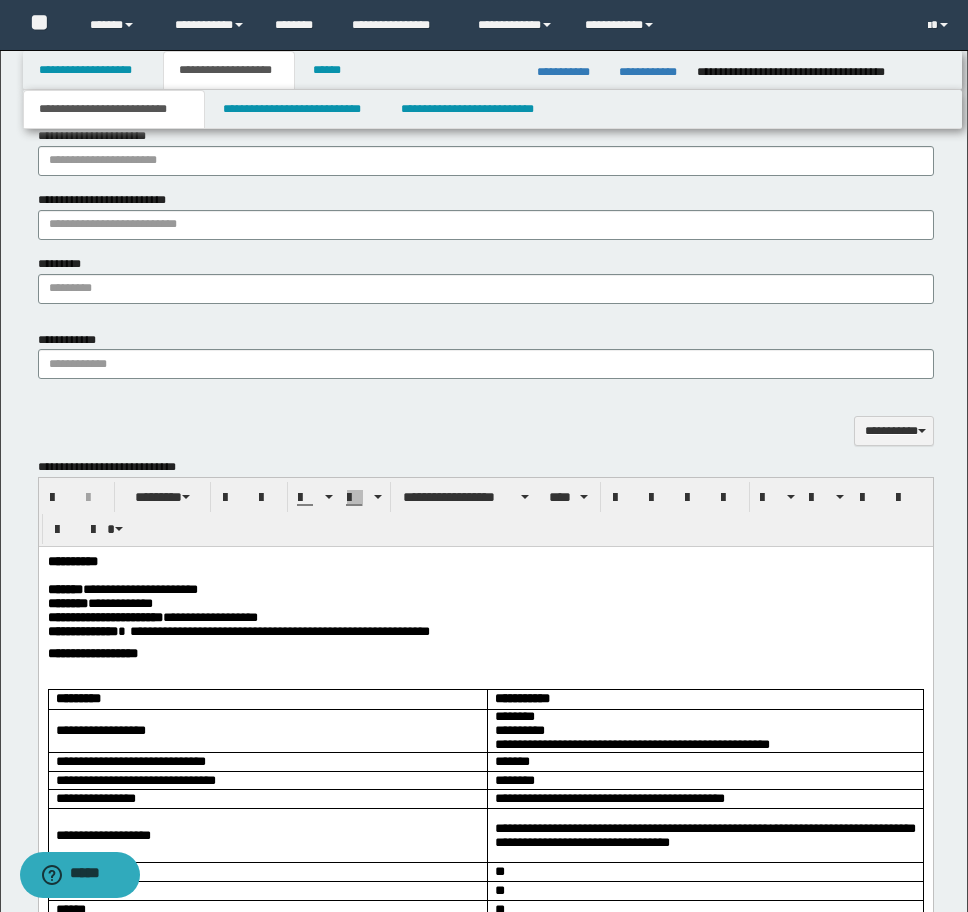 click on "**********" at bounding box center [273, 630] 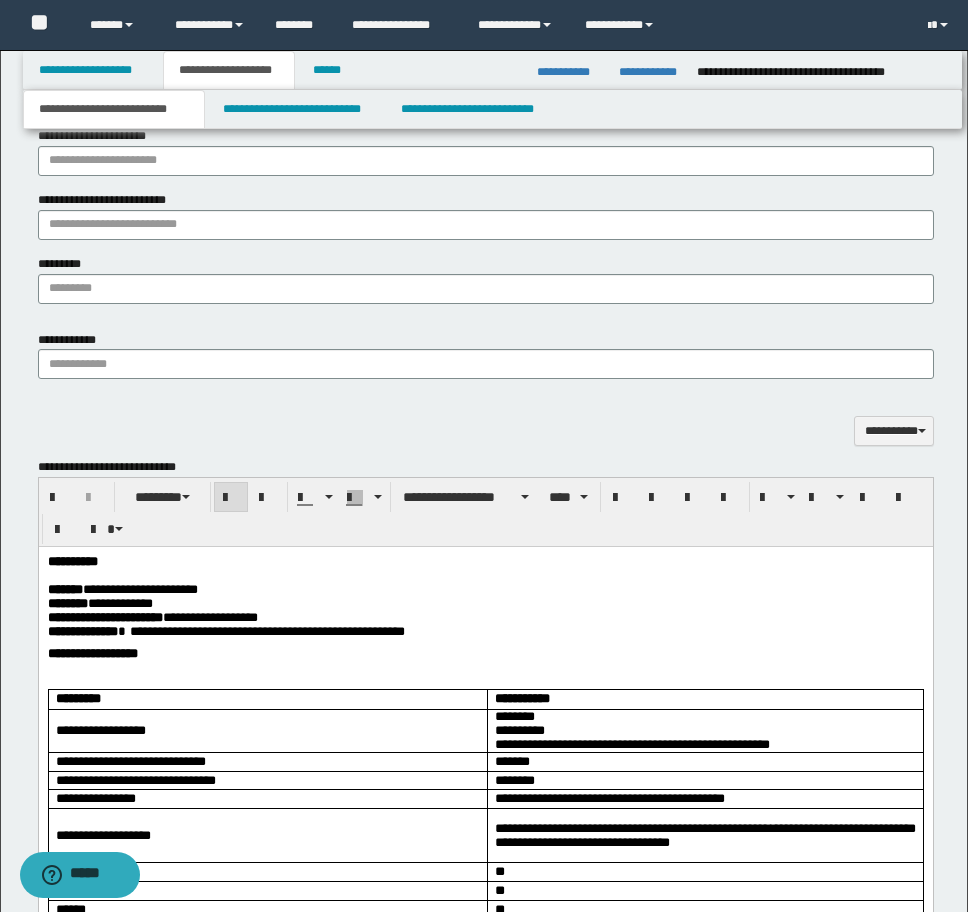 click on "**********" at bounding box center [72, 560] 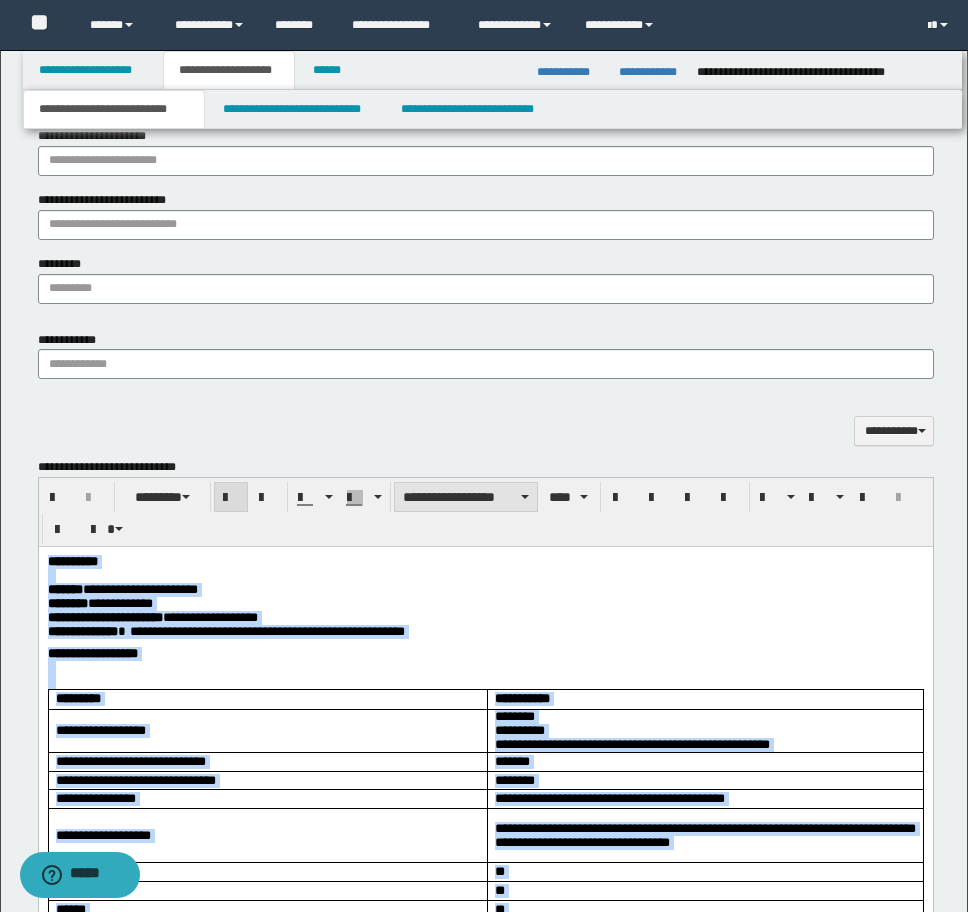 click on "**********" at bounding box center (466, 497) 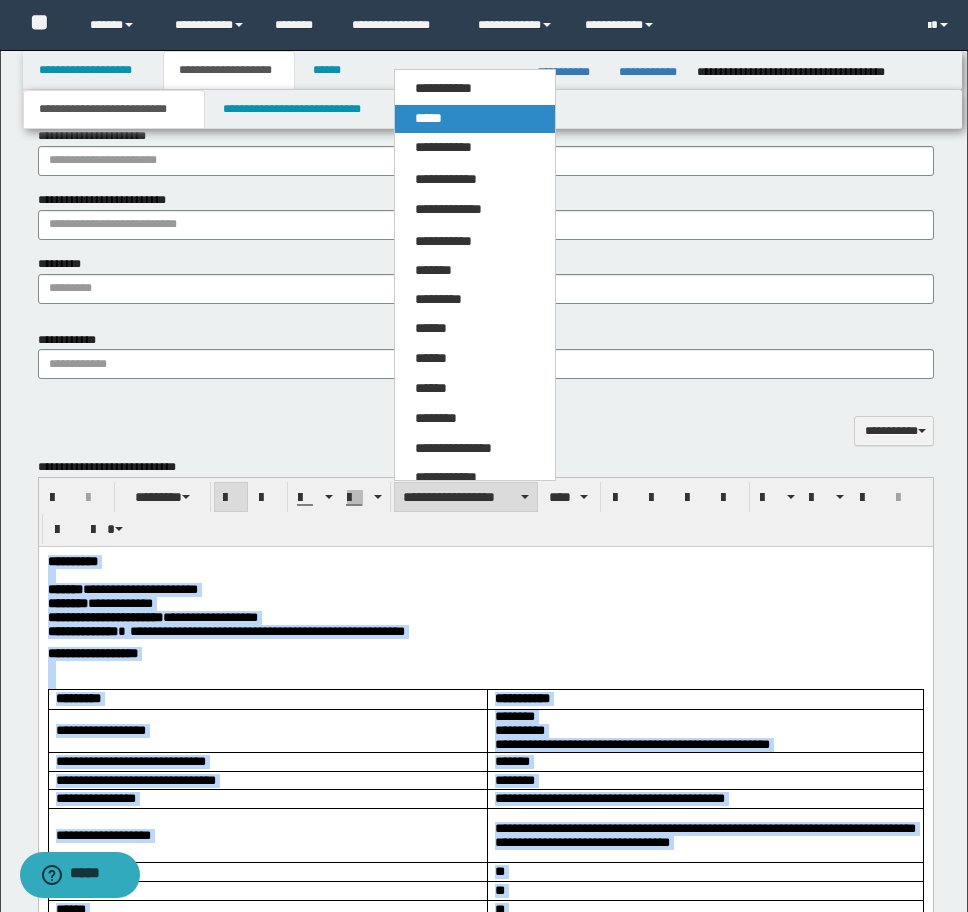 click on "*****" at bounding box center [428, 118] 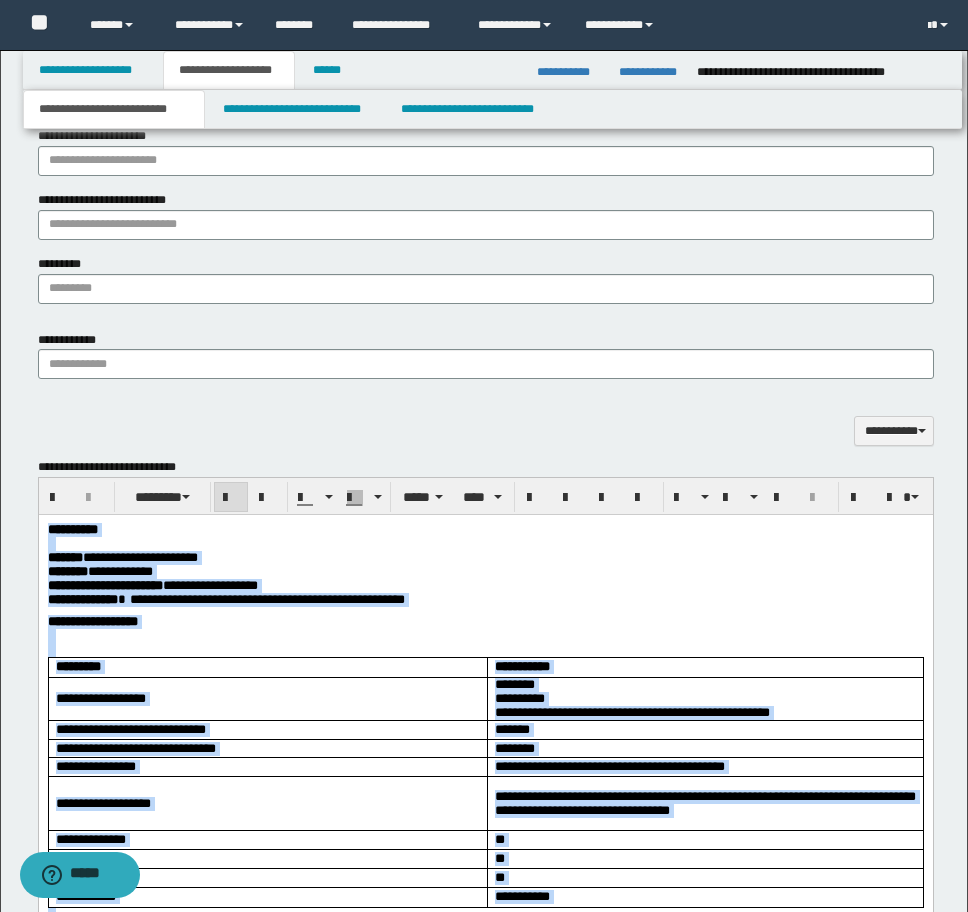 click on "**********" at bounding box center (609, 765) 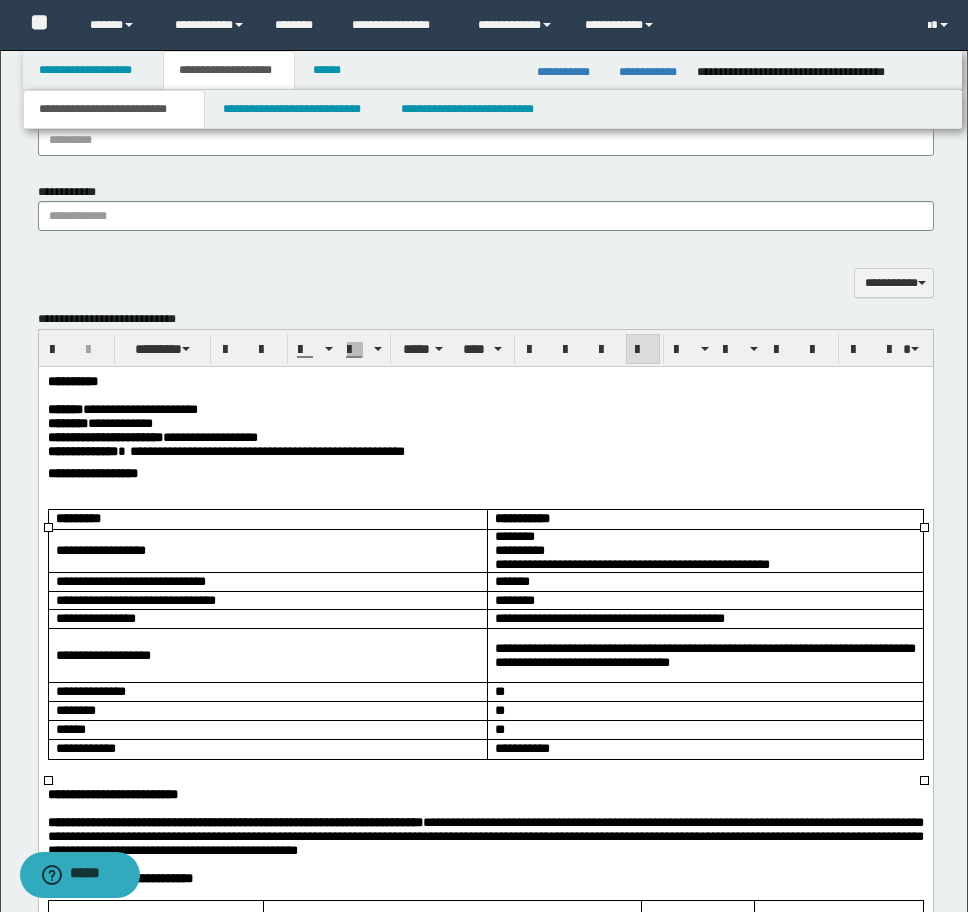 scroll, scrollTop: 1351, scrollLeft: 0, axis: vertical 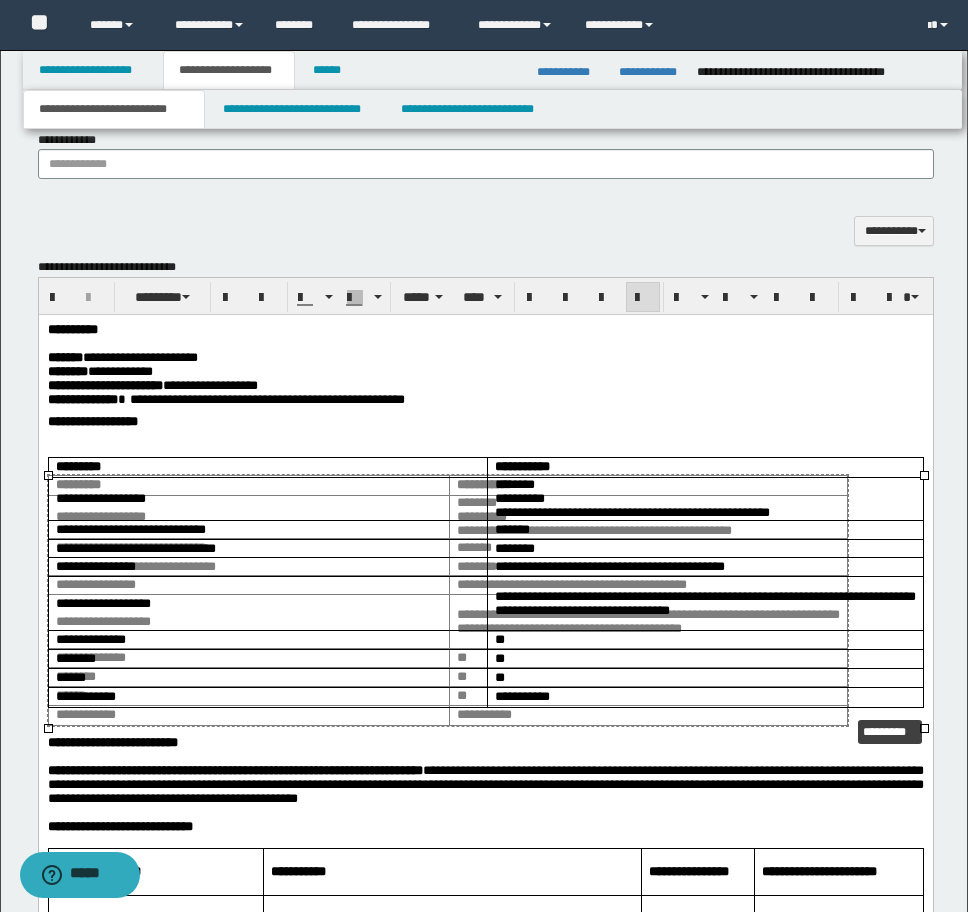 drag, startPoint x: 919, startPoint y: 726, endPoint x: 843, endPoint y: 712, distance: 77.27872 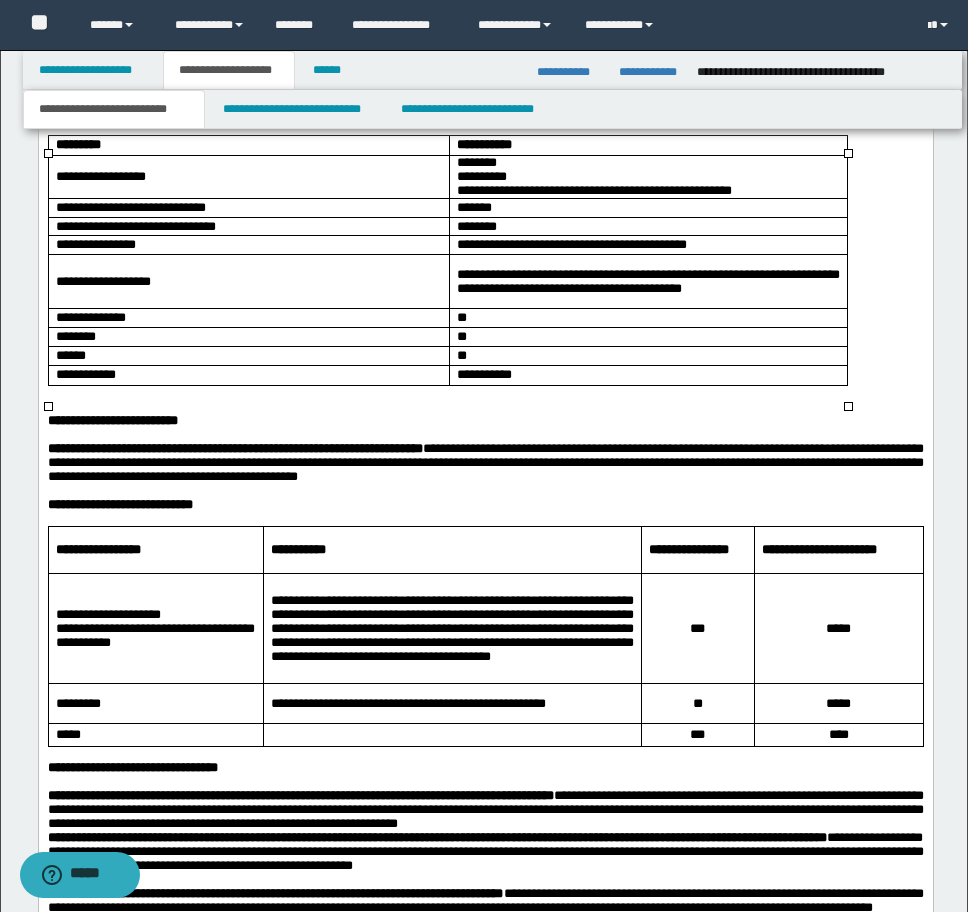 scroll, scrollTop: 1751, scrollLeft: 0, axis: vertical 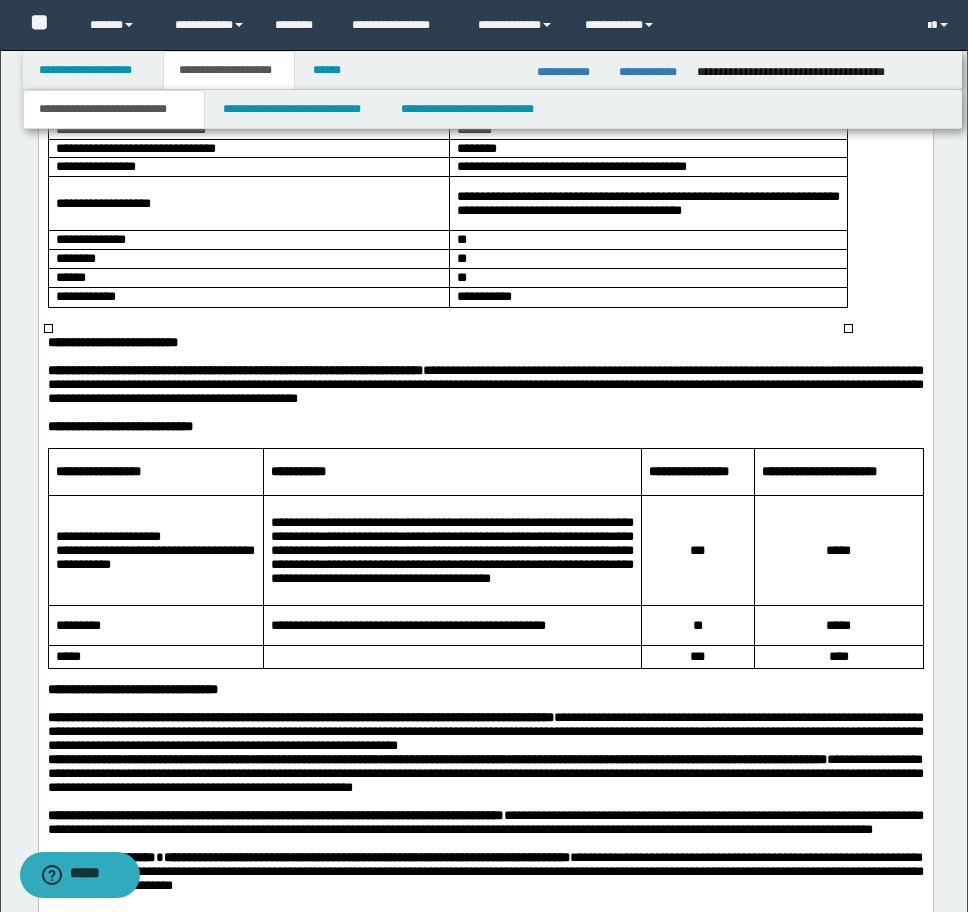 click on "*****" at bounding box center [837, 625] 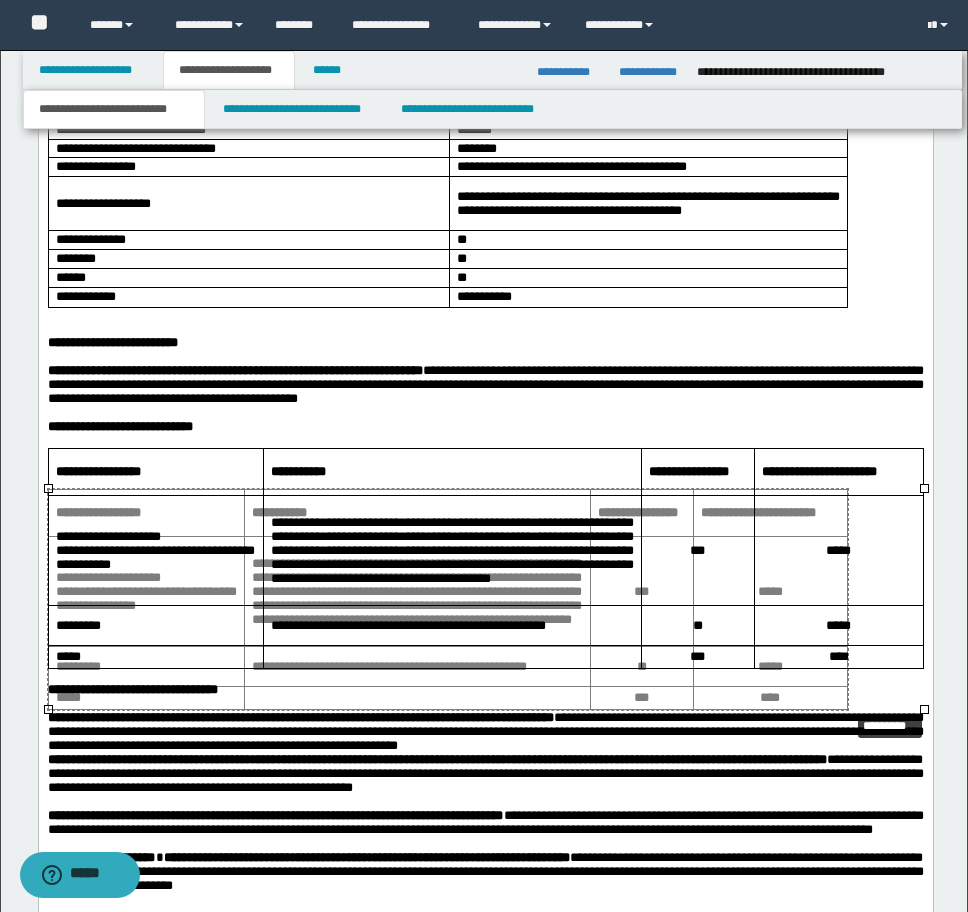 drag, startPoint x: 923, startPoint y: 709, endPoint x: 847, endPoint y: 708, distance: 76.00658 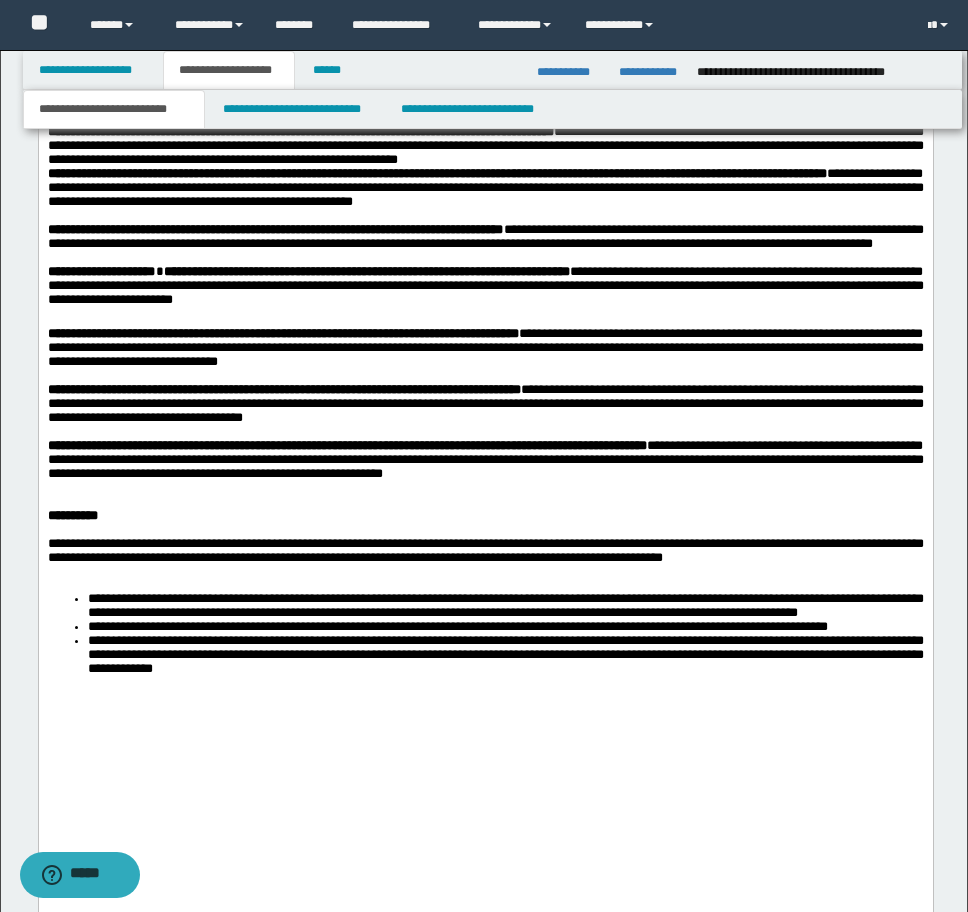scroll, scrollTop: 2451, scrollLeft: 0, axis: vertical 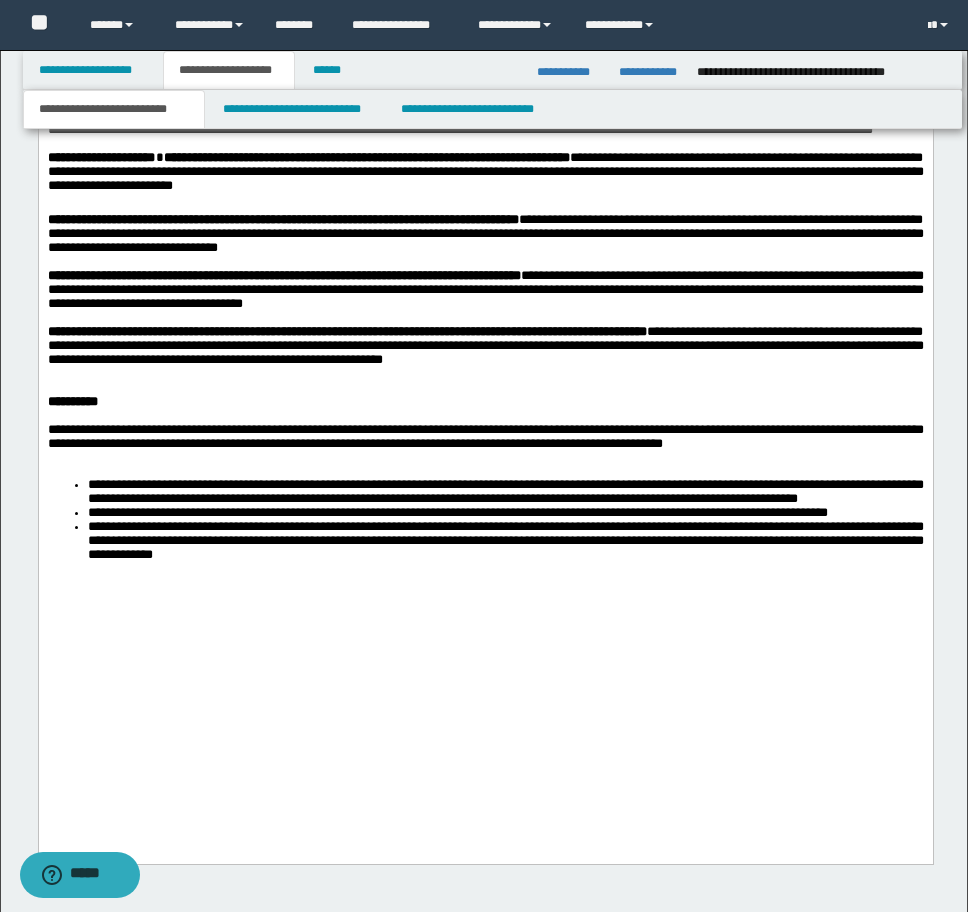 click at bounding box center (485, 388) 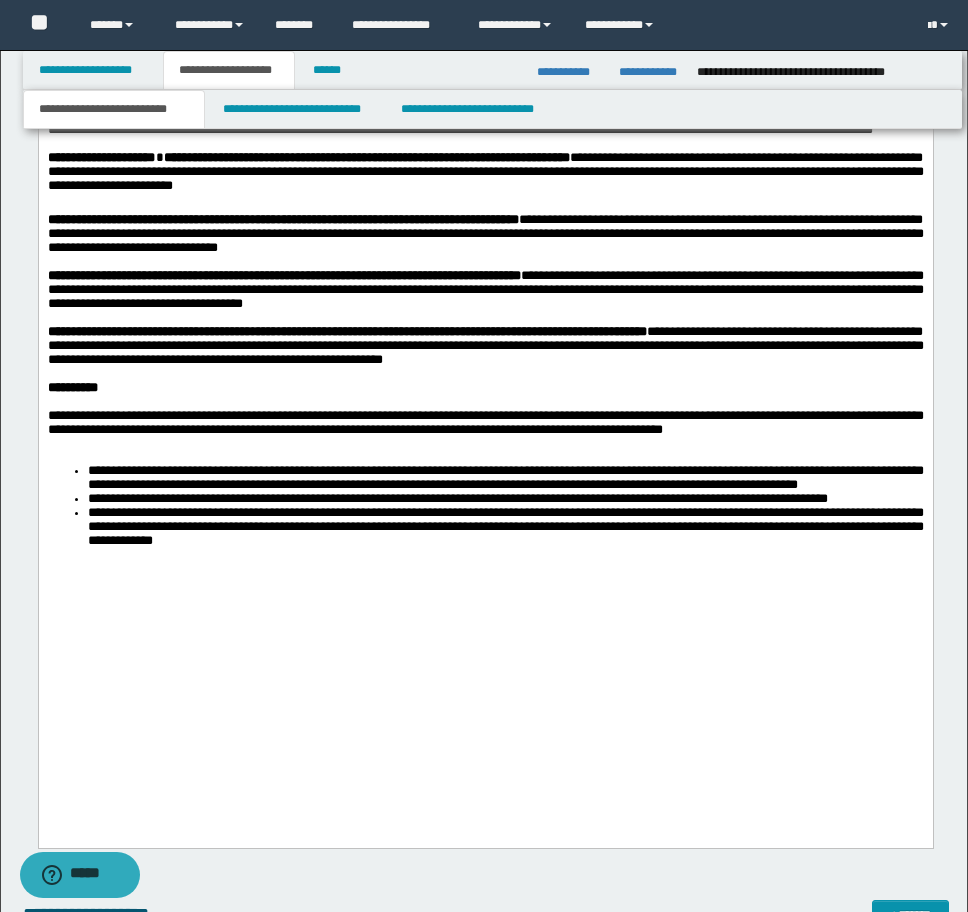 click on "**********" at bounding box center (505, 477) 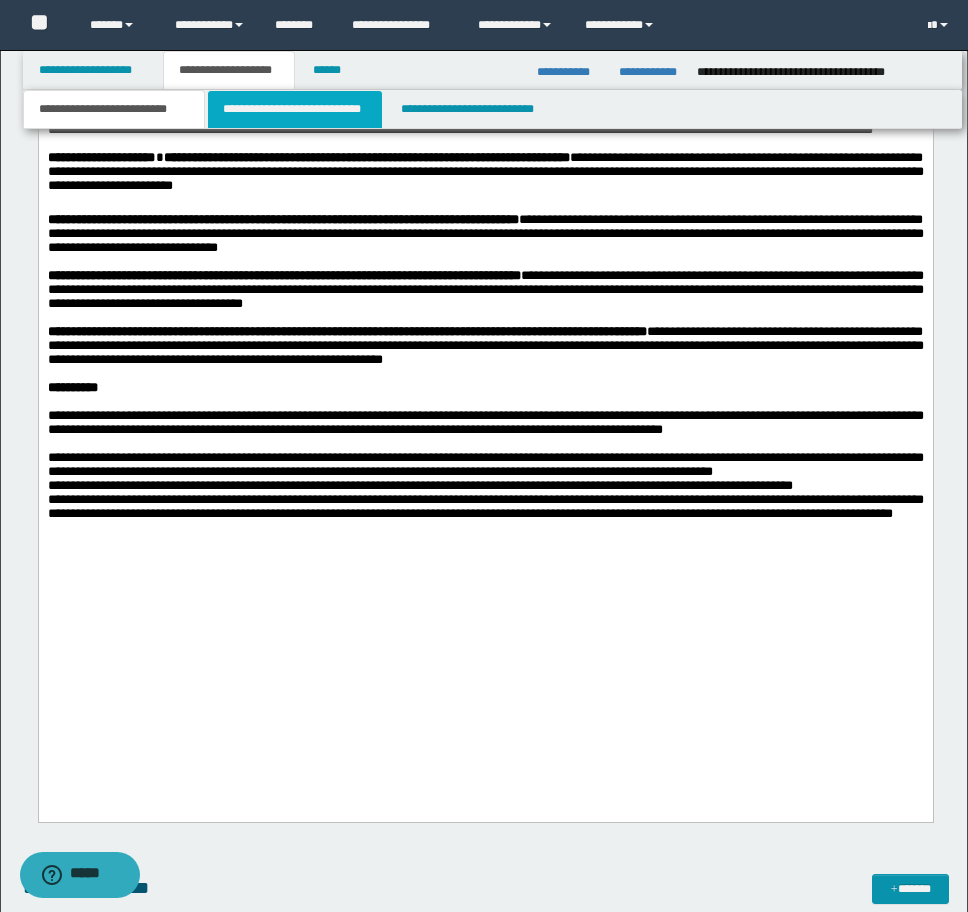 click on "**********" at bounding box center [295, 109] 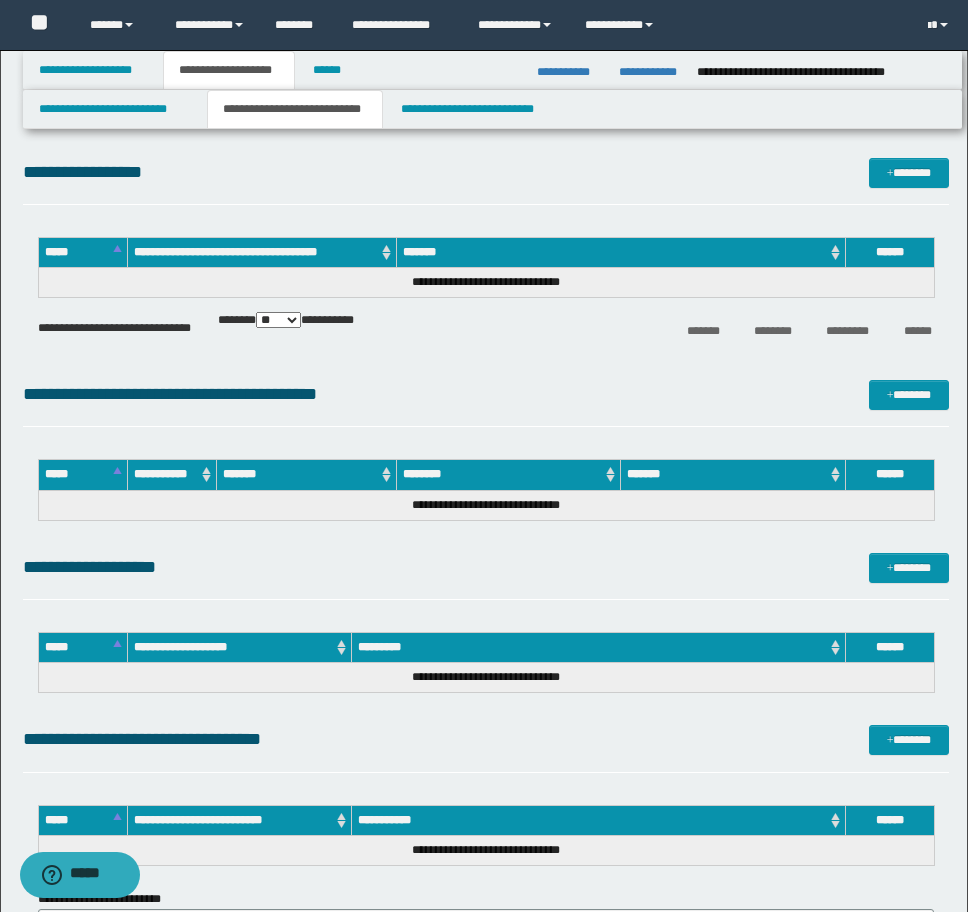 scroll, scrollTop: 2251, scrollLeft: 0, axis: vertical 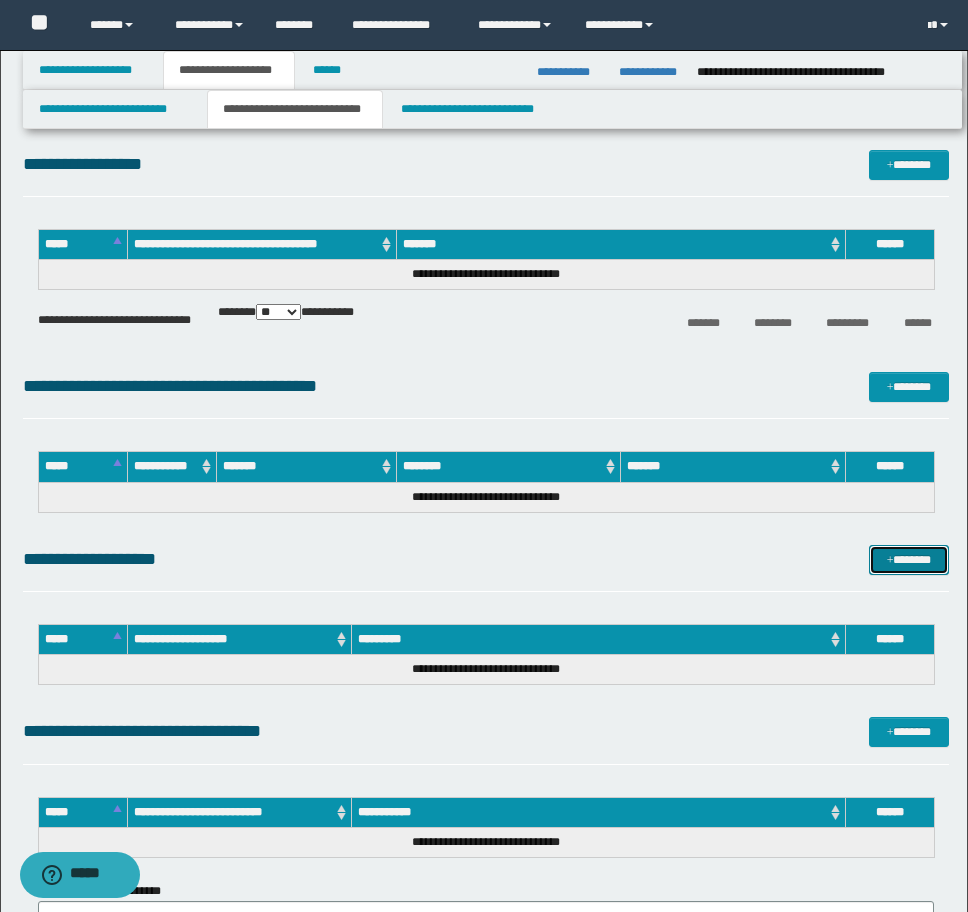 click on "*******" at bounding box center [909, 560] 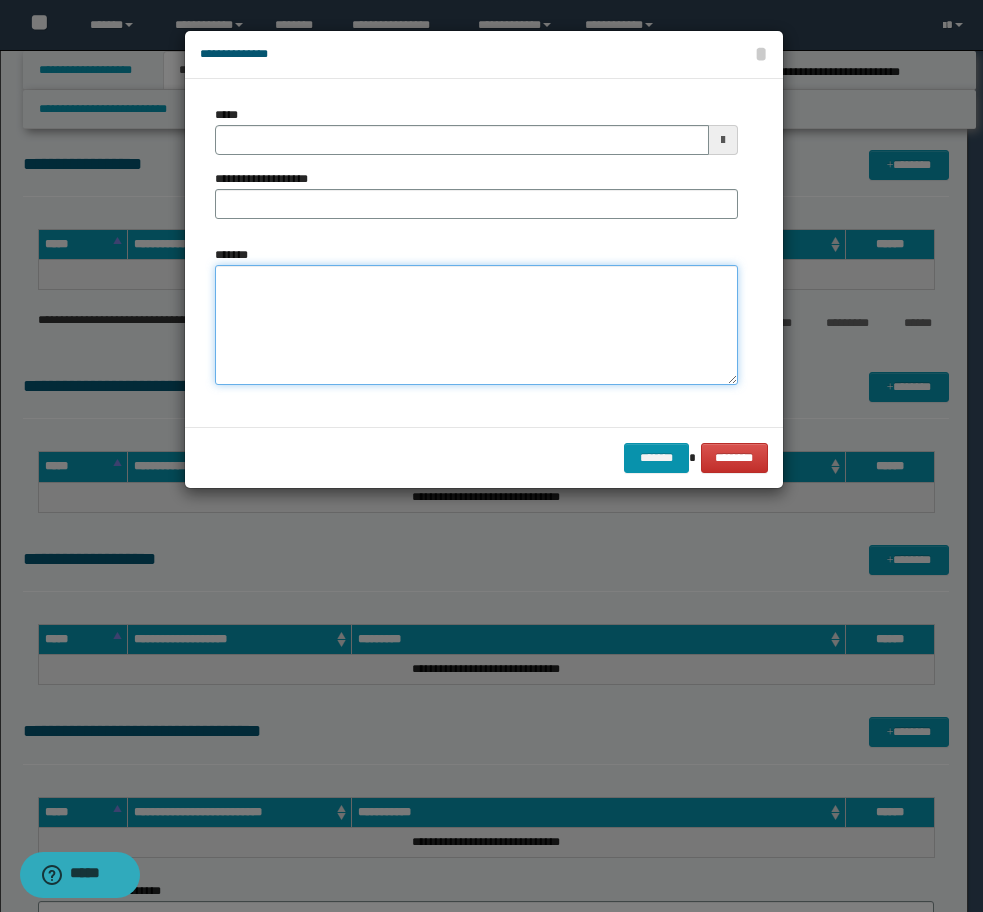 click on "*******" at bounding box center (476, 325) 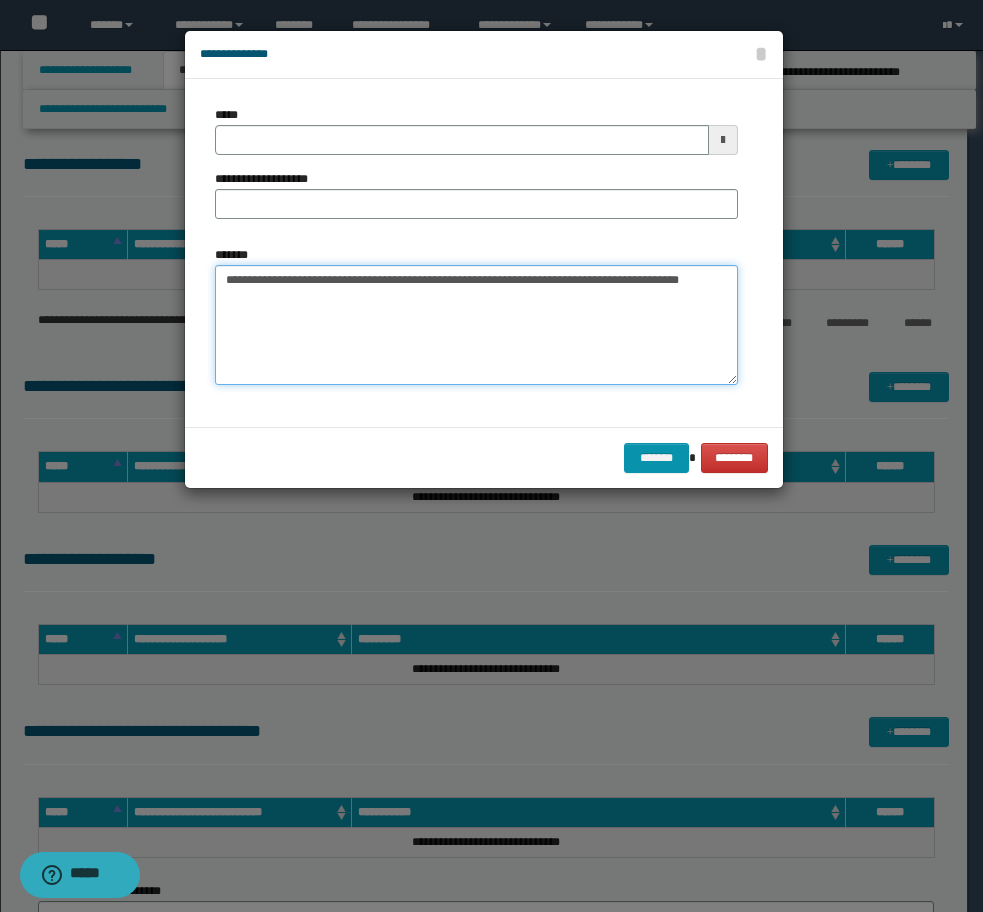 type on "**********" 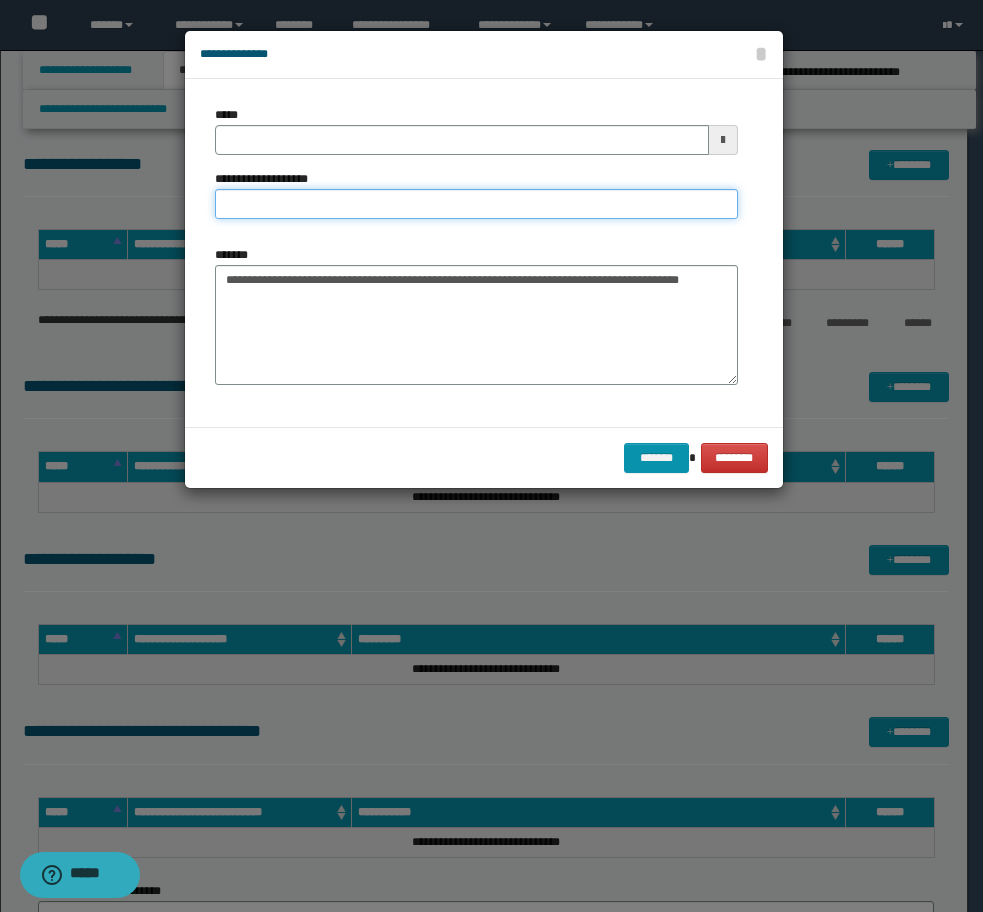 click on "**********" at bounding box center [476, 204] 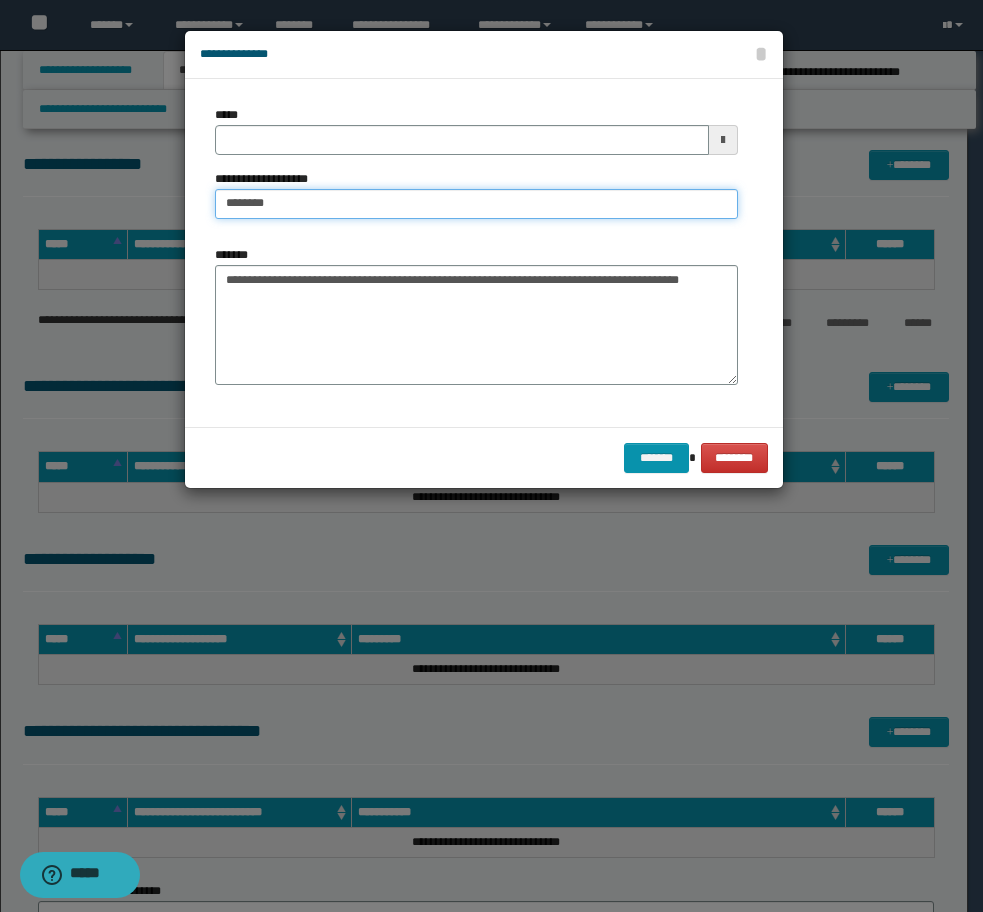 type on "**********" 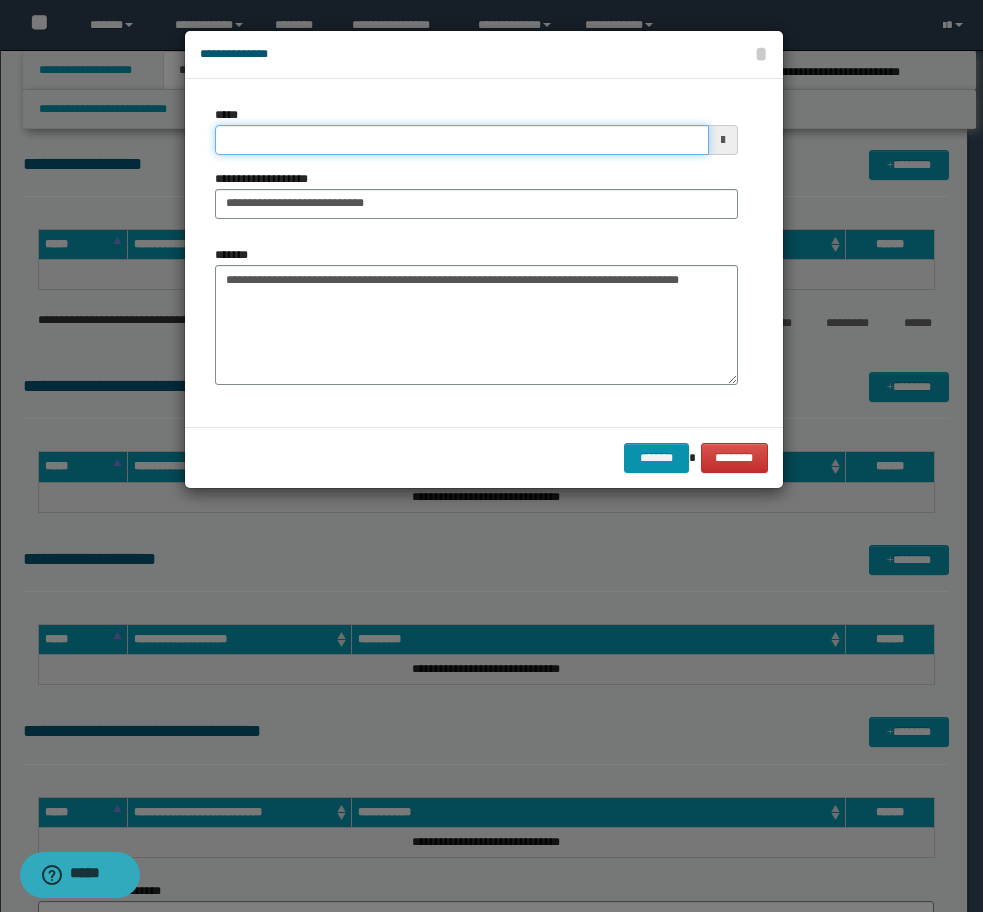 click on "*****" at bounding box center [462, 140] 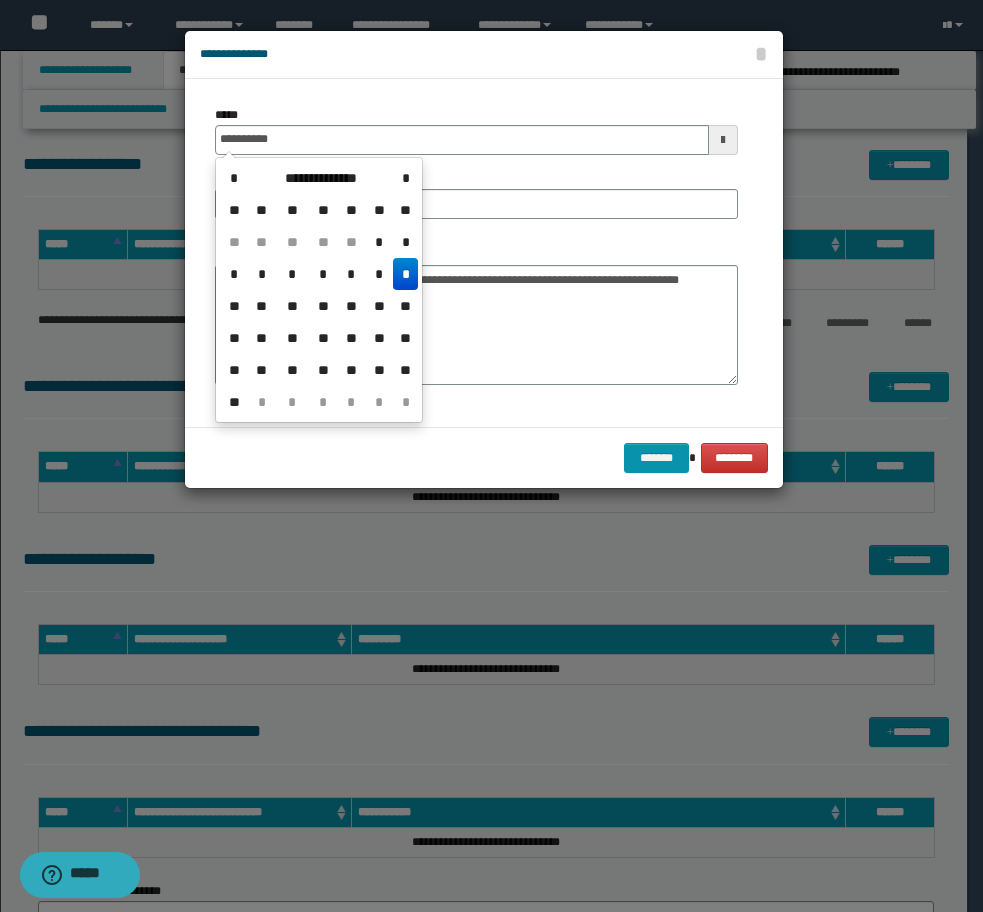 click on "*" at bounding box center (405, 274) 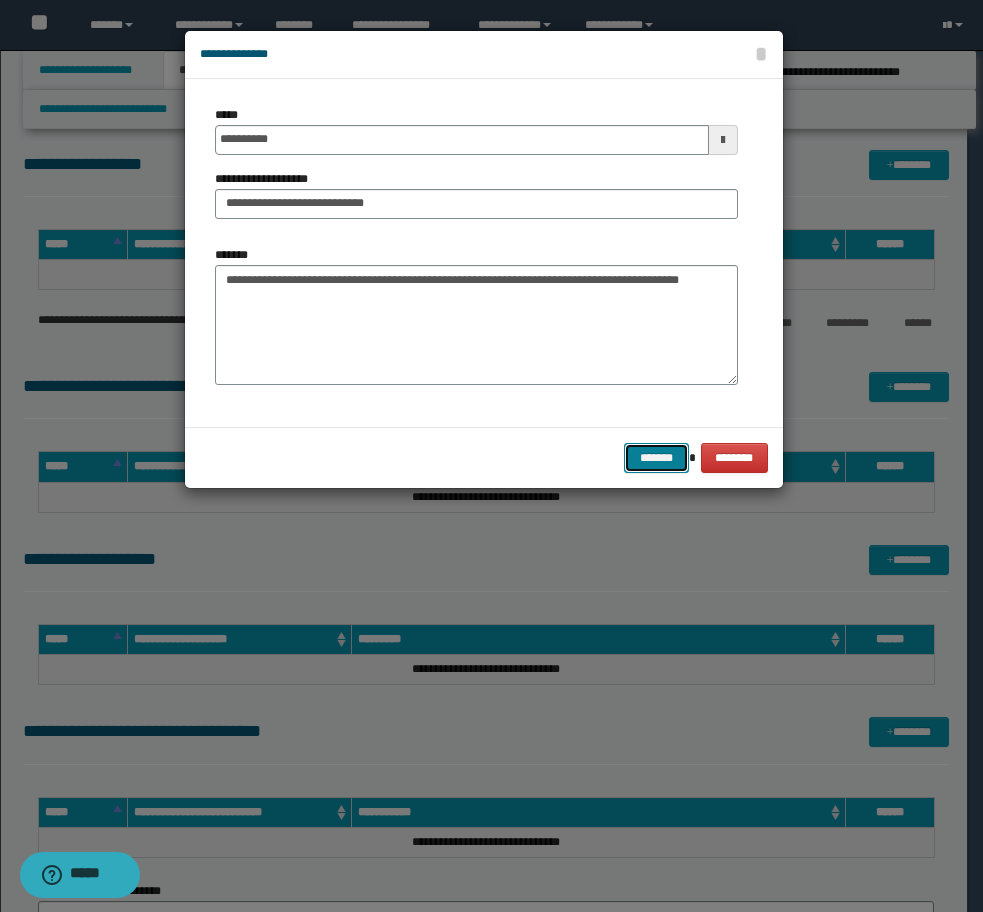 click on "*******" at bounding box center (656, 458) 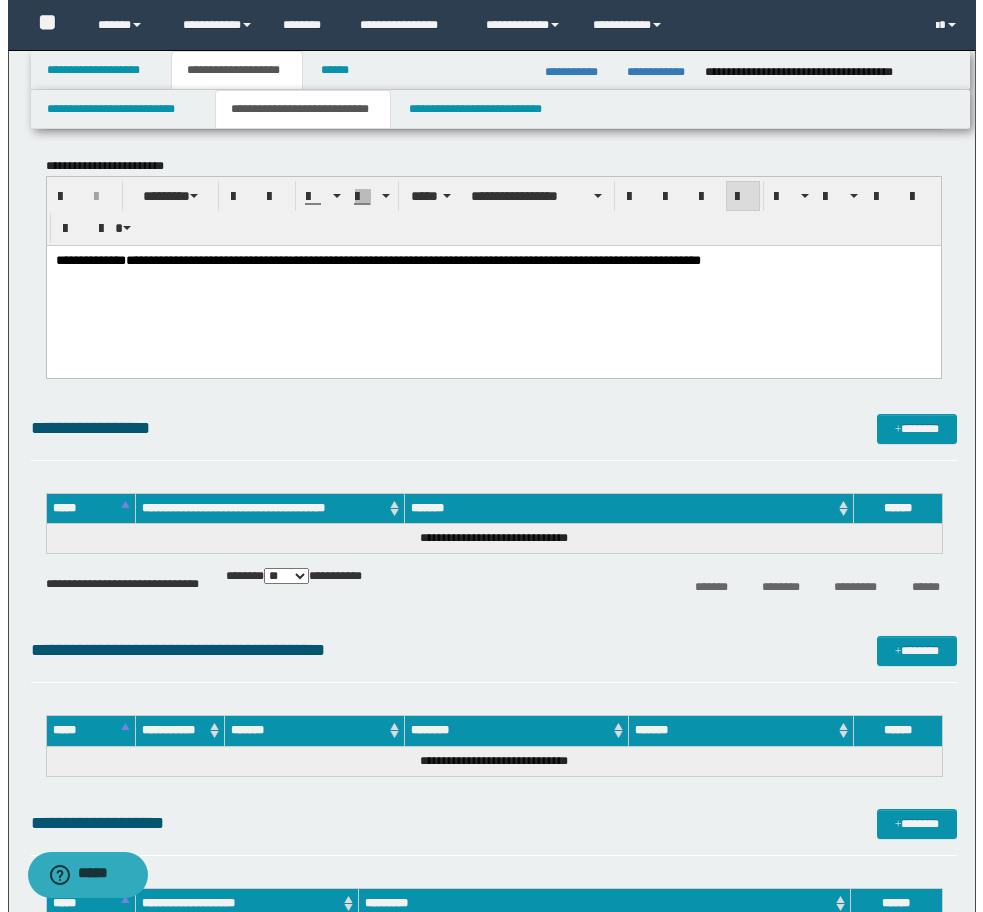 scroll, scrollTop: 1951, scrollLeft: 0, axis: vertical 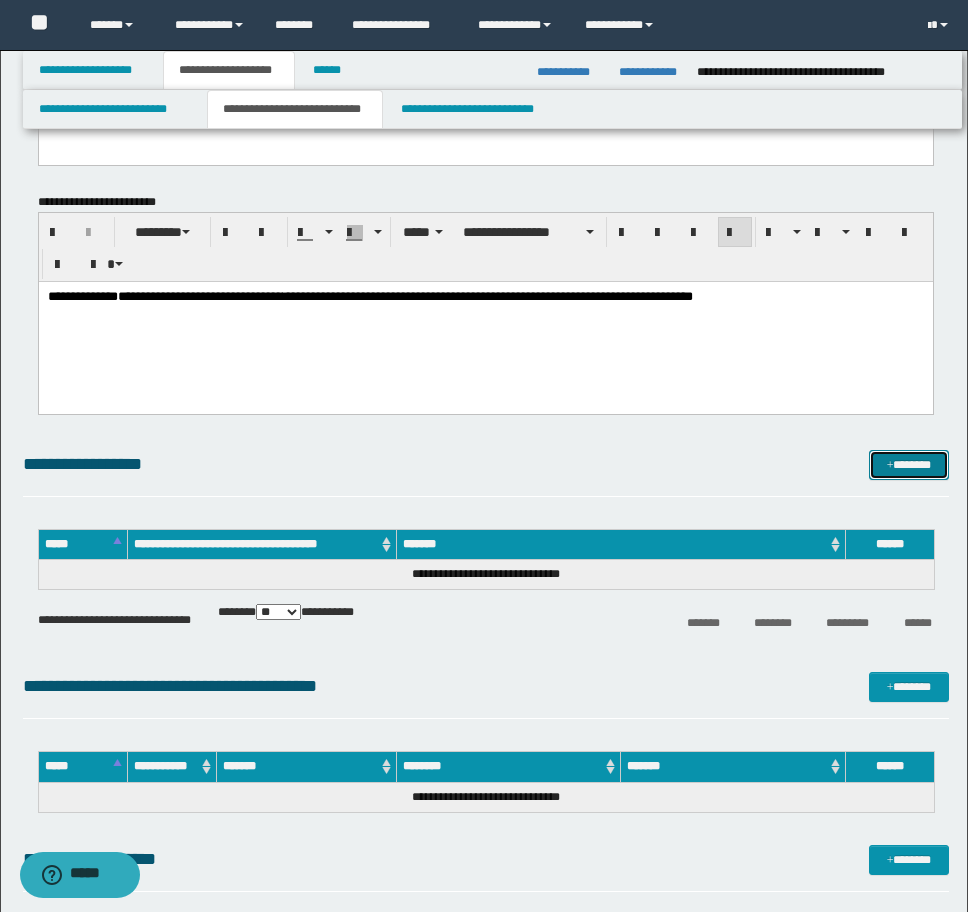 click at bounding box center (890, 466) 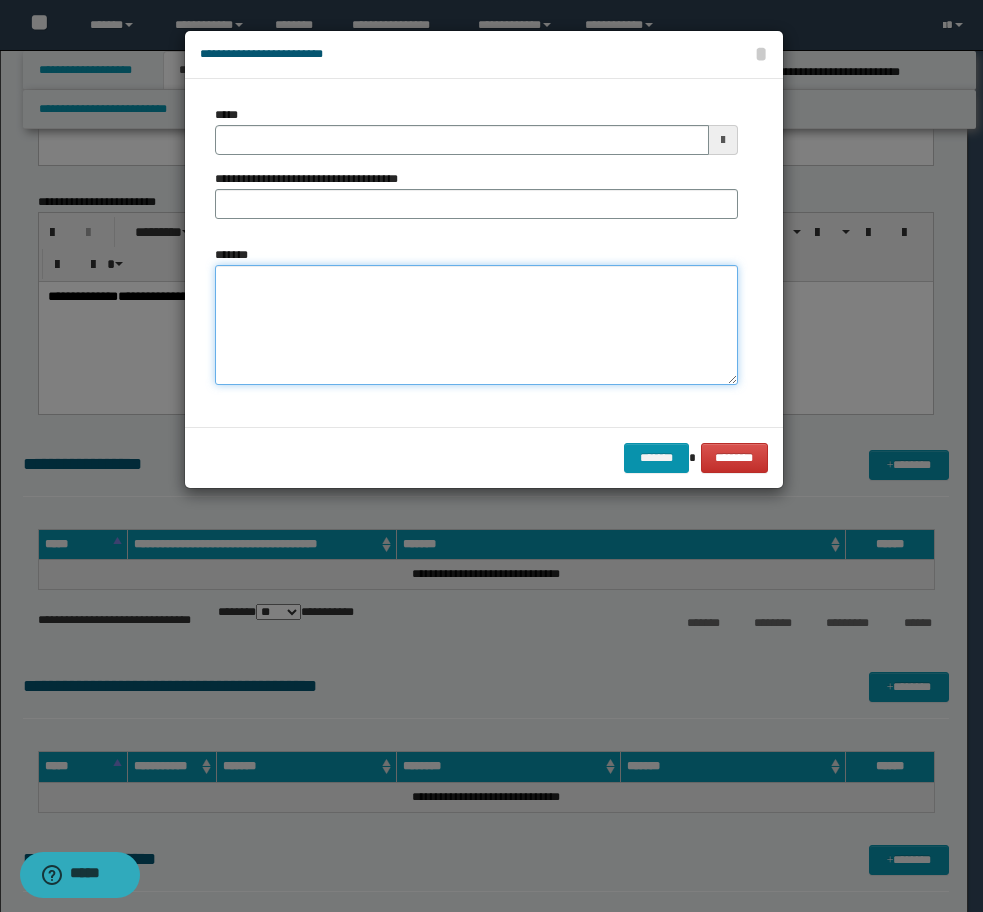 click on "*******" at bounding box center [476, 325] 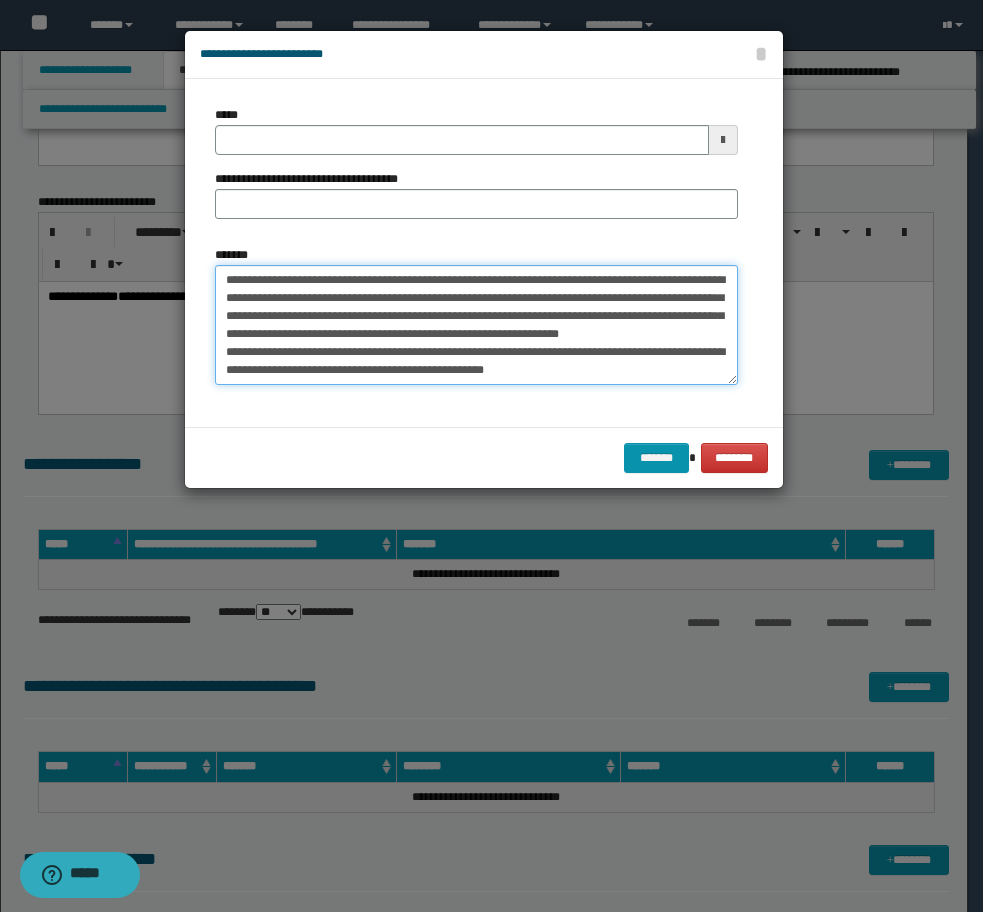 scroll, scrollTop: 12, scrollLeft: 0, axis: vertical 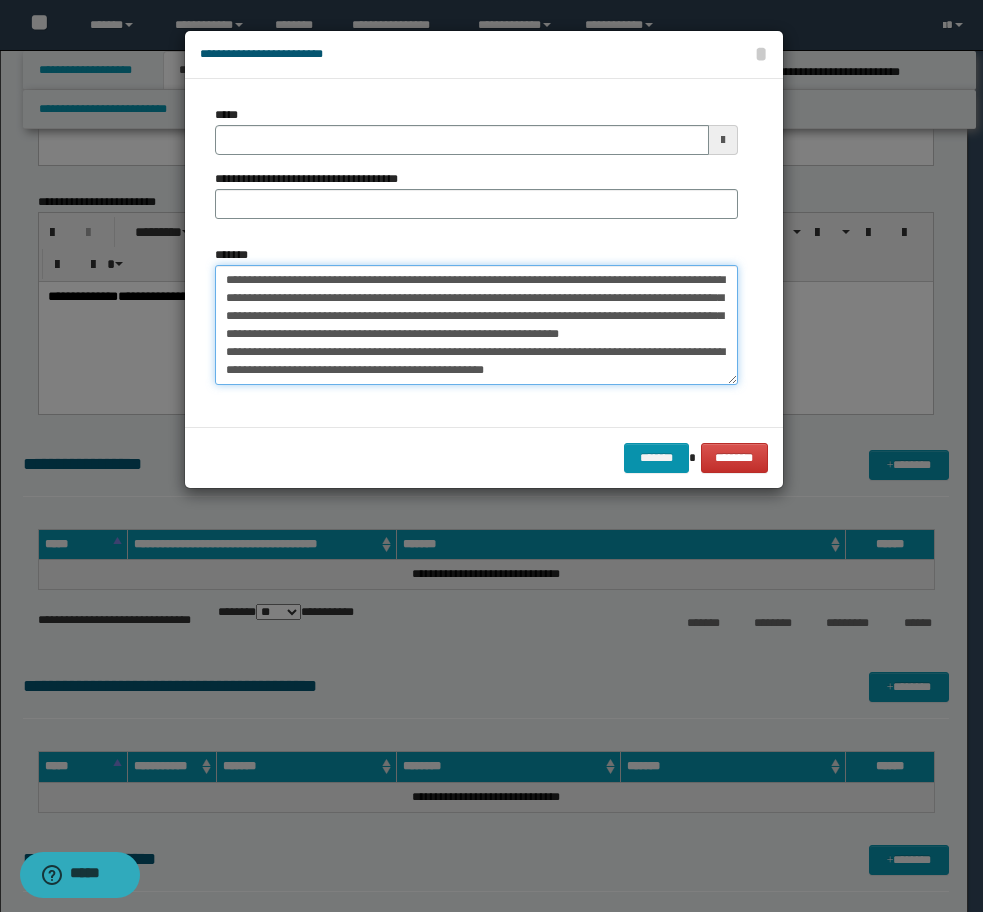 drag, startPoint x: 550, startPoint y: 374, endPoint x: 349, endPoint y: 376, distance: 201.00995 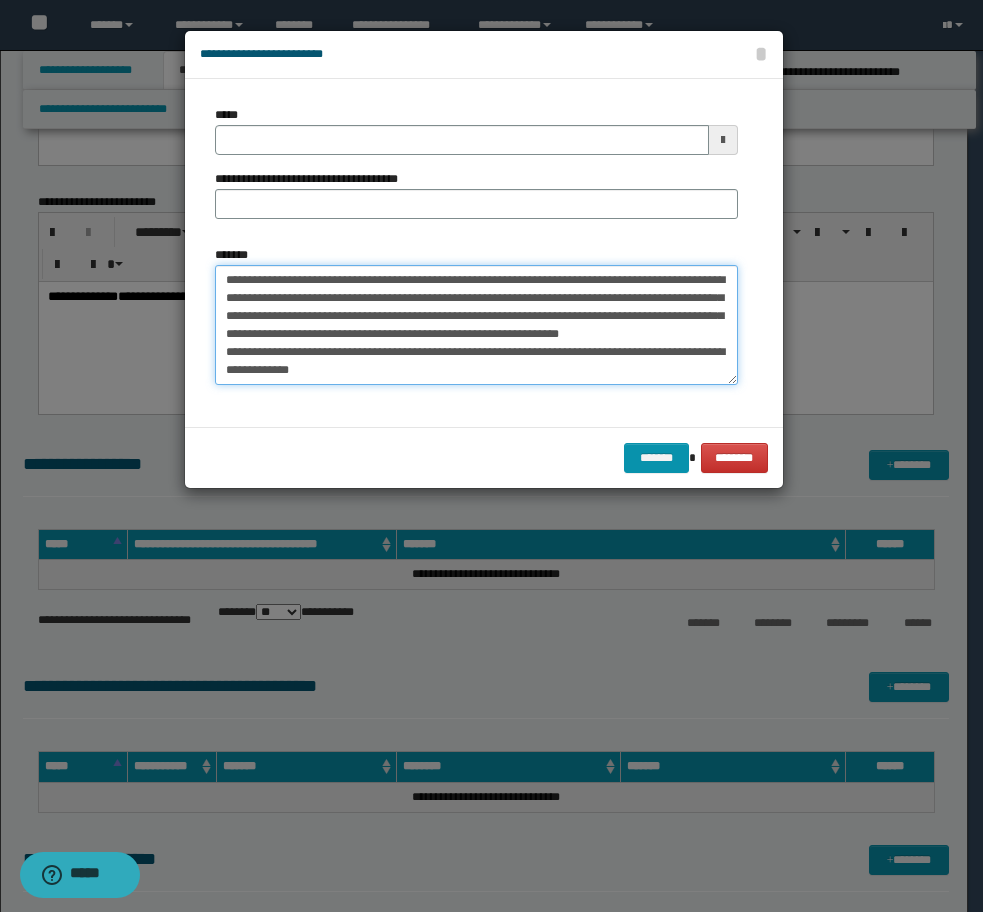 click on "**********" at bounding box center [476, 325] 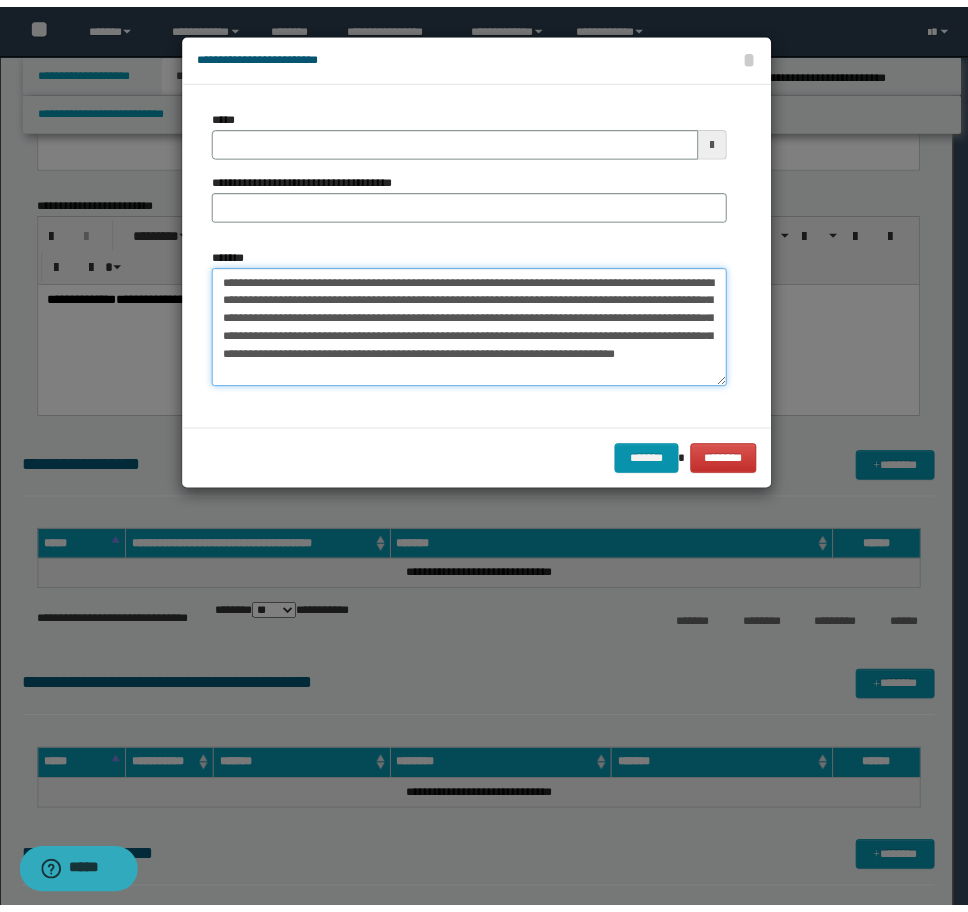 scroll, scrollTop: 0, scrollLeft: 0, axis: both 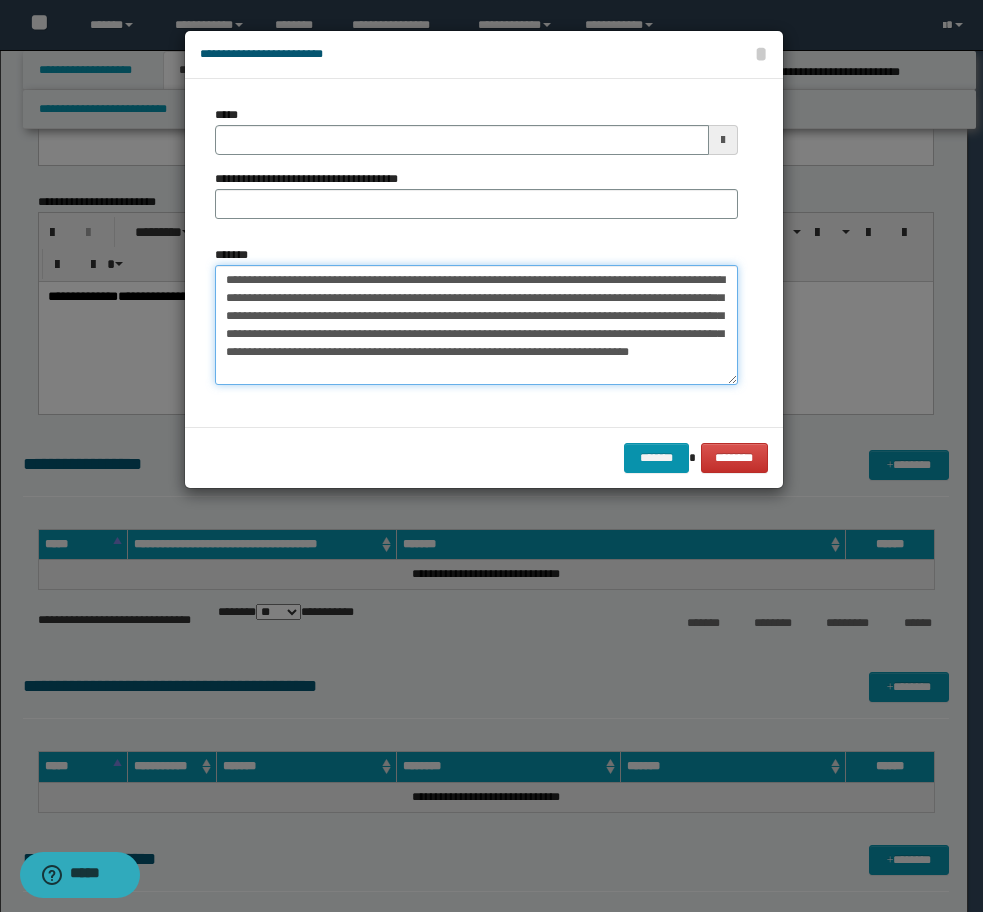 type on "**********" 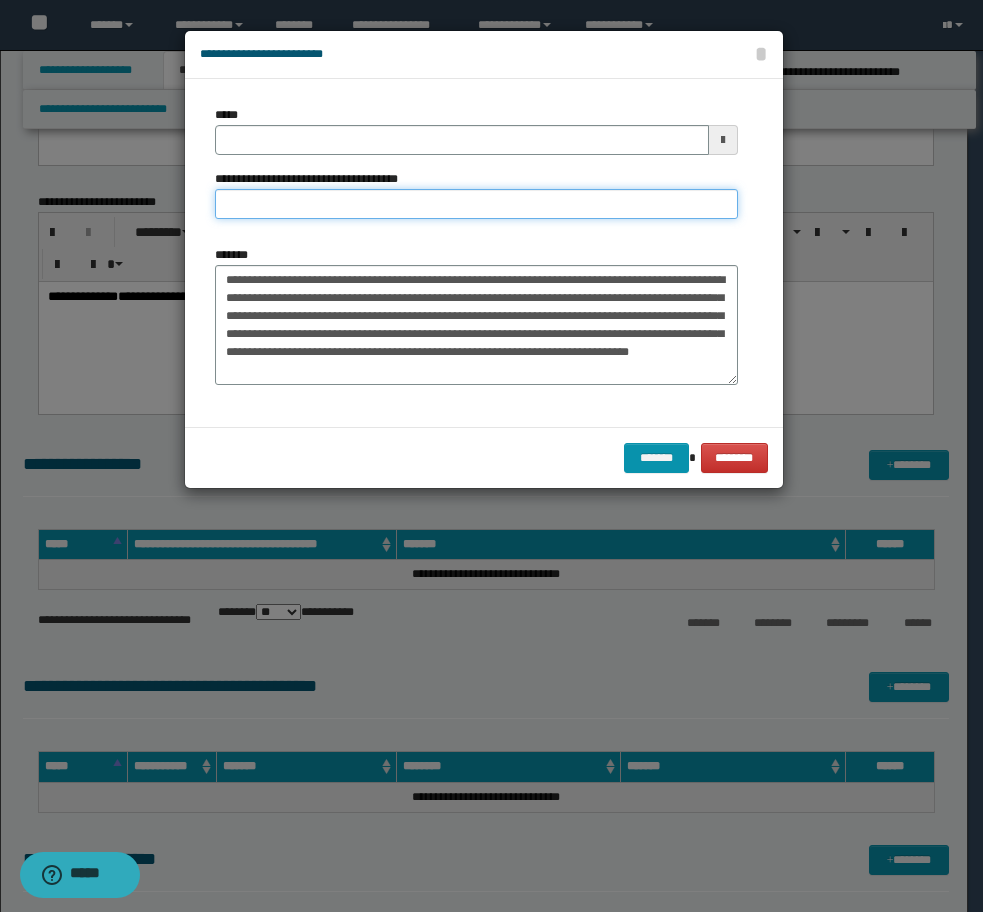 click on "**********" at bounding box center (476, 204) 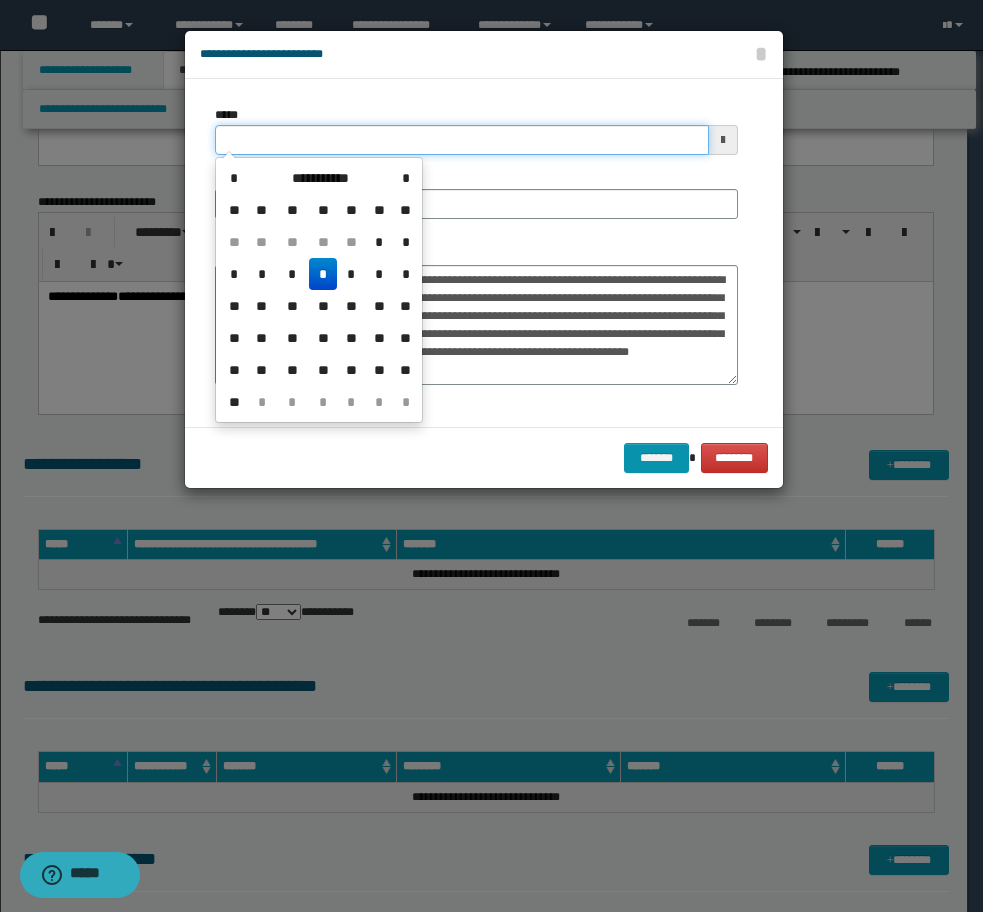 drag, startPoint x: 330, startPoint y: 144, endPoint x: 156, endPoint y: 142, distance: 174.01149 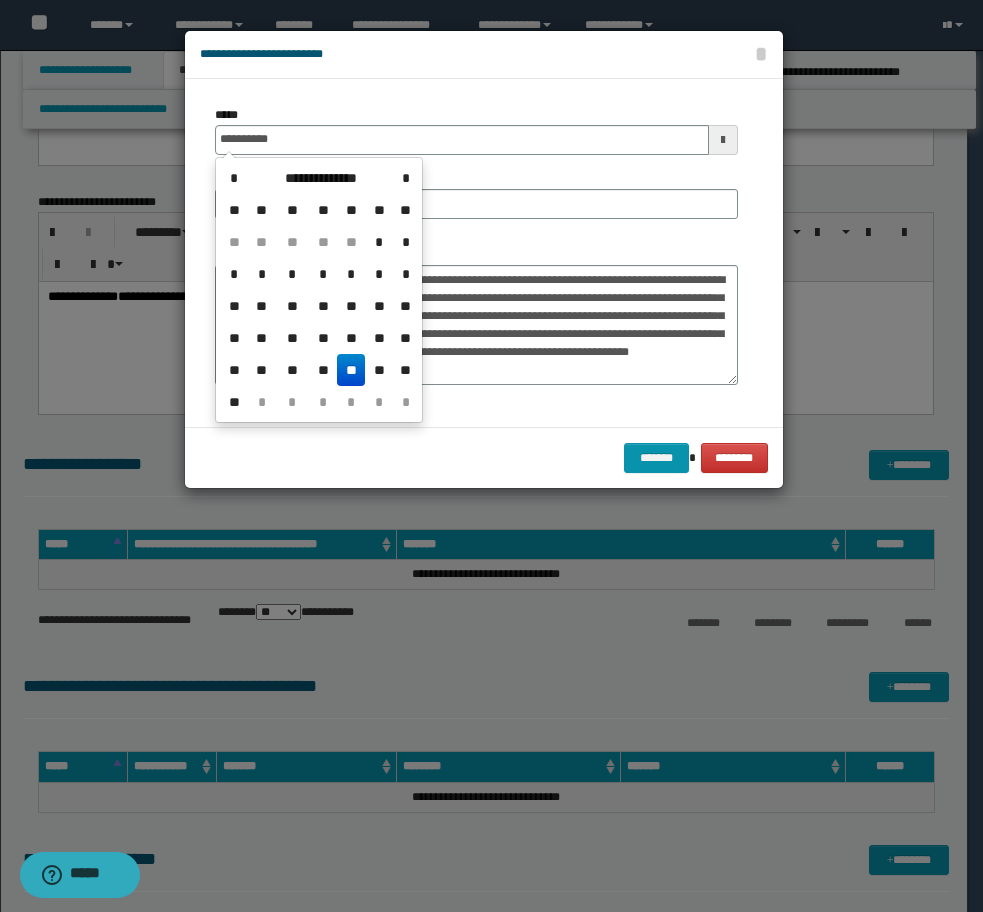 drag, startPoint x: 349, startPoint y: 366, endPoint x: 574, endPoint y: 429, distance: 233.6536 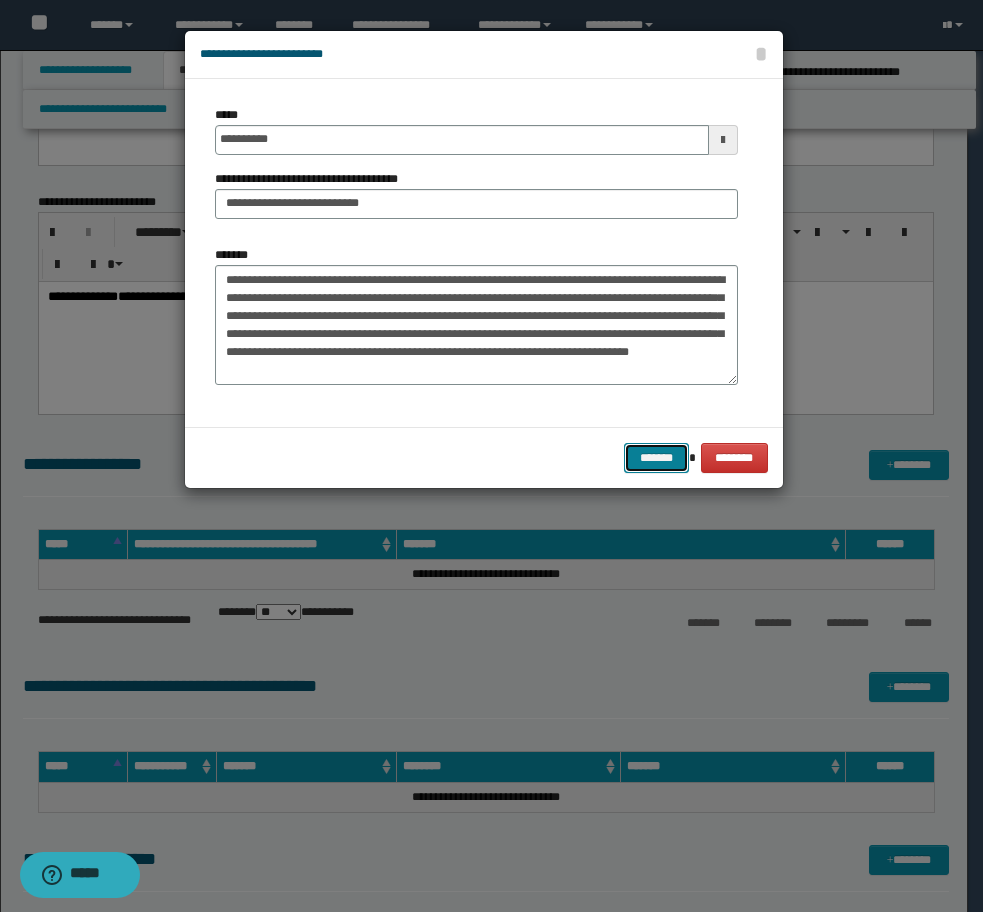 click on "*******" at bounding box center (656, 458) 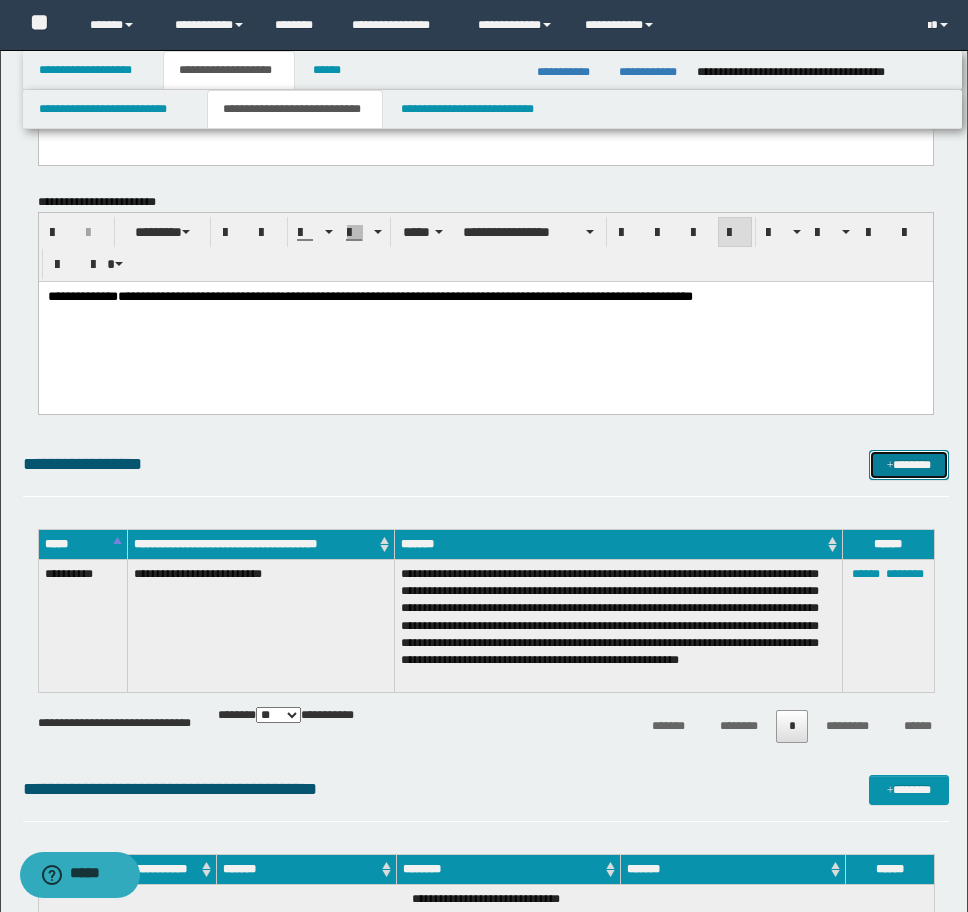 click on "*******" at bounding box center [909, 465] 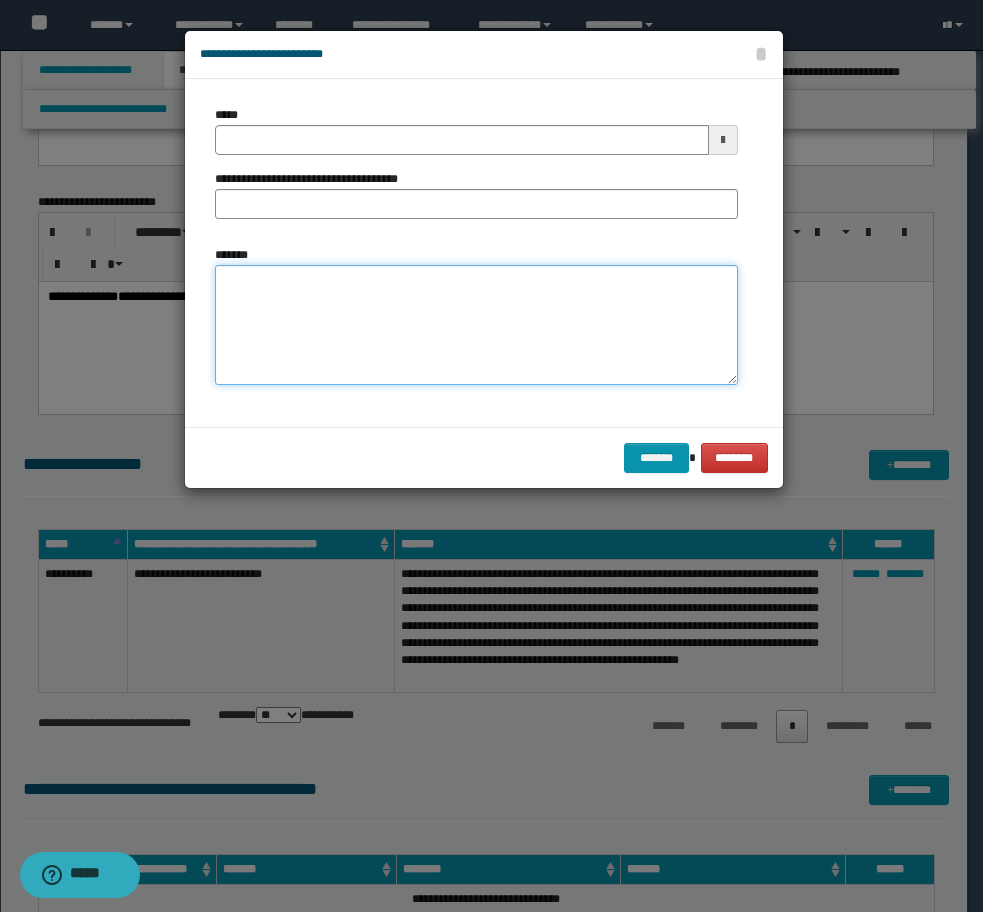click on "*******" at bounding box center [476, 325] 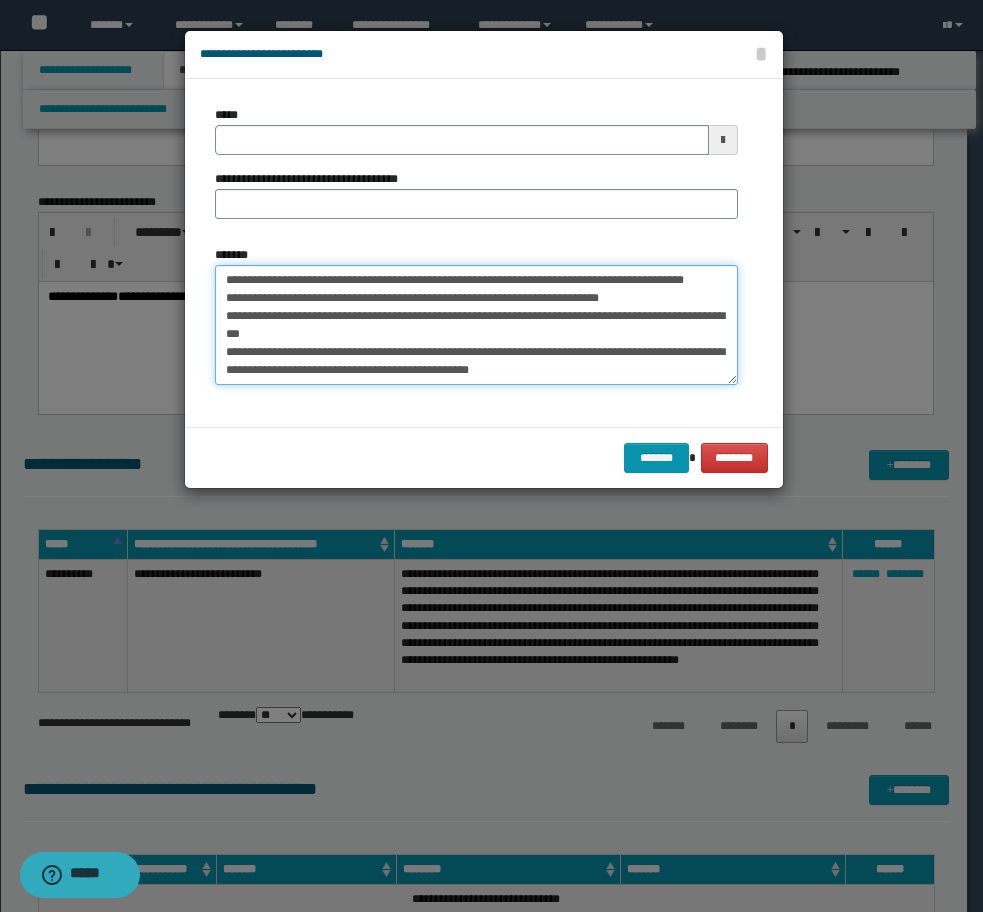 drag, startPoint x: 527, startPoint y: 370, endPoint x: 379, endPoint y: 373, distance: 148.0304 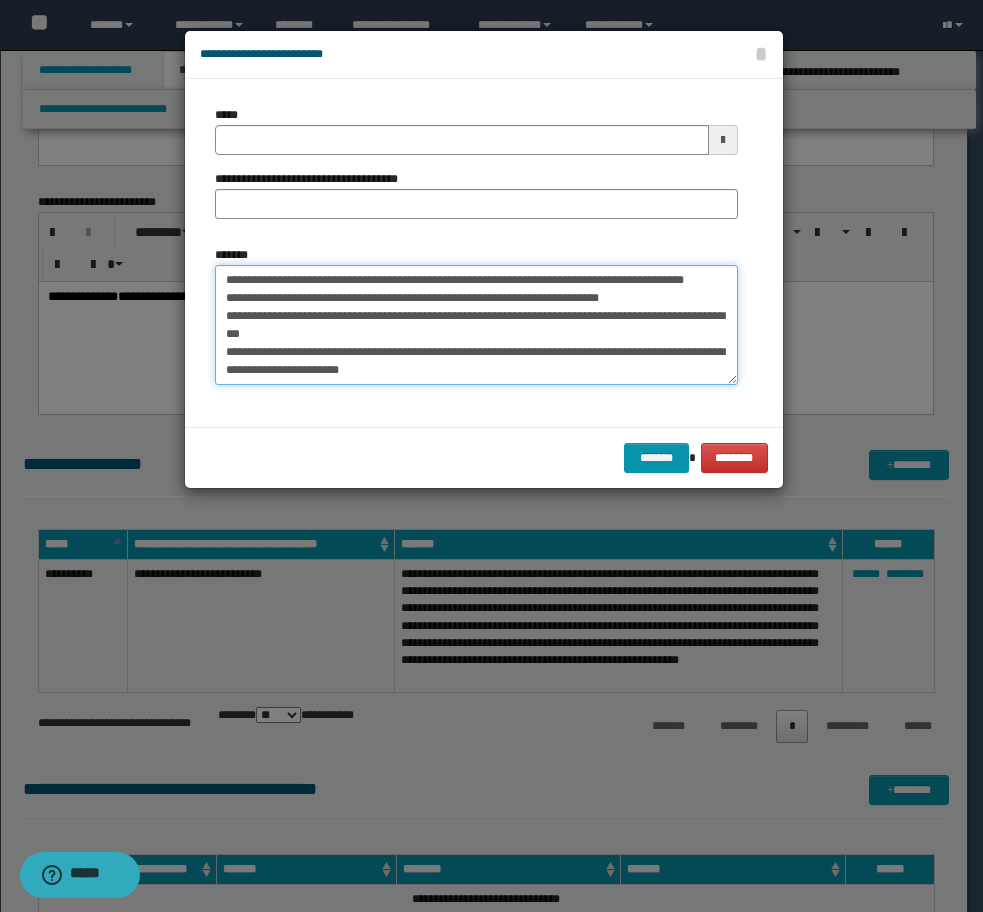 click on "**********" at bounding box center (476, 325) 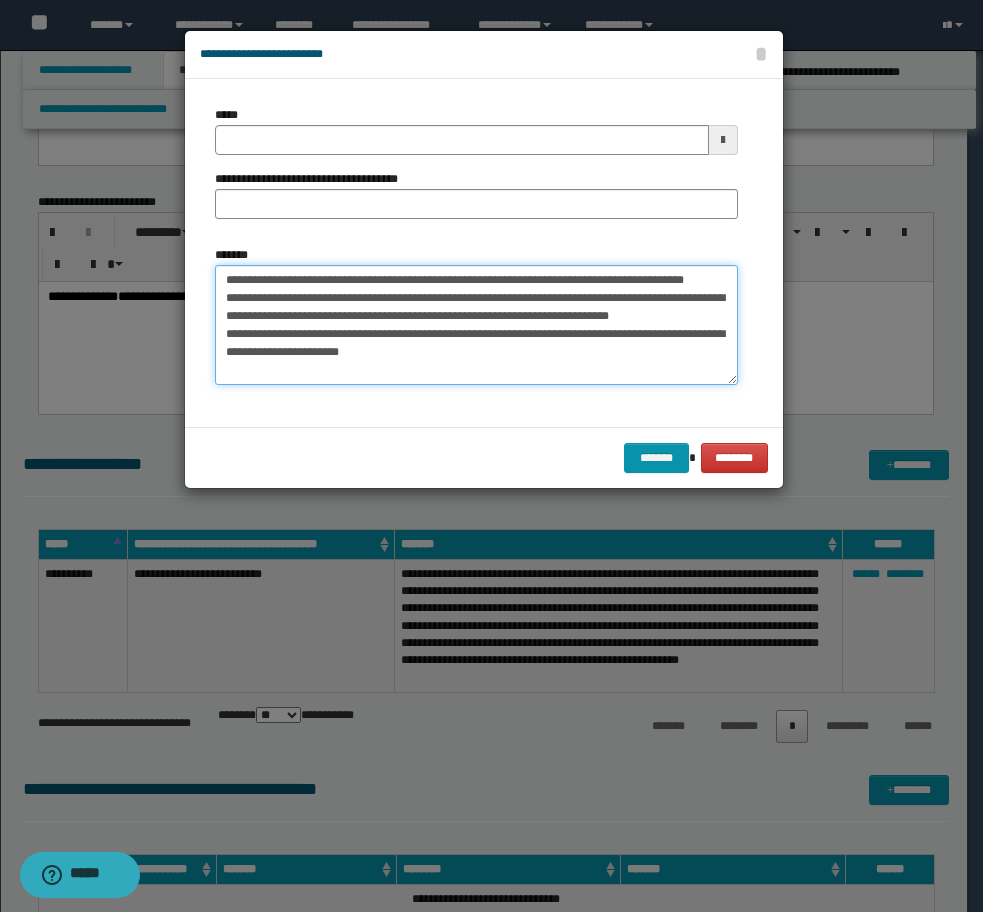 click on "**********" at bounding box center (476, 325) 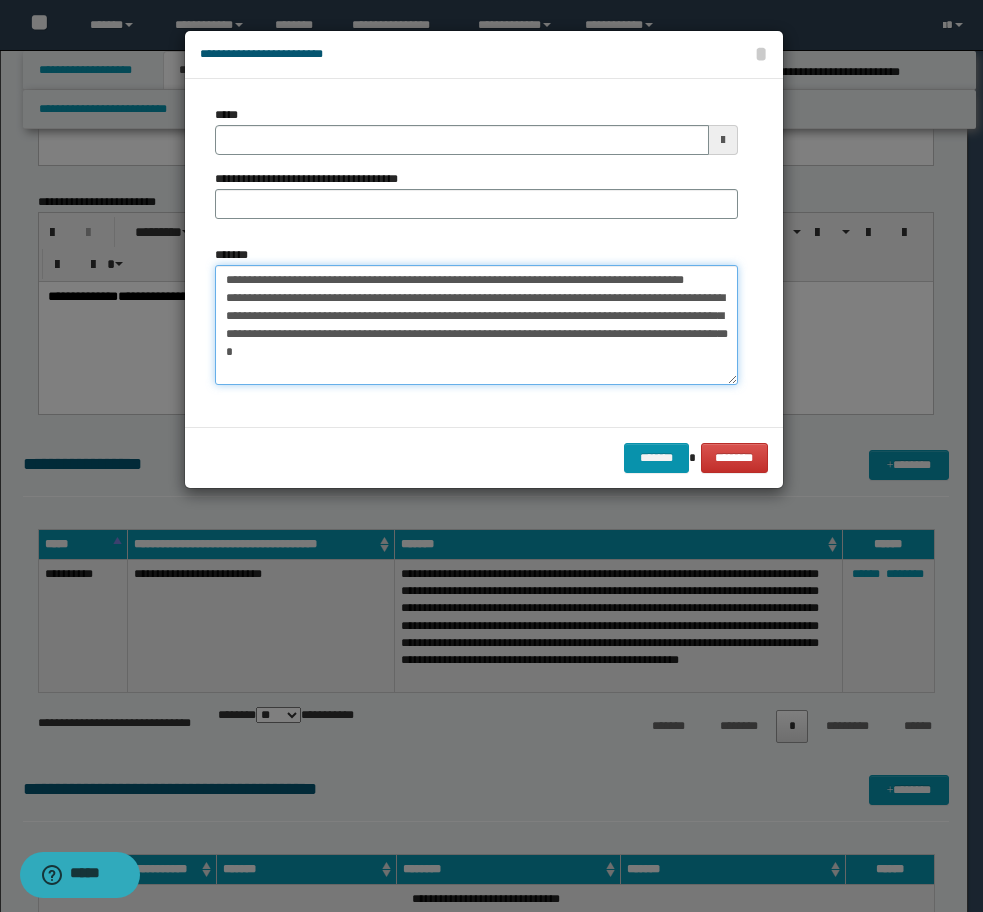 type on "**********" 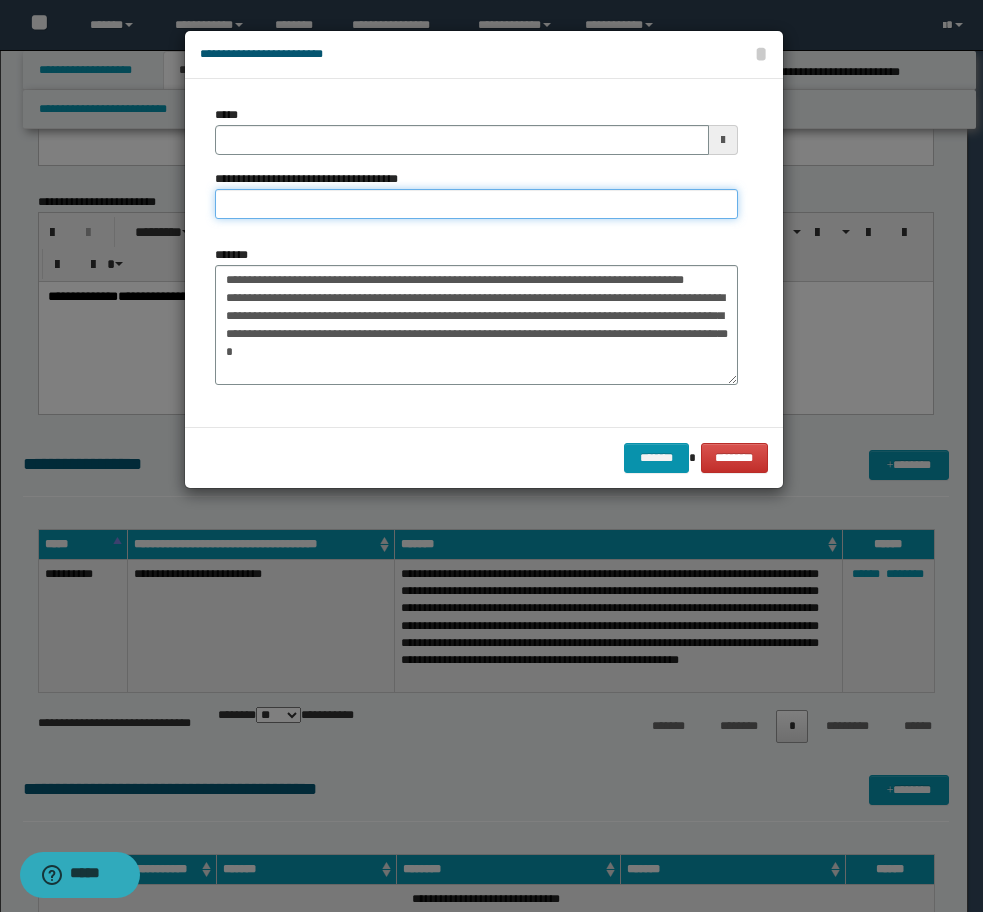 click on "**********" at bounding box center [476, 204] 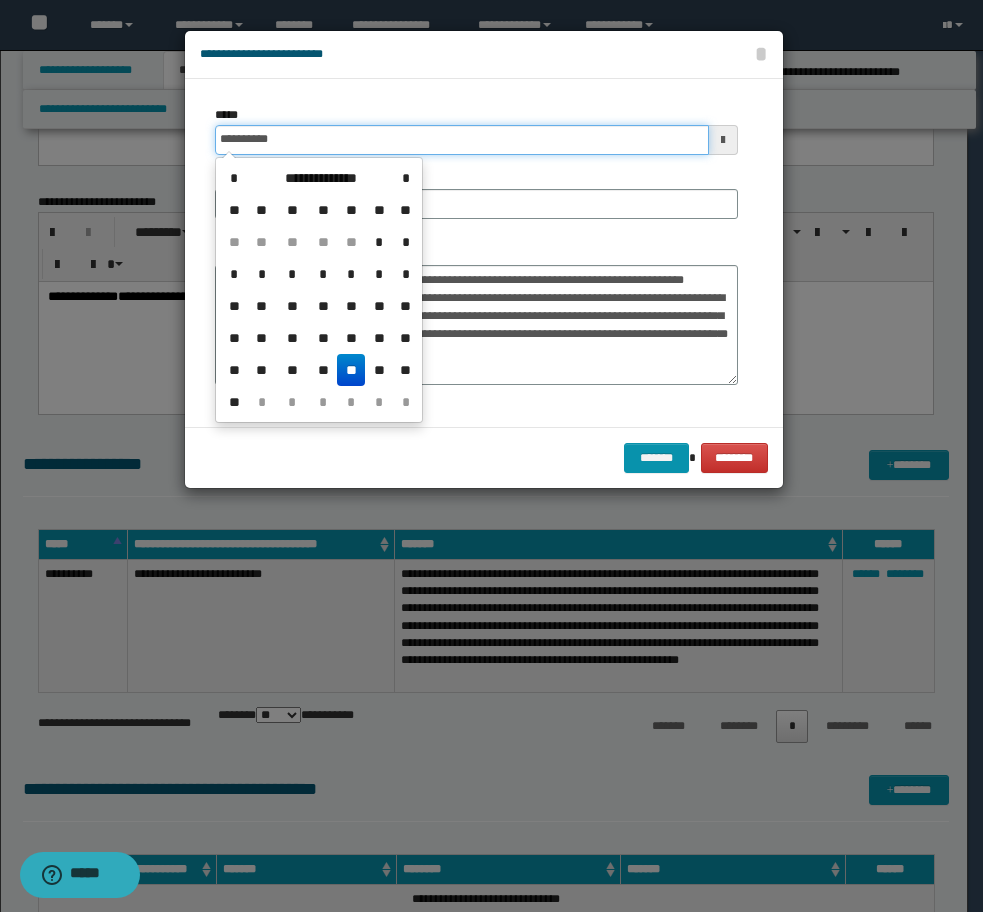drag, startPoint x: 330, startPoint y: 146, endPoint x: 197, endPoint y: 144, distance: 133.01503 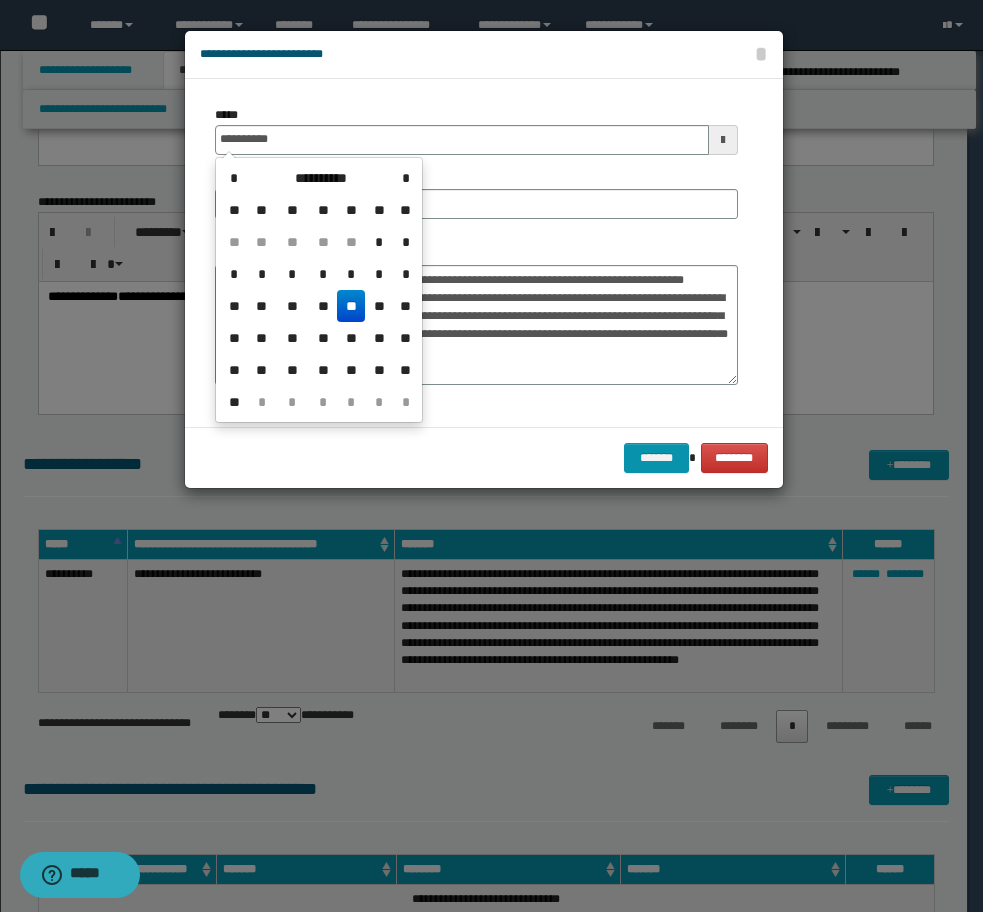 click on "**" at bounding box center (351, 306) 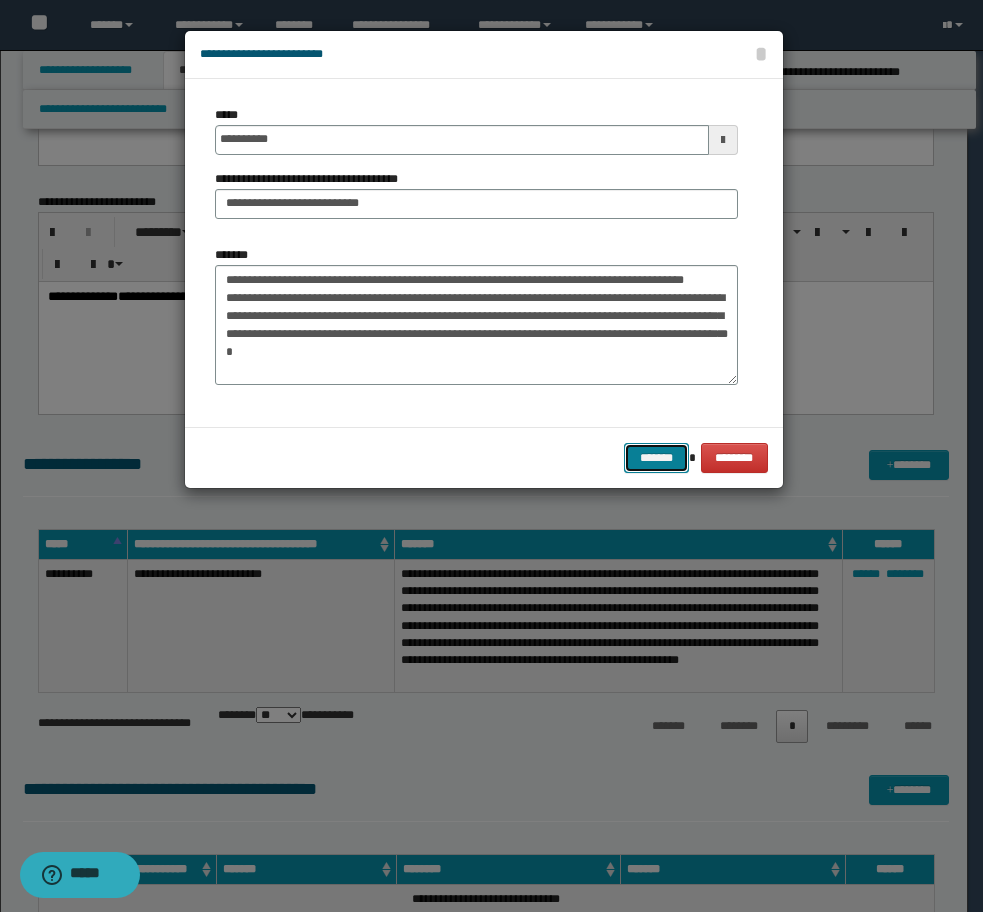 click on "*******" at bounding box center [656, 458] 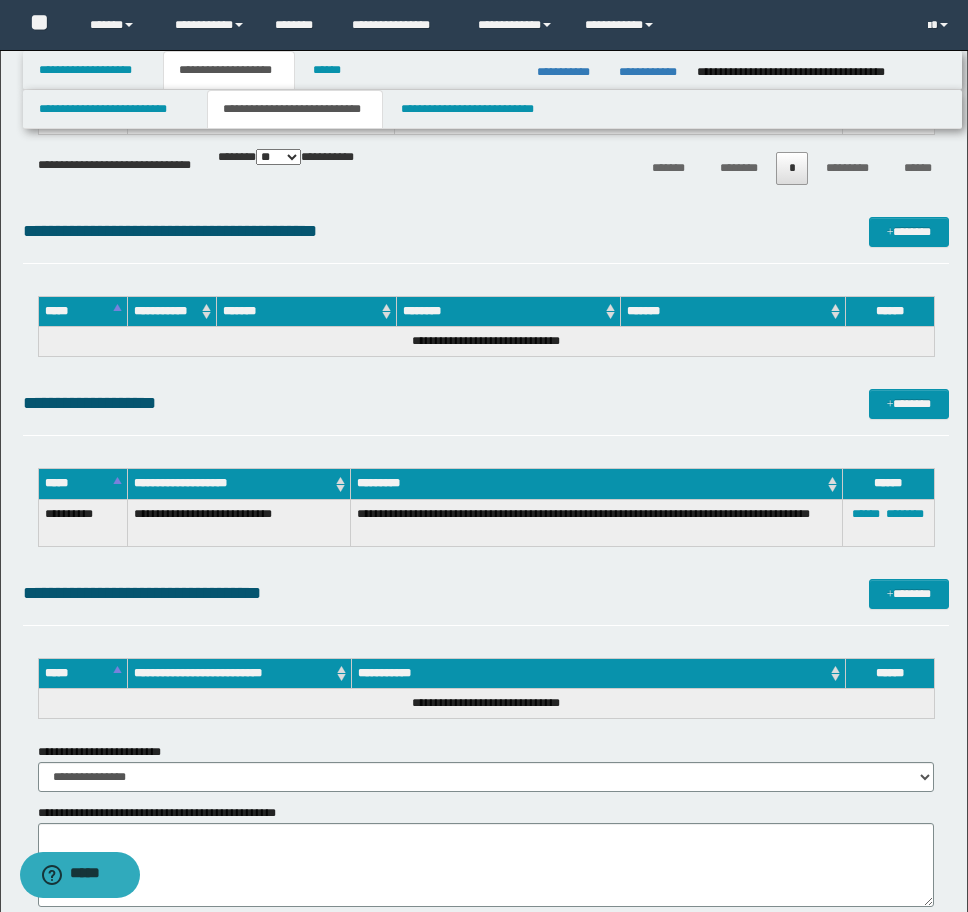 scroll, scrollTop: 2651, scrollLeft: 0, axis: vertical 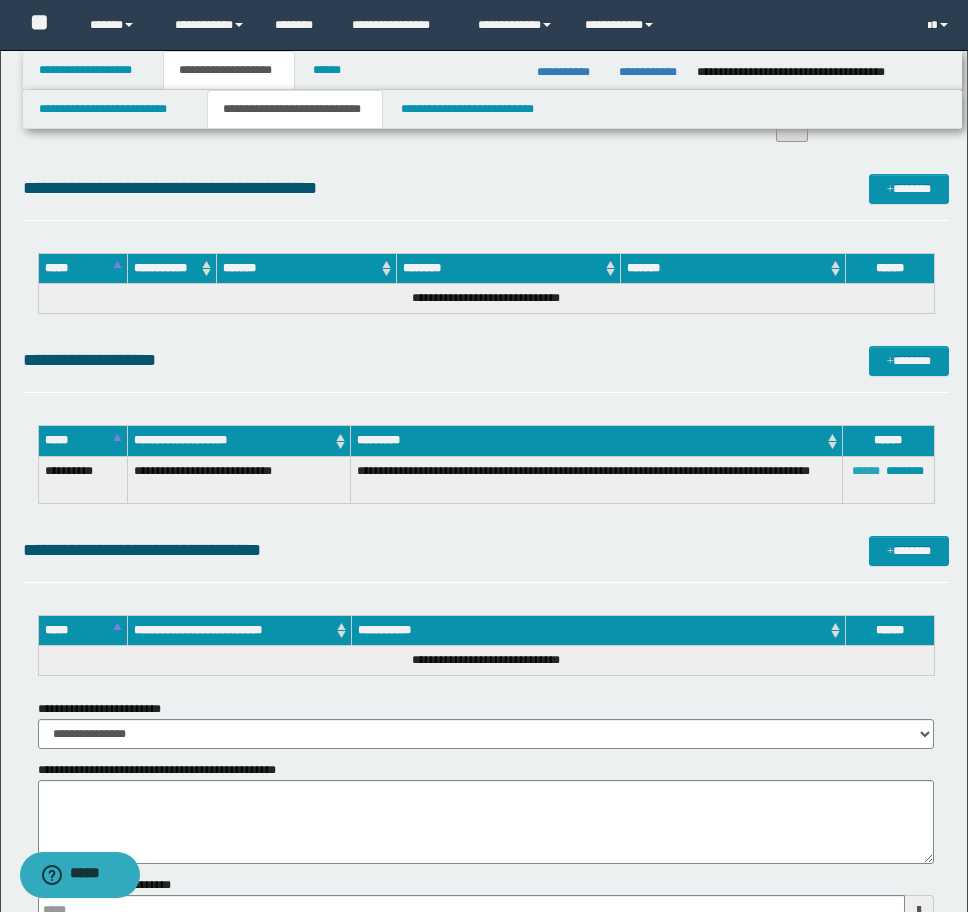 click on "******" at bounding box center [866, 471] 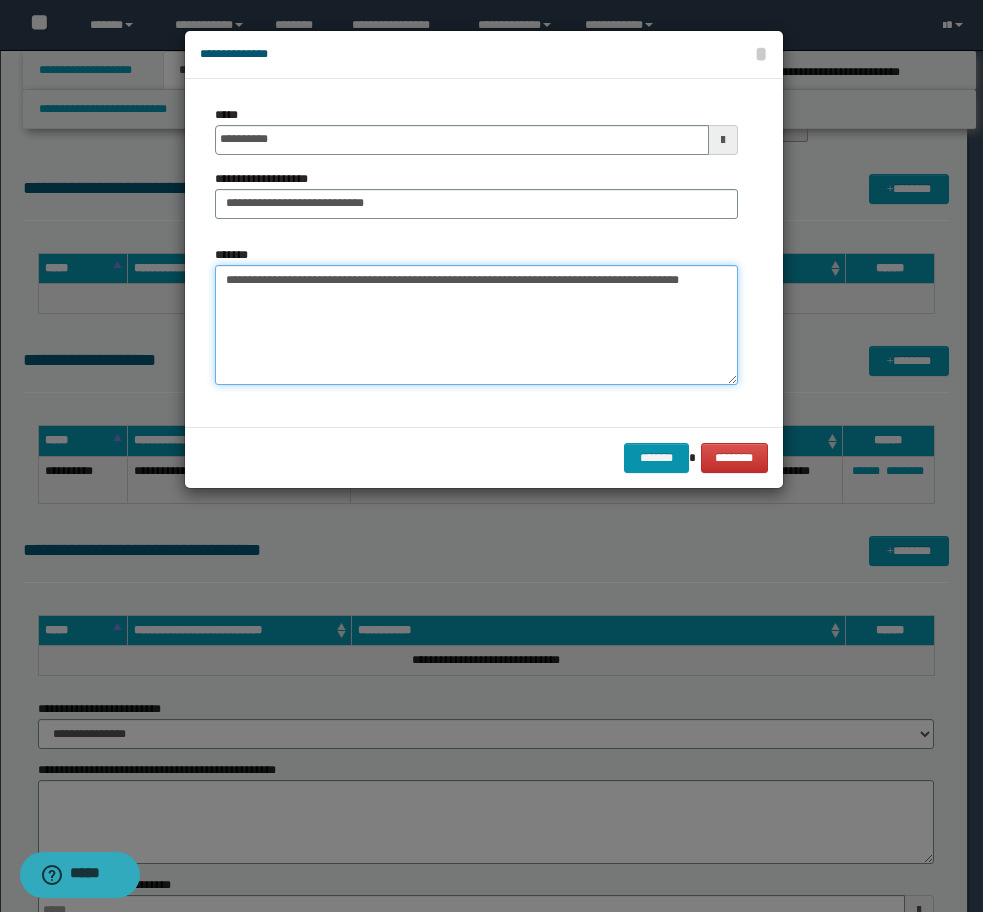 click on "**********" at bounding box center (476, 325) 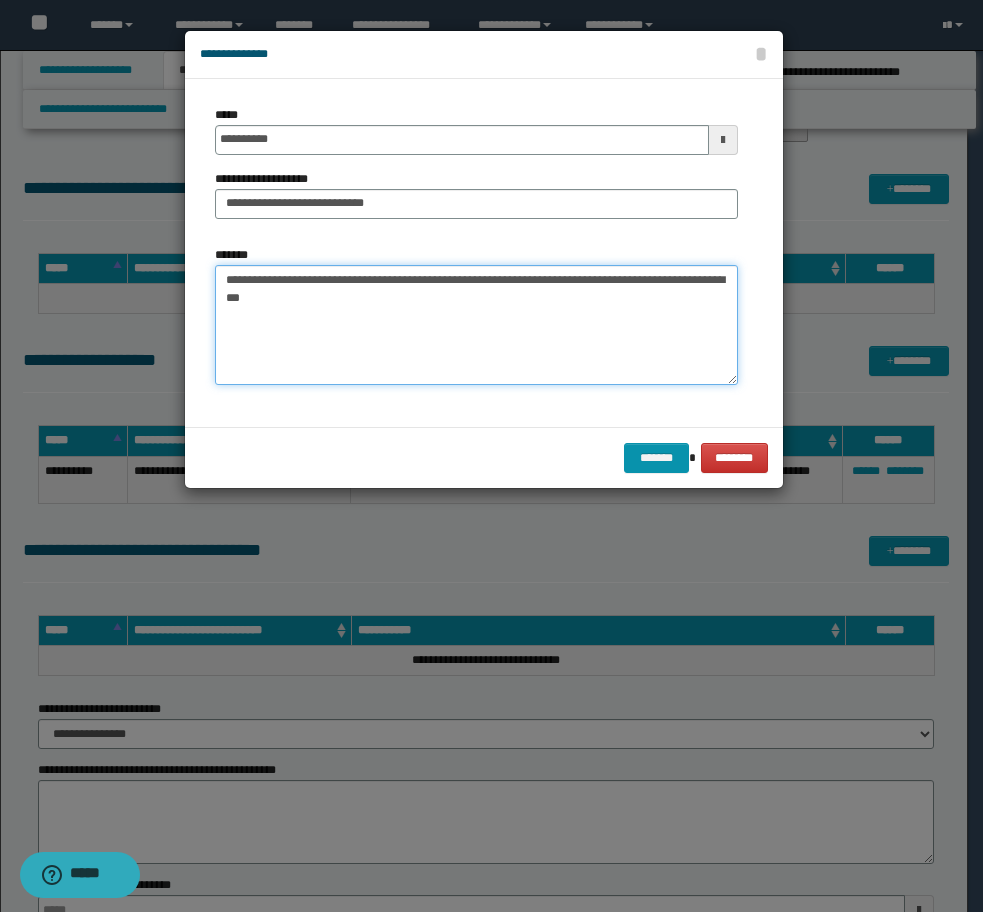 click on "**********" at bounding box center (476, 325) 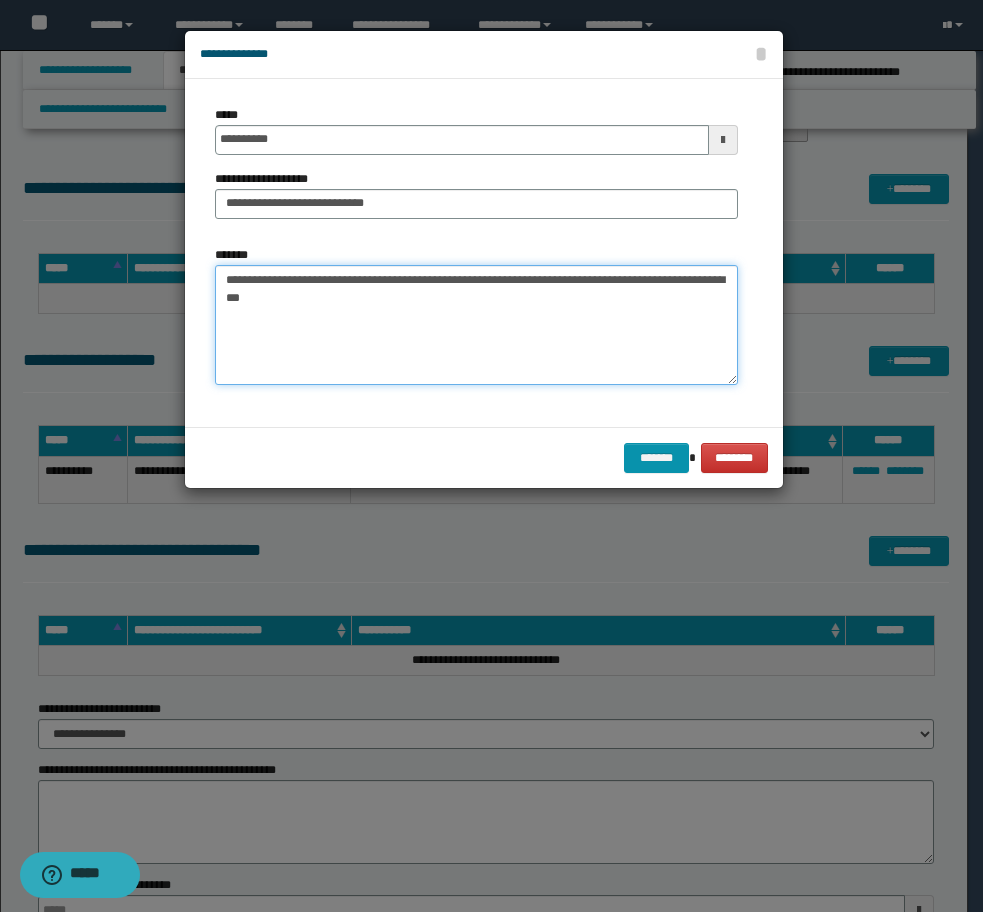 type on "**********" 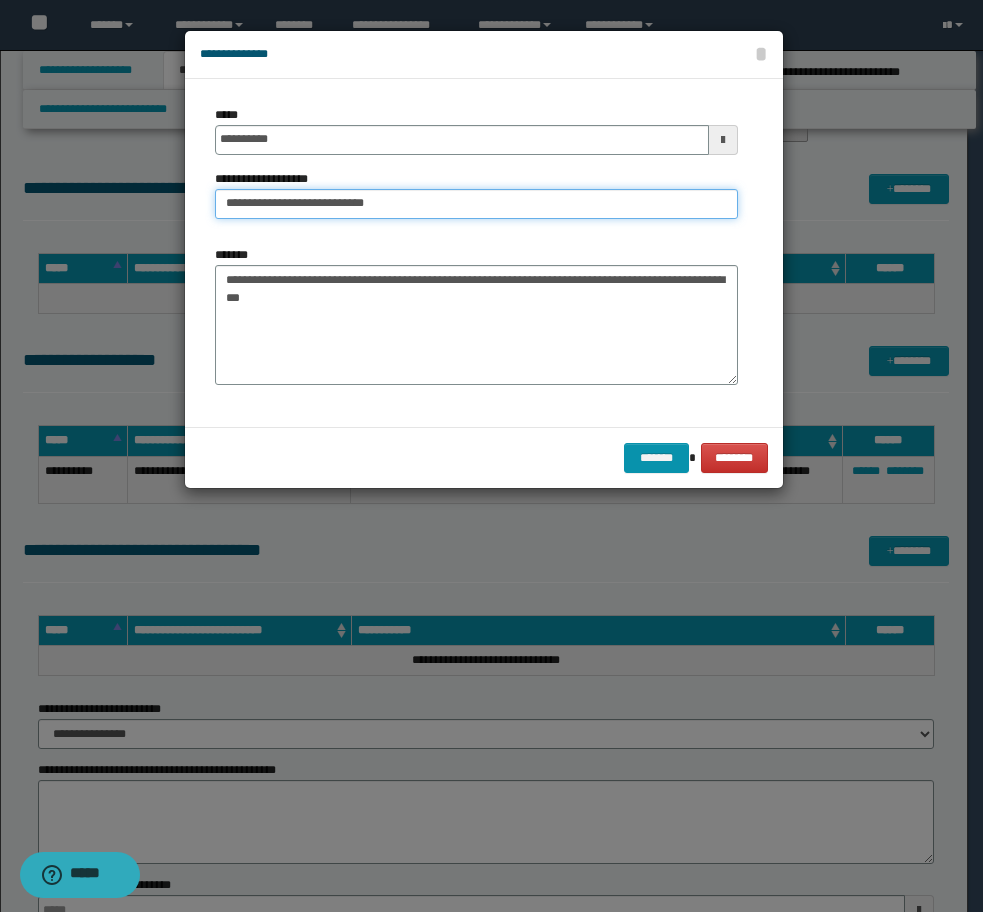click on "**********" at bounding box center (476, 204) 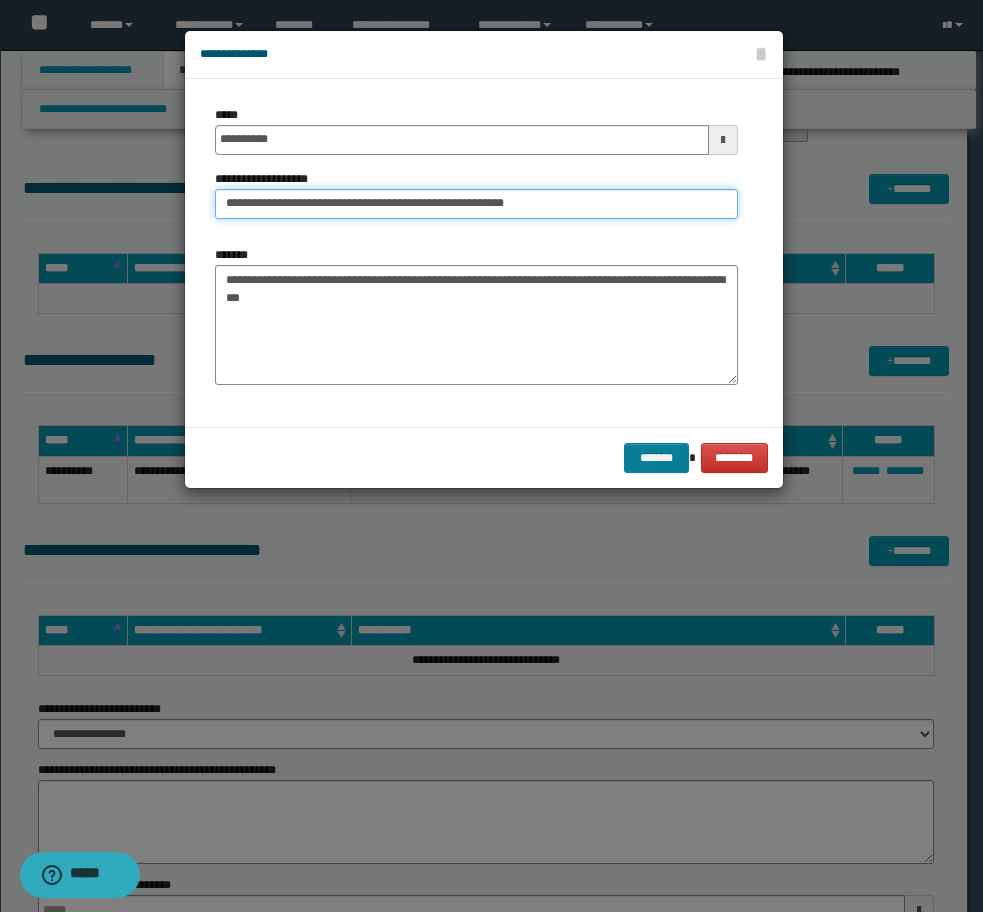type on "**********" 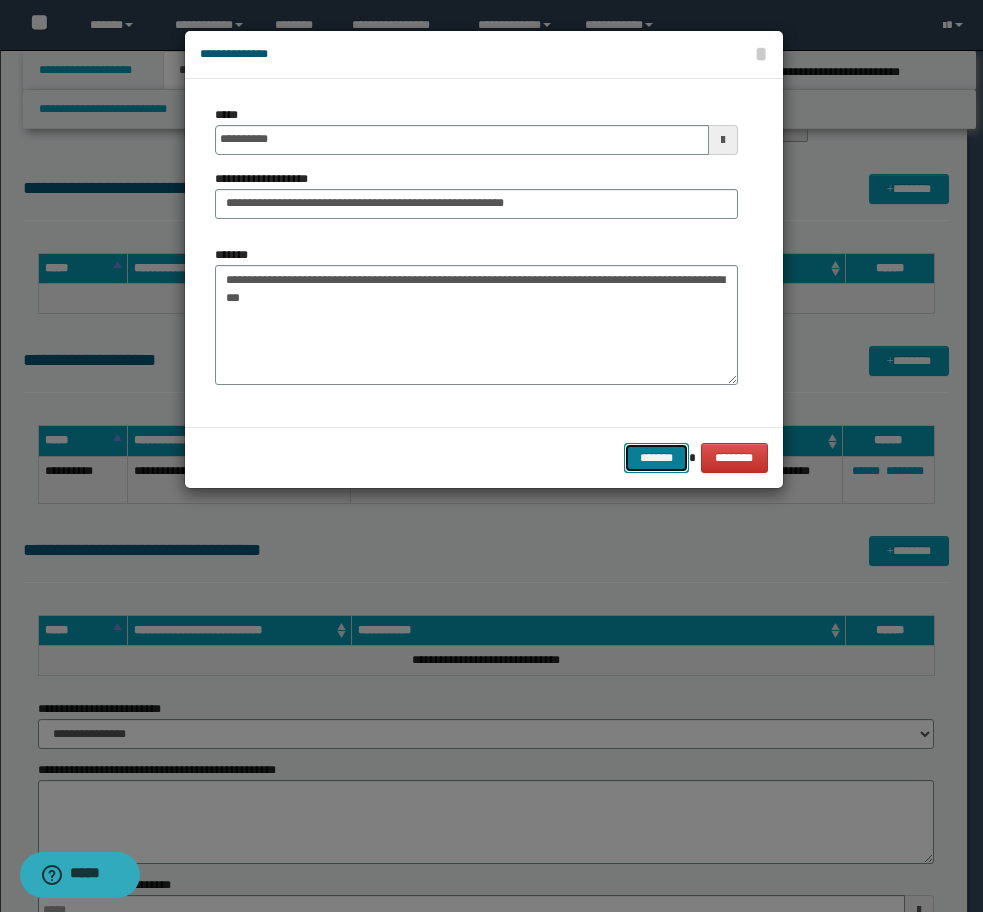 click on "*******" at bounding box center (656, 458) 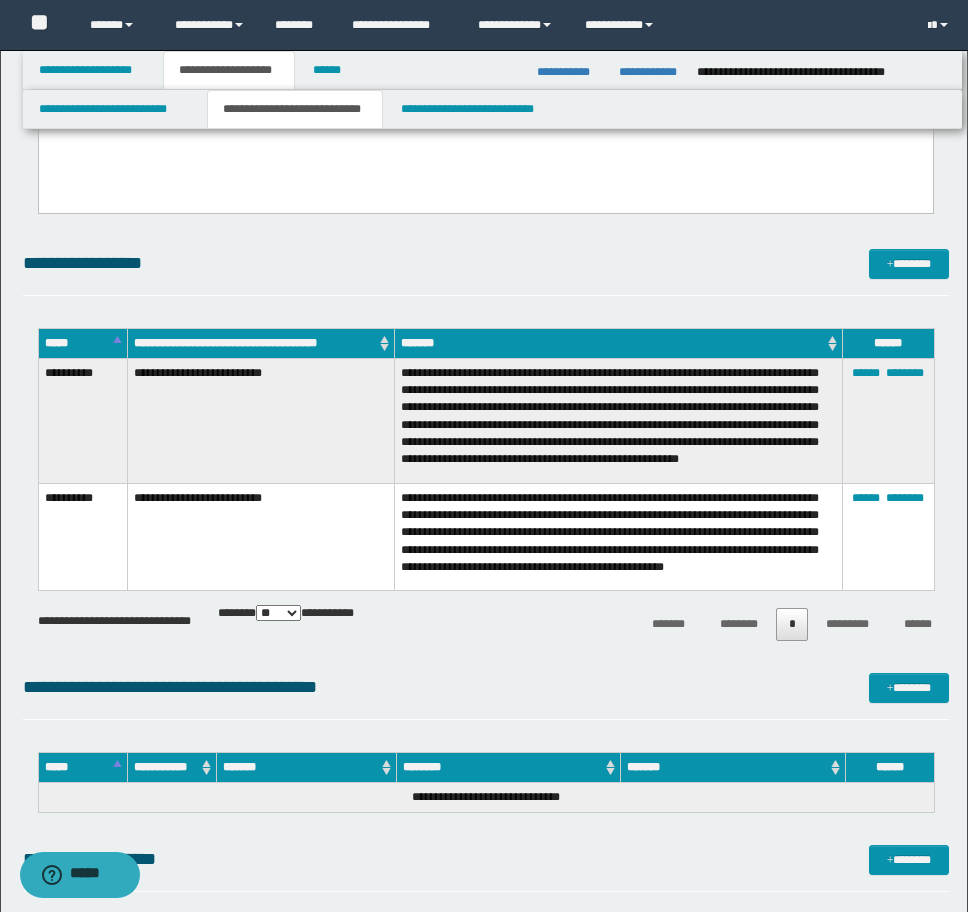 scroll, scrollTop: 2151, scrollLeft: 0, axis: vertical 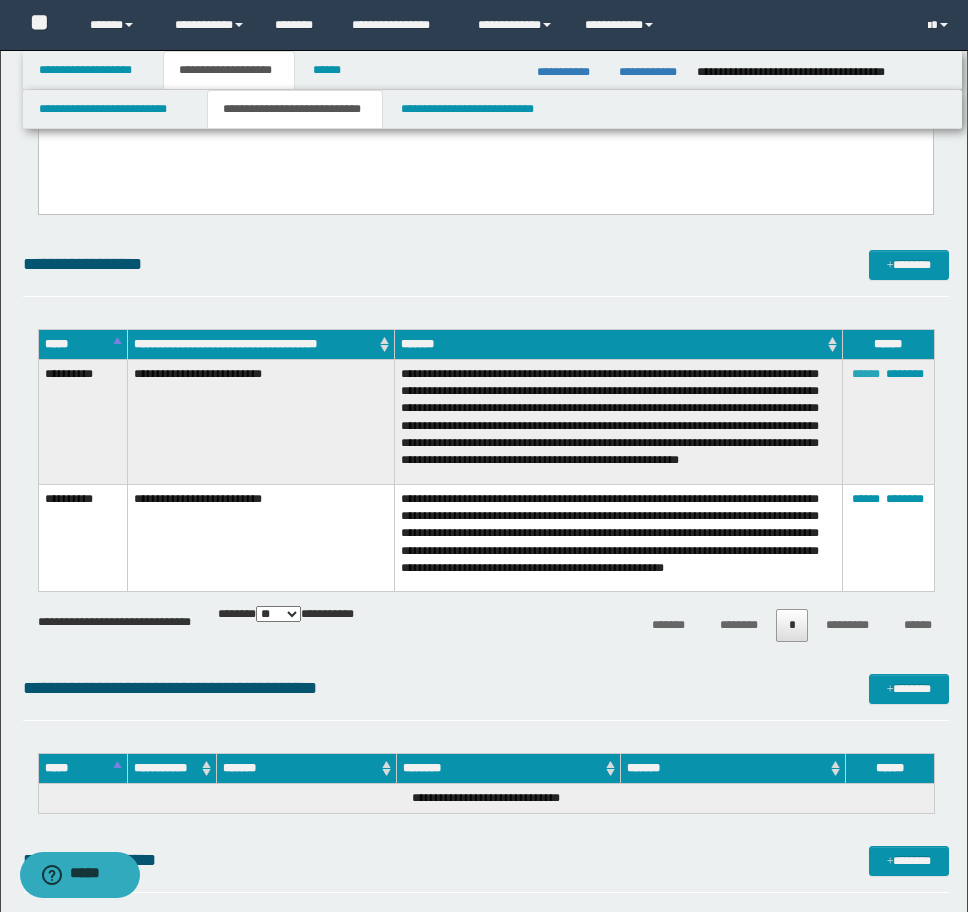 click on "******" at bounding box center [866, 374] 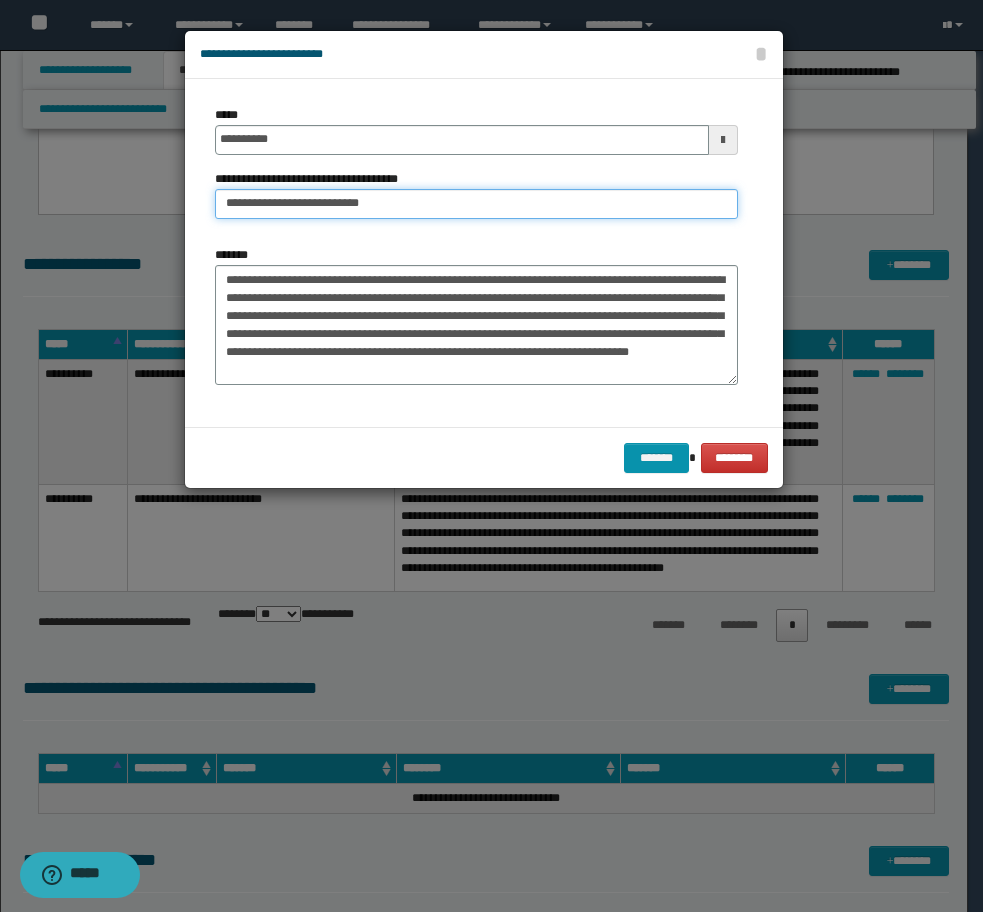click on "**********" at bounding box center [476, 204] 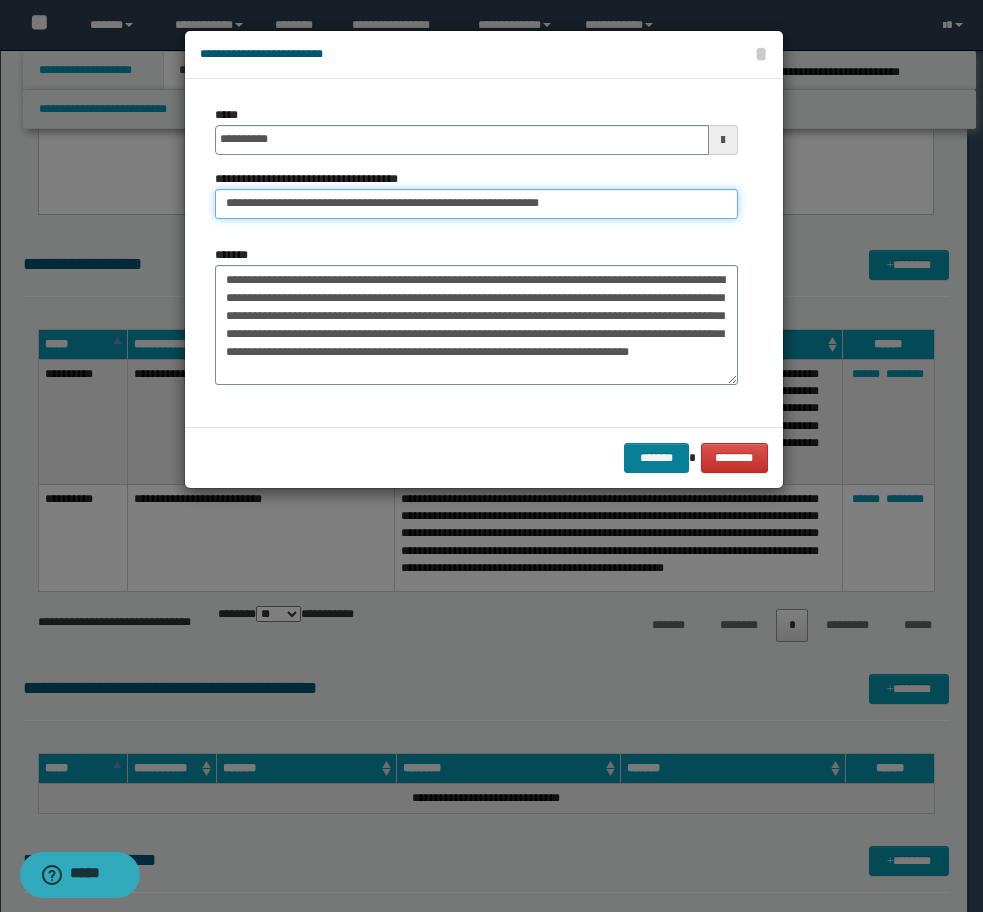 type on "**********" 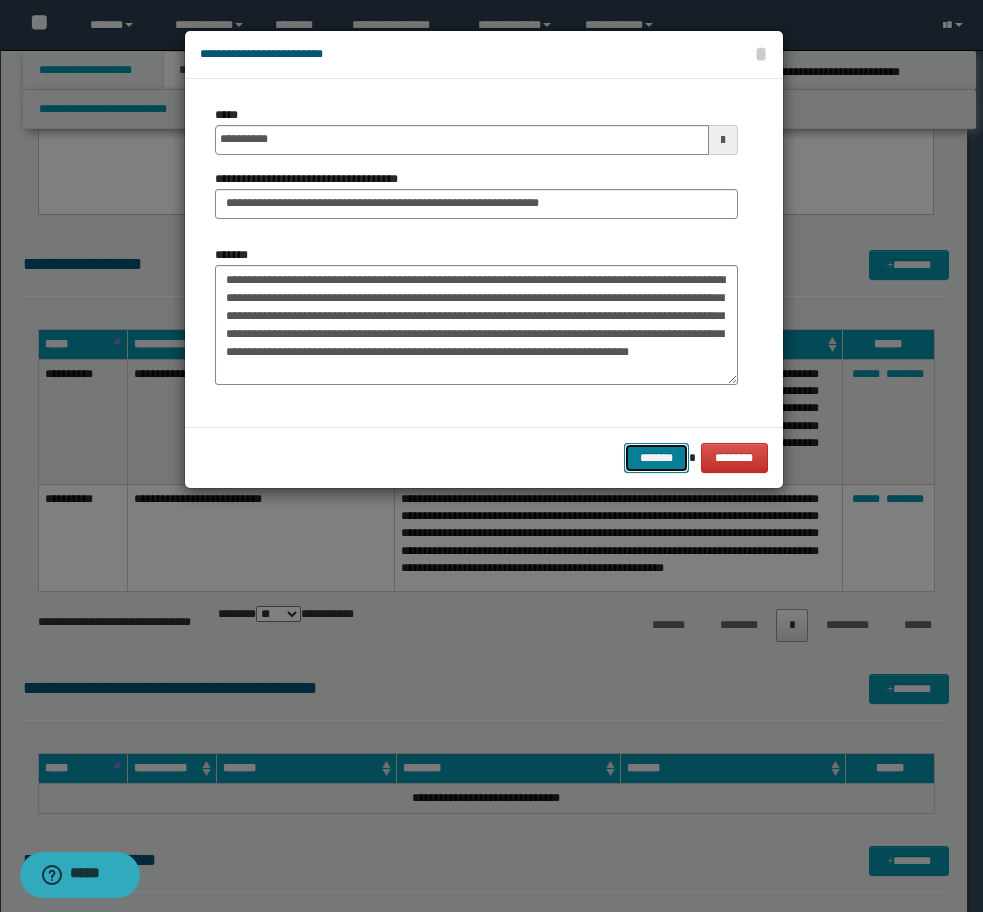 click on "*******" at bounding box center [656, 458] 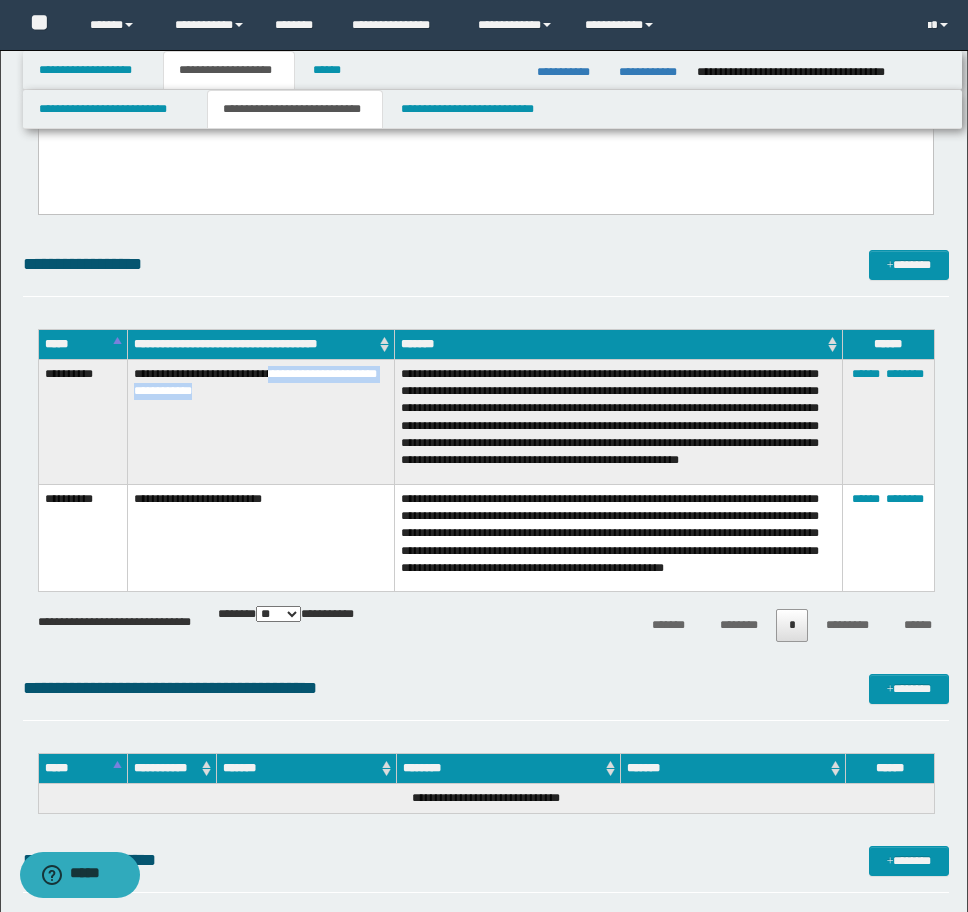 drag, startPoint x: 283, startPoint y: 375, endPoint x: 330, endPoint y: 399, distance: 52.773098 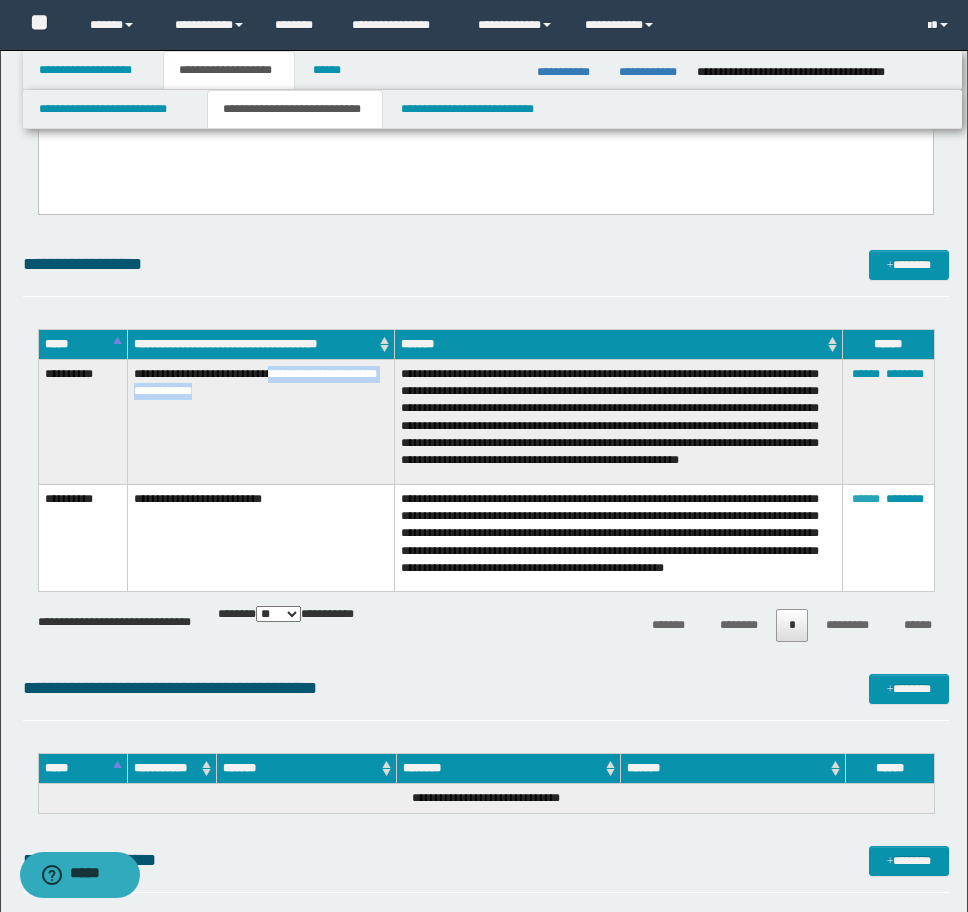 click on "******" at bounding box center (866, 499) 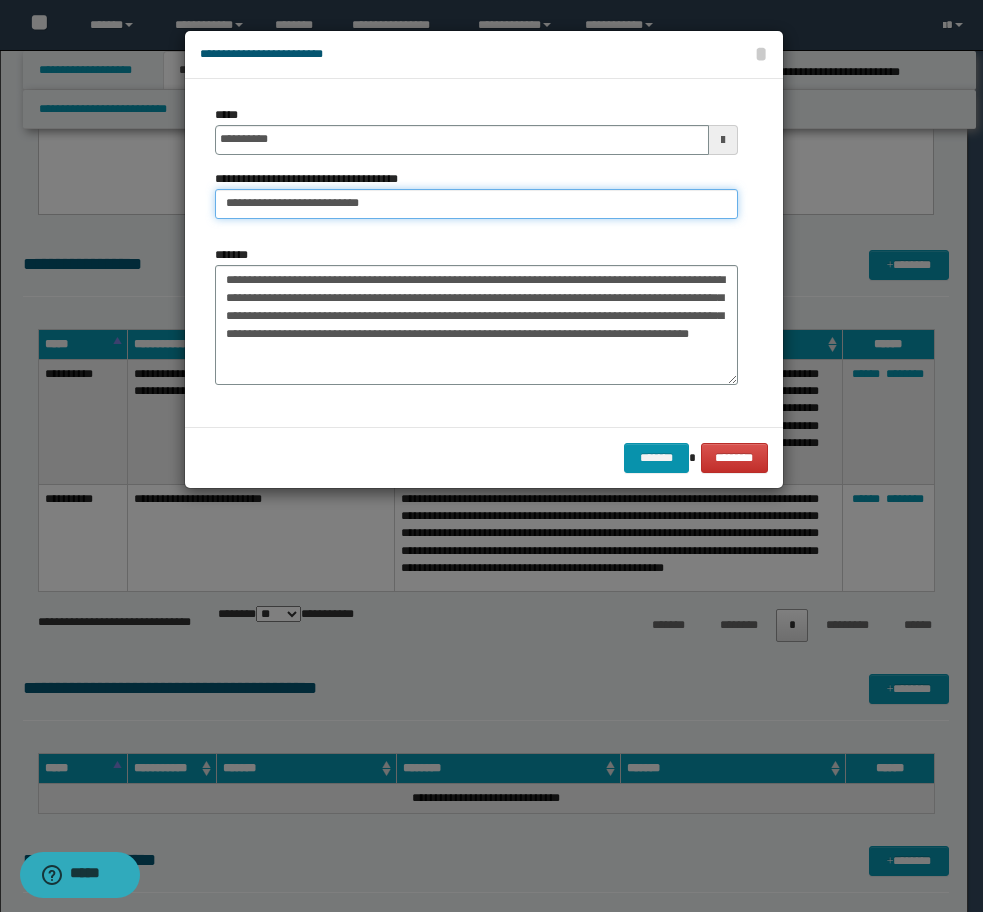 click on "**********" at bounding box center [476, 204] 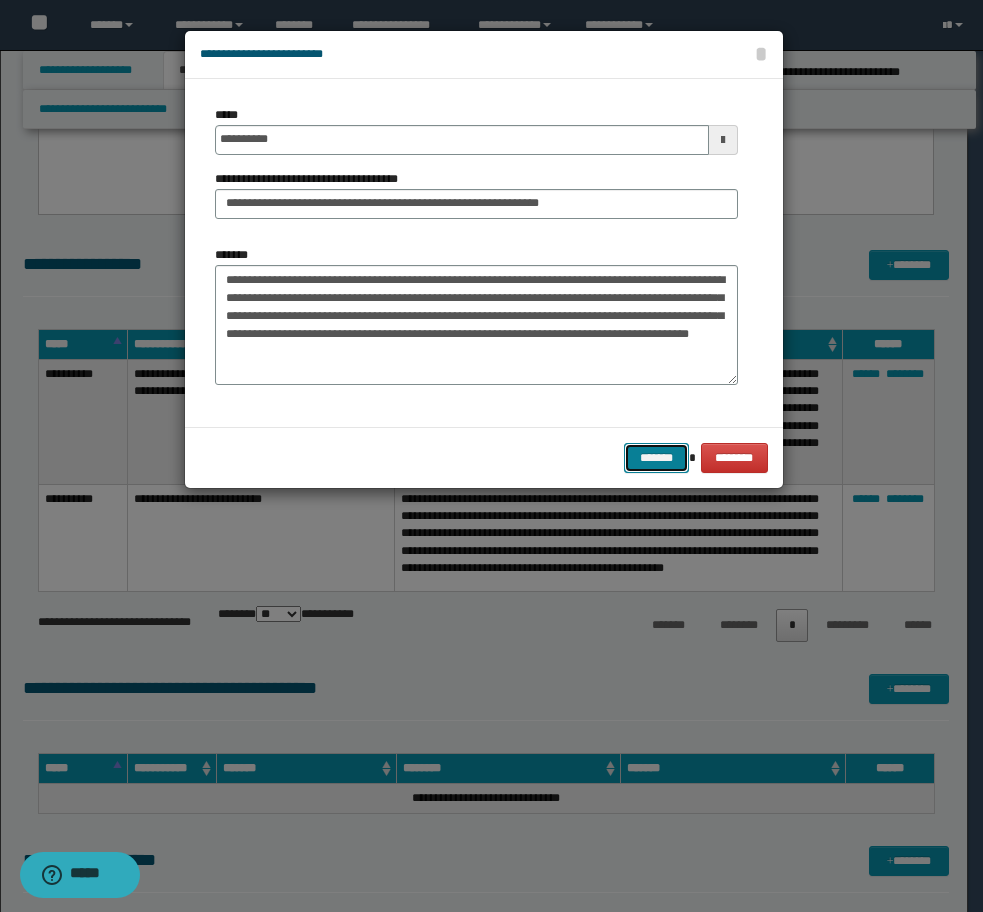 click on "*******" at bounding box center [656, 458] 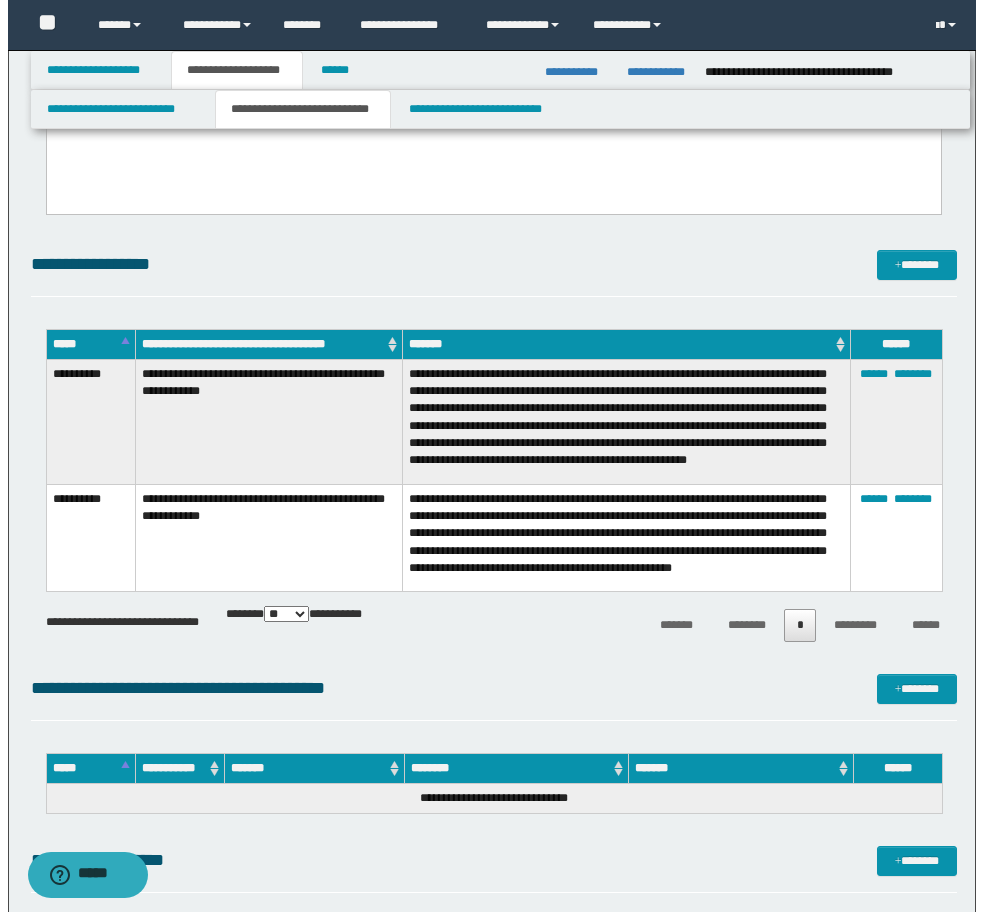 scroll, scrollTop: 2191, scrollLeft: 0, axis: vertical 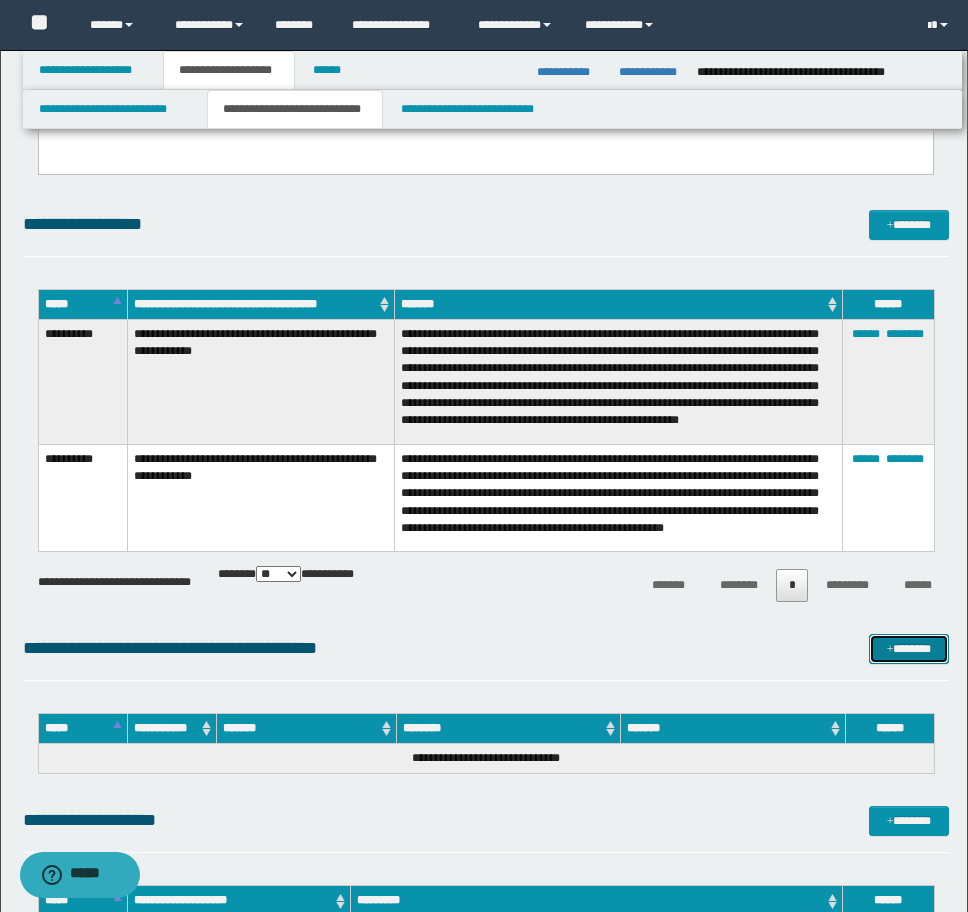 click on "*******" at bounding box center (909, 649) 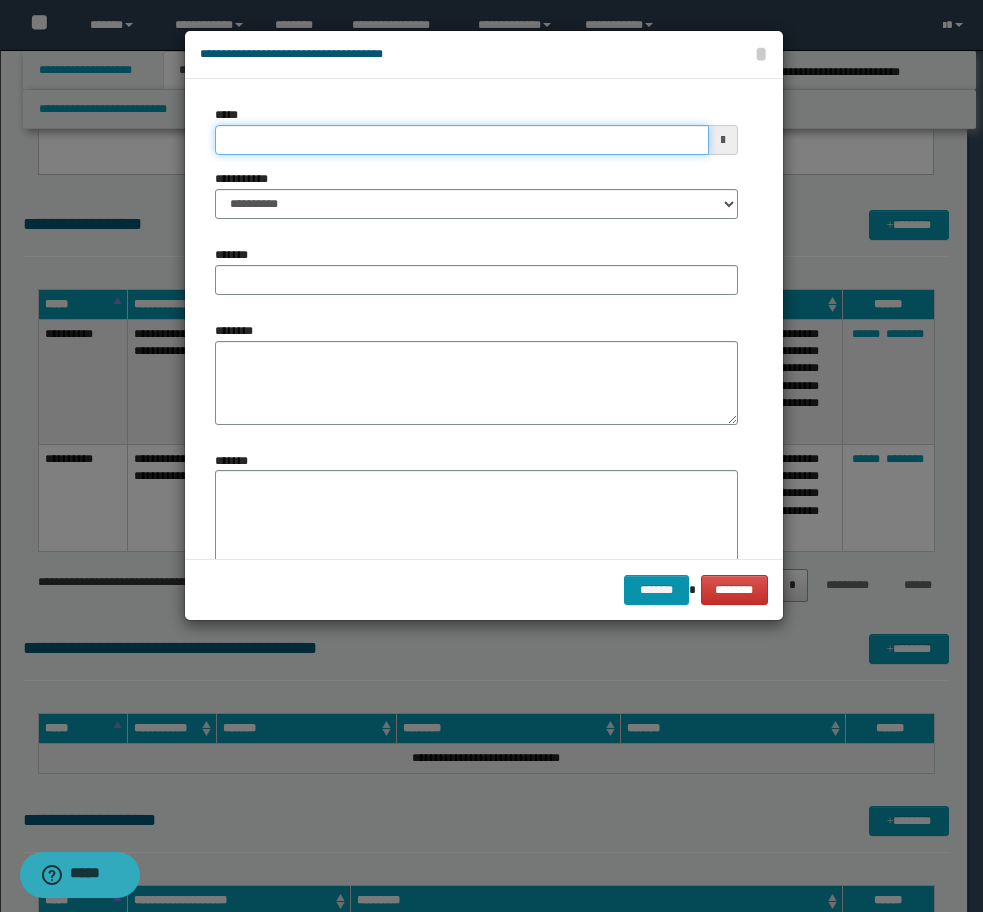 click on "*****" at bounding box center [462, 140] 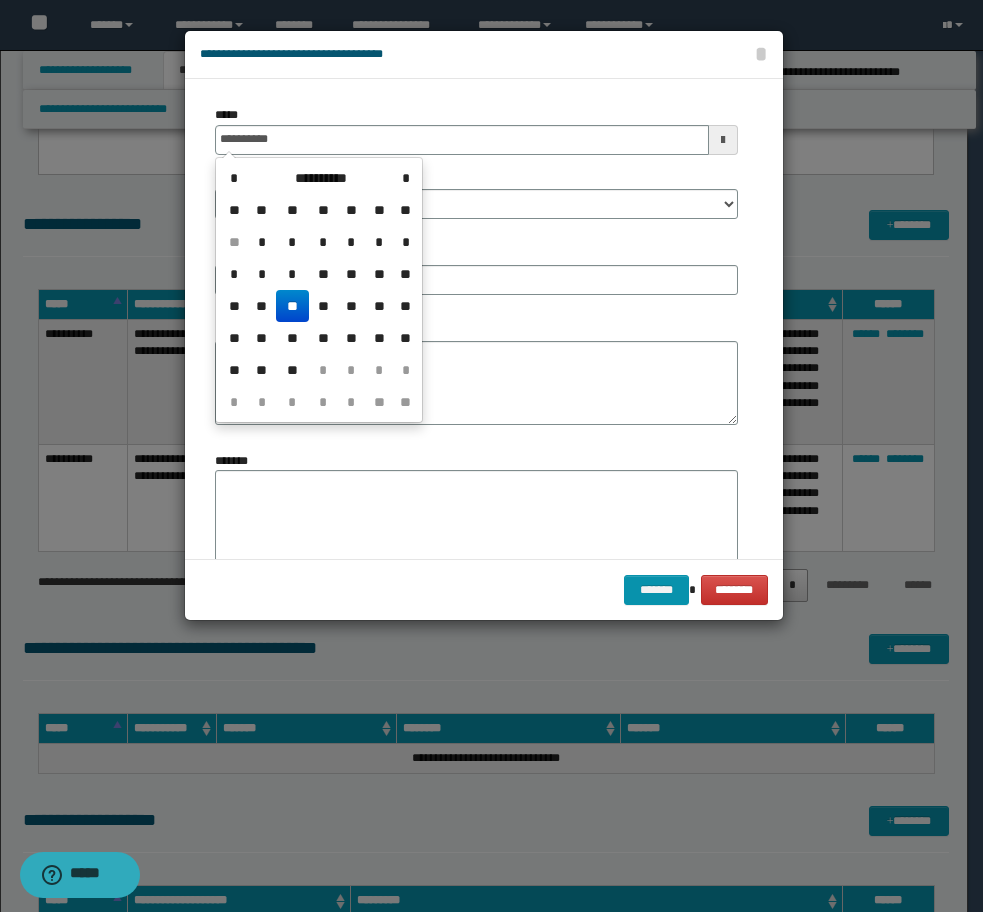 click on "**" at bounding box center (292, 306) 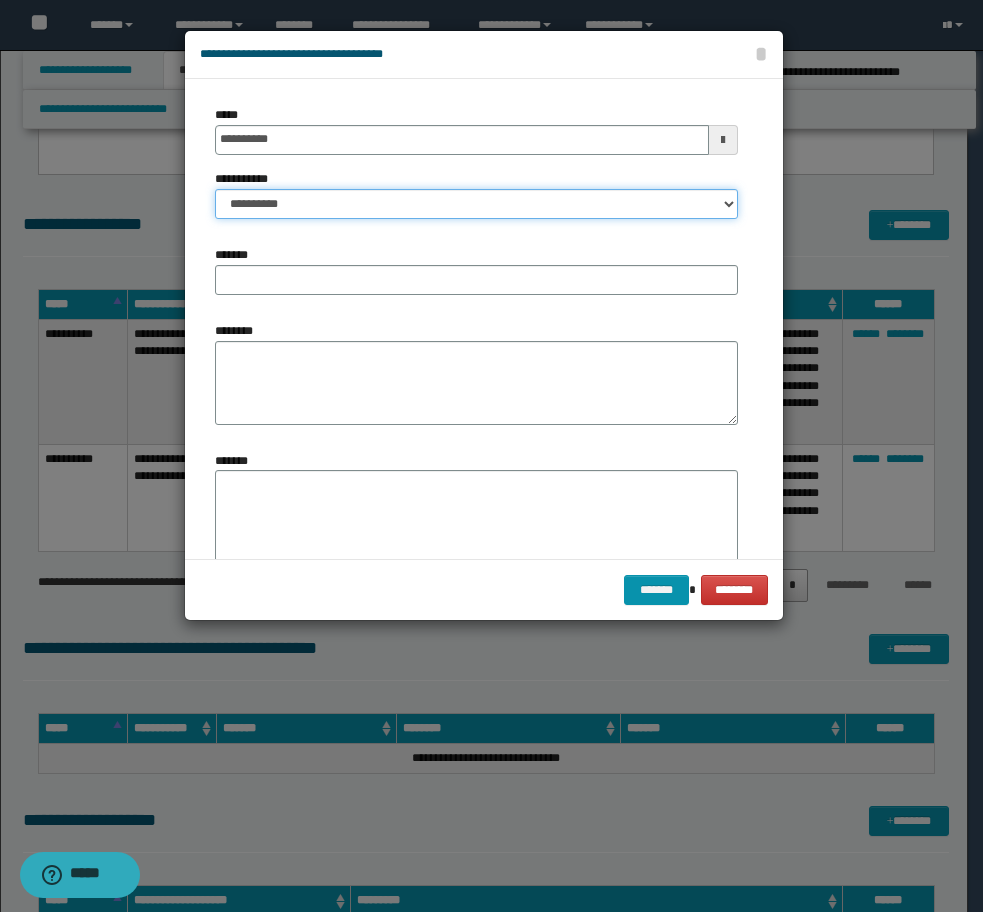 click on "**********" at bounding box center [476, 204] 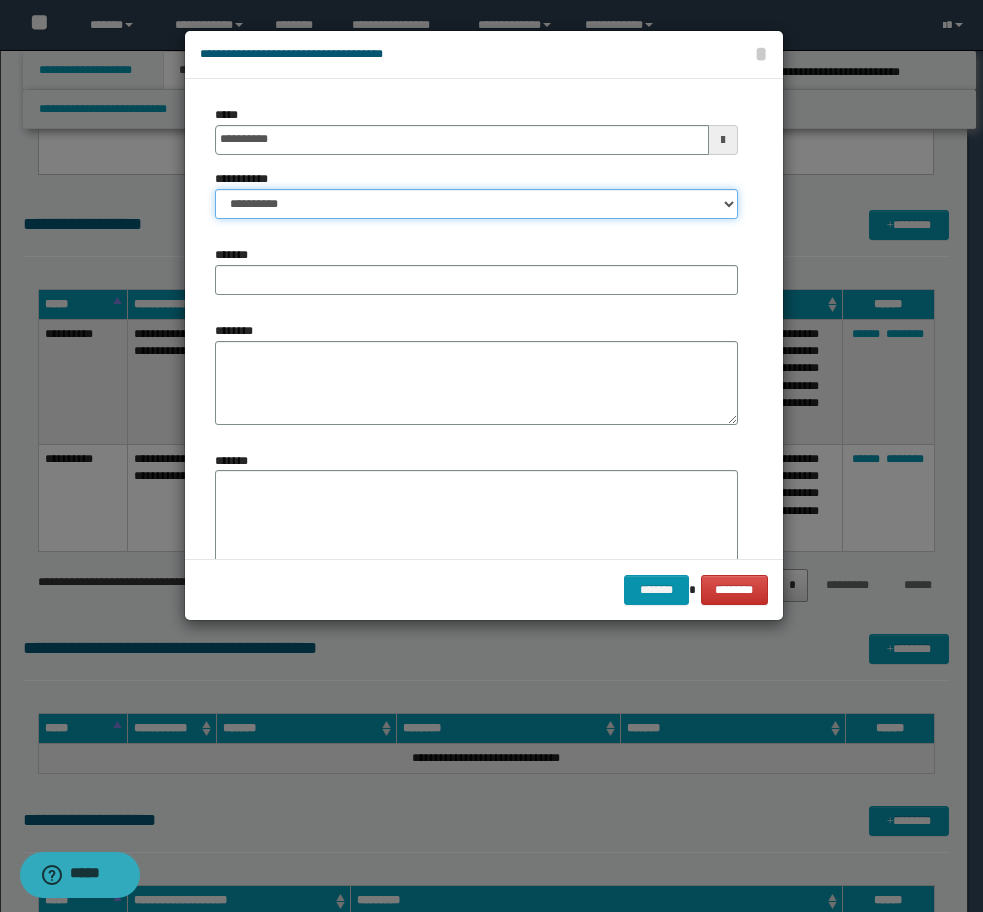 select on "*" 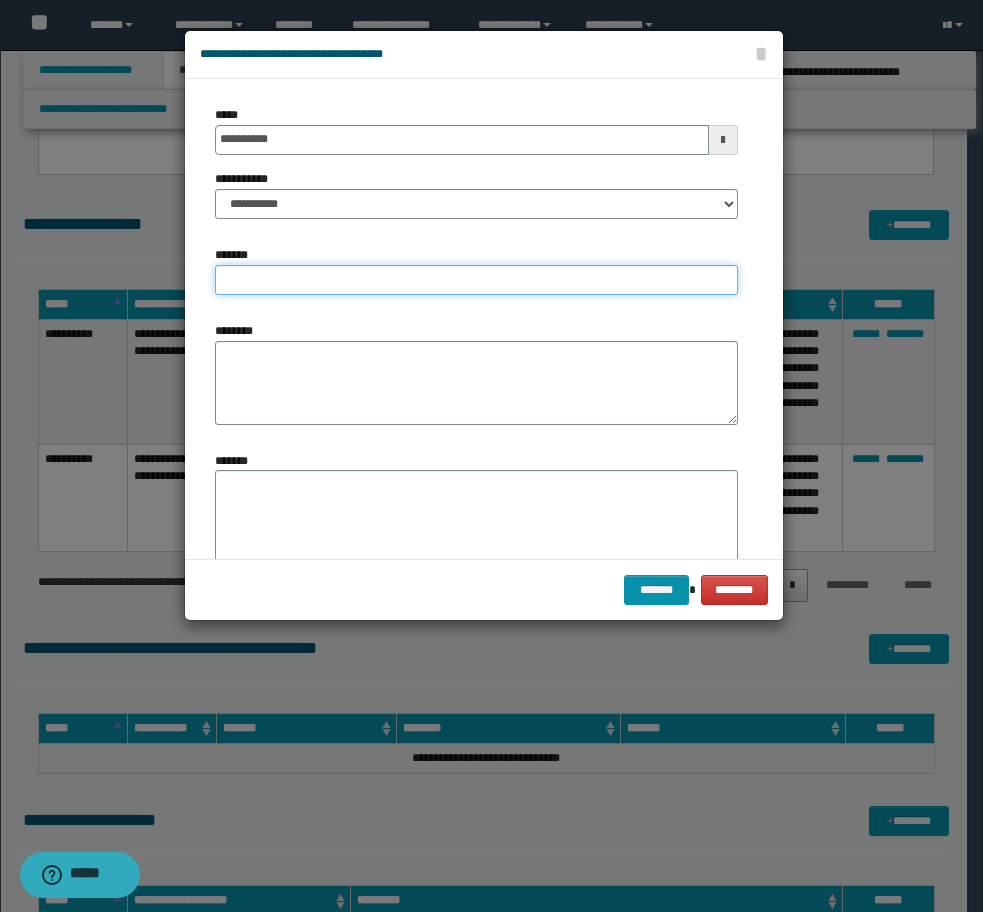 click on "*******" at bounding box center (476, 280) 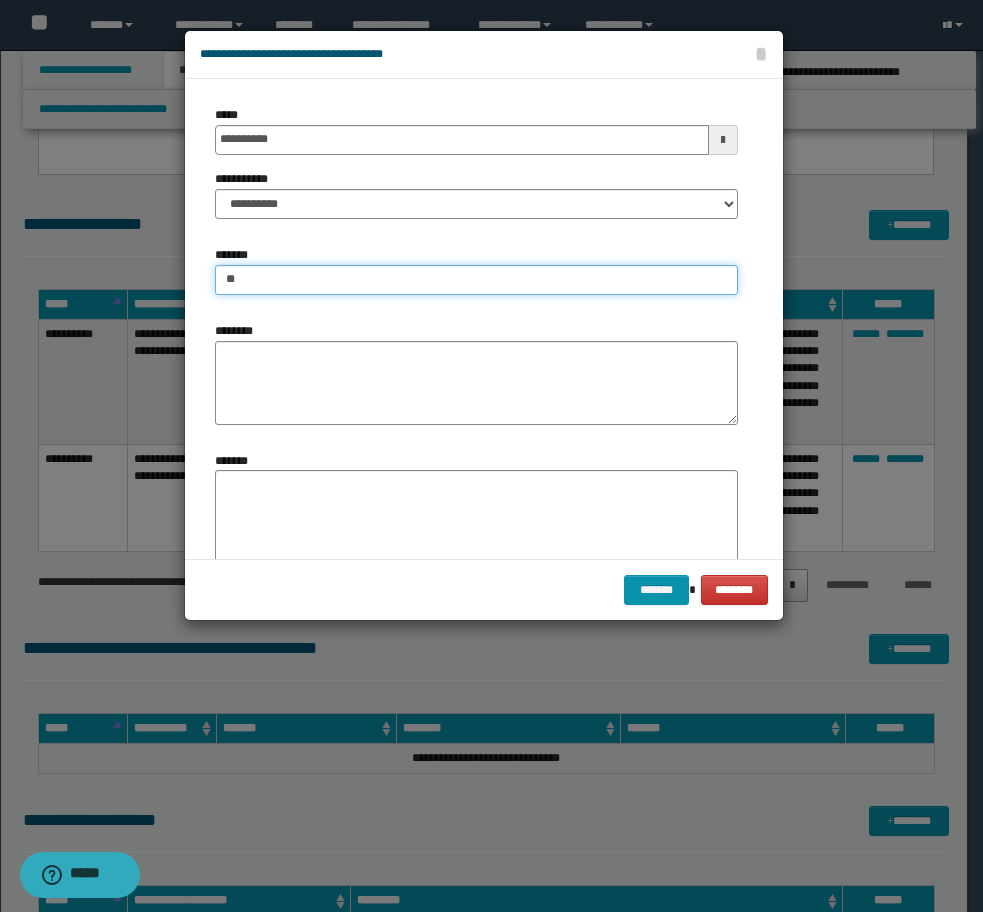 type on "**********" 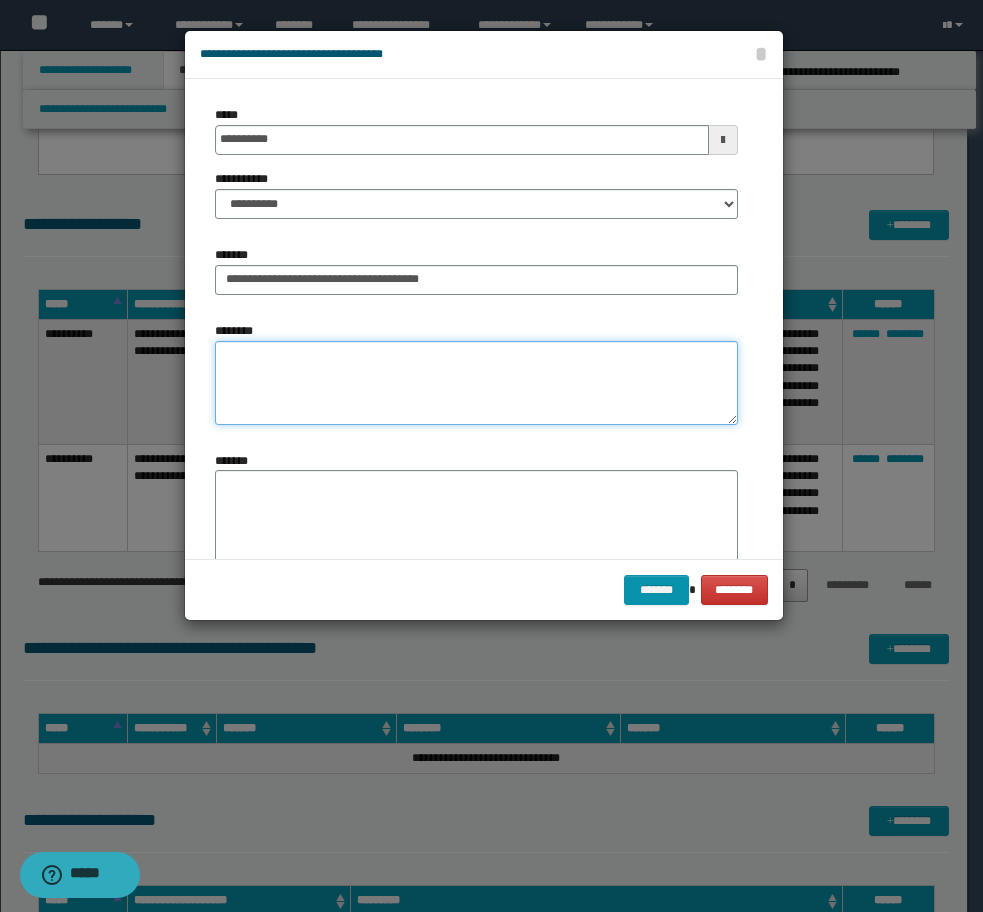click on "********" at bounding box center (476, 383) 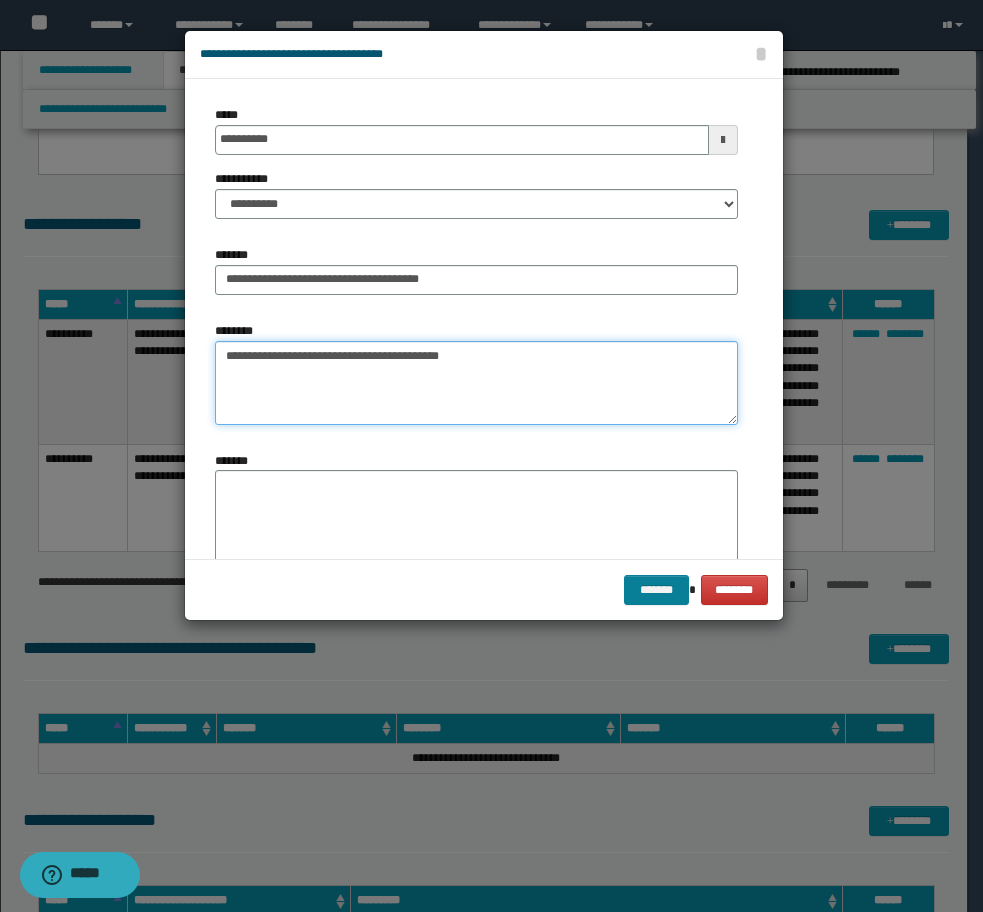 type on "**********" 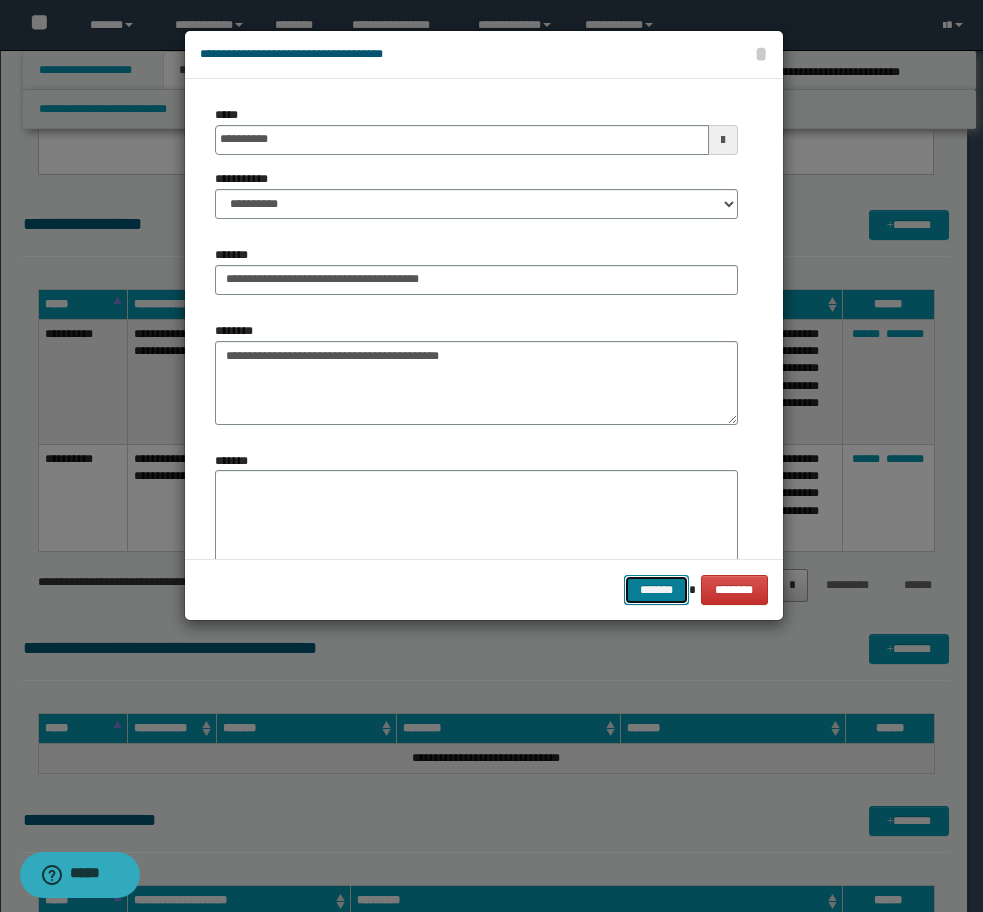 drag, startPoint x: 664, startPoint y: 594, endPoint x: 418, endPoint y: 479, distance: 271.55295 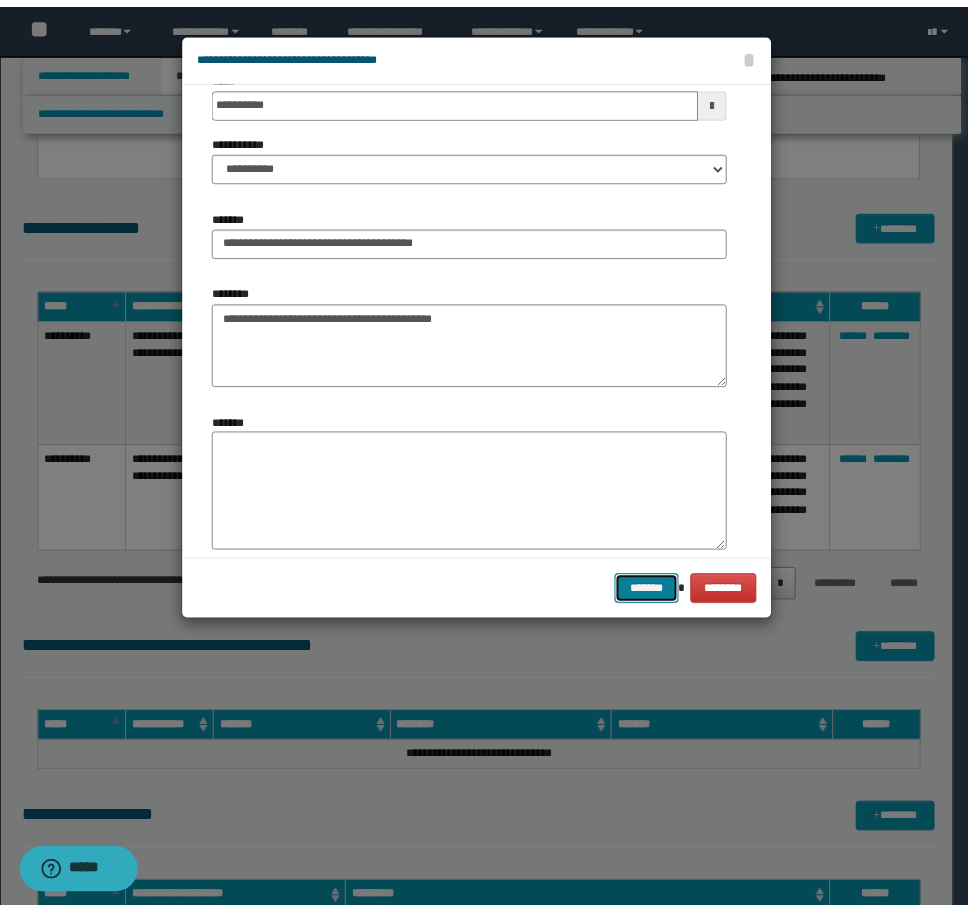scroll, scrollTop: 73, scrollLeft: 0, axis: vertical 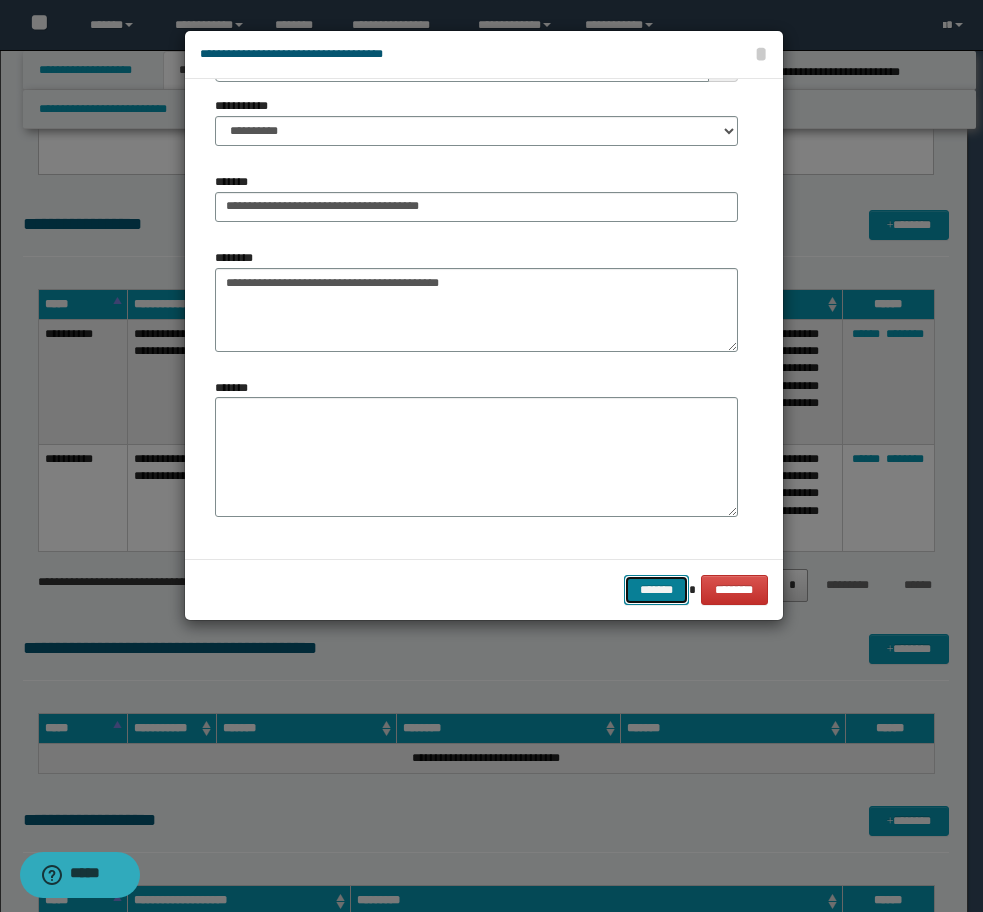 click on "*******" at bounding box center [656, 590] 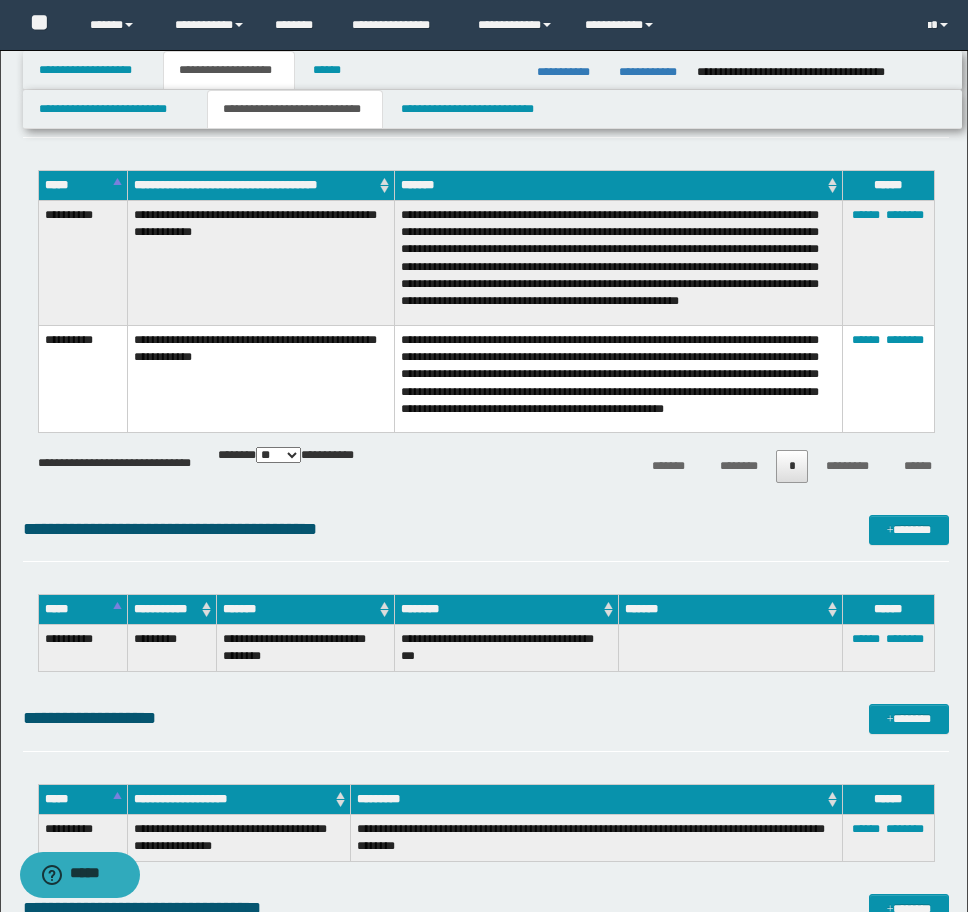 scroll, scrollTop: 2391, scrollLeft: 0, axis: vertical 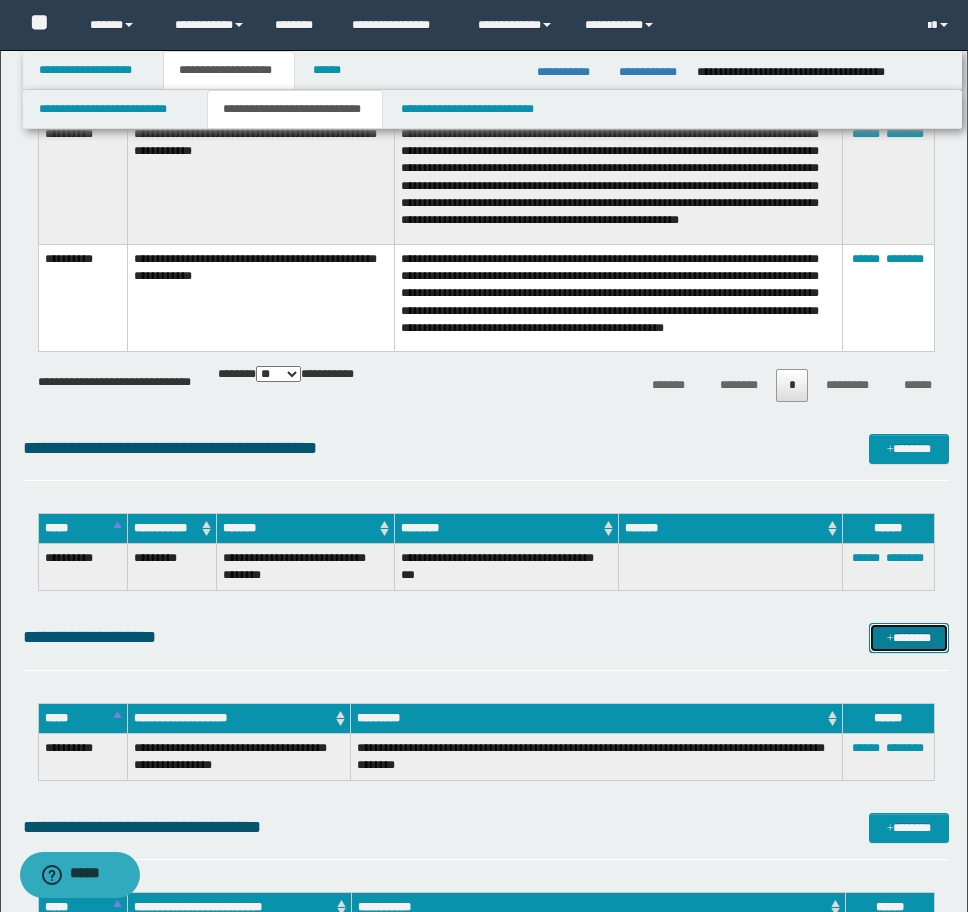 click on "*******" at bounding box center (909, 638) 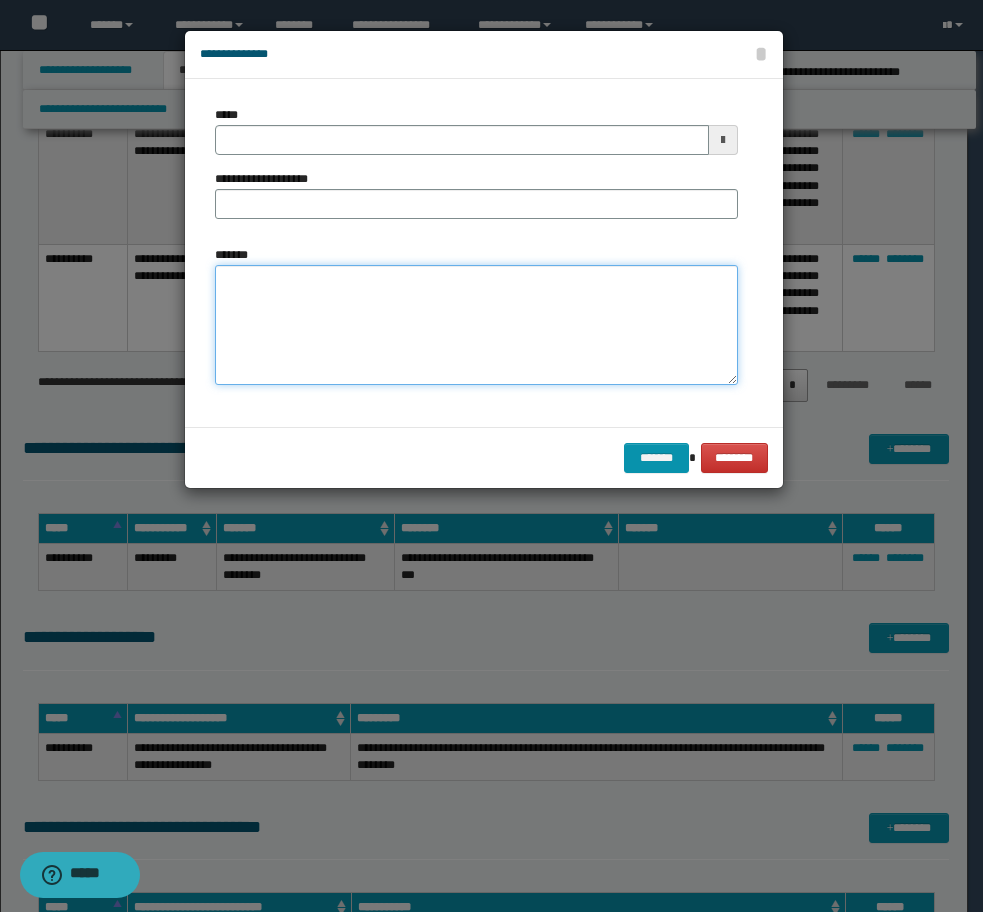 click on "*******" at bounding box center (476, 325) 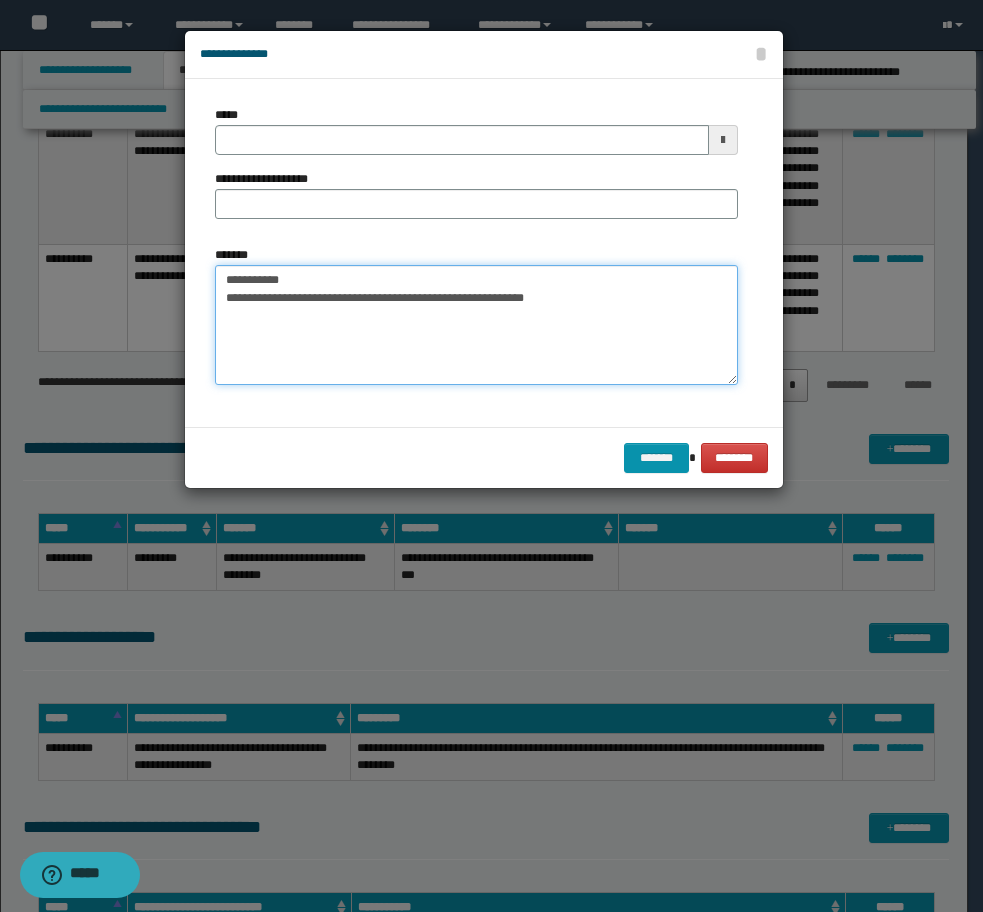 drag, startPoint x: 320, startPoint y: 279, endPoint x: 244, endPoint y: 281, distance: 76.02631 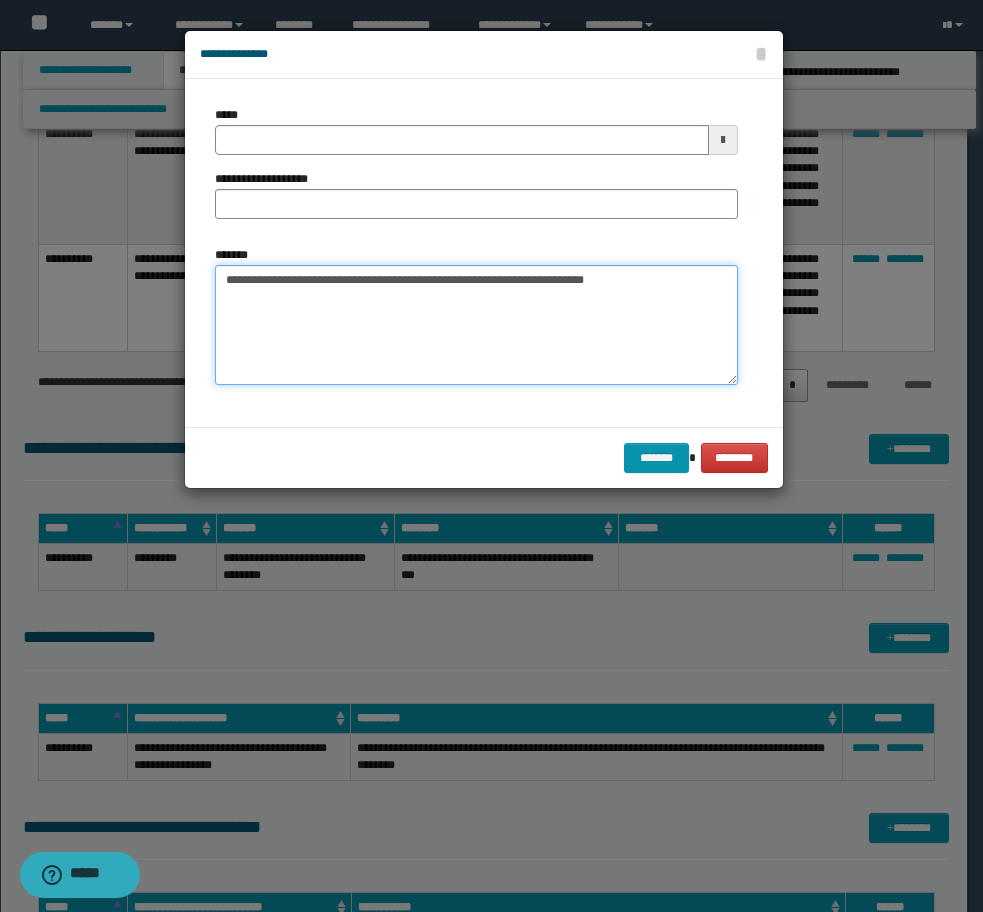 type on "**********" 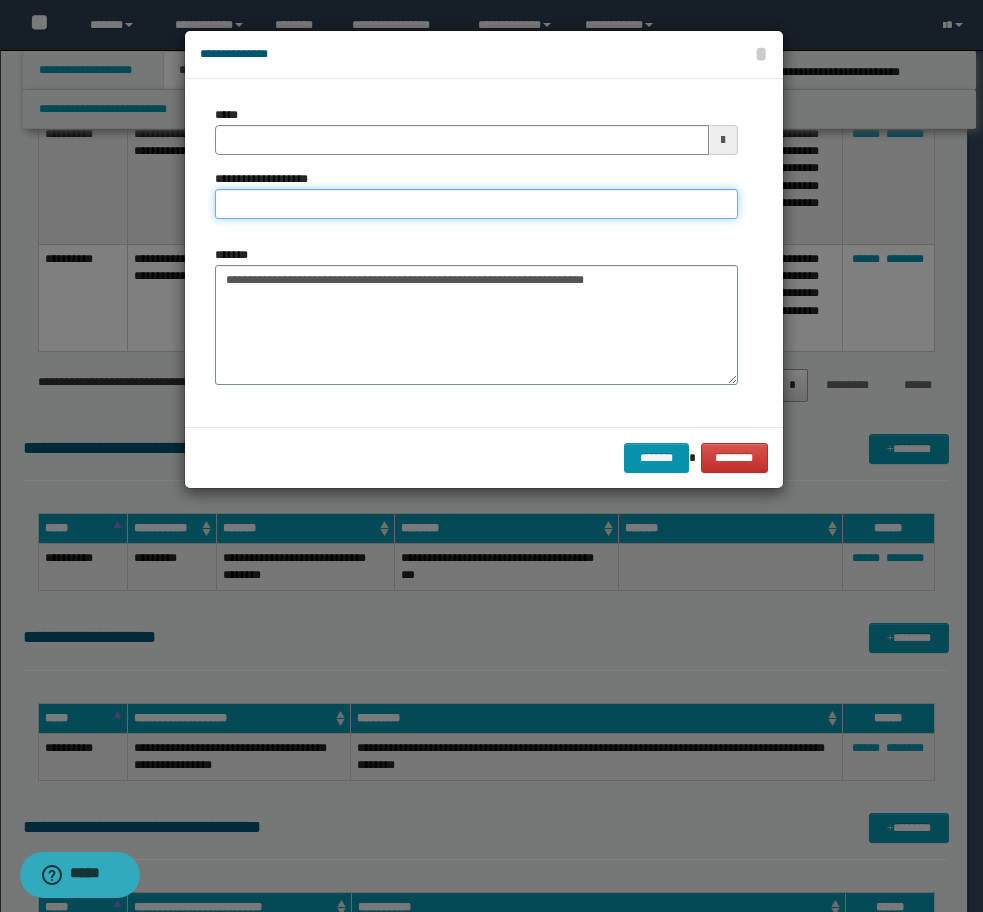 click on "**********" at bounding box center [476, 204] 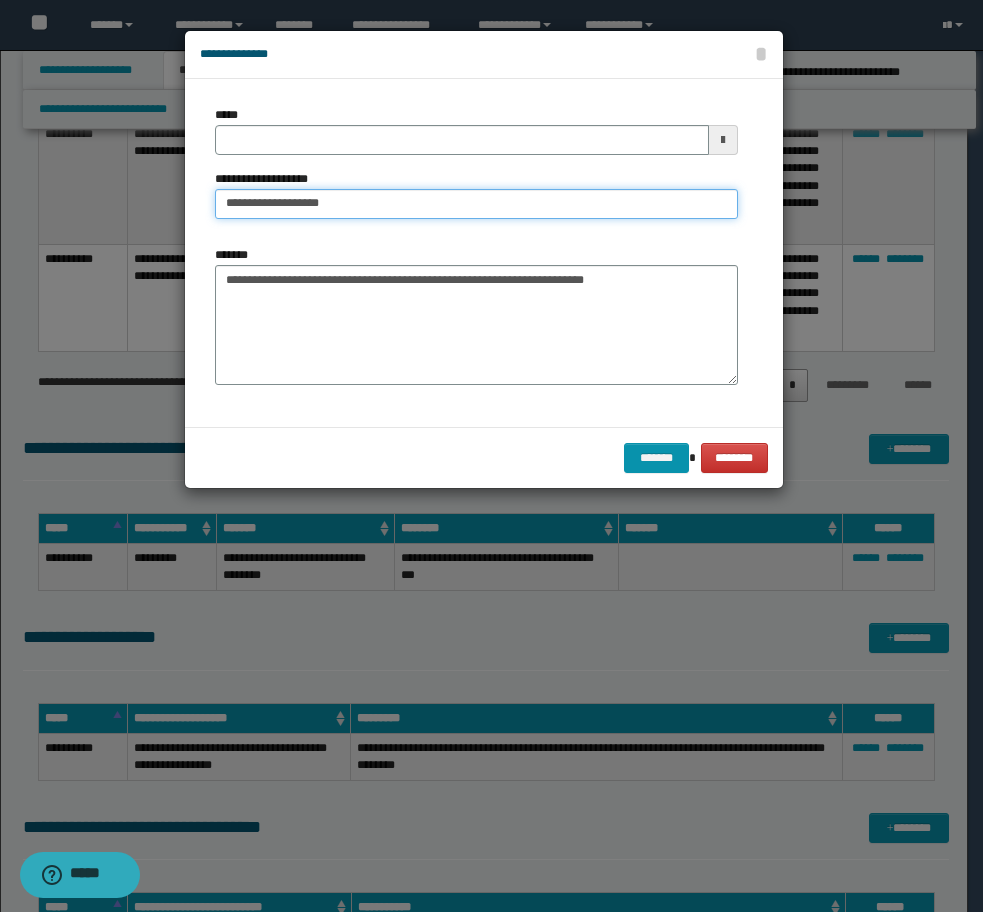 type on "**********" 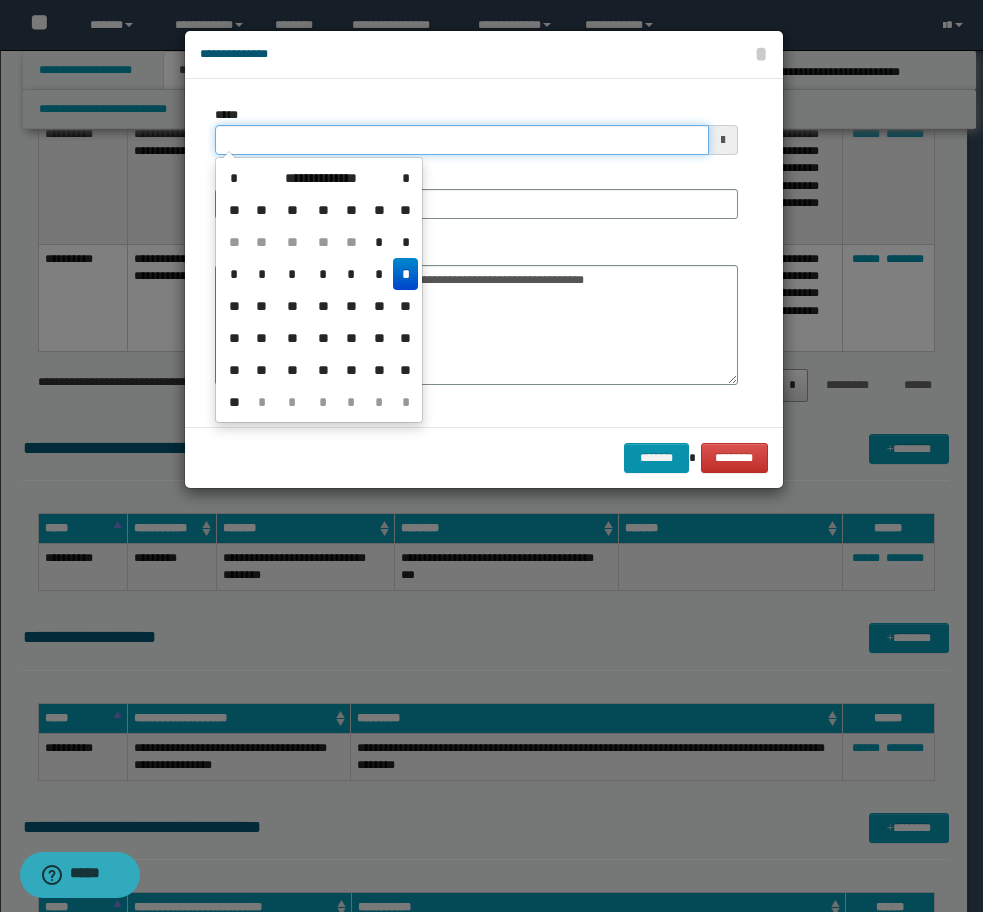 drag, startPoint x: 392, startPoint y: 136, endPoint x: 1, endPoint y: 123, distance: 391.21606 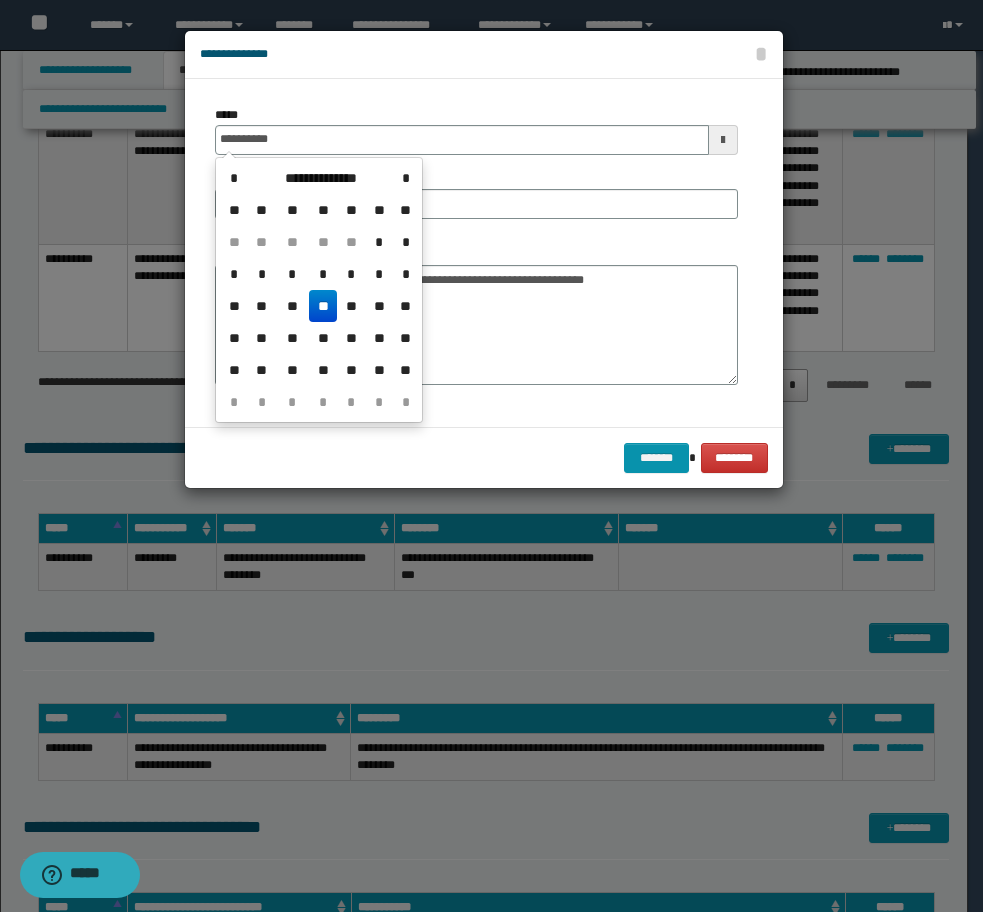 click on "**" at bounding box center (323, 306) 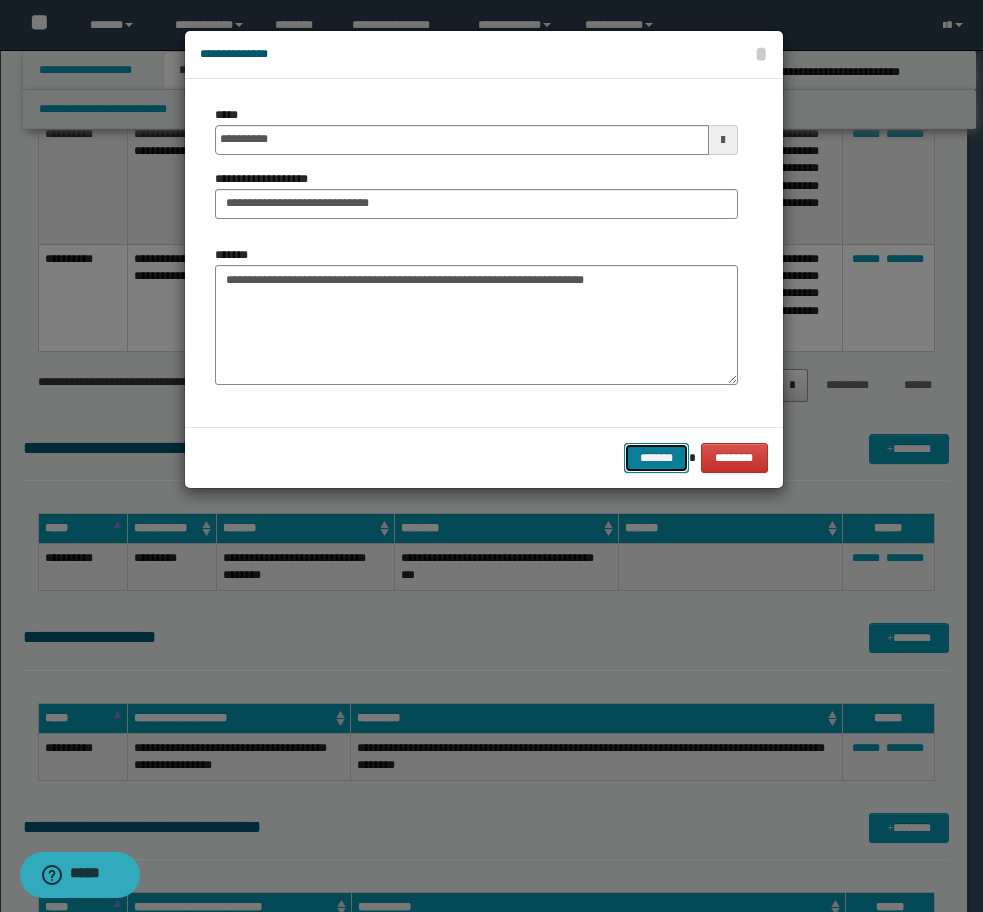 click on "*******" at bounding box center (656, 458) 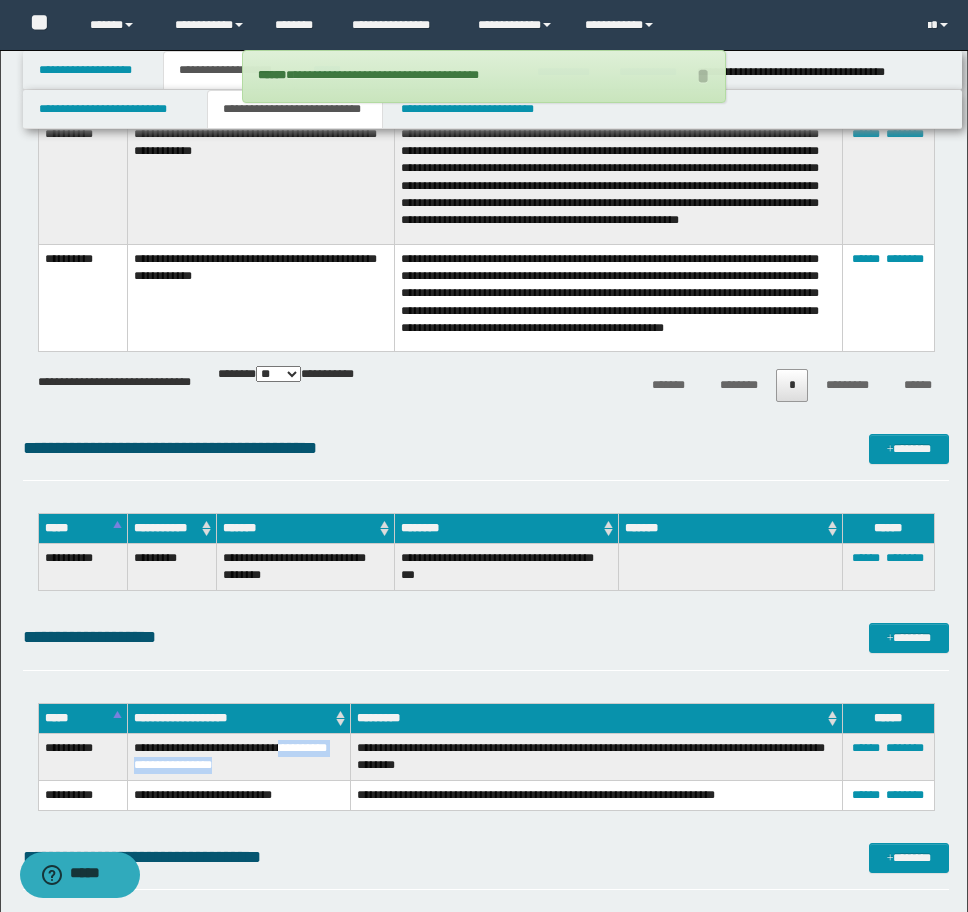 drag, startPoint x: 252, startPoint y: 766, endPoint x: 302, endPoint y: 747, distance: 53.488316 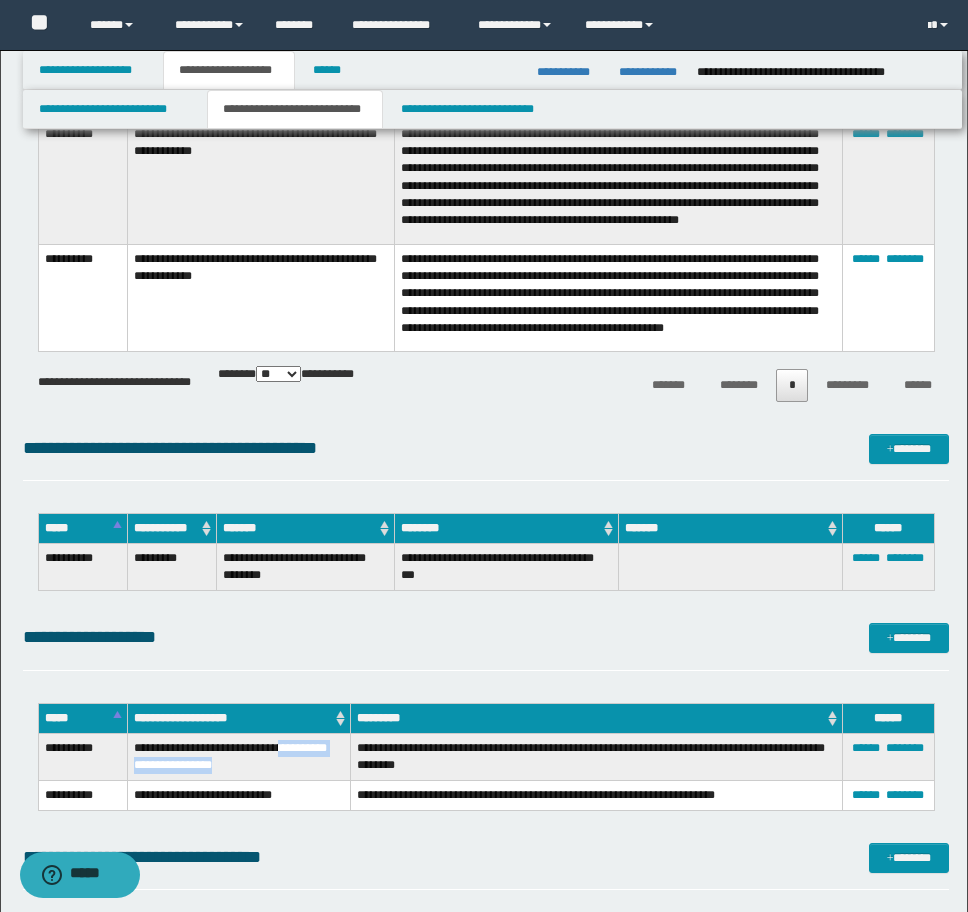 copy on "**********" 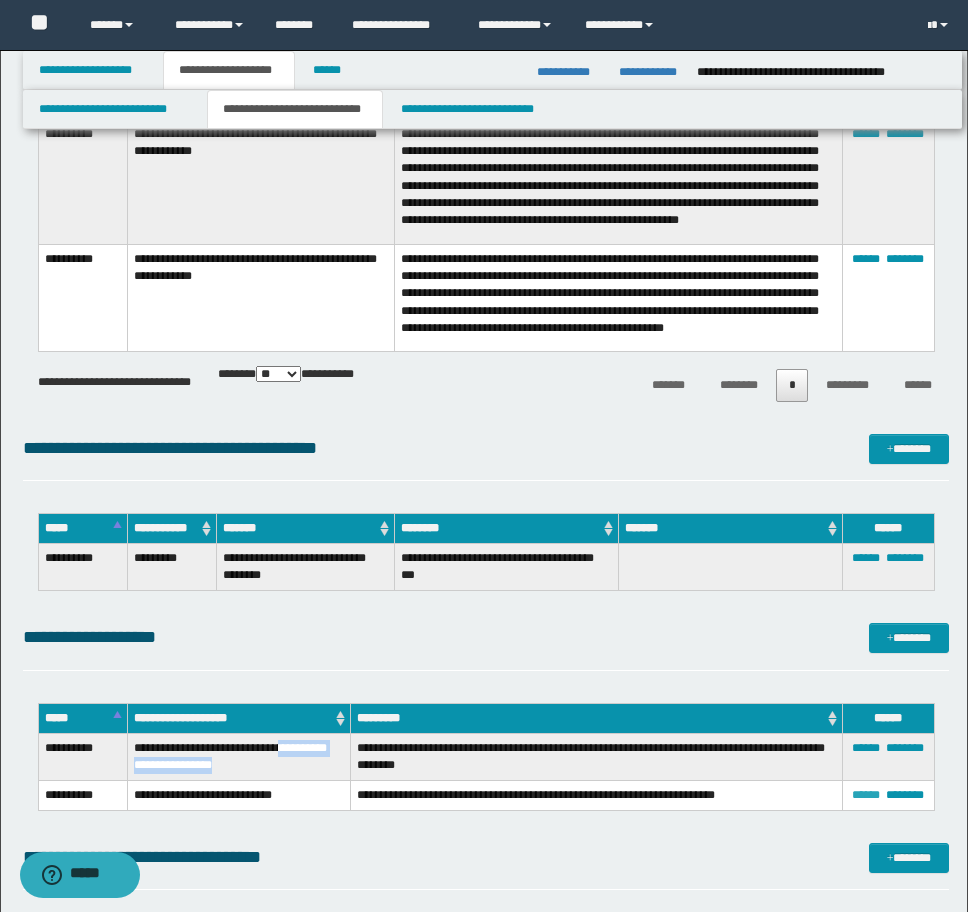click on "******" at bounding box center (866, 795) 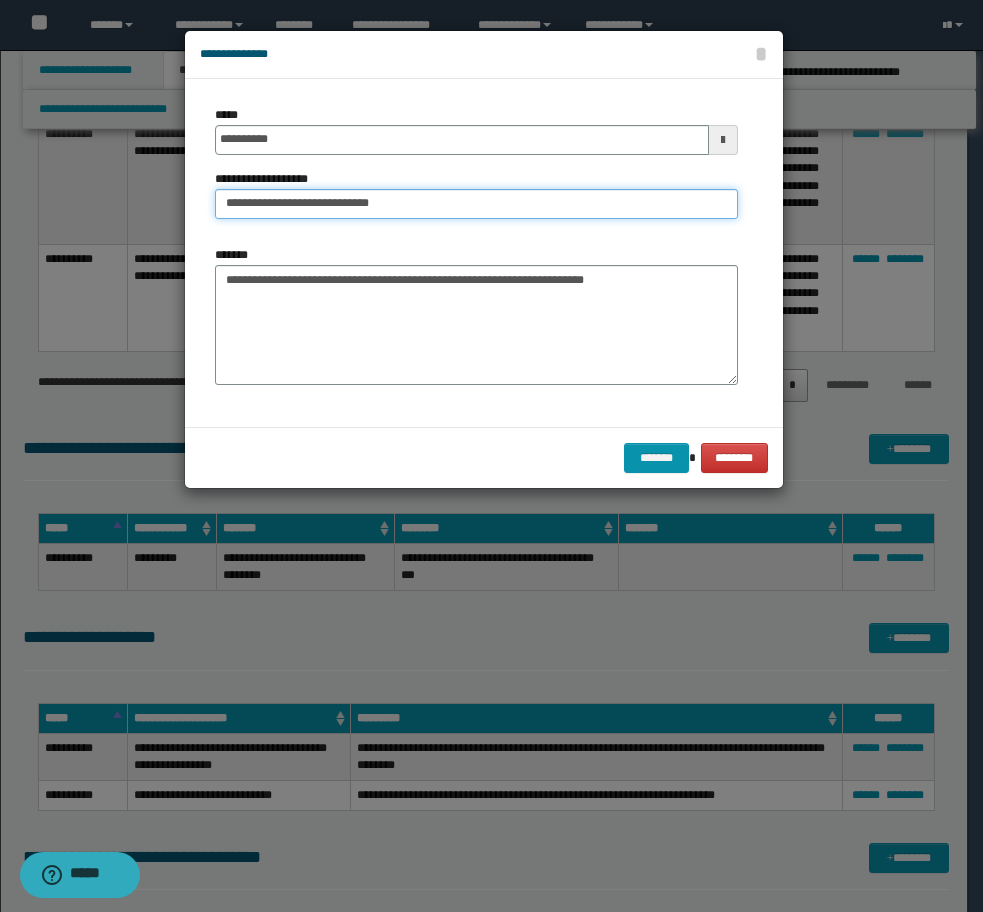 click on "**********" at bounding box center (476, 204) 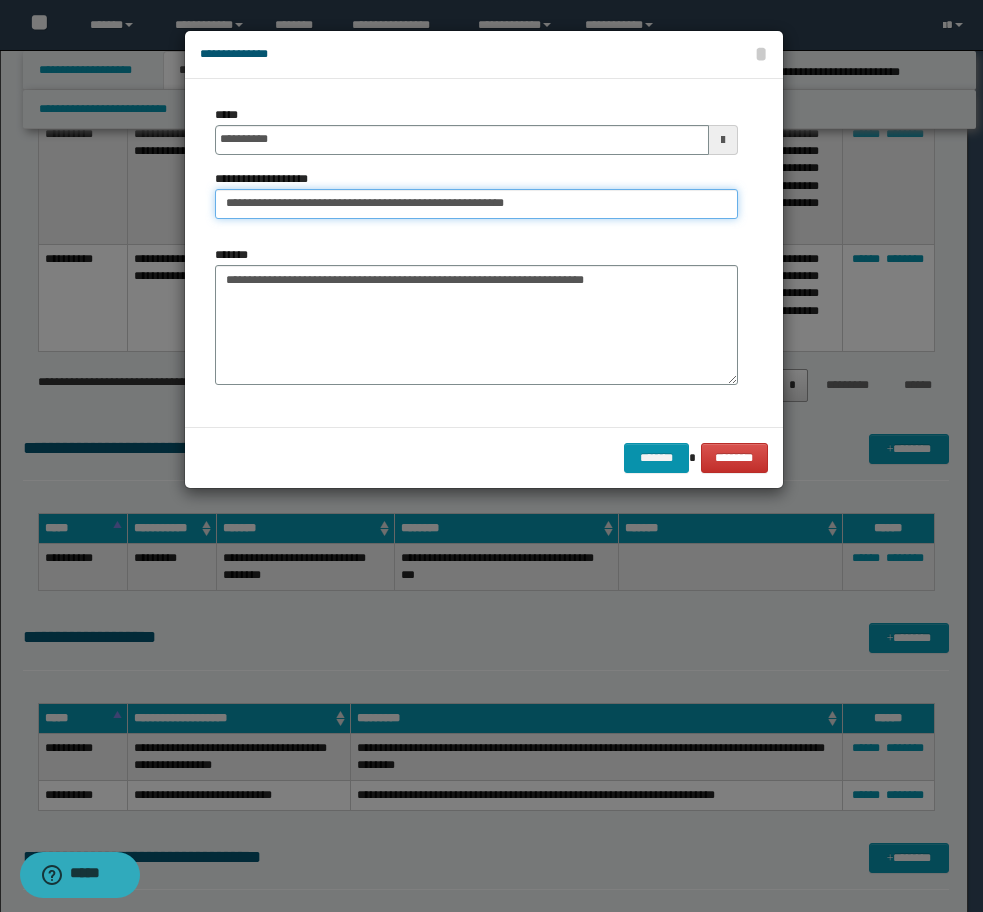 type on "**********" 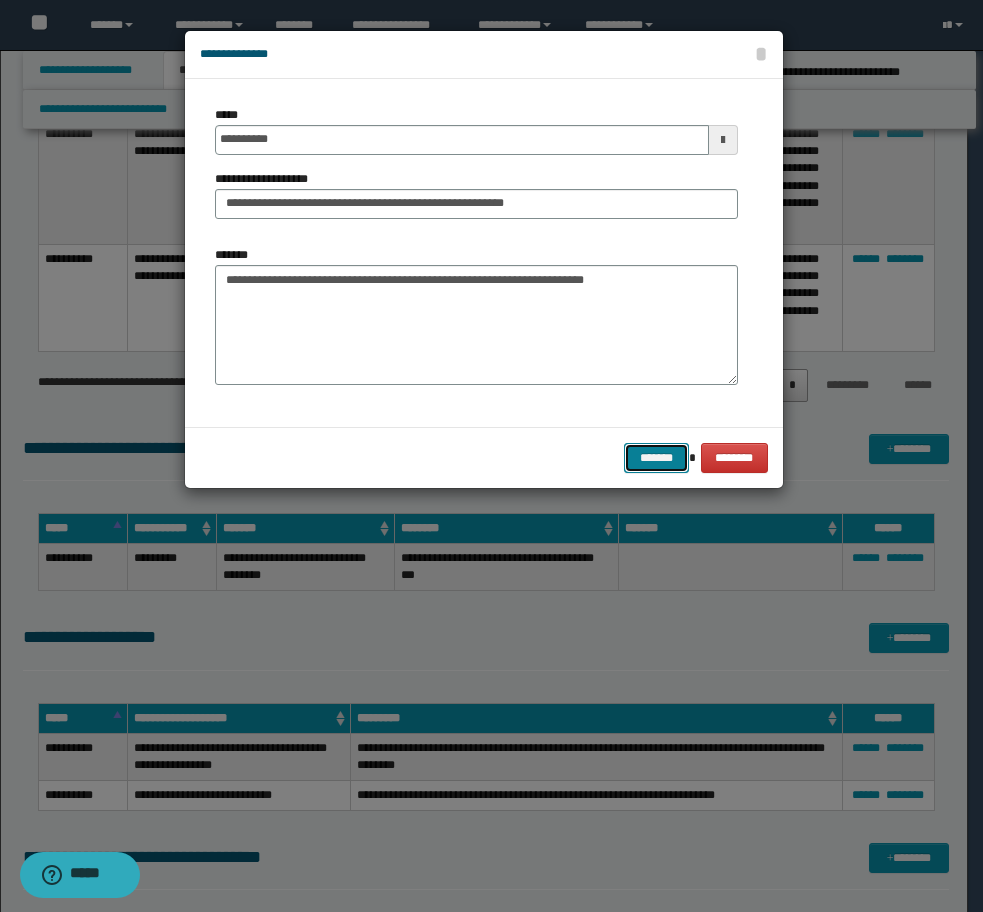 click on "*******" at bounding box center [656, 458] 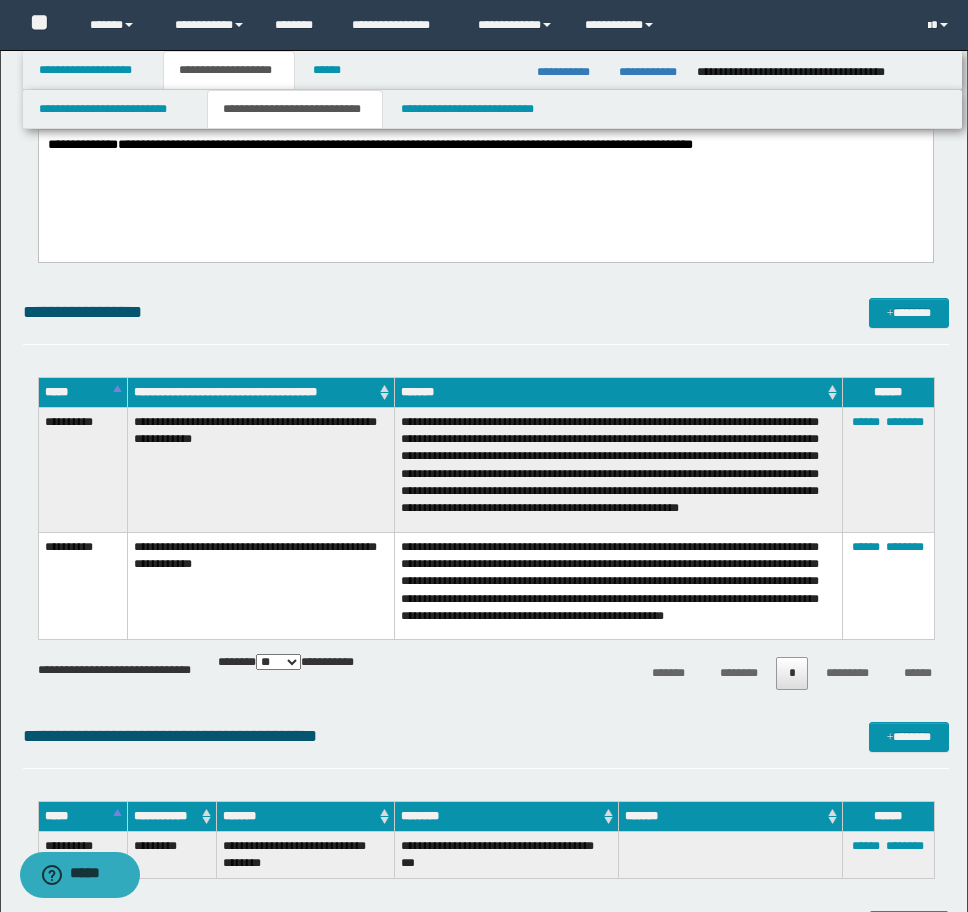 scroll, scrollTop: 2091, scrollLeft: 0, axis: vertical 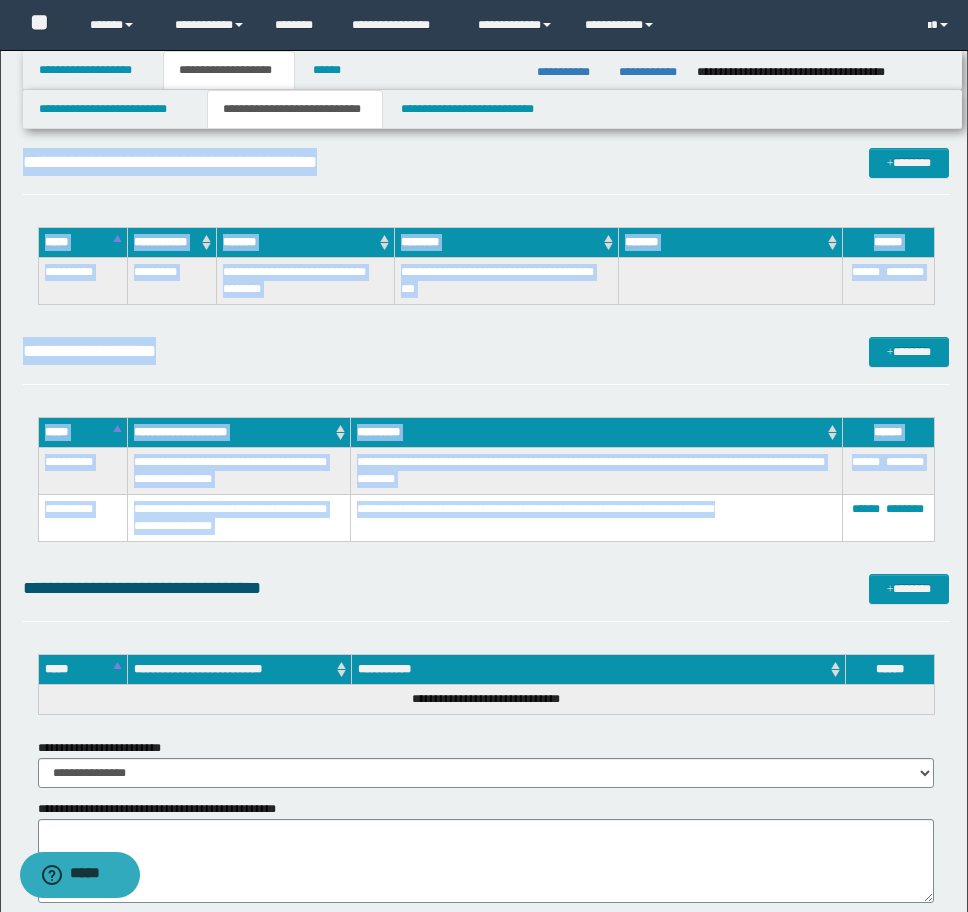 drag, startPoint x: 46, startPoint y: 430, endPoint x: 797, endPoint y: 515, distance: 755.7949 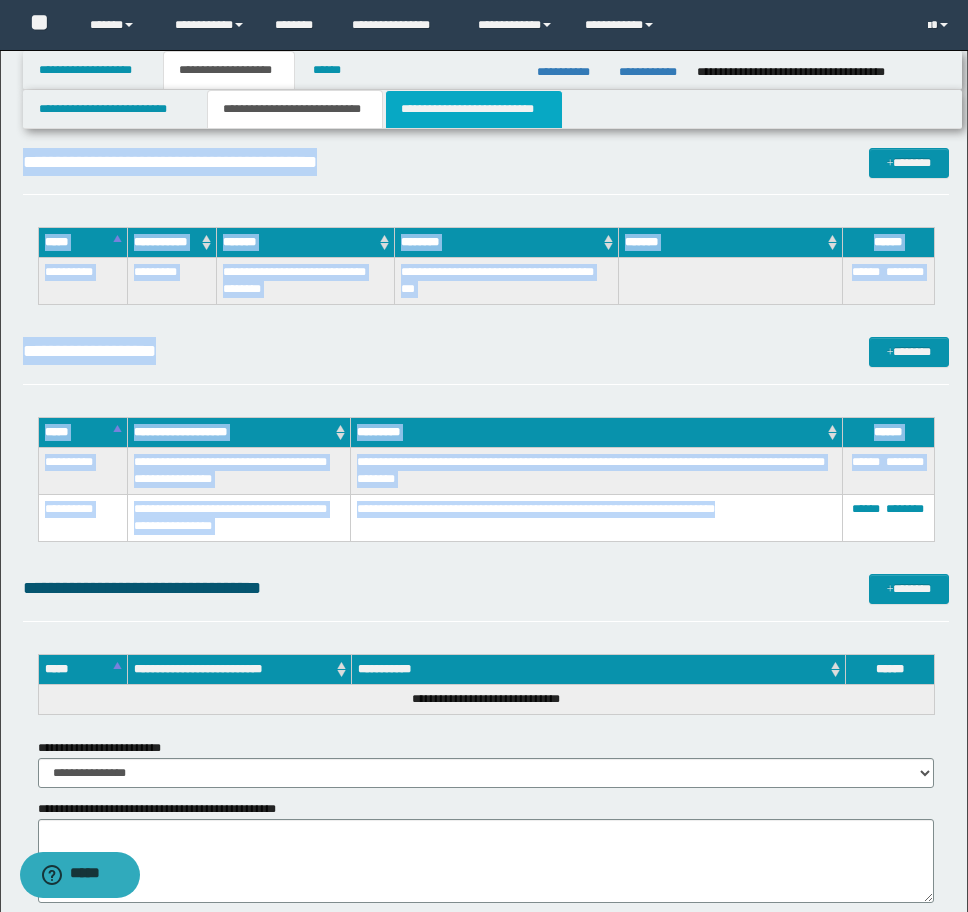click on "**********" at bounding box center (474, 109) 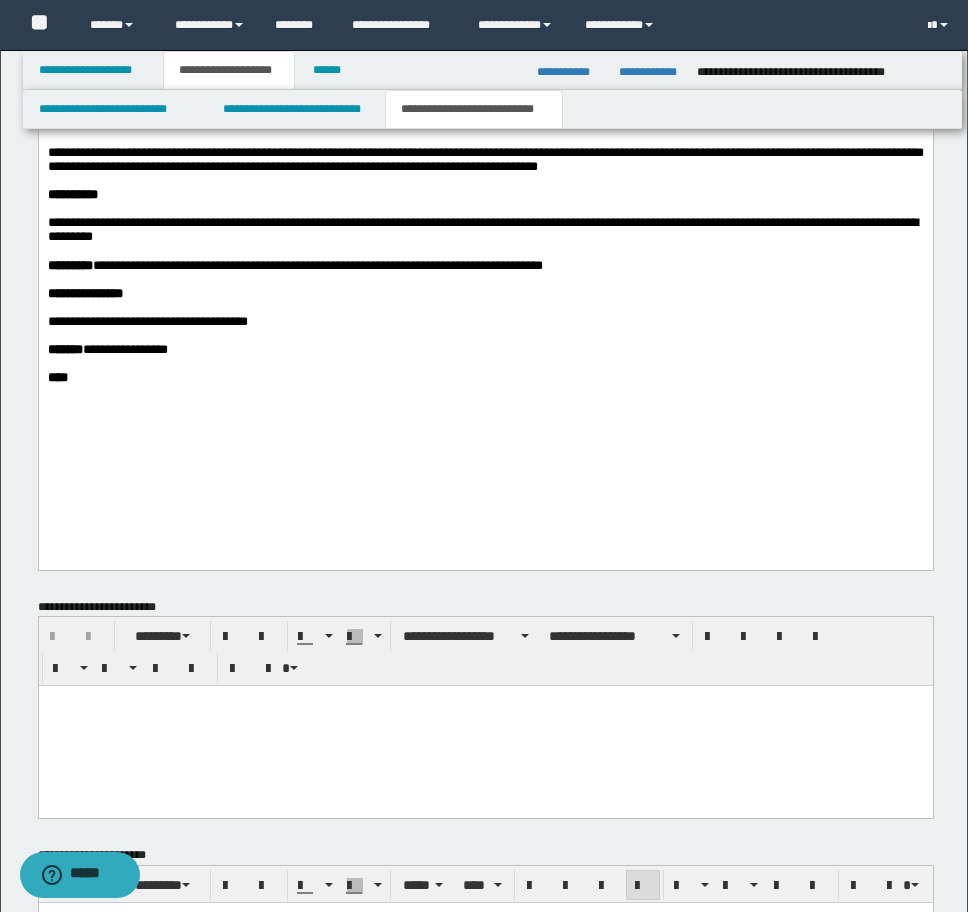 scroll, scrollTop: 1288, scrollLeft: 0, axis: vertical 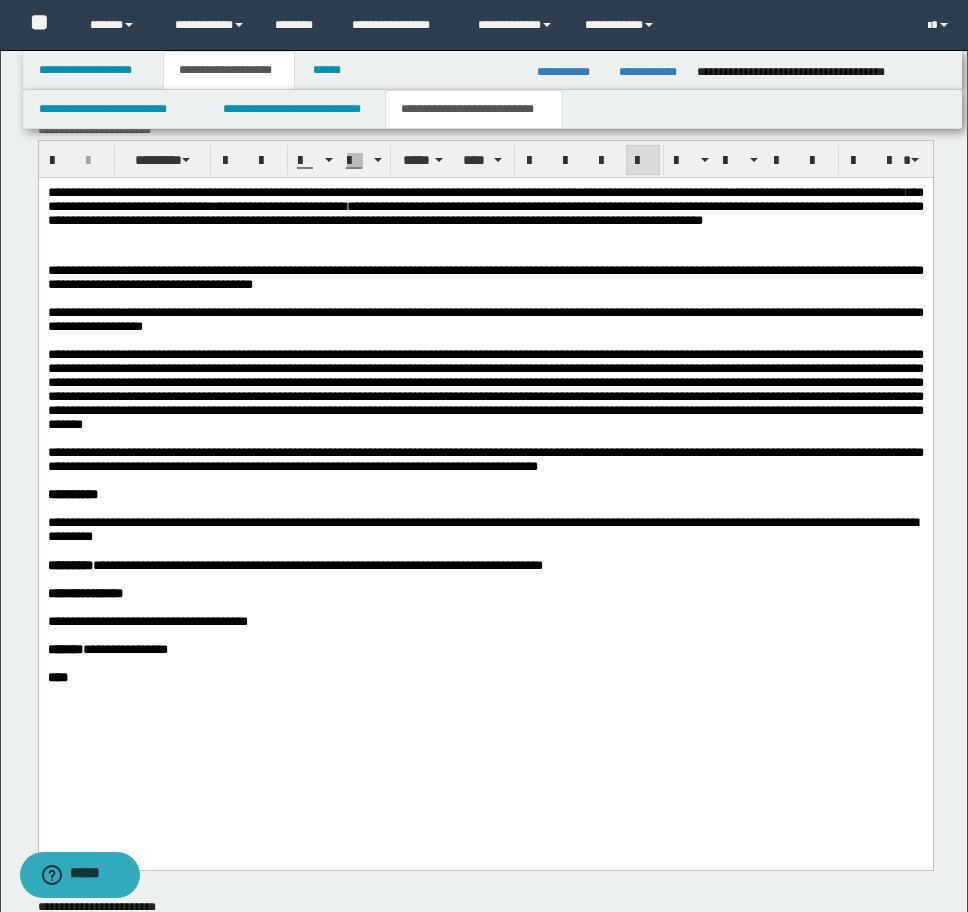 click on "**********" at bounding box center [485, 459] 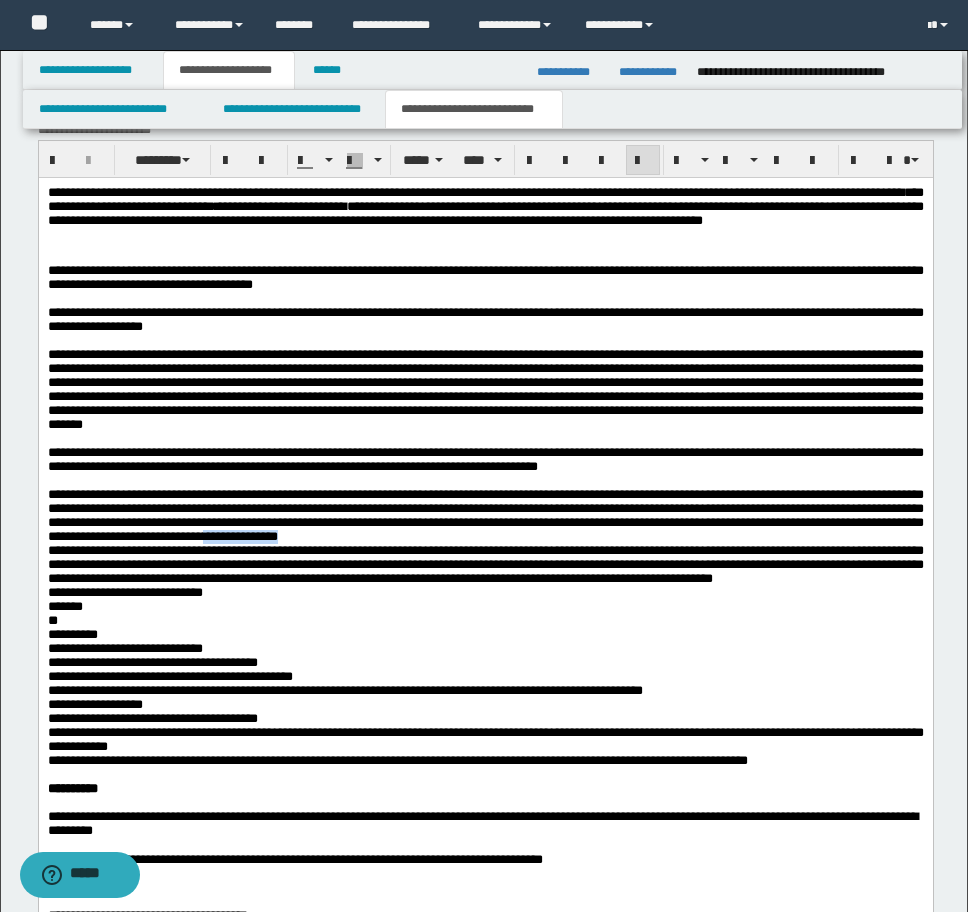 drag, startPoint x: 881, startPoint y: 589, endPoint x: 782, endPoint y: 589, distance: 99 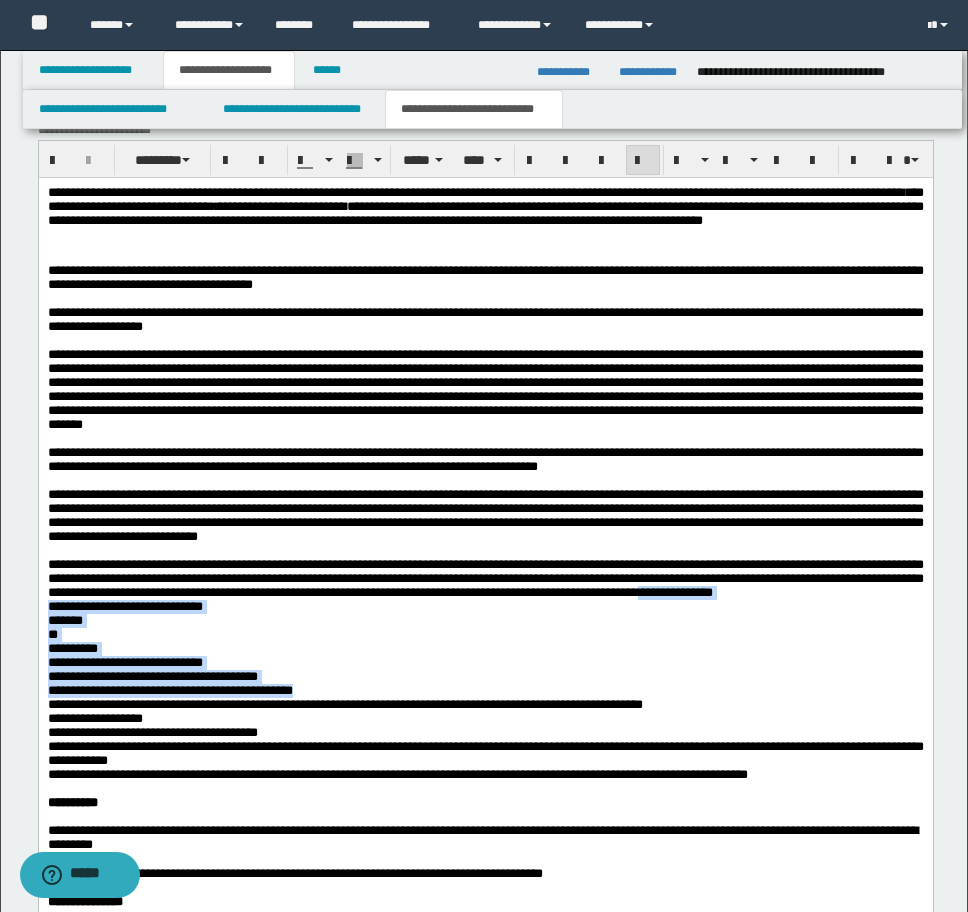 drag, startPoint x: 227, startPoint y: 670, endPoint x: 399, endPoint y: 785, distance: 206.90337 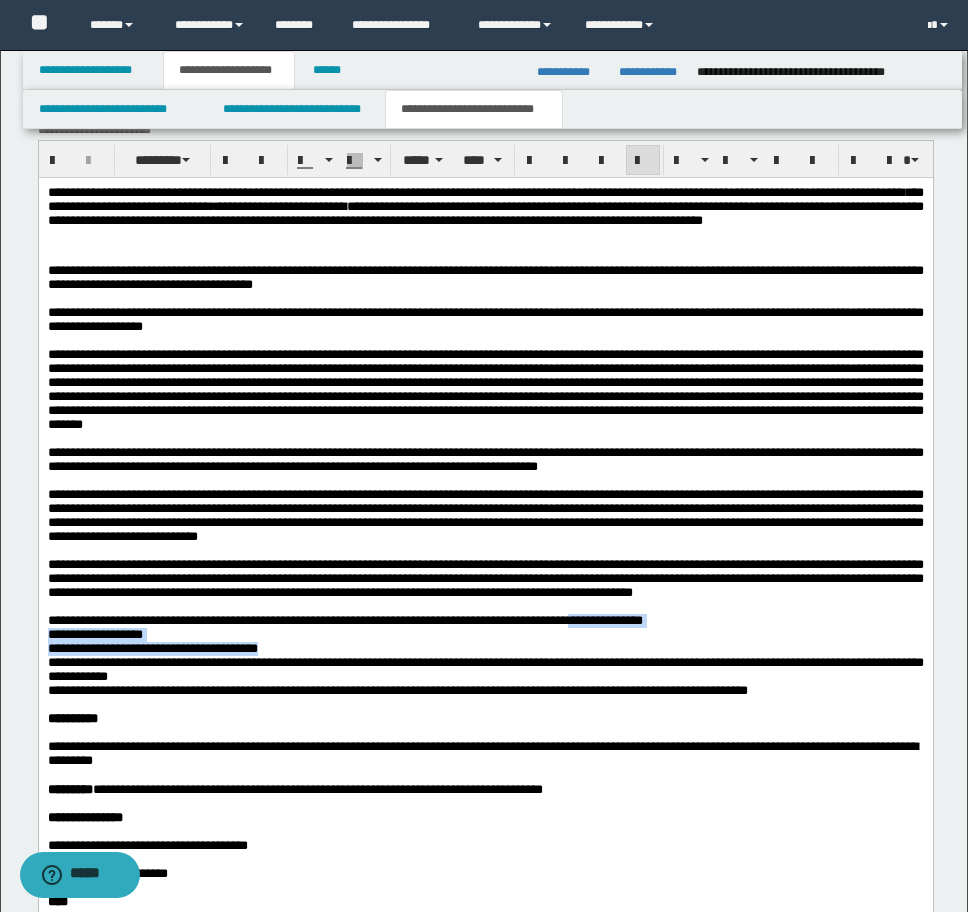 drag, startPoint x: 697, startPoint y: 702, endPoint x: 737, endPoint y: 740, distance: 55.17246 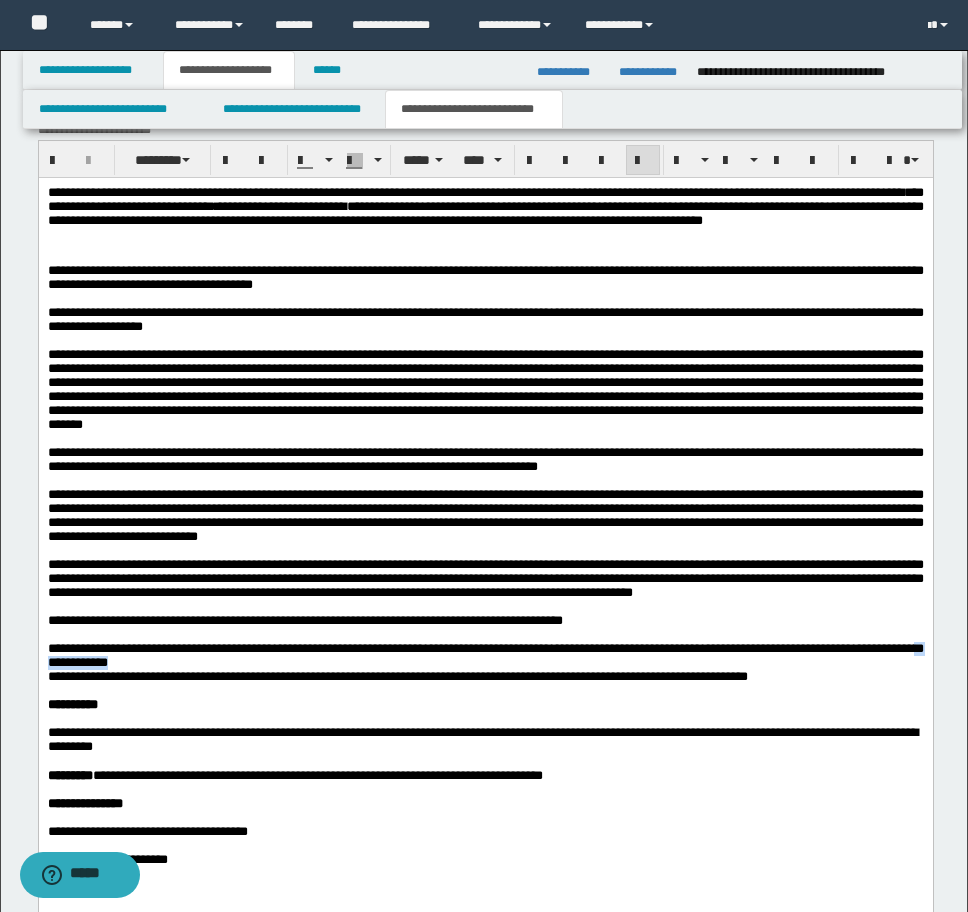 drag, startPoint x: 325, startPoint y: 756, endPoint x: 222, endPoint y: 753, distance: 103.04368 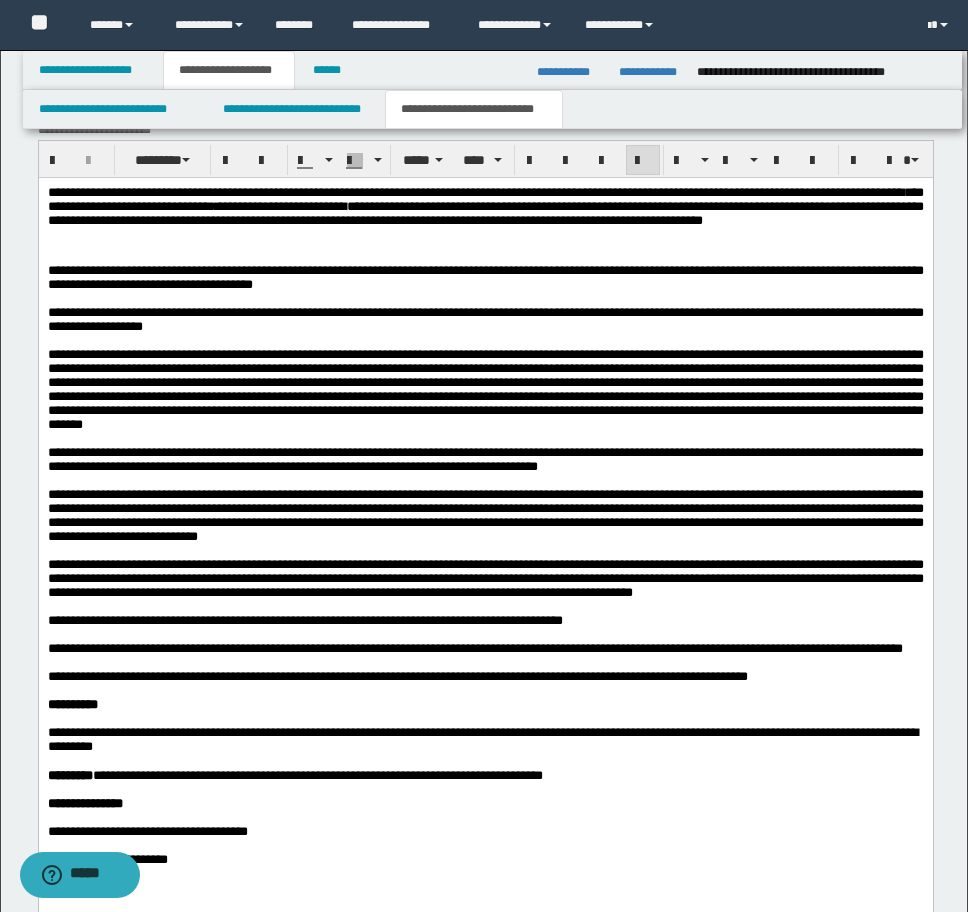 click on "**********" at bounding box center (485, 669) 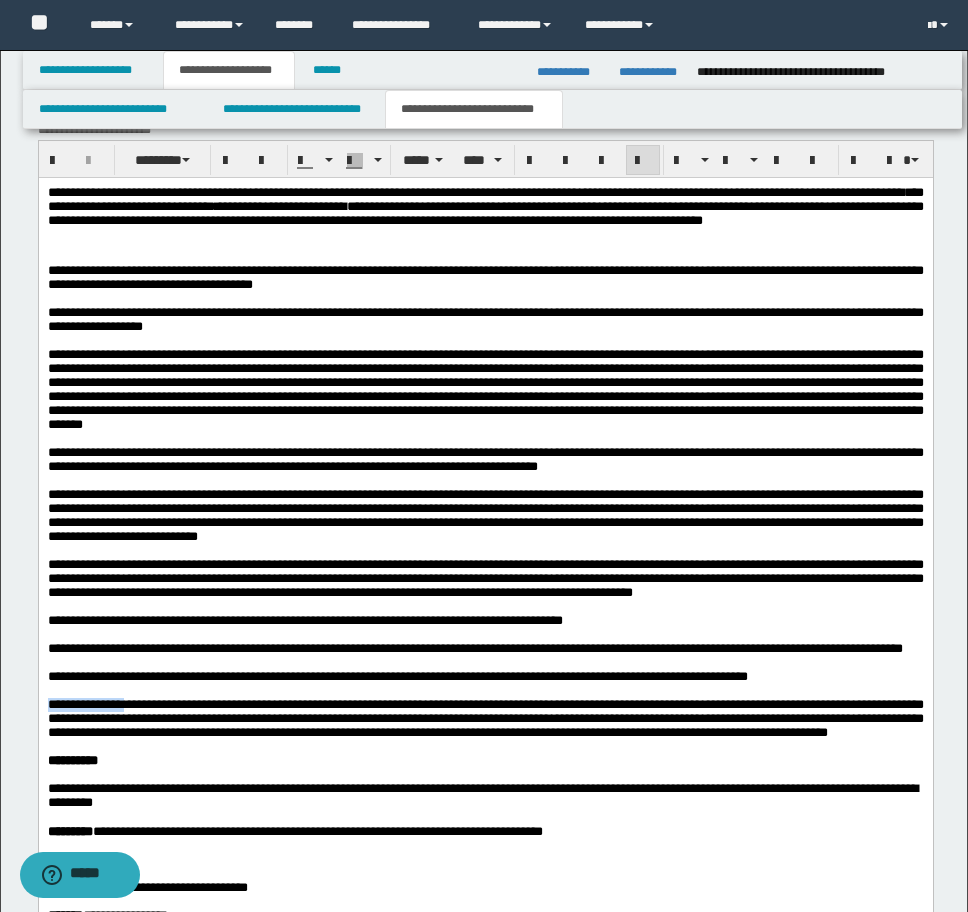 drag, startPoint x: 131, startPoint y: 813, endPoint x: 3, endPoint y: 815, distance: 128.01562 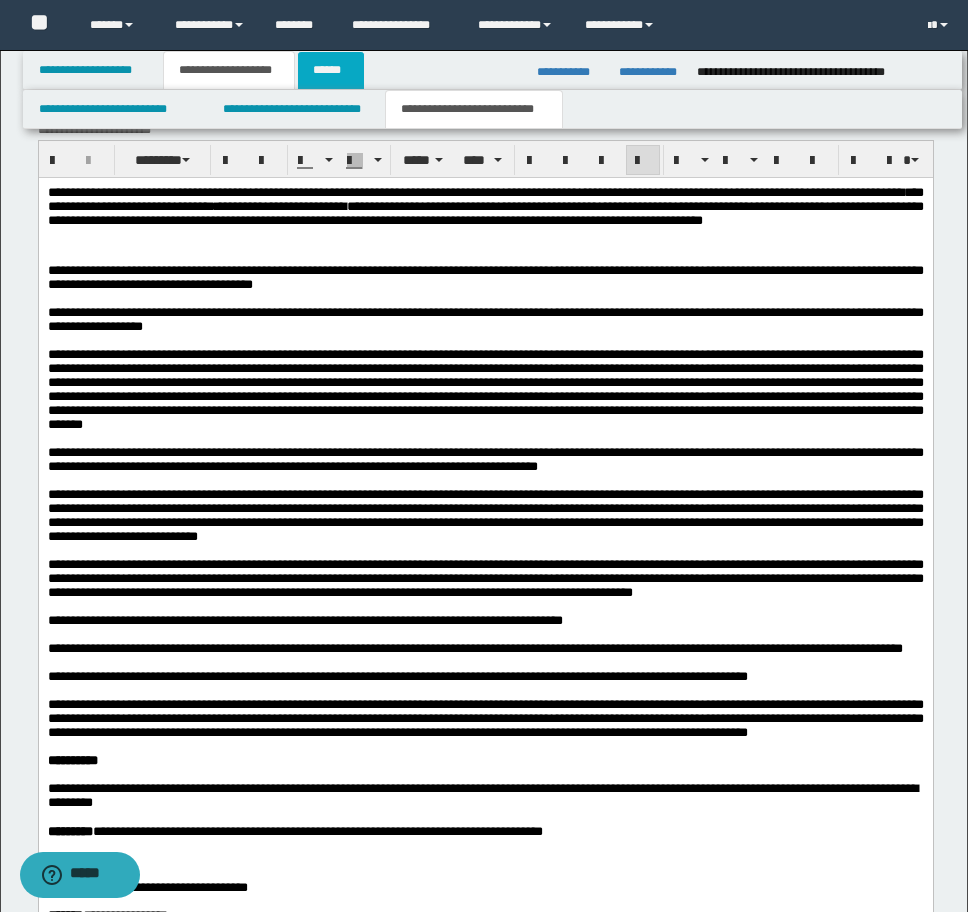 click on "******" at bounding box center (331, 70) 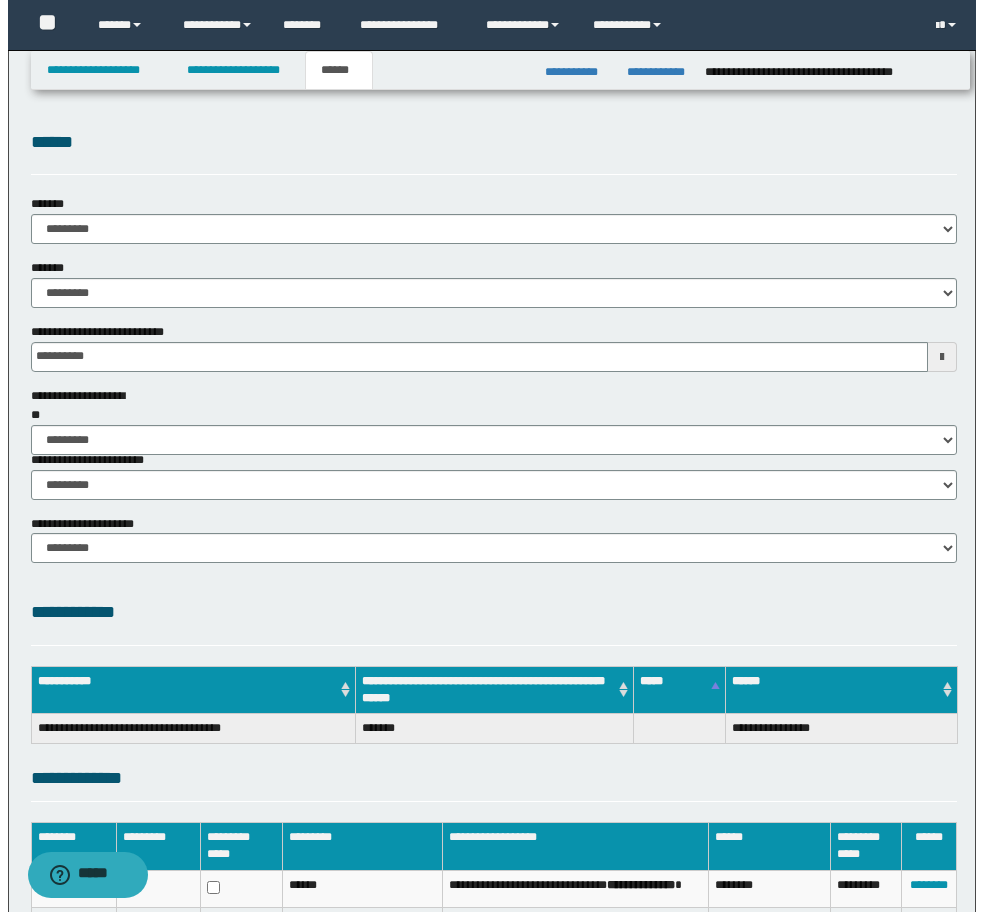 scroll, scrollTop: 274, scrollLeft: 0, axis: vertical 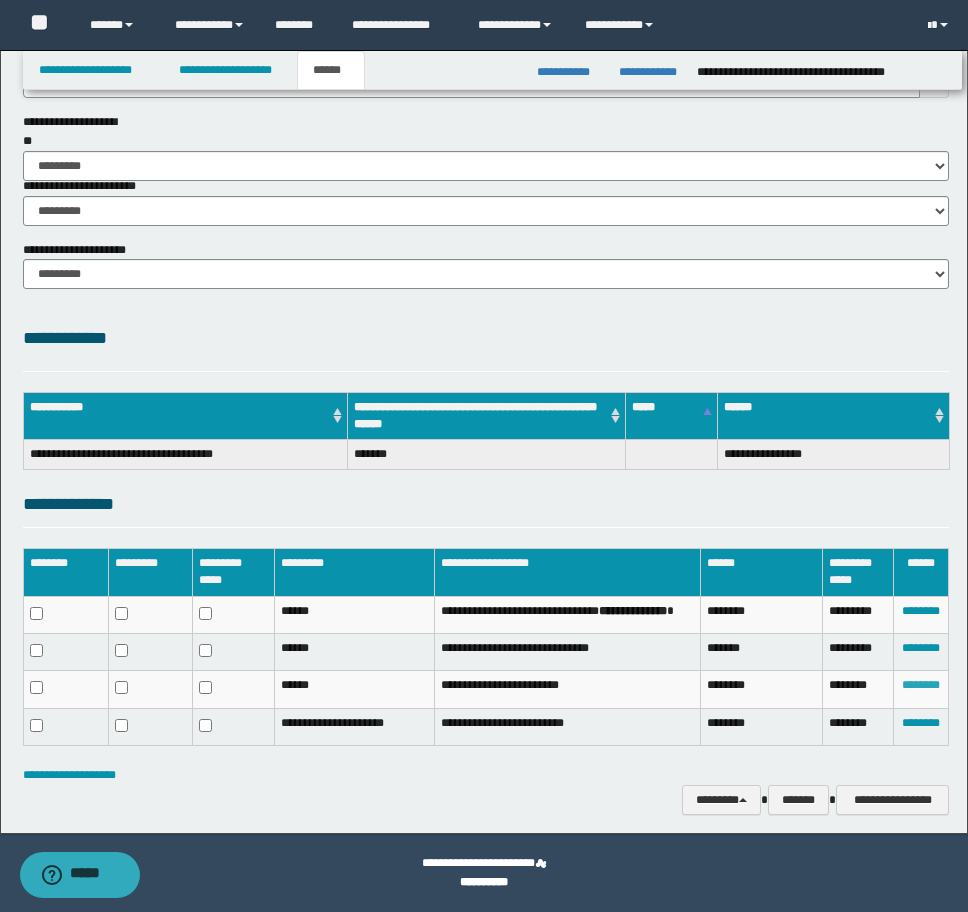 click on "********" at bounding box center [921, 685] 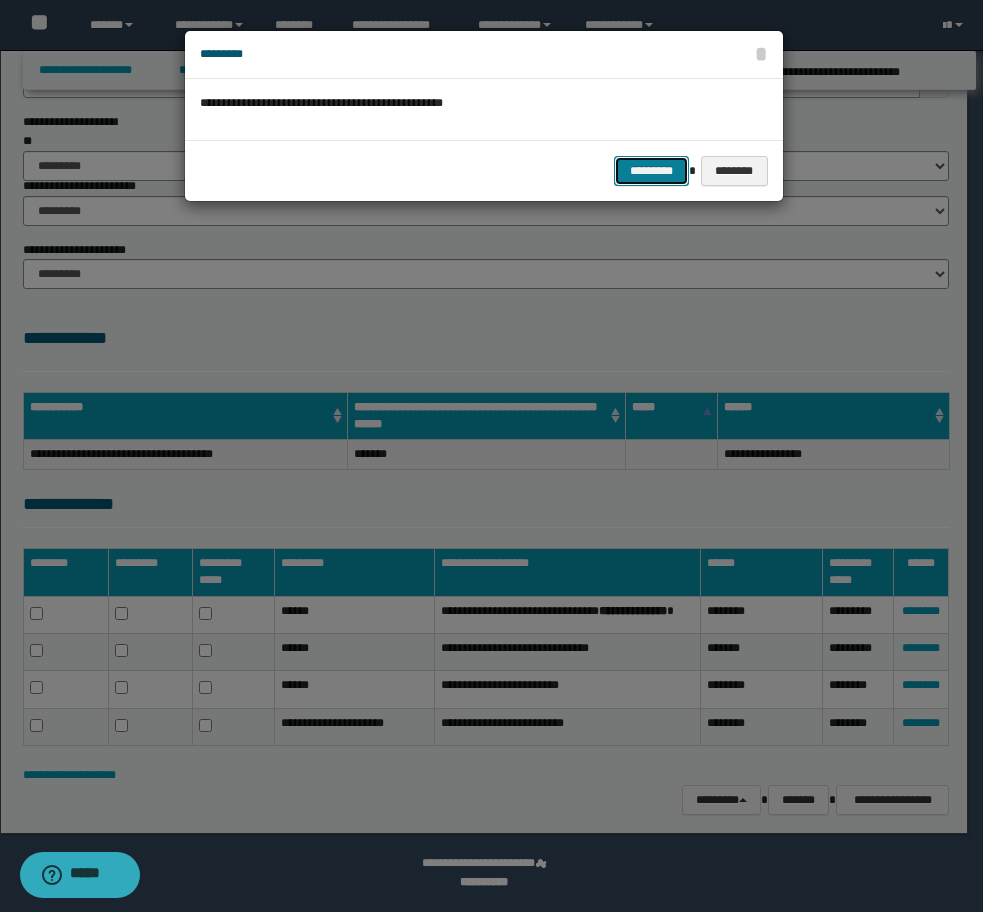 click on "*********" at bounding box center (651, 171) 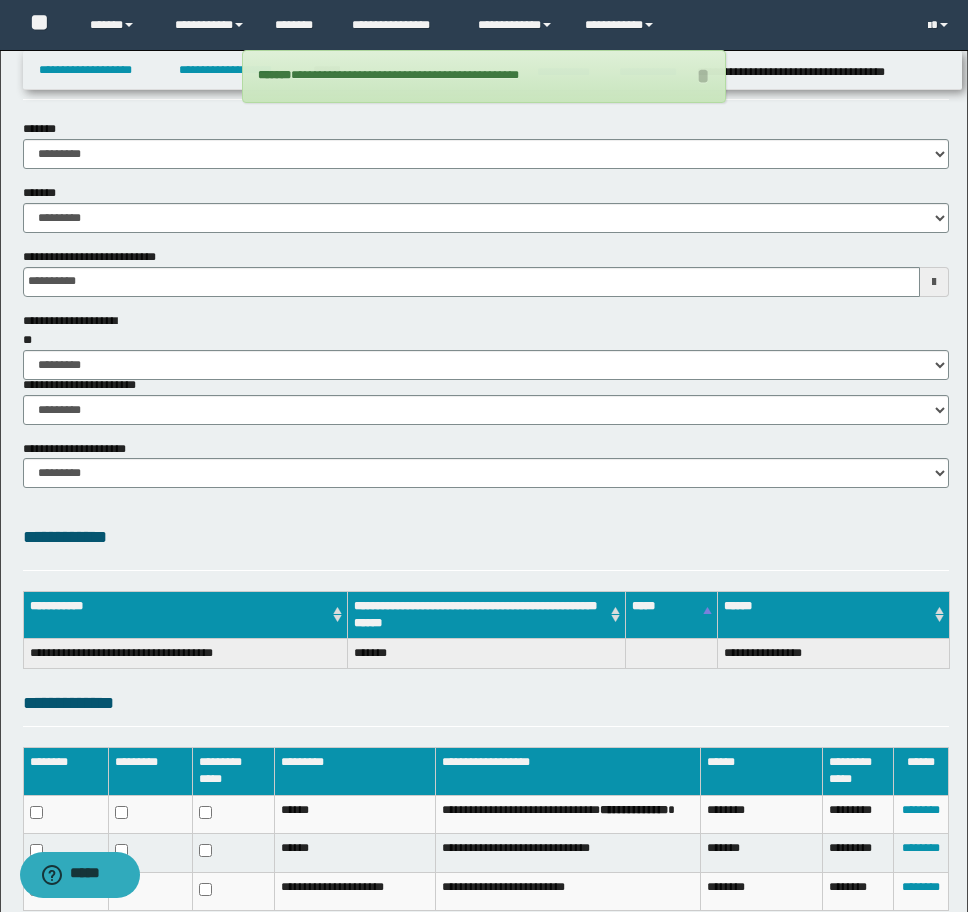 scroll, scrollTop: 0, scrollLeft: 0, axis: both 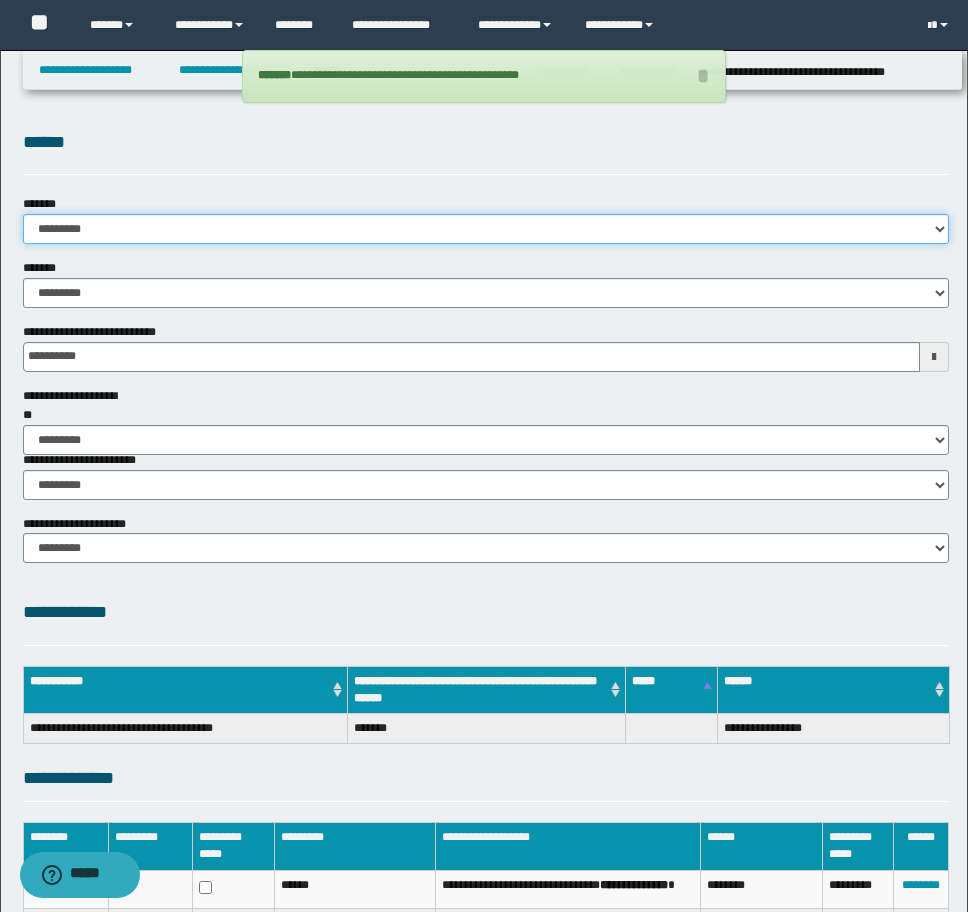 click on "**********" at bounding box center [486, 229] 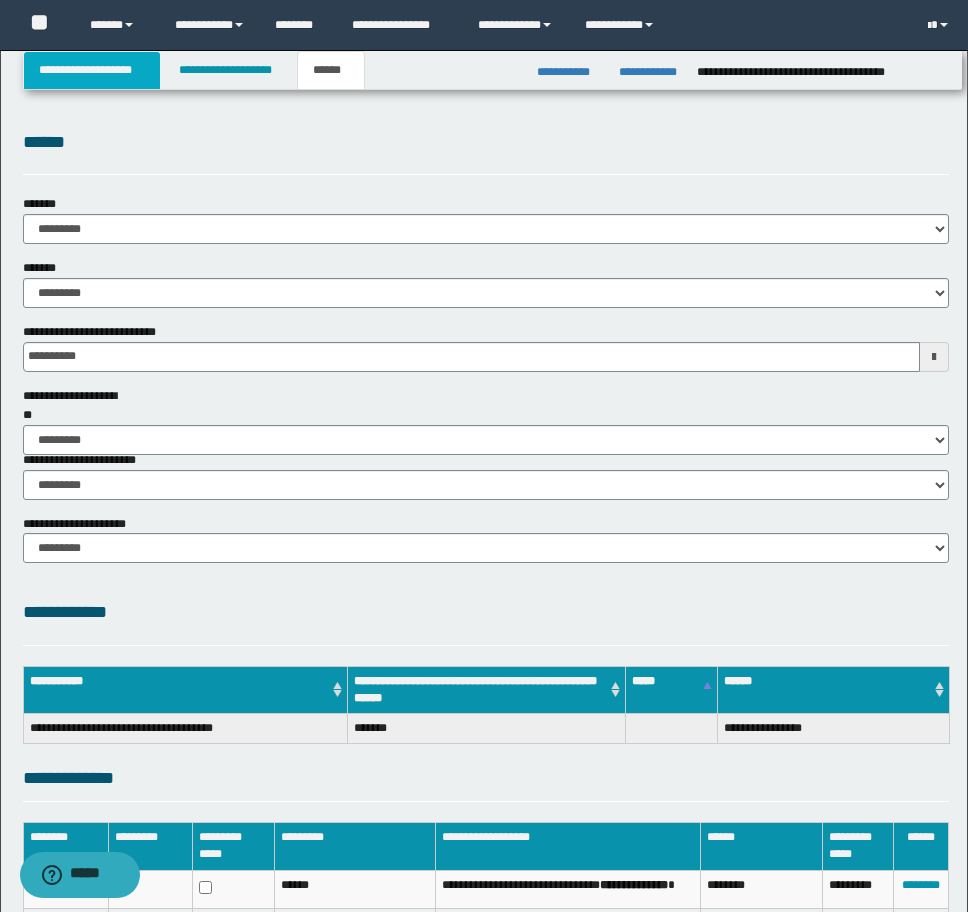 click on "**********" at bounding box center (92, 70) 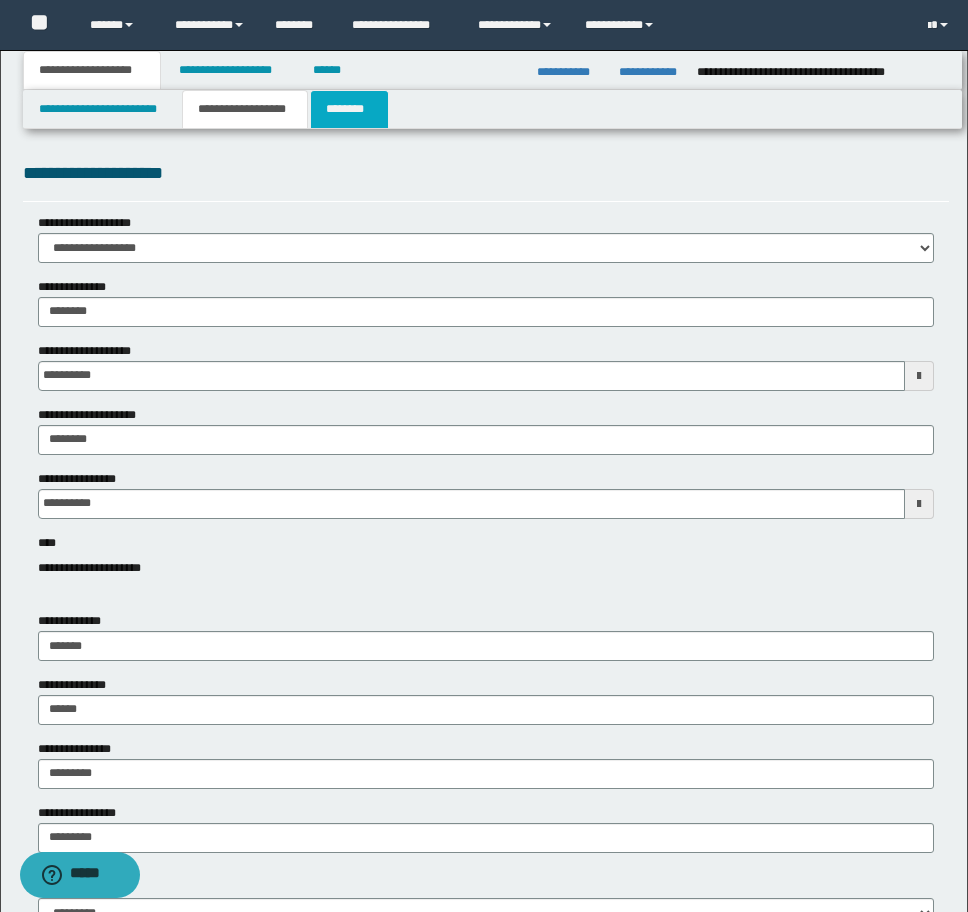 click on "********" at bounding box center (349, 109) 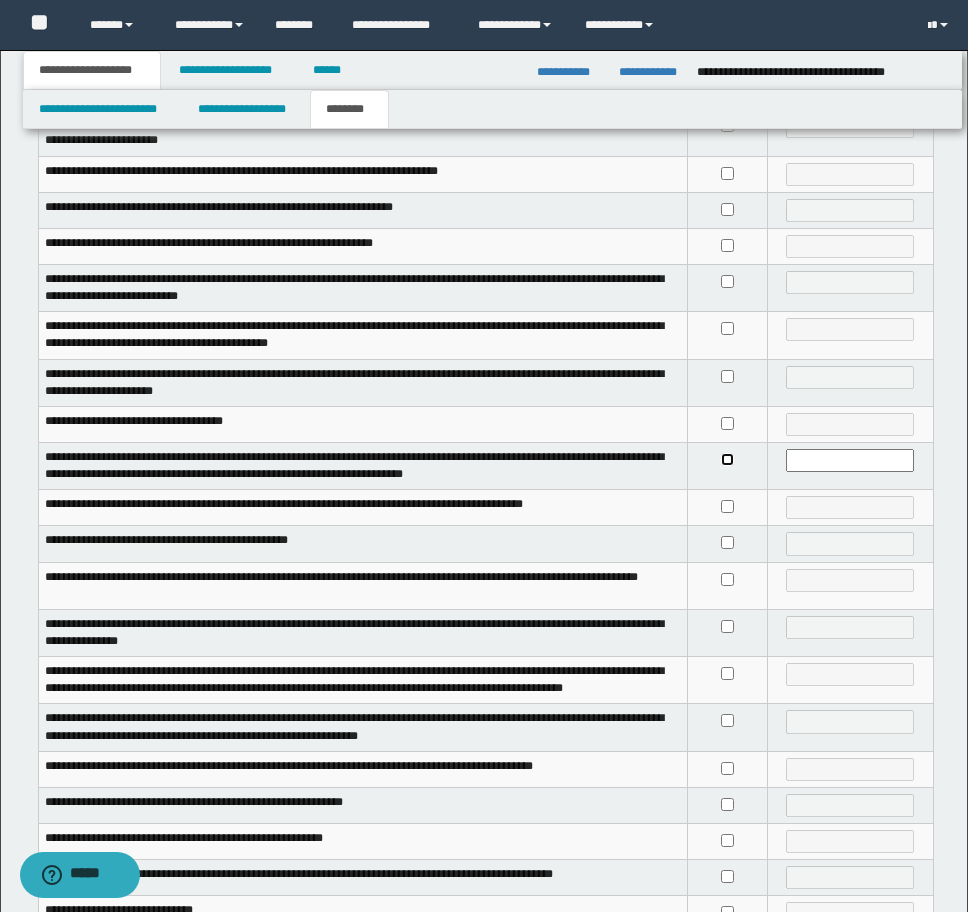 scroll, scrollTop: 300, scrollLeft: 0, axis: vertical 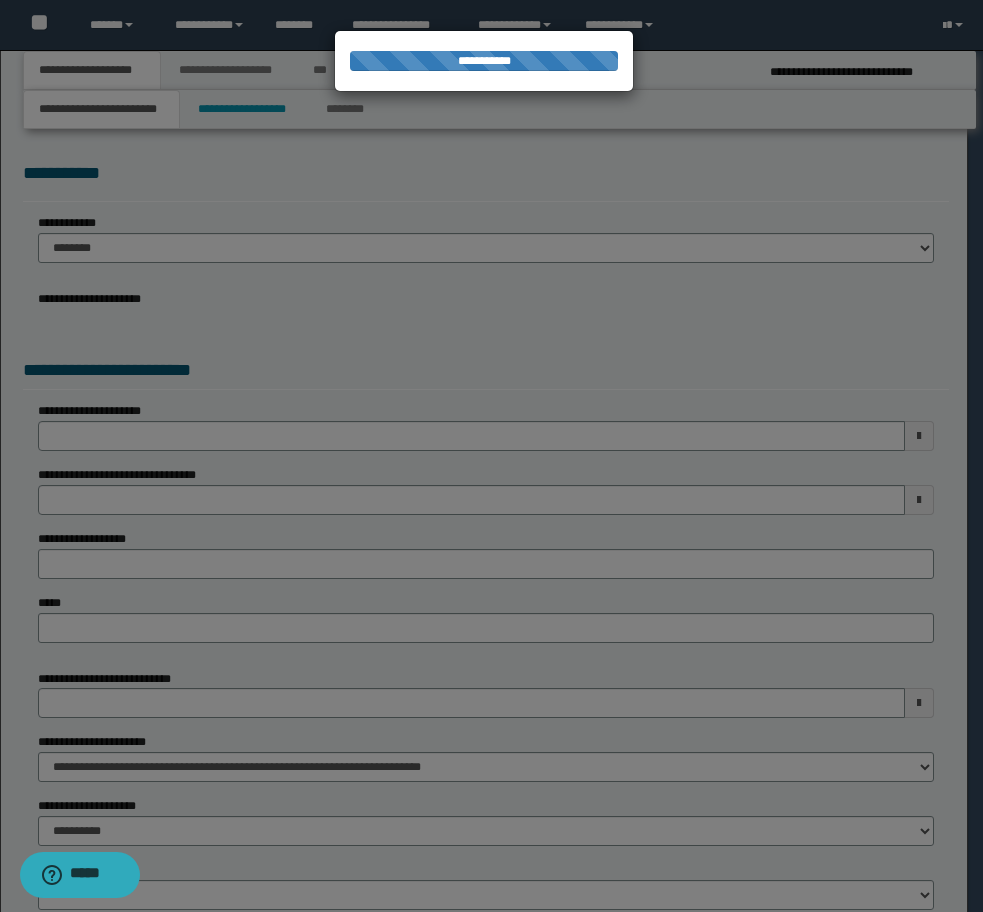 select on "*" 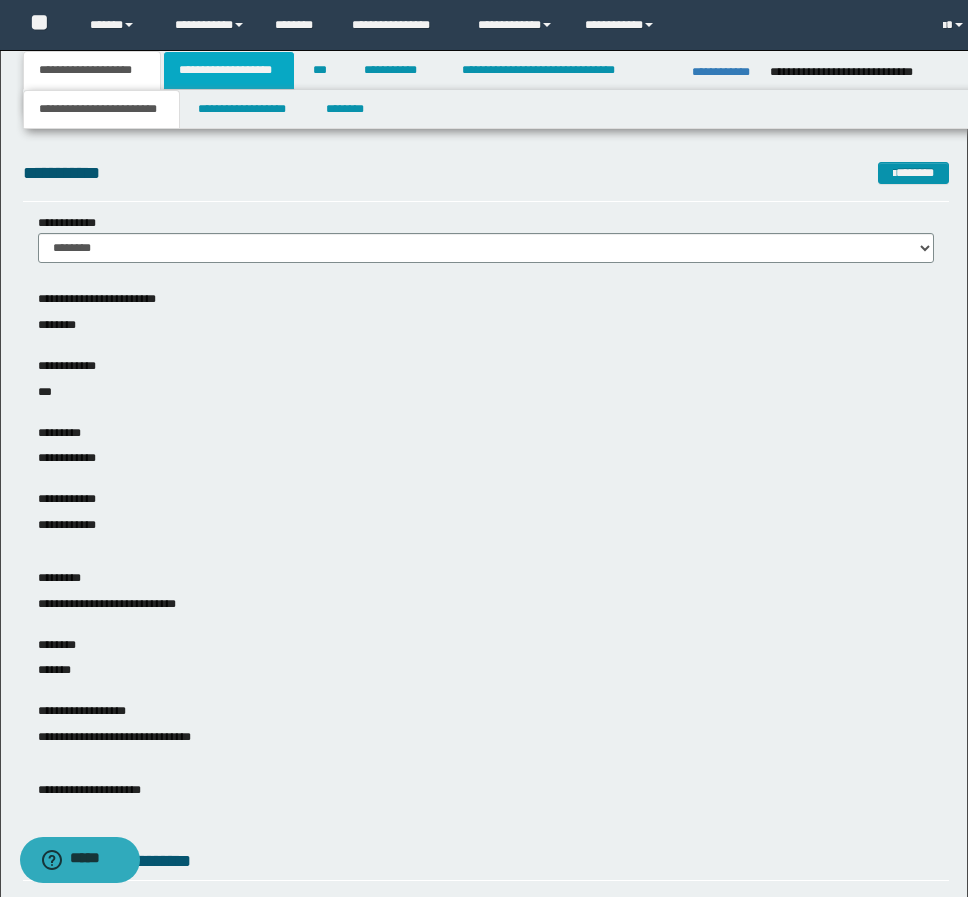click on "**********" at bounding box center (229, 70) 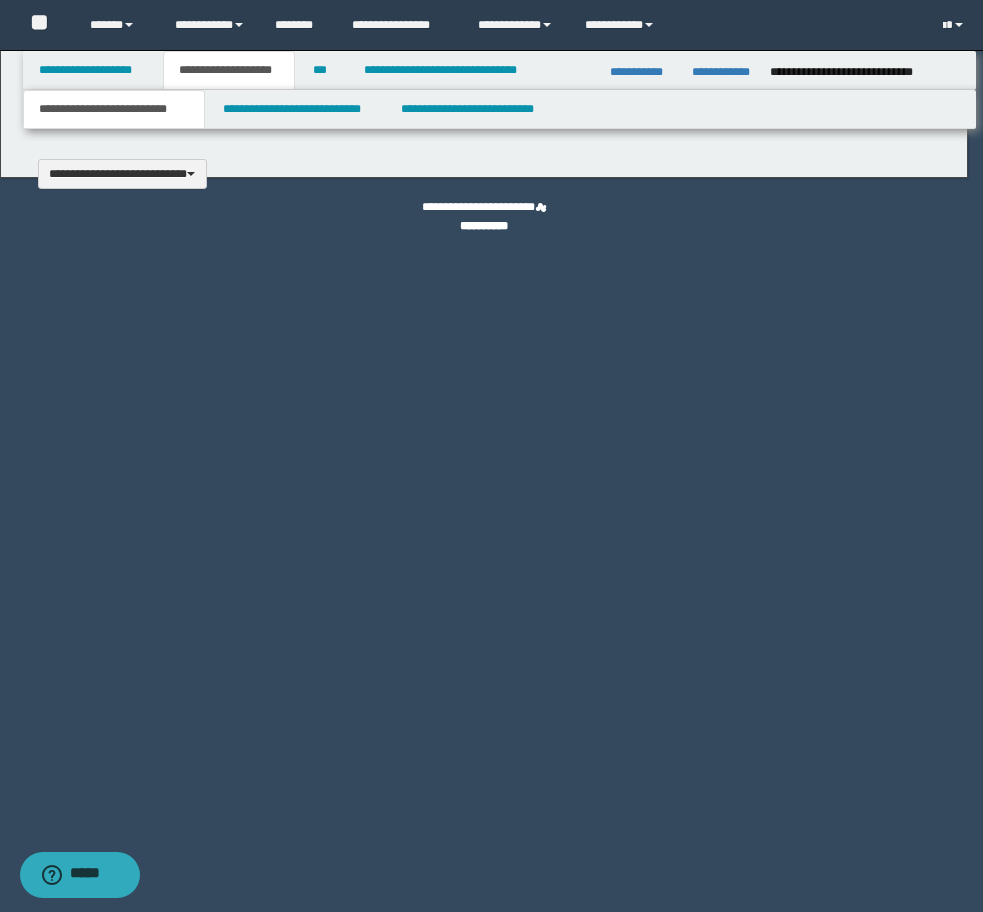 type 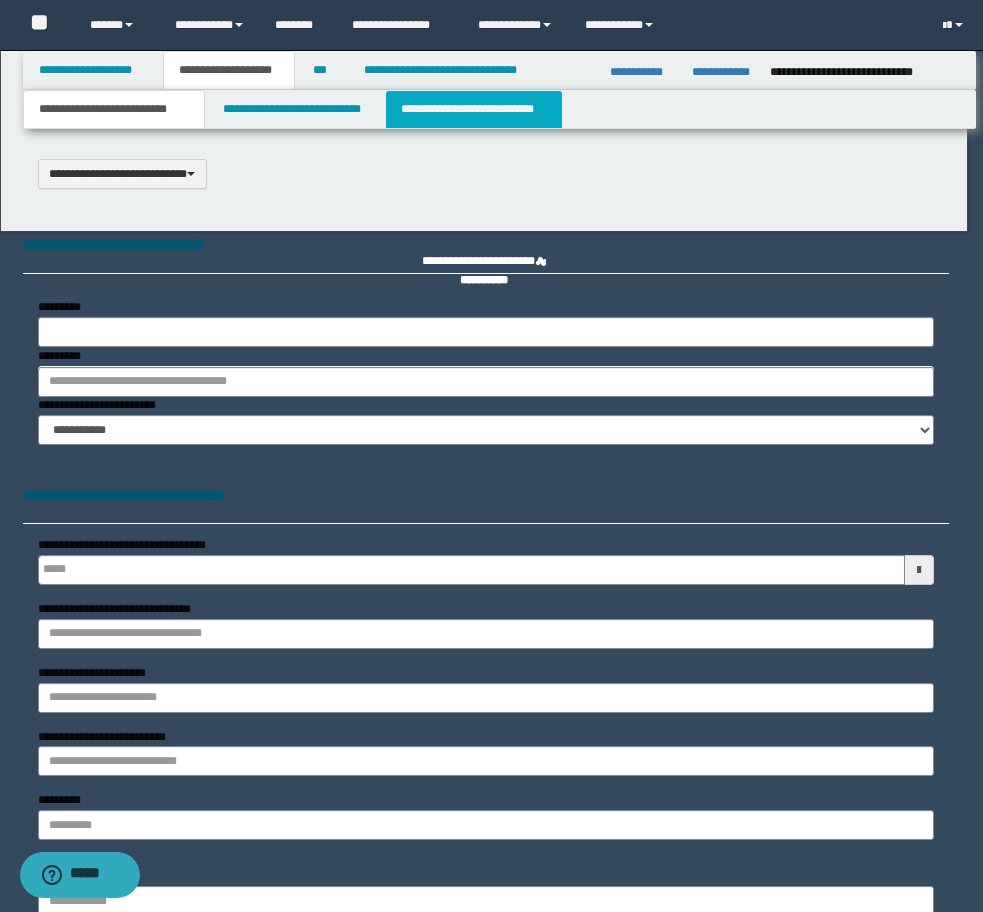 scroll, scrollTop: 0, scrollLeft: 0, axis: both 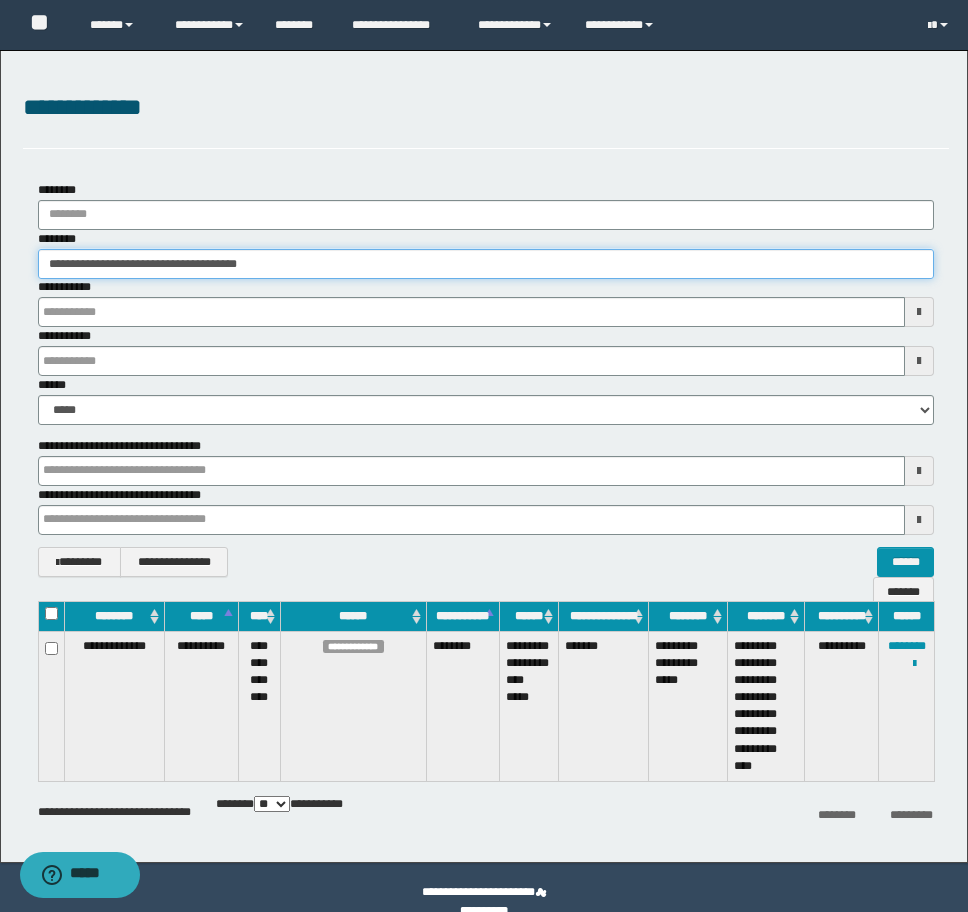 drag, startPoint x: 358, startPoint y: 264, endPoint x: -8, endPoint y: 248, distance: 366.34955 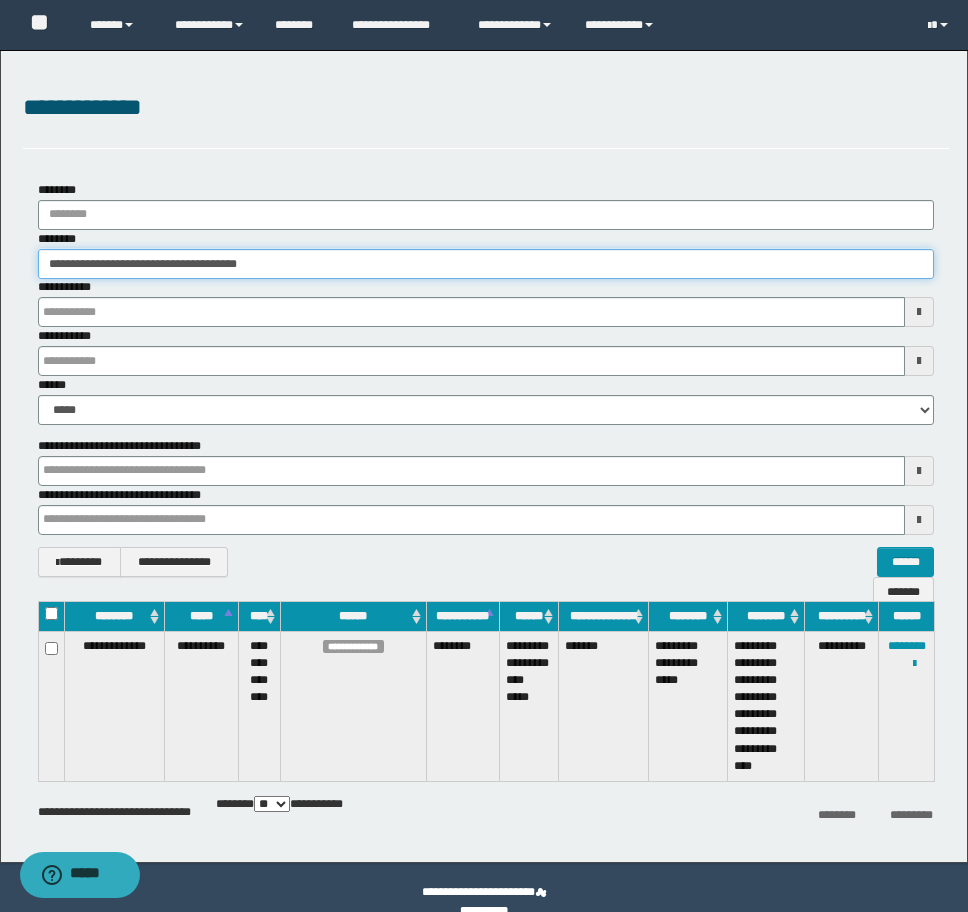 click on "**********" at bounding box center (484, 456) 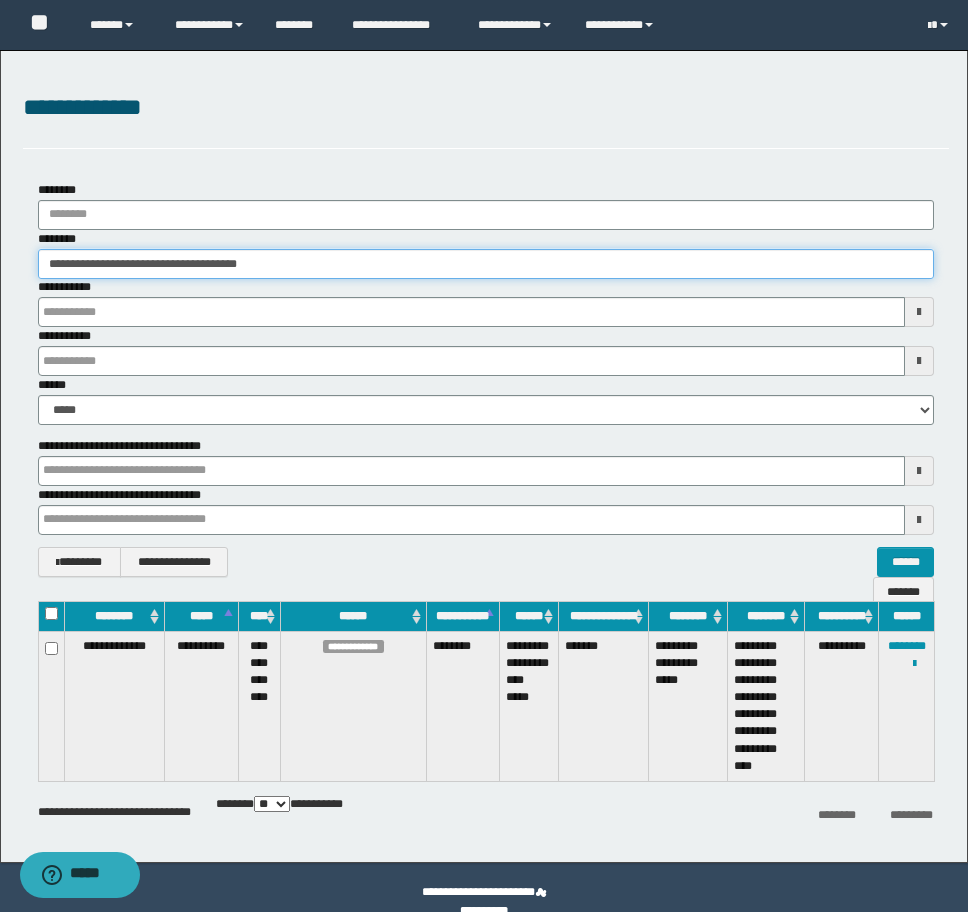 paste 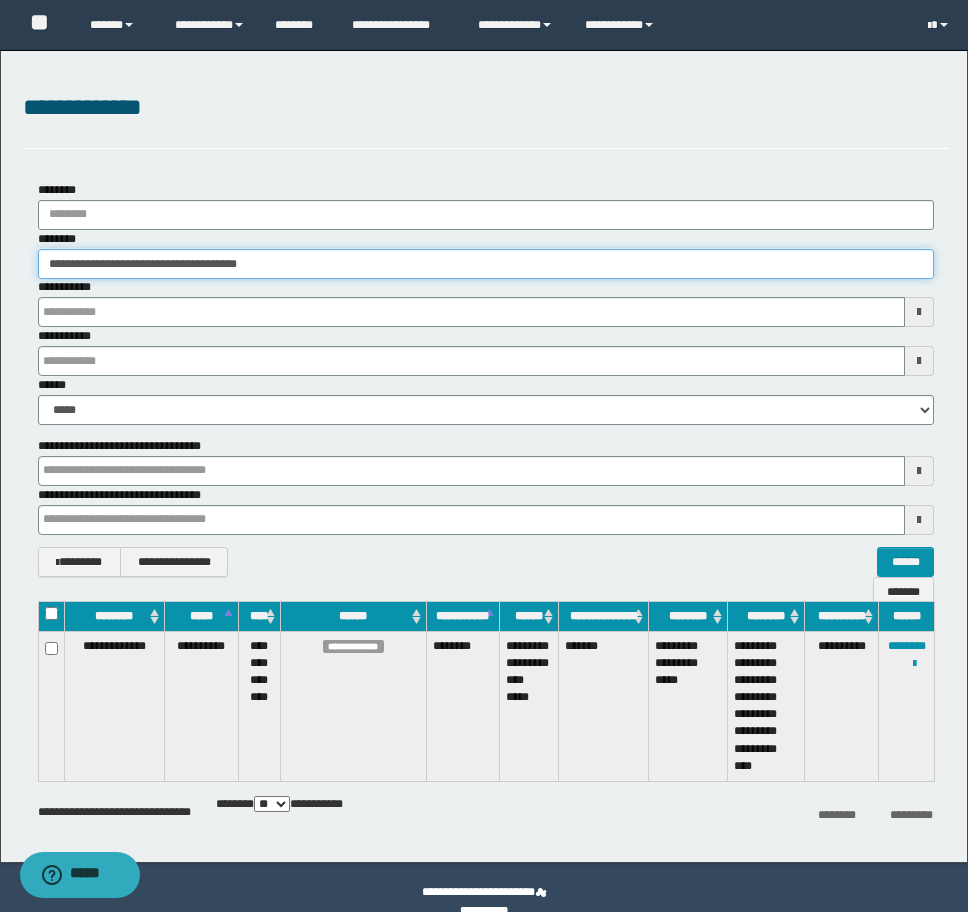 type on "********" 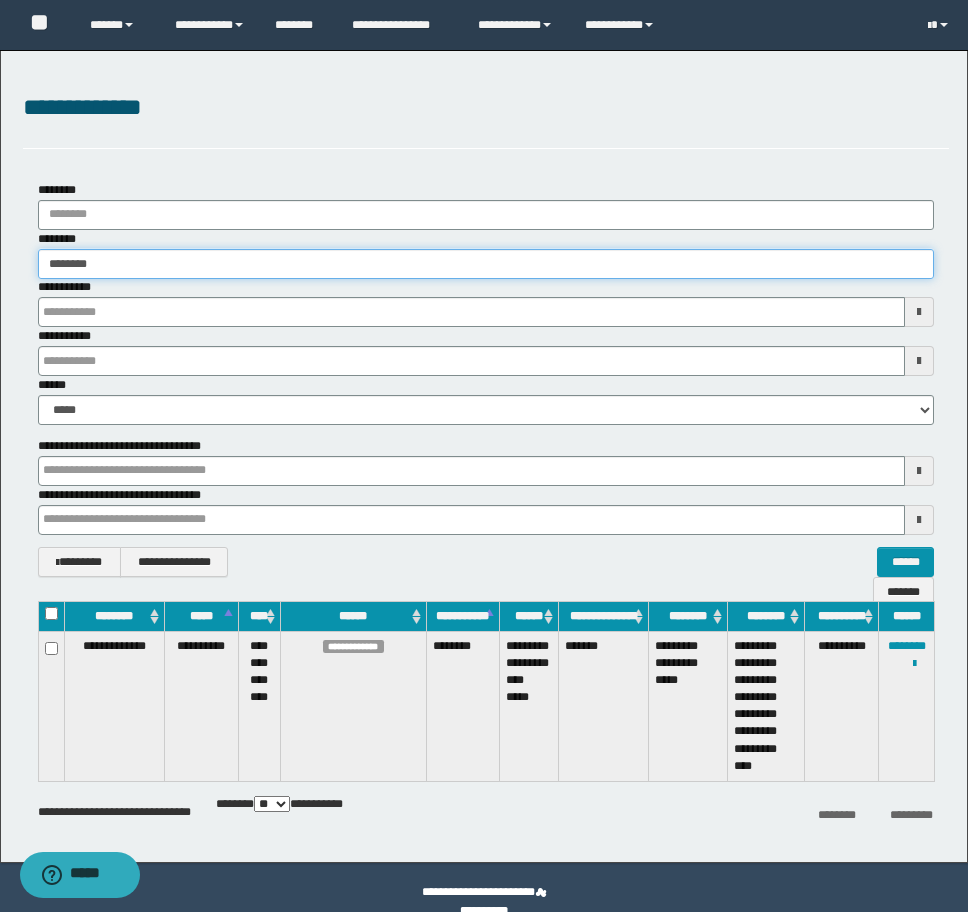 type on "********" 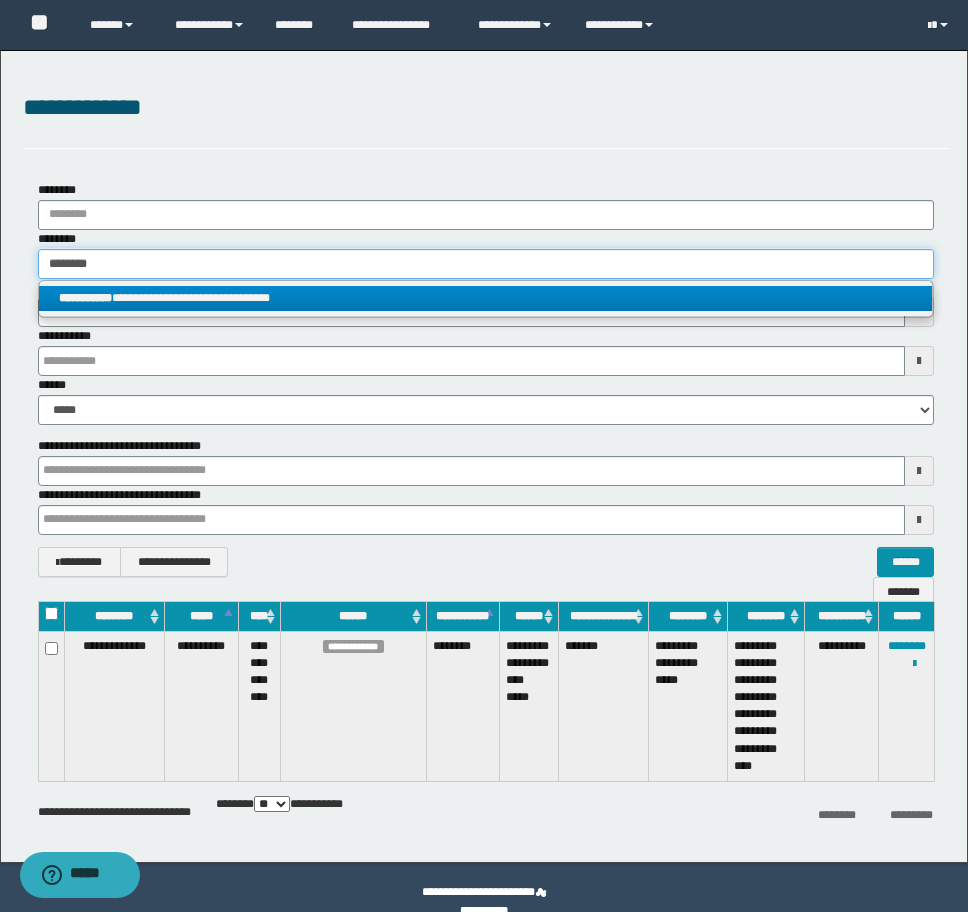 type on "********" 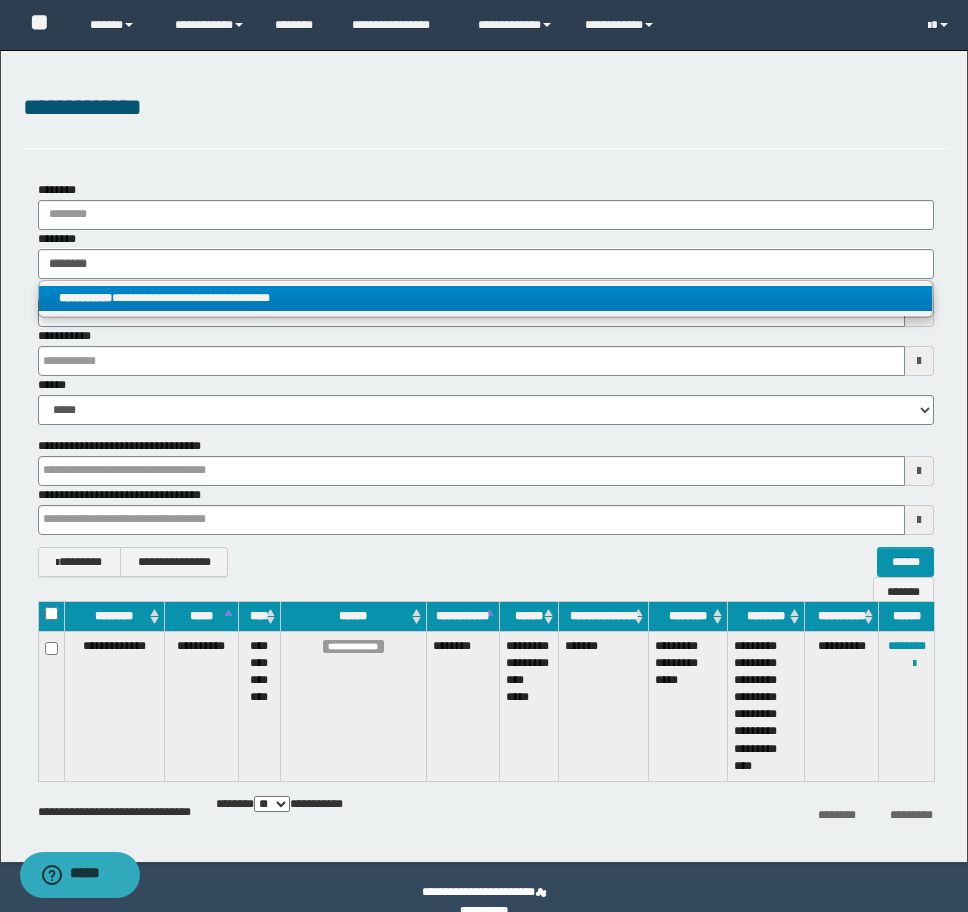 click on "**********" at bounding box center (485, 298) 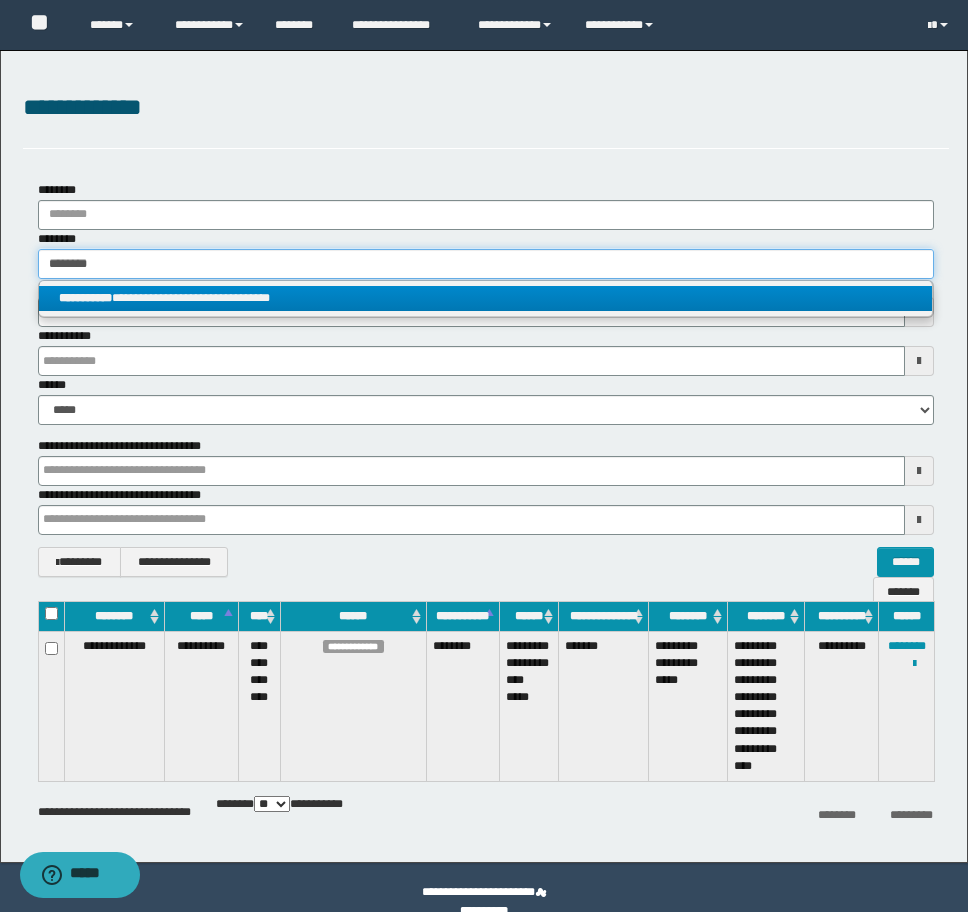 type 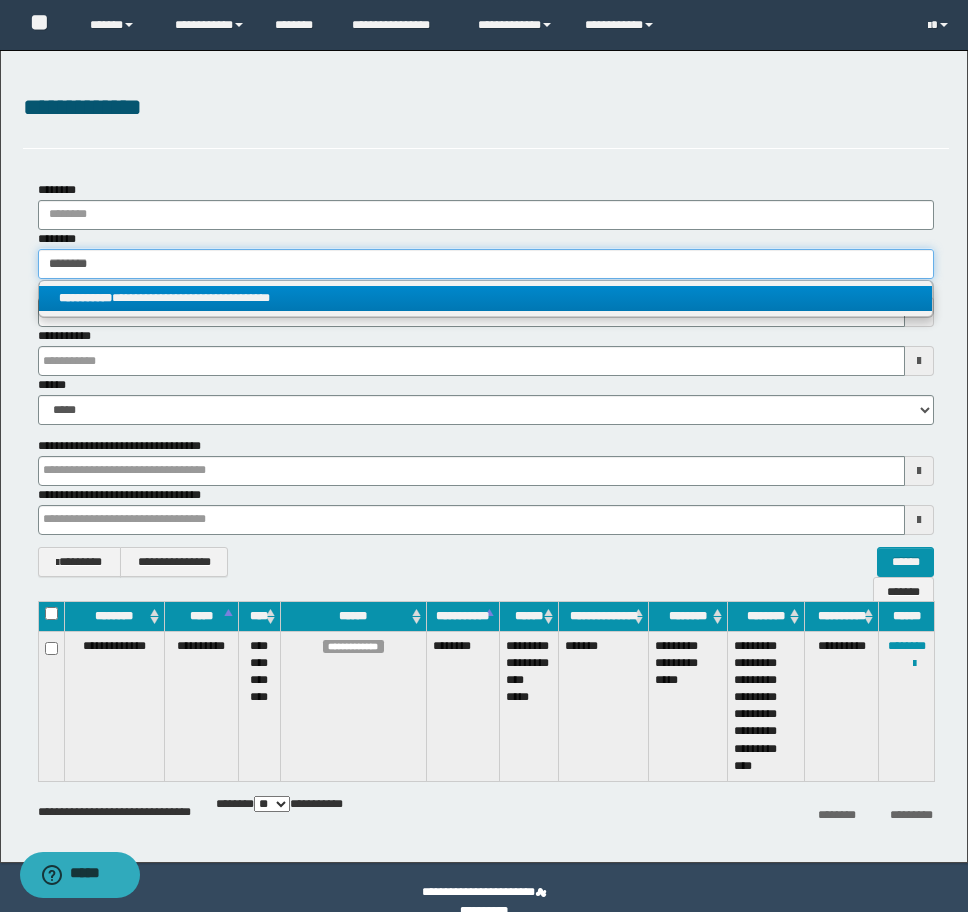 type on "**********" 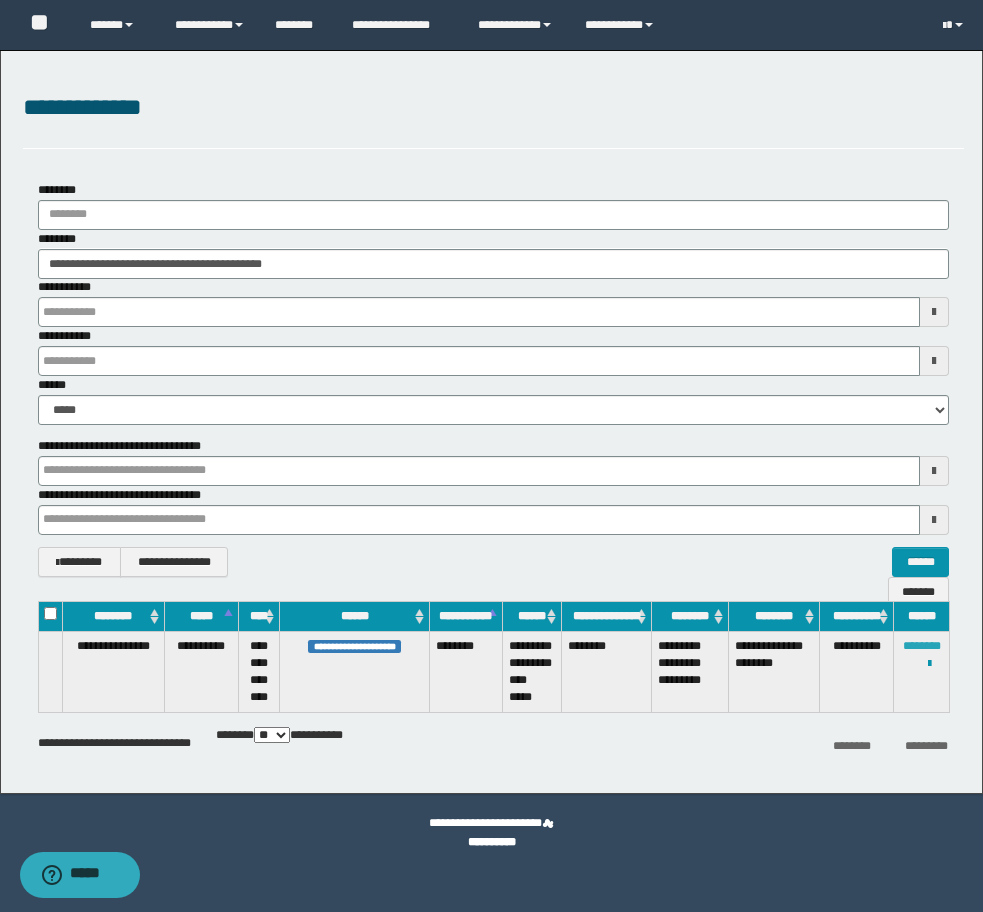 click on "********" at bounding box center [922, 646] 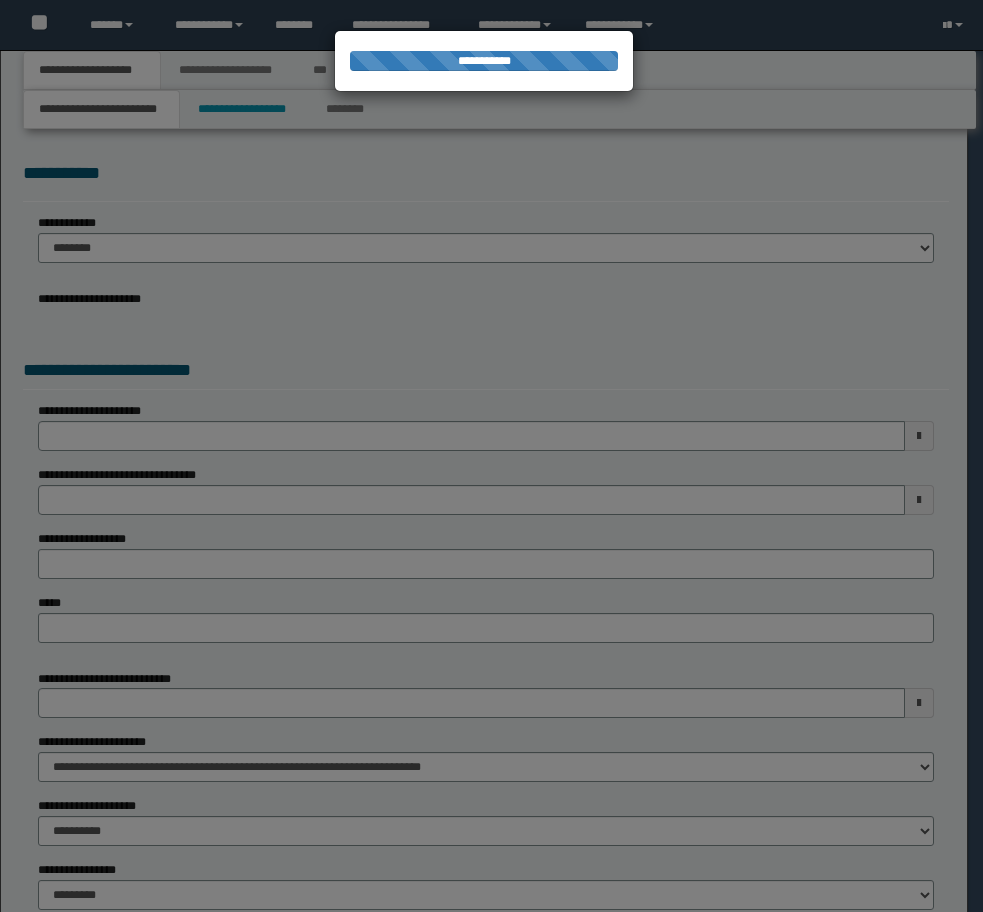 scroll, scrollTop: 0, scrollLeft: 0, axis: both 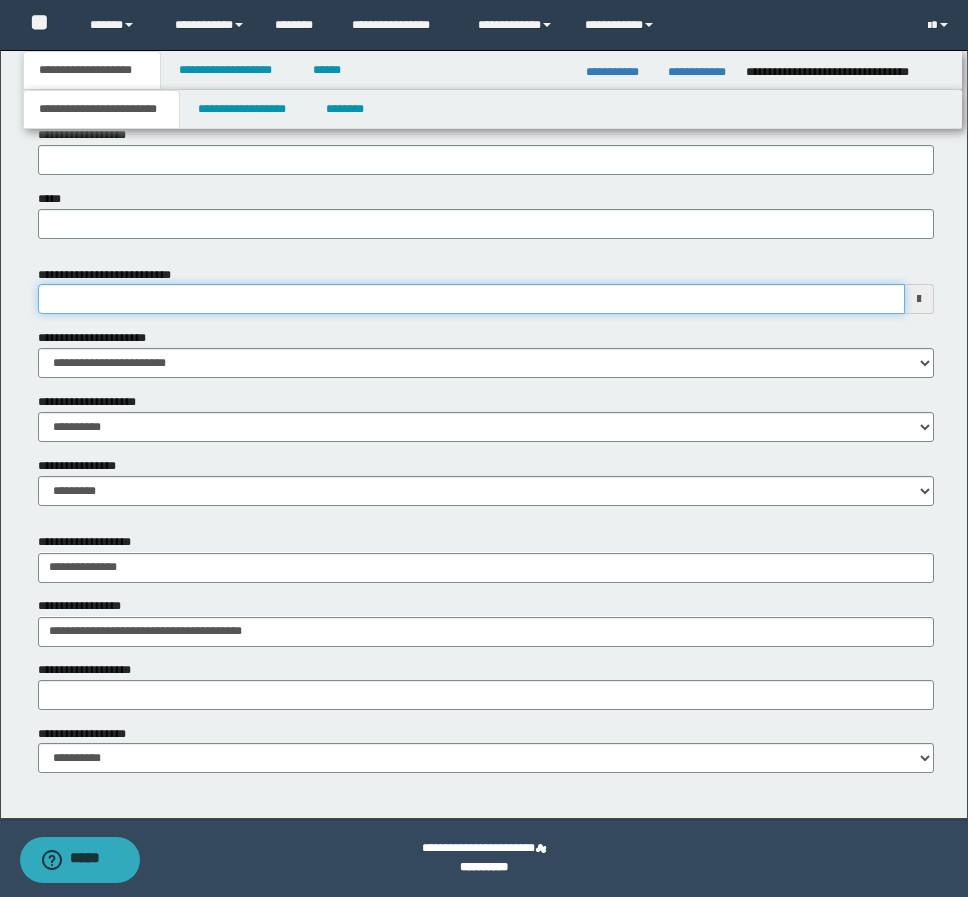 click on "**********" at bounding box center [471, 299] 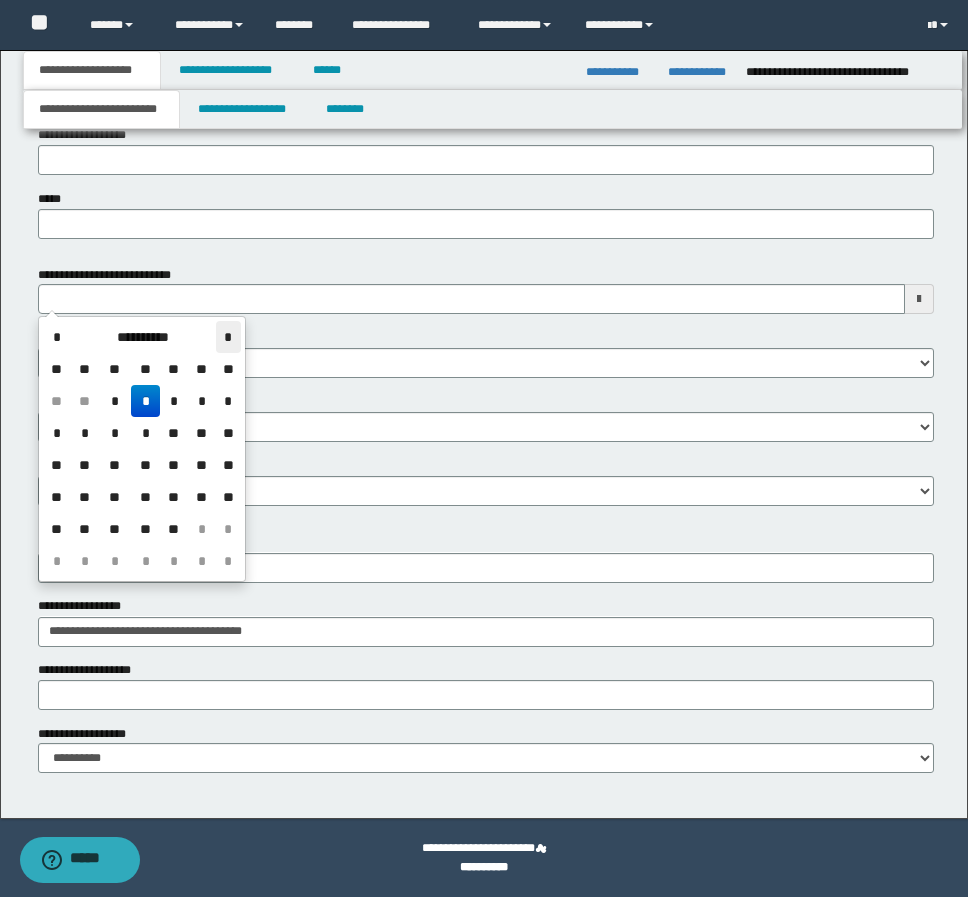 click on "*" at bounding box center [228, 337] 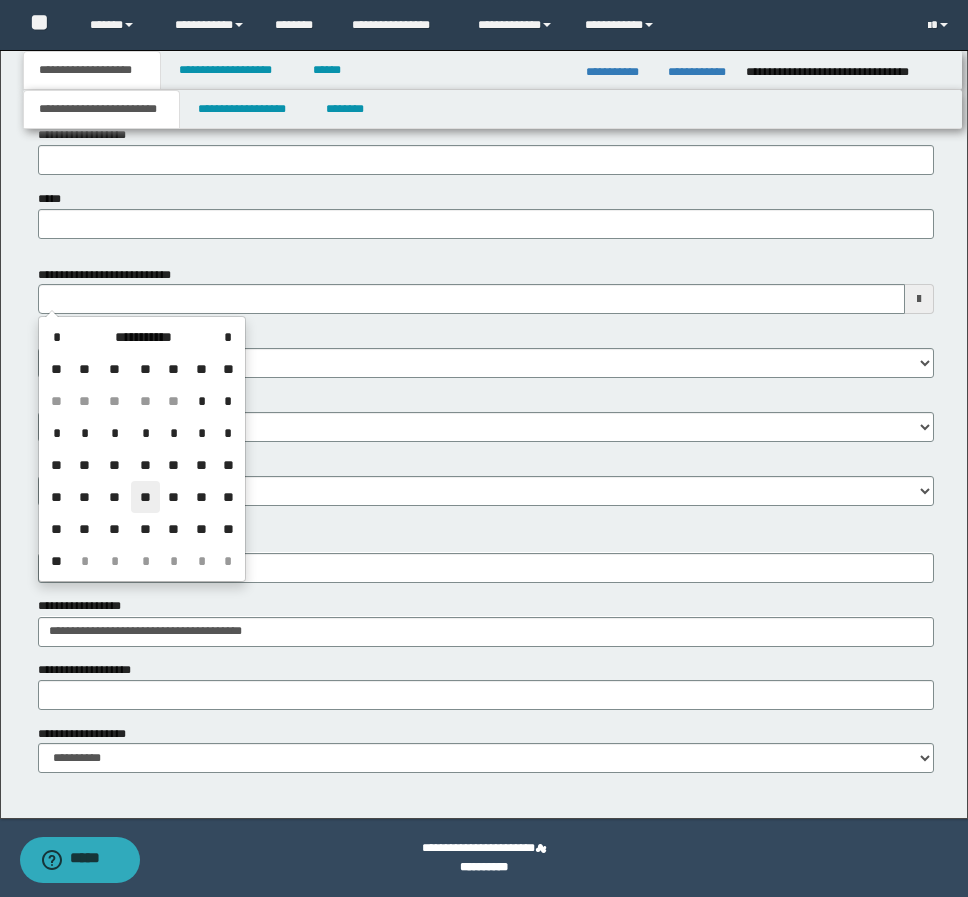 click on "**" at bounding box center (145, 497) 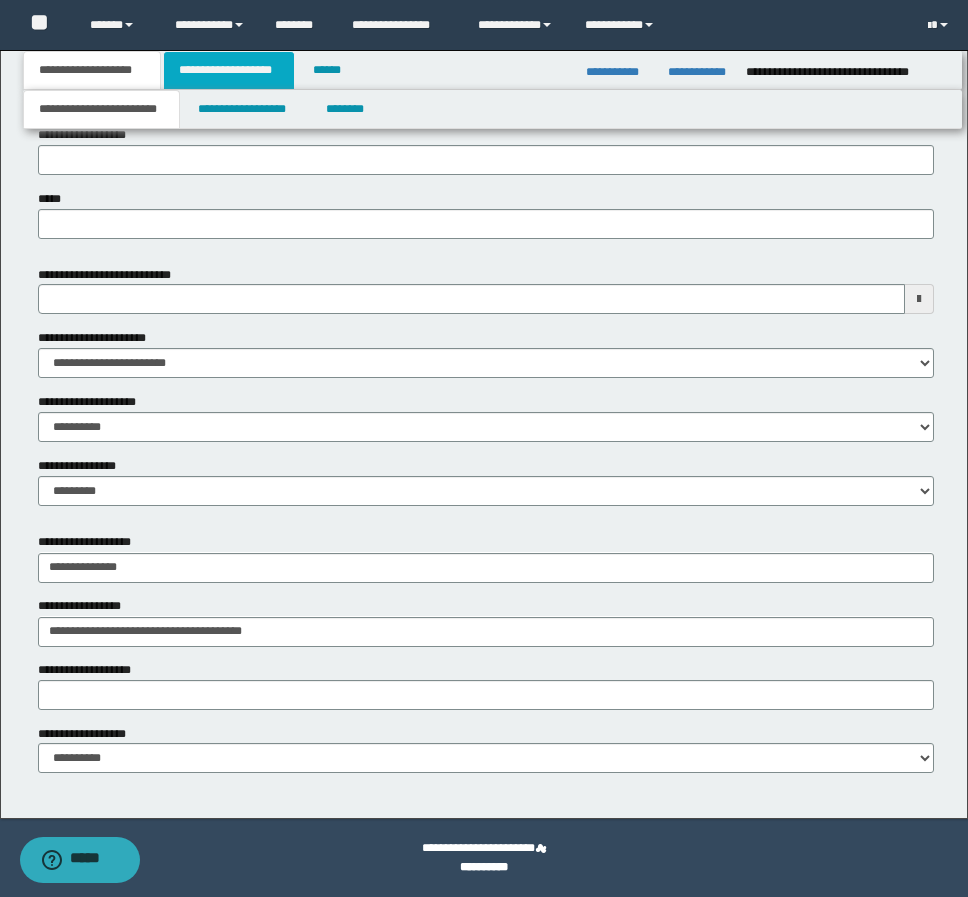 click on "**********" at bounding box center [229, 70] 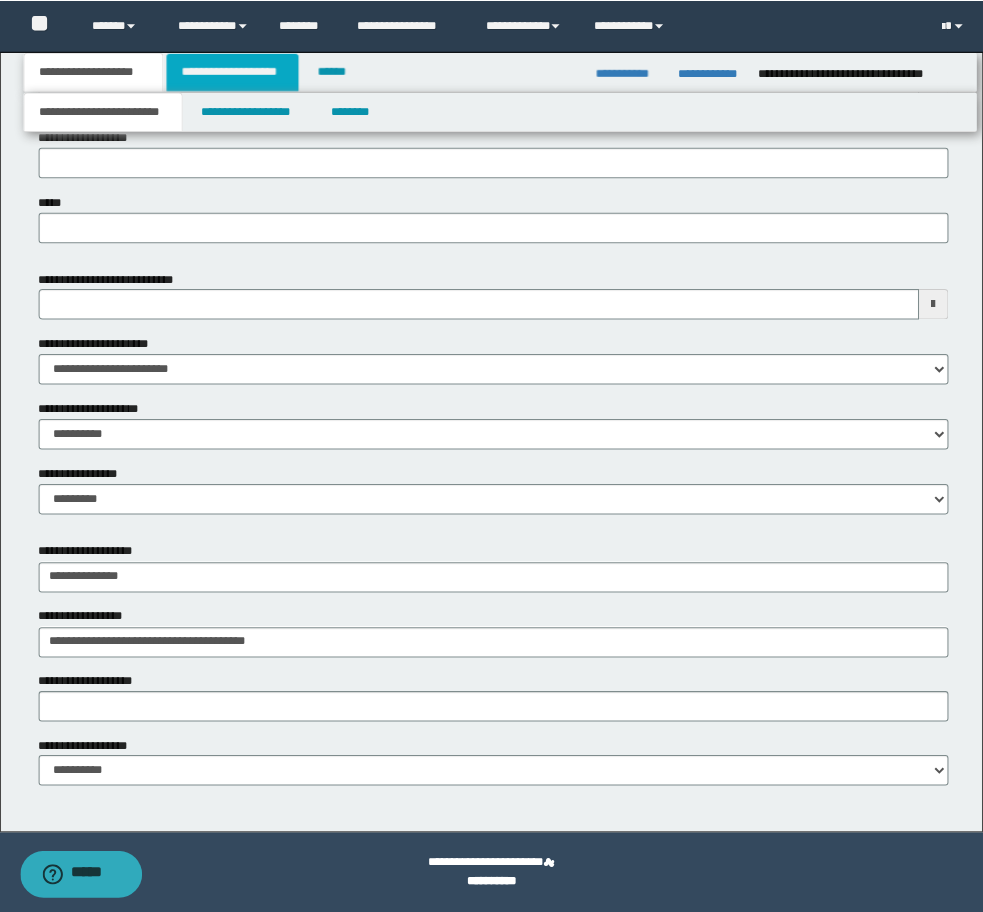 scroll, scrollTop: 0, scrollLeft: 0, axis: both 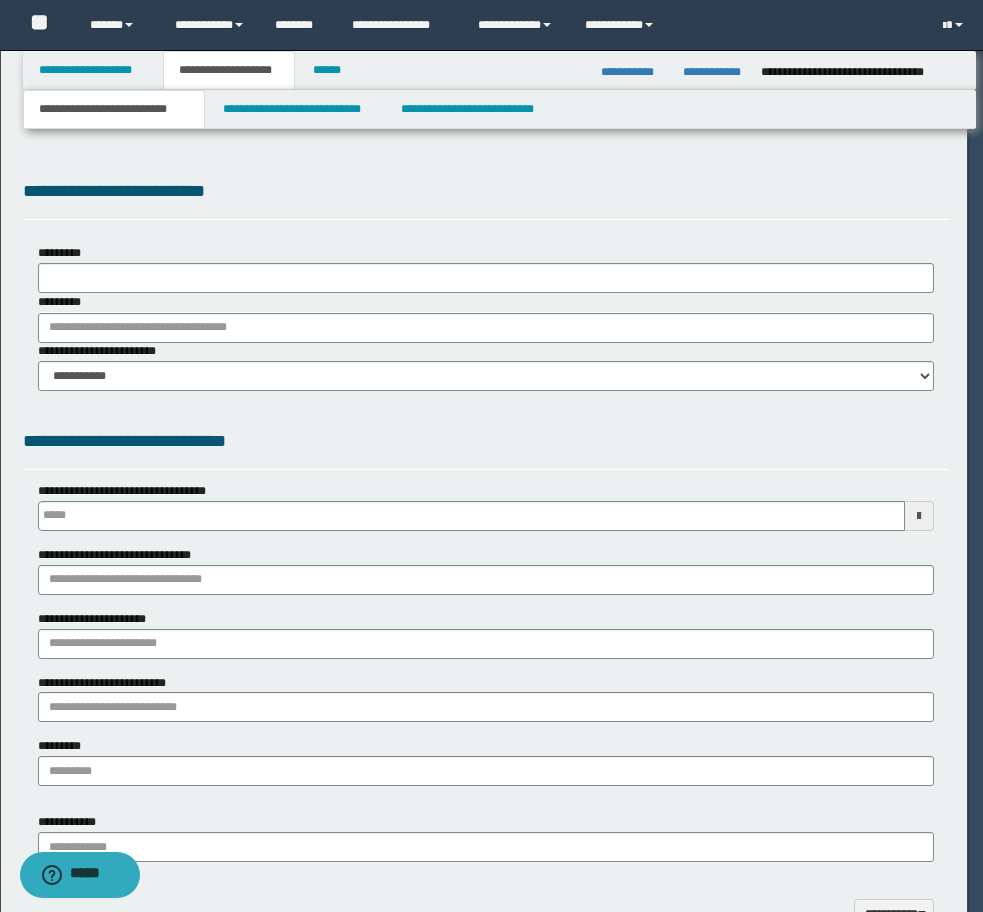 type on "**********" 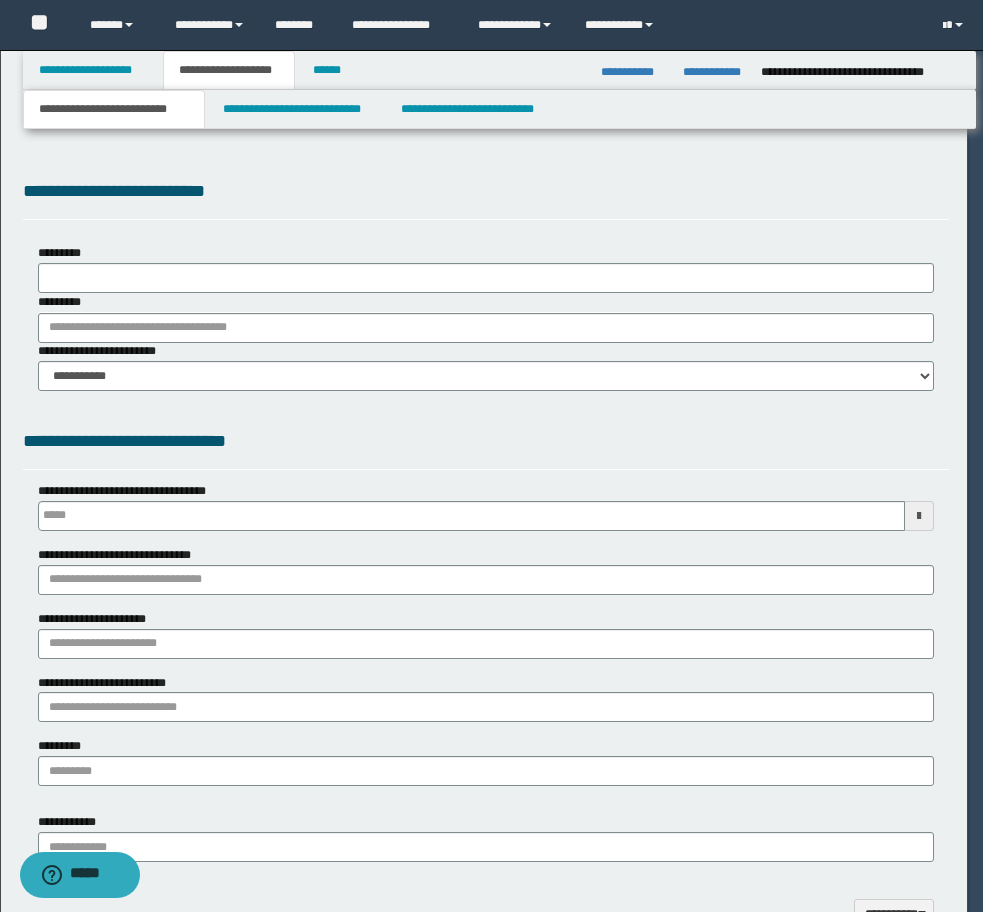 type on "**********" 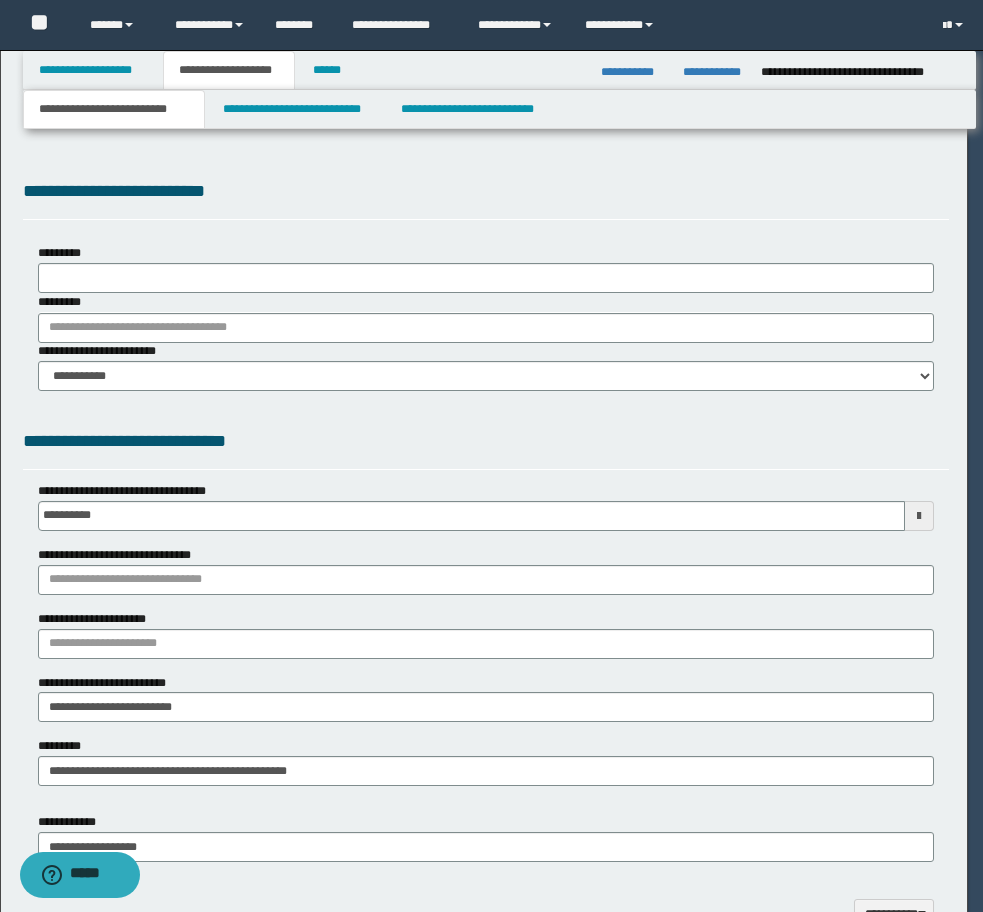 scroll, scrollTop: 0, scrollLeft: 0, axis: both 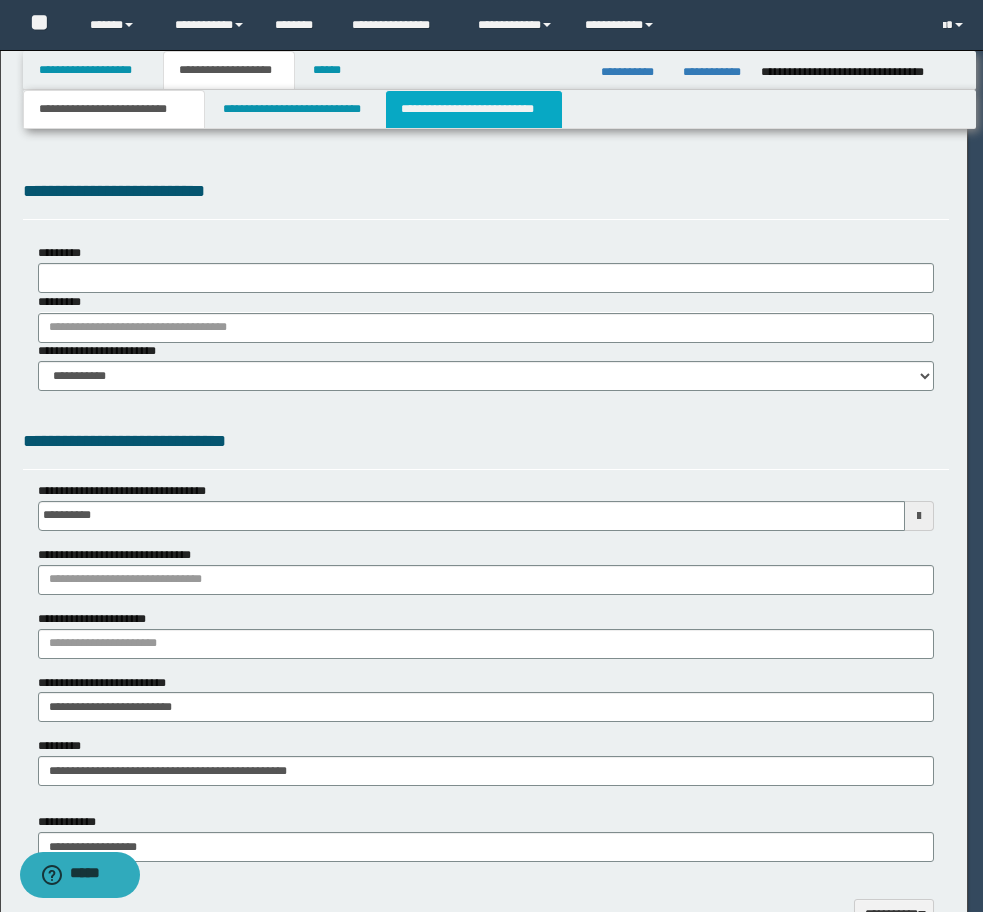 type on "**********" 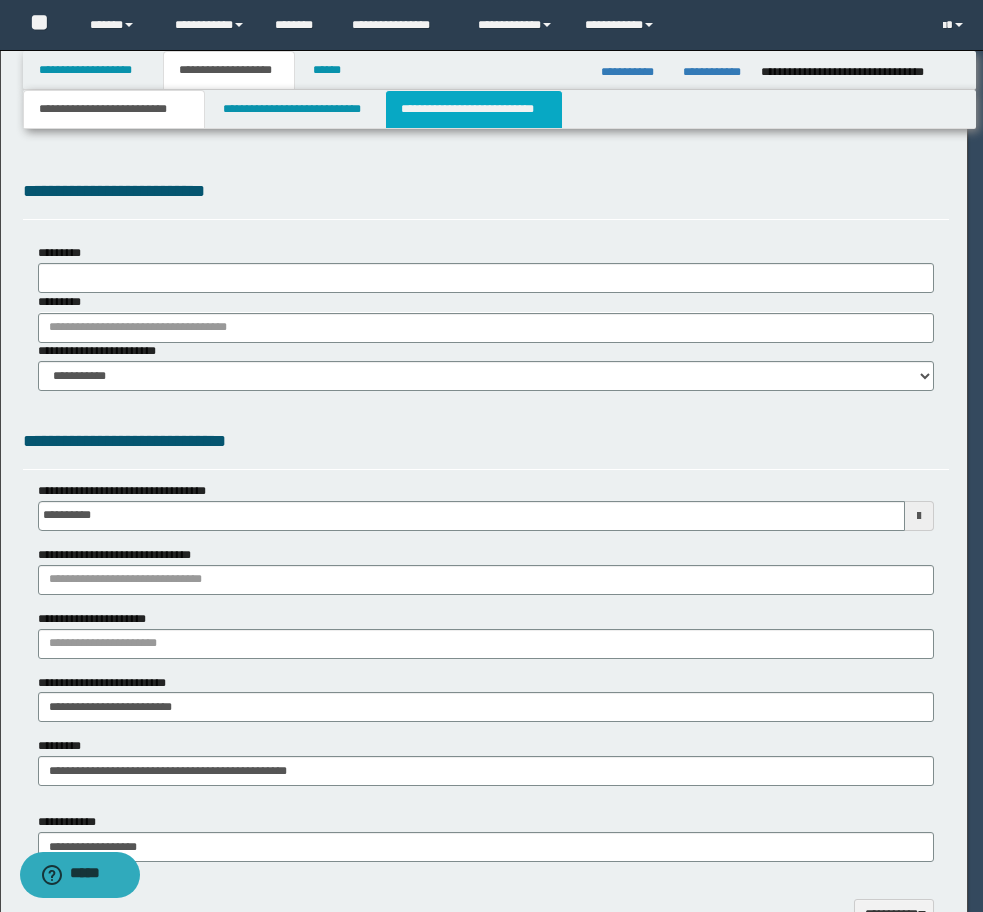 select on "*" 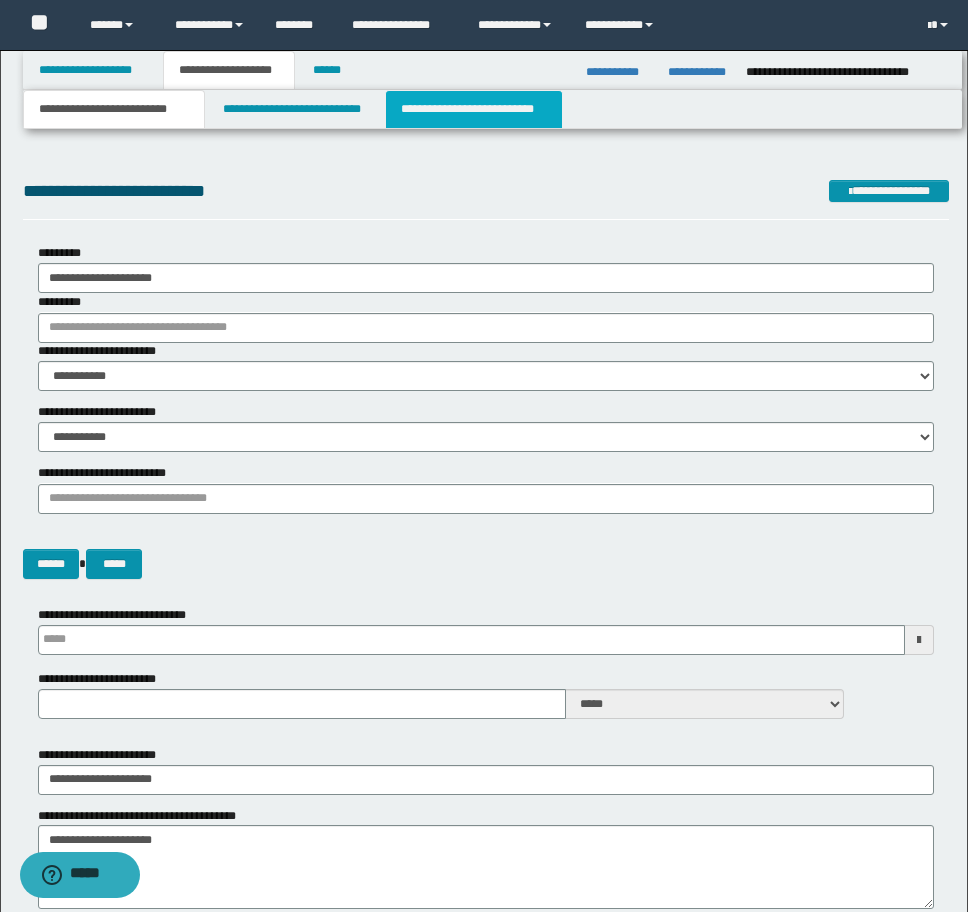 click on "**********" at bounding box center [474, 109] 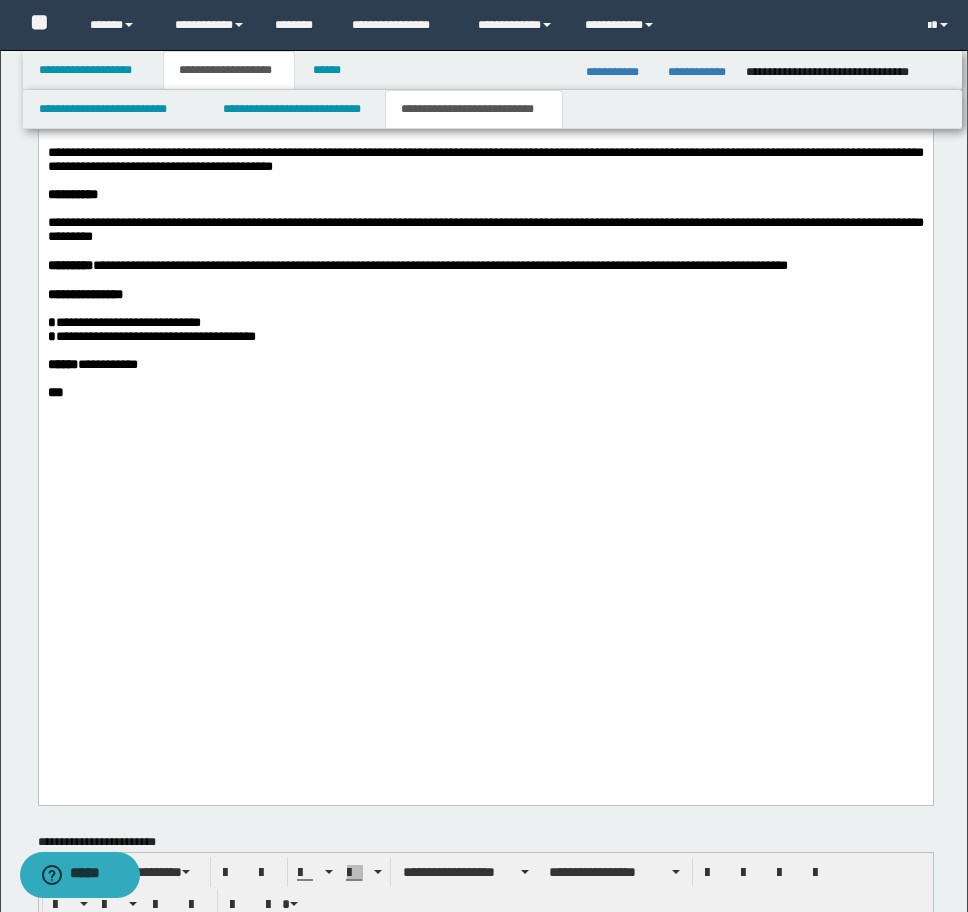 scroll, scrollTop: 2200, scrollLeft: 0, axis: vertical 